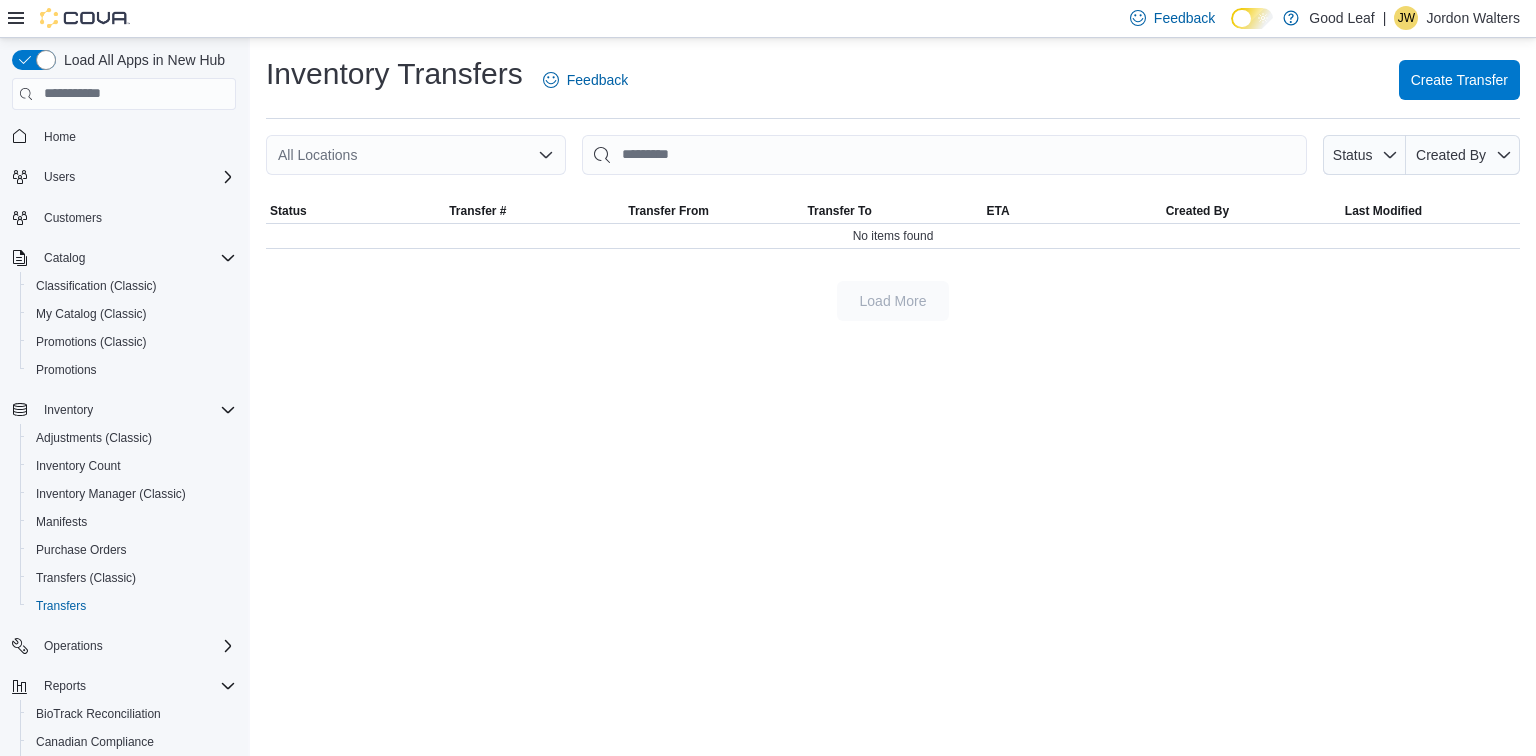 scroll, scrollTop: 0, scrollLeft: 0, axis: both 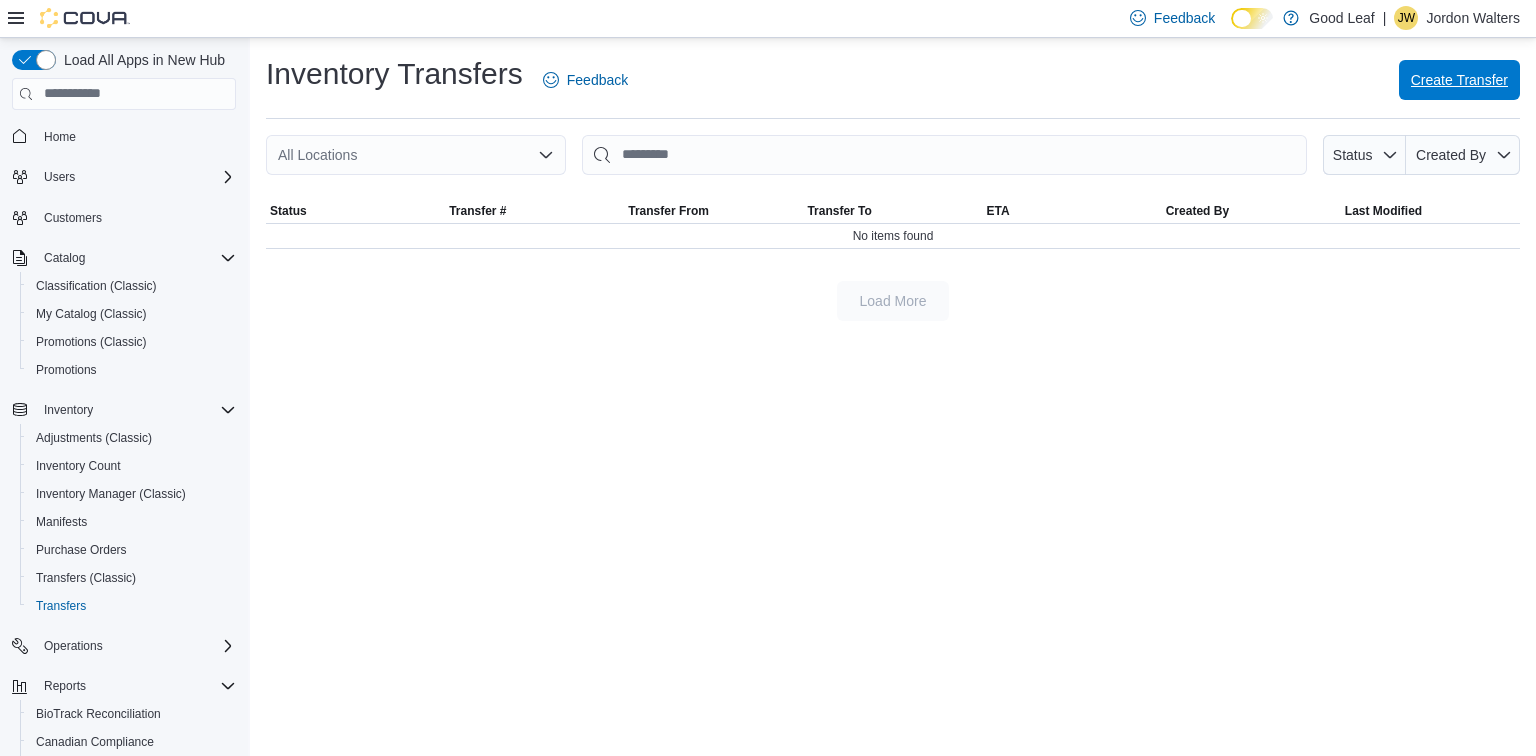 click on "Create Transfer" at bounding box center (1459, 80) 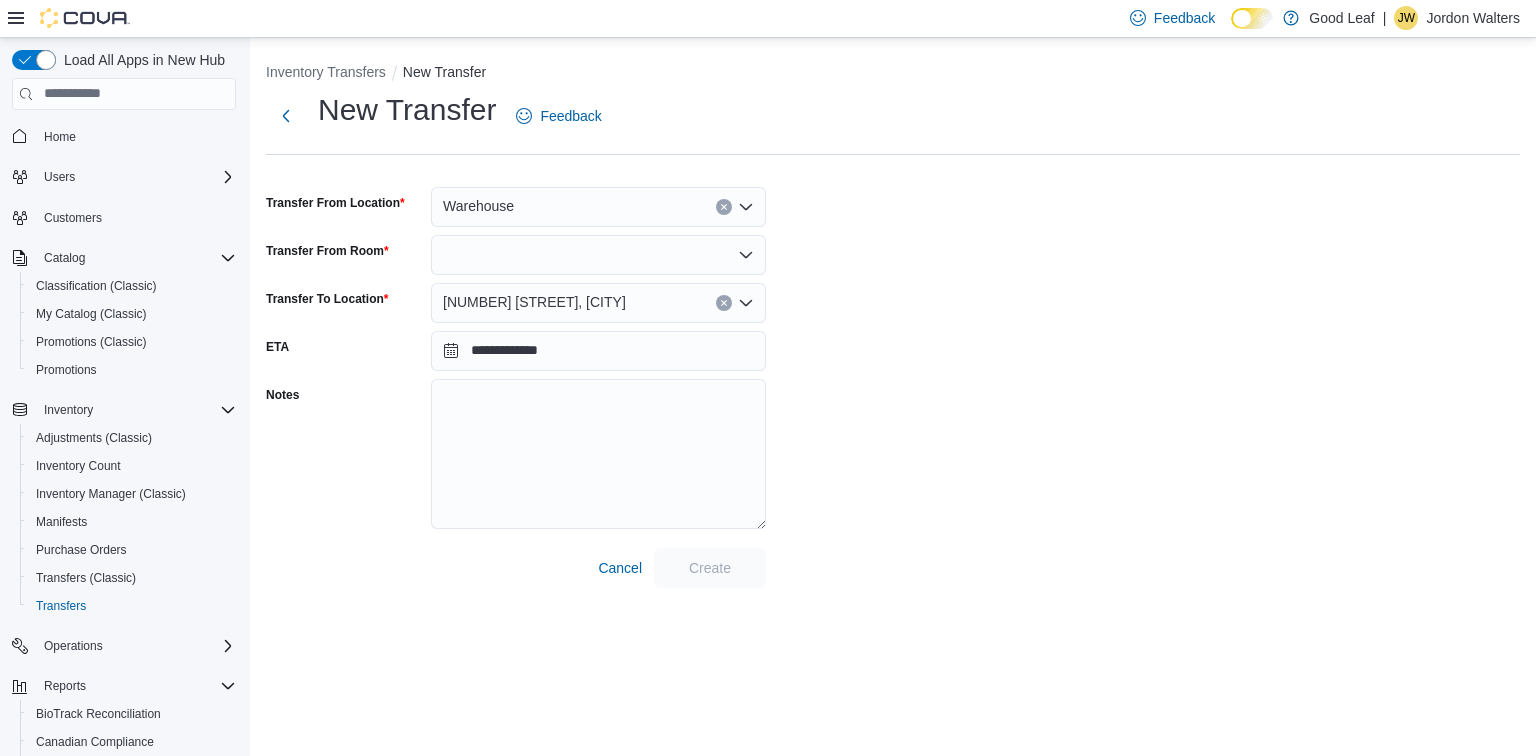 click at bounding box center [724, 303] 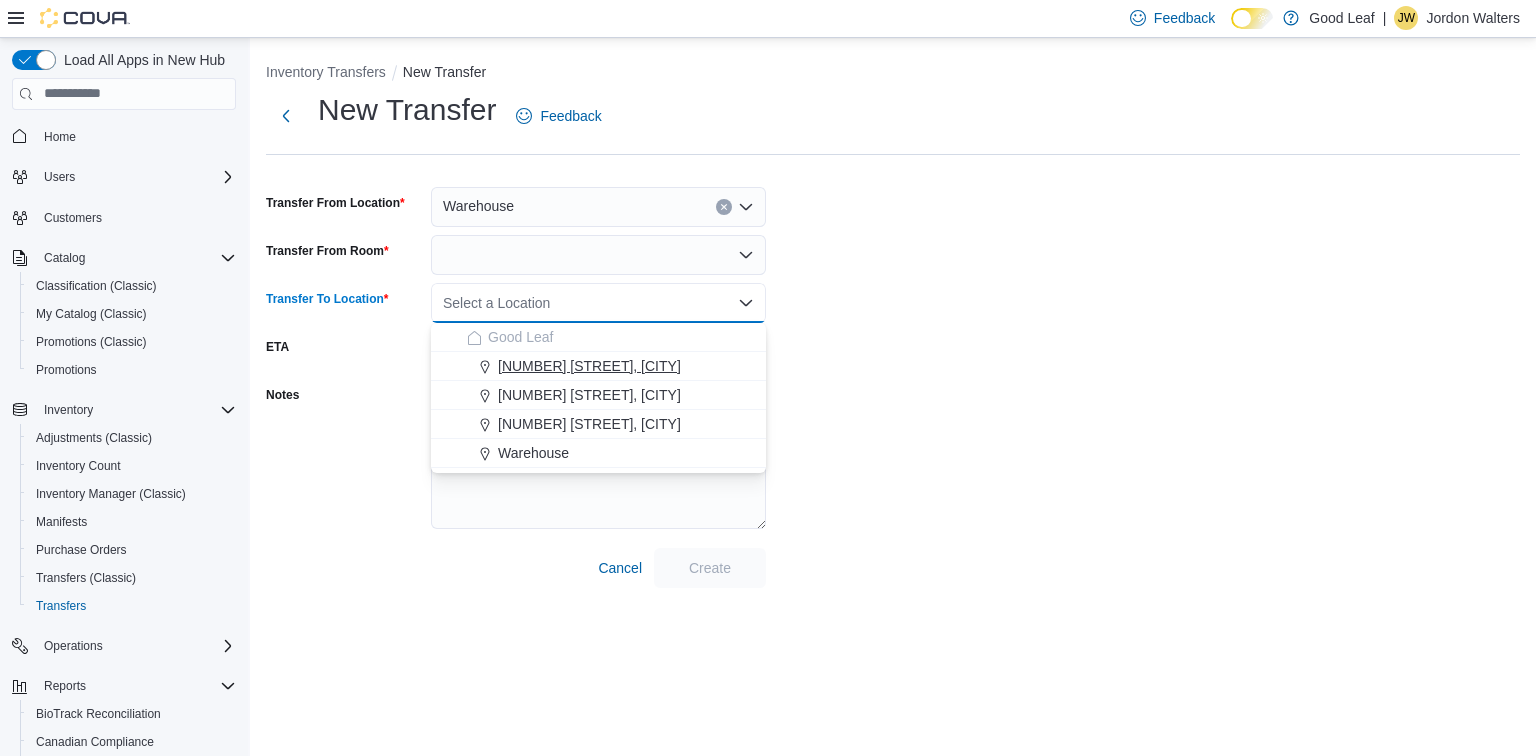 click on "14411 NY-438, Gowanda" at bounding box center (610, 366) 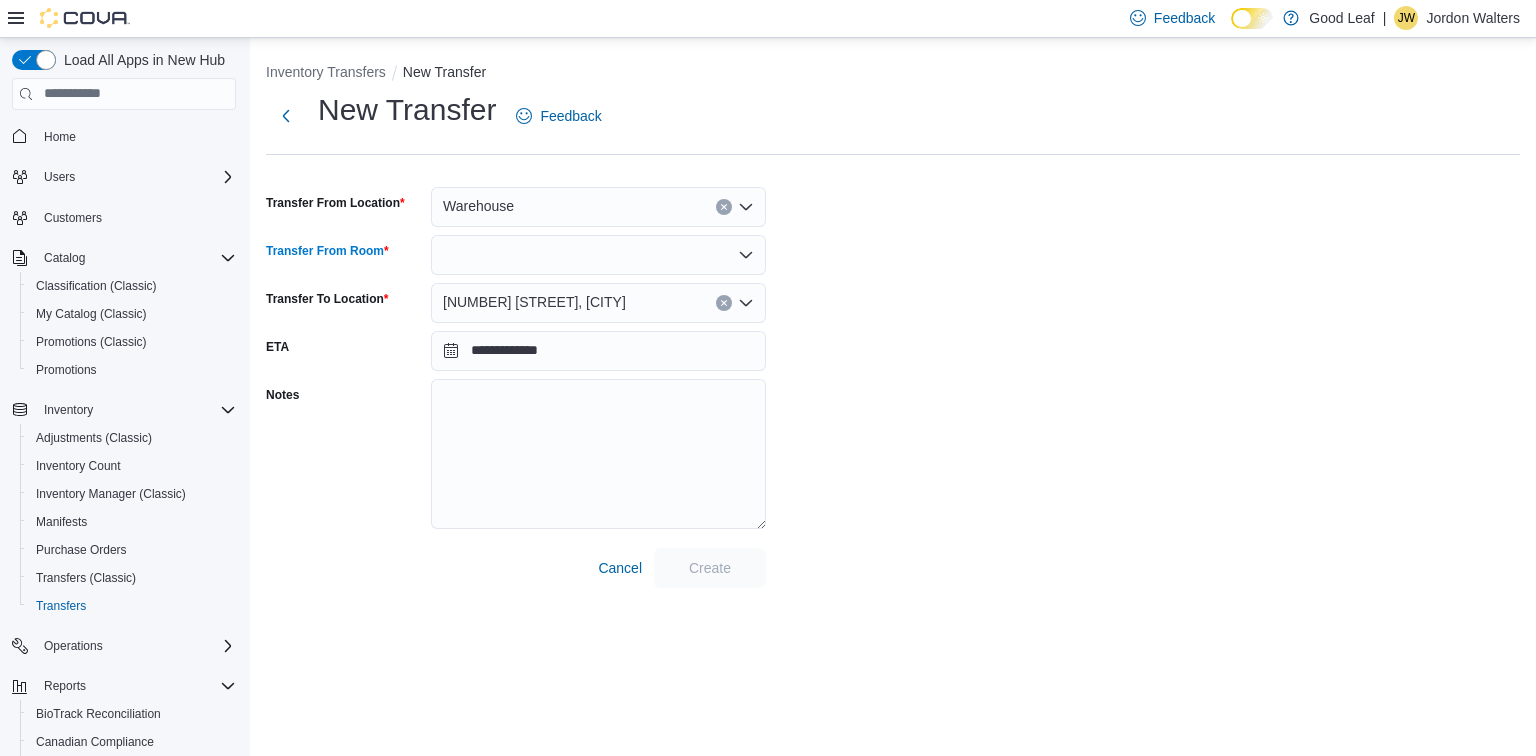 click at bounding box center (598, 255) 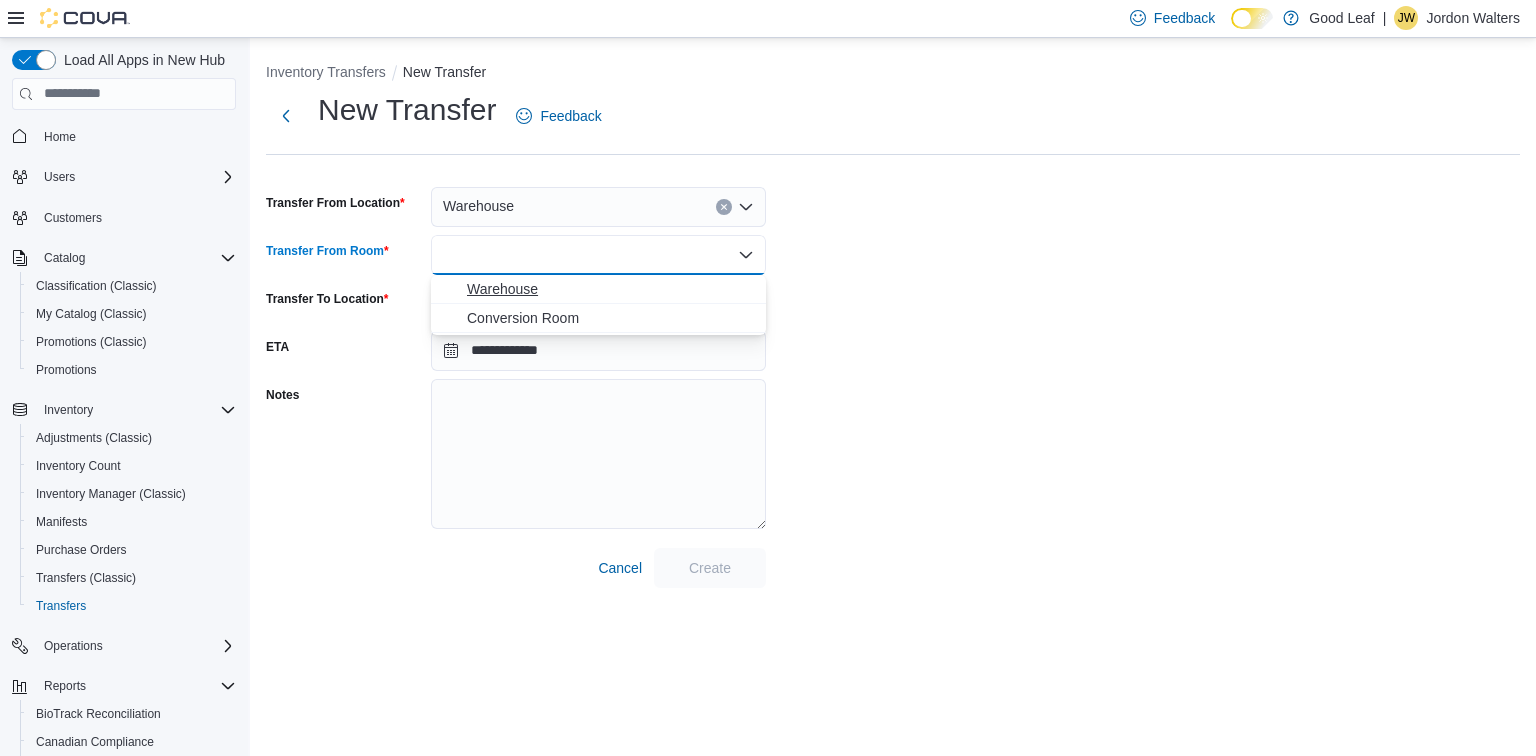 click on "Warehouse" at bounding box center (610, 289) 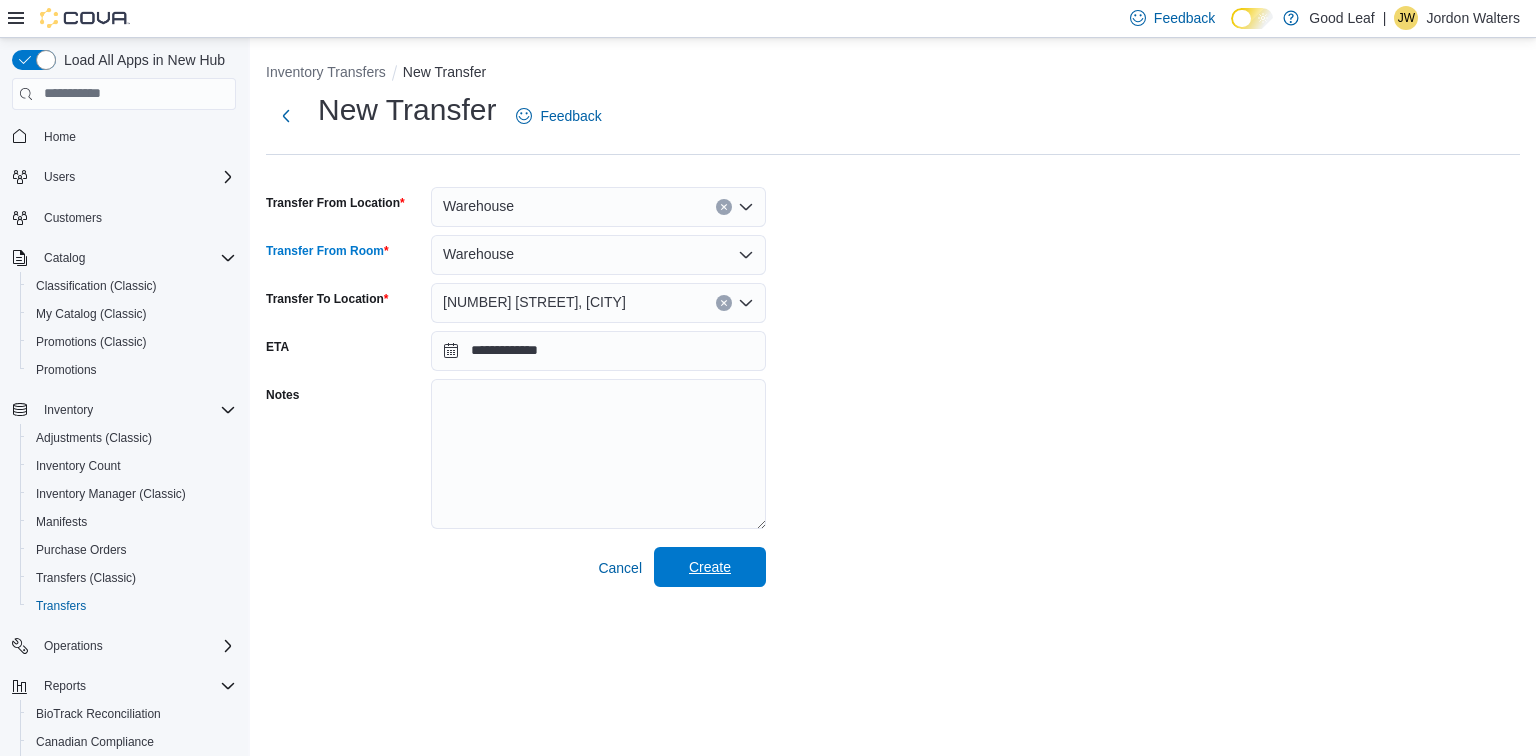 click on "Create" at bounding box center [710, 567] 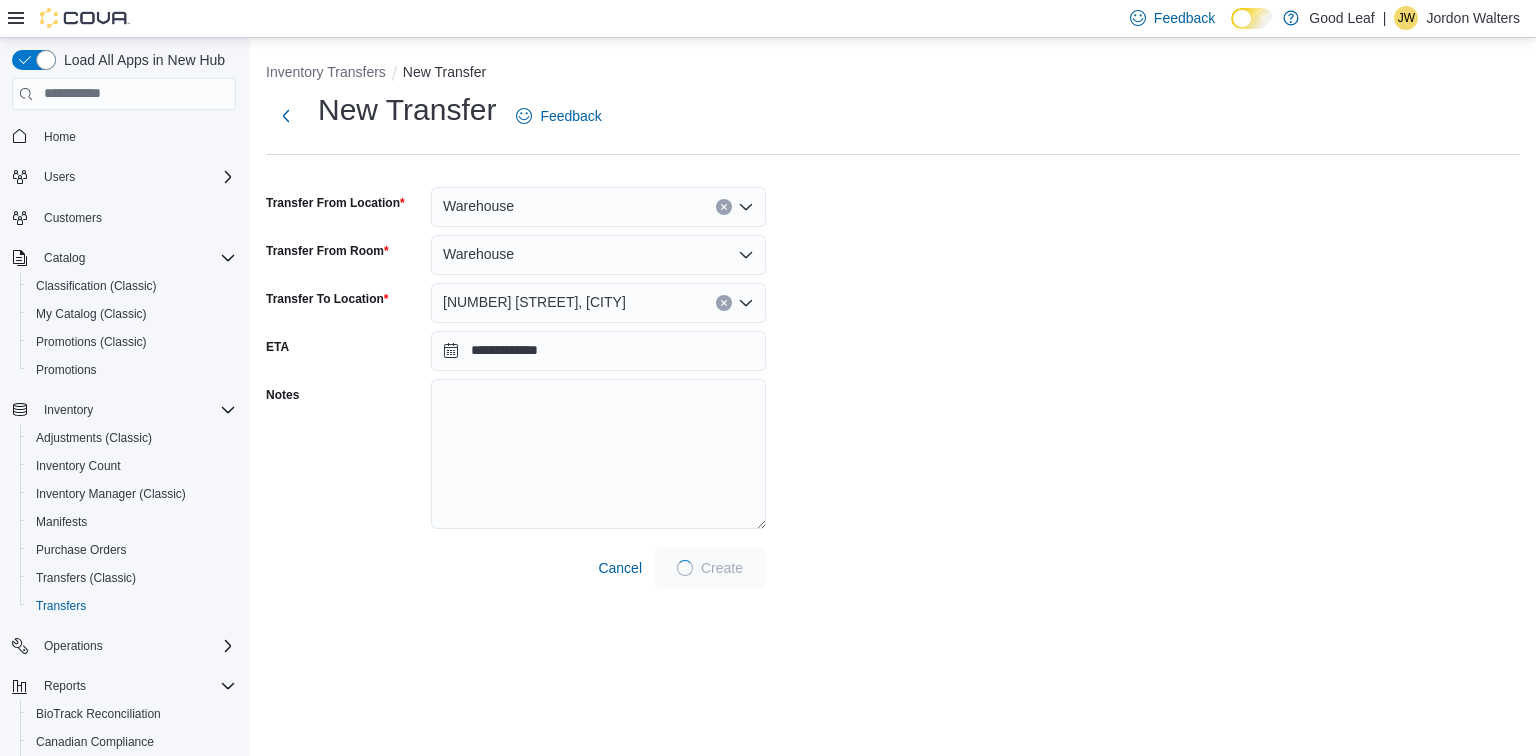 scroll, scrollTop: 0, scrollLeft: 0, axis: both 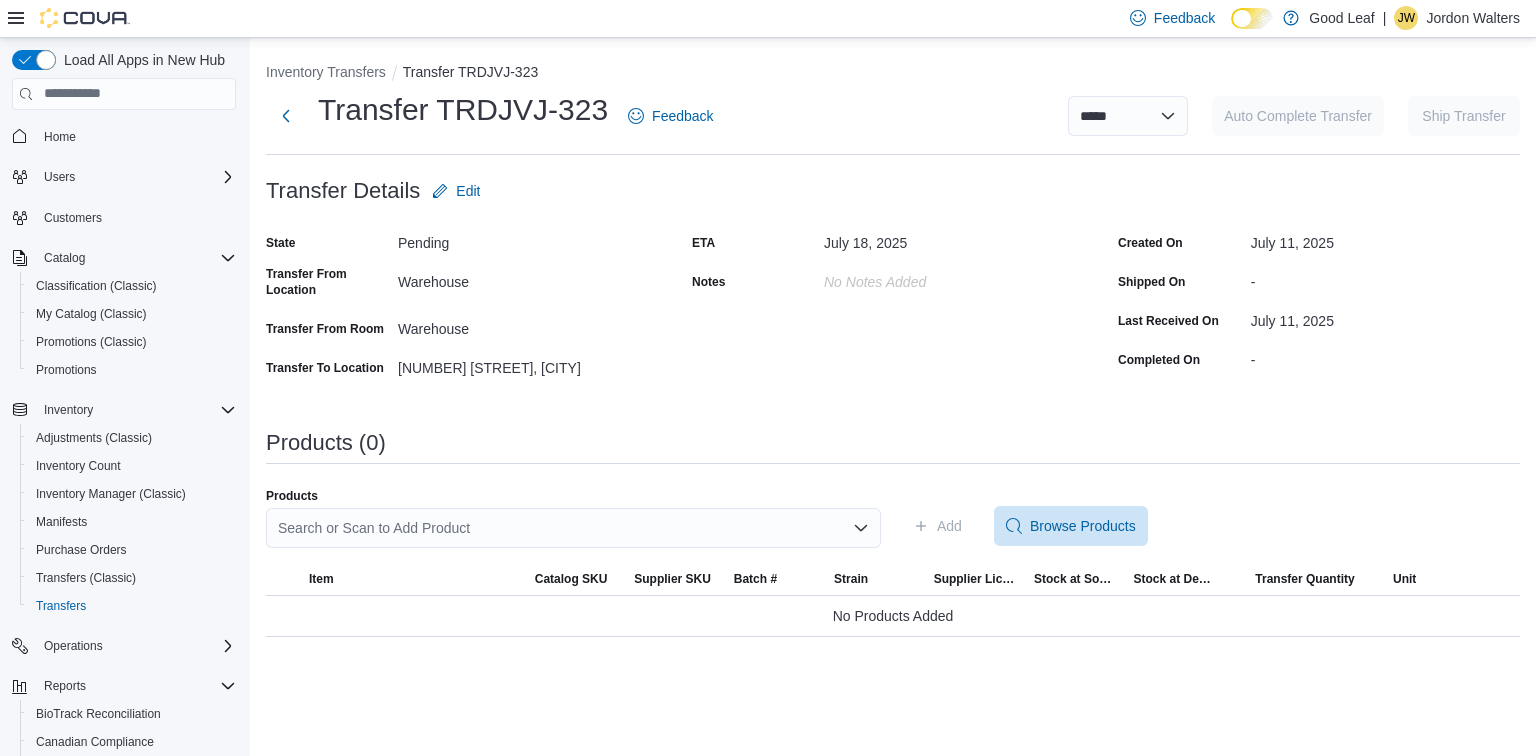 click on "Search or Scan to Add Product" at bounding box center (573, 528) 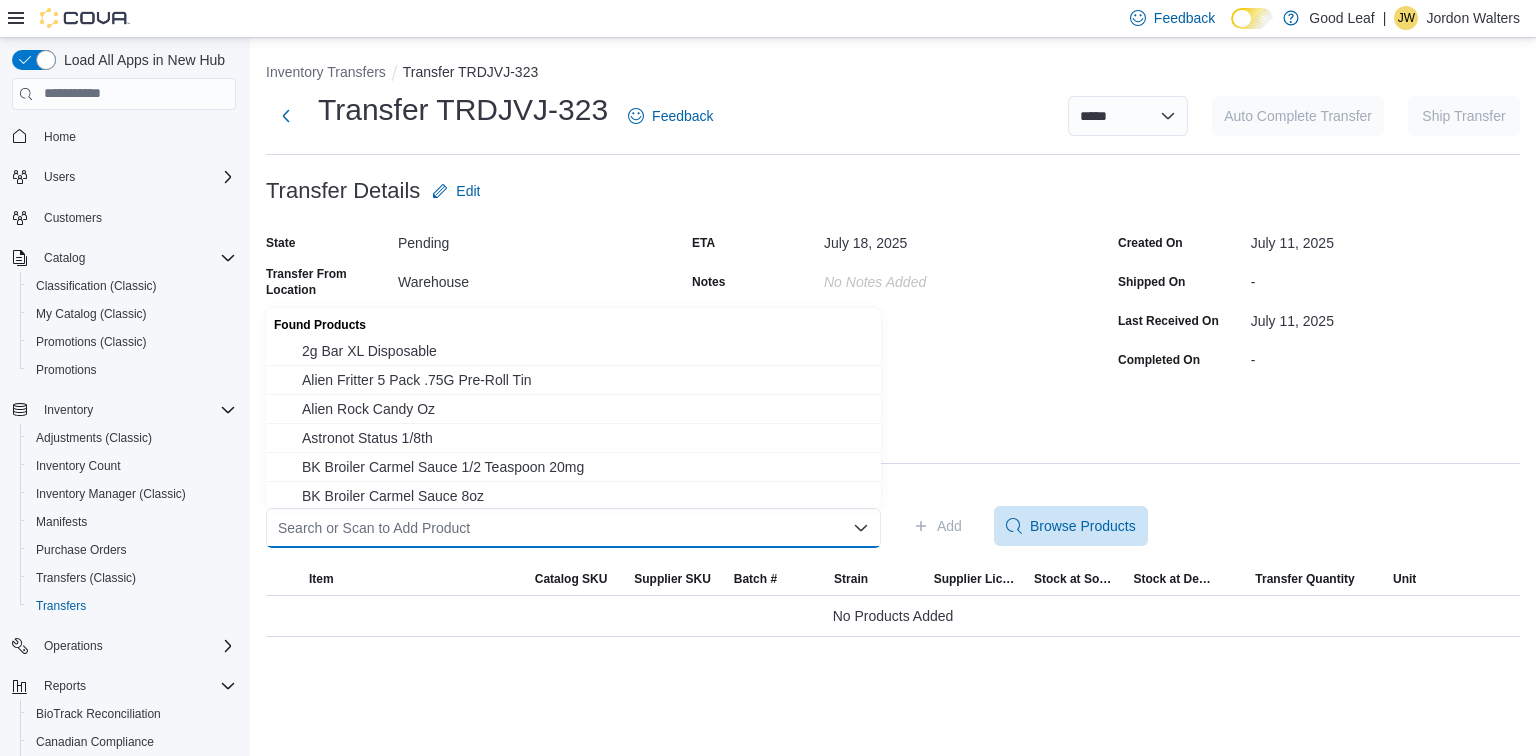 paste on "**********" 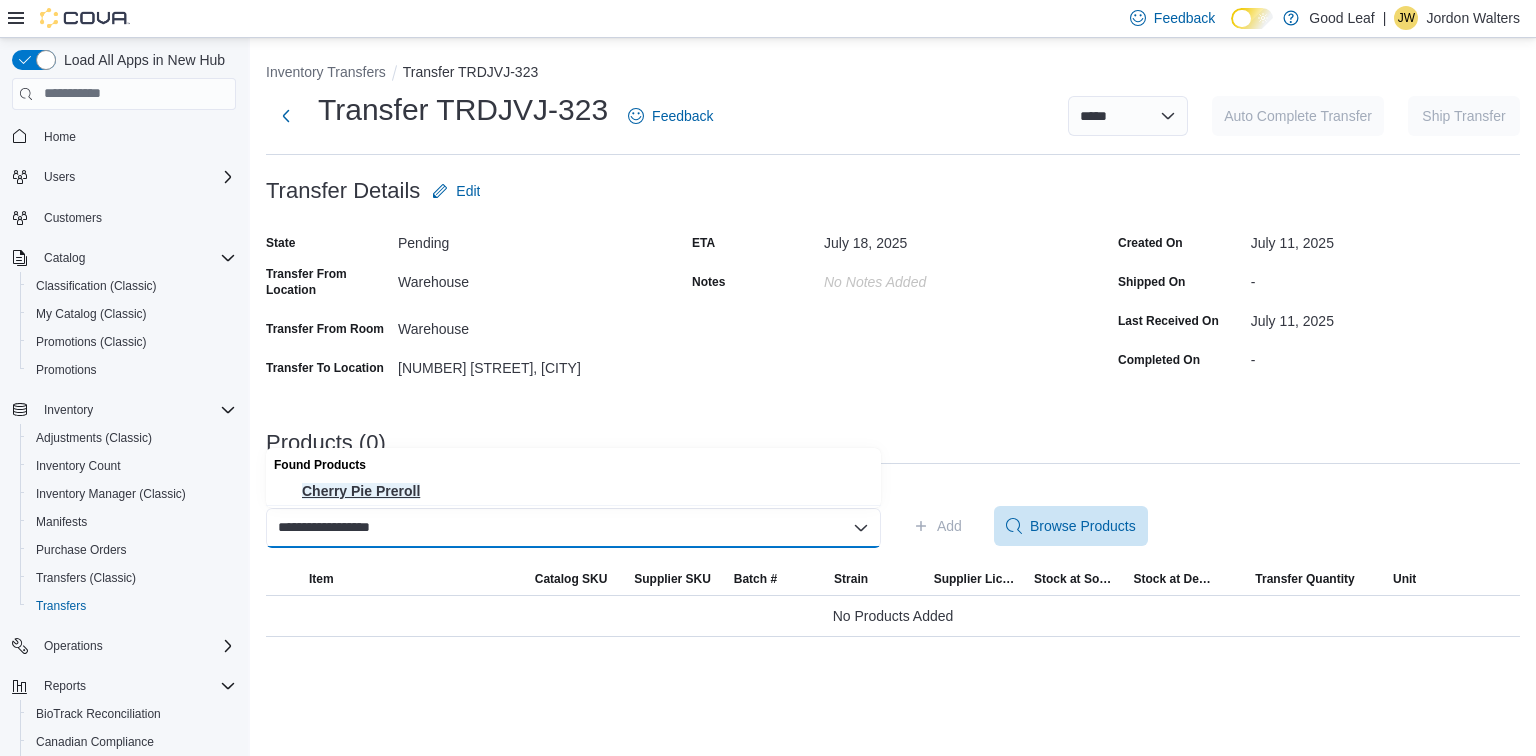 type on "**********" 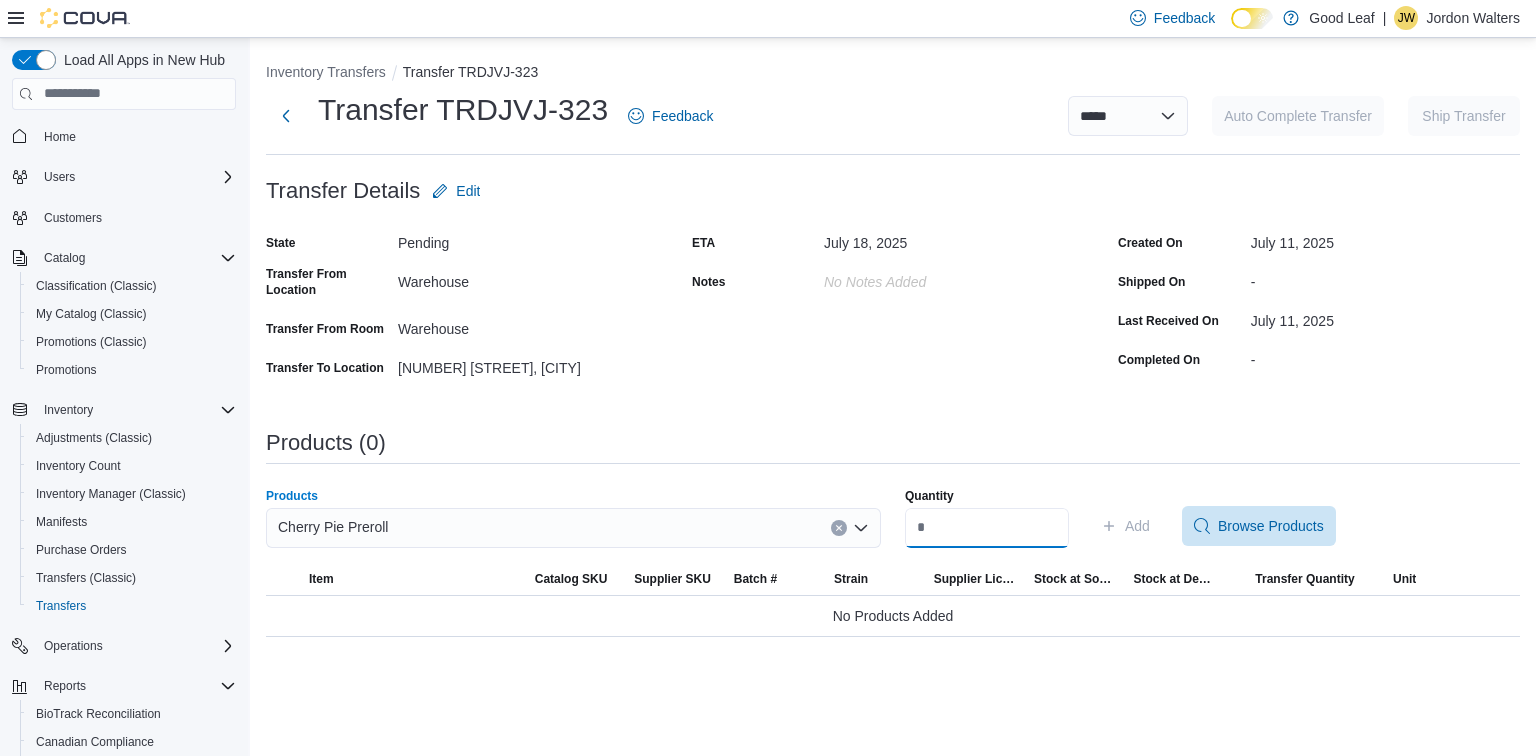 click on "Quantity" at bounding box center [987, 528] 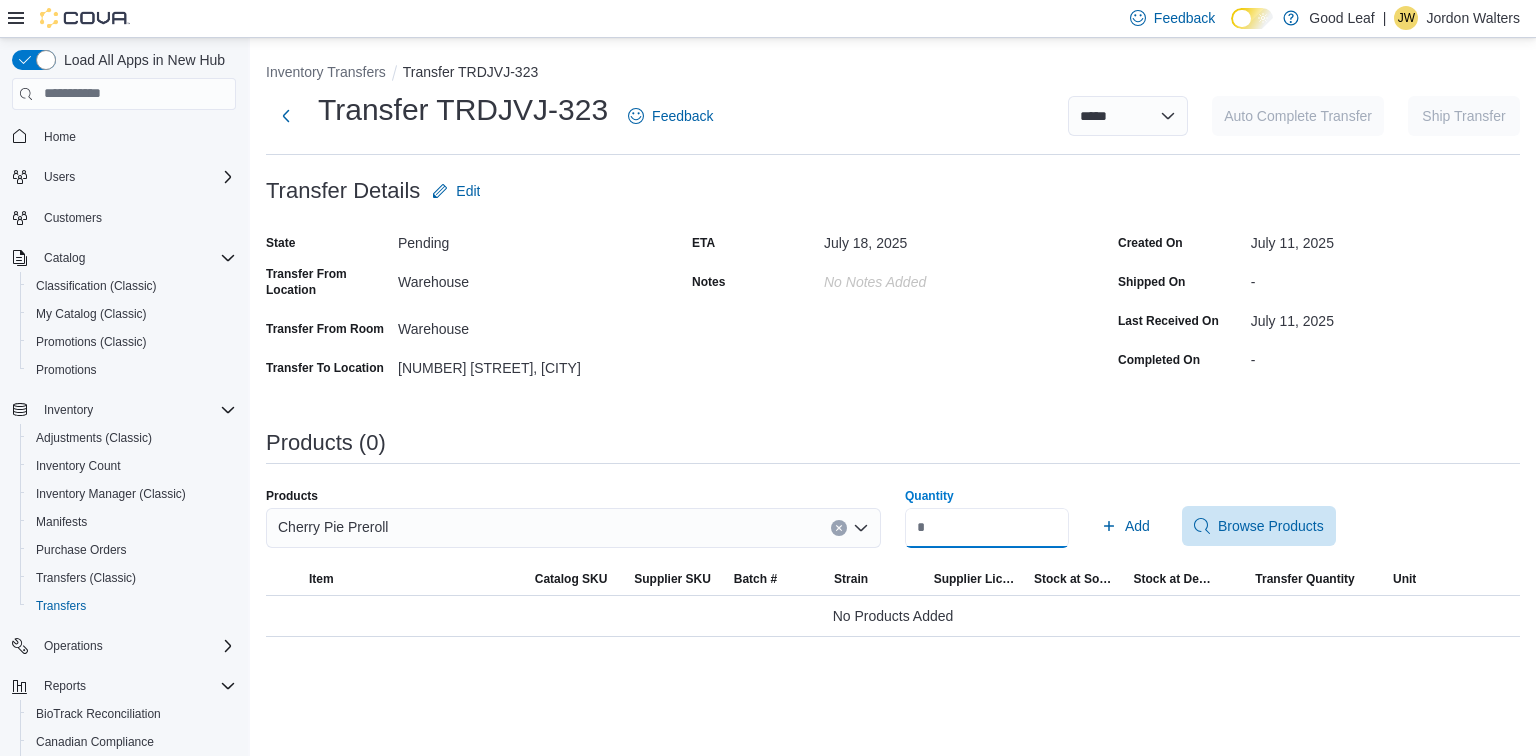 type on "**" 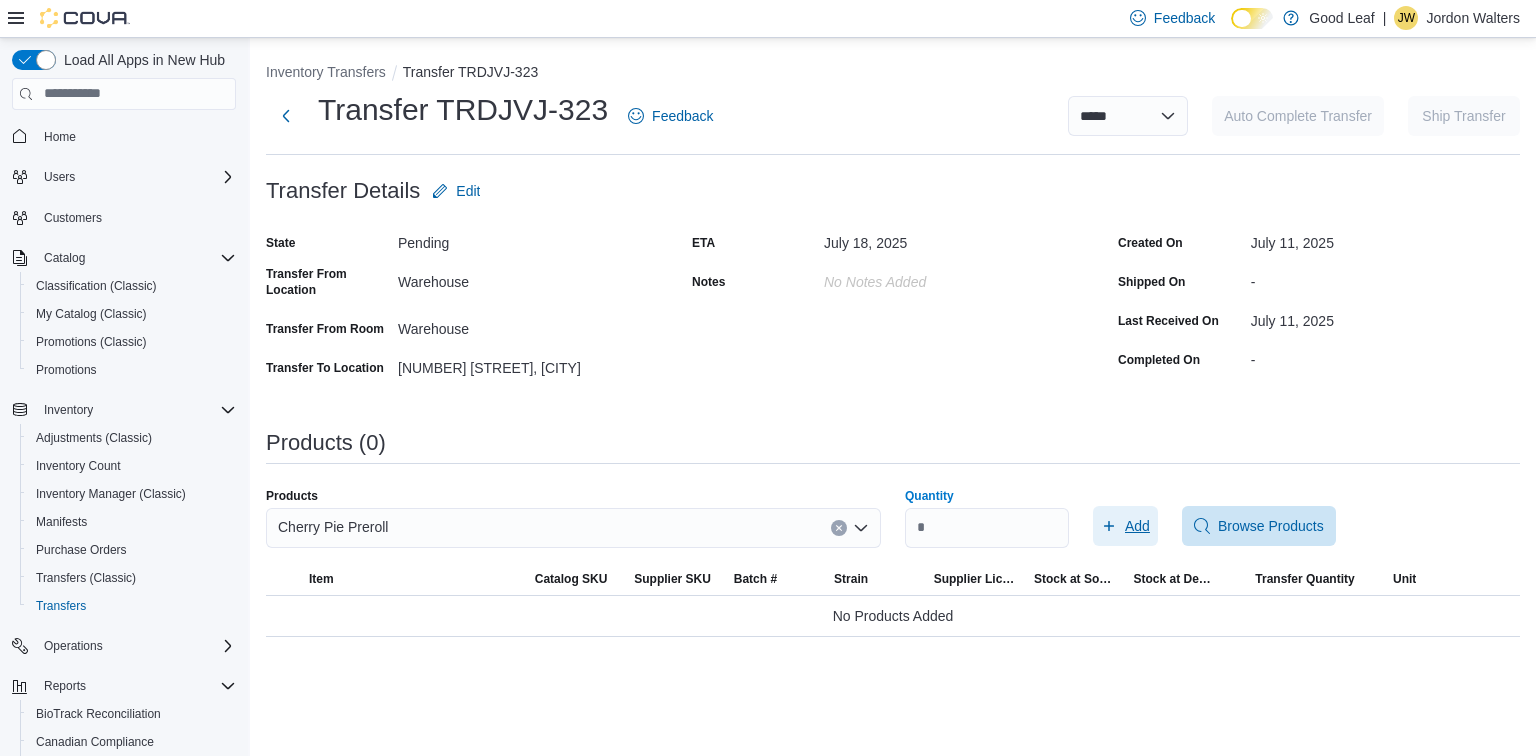 click on "Add" at bounding box center (1125, 526) 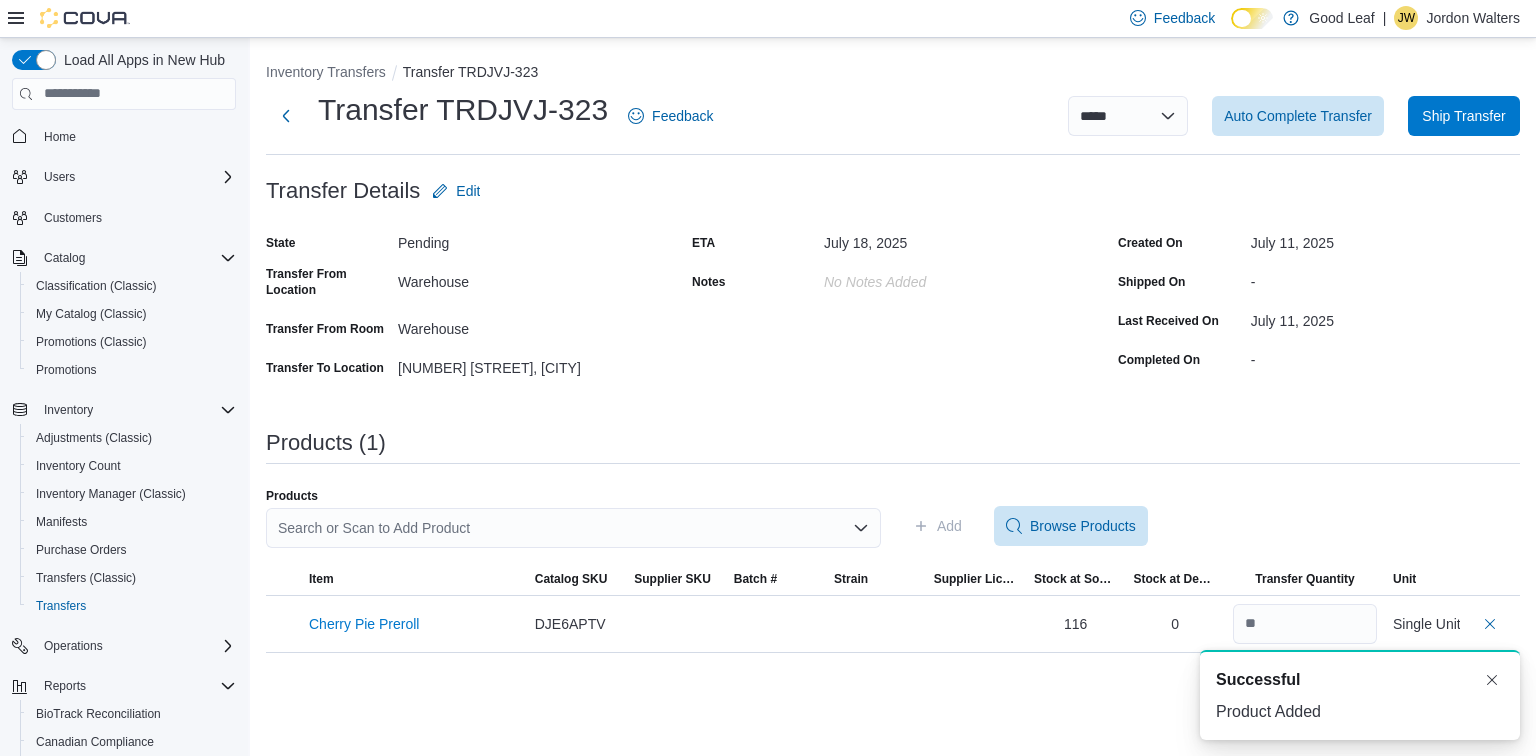 scroll, scrollTop: 0, scrollLeft: 0, axis: both 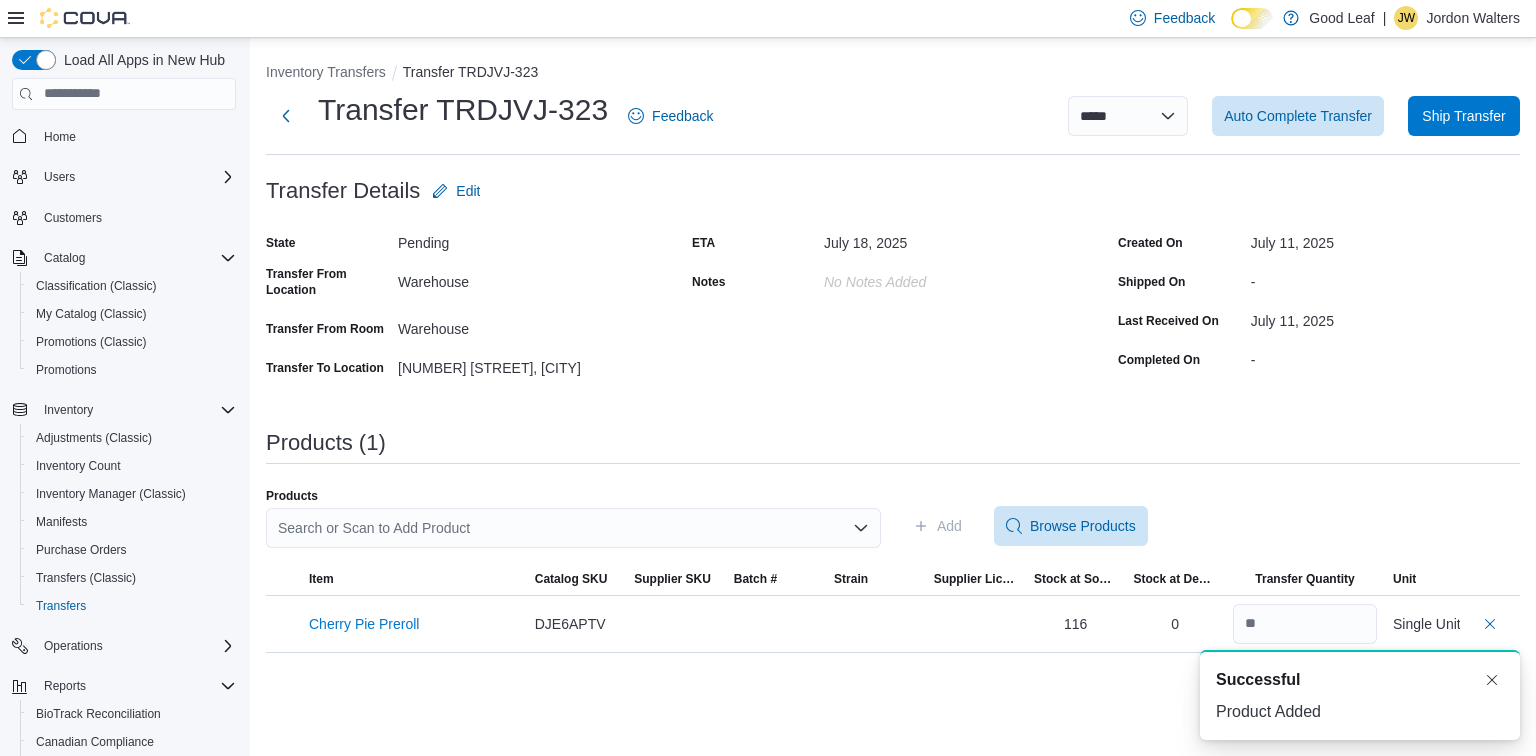click on "Search or Scan to Add Product" at bounding box center (573, 528) 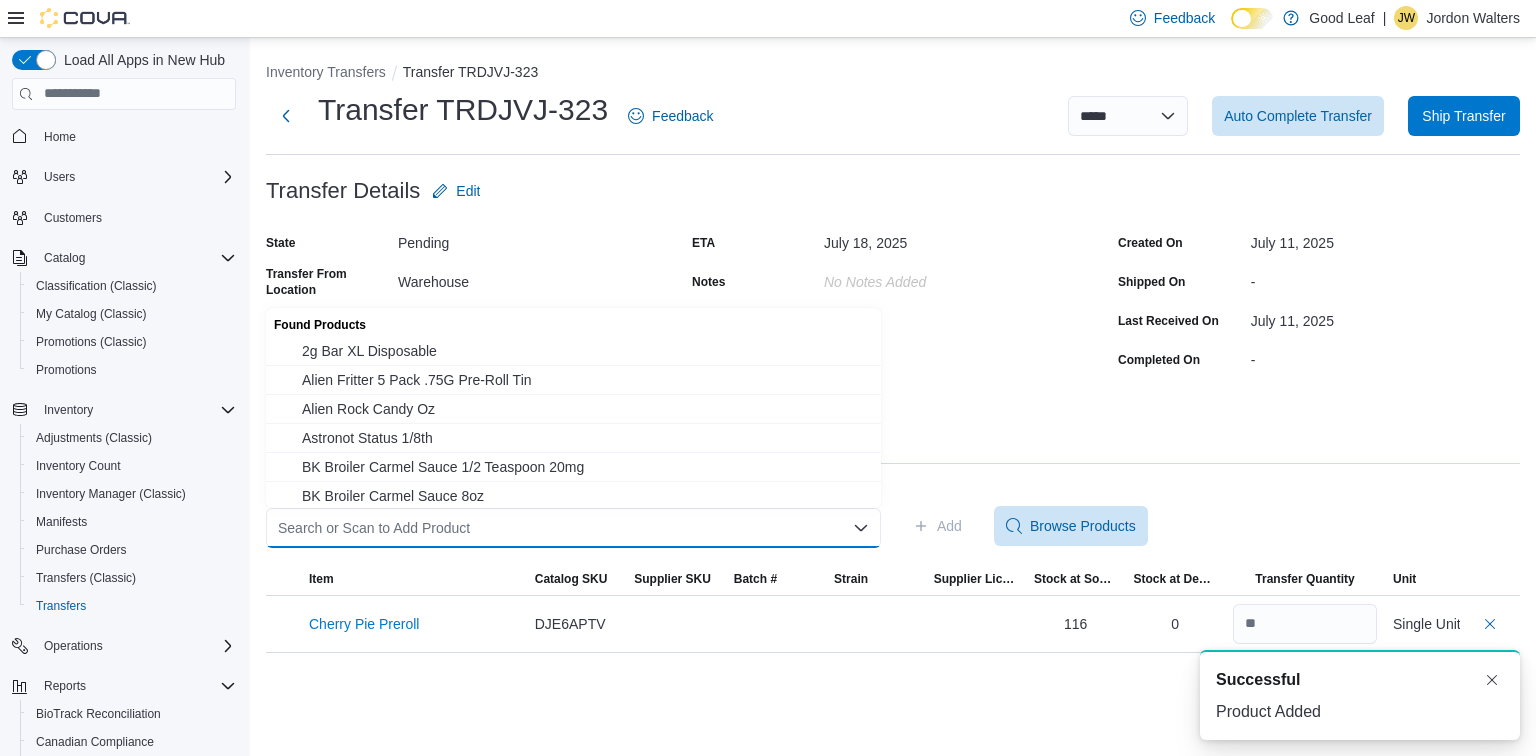paste on "**********" 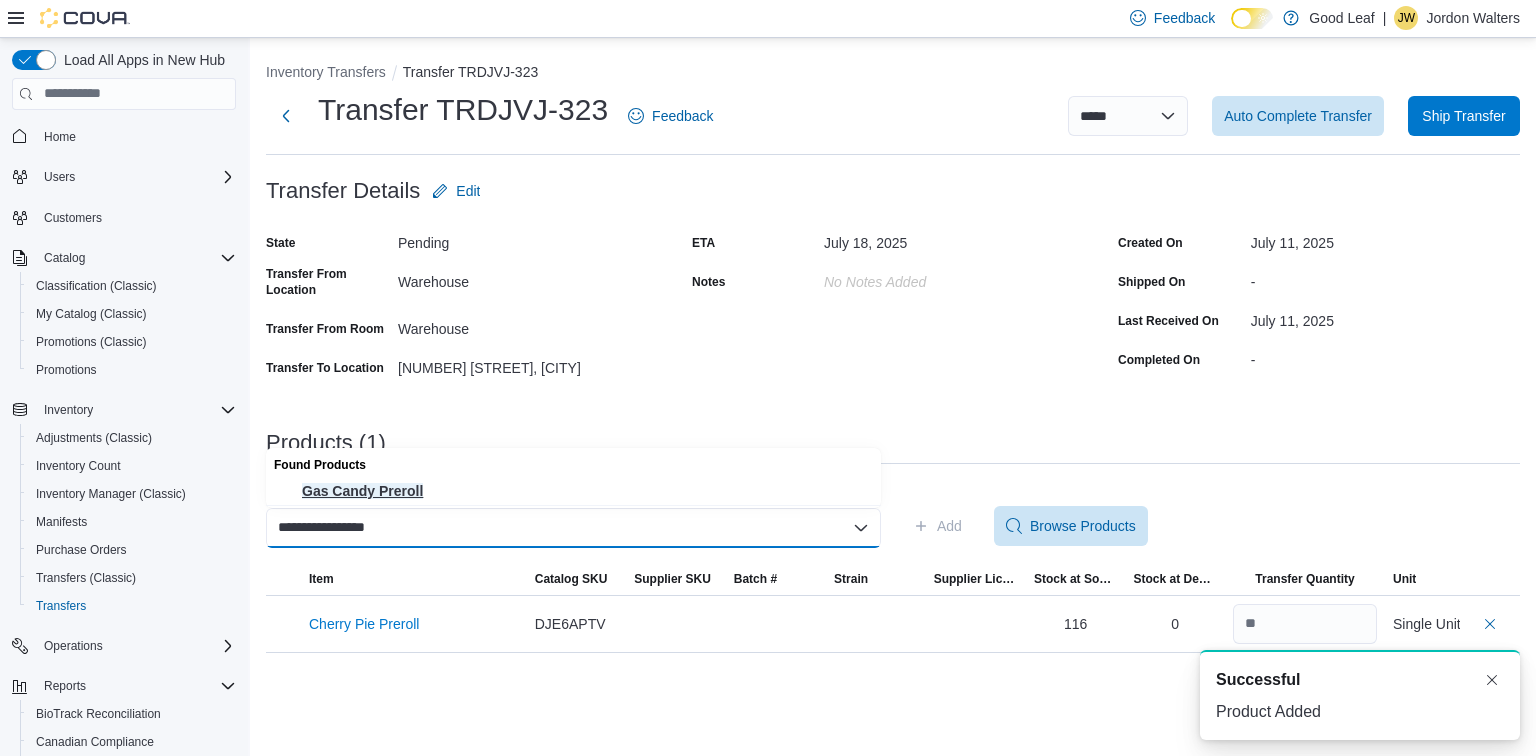type on "**********" 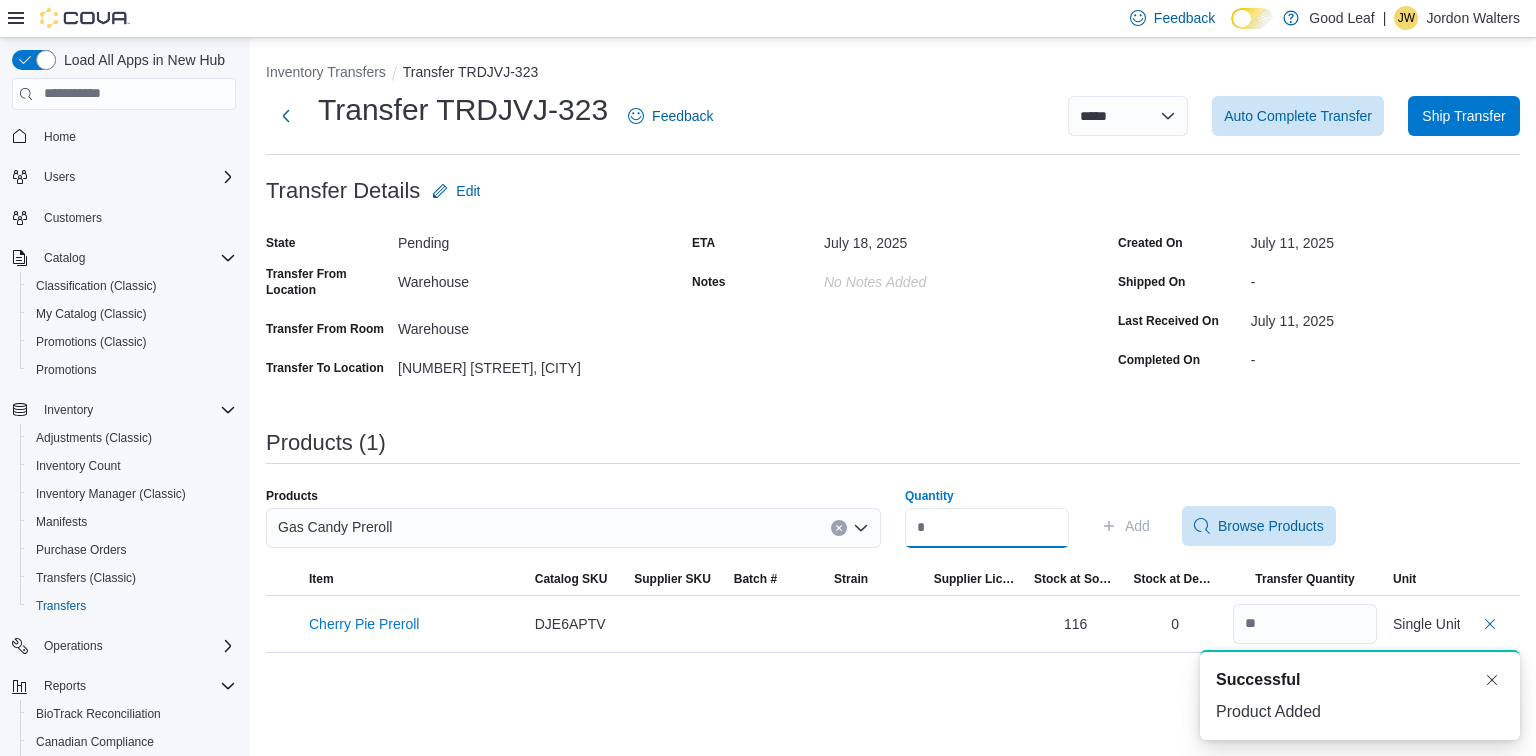 click on "Quantity" at bounding box center [987, 528] 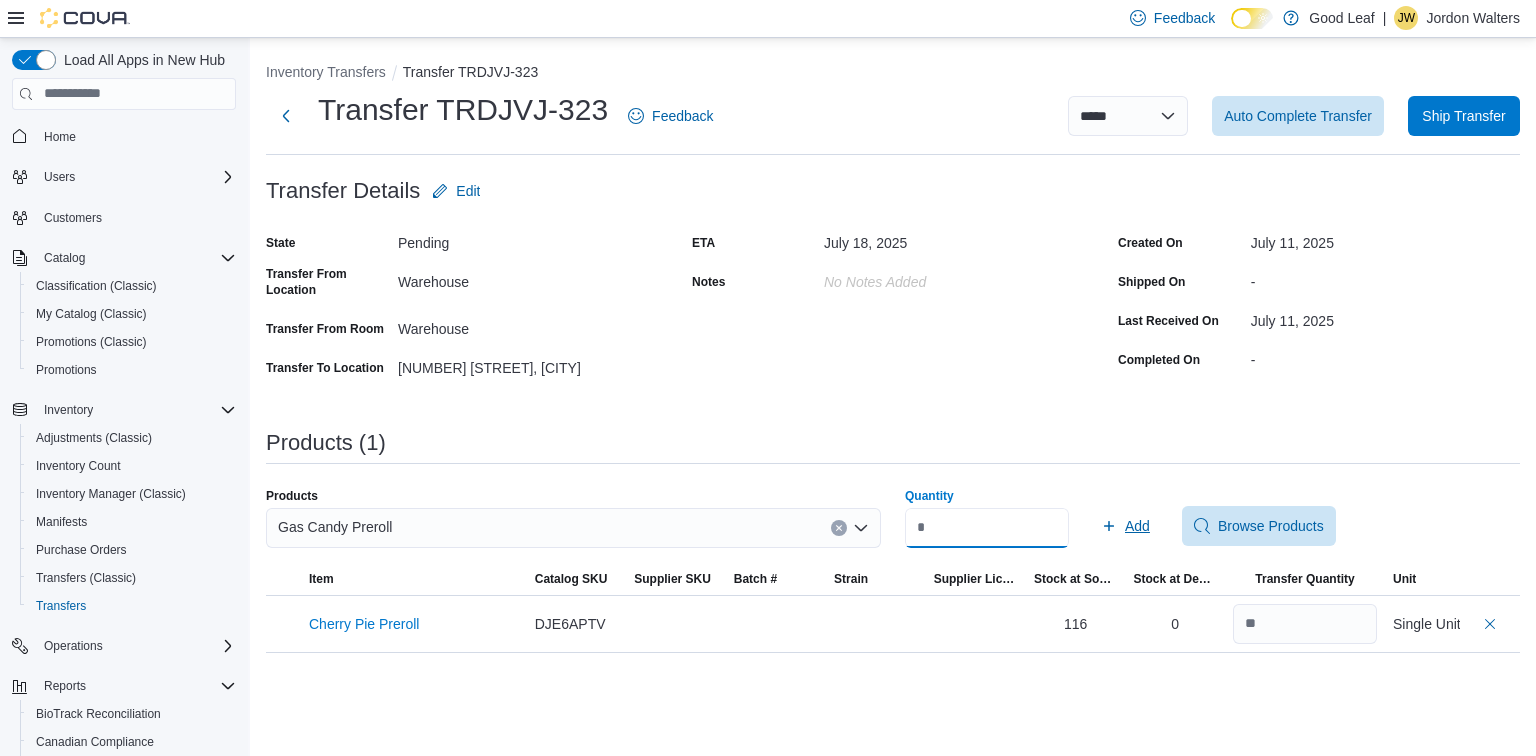 type on "**" 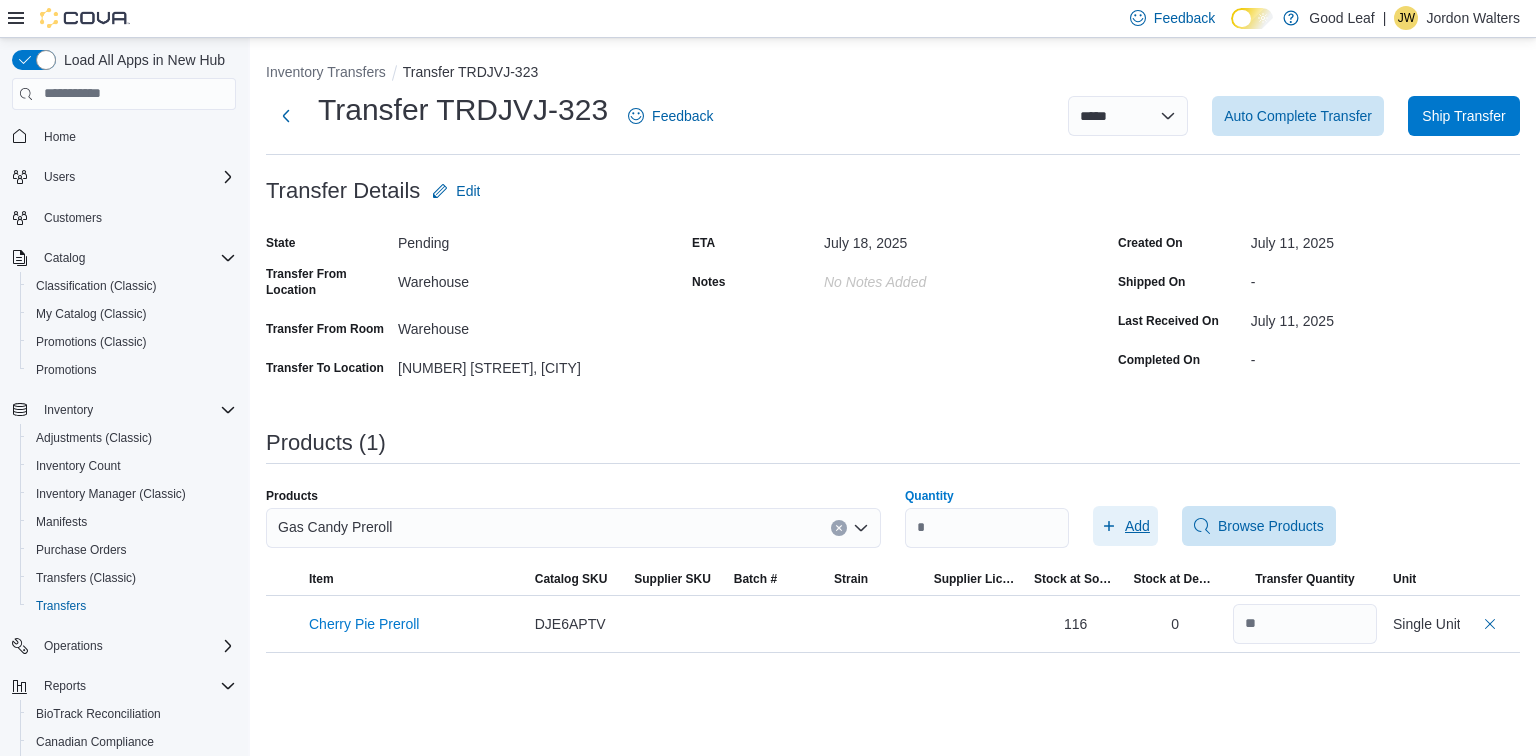 click on "Add" at bounding box center [1125, 526] 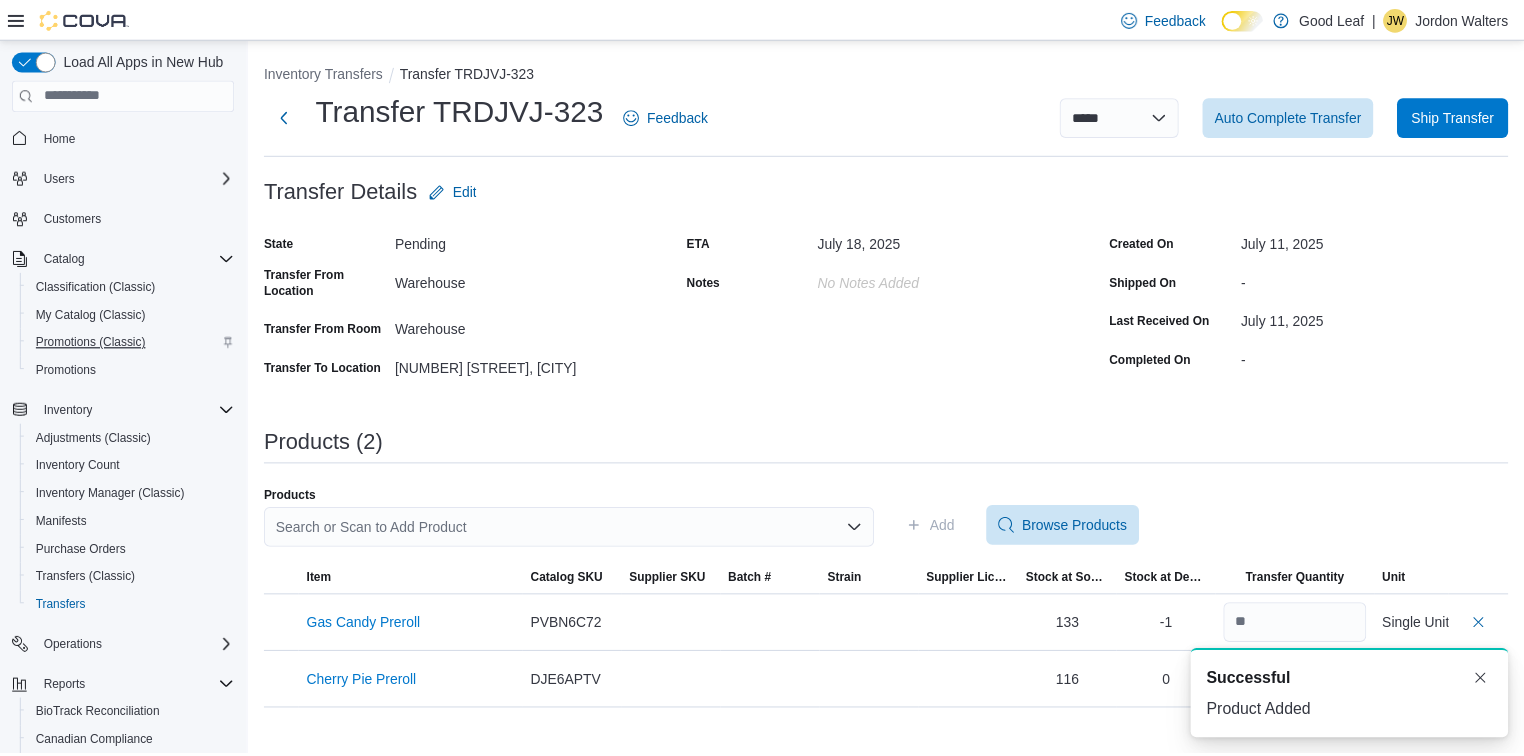 scroll, scrollTop: 0, scrollLeft: 0, axis: both 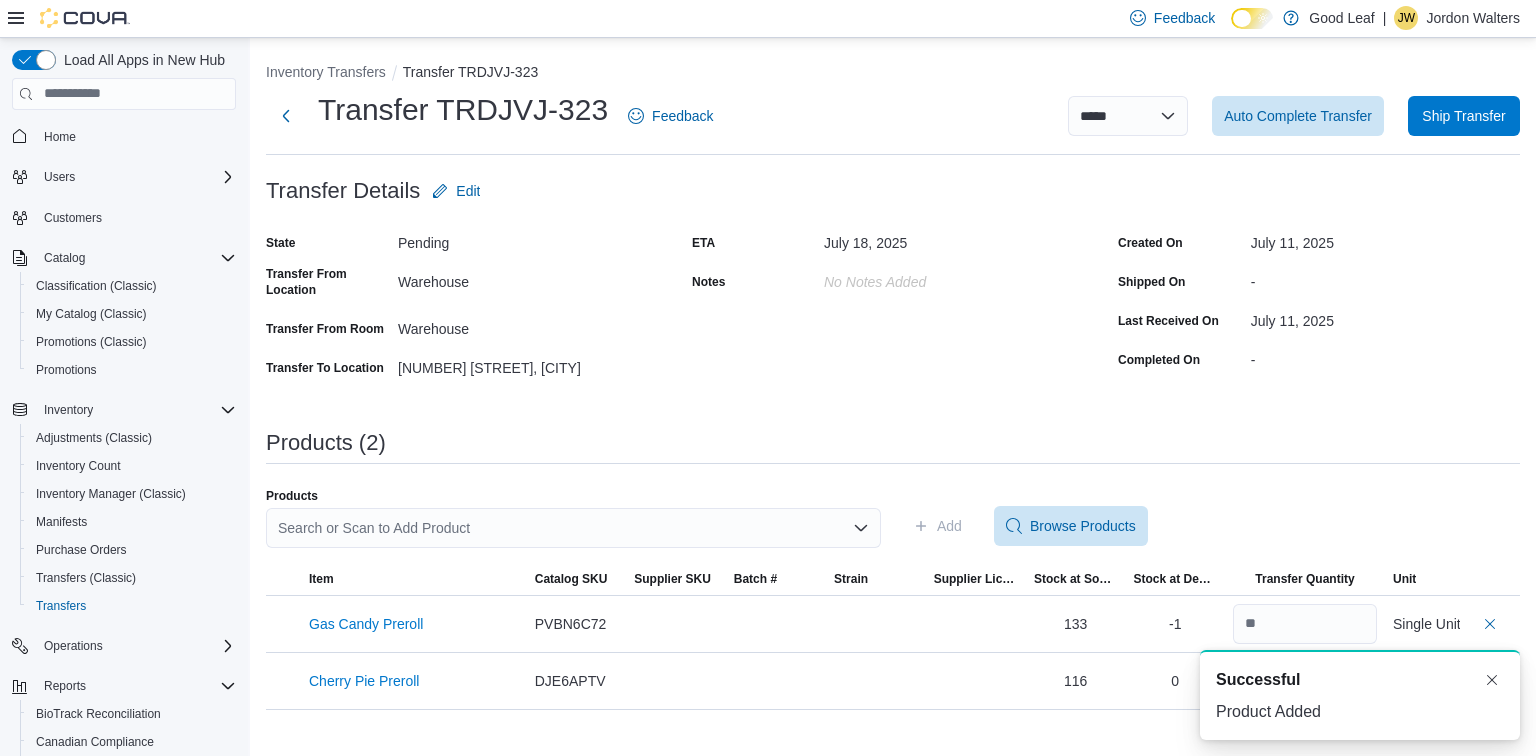 click on "Search or Scan to Add Product" at bounding box center (573, 528) 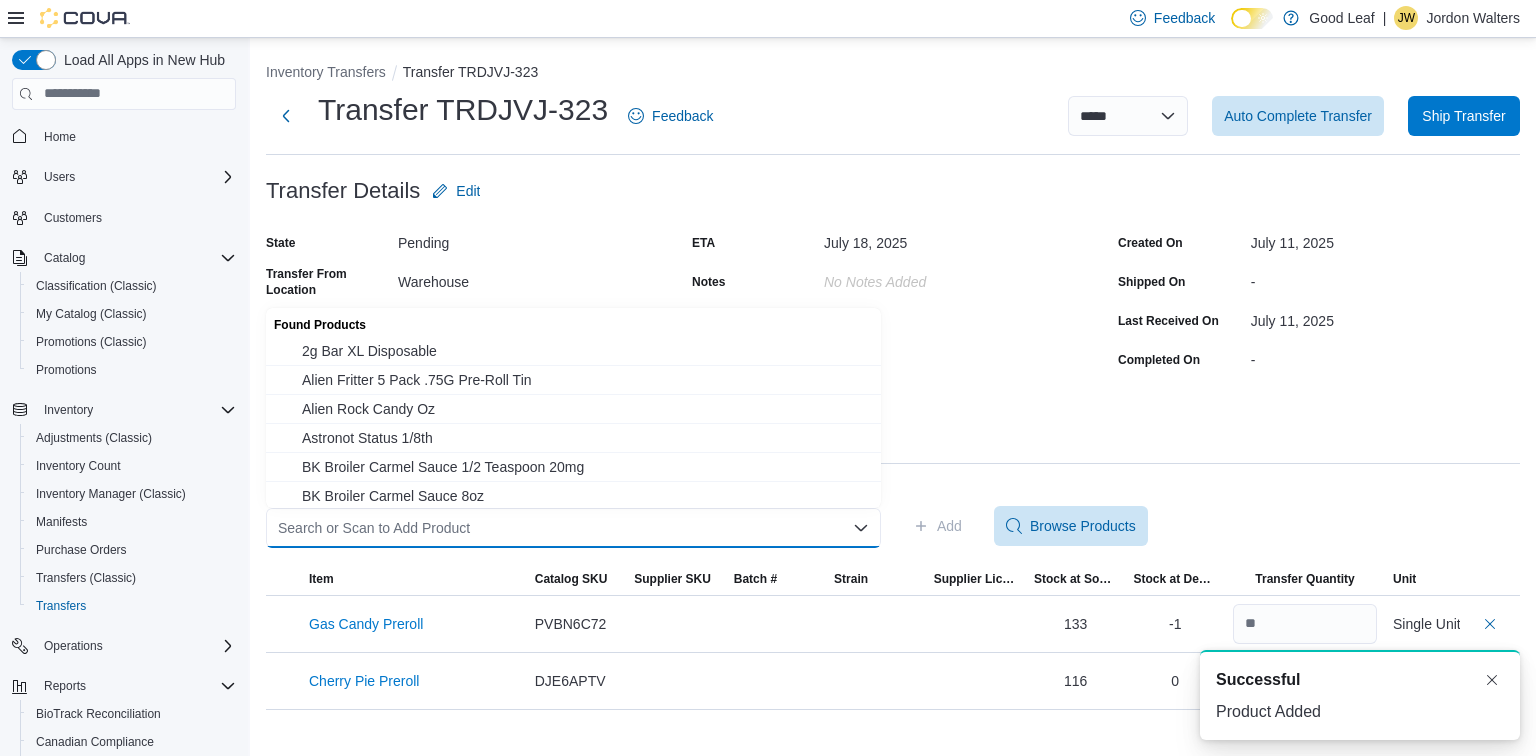 paste on "**********" 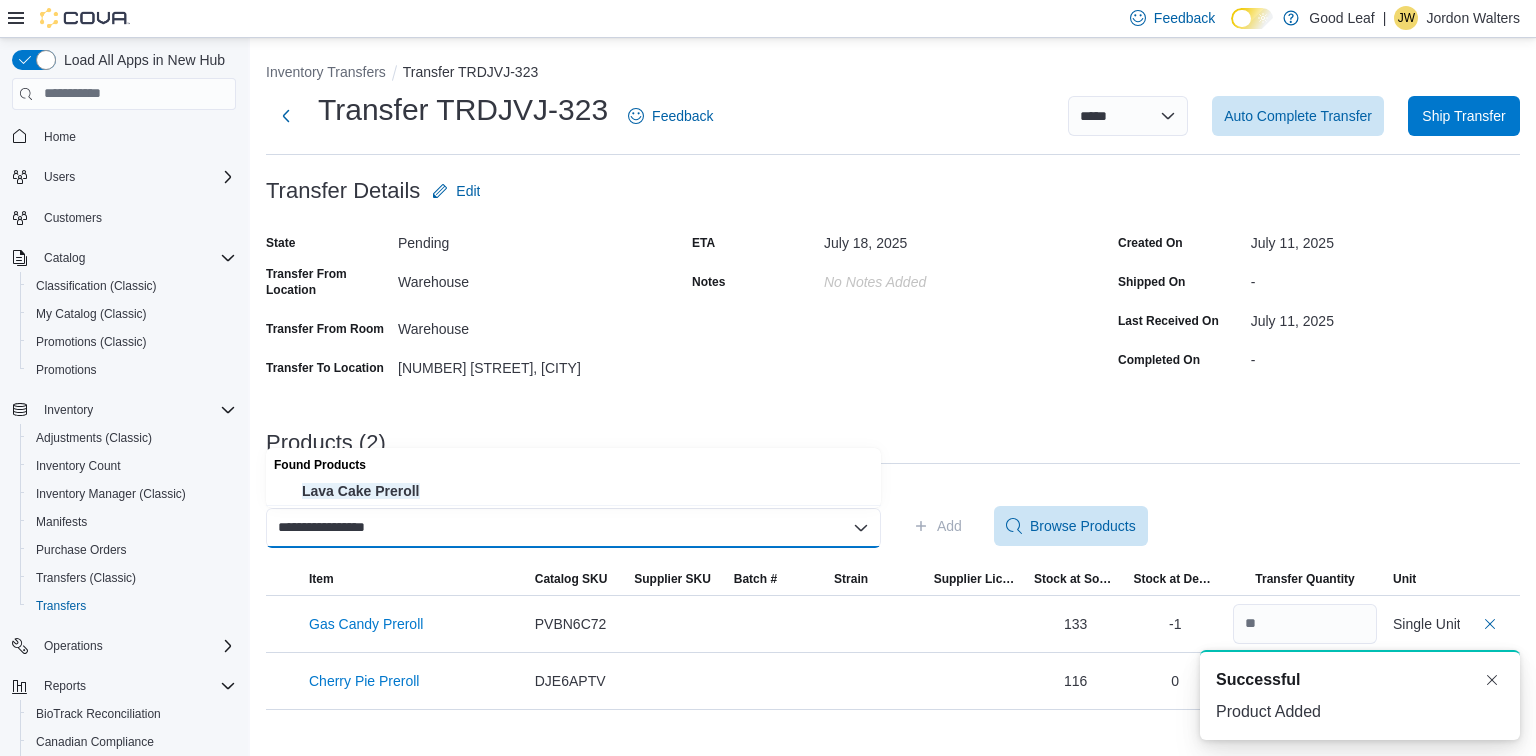 type on "**********" 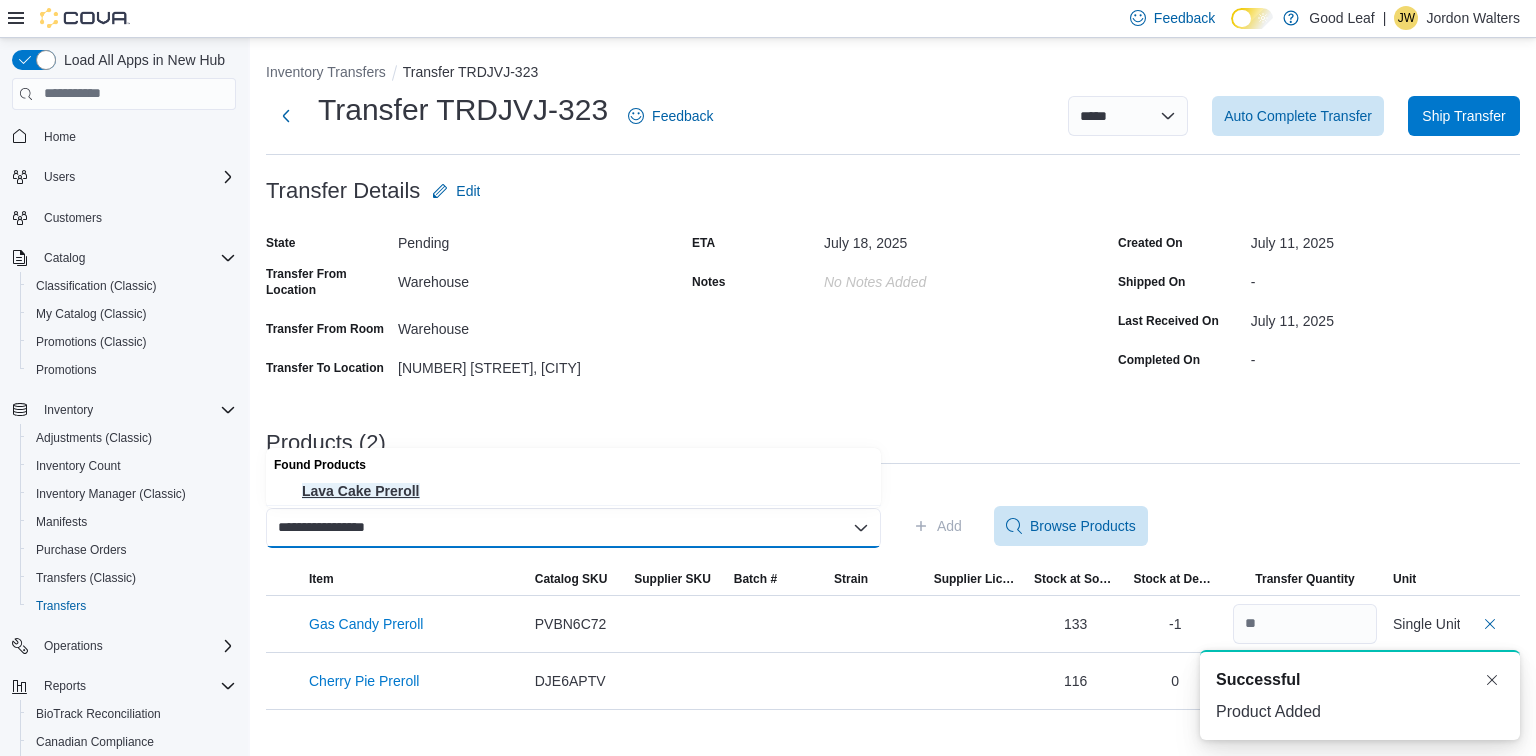 click on "Lava Cake Preroll" at bounding box center (585, 491) 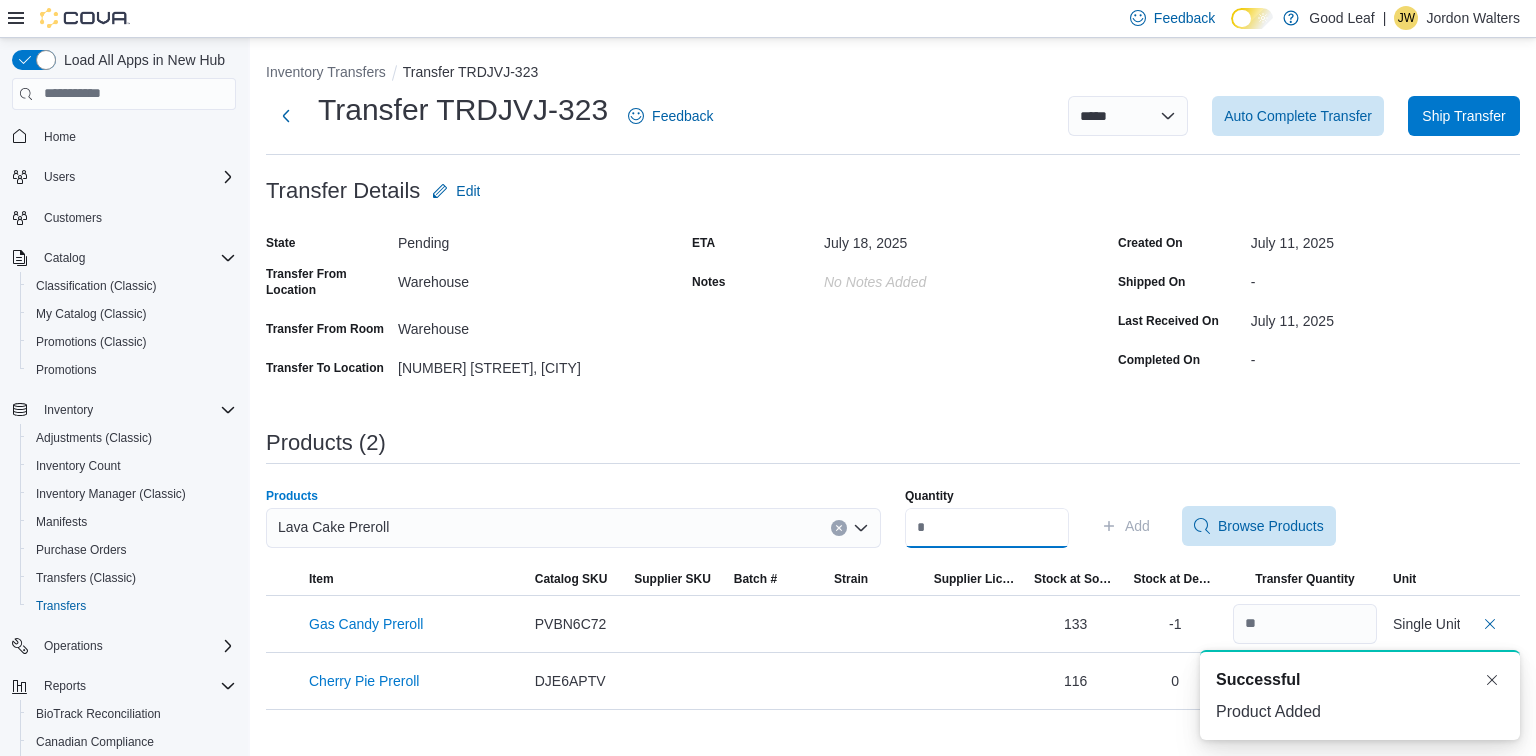click on "Quantity" at bounding box center [987, 528] 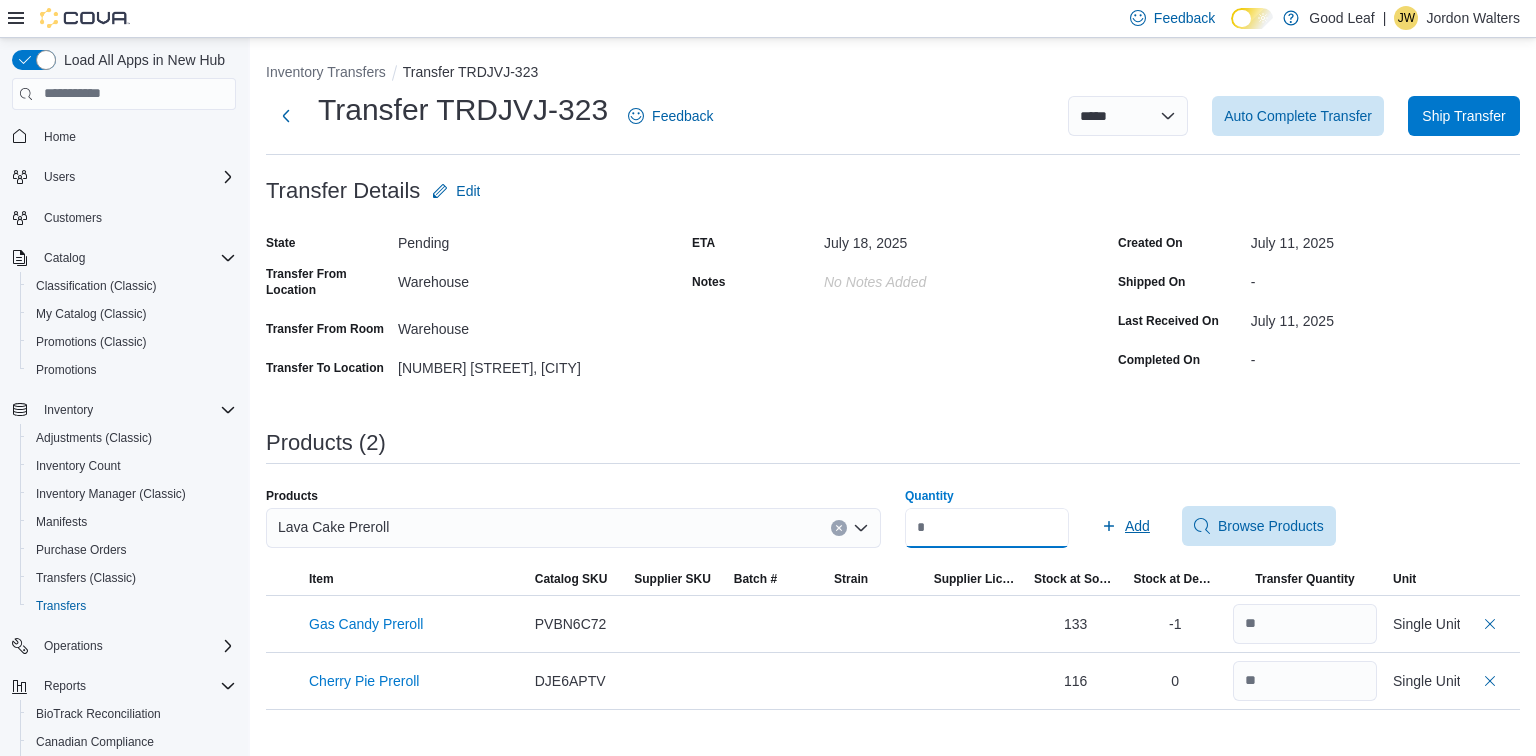 type on "***" 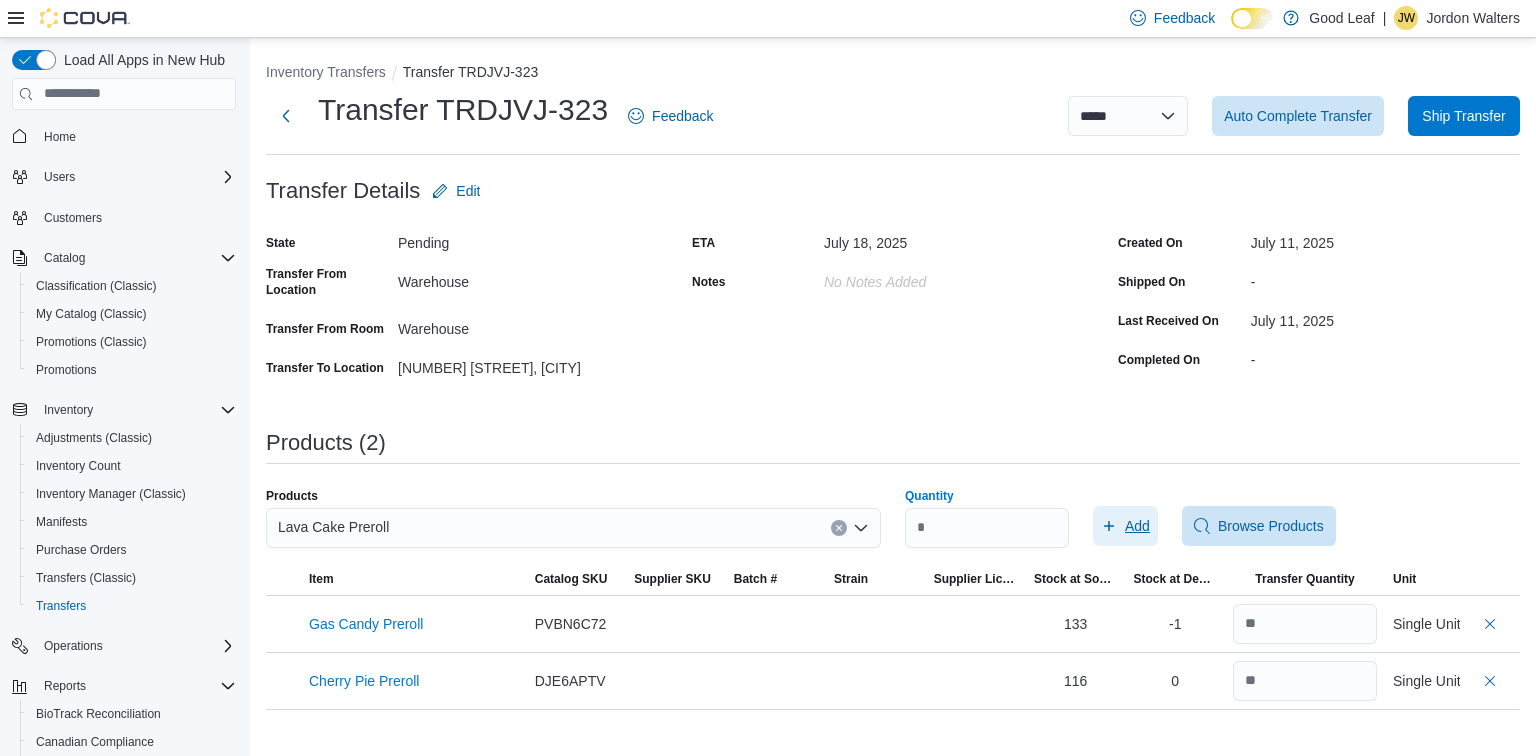 click on "Add" at bounding box center (1137, 526) 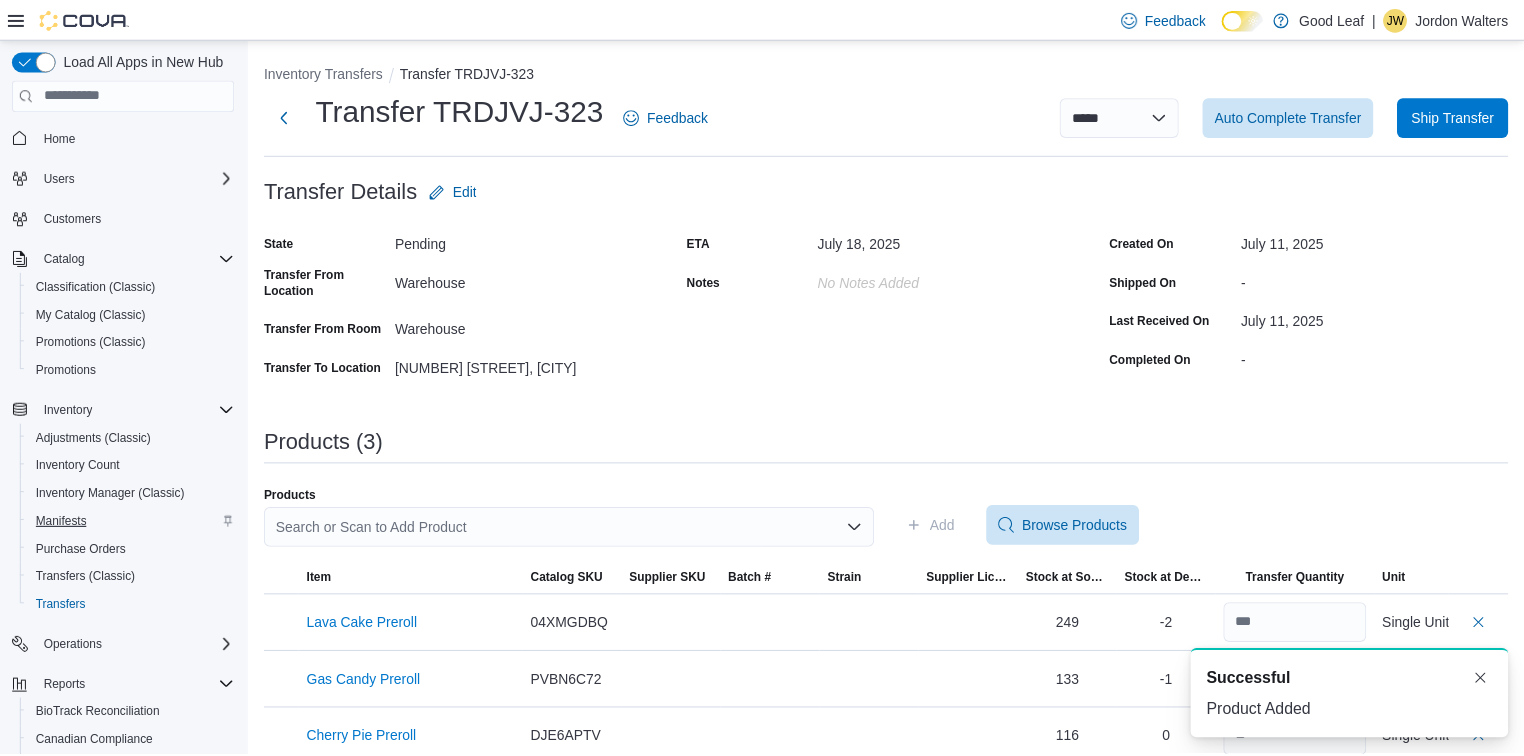 scroll, scrollTop: 0, scrollLeft: 0, axis: both 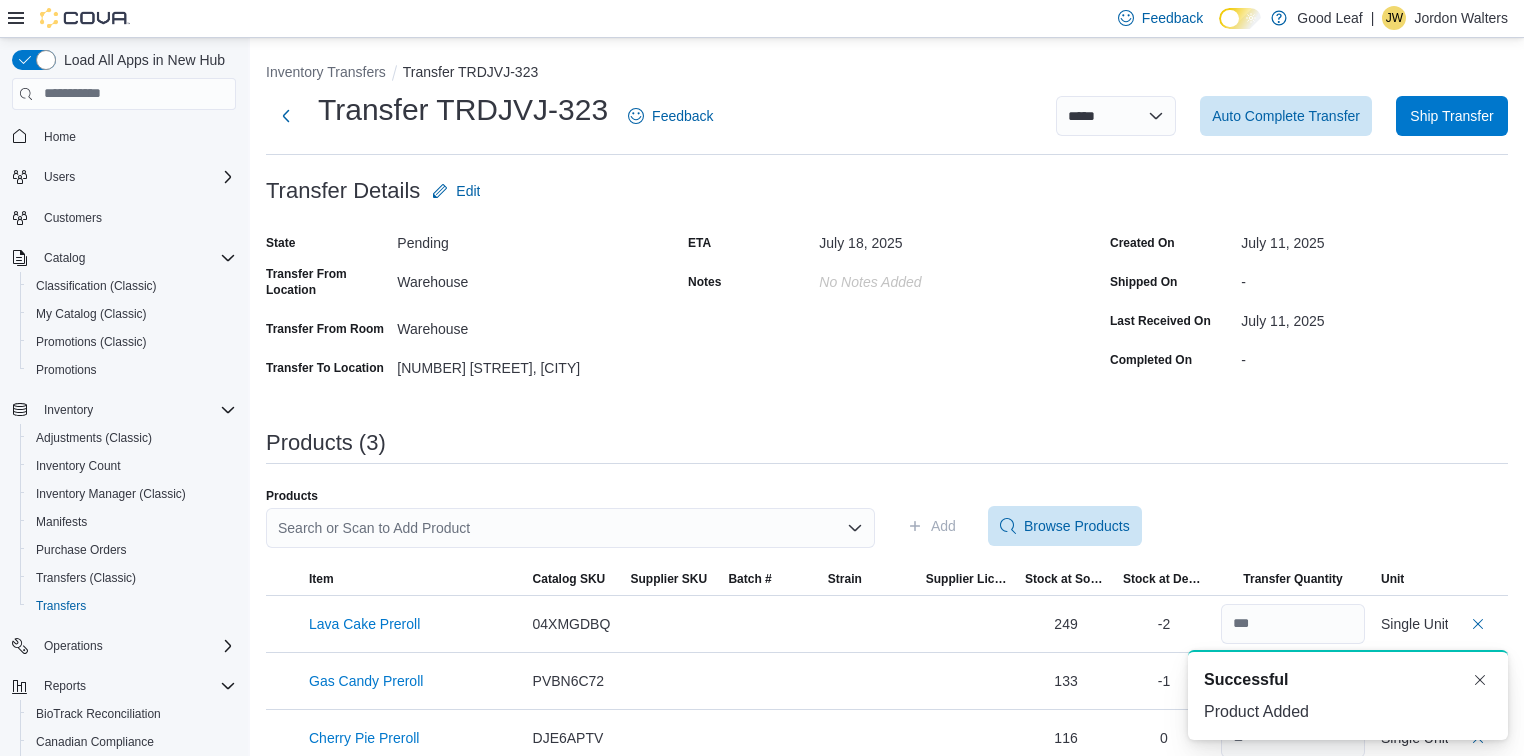 click on "Search or Scan to Add Product" at bounding box center (570, 528) 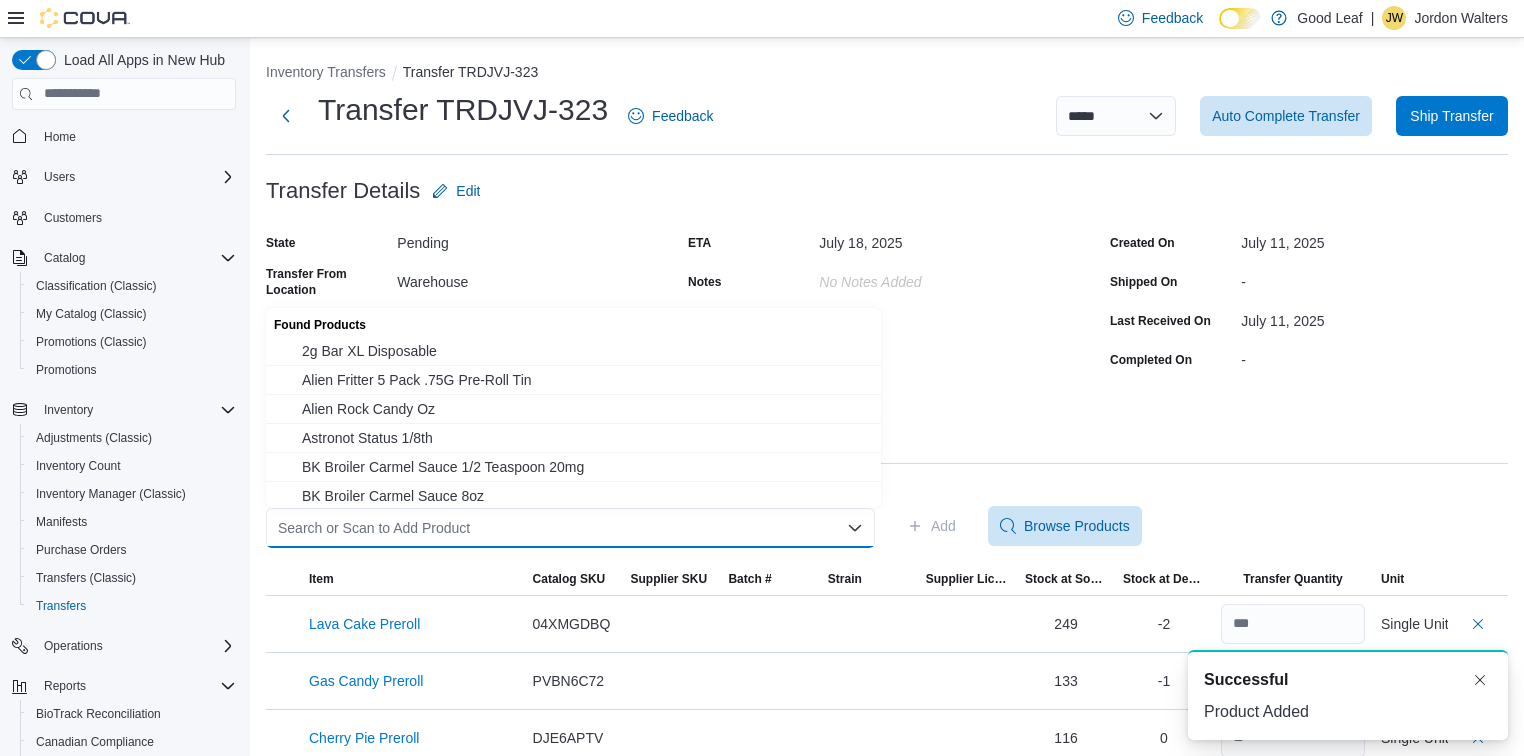 paste on "**********" 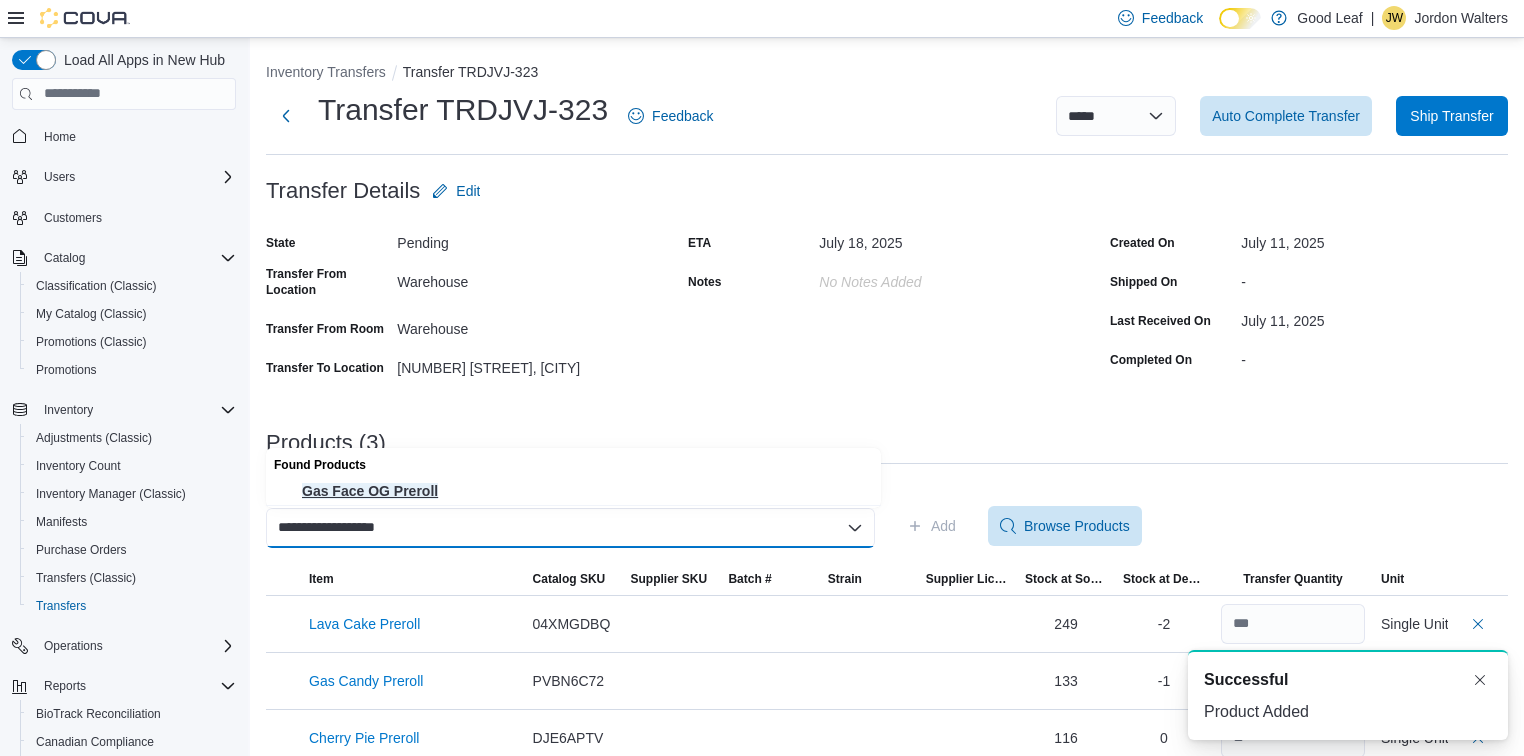 type on "**********" 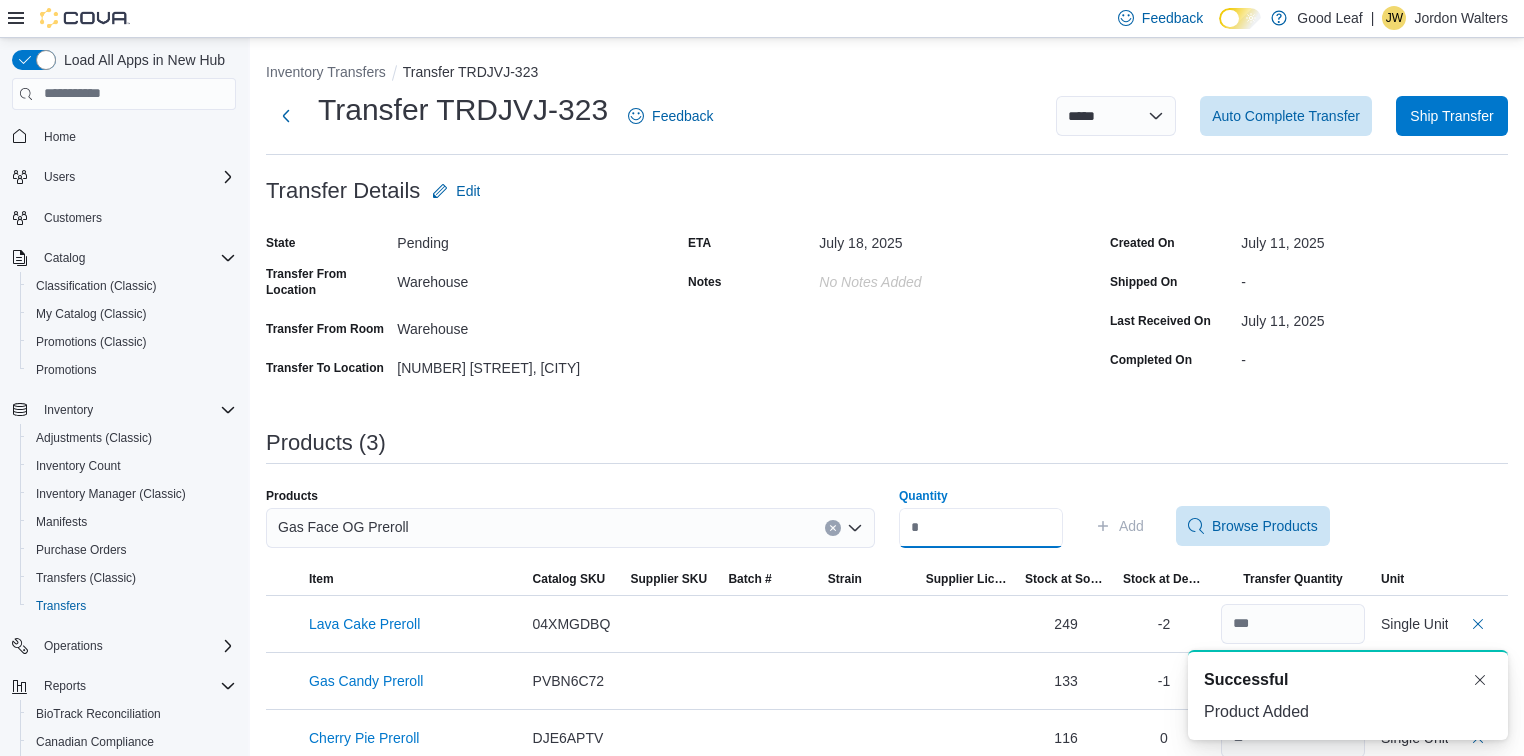 click on "Quantity" at bounding box center [981, 528] 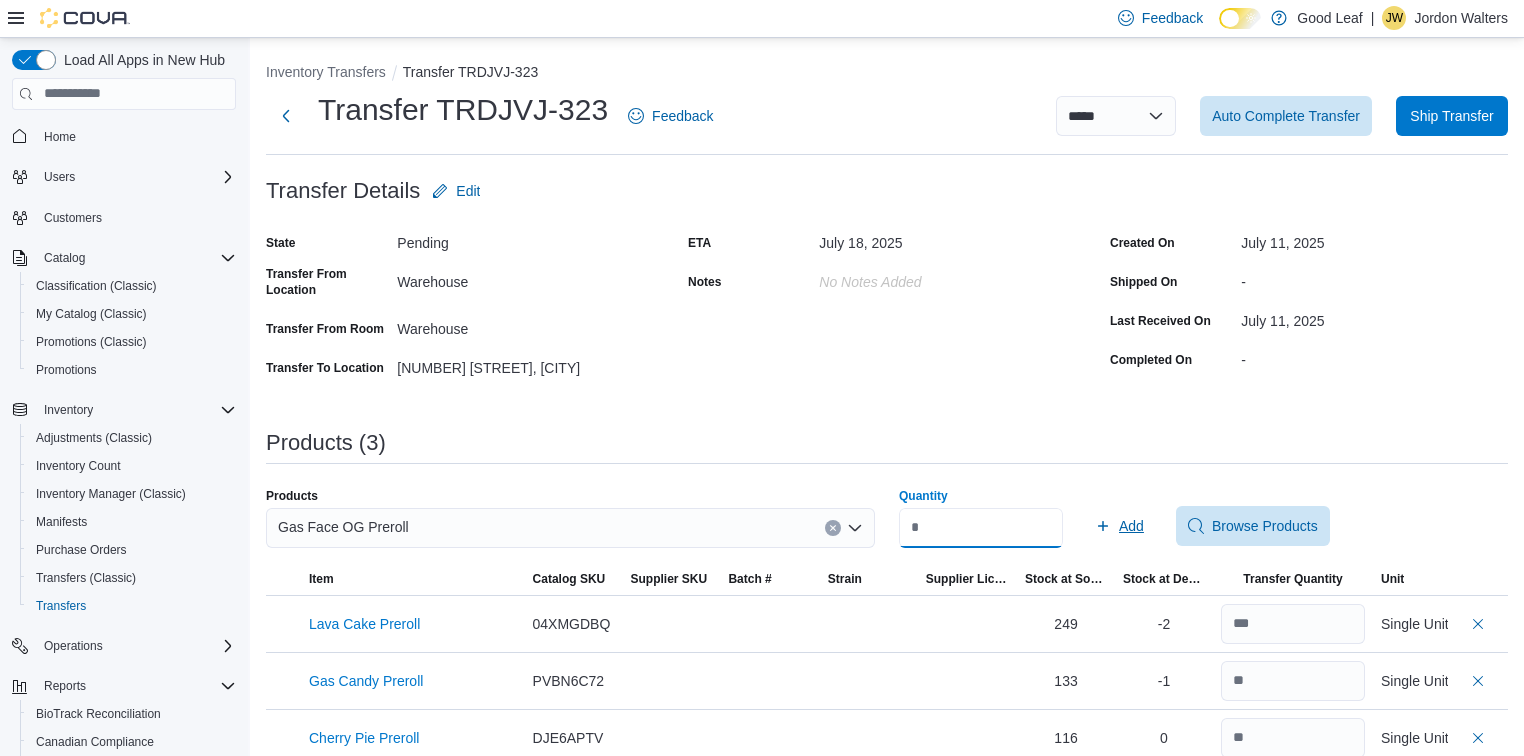 type on "***" 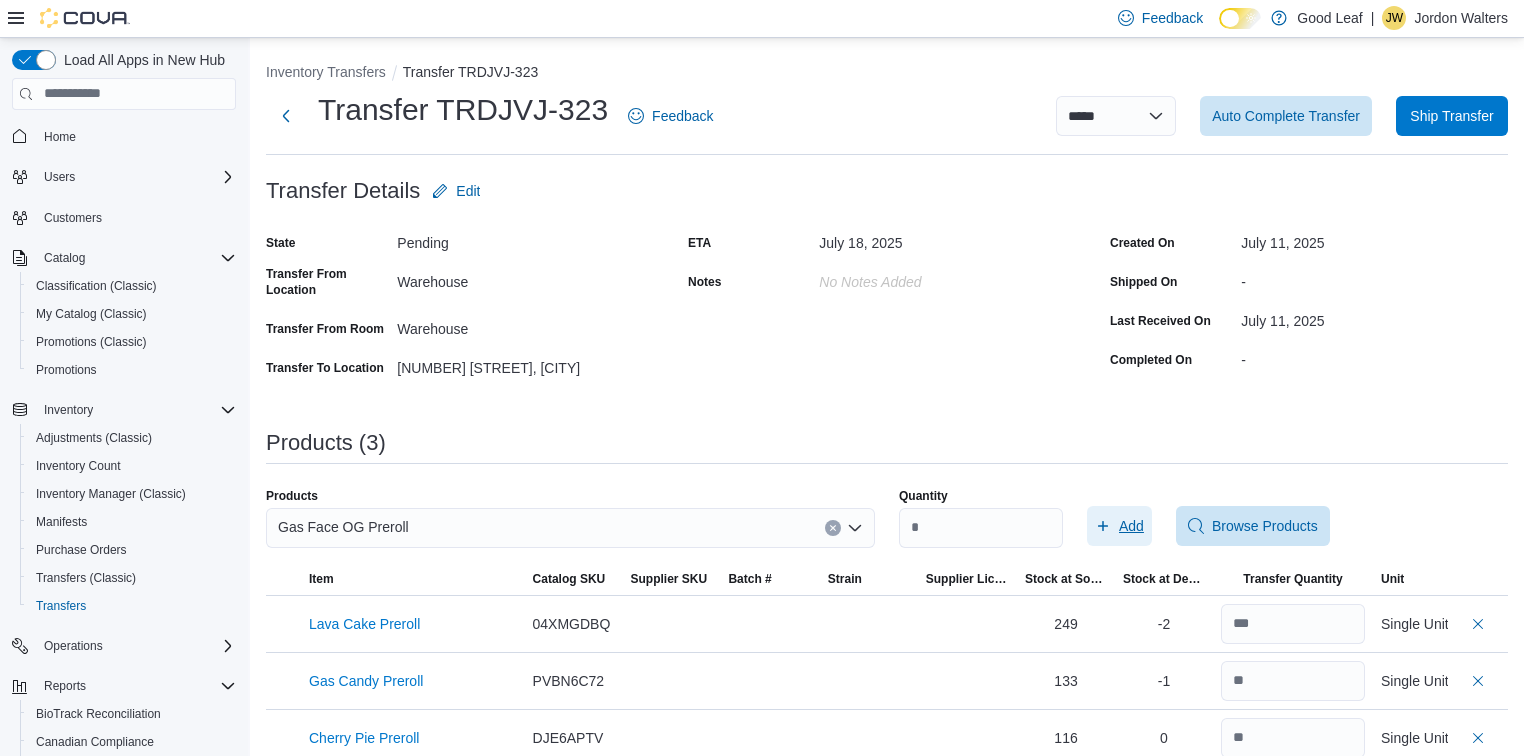 click 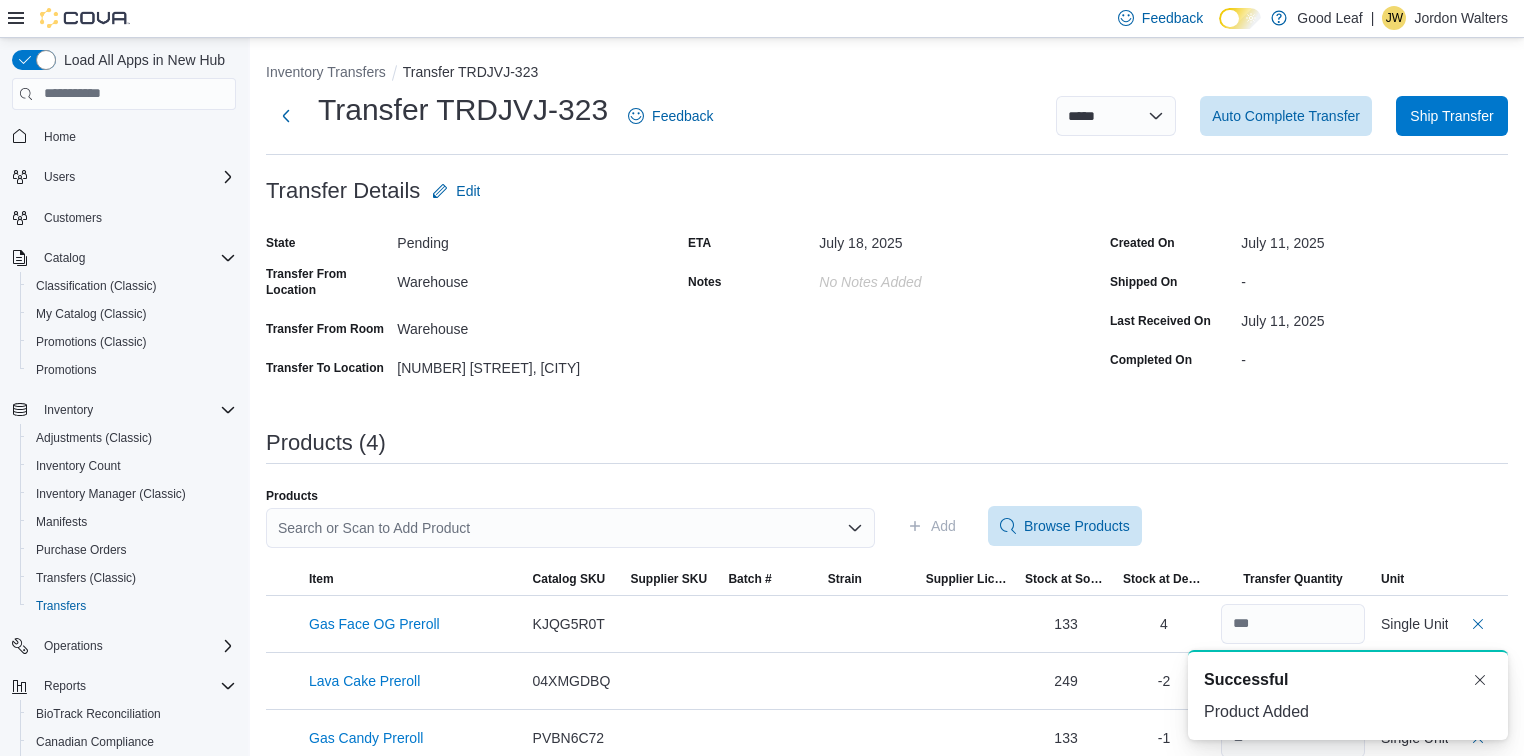 scroll, scrollTop: 0, scrollLeft: 0, axis: both 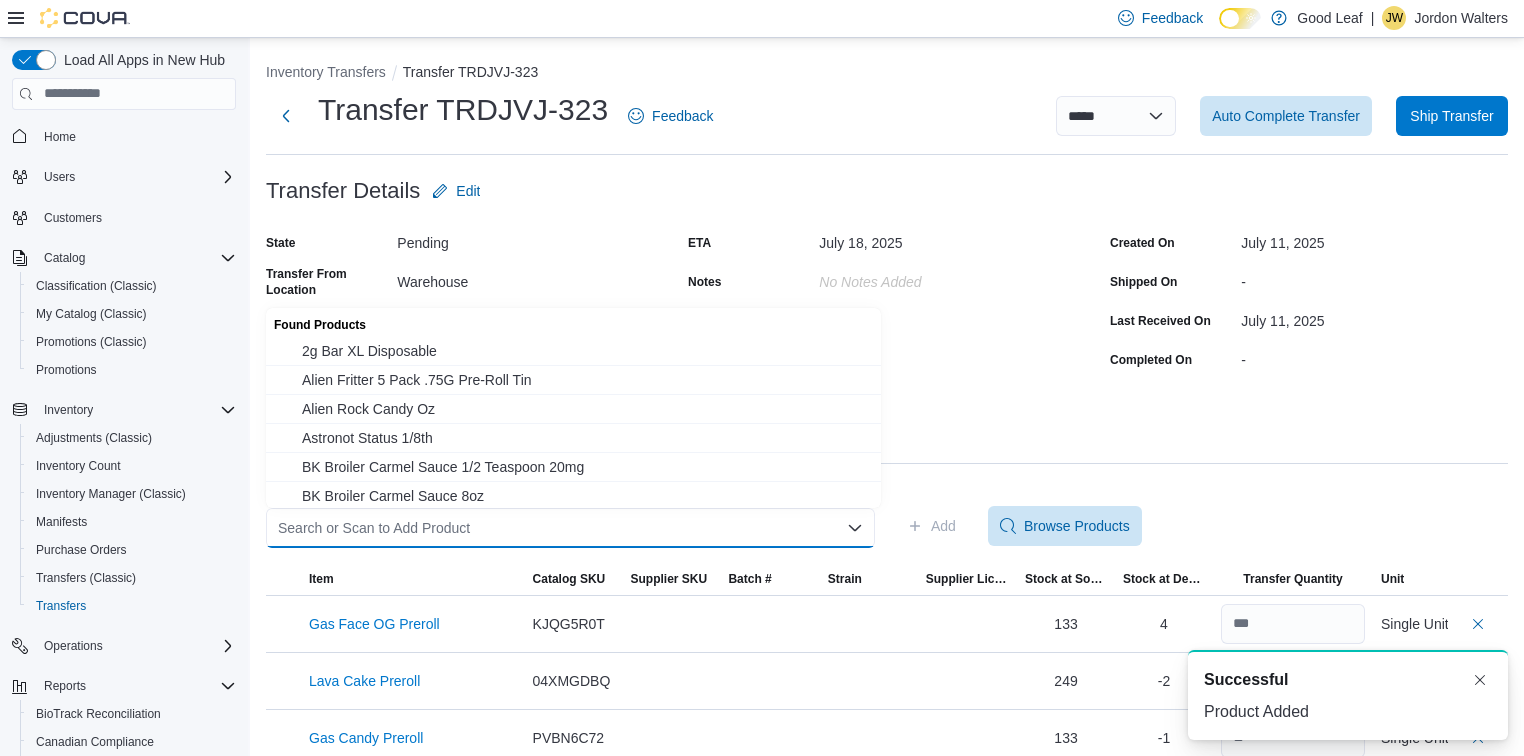 paste on "**********" 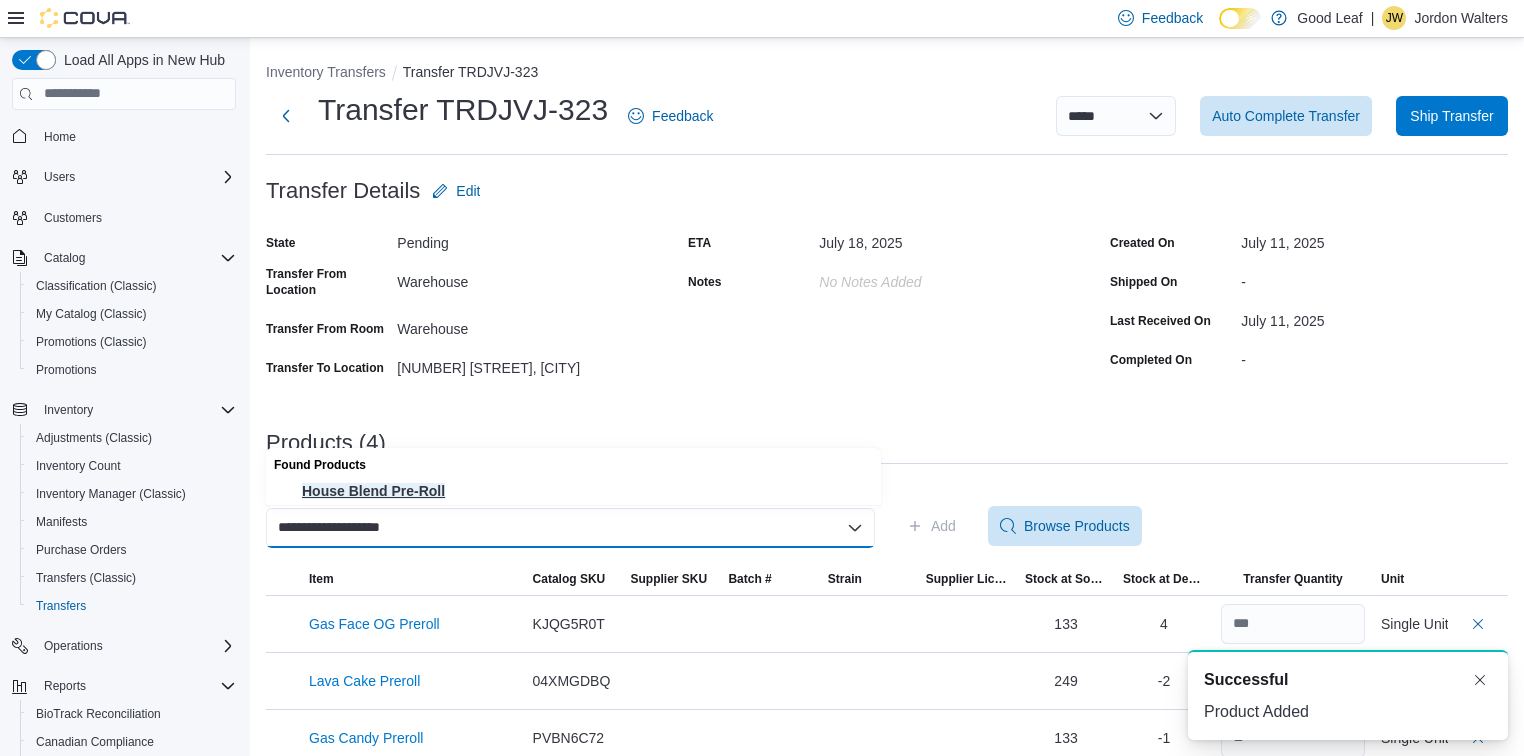 type on "**********" 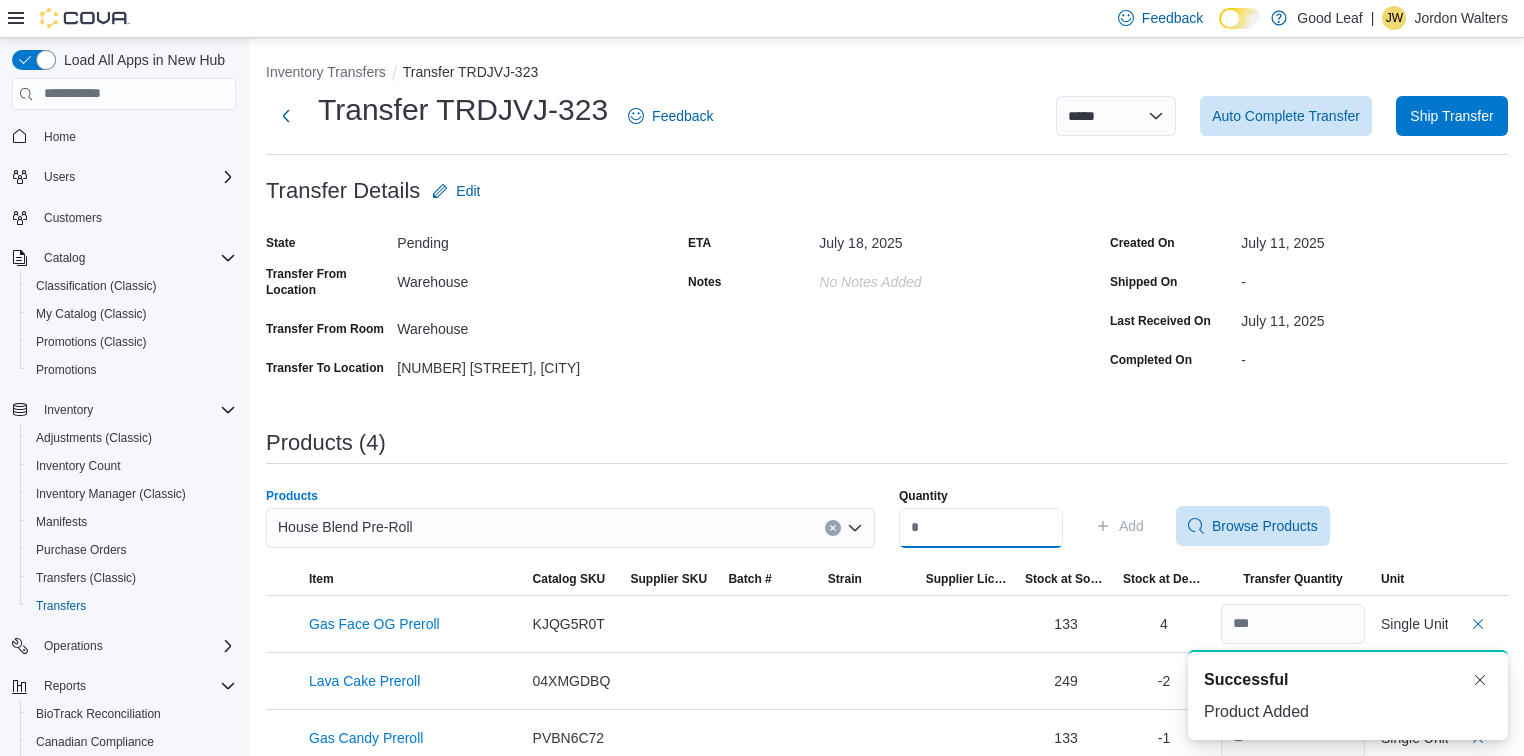 click on "Quantity" at bounding box center [981, 528] 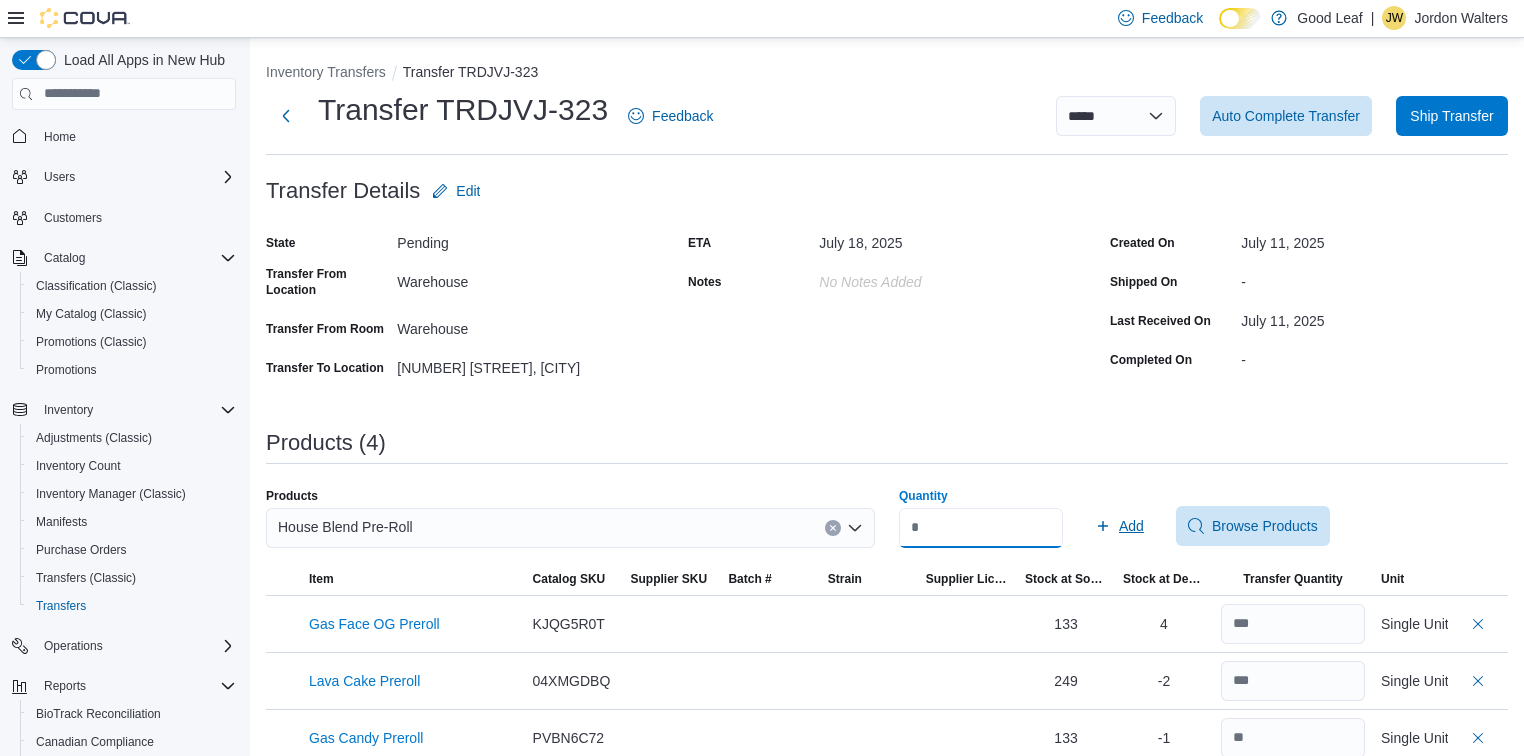 type on "**" 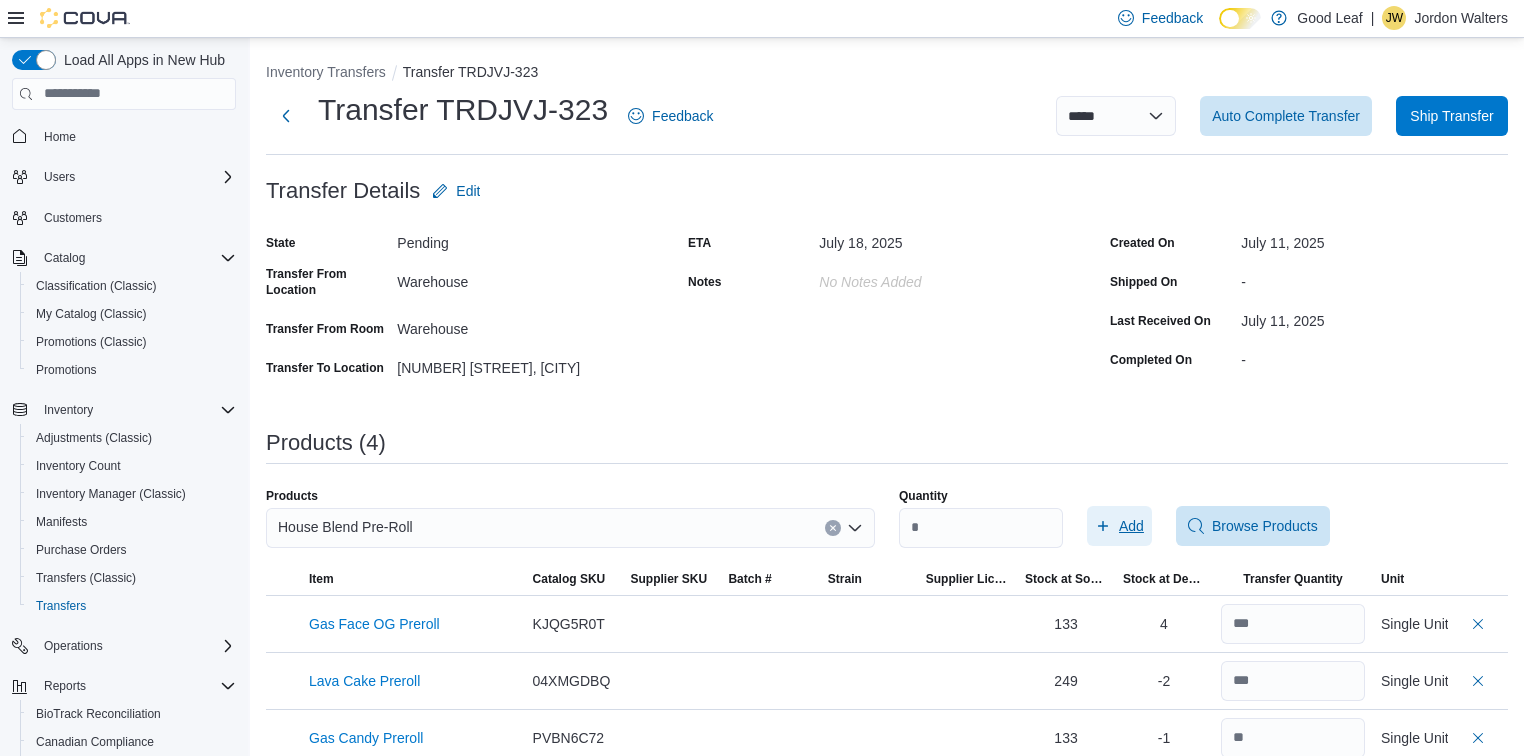 click on "Add" at bounding box center [1131, 526] 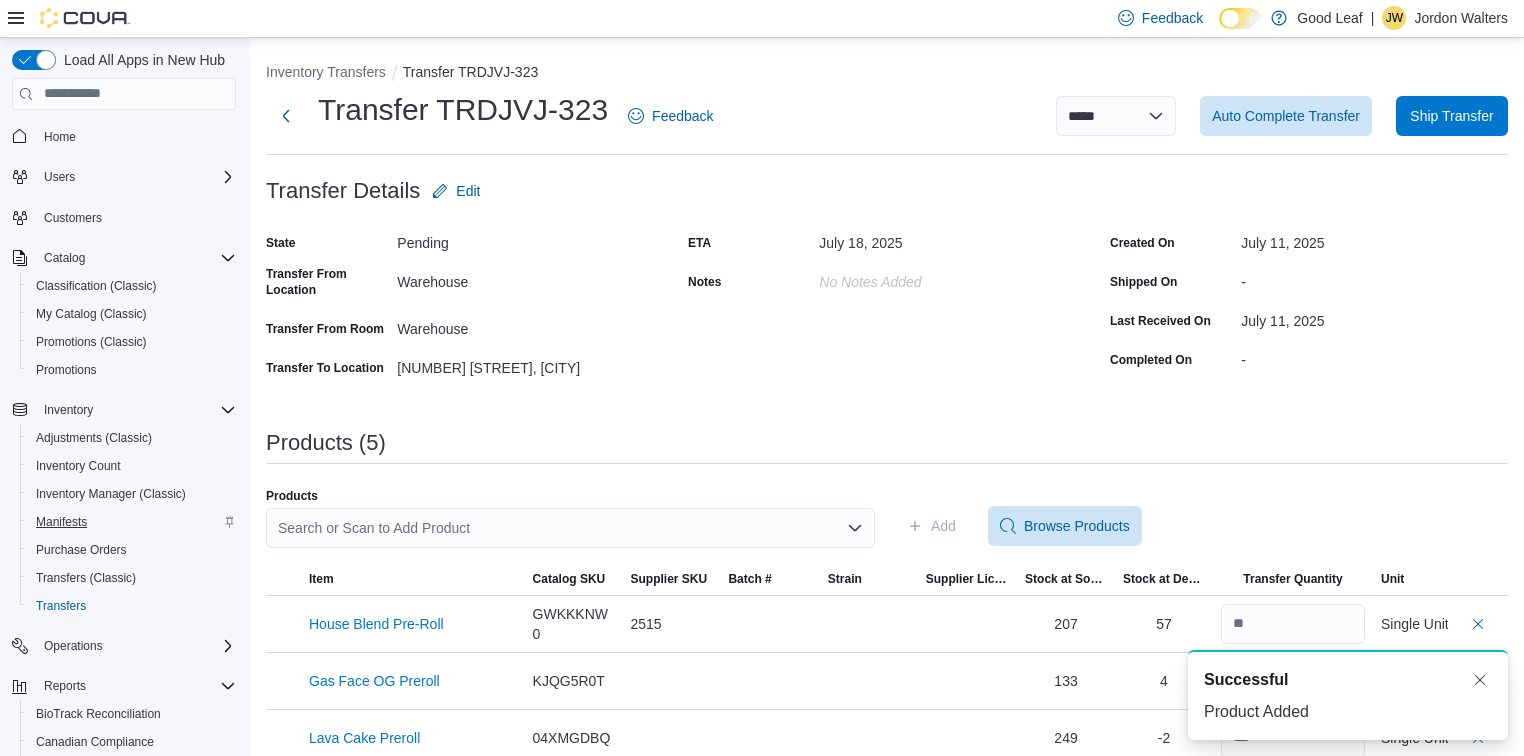 scroll, scrollTop: 0, scrollLeft: 0, axis: both 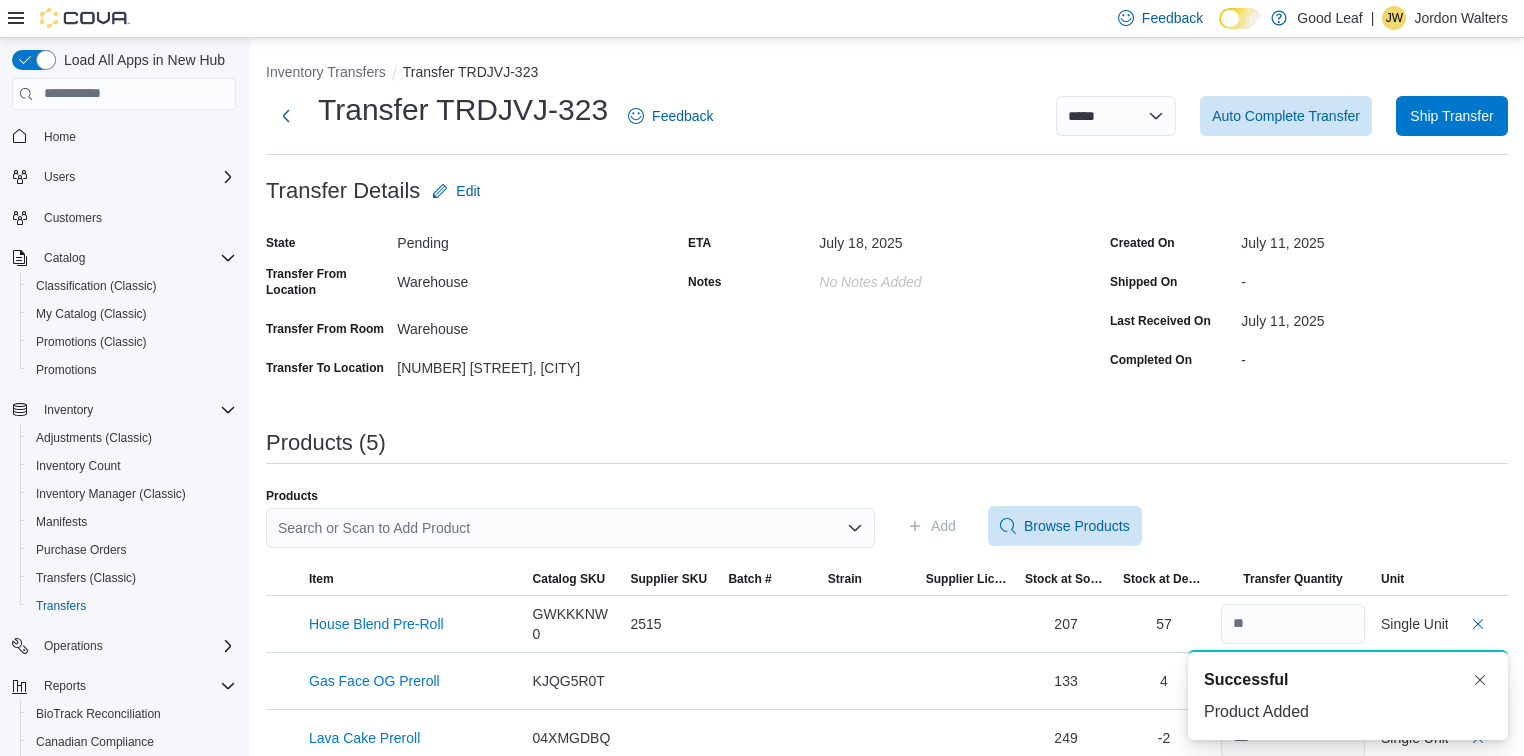 click on "Search or Scan to Add Product" at bounding box center (570, 528) 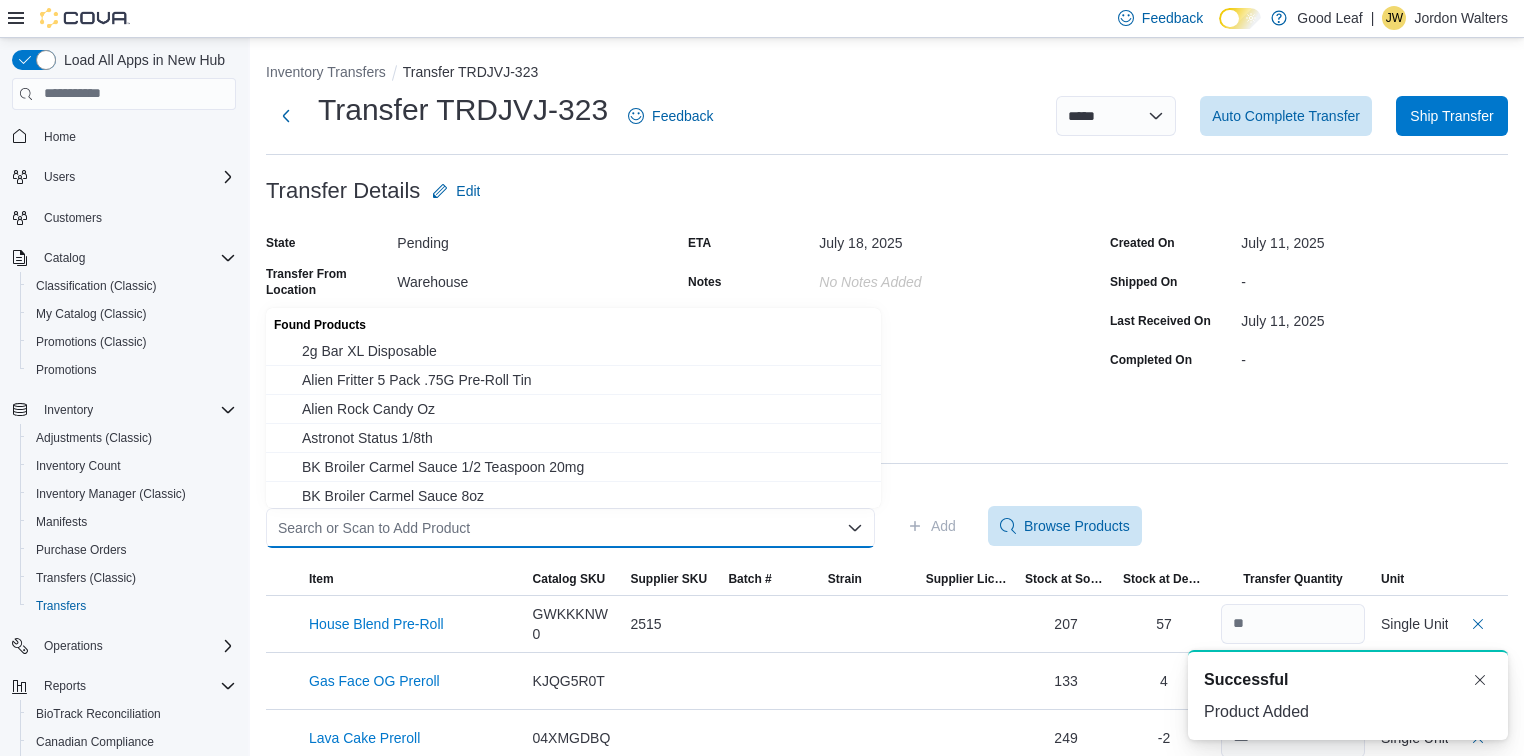 paste on "**********" 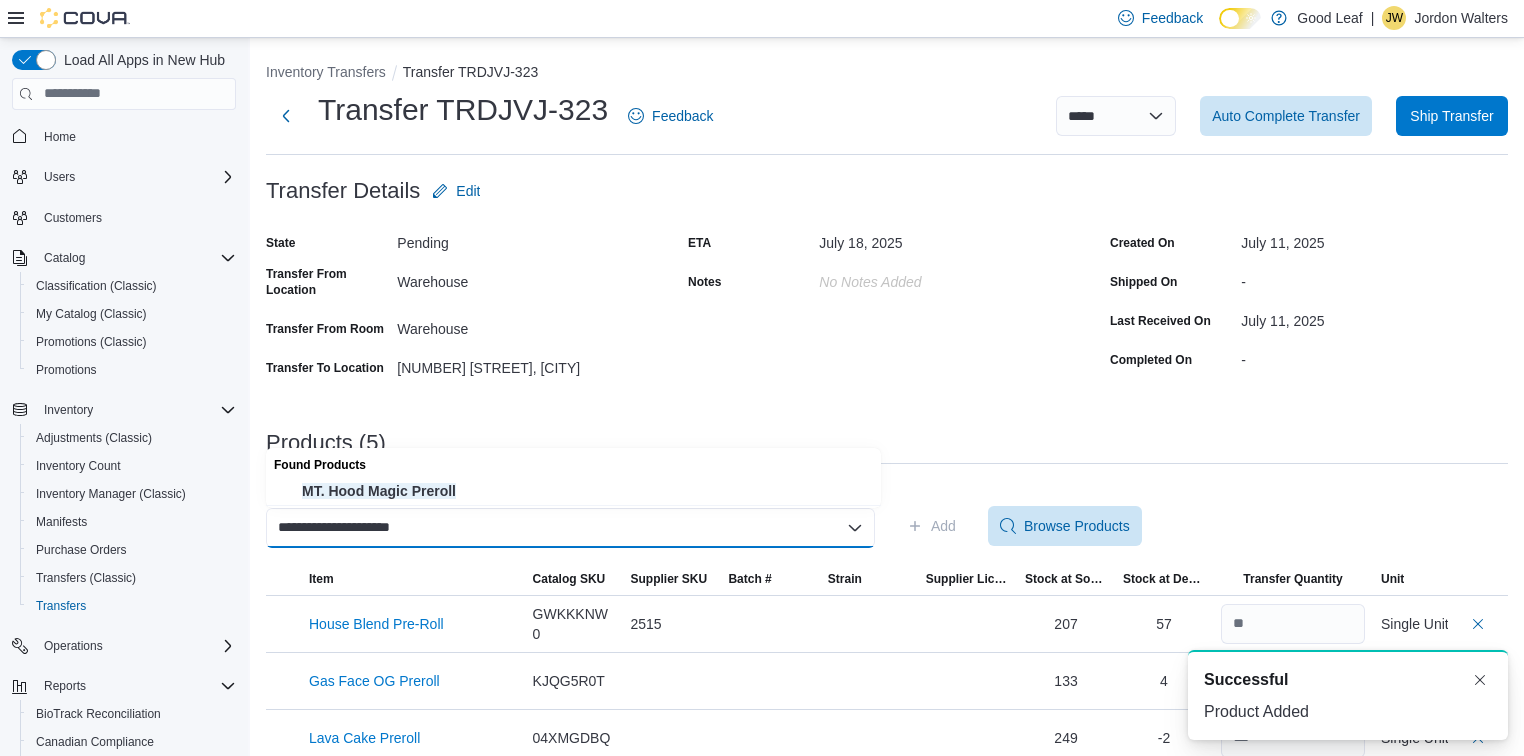 type on "**********" 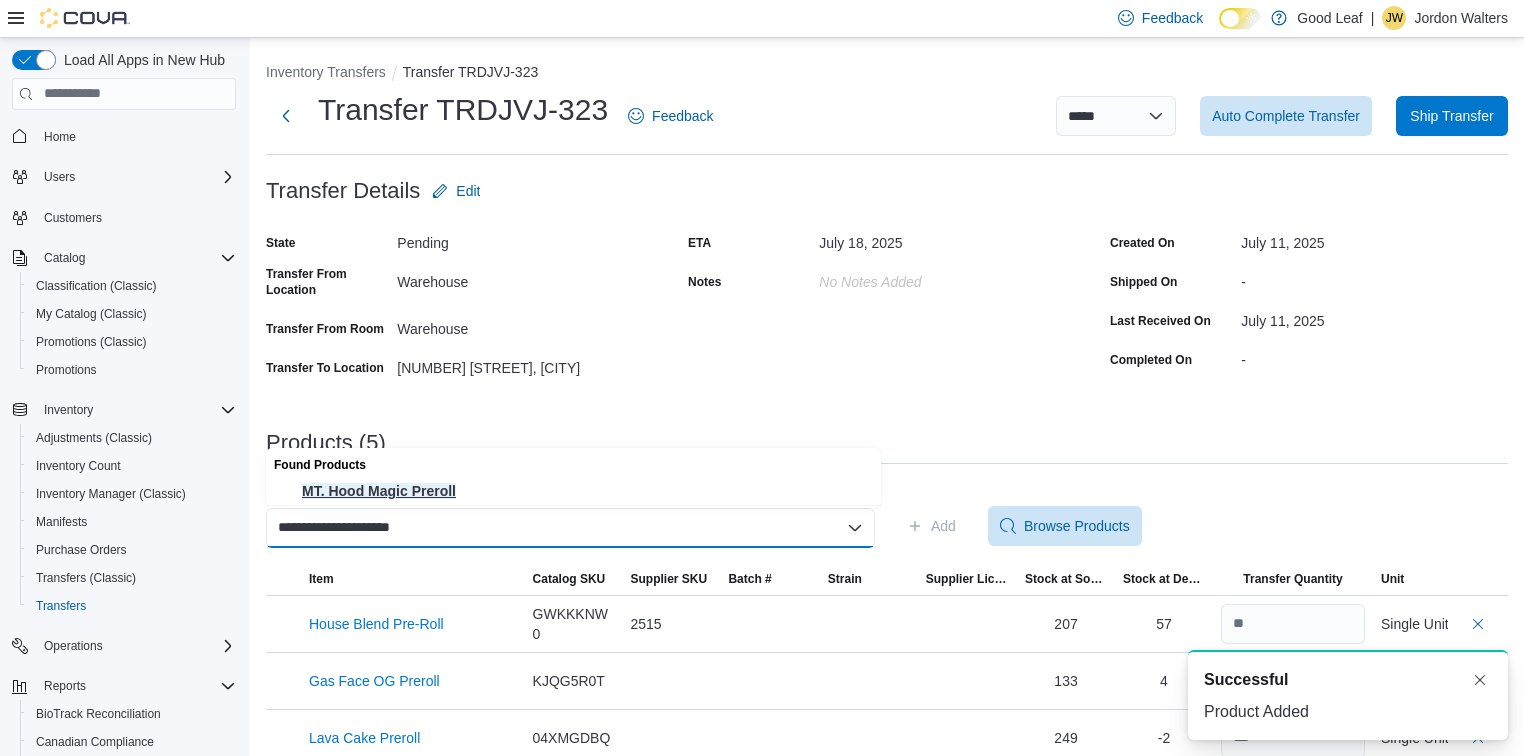 click on "MT. Hood Magic Preroll" at bounding box center (585, 491) 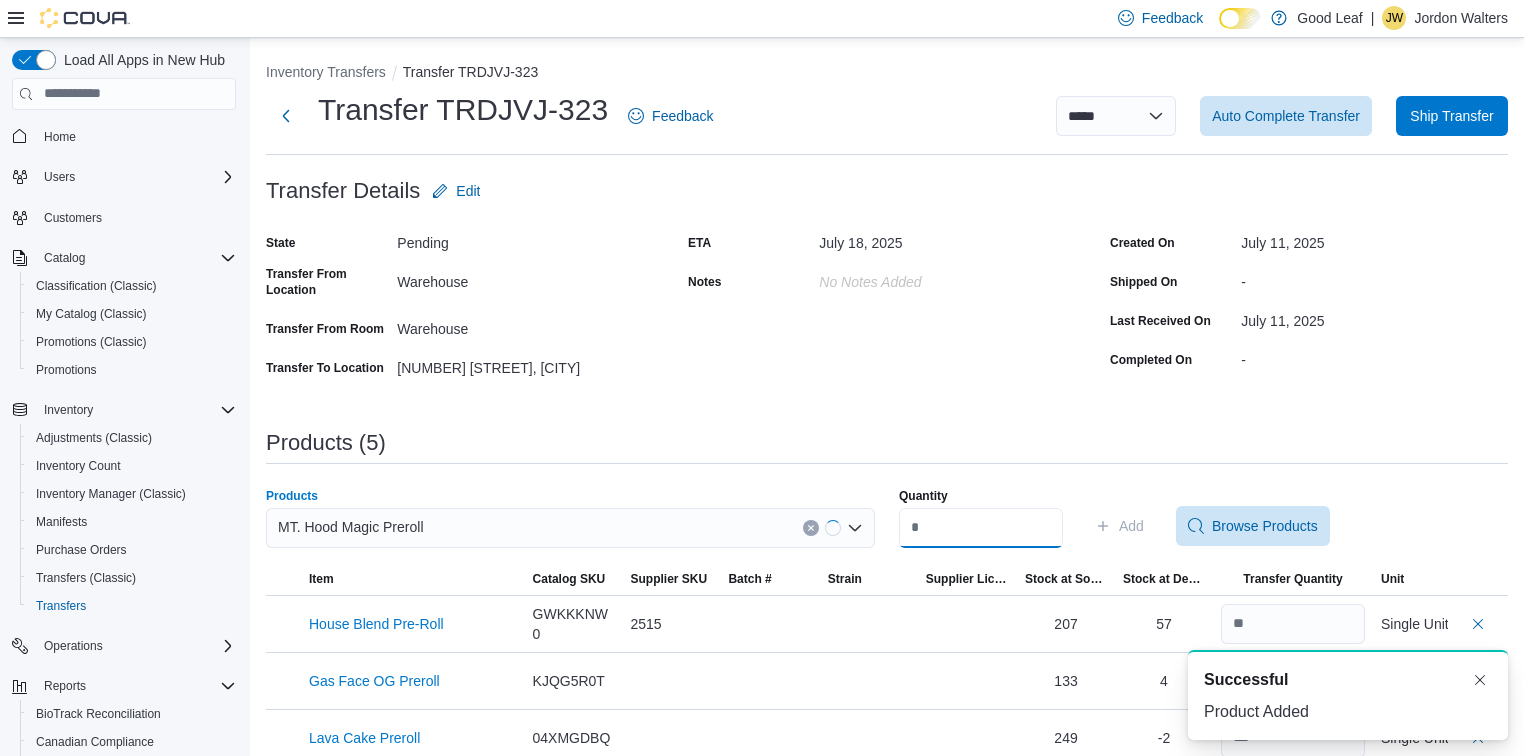 click on "Quantity" at bounding box center [981, 528] 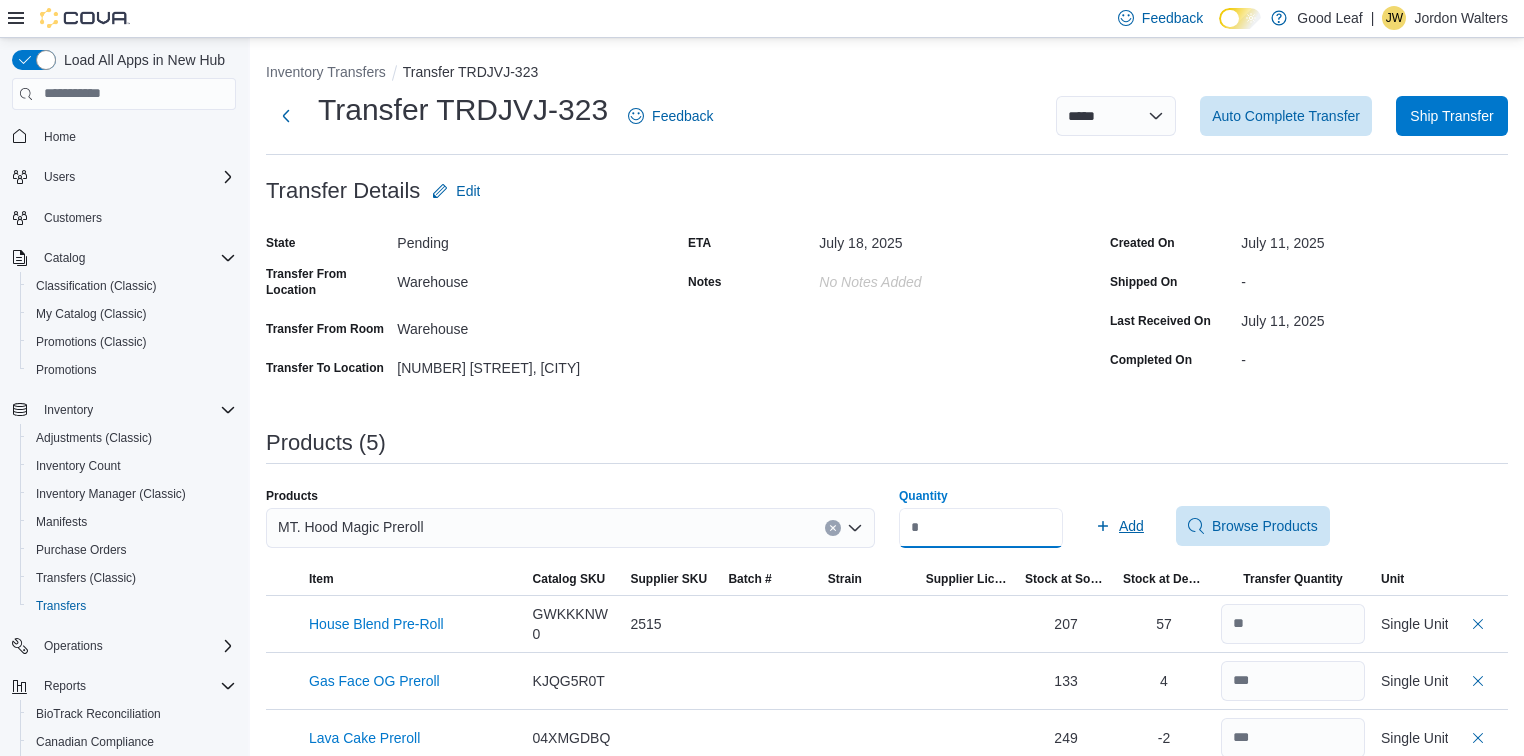 type on "***" 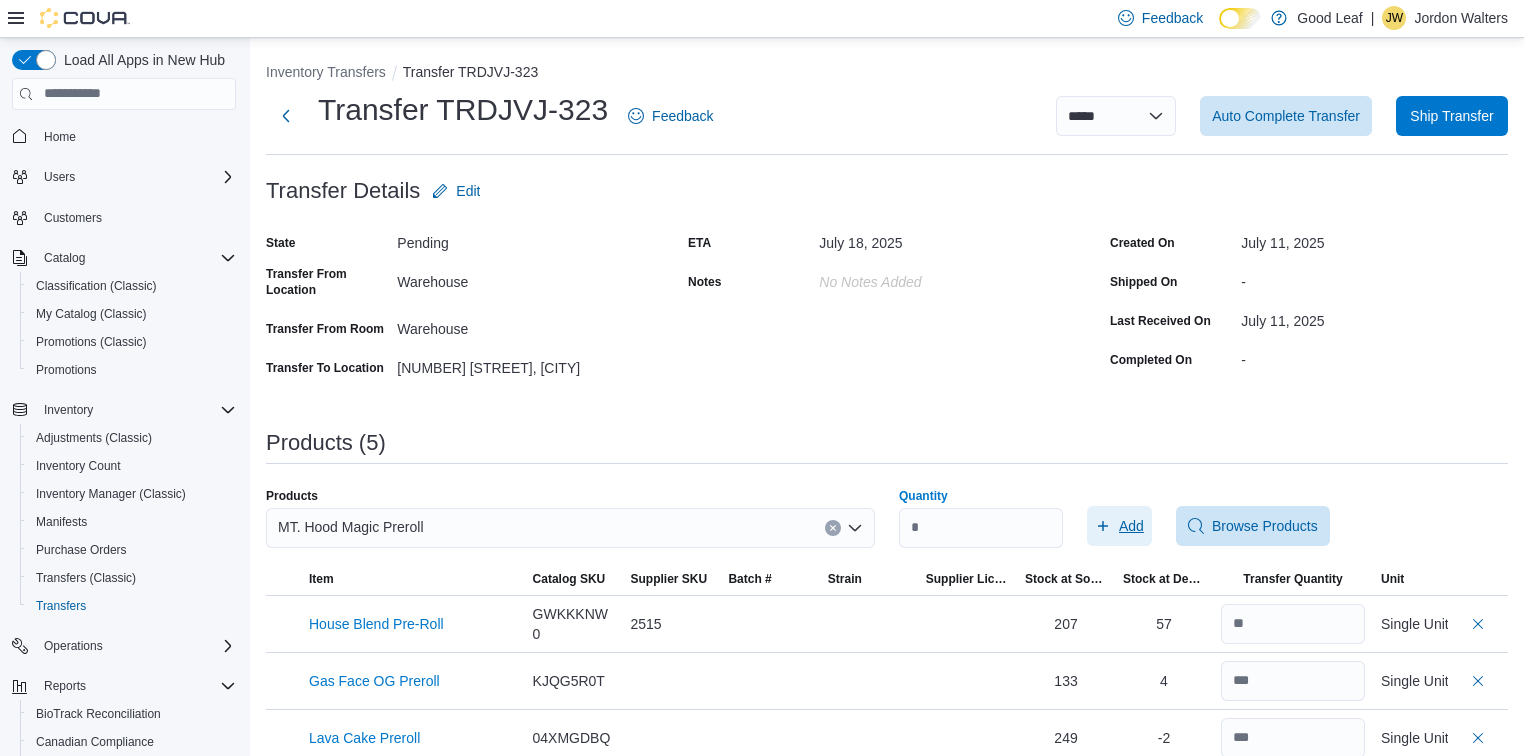 click on "Add" at bounding box center [1119, 526] 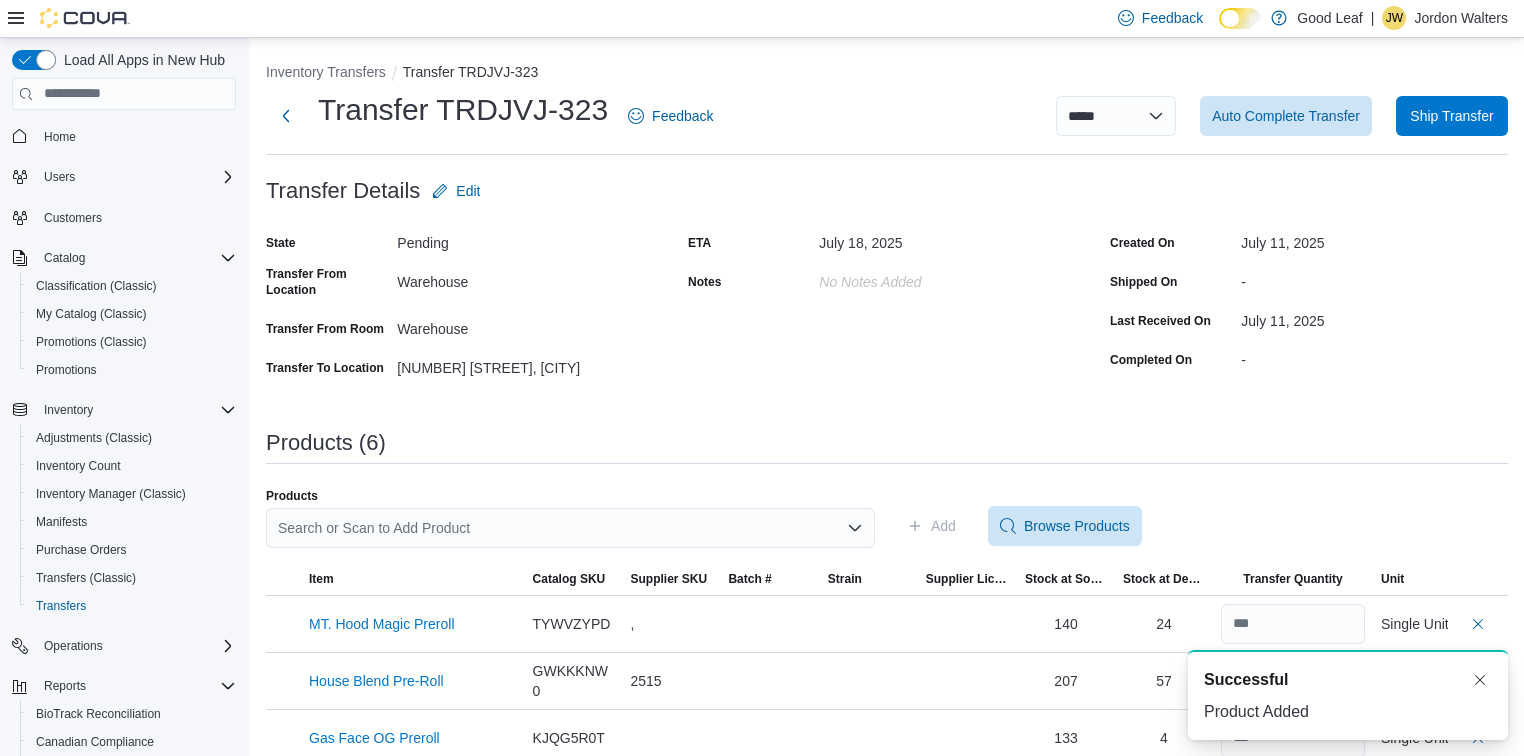scroll, scrollTop: 0, scrollLeft: 0, axis: both 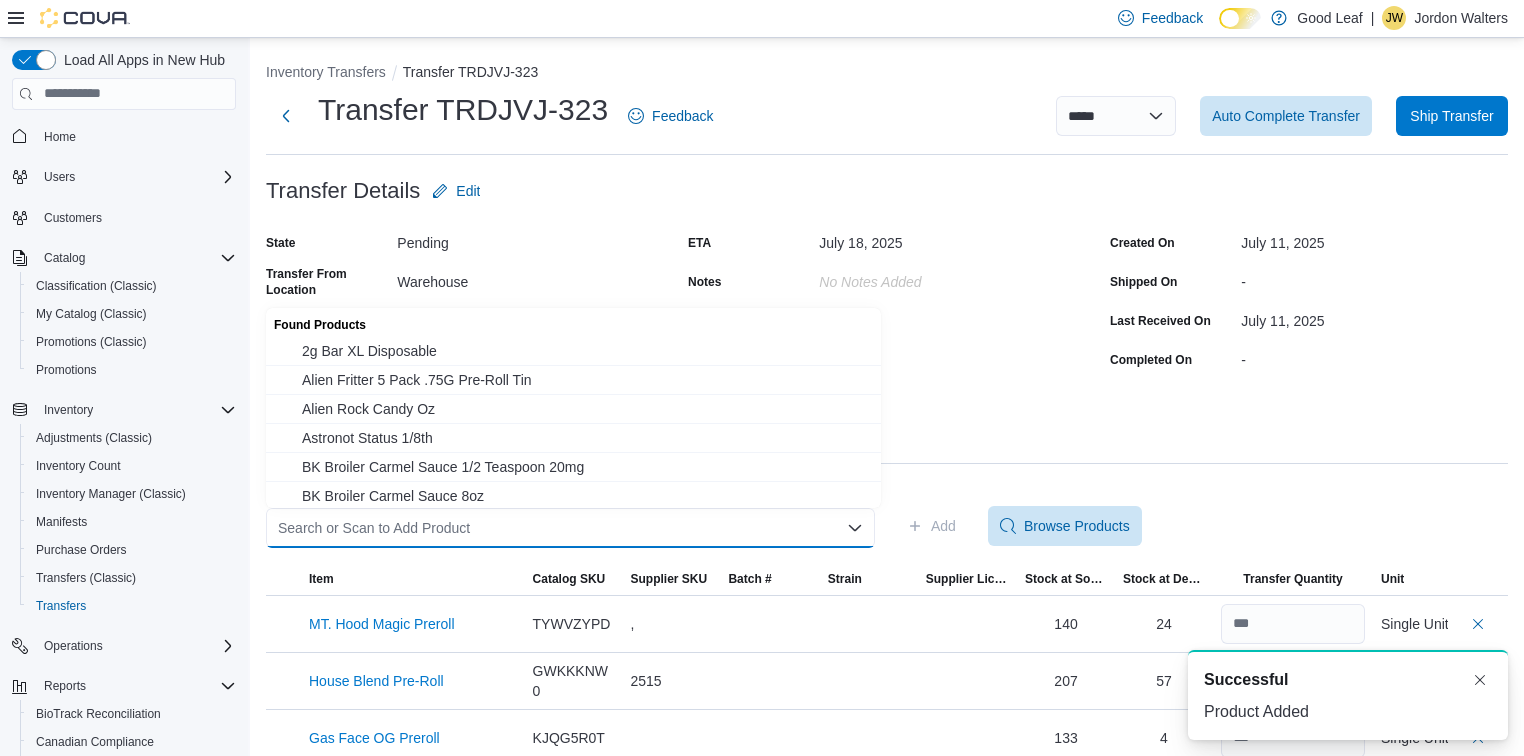 paste on "**********" 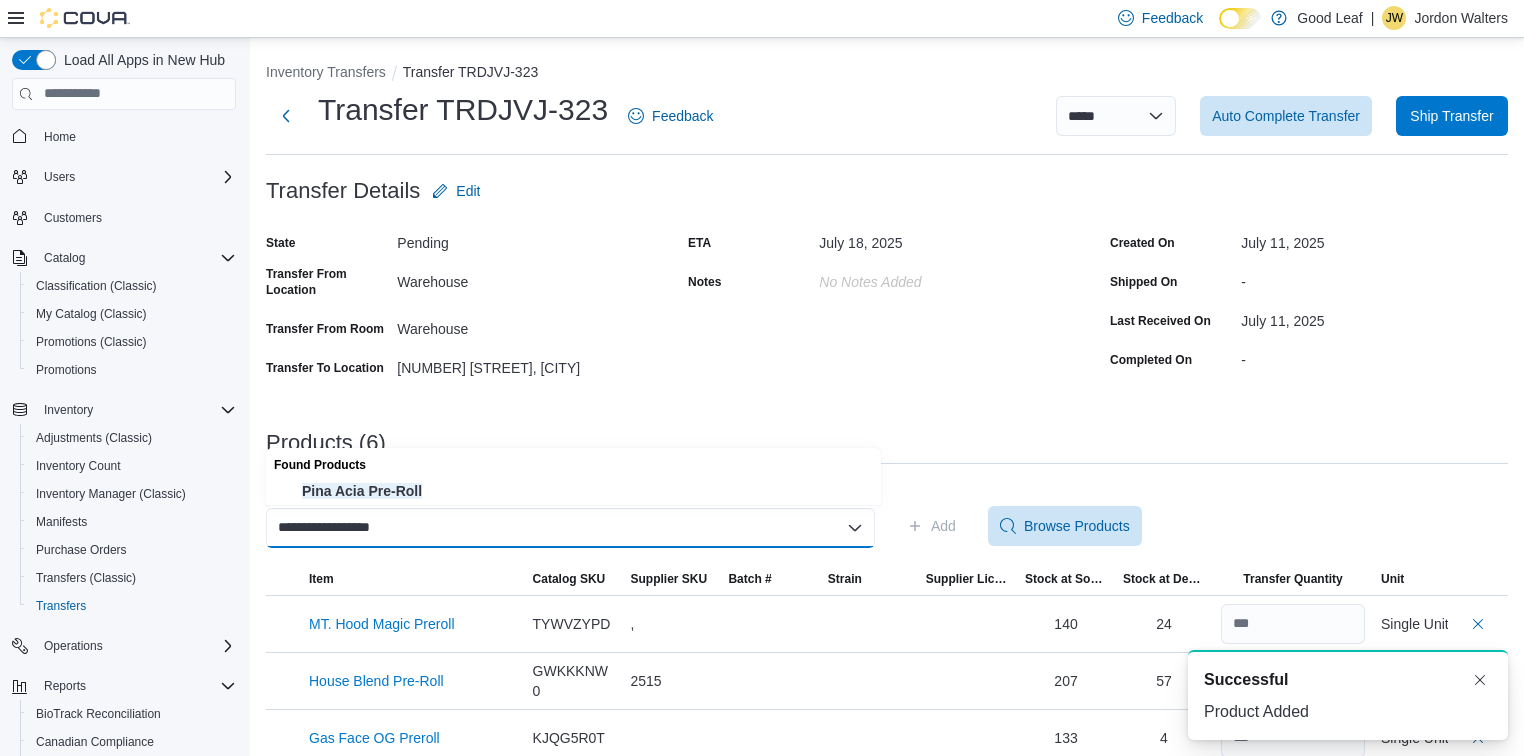 type on "**********" 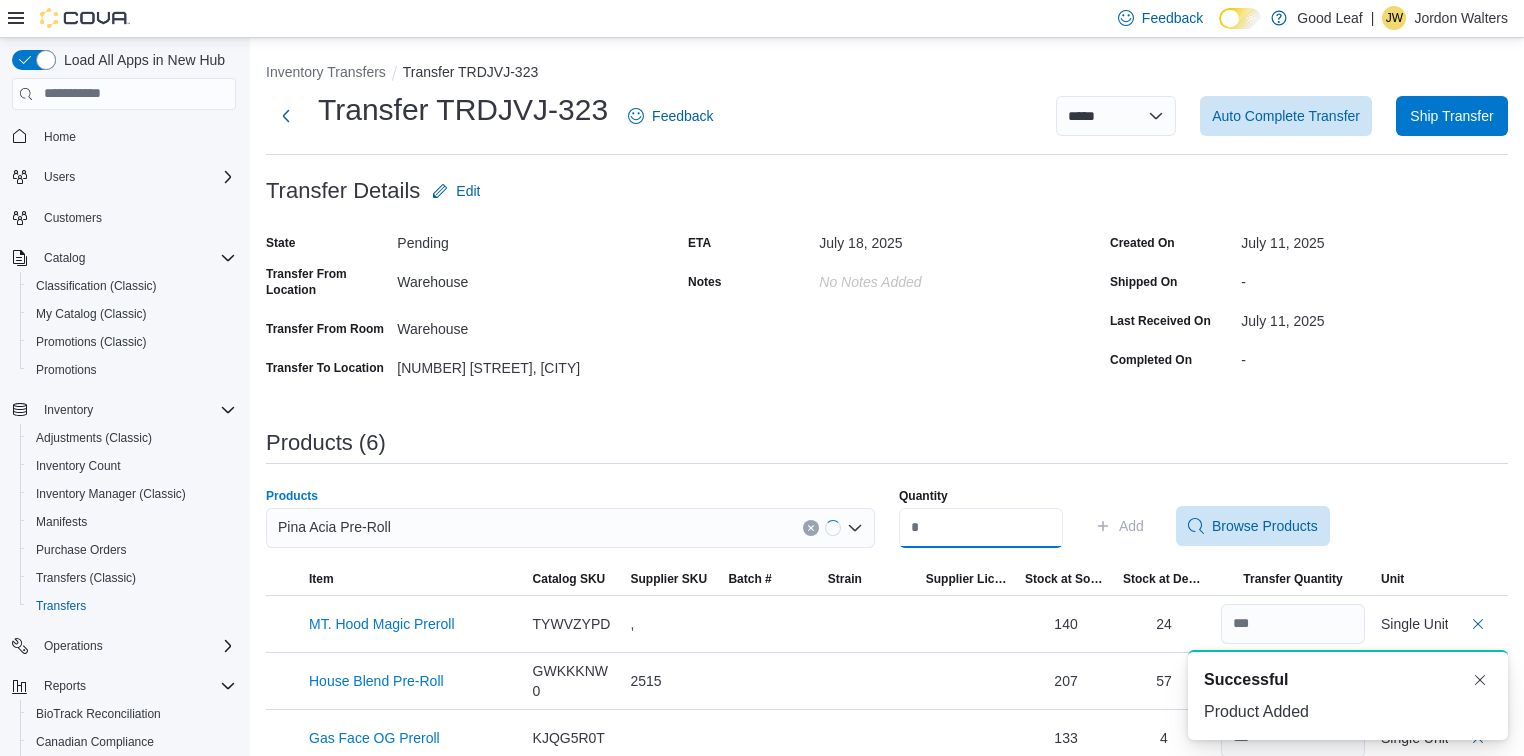 click on "Quantity" at bounding box center [981, 528] 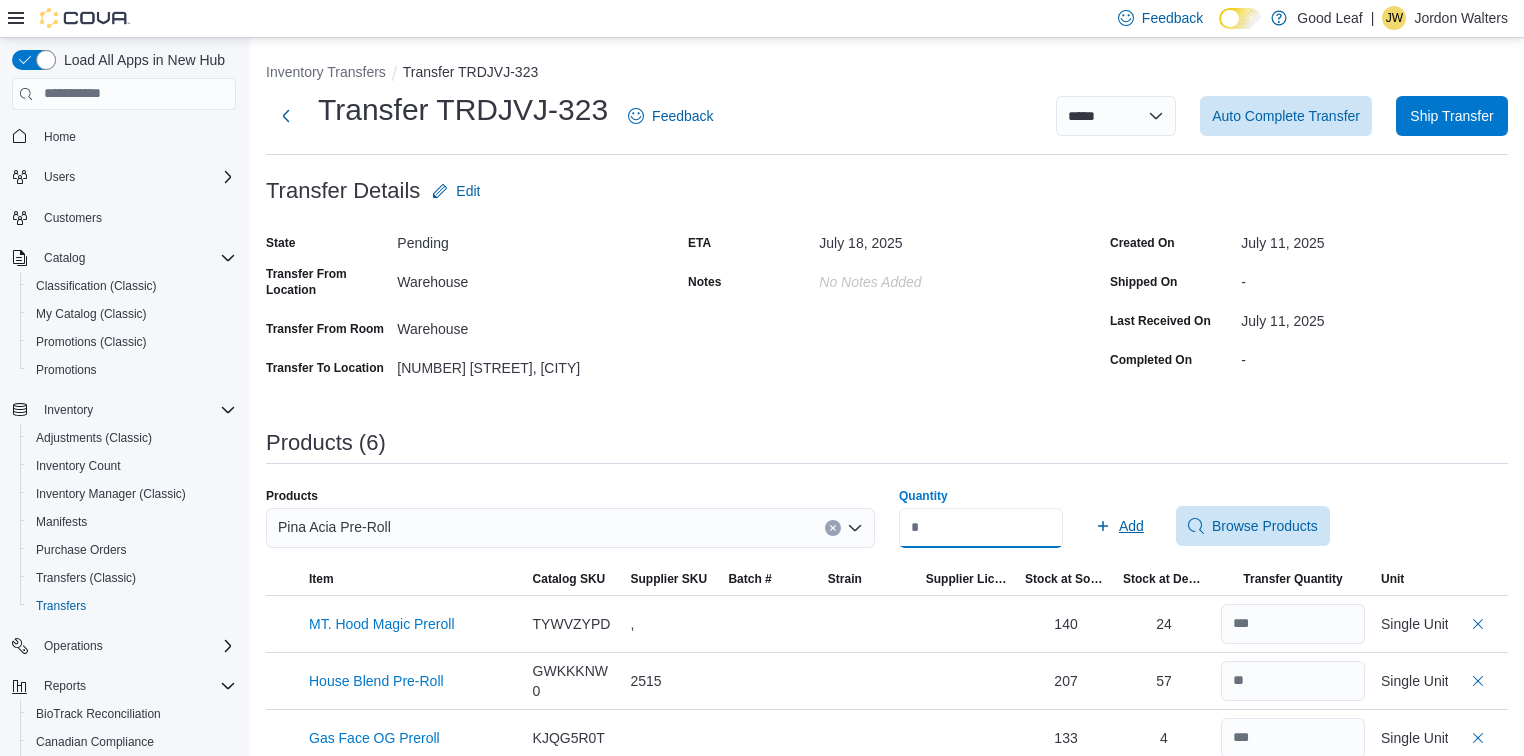 type on "**" 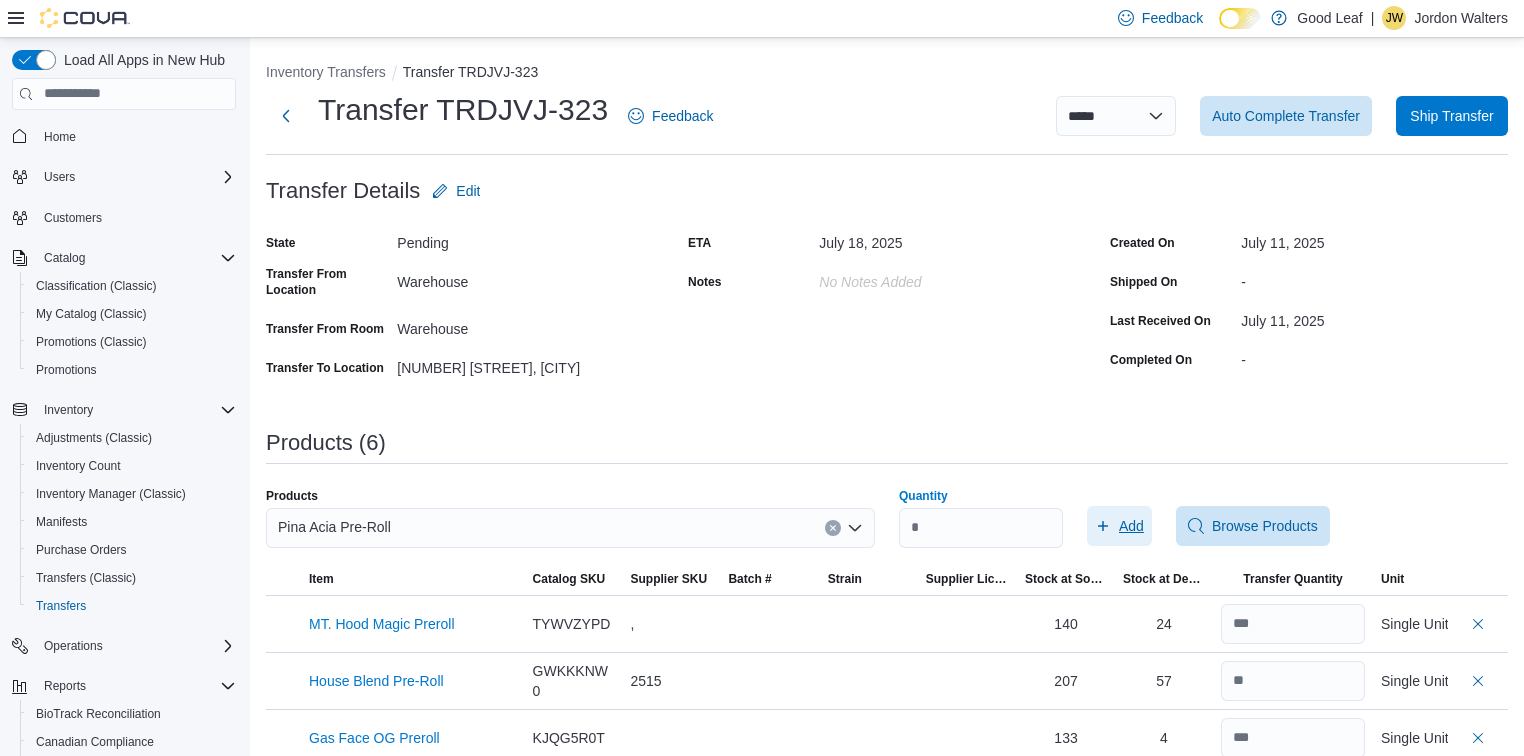 click on "Add" at bounding box center (1119, 526) 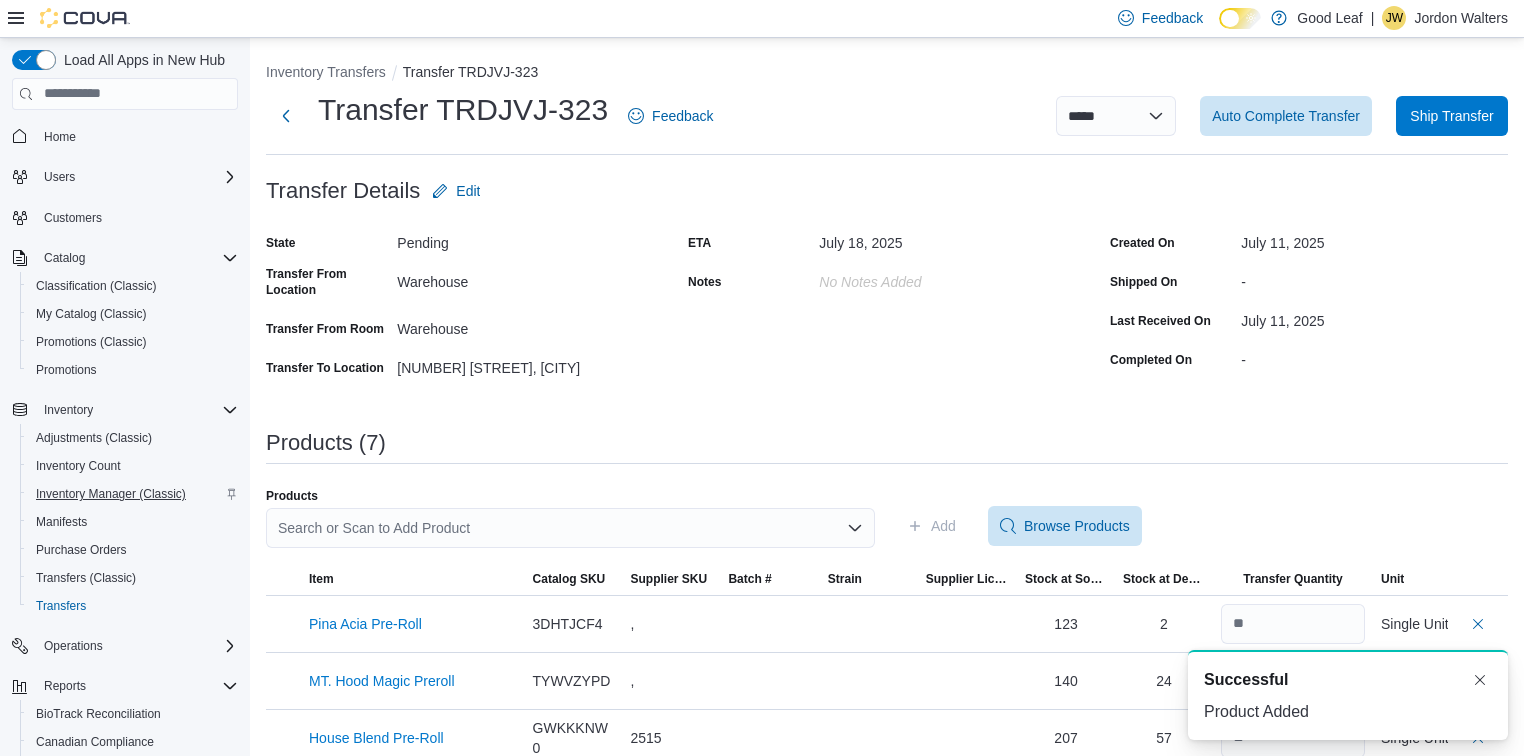 scroll, scrollTop: 0, scrollLeft: 0, axis: both 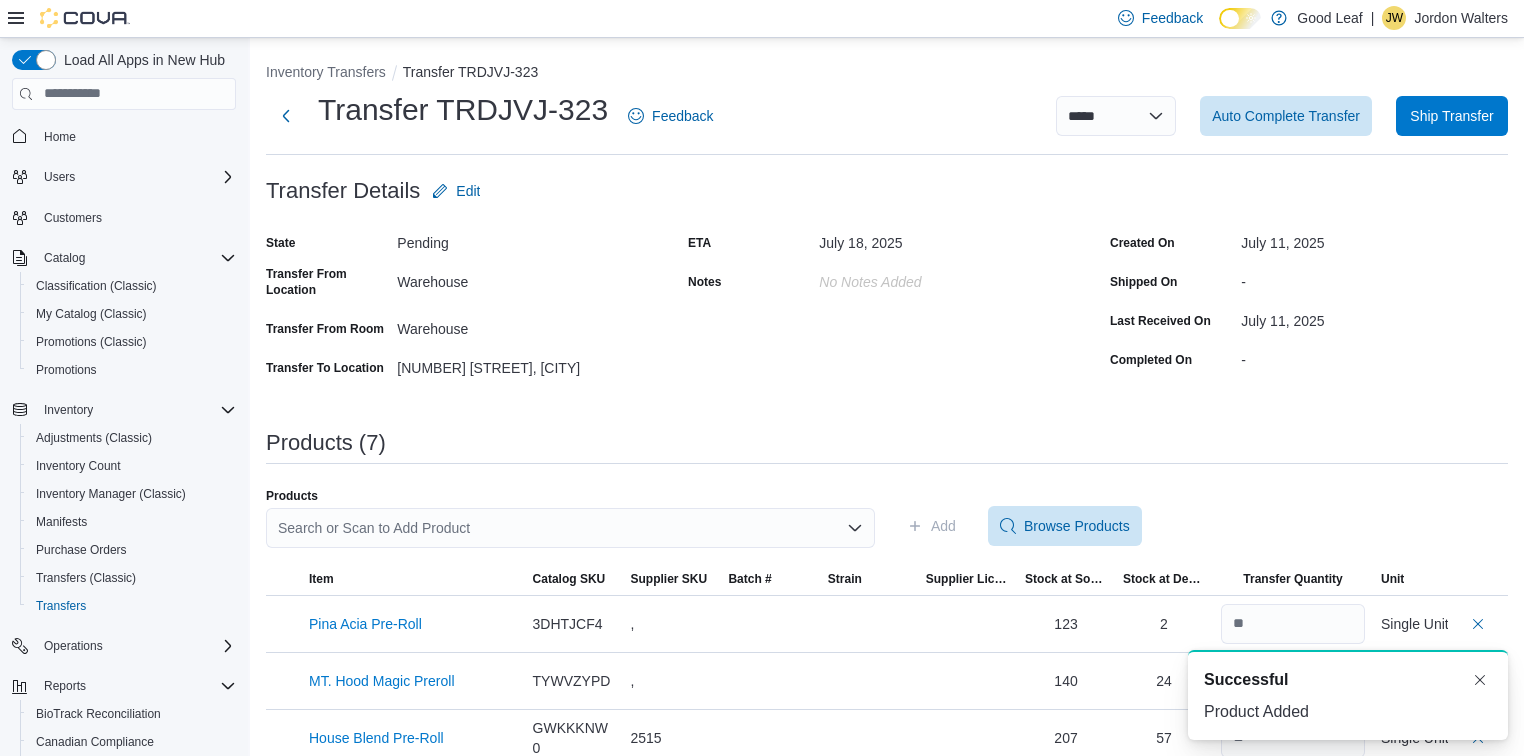 click on "Search or Scan to Add Product" at bounding box center (570, 528) 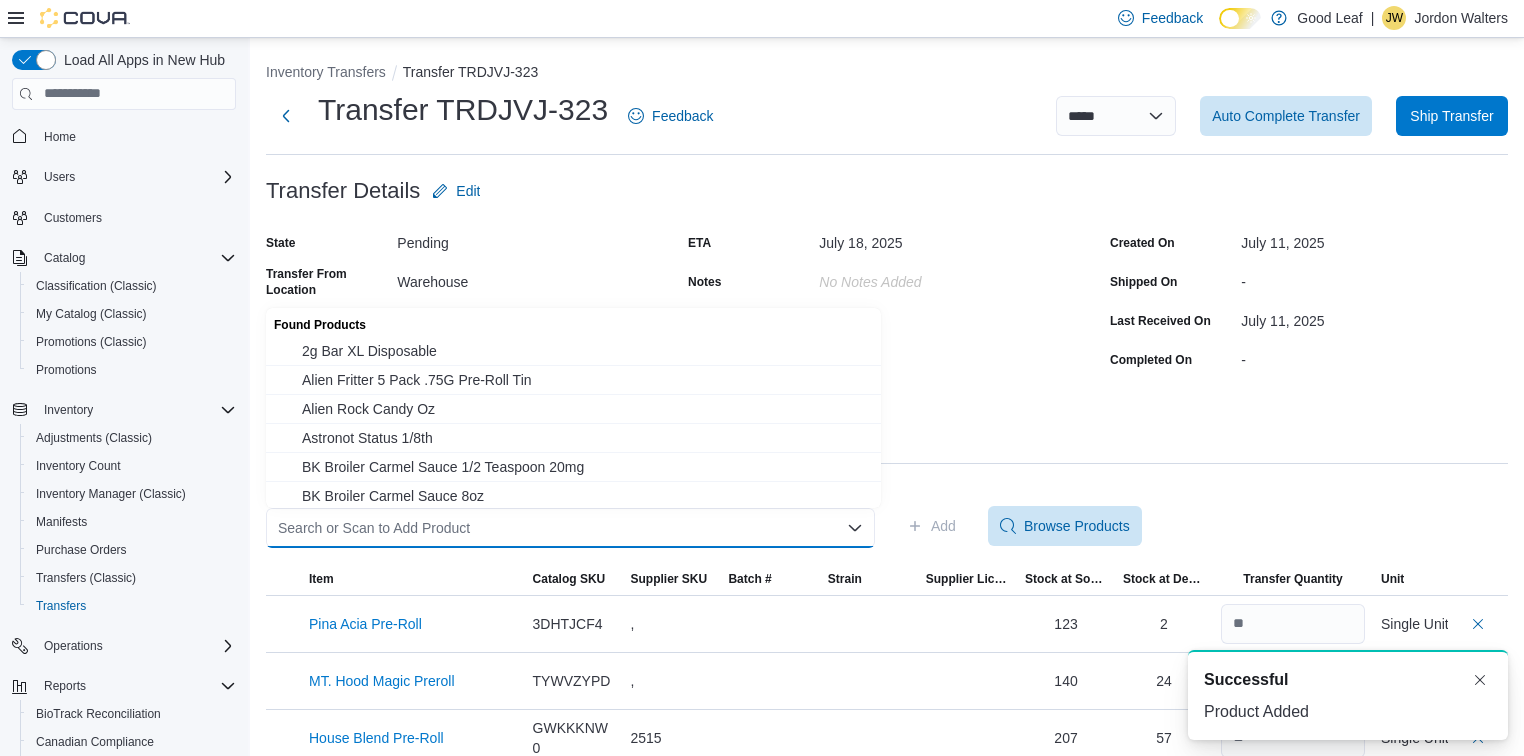 paste on "**********" 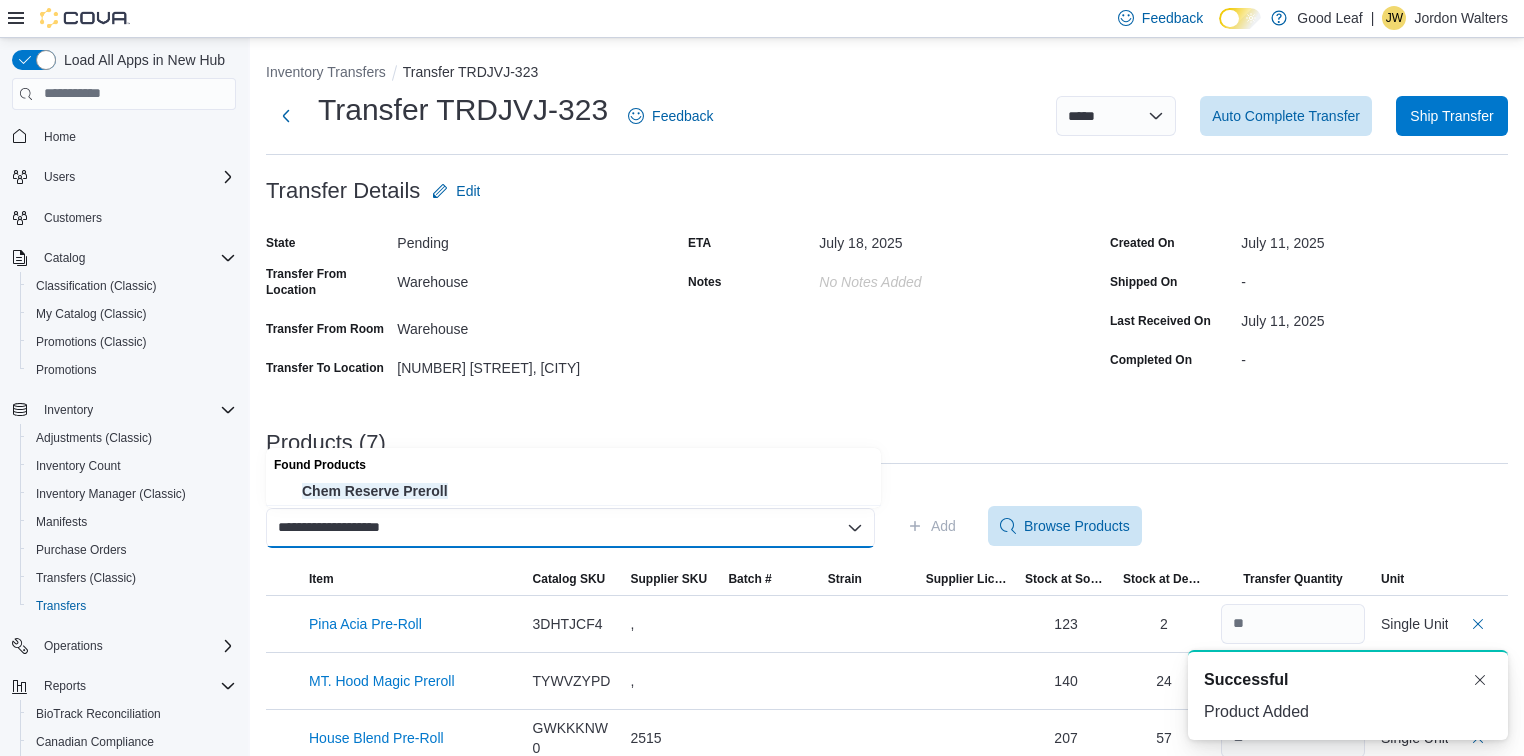 type on "**********" 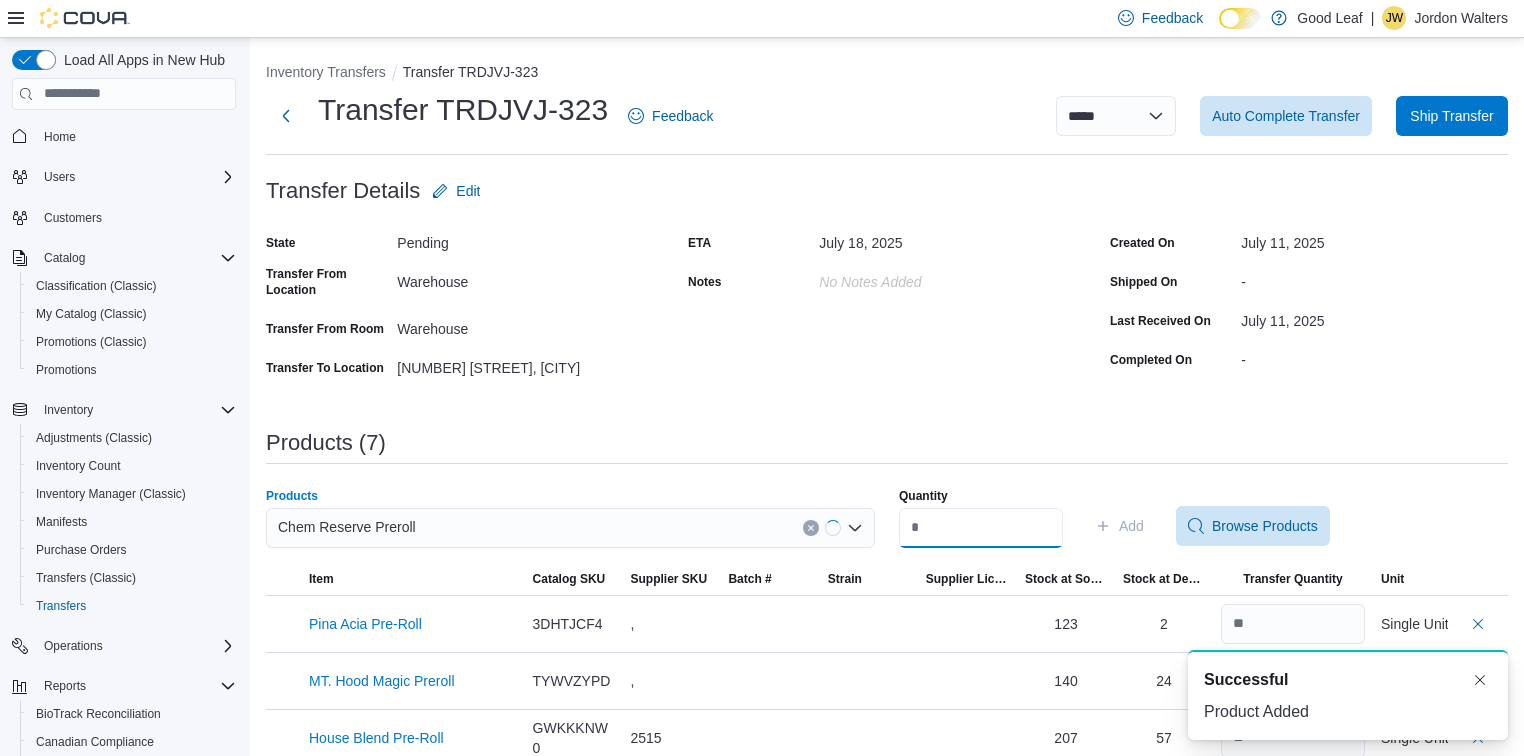 click on "Quantity" at bounding box center [981, 528] 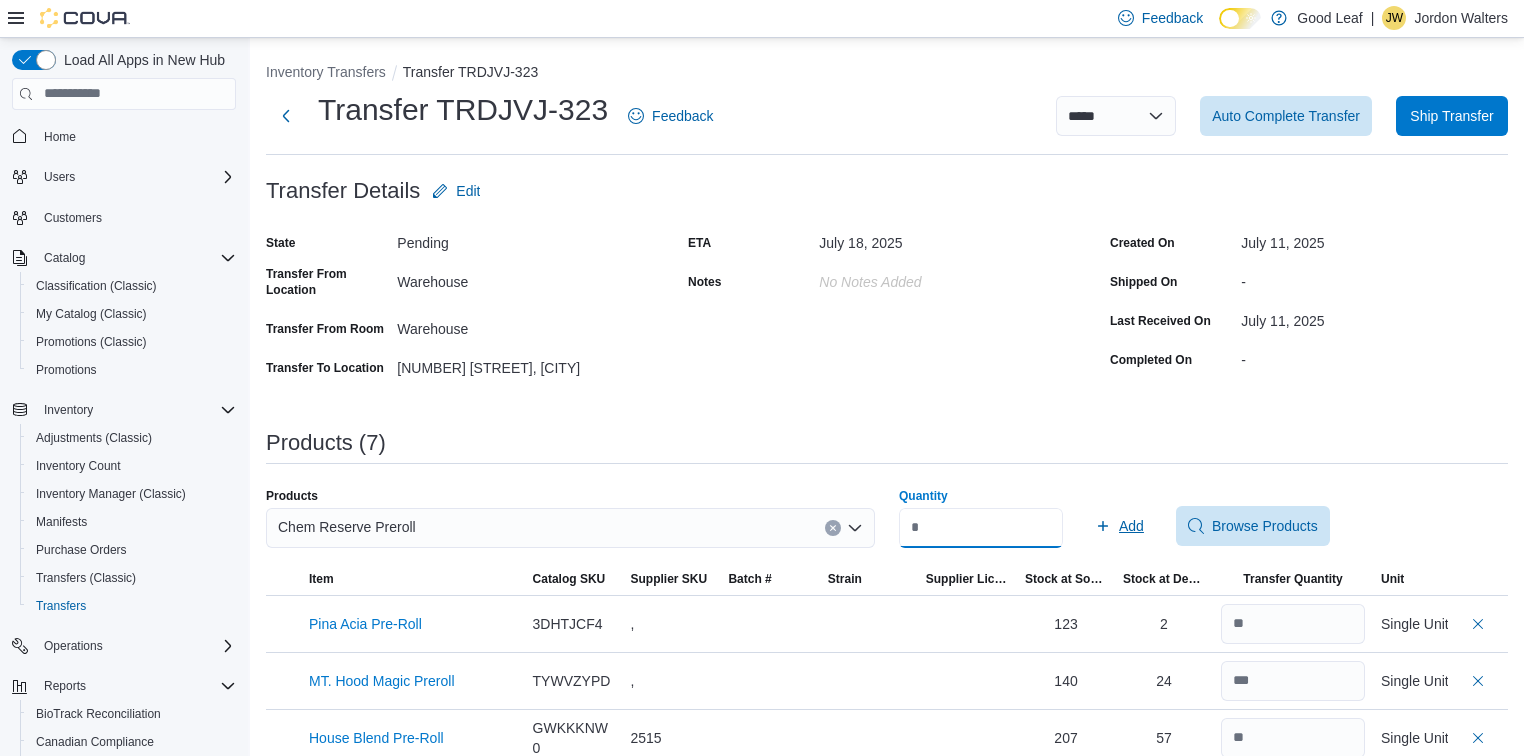 type on "***" 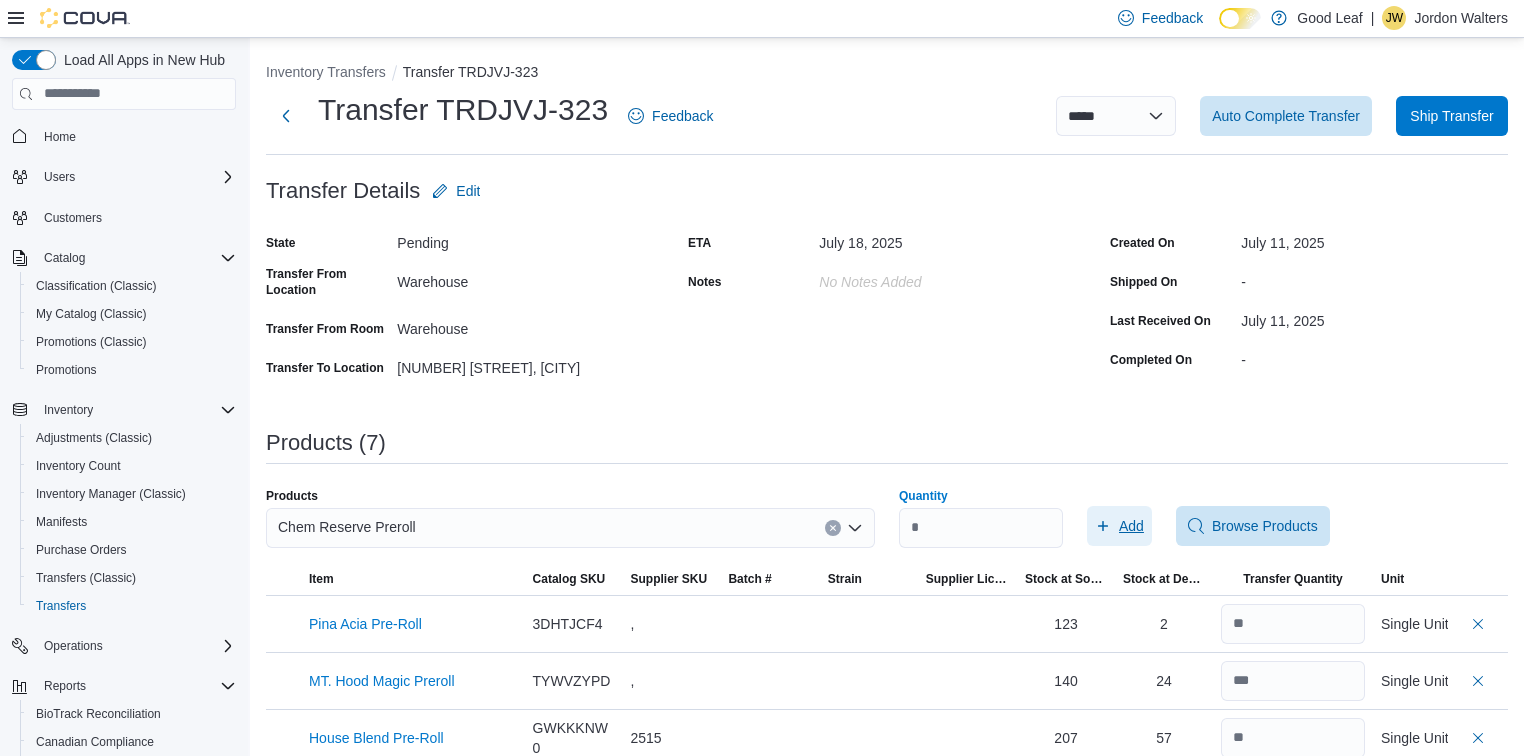 click on "Add" at bounding box center (1119, 526) 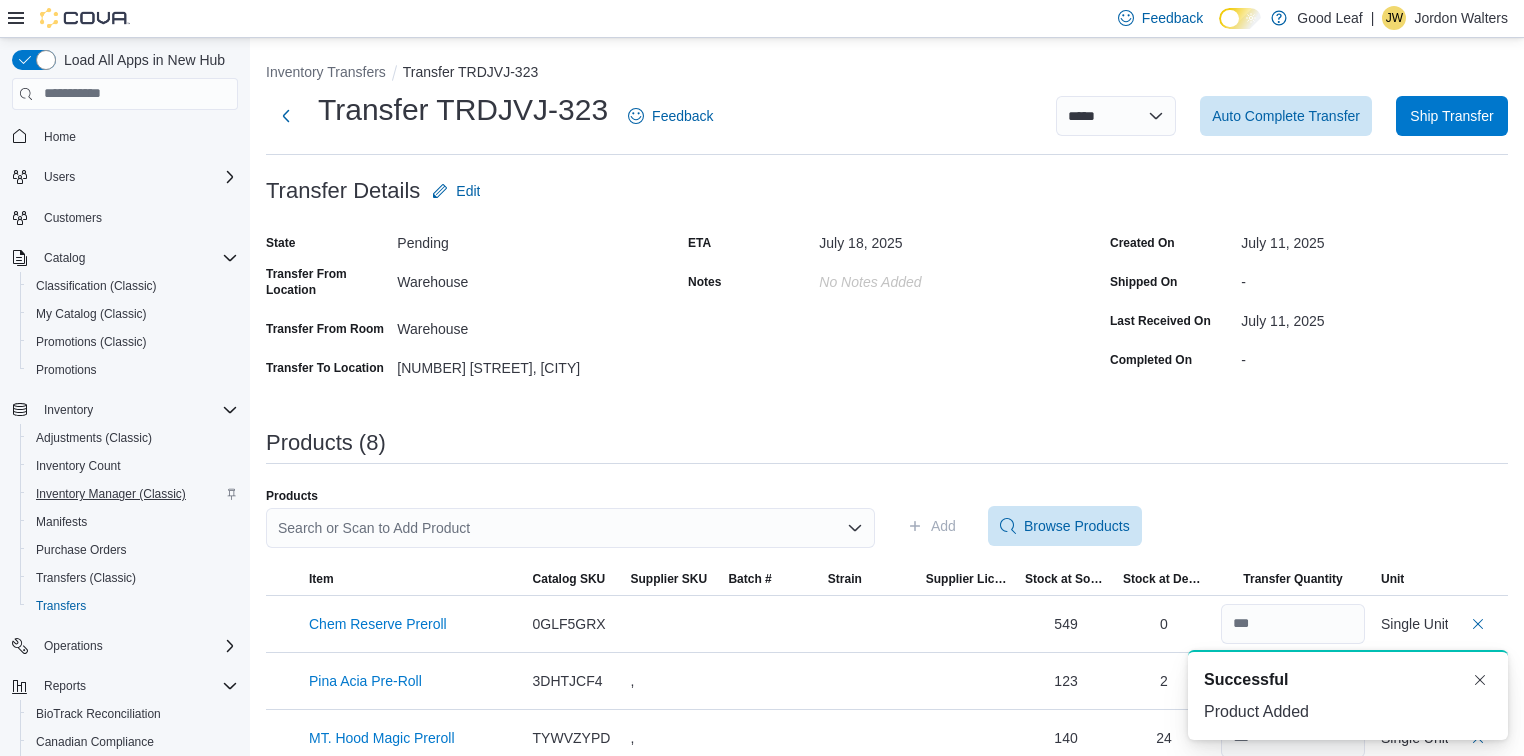 scroll, scrollTop: 0, scrollLeft: 0, axis: both 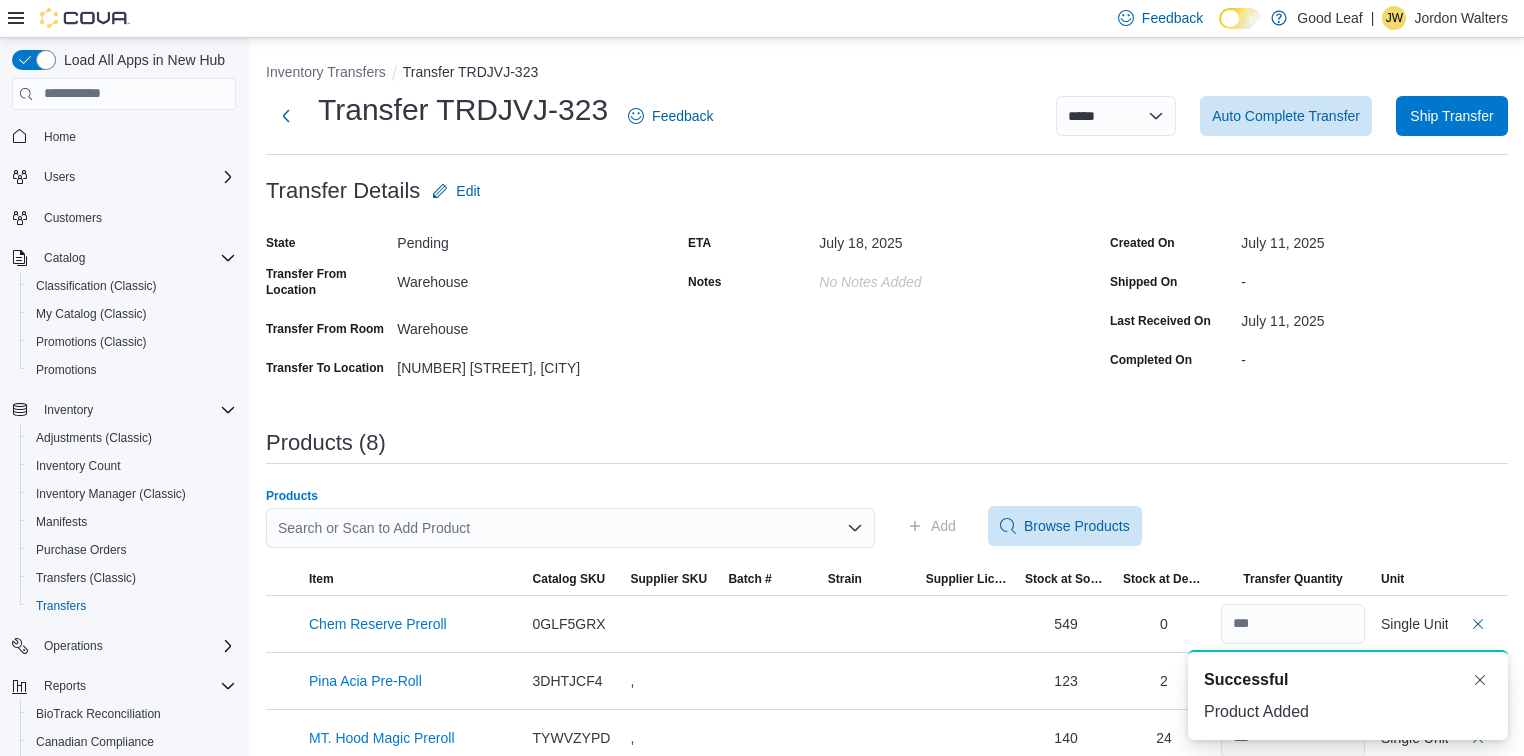 click on "Search or Scan to Add Product" at bounding box center [570, 528] 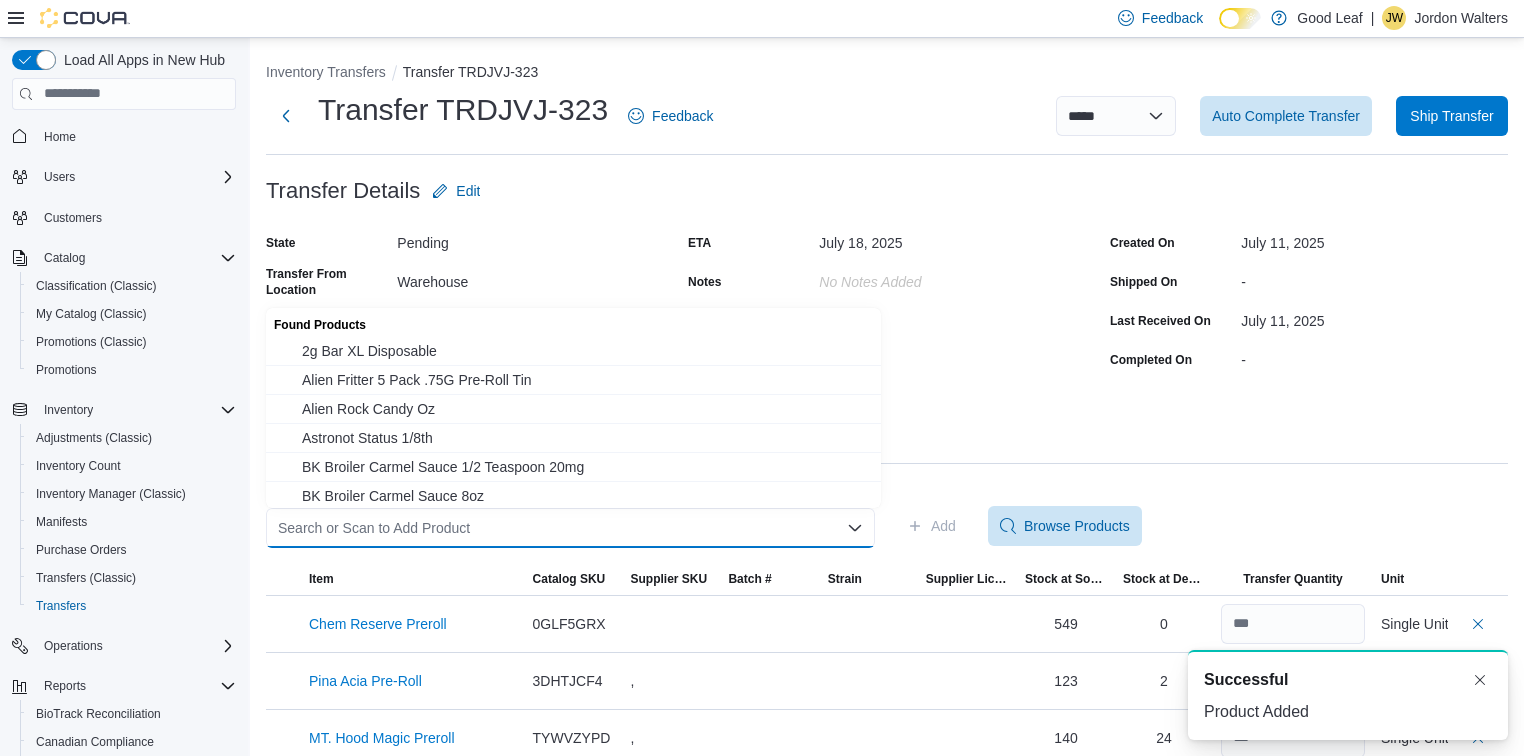 paste on "**********" 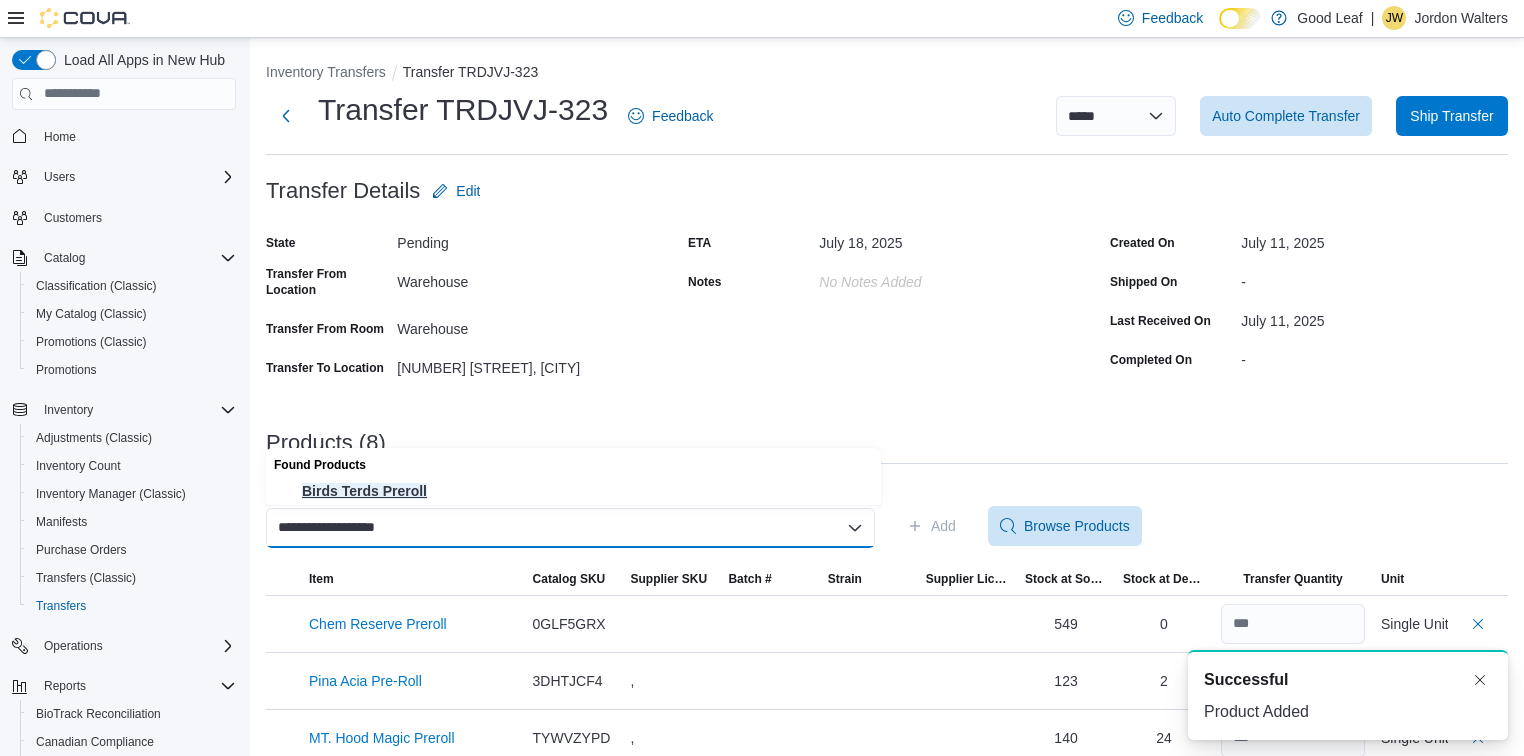 type on "**********" 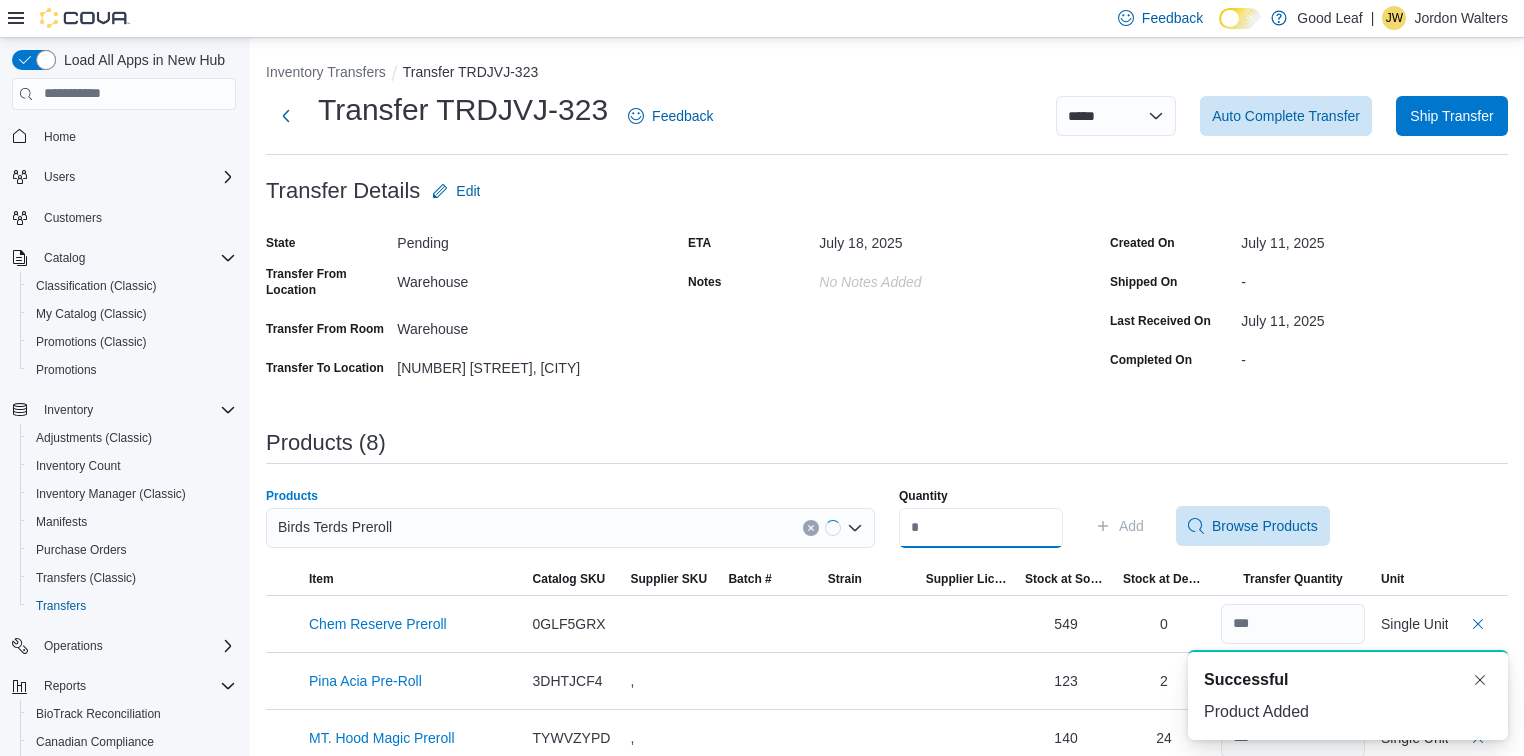 drag, startPoint x: 1041, startPoint y: 536, endPoint x: 1031, endPoint y: 534, distance: 10.198039 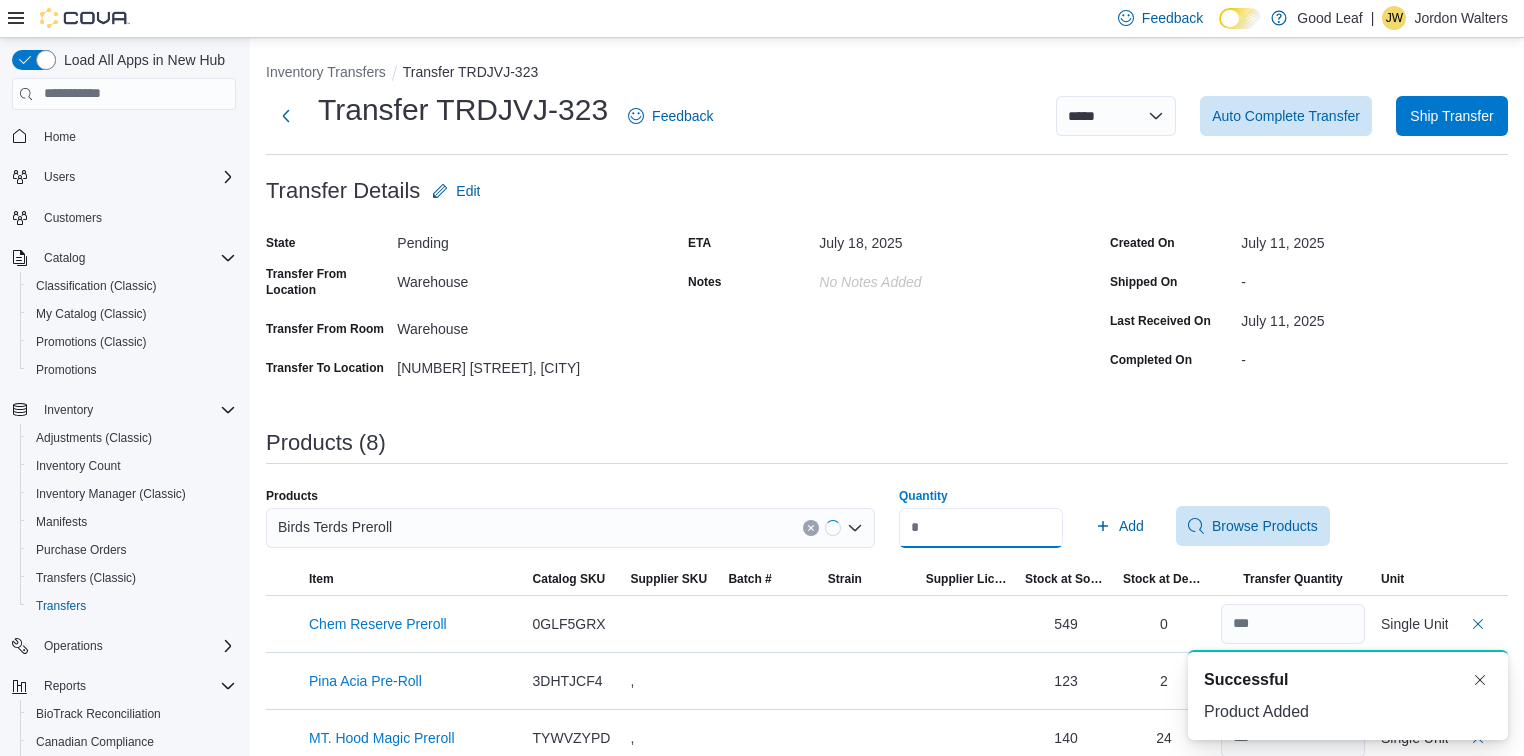 type on "**" 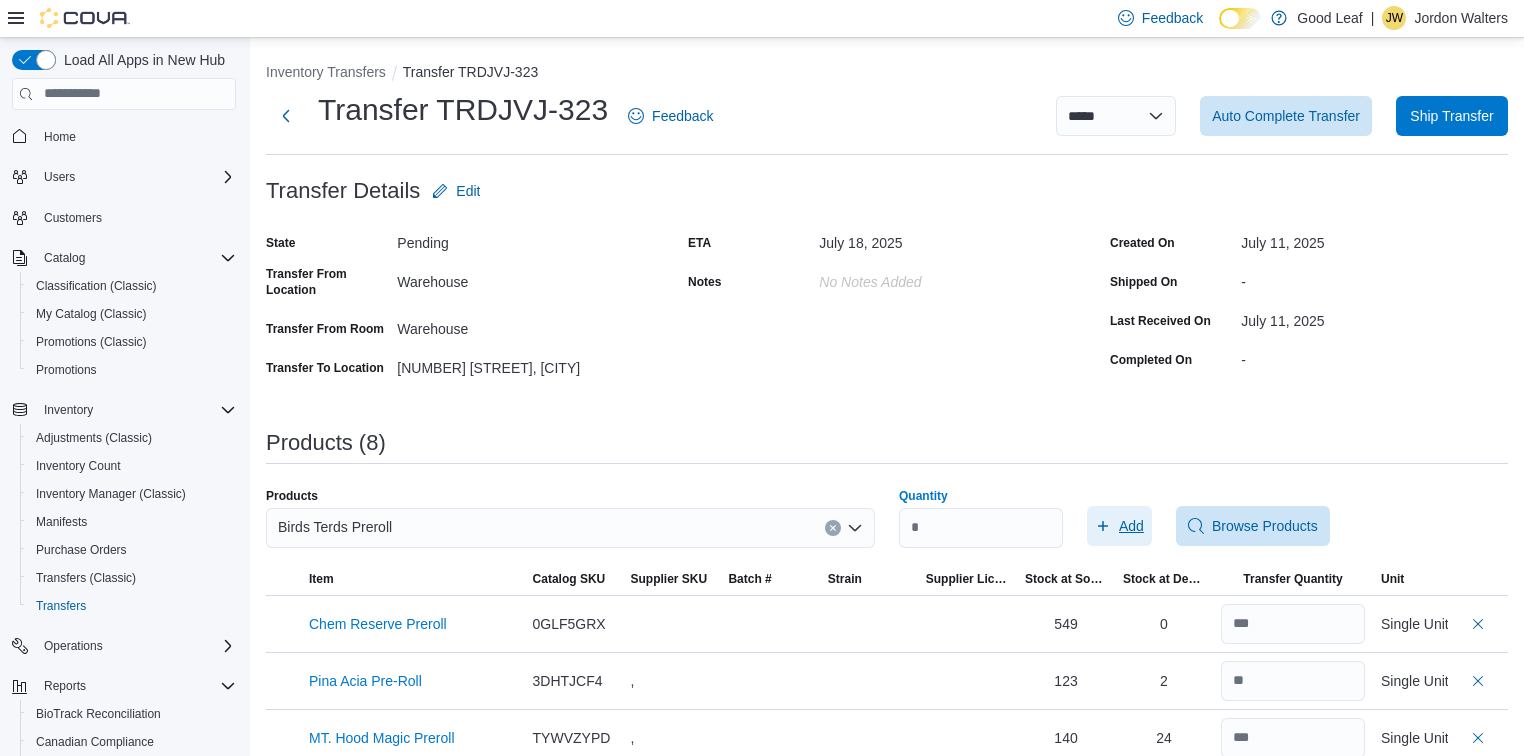 click on "Add" at bounding box center (1131, 526) 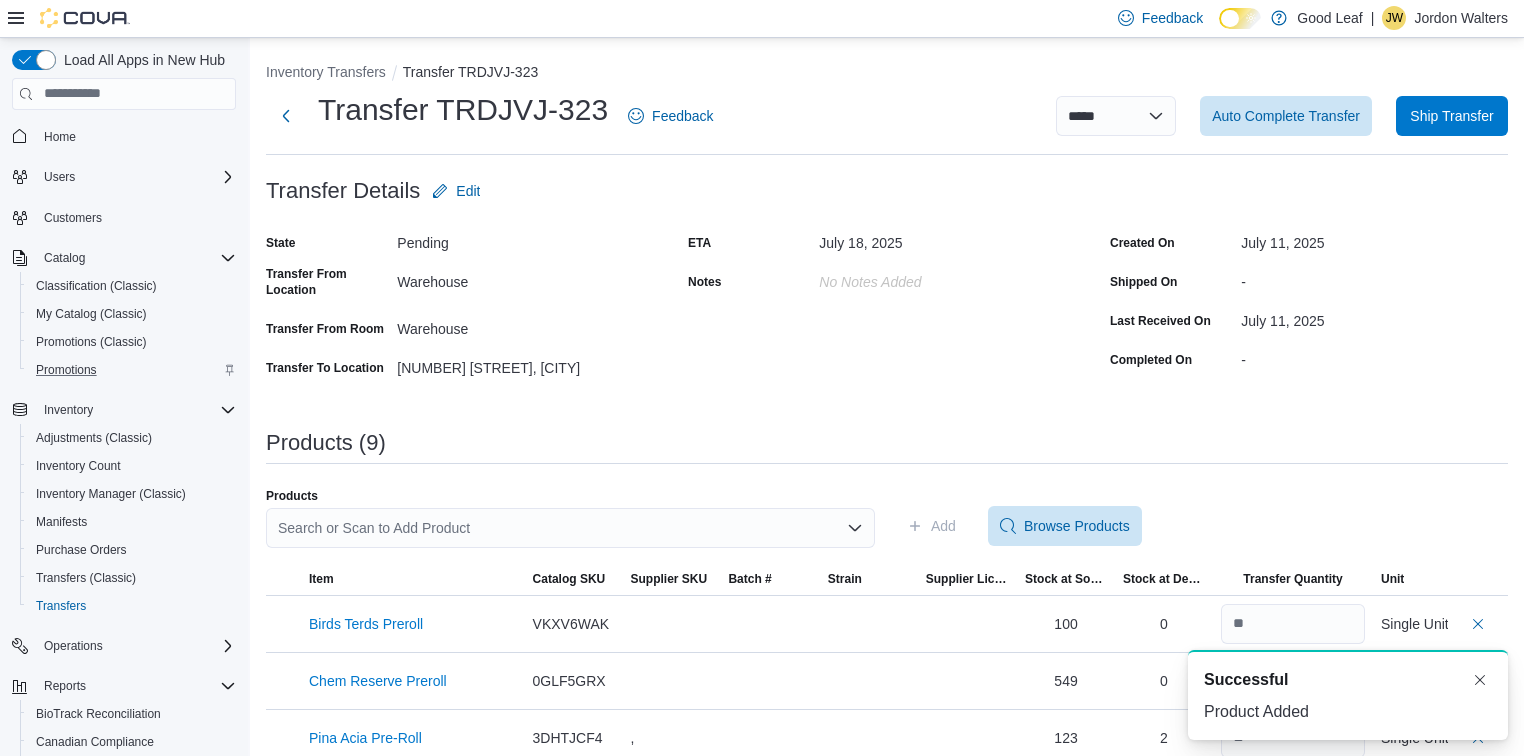 scroll, scrollTop: 0, scrollLeft: 0, axis: both 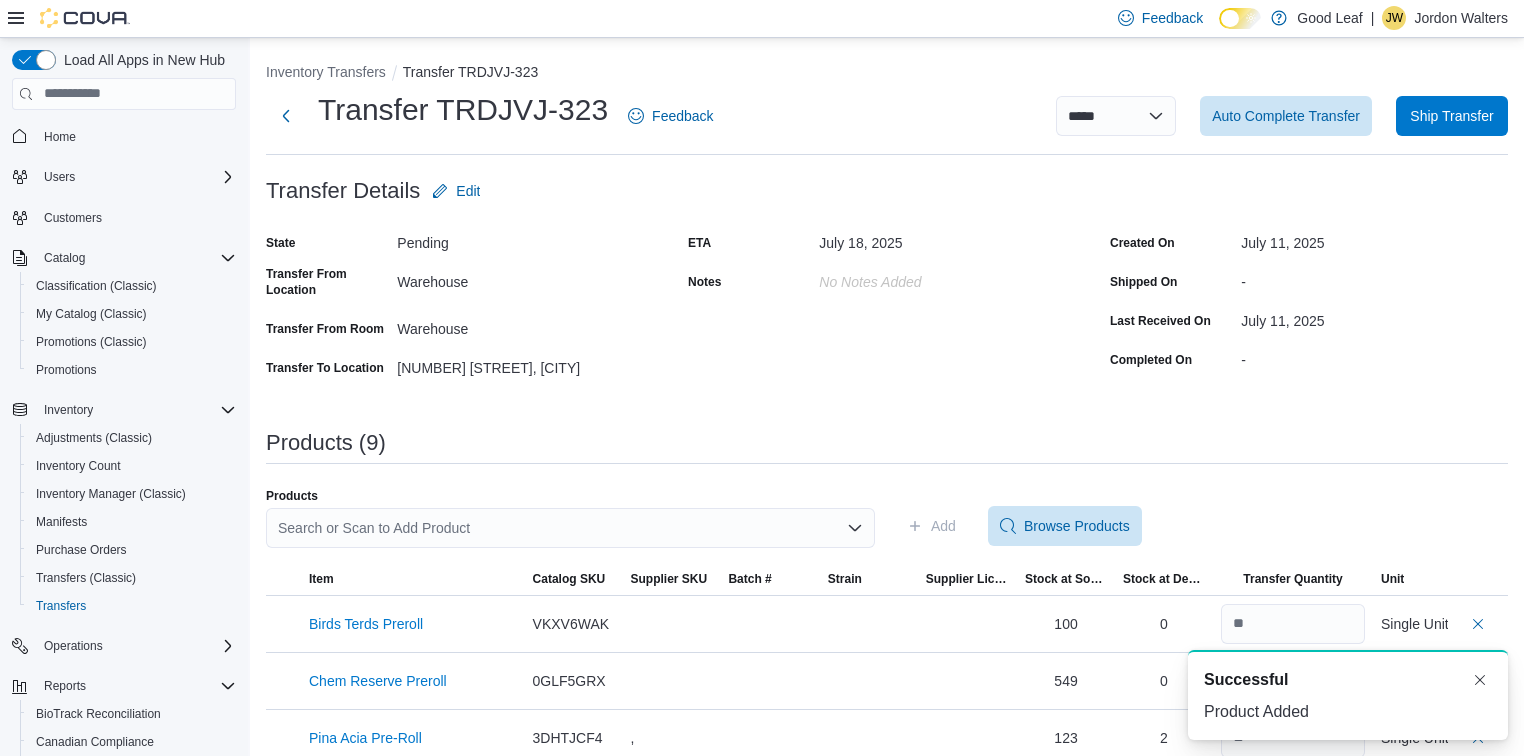 click on "Search or Scan to Add Product" at bounding box center (570, 528) 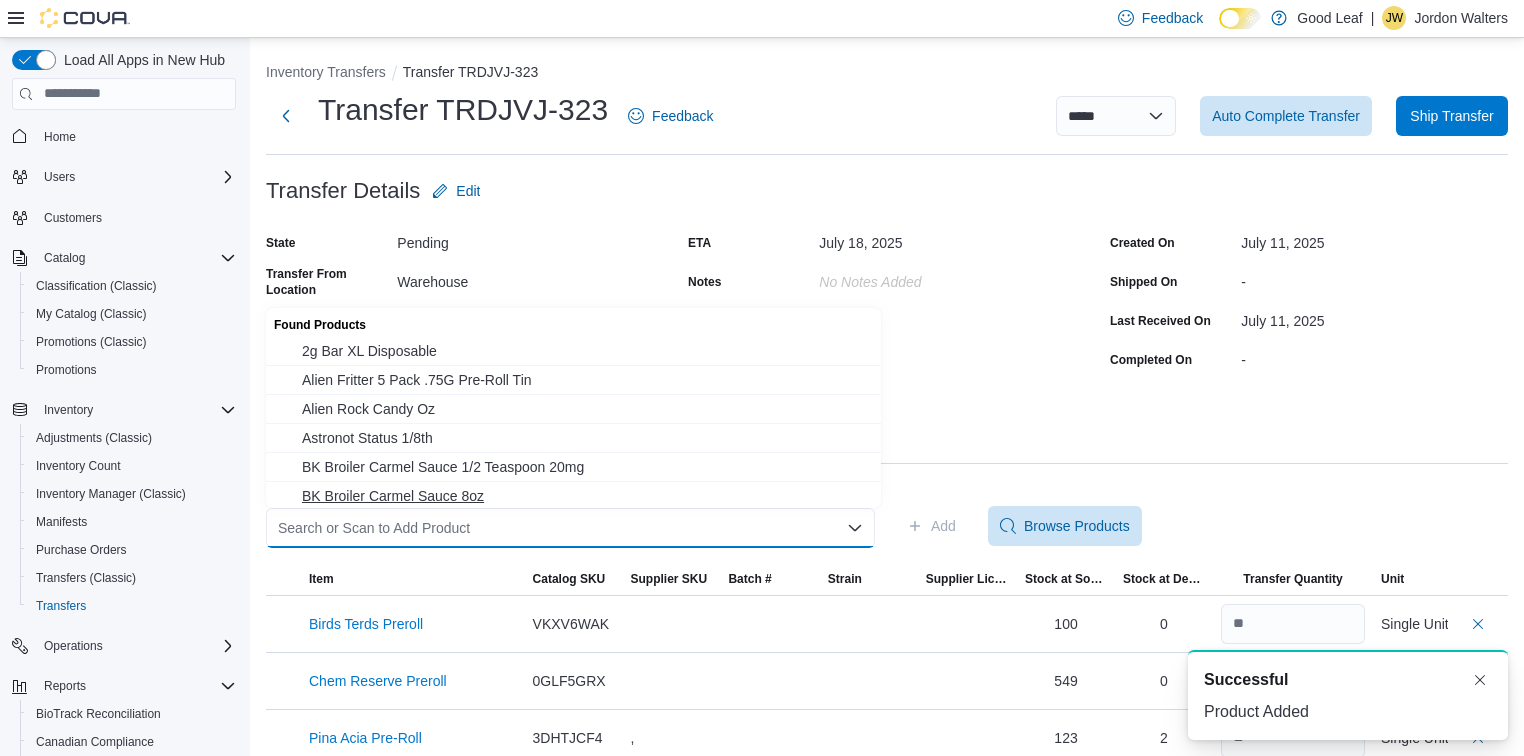 paste on "**********" 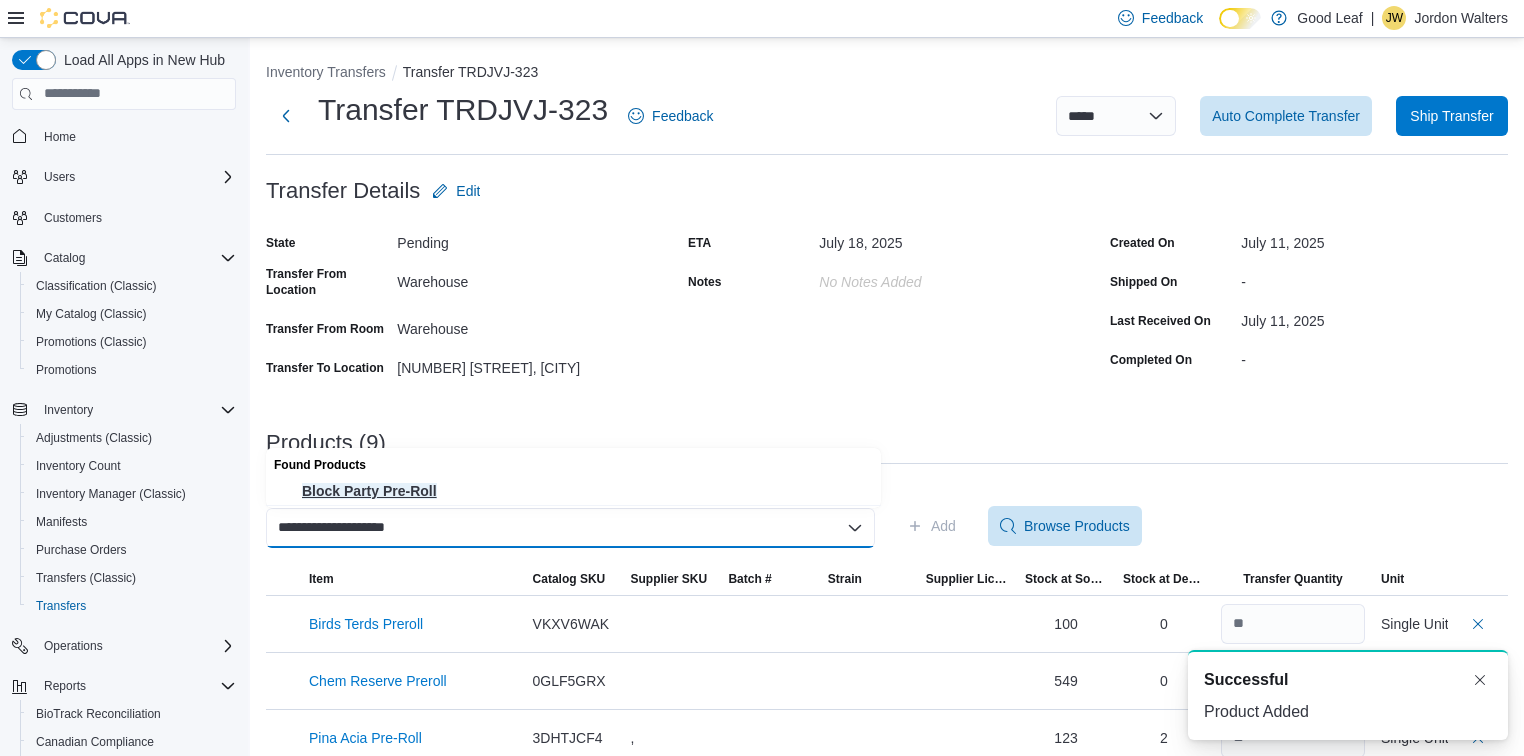 type on "**********" 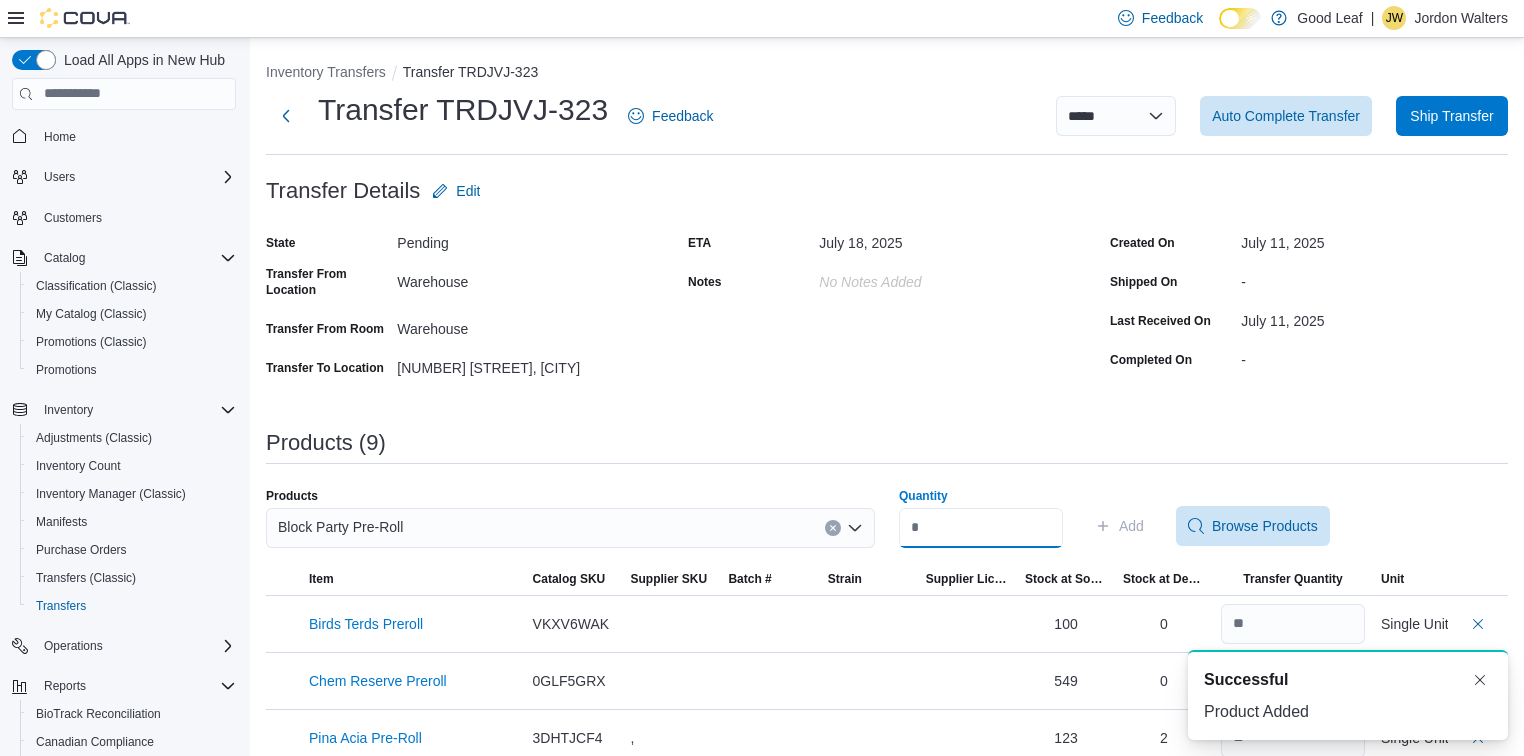 click on "Quantity" at bounding box center (981, 528) 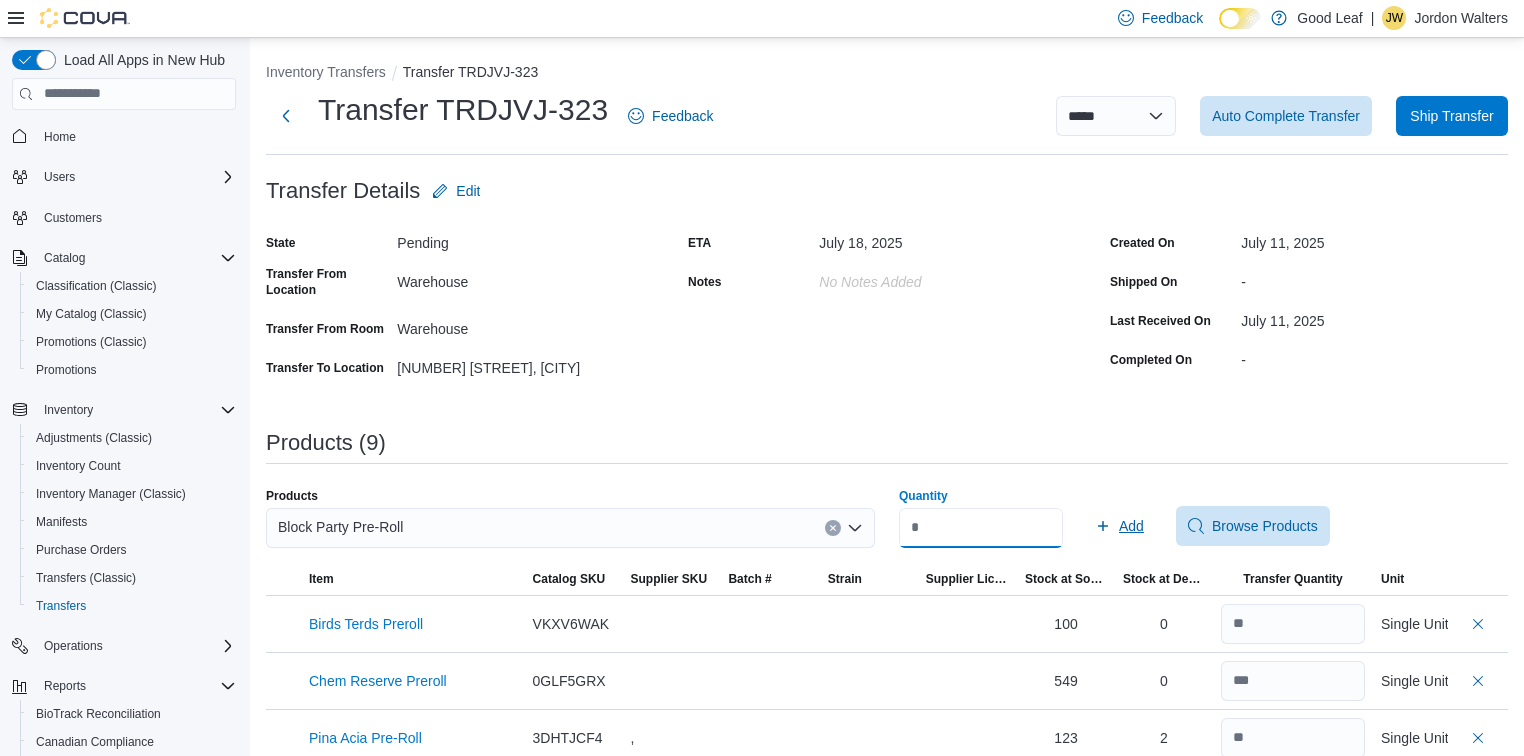 type on "**" 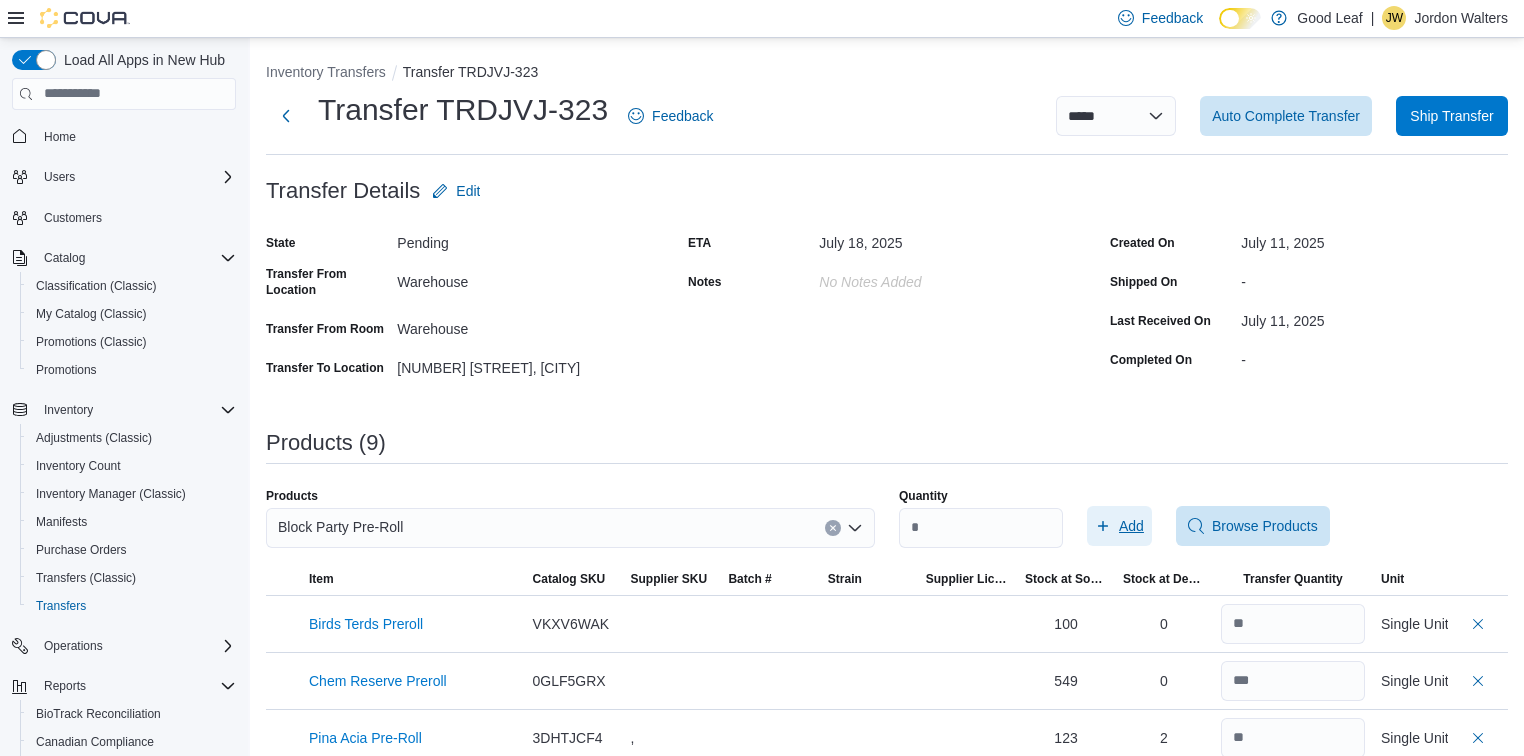 click 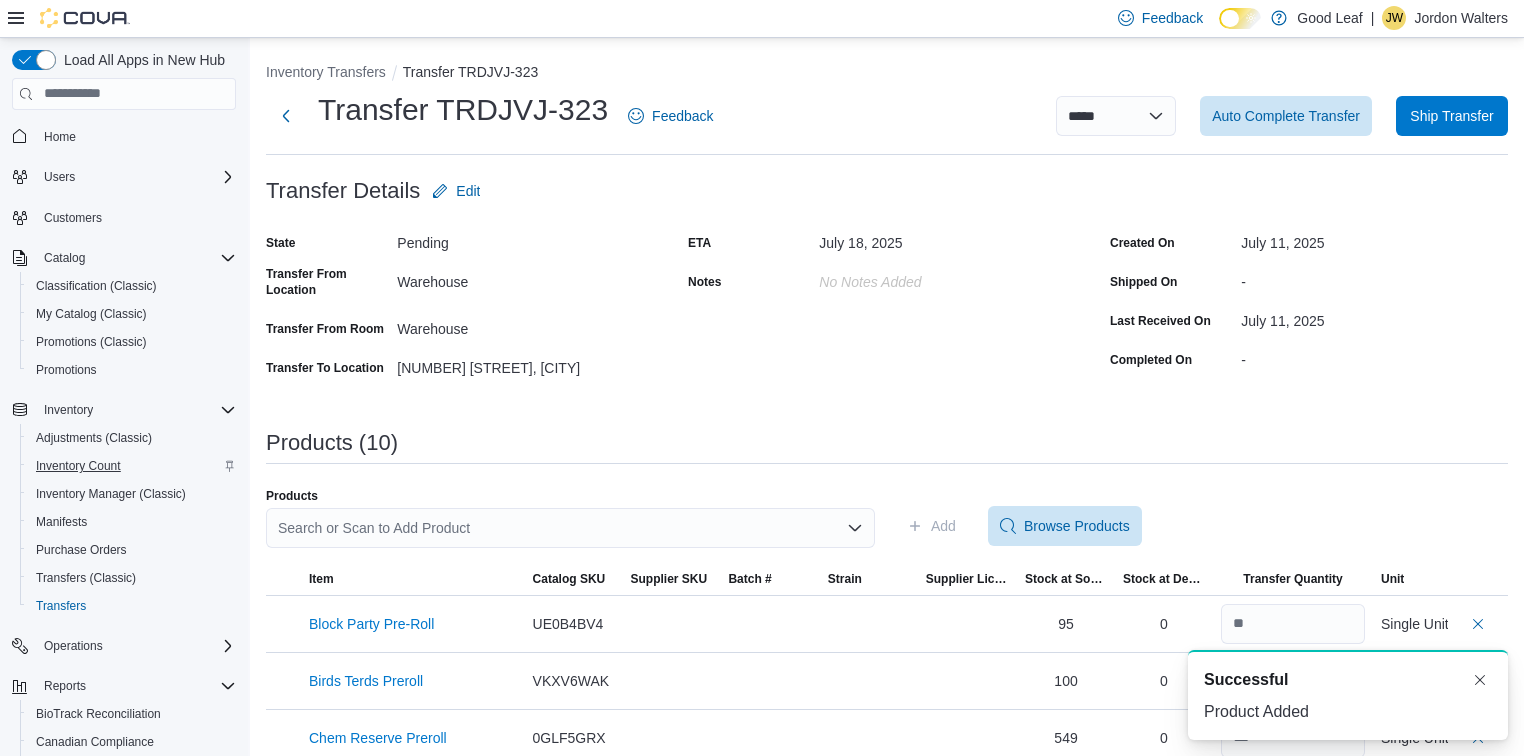 scroll, scrollTop: 0, scrollLeft: 0, axis: both 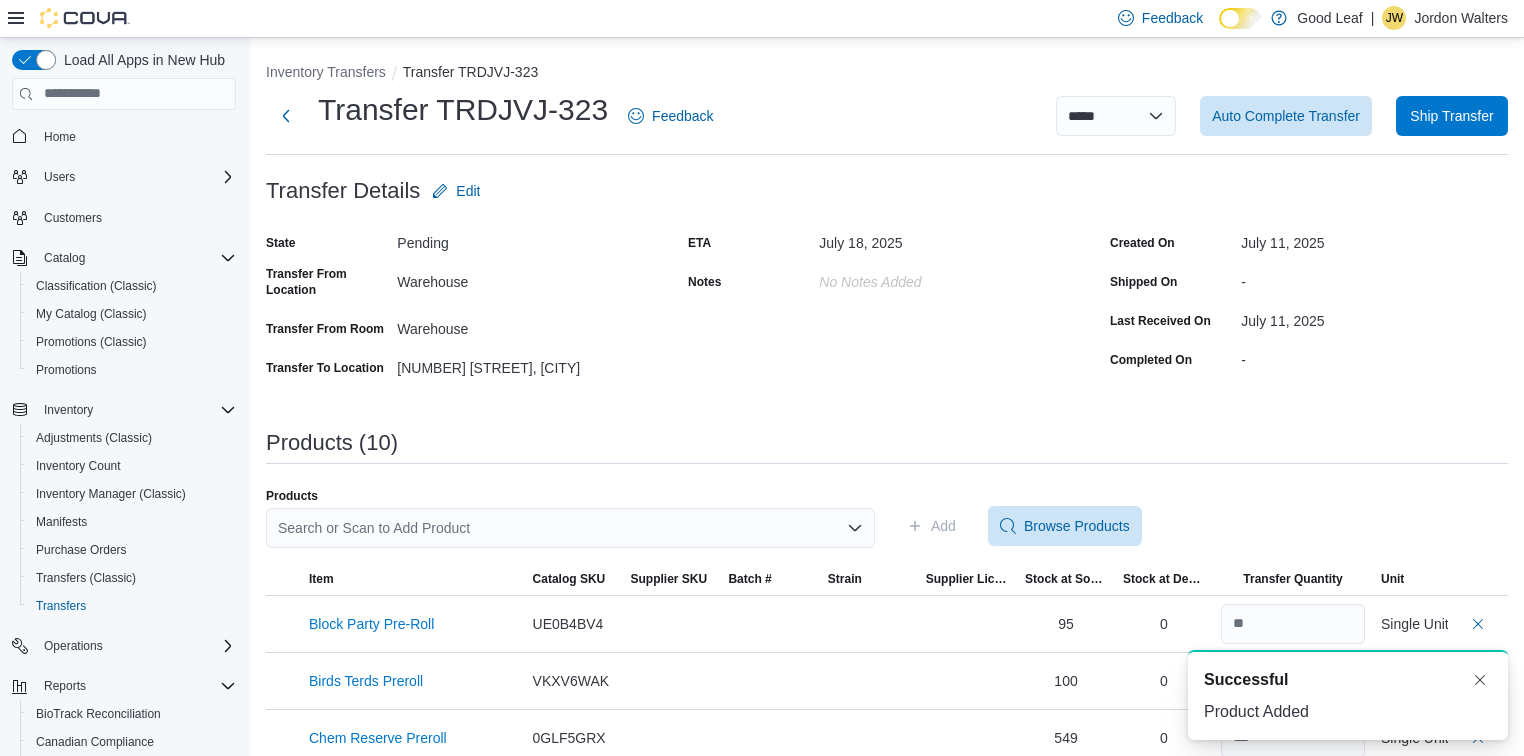 click on "Search or Scan to Add Product" at bounding box center [570, 528] 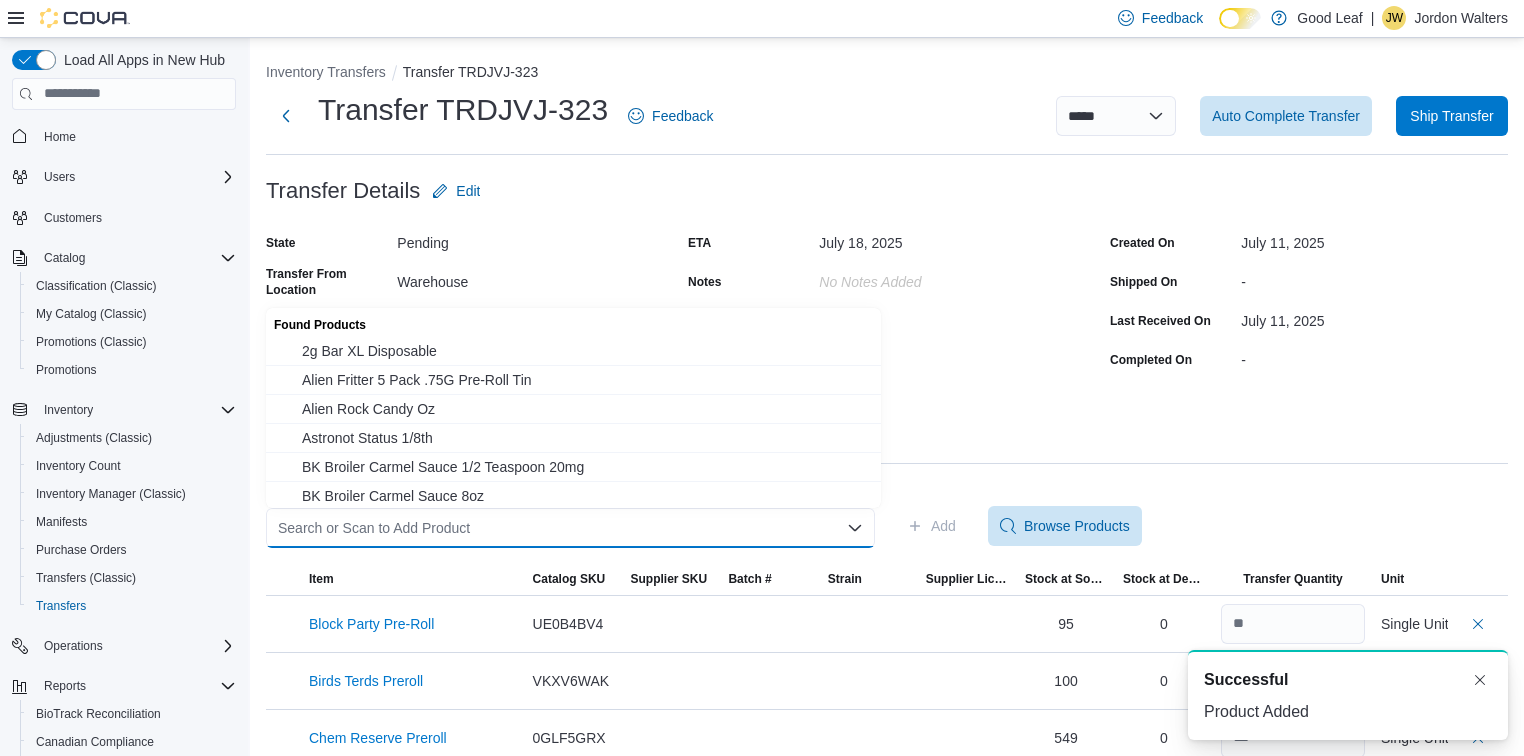 paste on "**********" 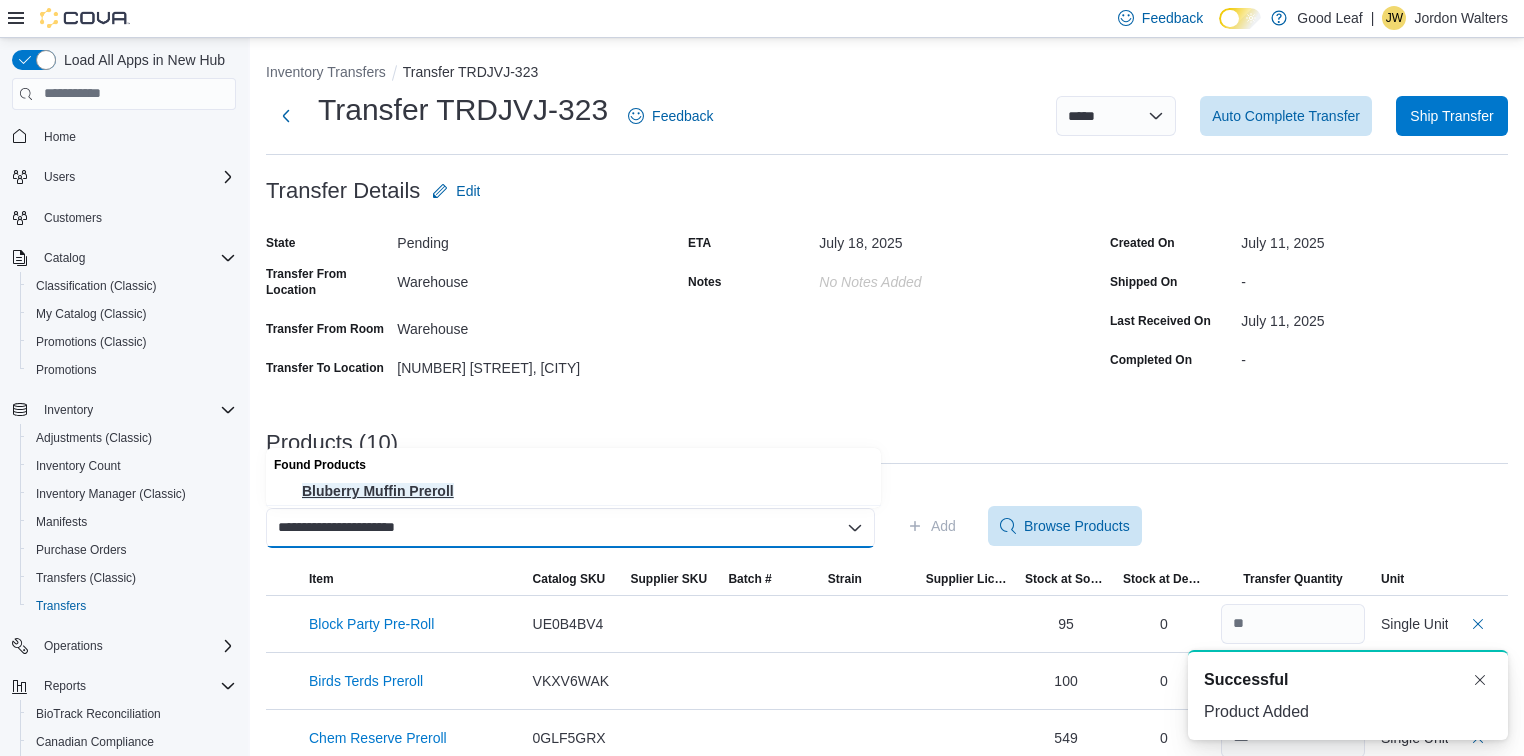type on "**********" 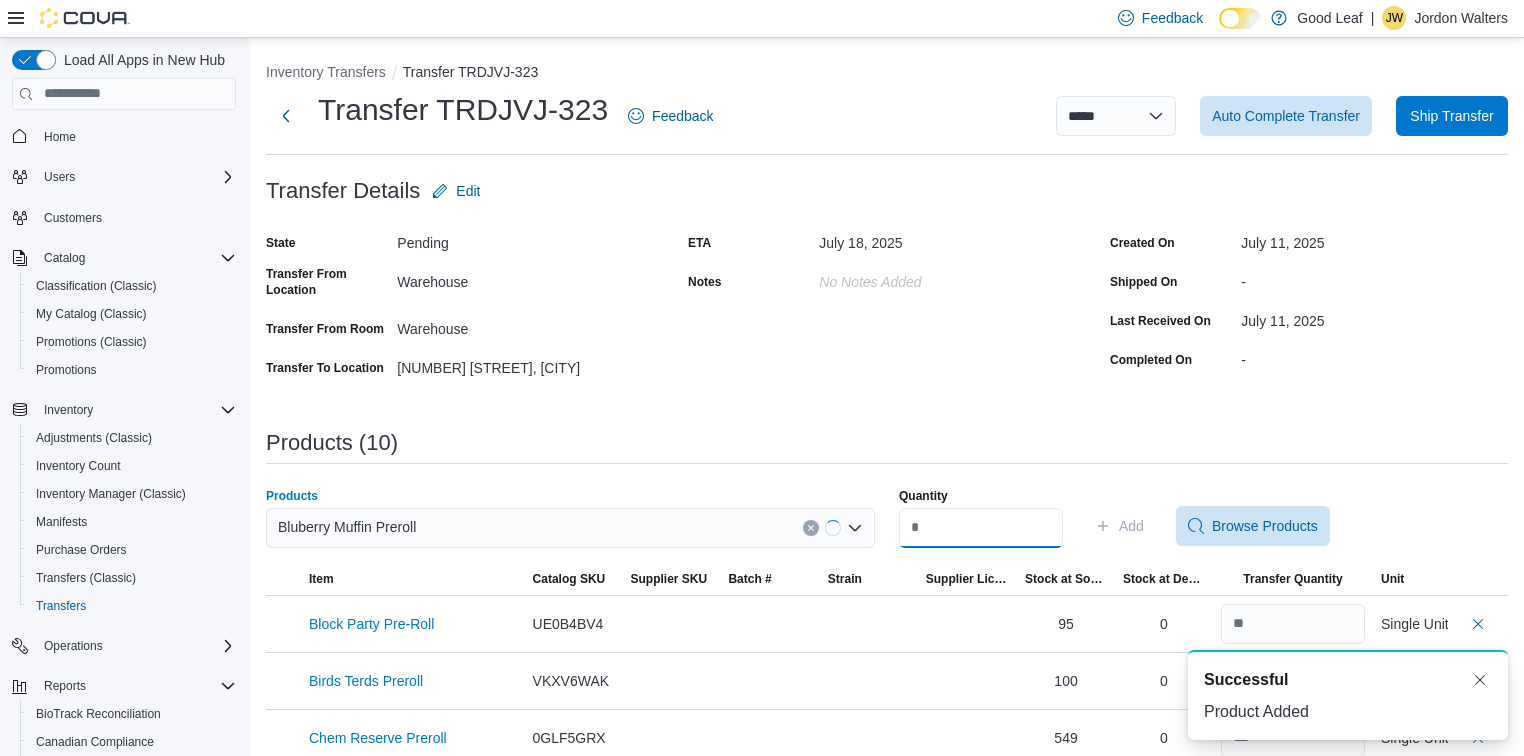 click on "Quantity" at bounding box center [981, 528] 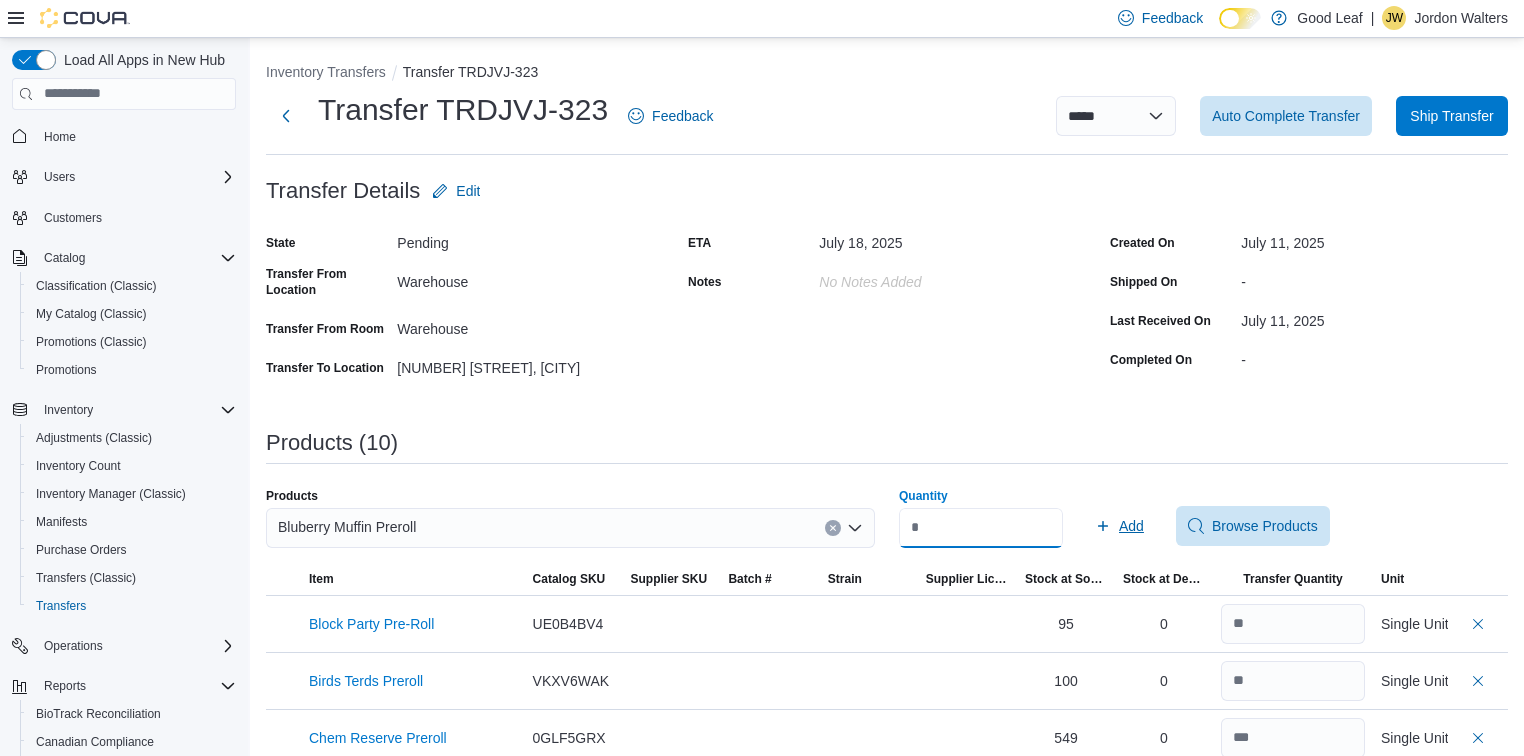 type on "**" 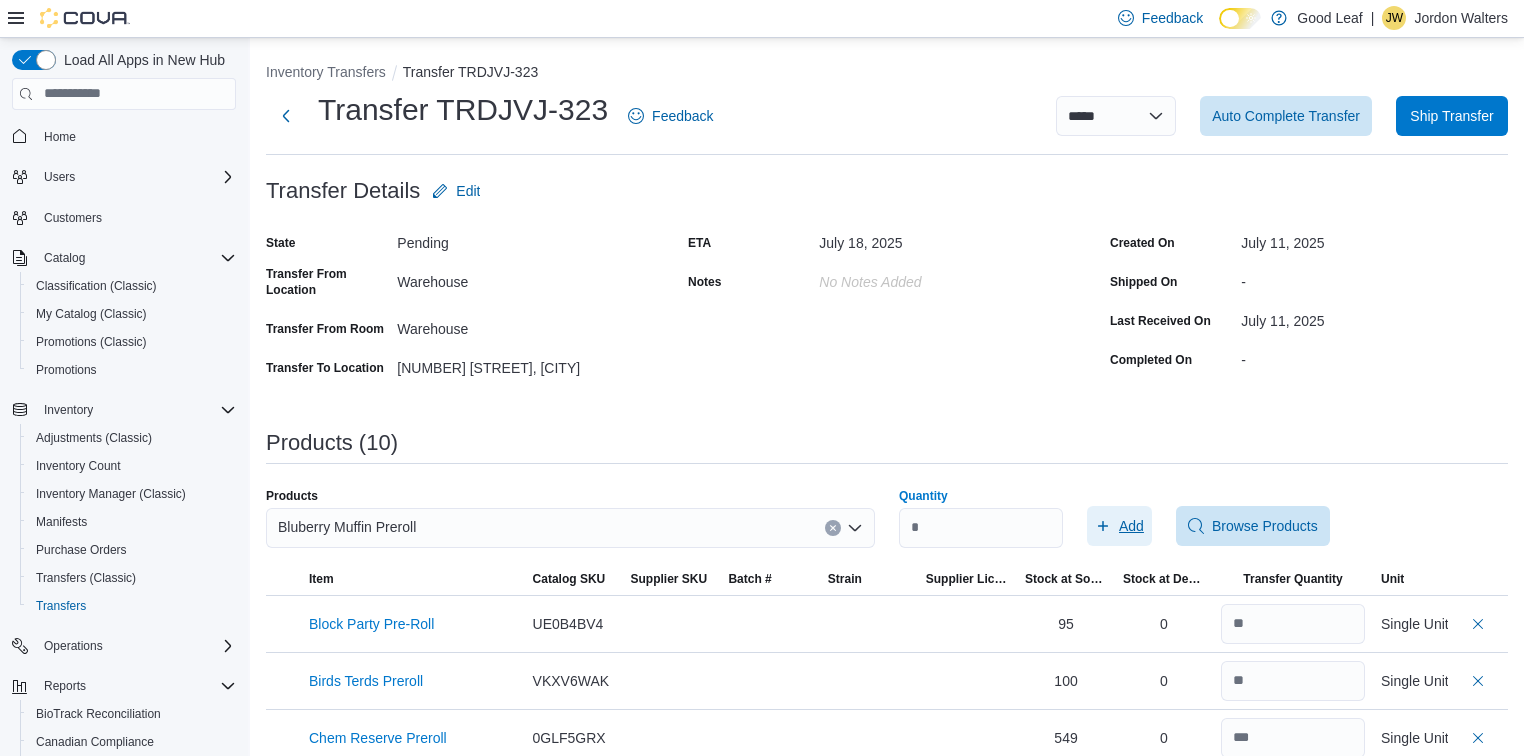 click 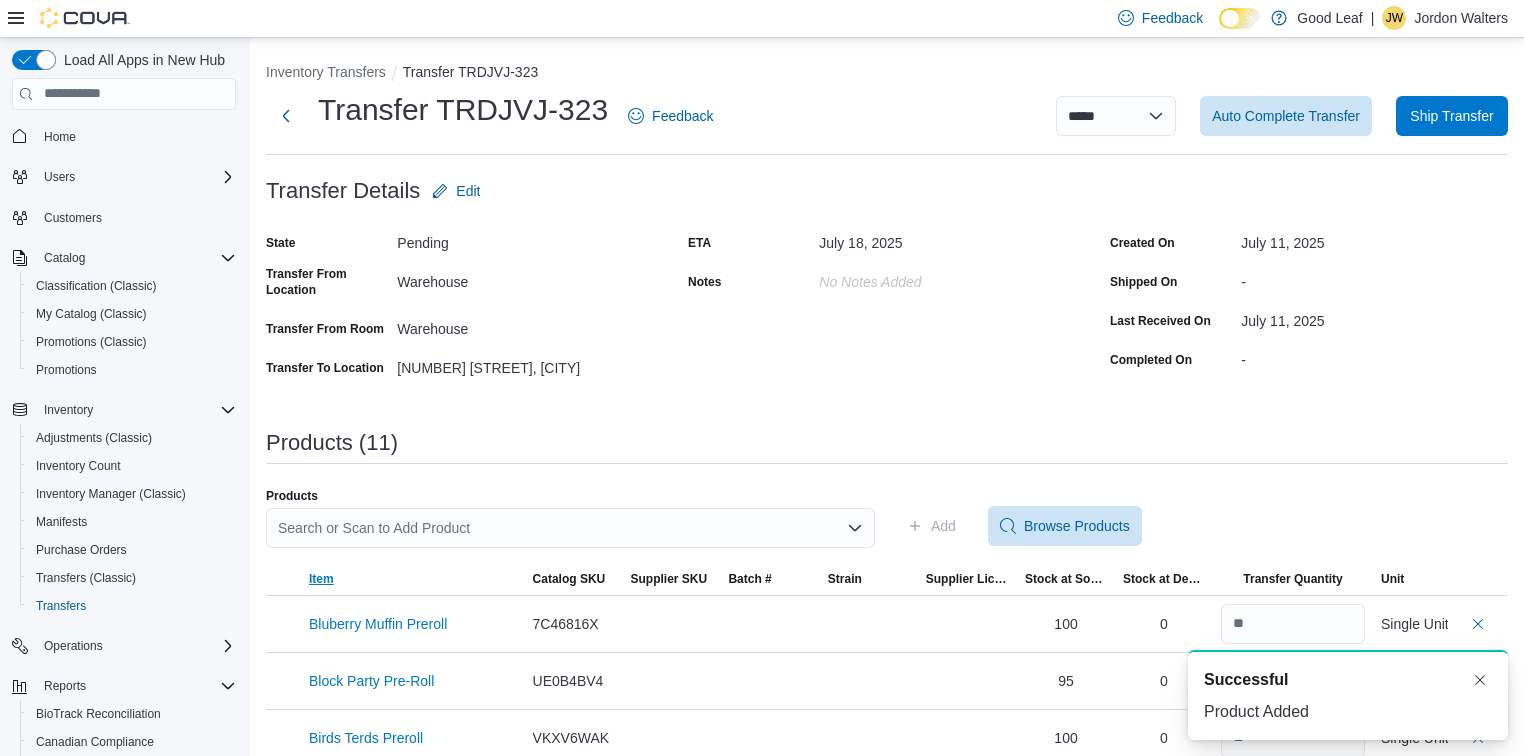 scroll, scrollTop: 0, scrollLeft: 0, axis: both 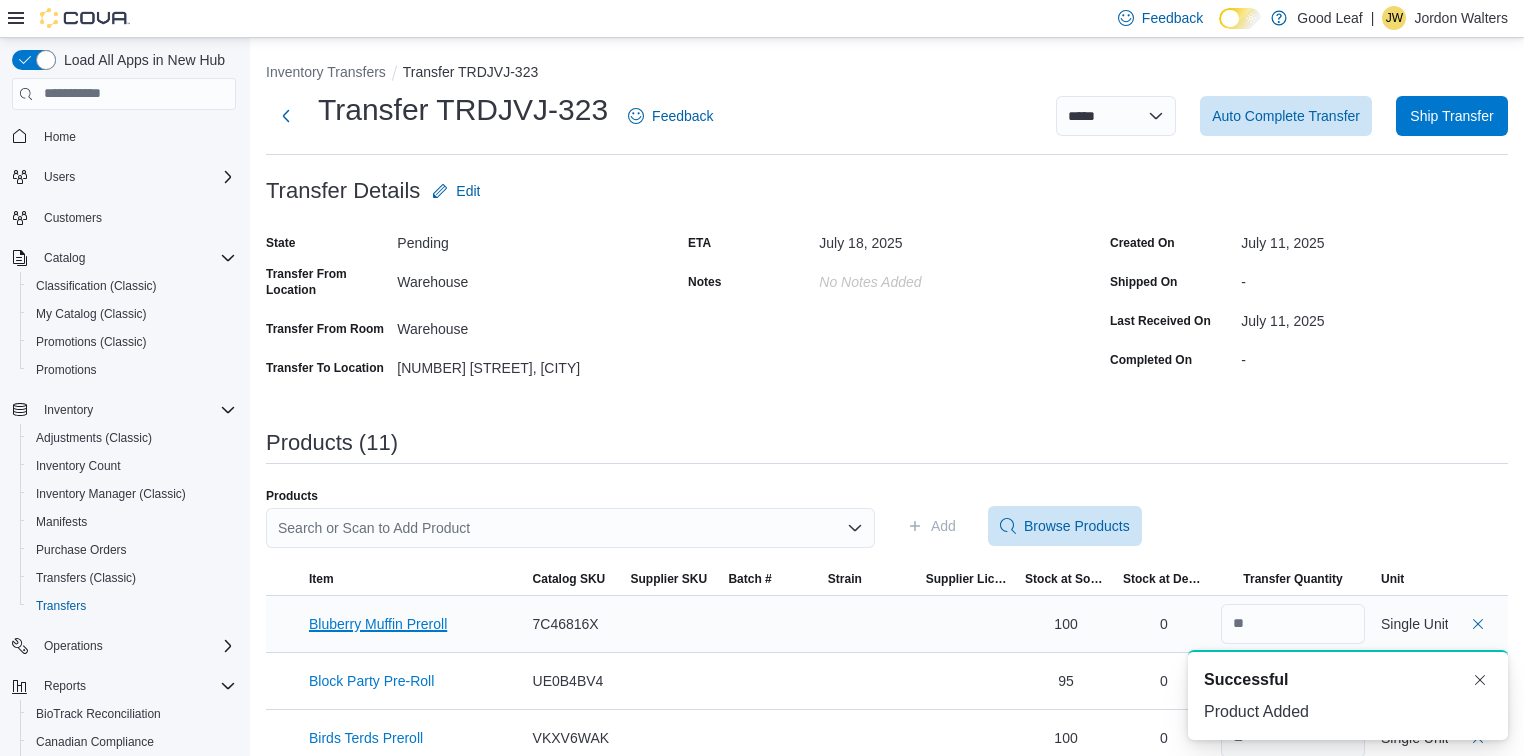 click on "Bluberry Muffin Preroll" at bounding box center [378, 624] 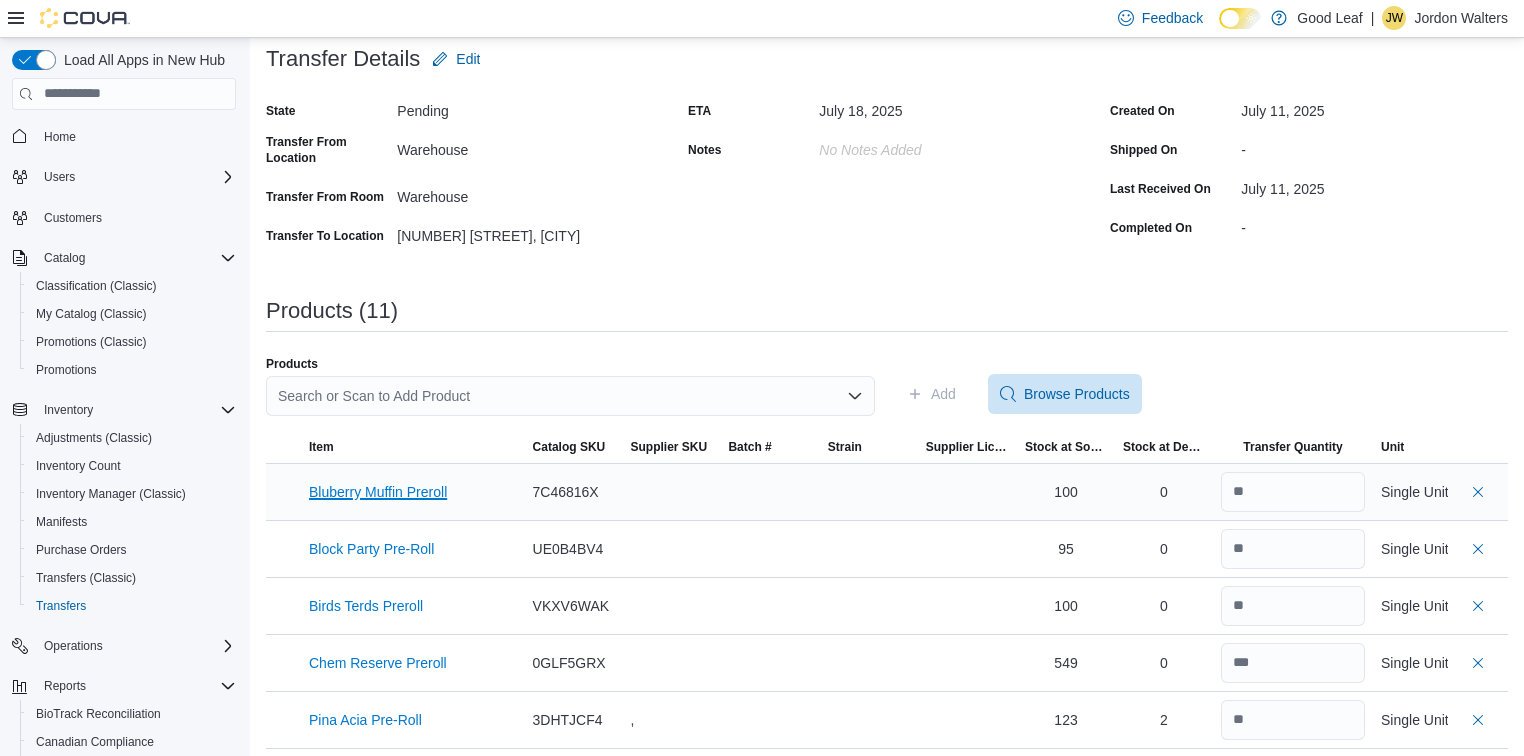 scroll, scrollTop: 160, scrollLeft: 0, axis: vertical 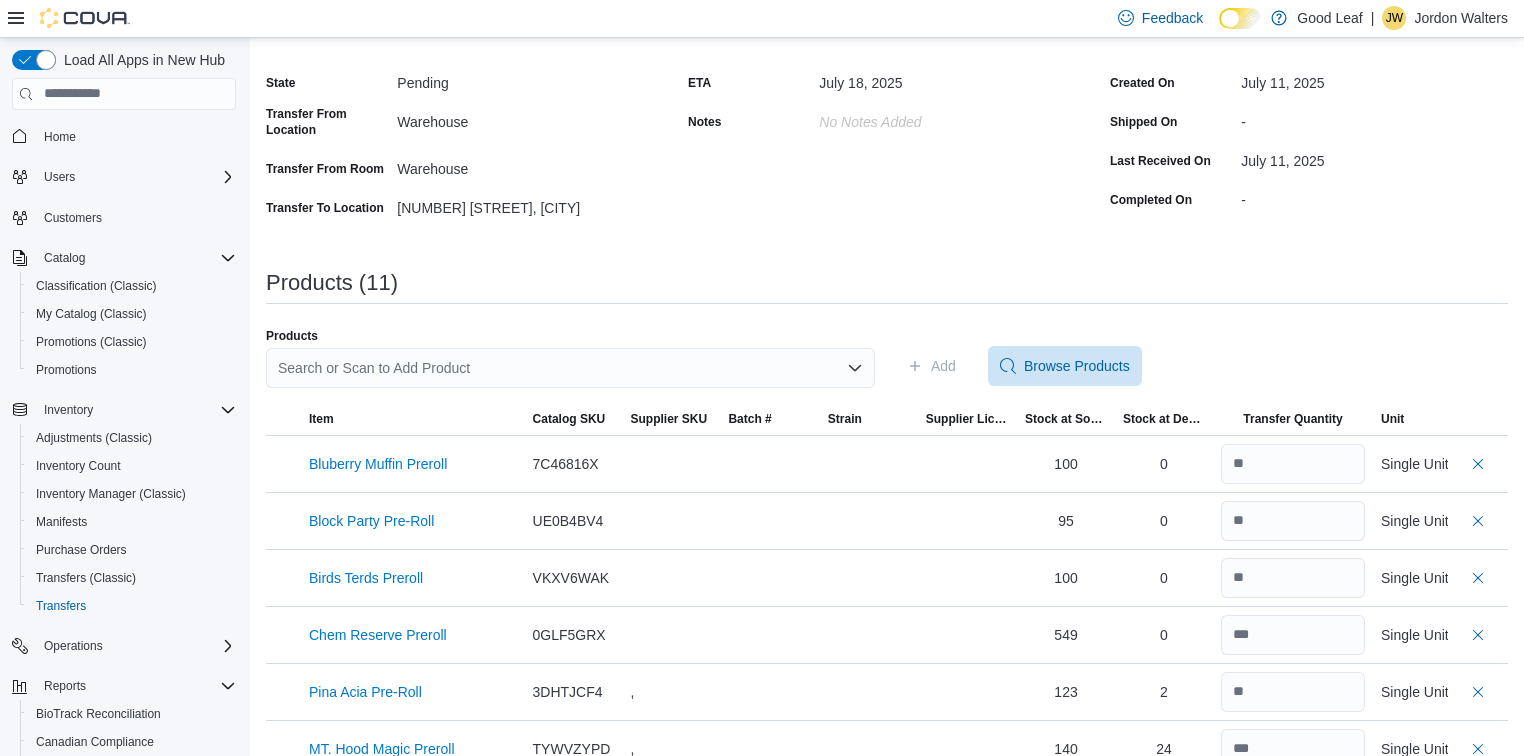 click on "Search or Scan to Add Product" at bounding box center [570, 368] 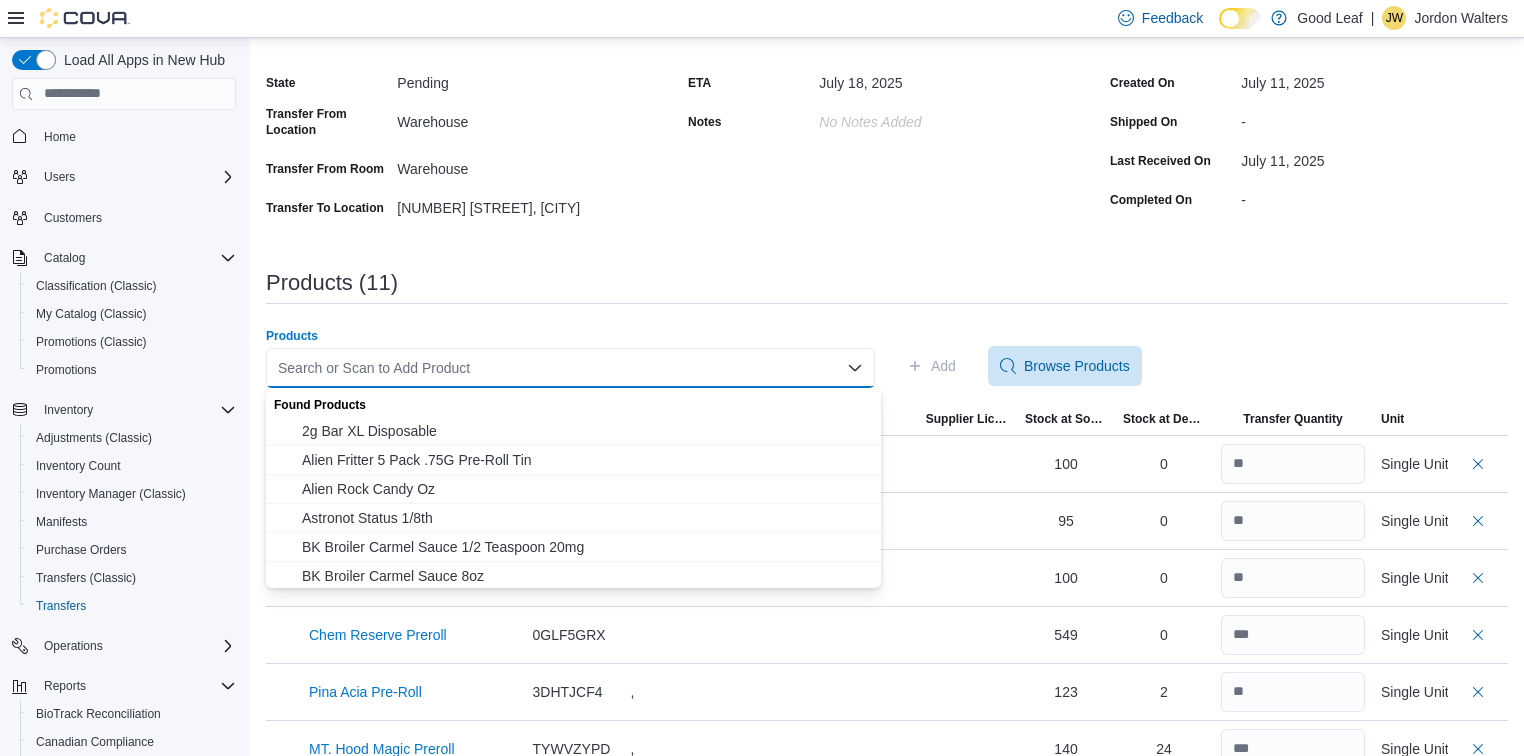 paste on "**********" 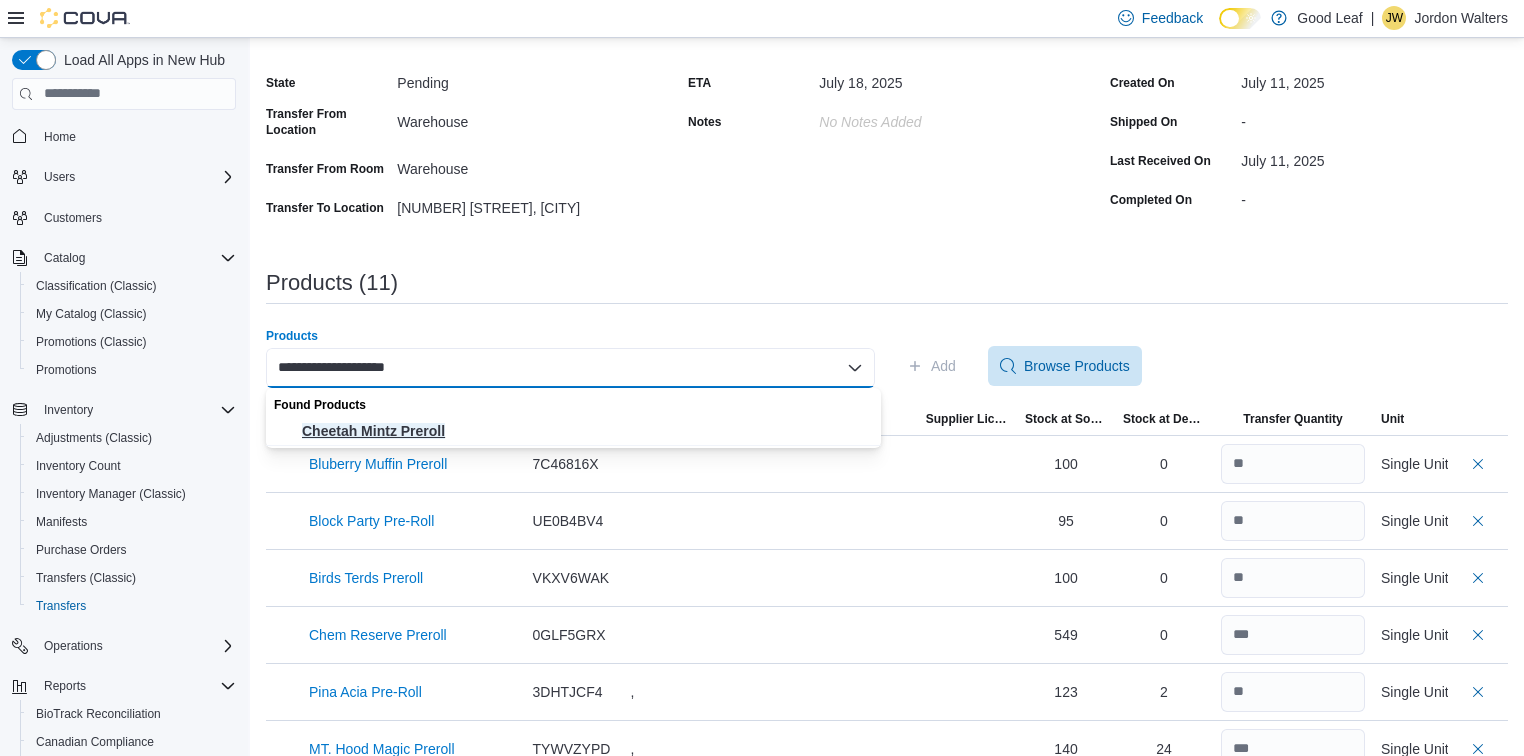type on "**********" 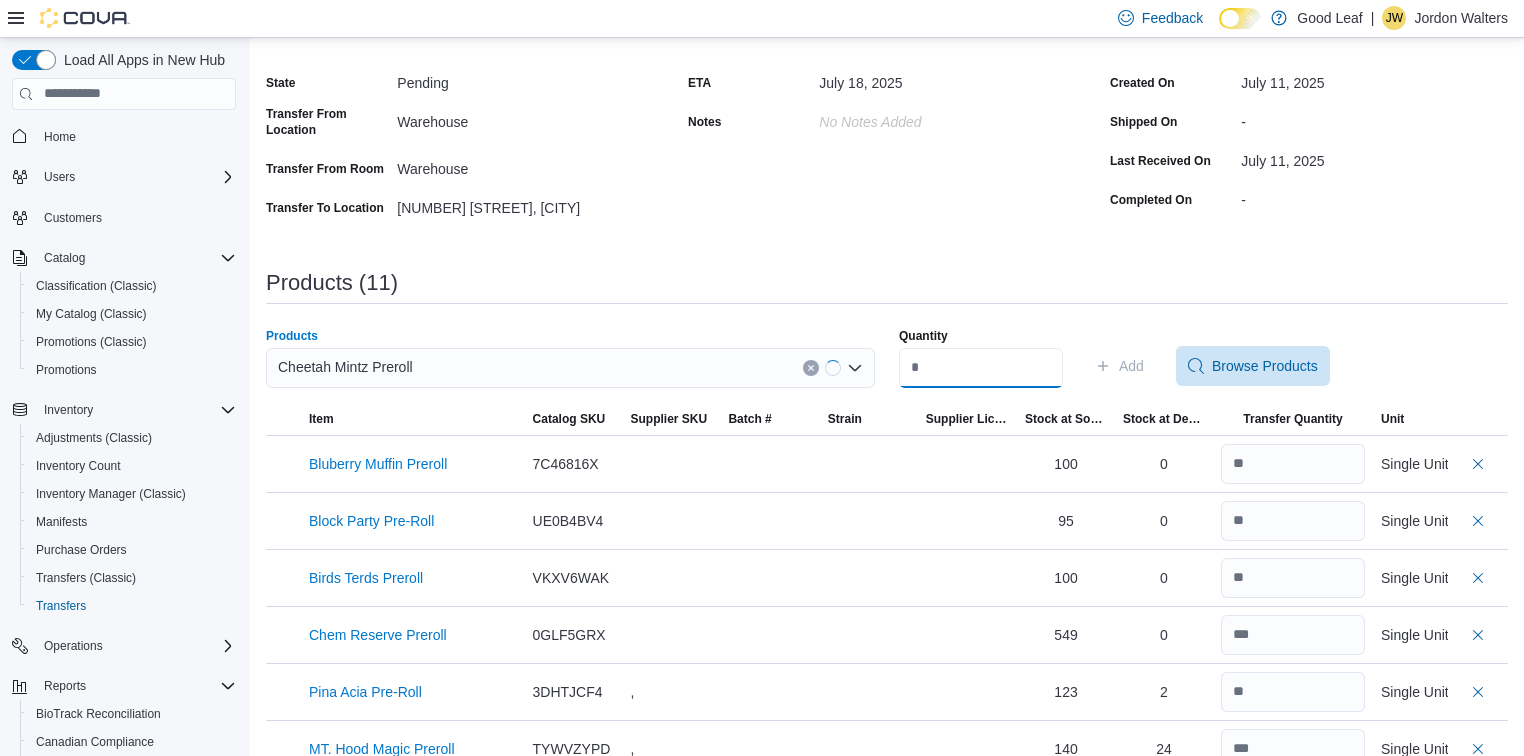 click on "Quantity" at bounding box center (981, 368) 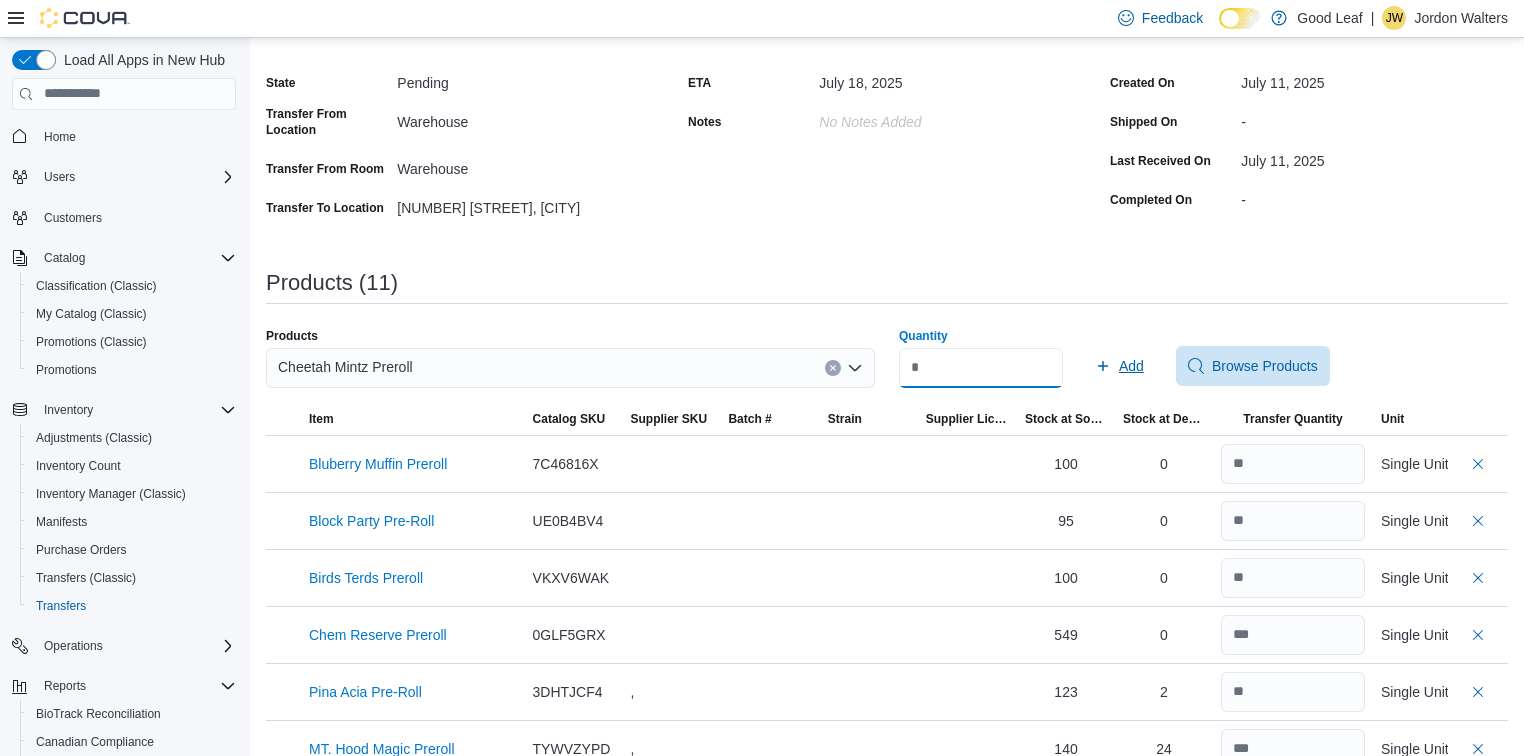 type on "**" 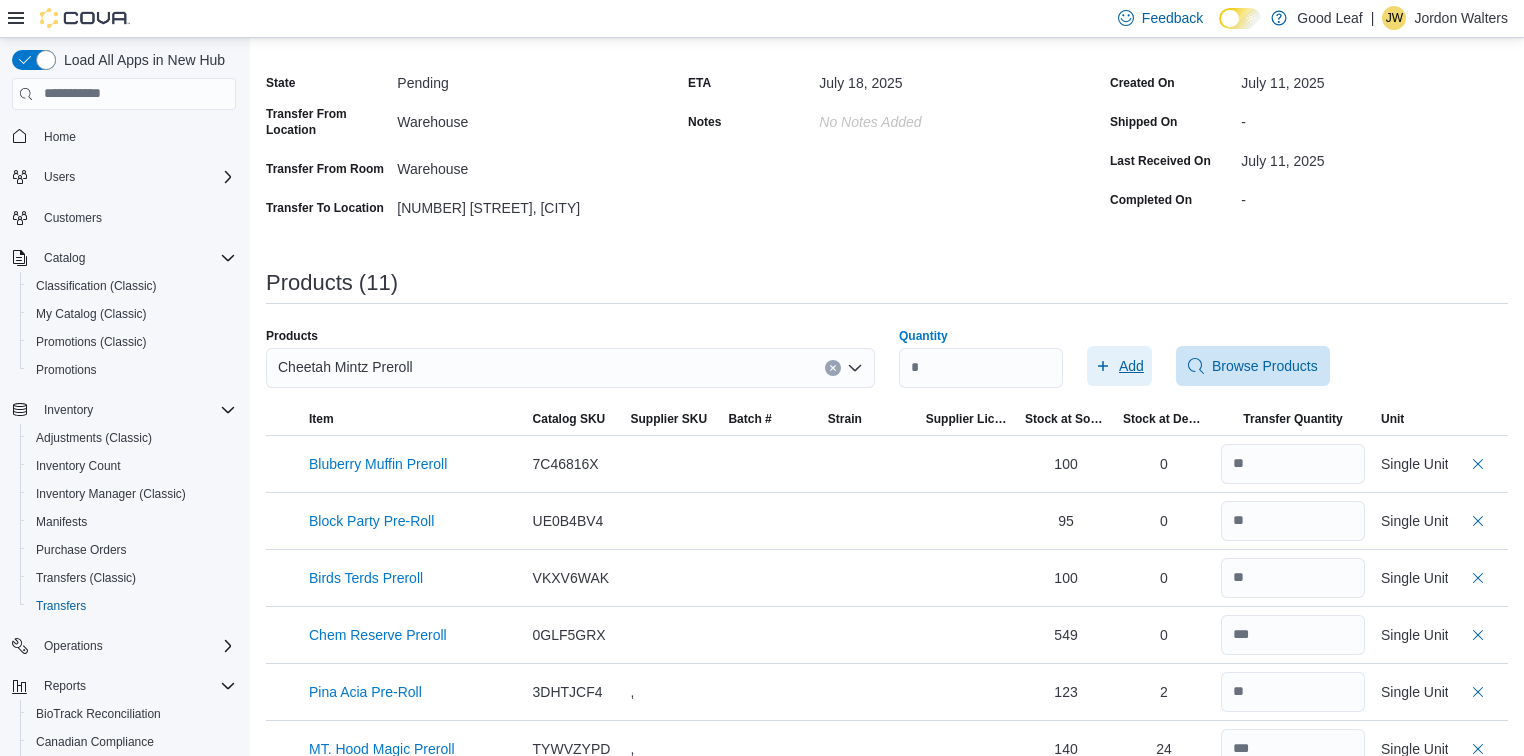 click on "Add" at bounding box center (1119, 366) 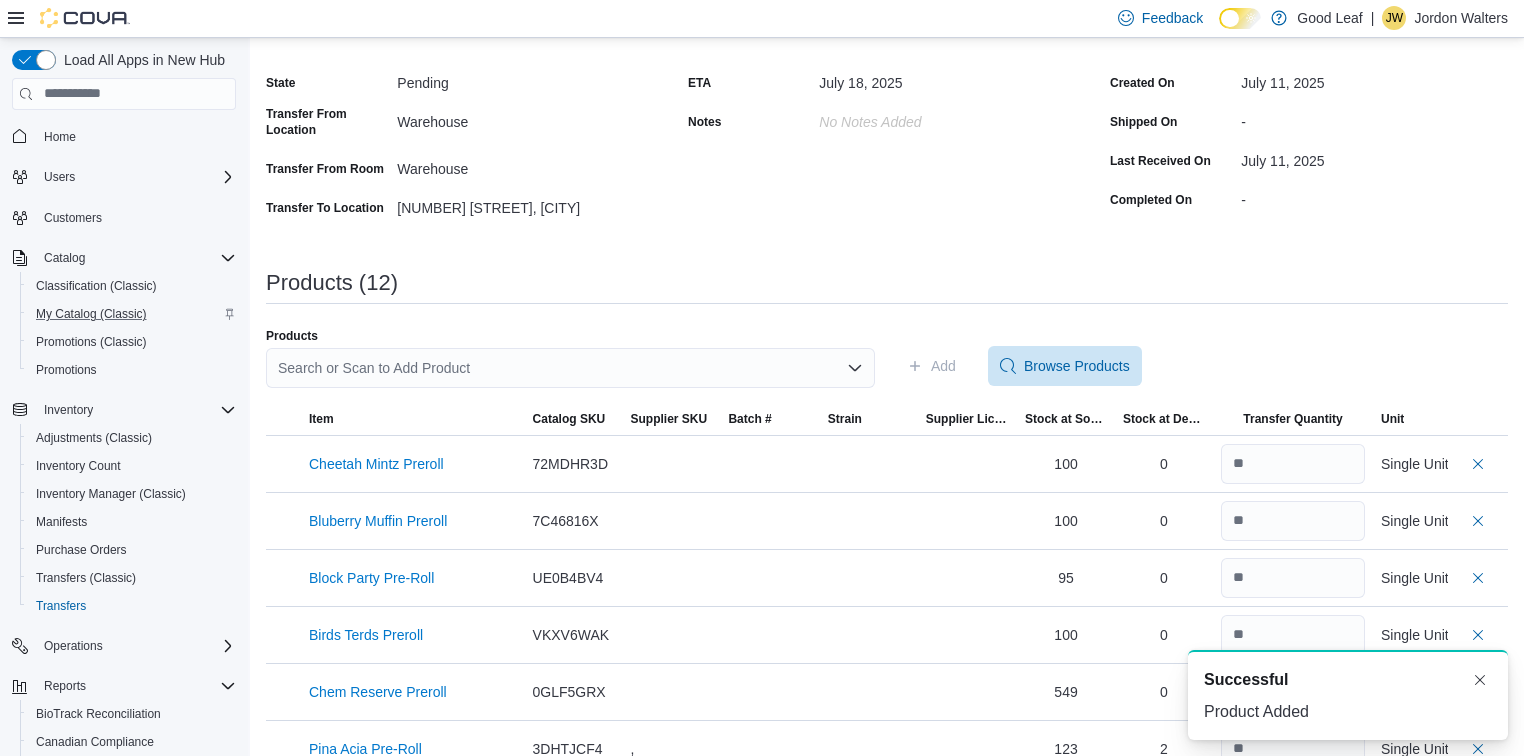 scroll, scrollTop: 0, scrollLeft: 0, axis: both 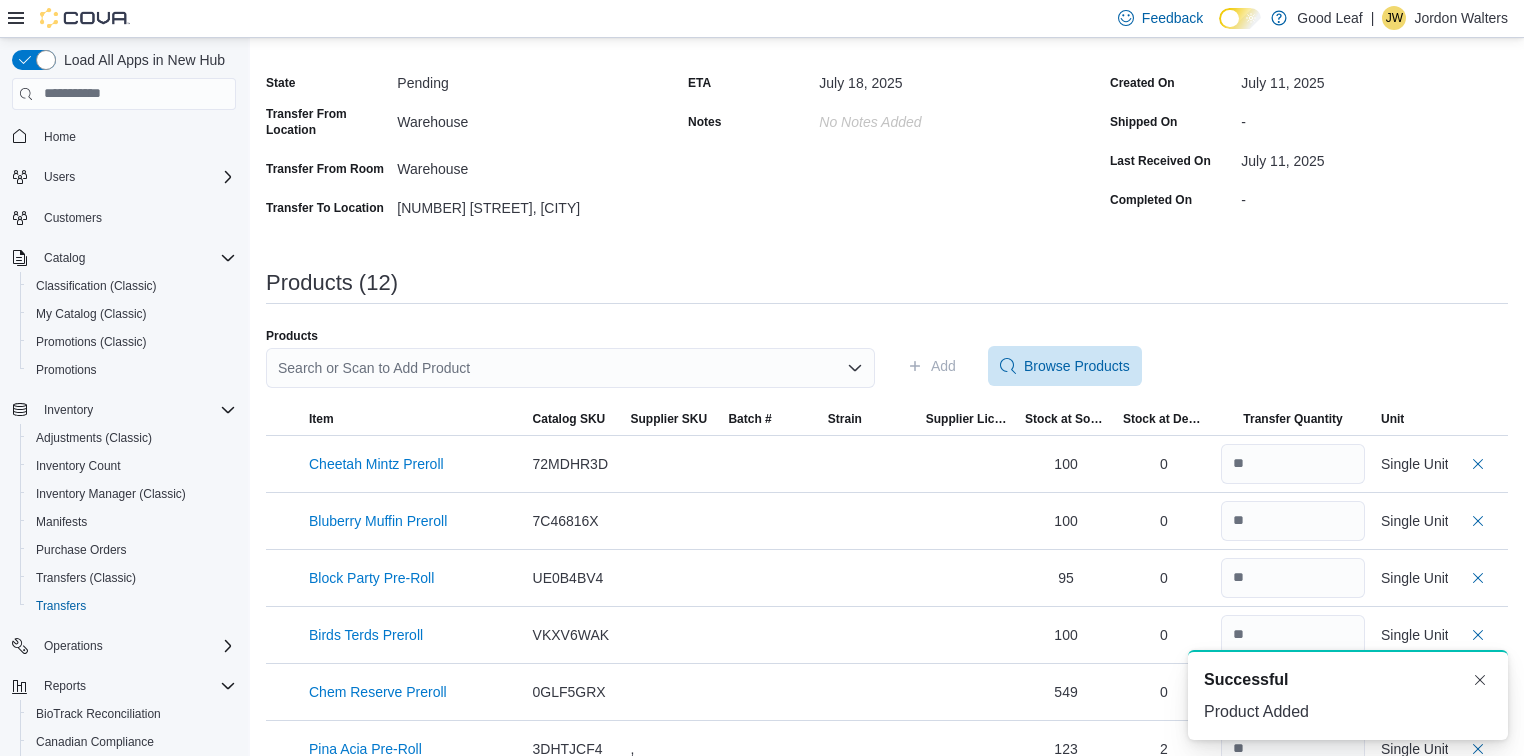 click on "Search or Scan to Add Product" at bounding box center (570, 368) 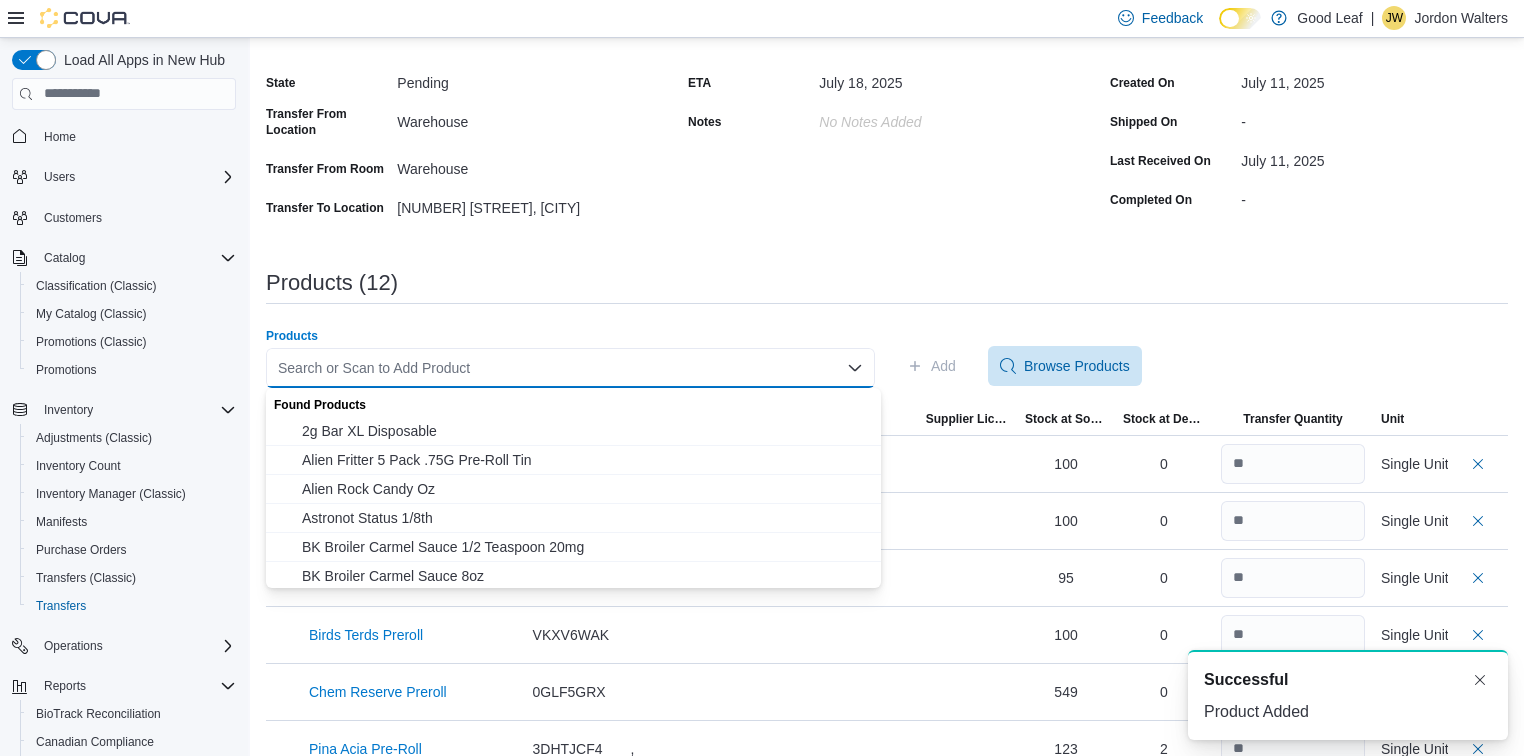 paste on "**********" 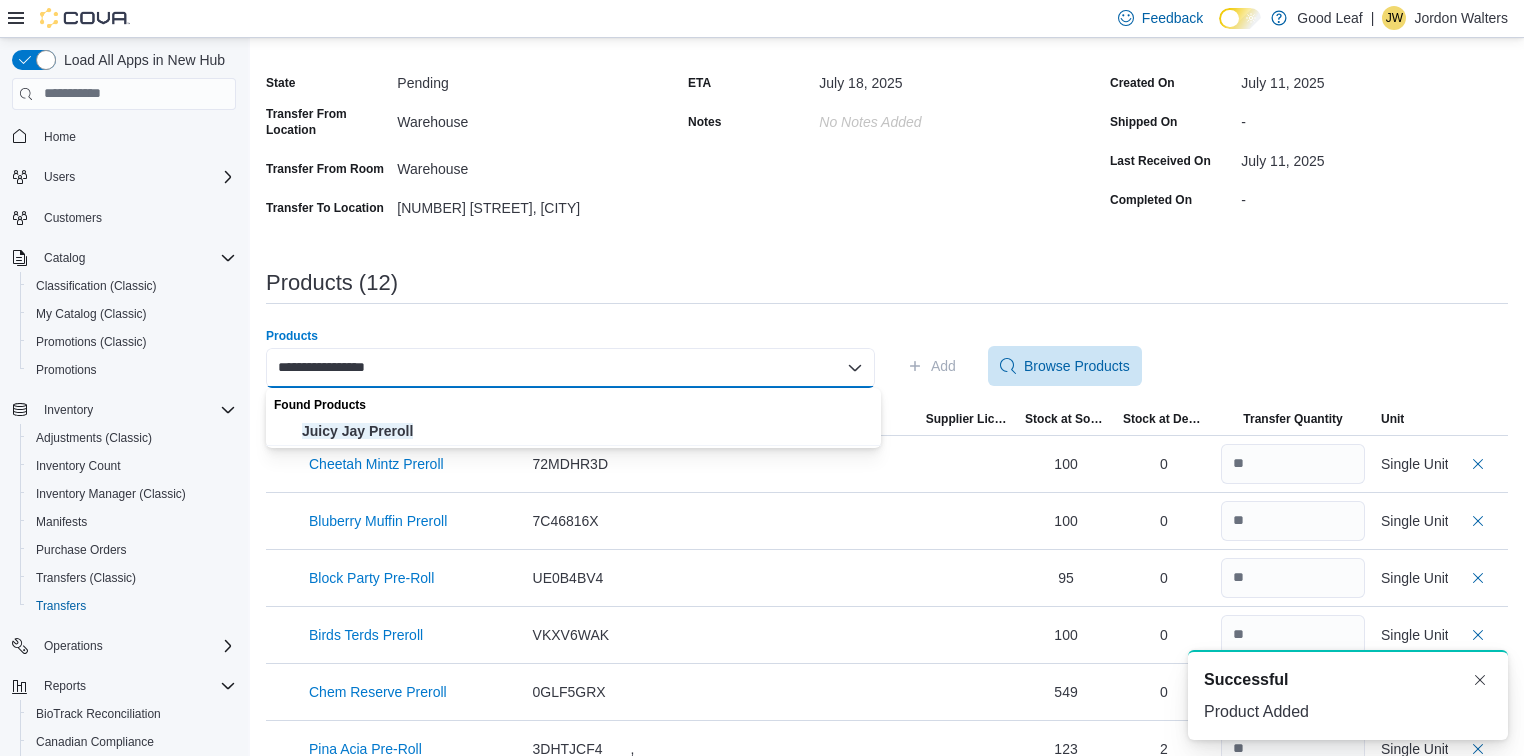type on "**********" 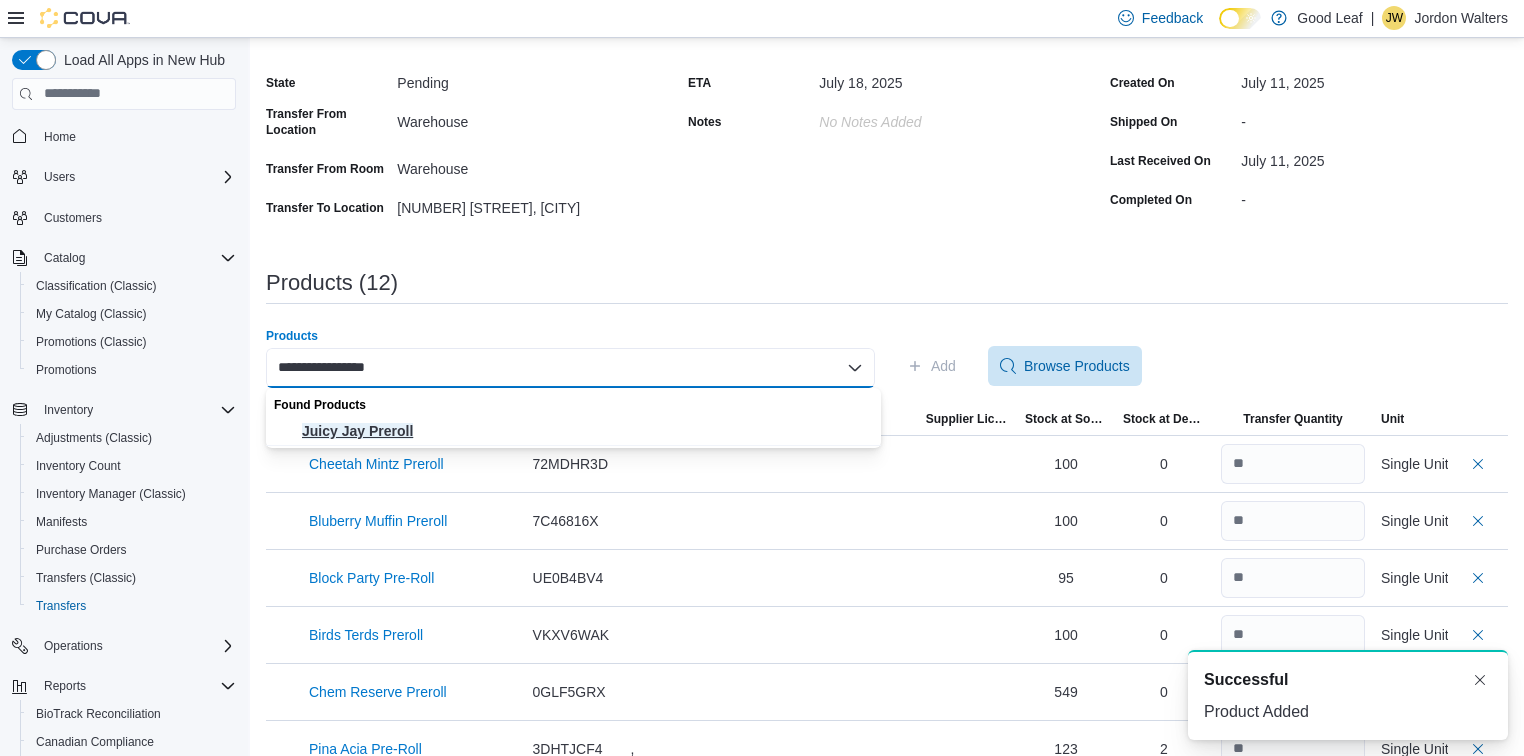 click on "Found Products Juicy Jay Preroll" at bounding box center [573, 417] 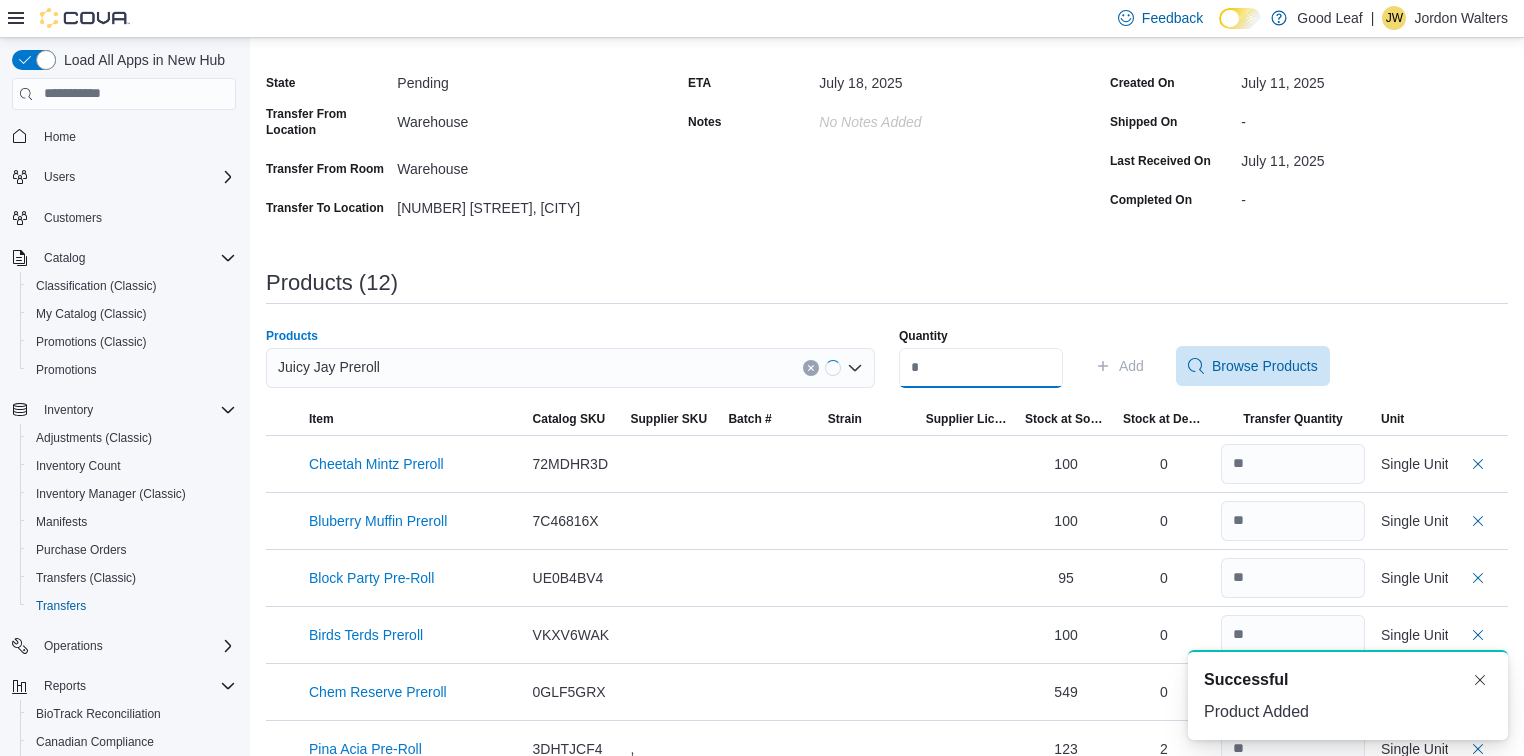 click on "Quantity" at bounding box center (981, 368) 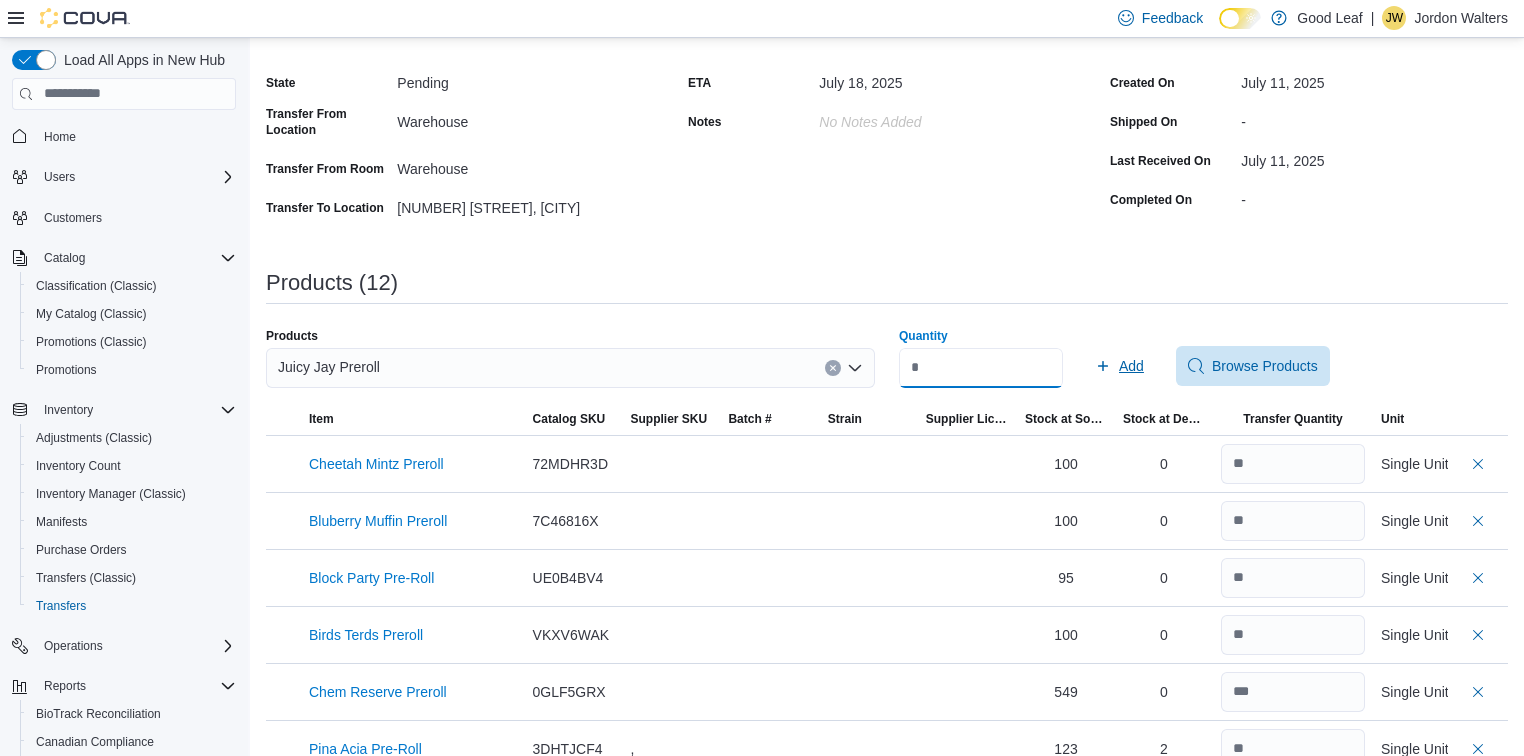 type on "**" 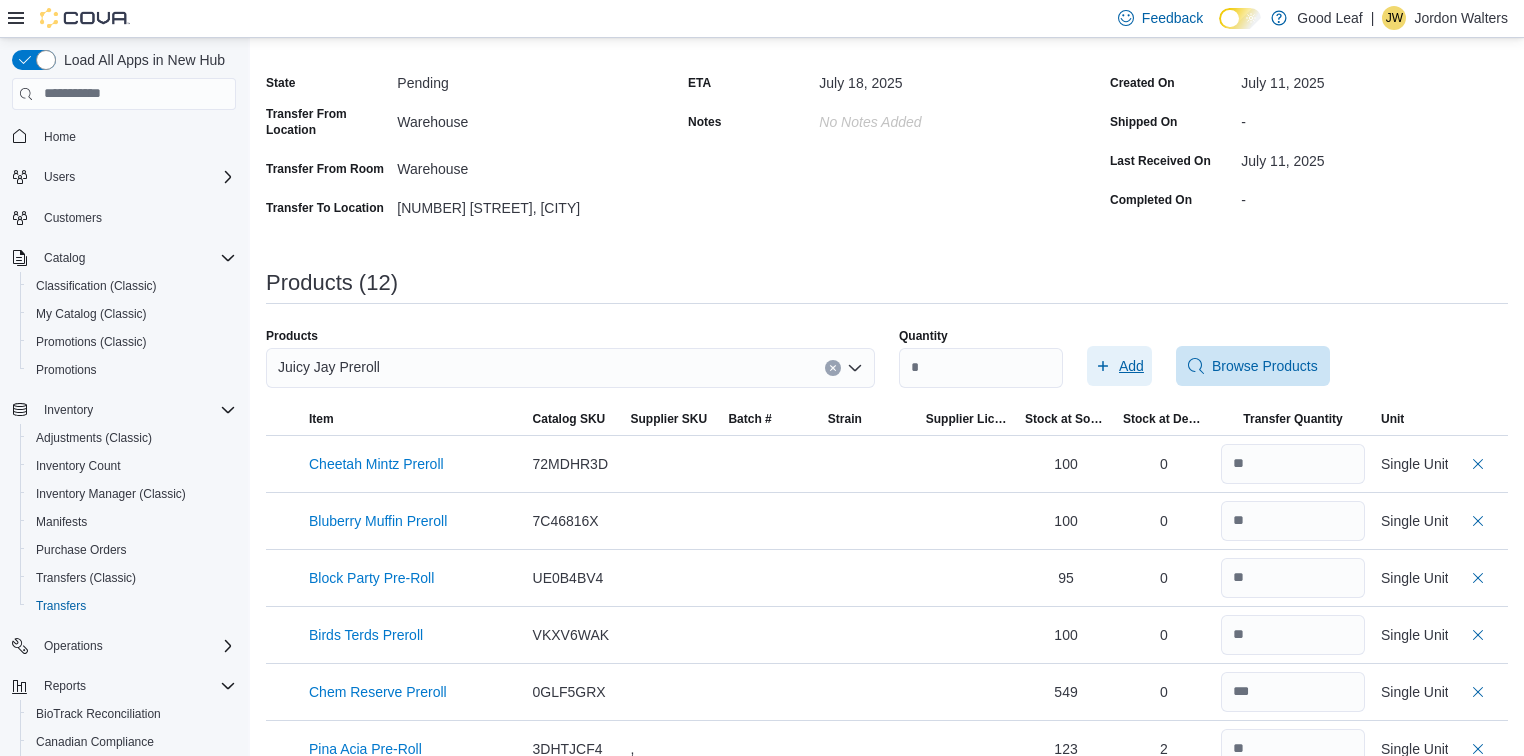 click 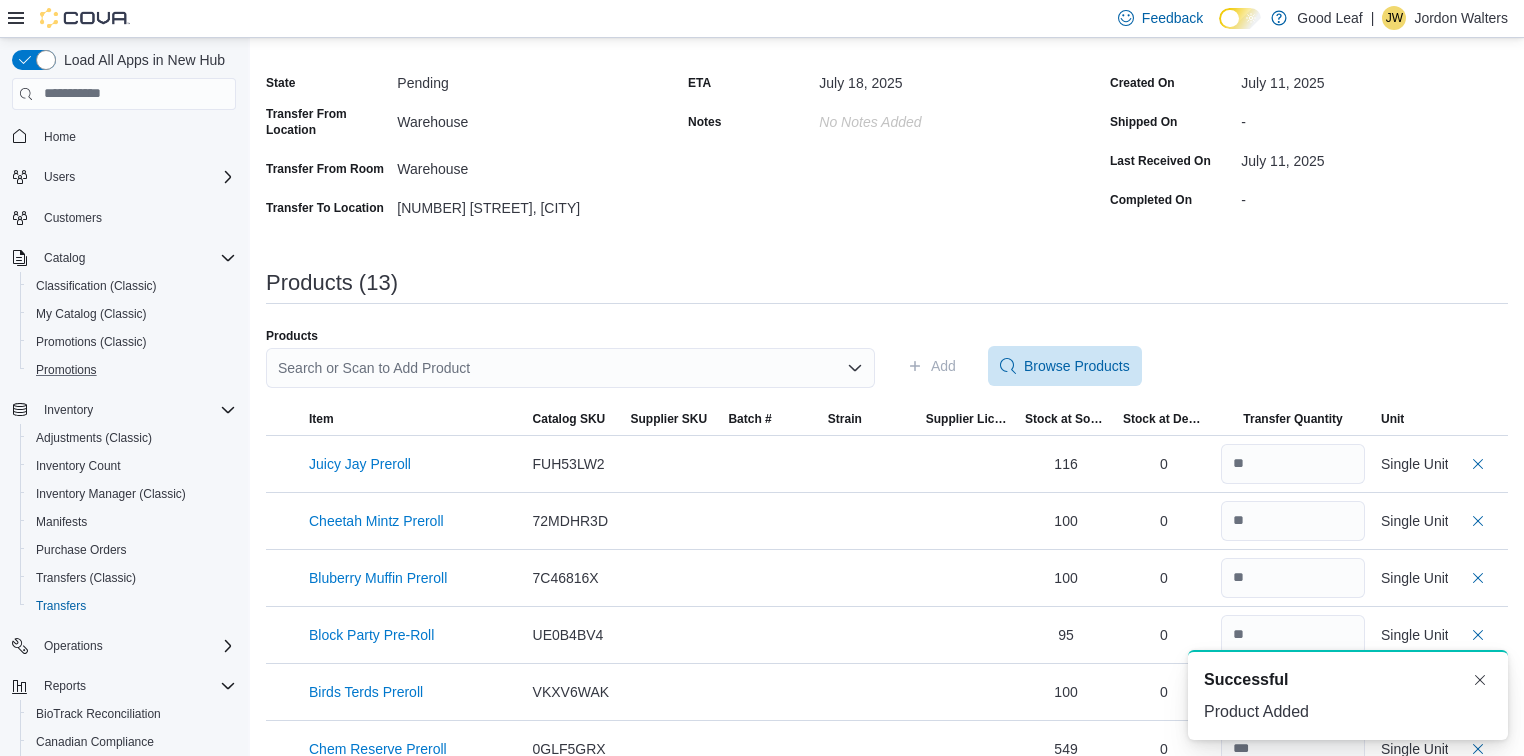 scroll, scrollTop: 0, scrollLeft: 0, axis: both 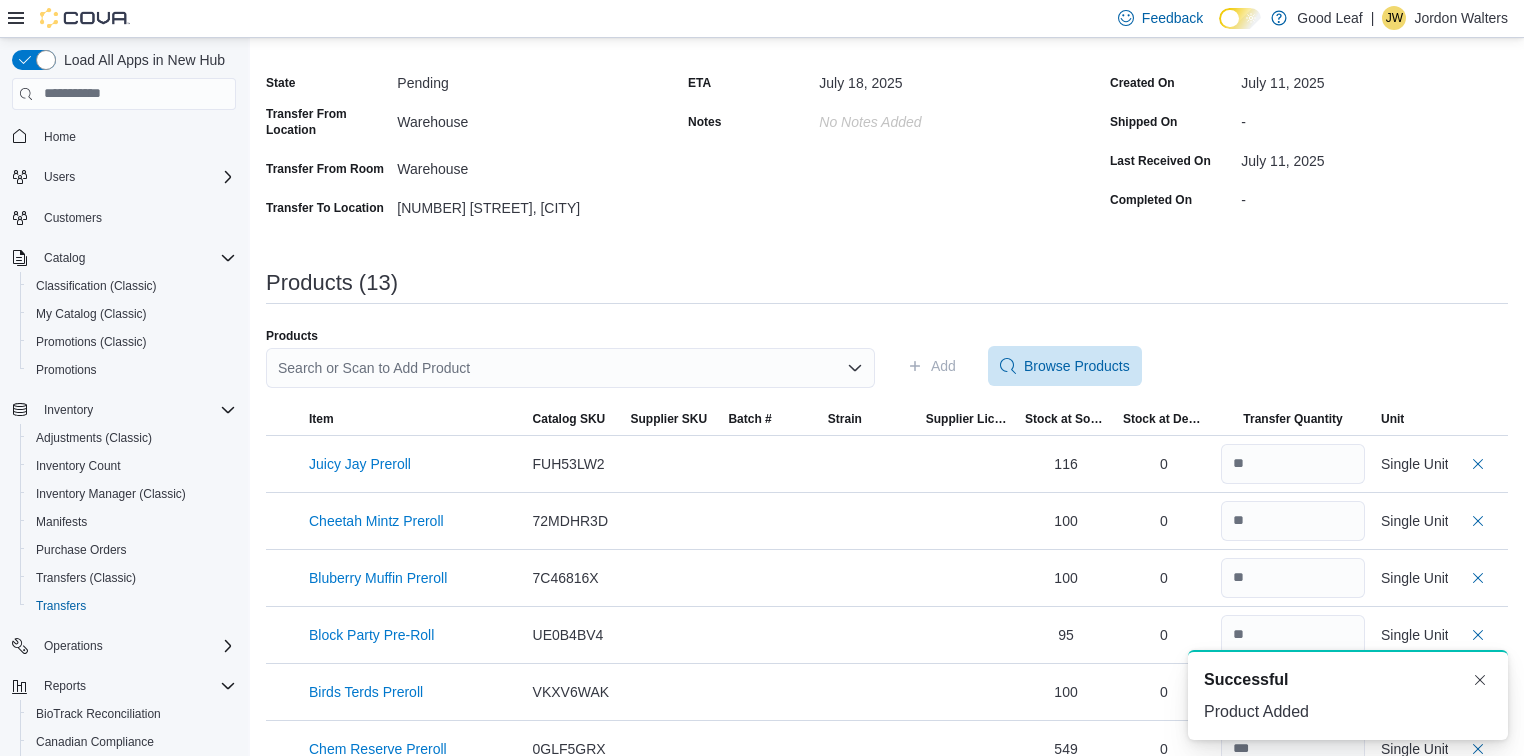 click on "Search or Scan to Add Product" at bounding box center [570, 368] 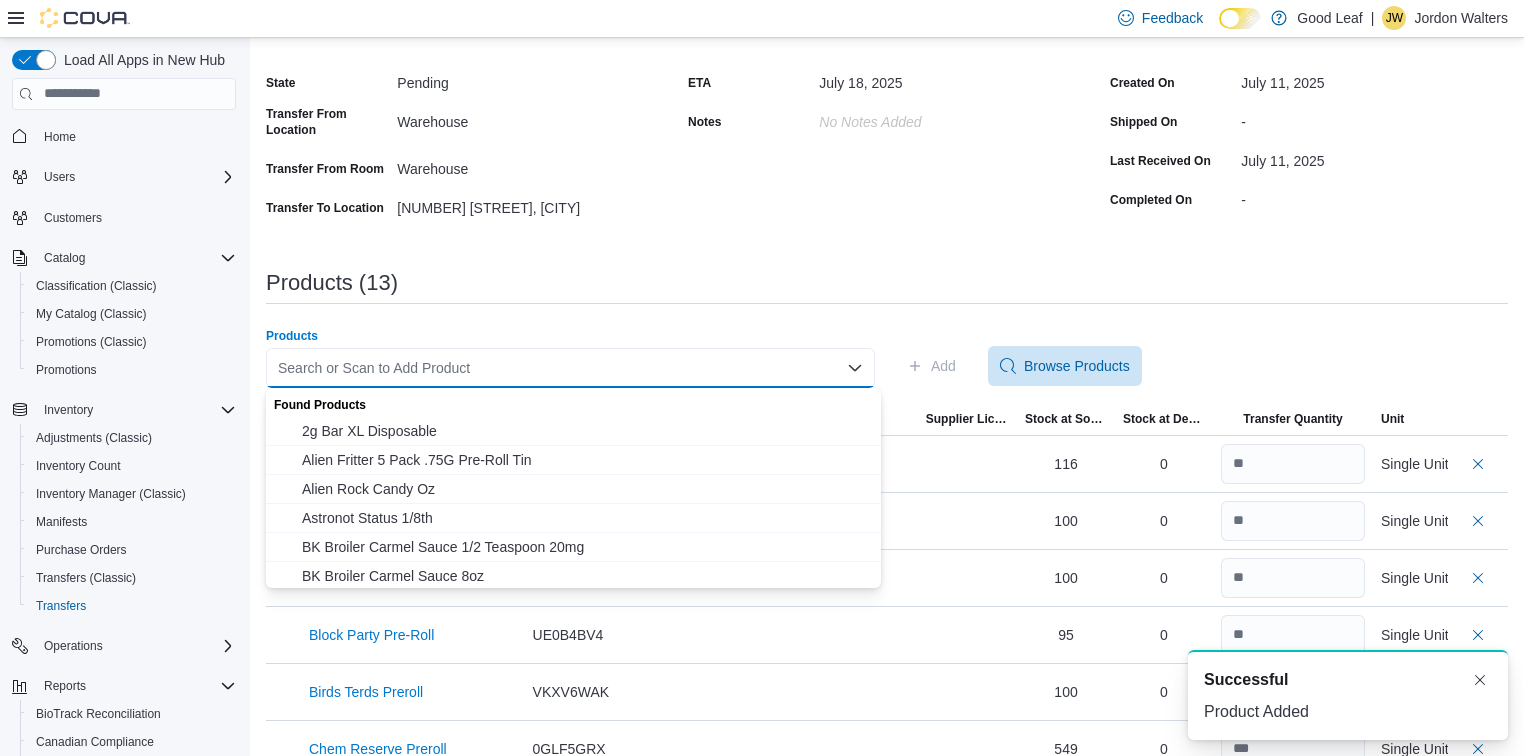 paste on "**********" 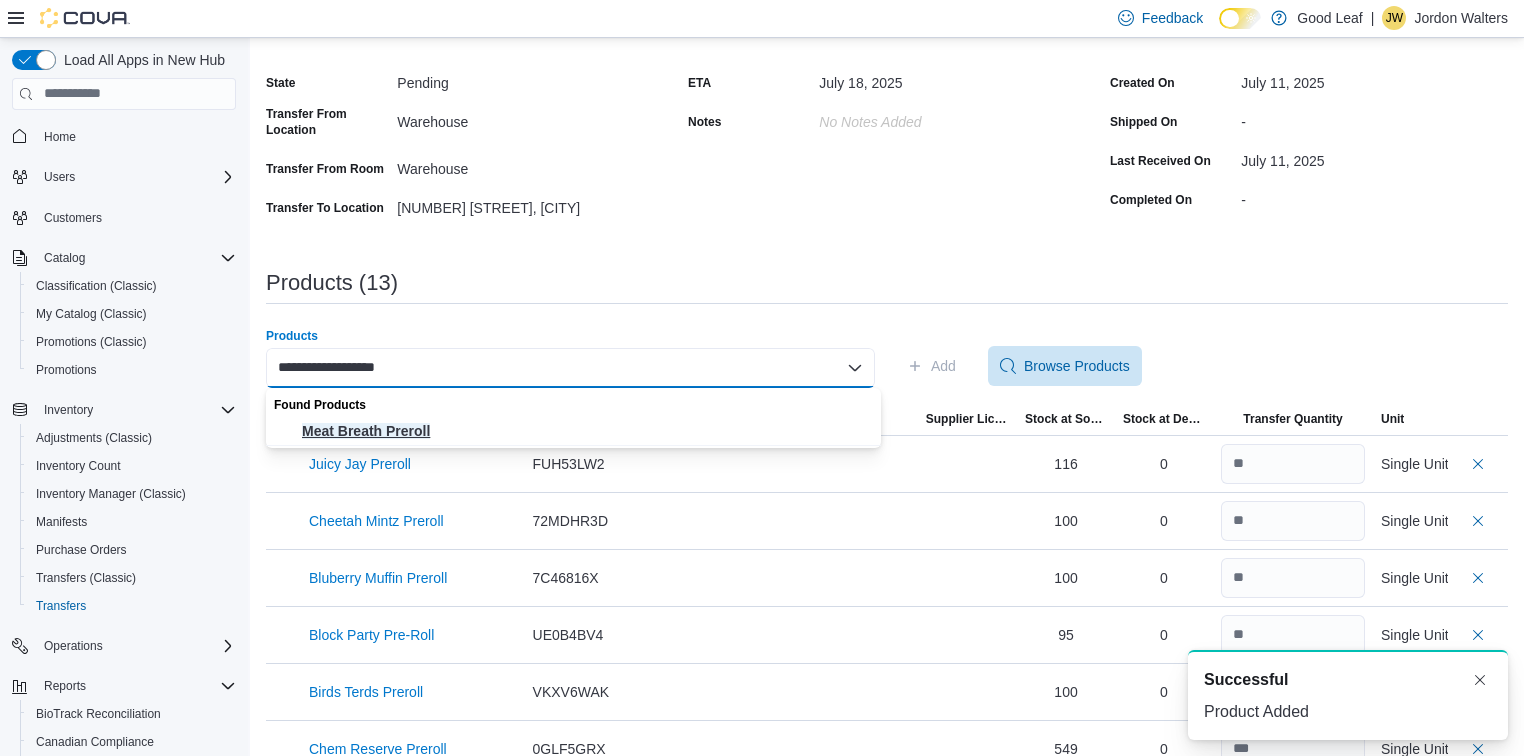 type on "**********" 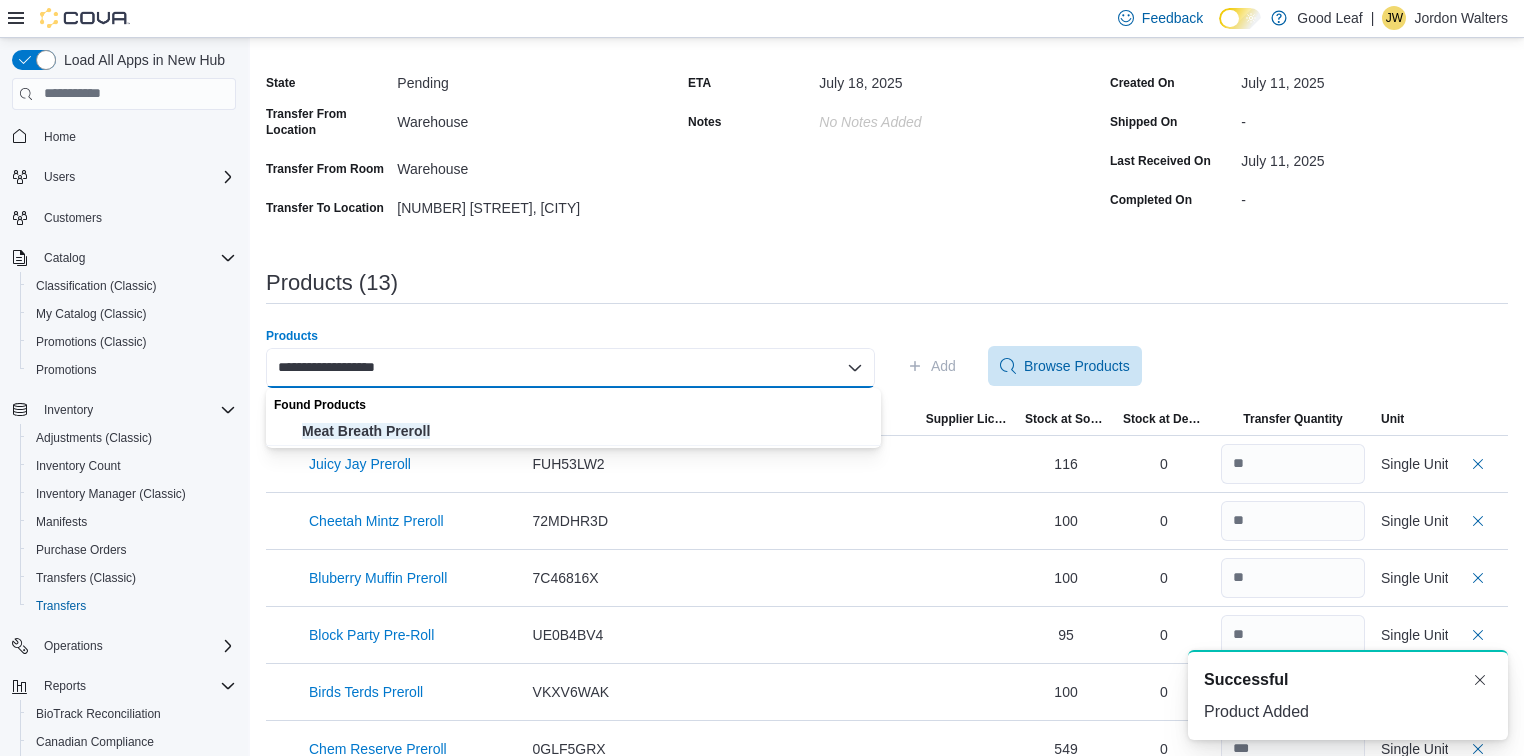 type 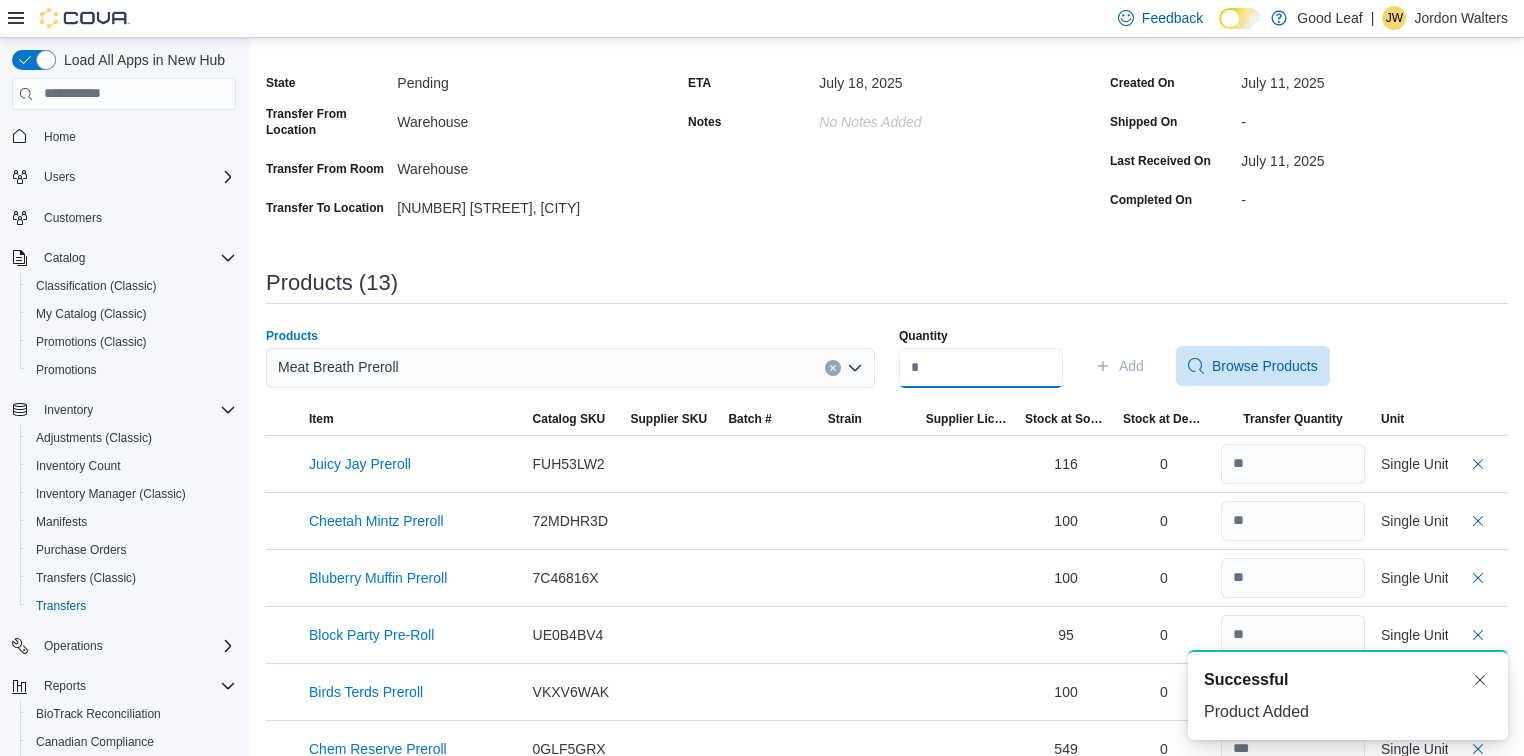click on "Quantity" at bounding box center (981, 368) 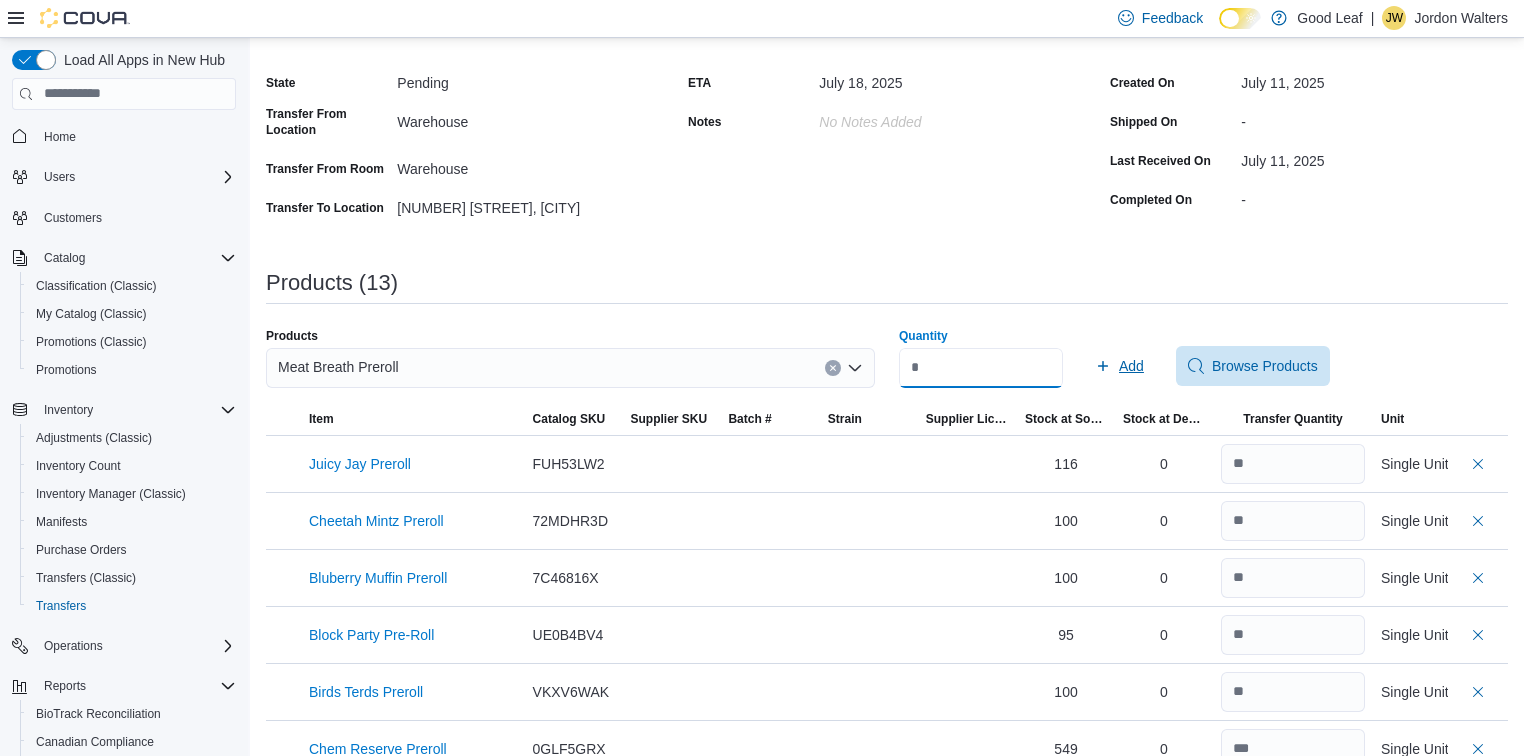 type on "**" 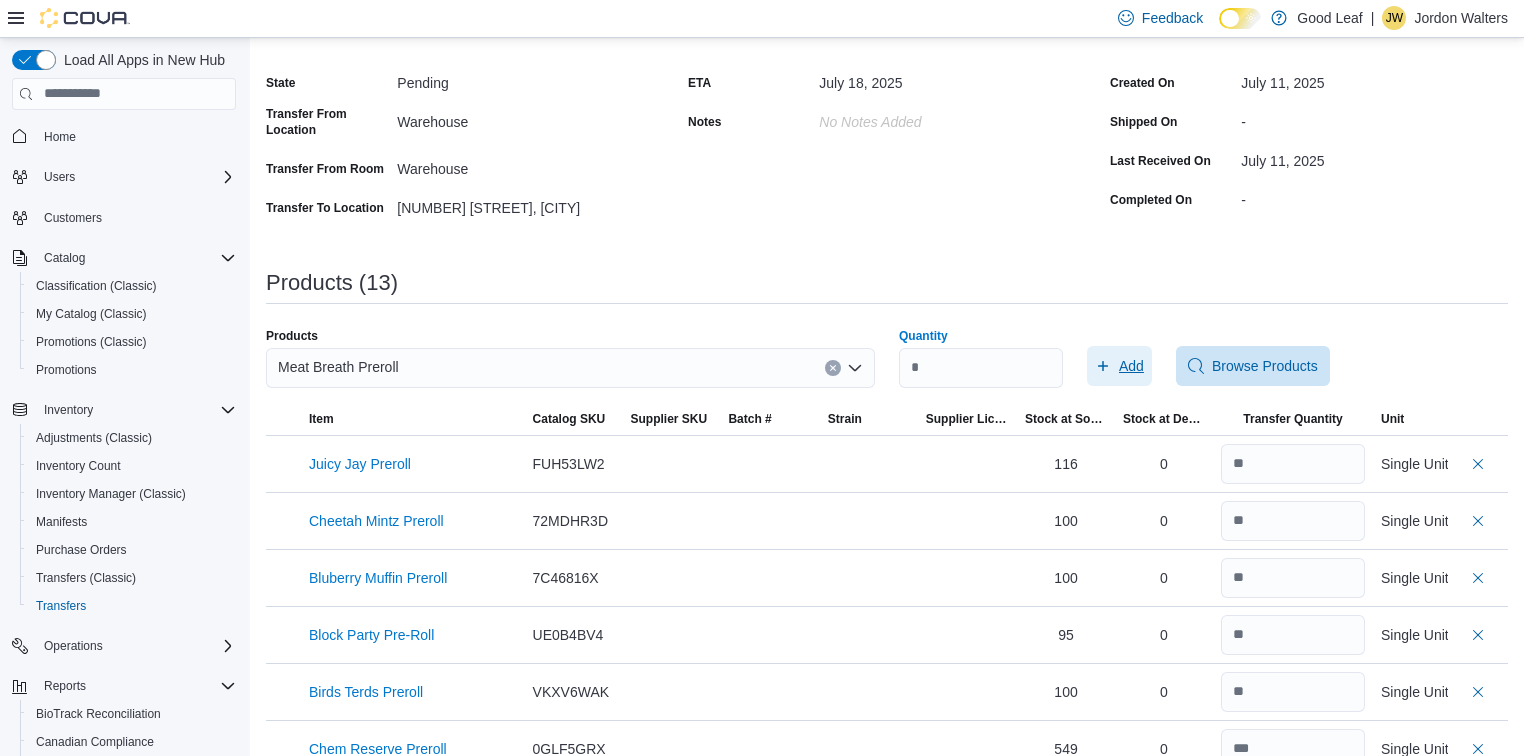 click on "Add" at bounding box center (1119, 366) 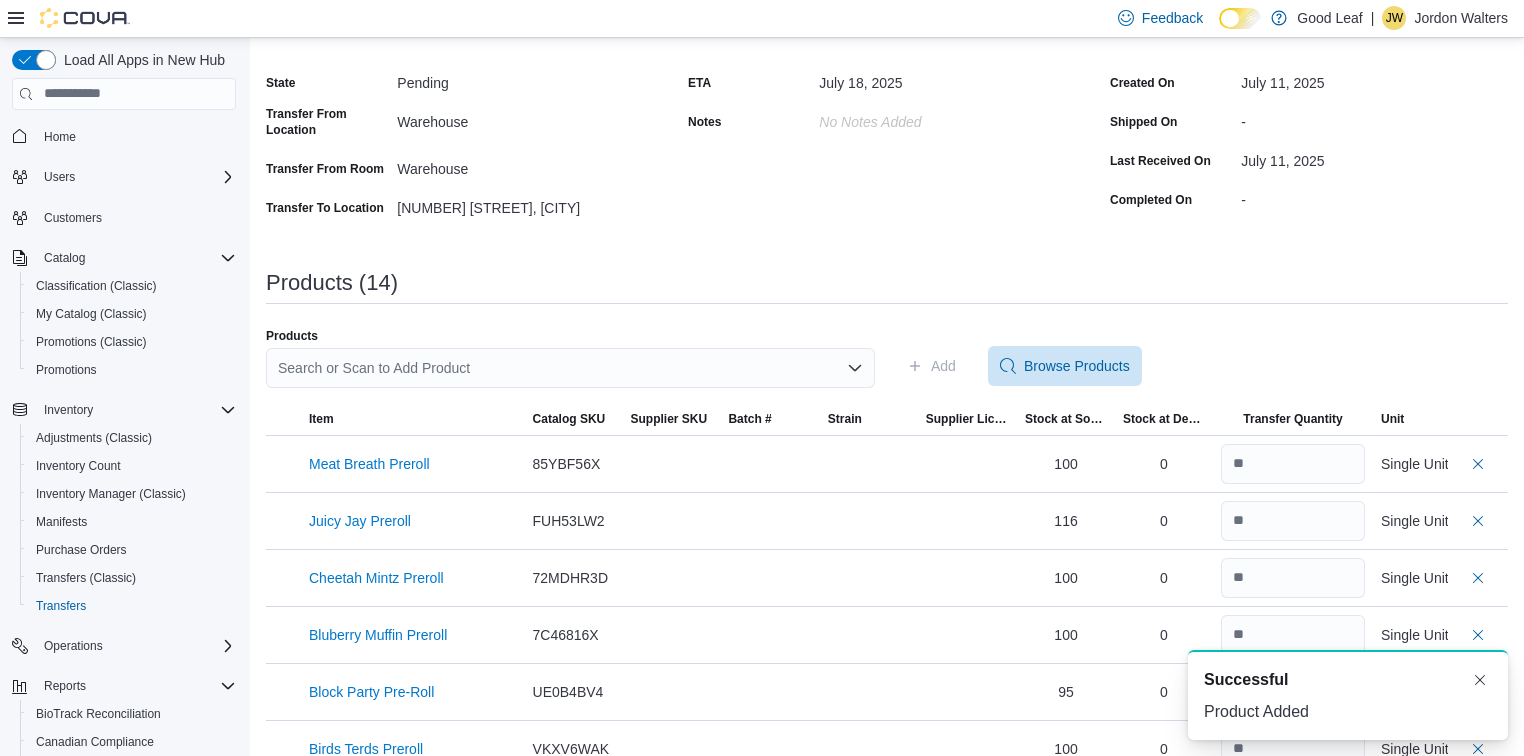 scroll, scrollTop: 0, scrollLeft: 0, axis: both 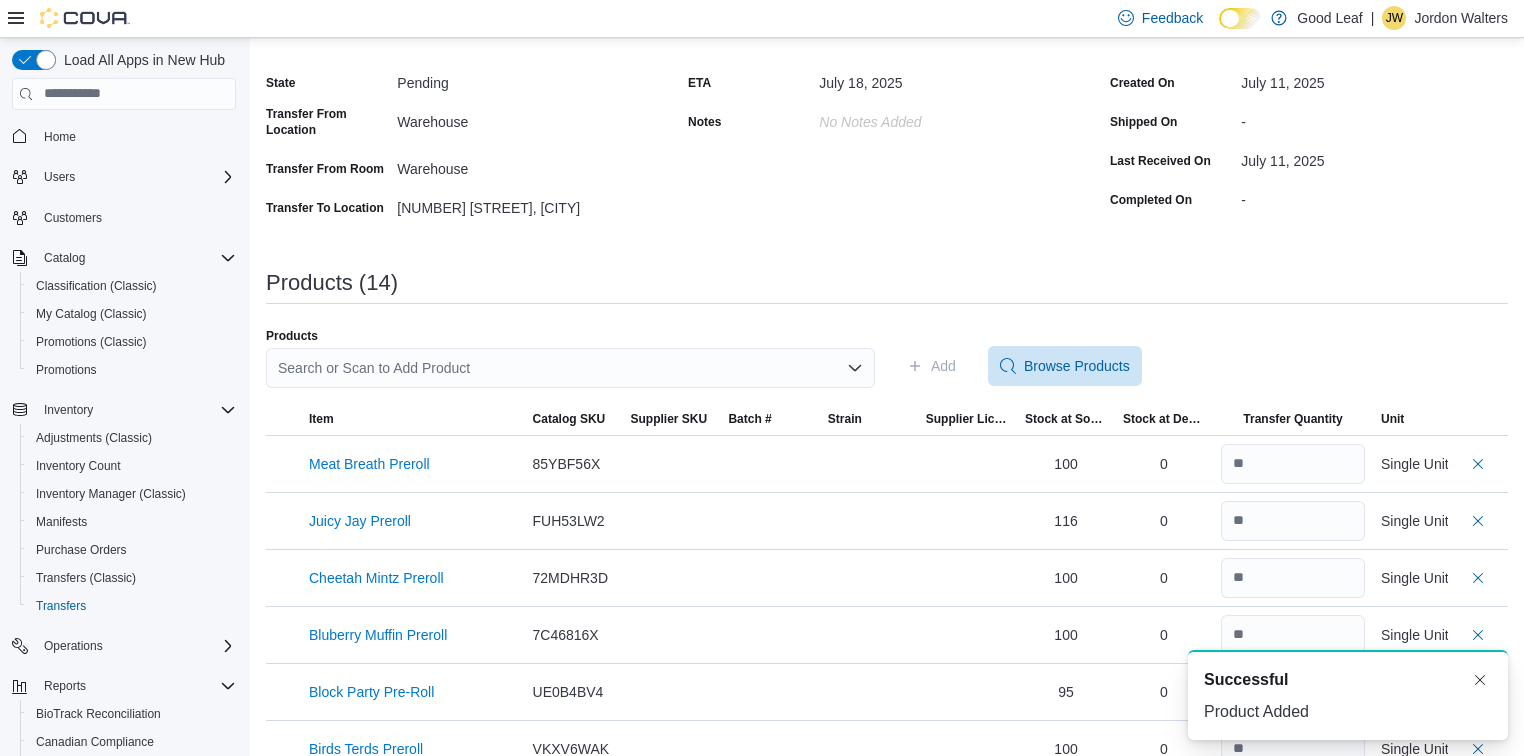 click on "Search or Scan to Add Product" at bounding box center (570, 368) 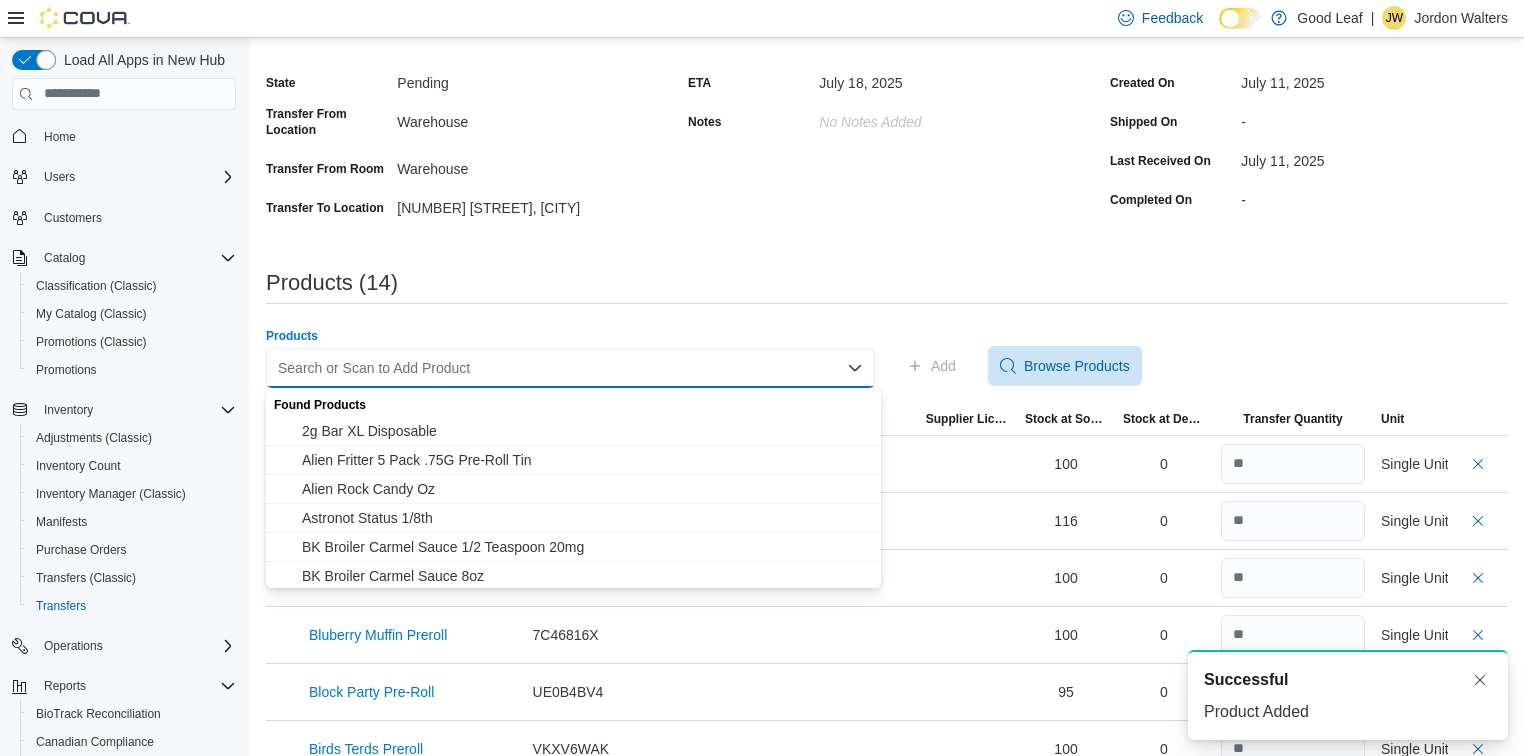 paste on "**********" 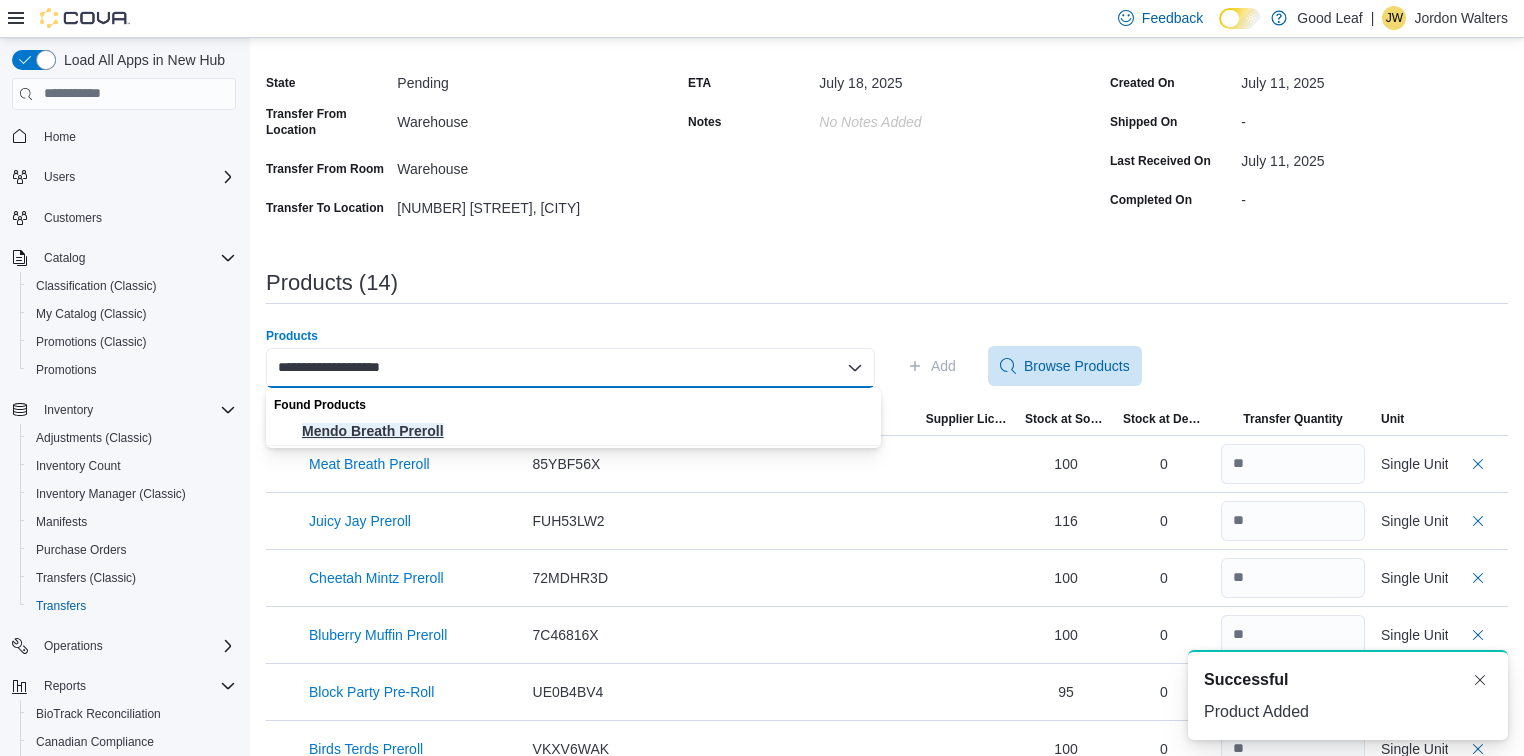 type on "**********" 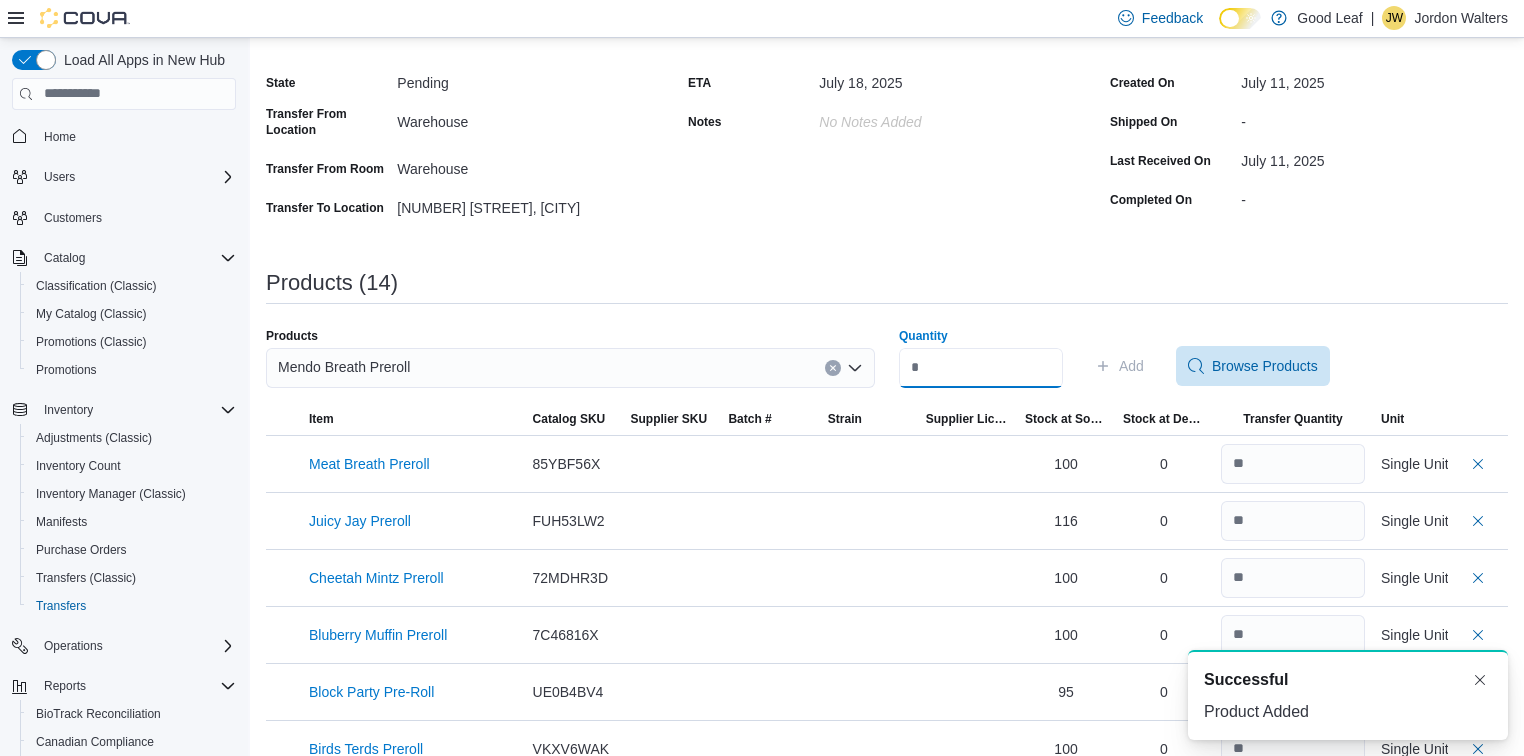 click on "Quantity" at bounding box center [981, 368] 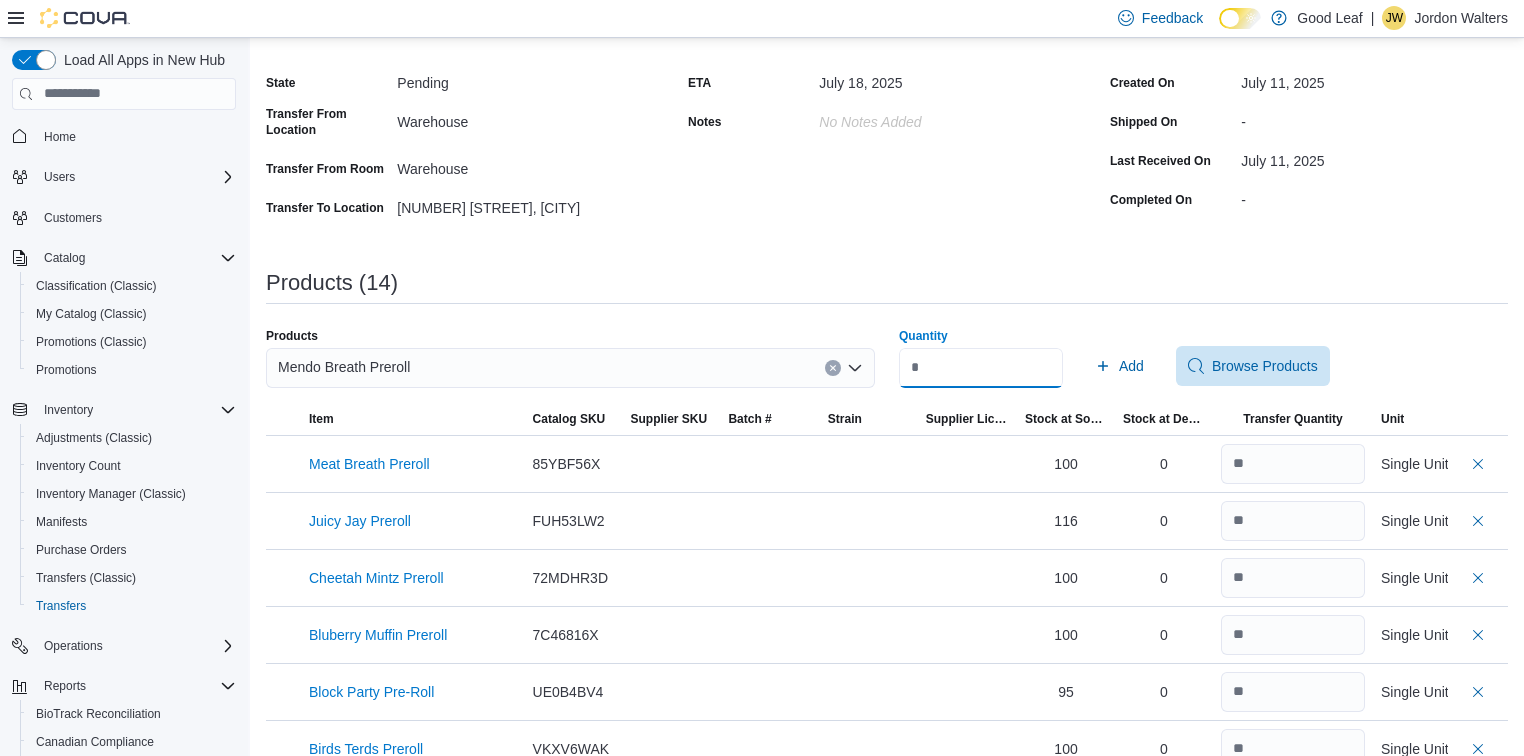 type on "***" 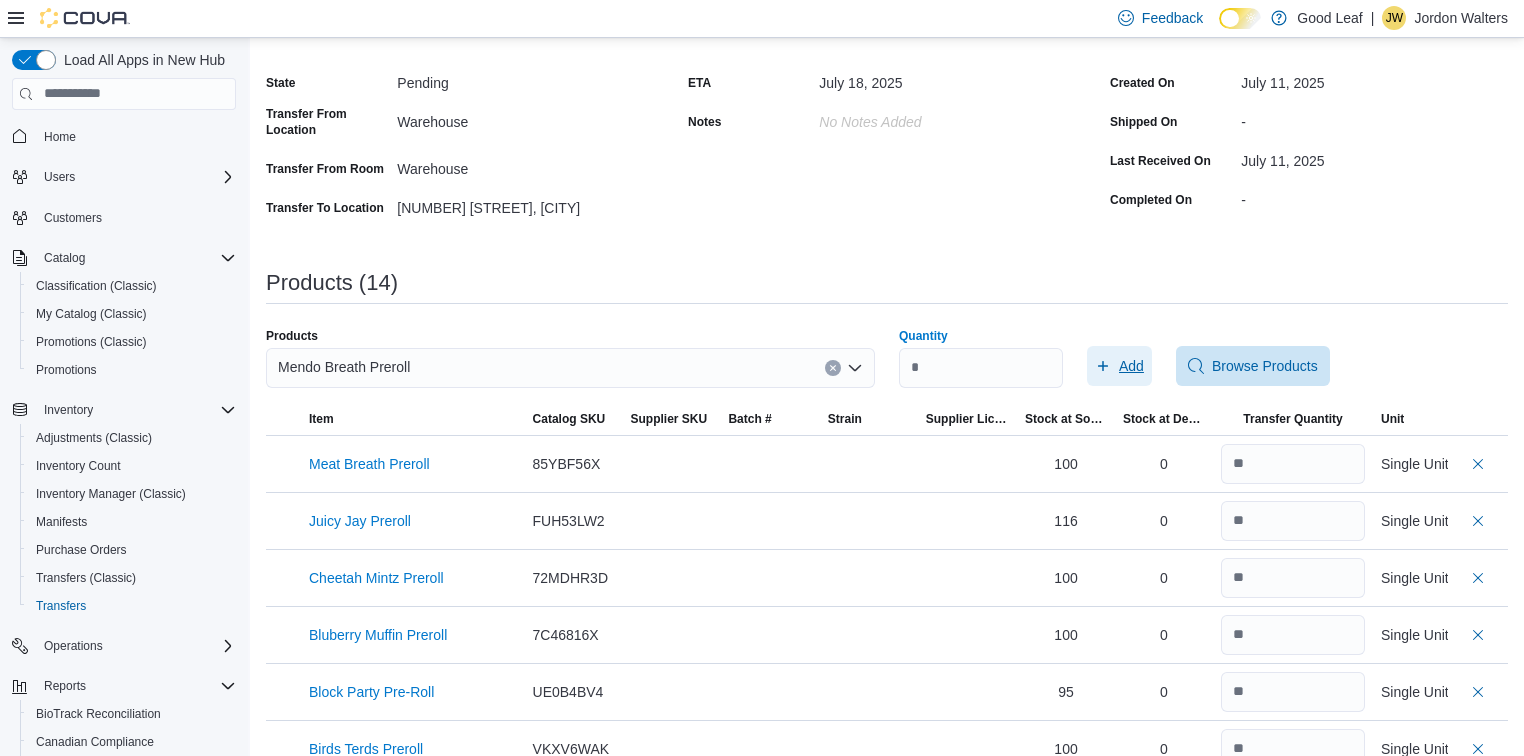 click on "Add" at bounding box center [1119, 366] 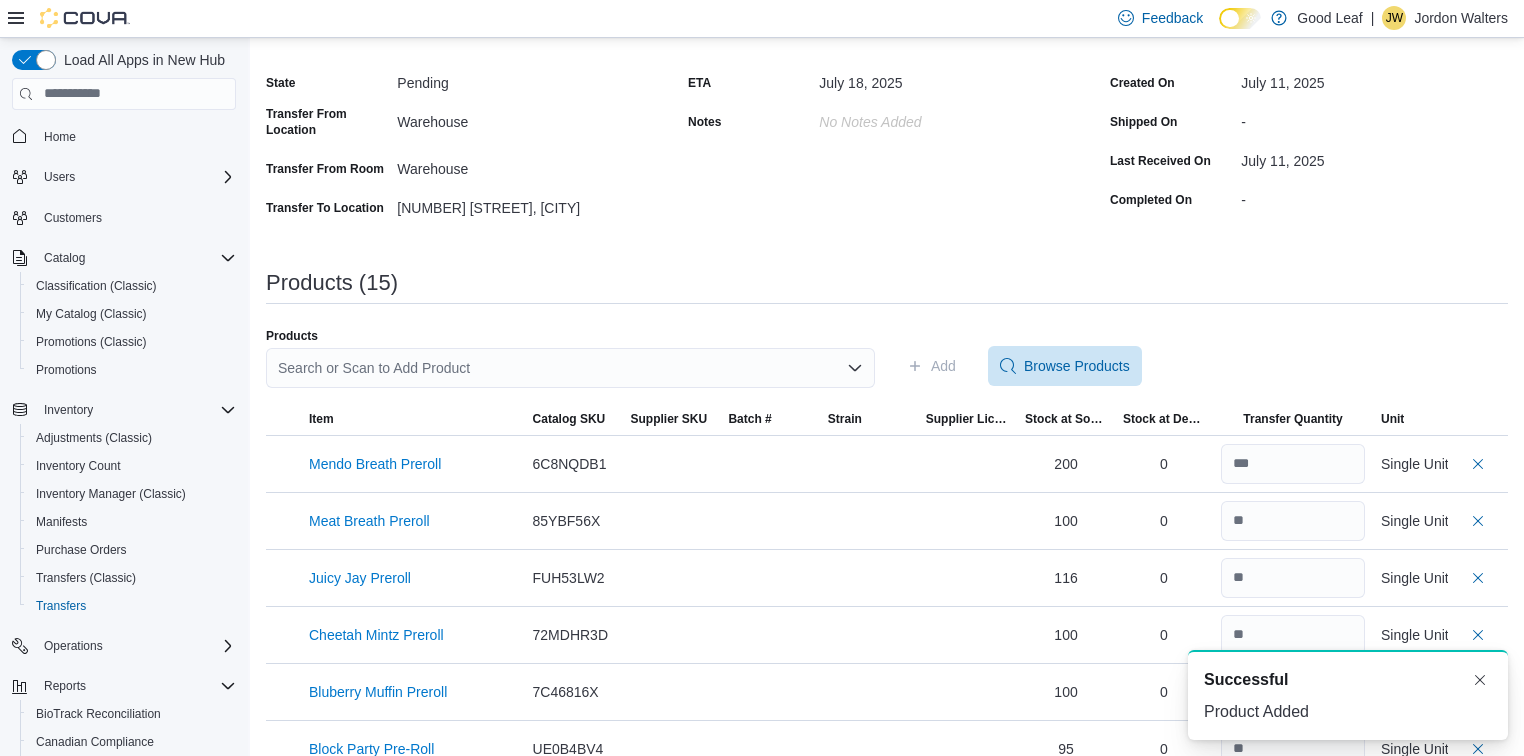 scroll, scrollTop: 0, scrollLeft: 0, axis: both 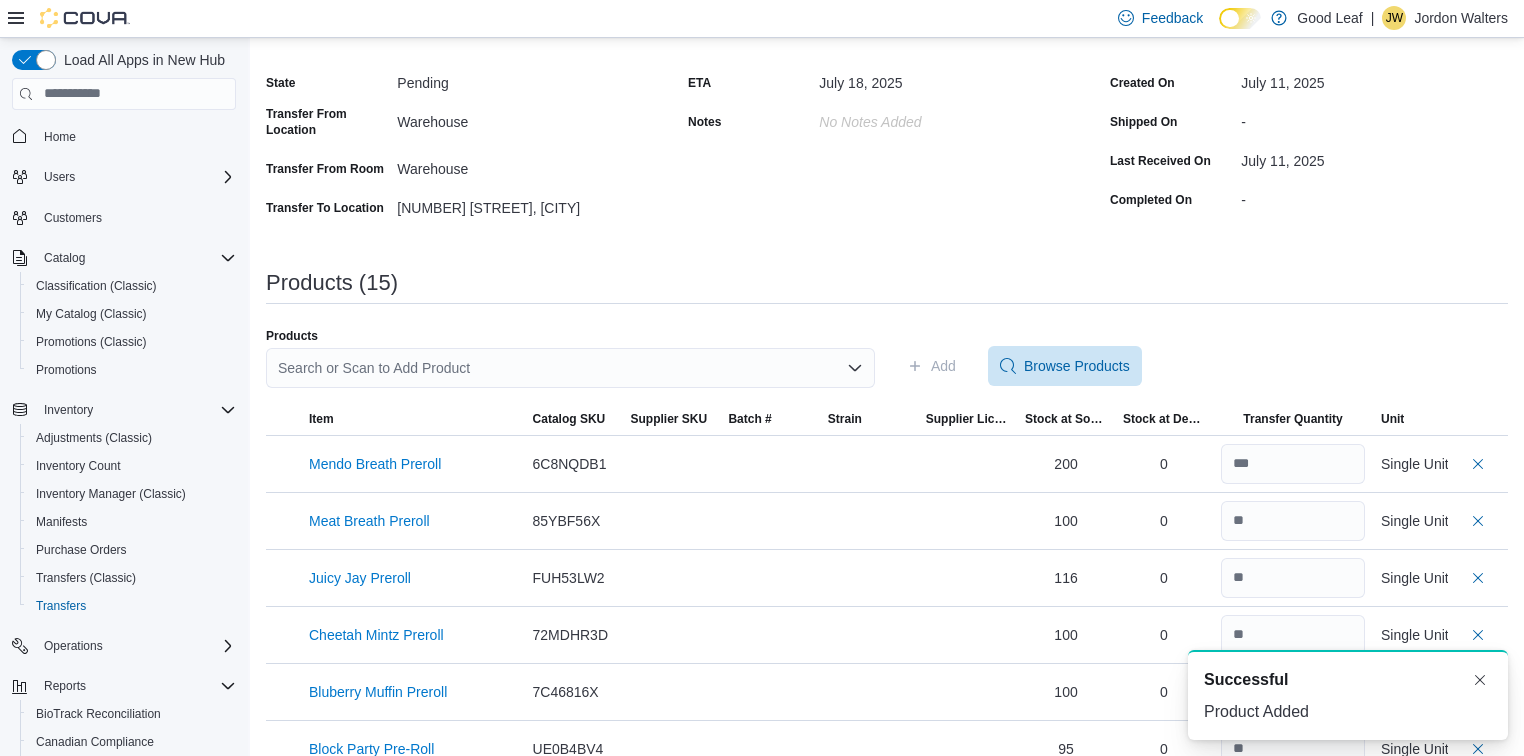 click on "Search or Scan to Add Product" at bounding box center [570, 368] 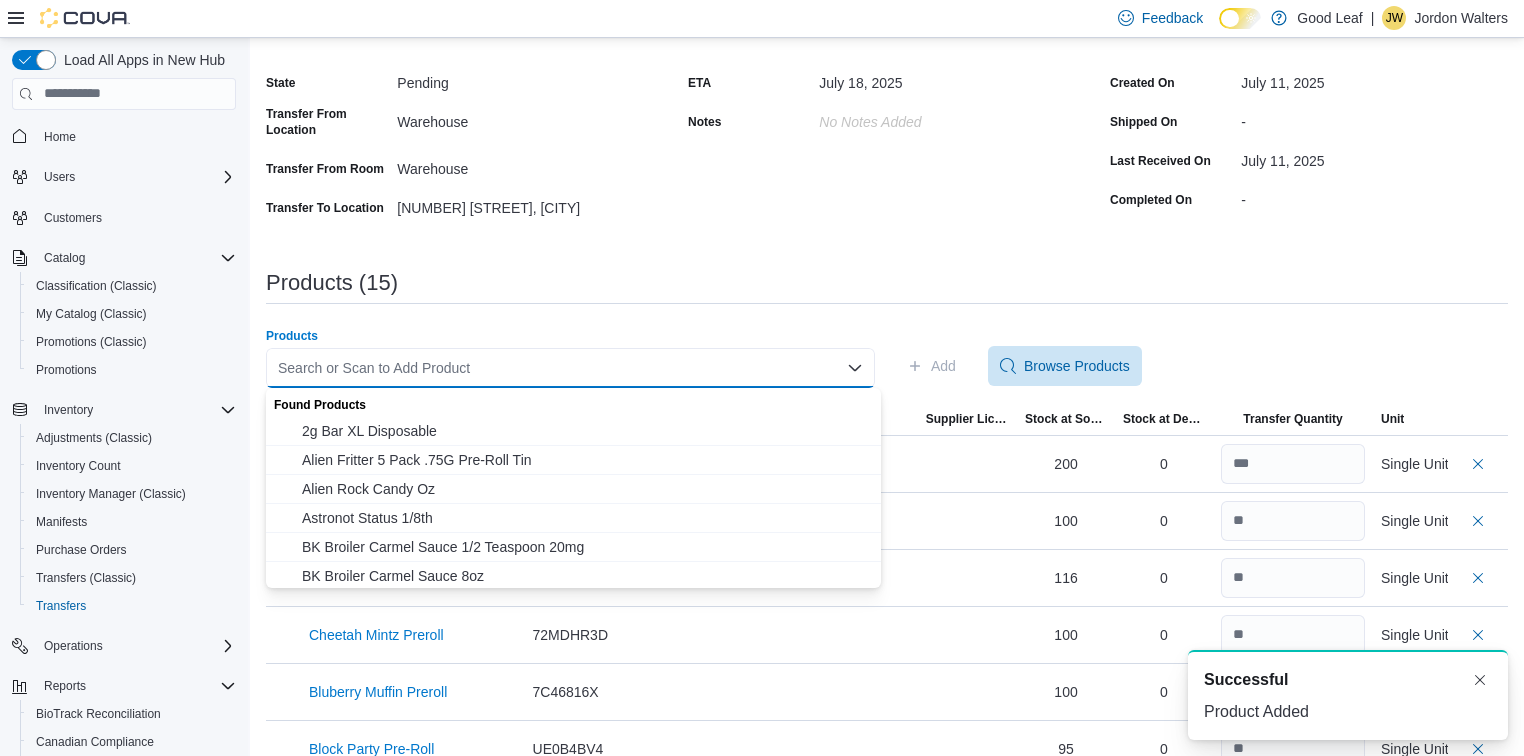 paste on "**********" 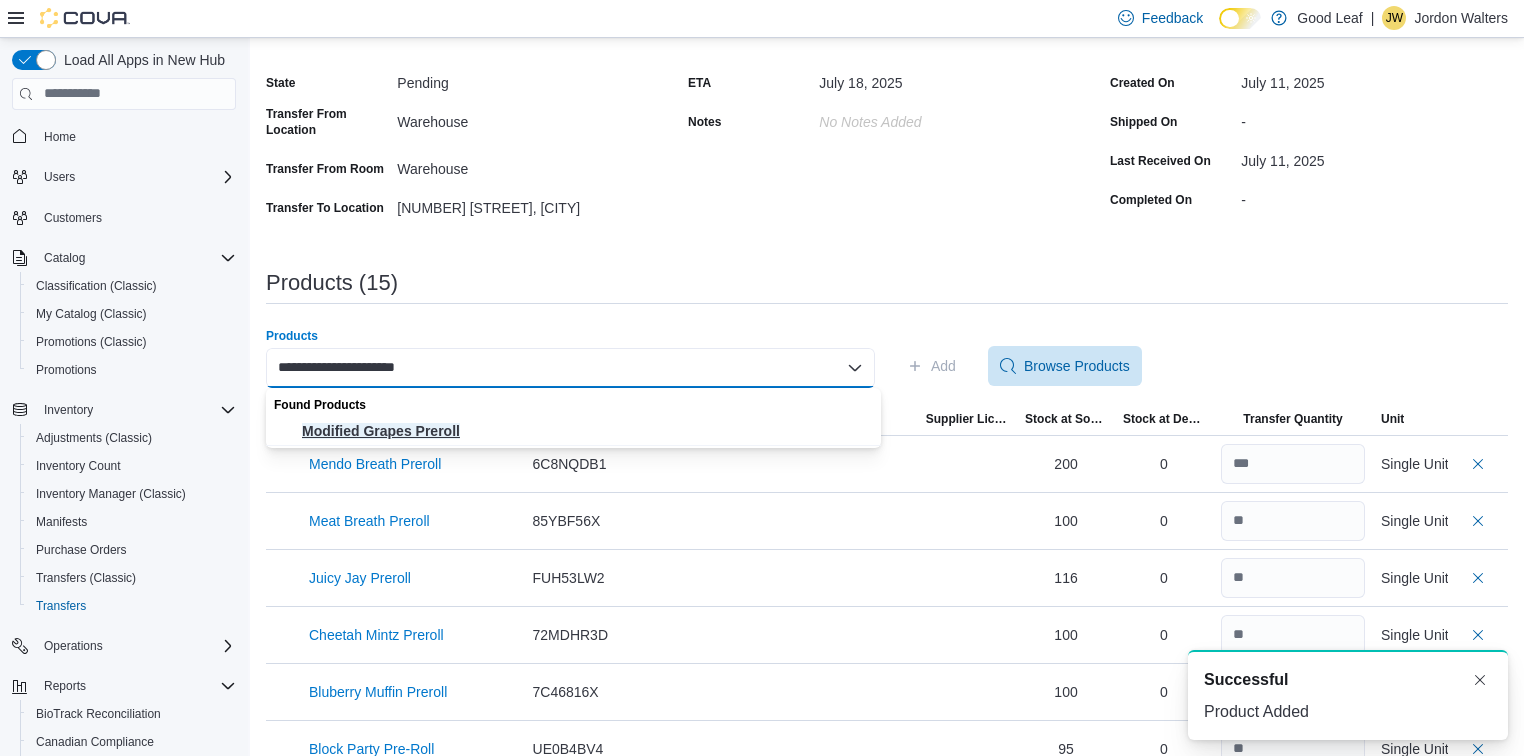type on "**********" 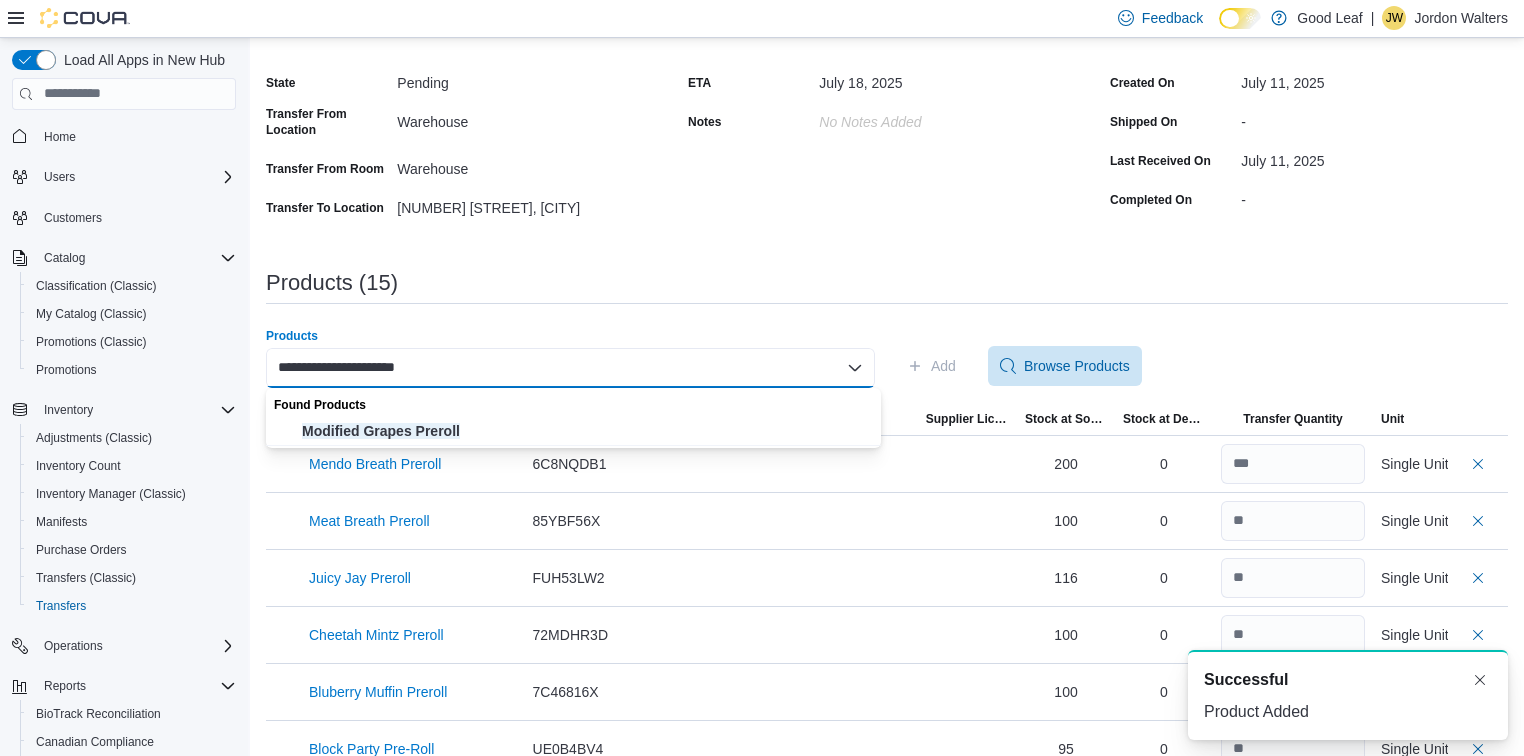type 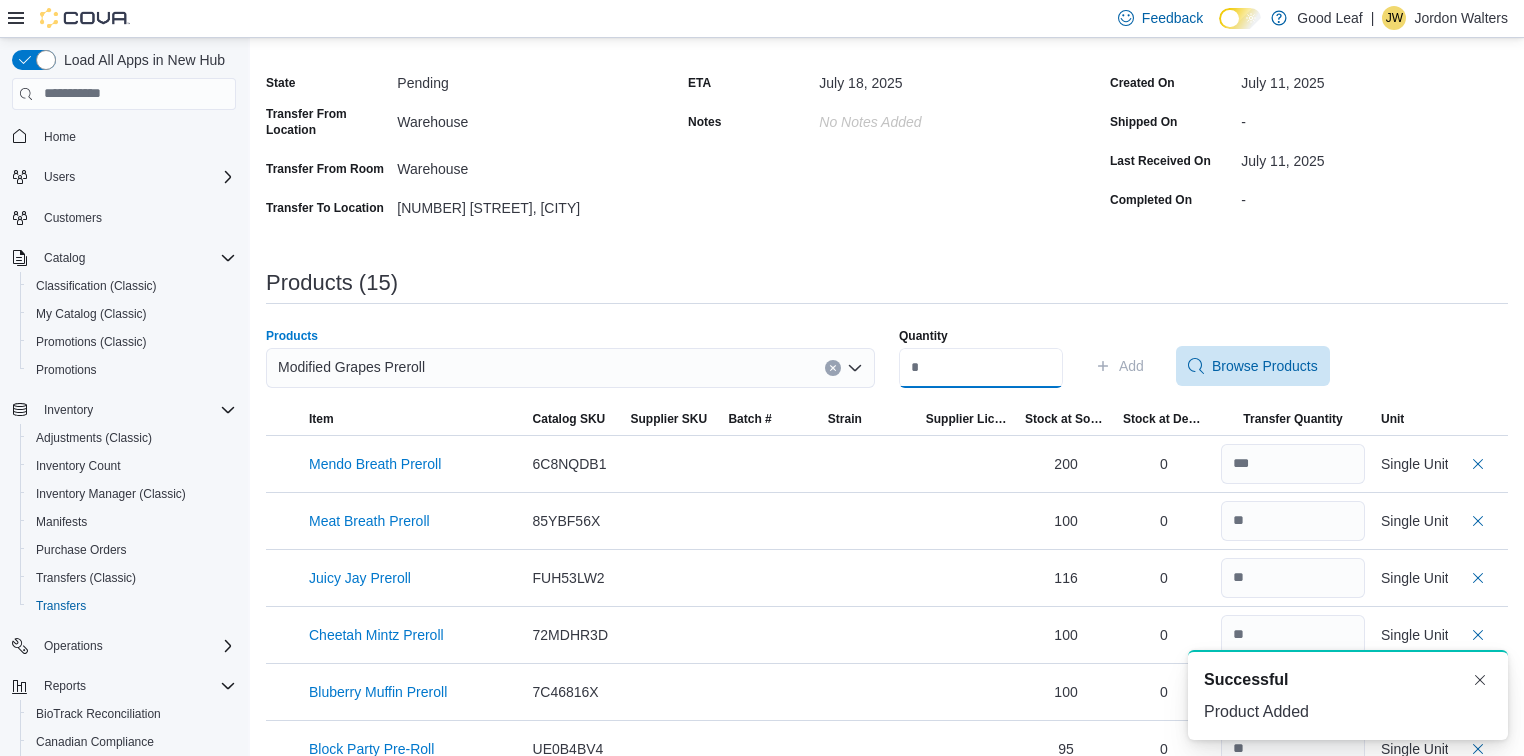 click on "Quantity" at bounding box center (981, 368) 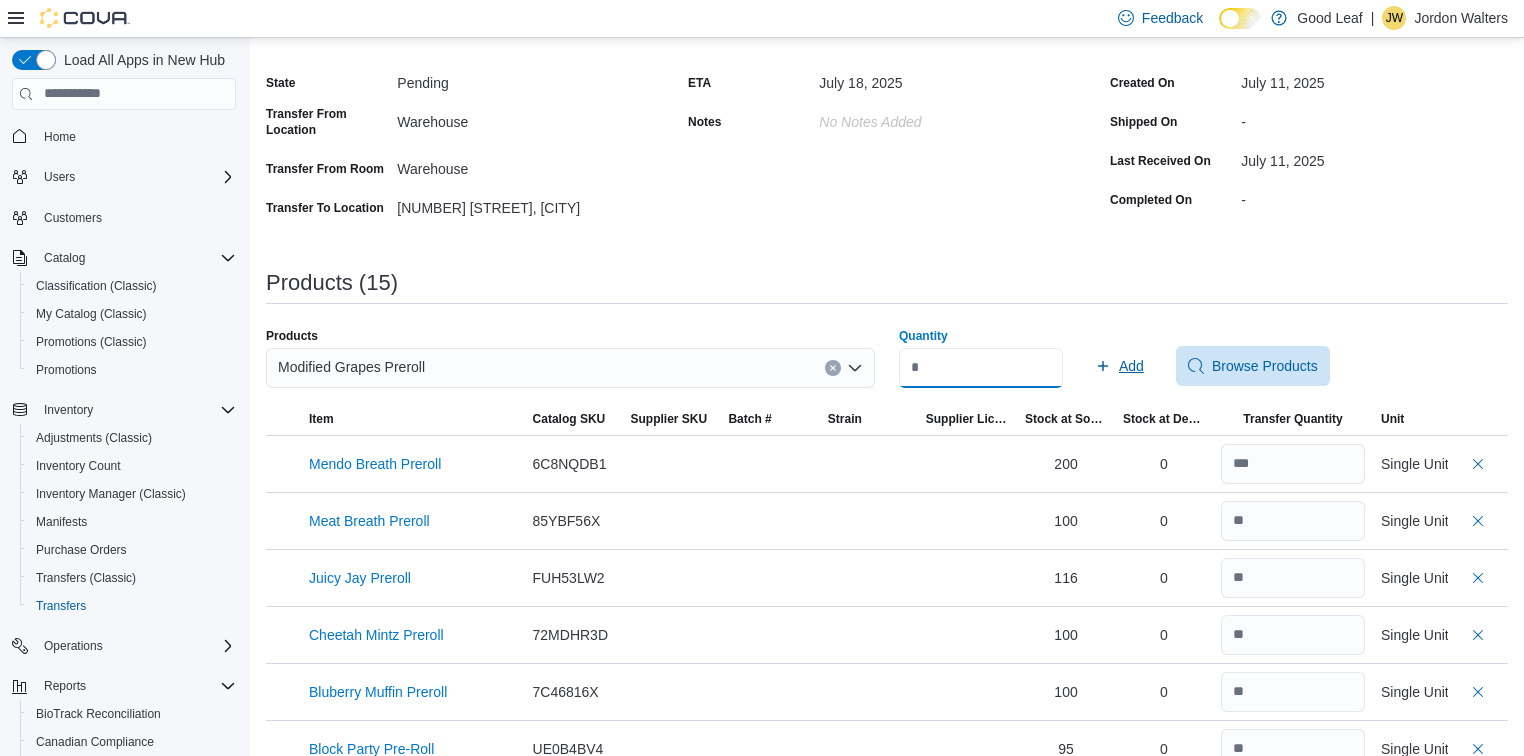 type on "***" 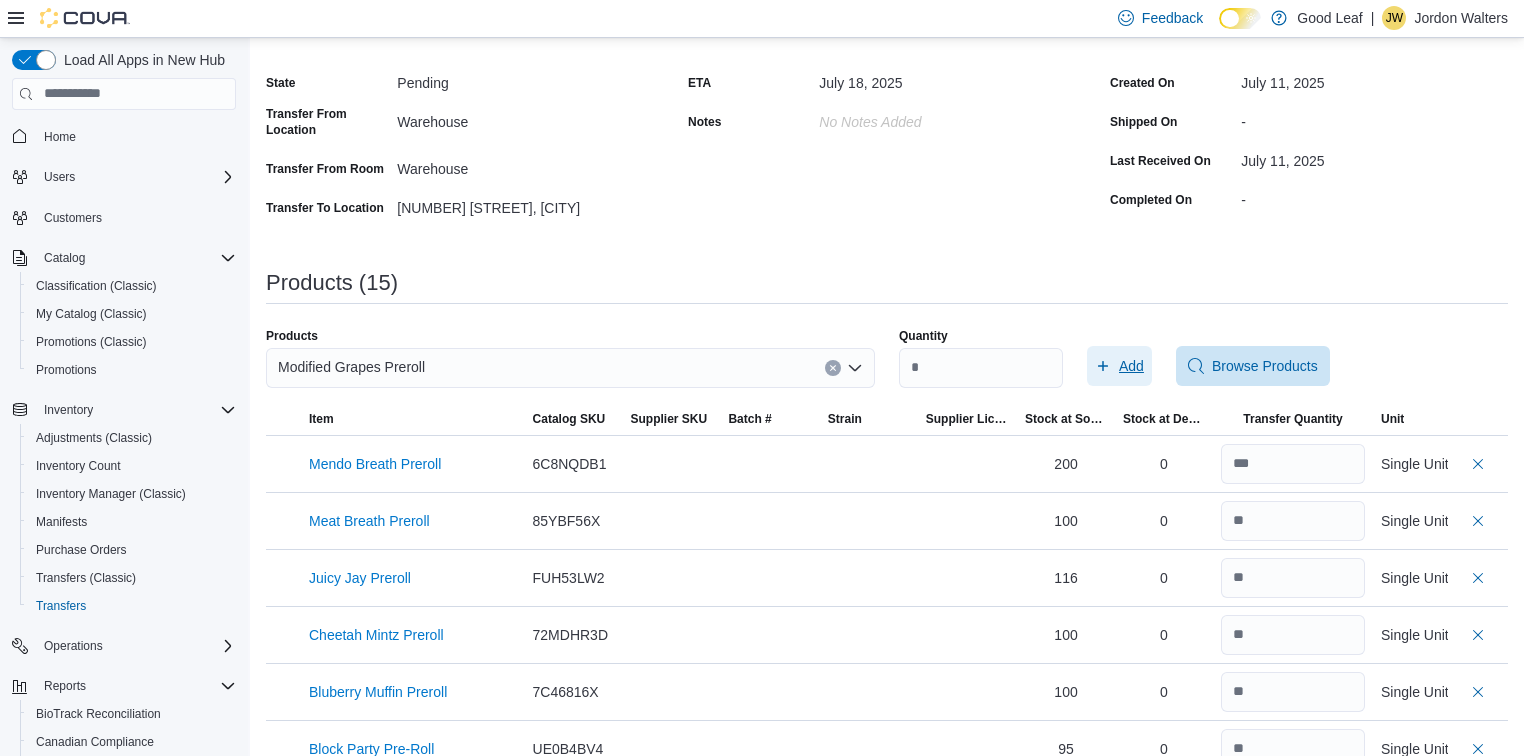 click on "Add" at bounding box center [1119, 366] 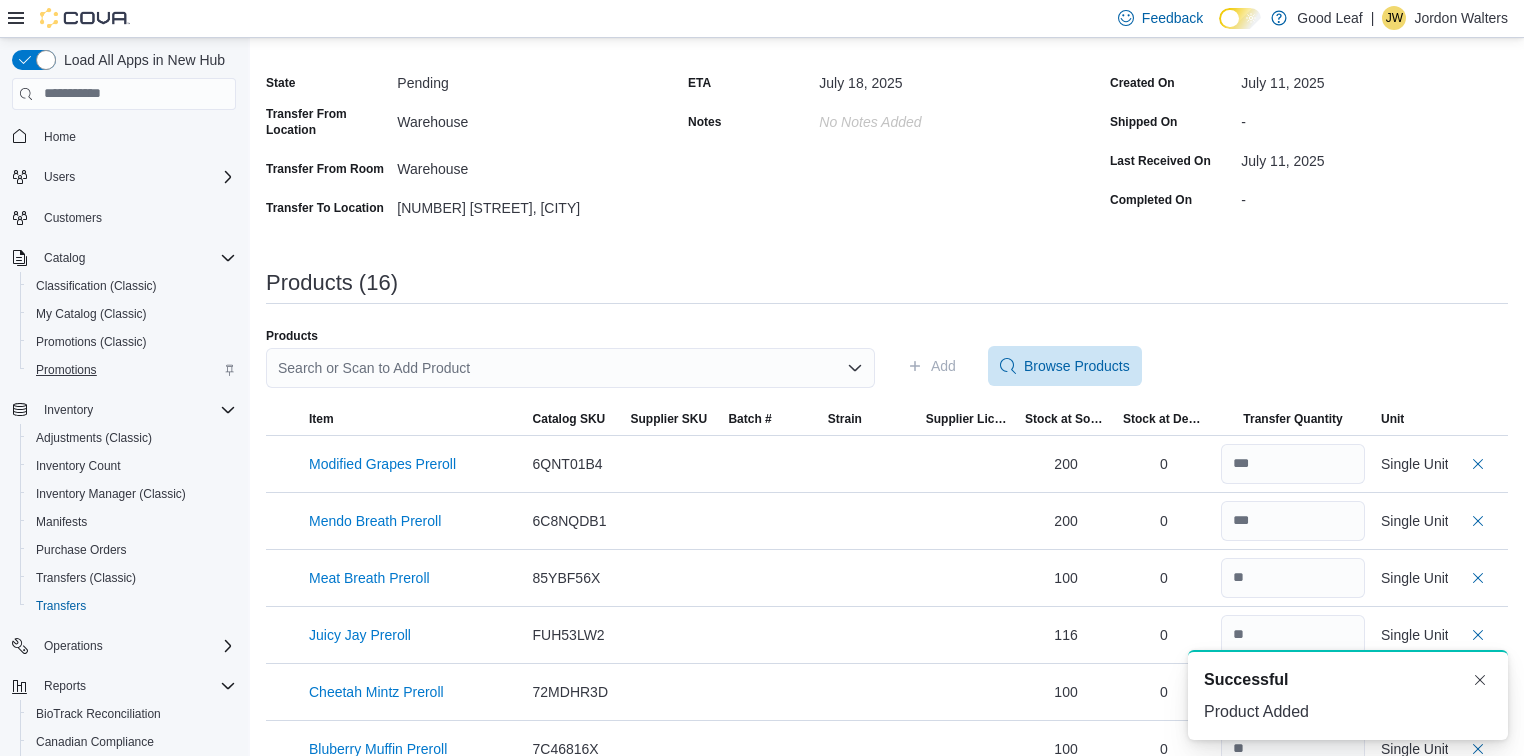 scroll, scrollTop: 0, scrollLeft: 0, axis: both 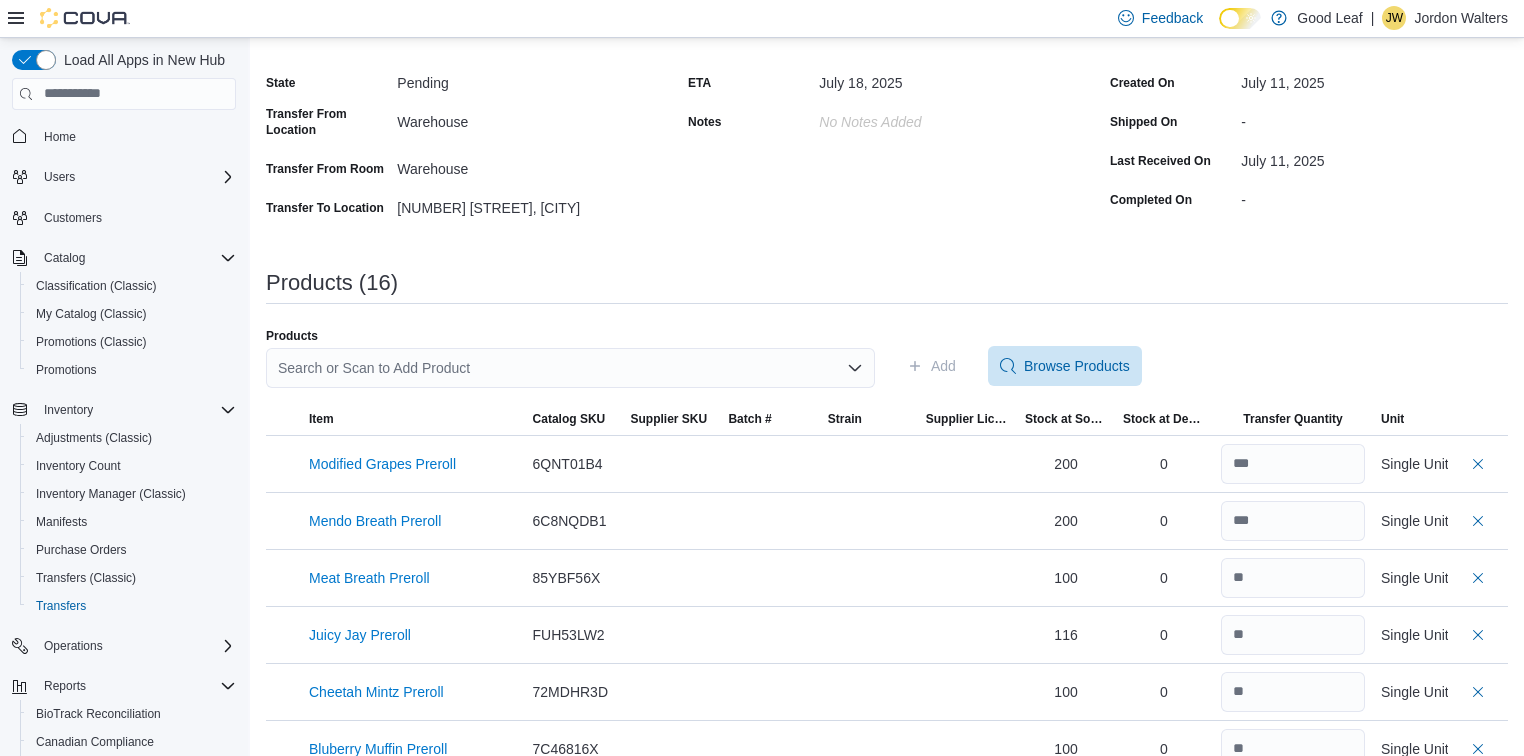click on "Search or Scan to Add Product" at bounding box center (570, 368) 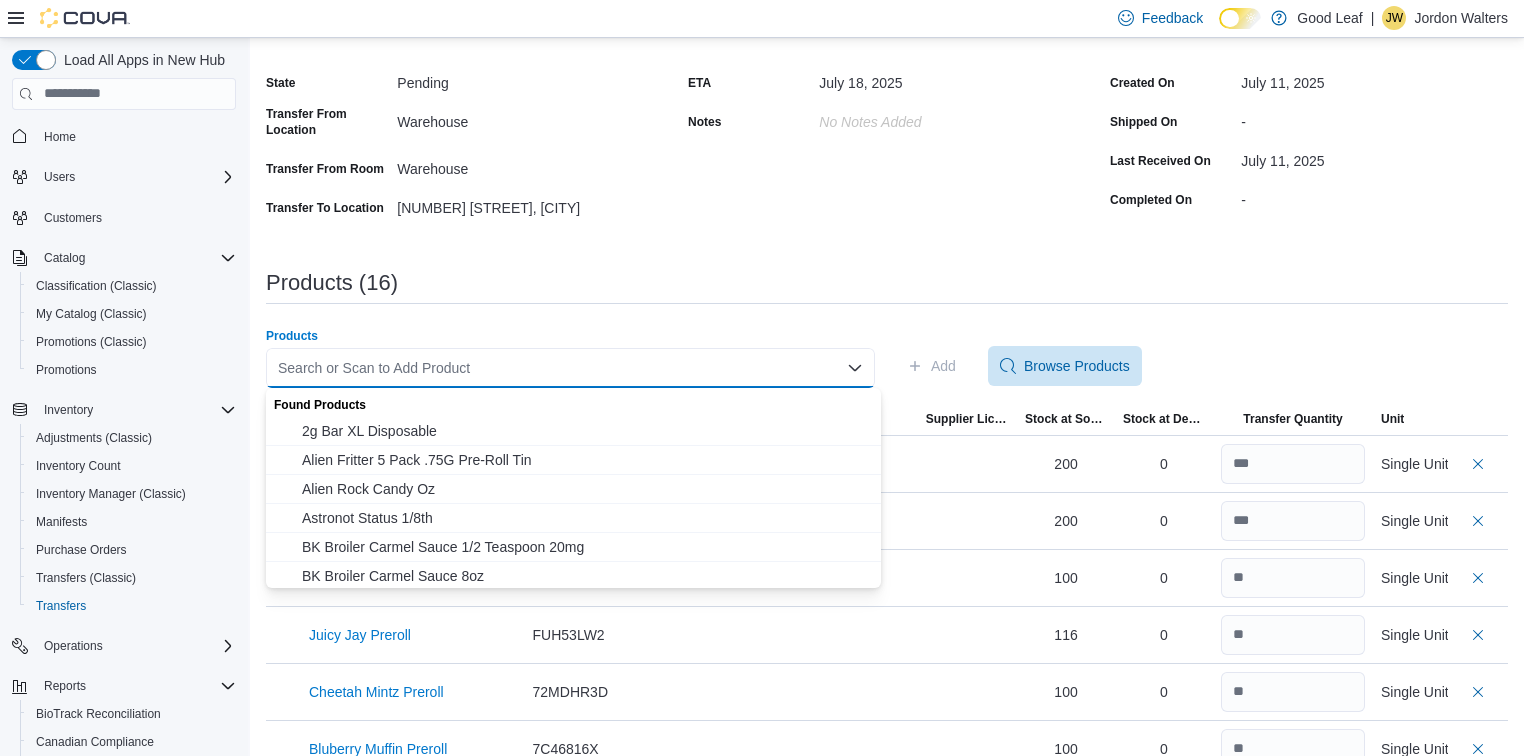 paste on "**********" 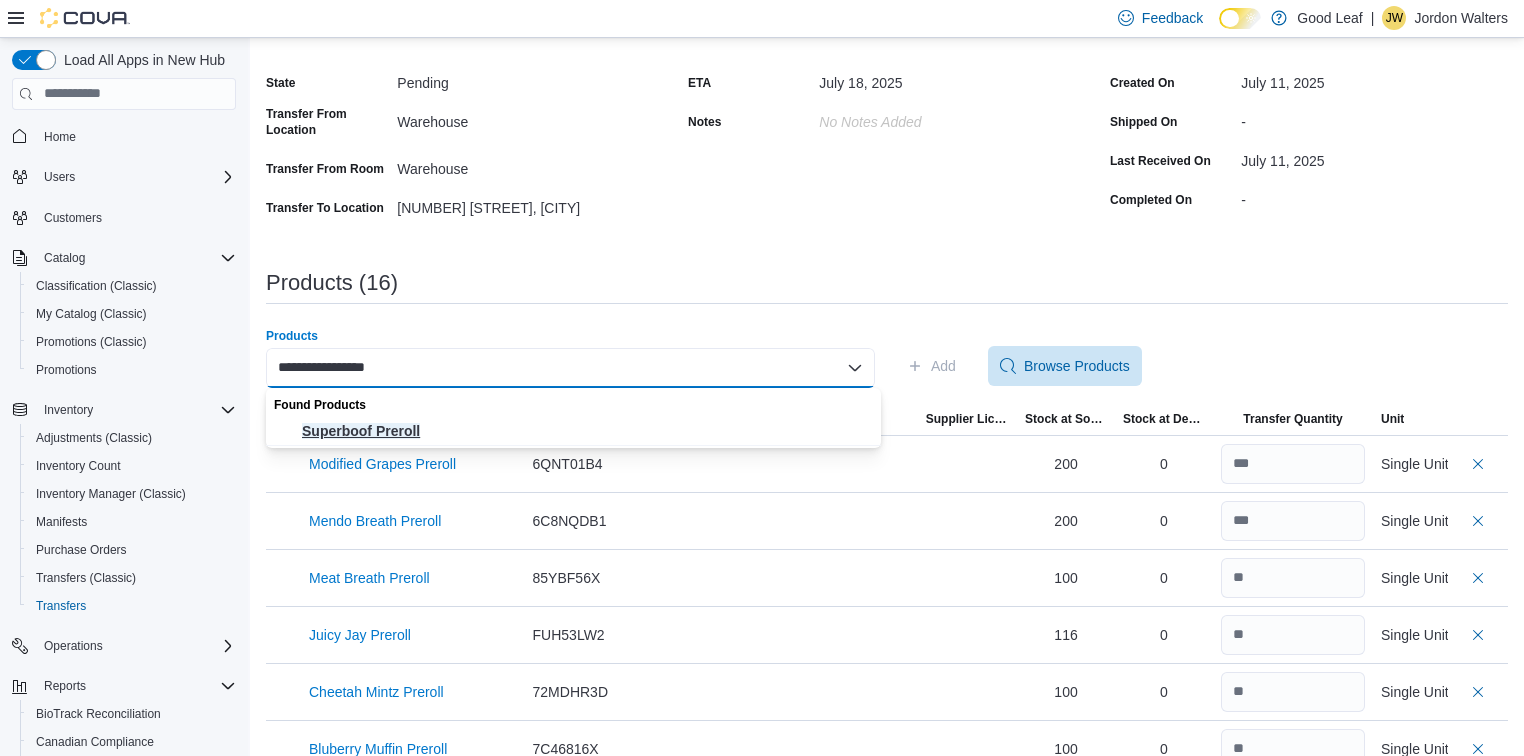 type on "**********" 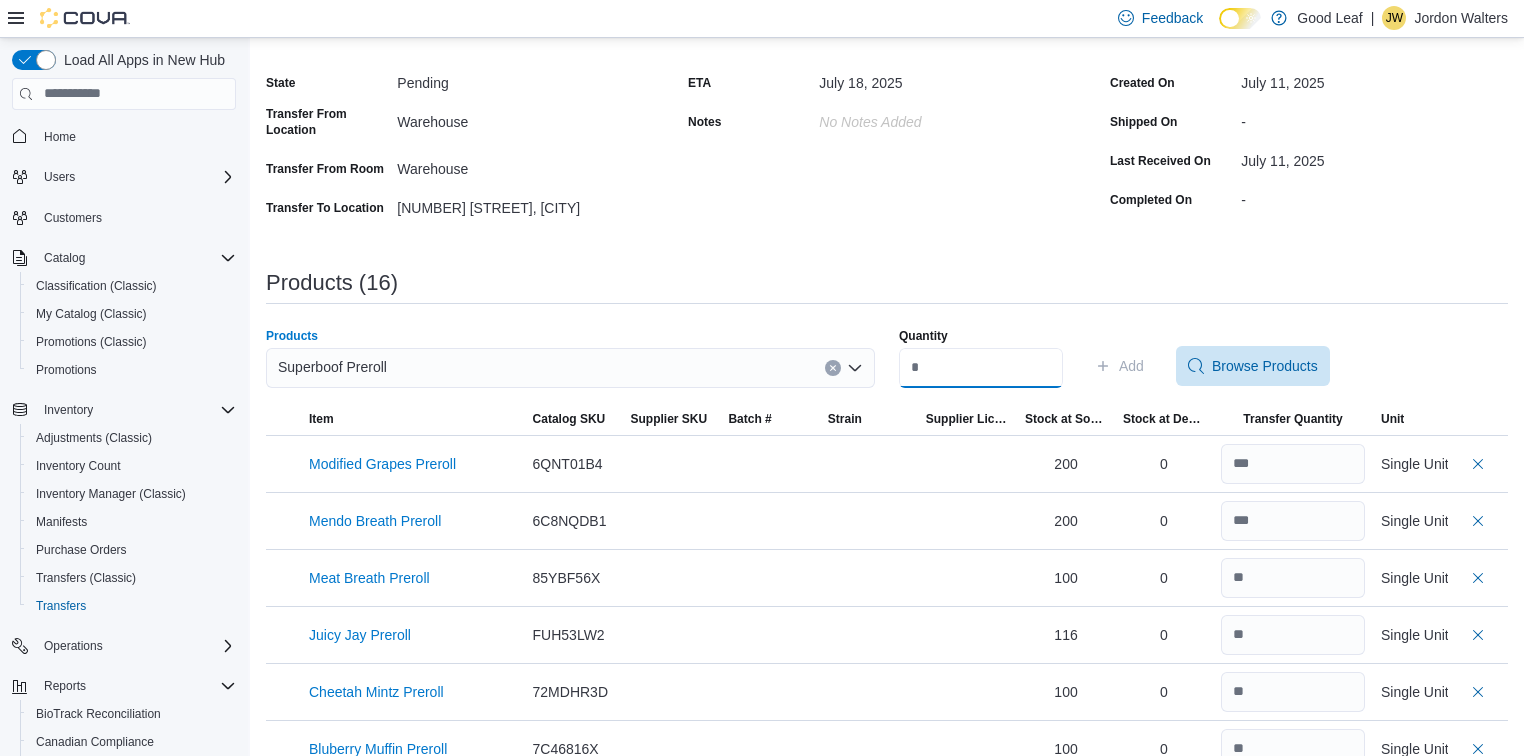 click on "Quantity" at bounding box center [981, 368] 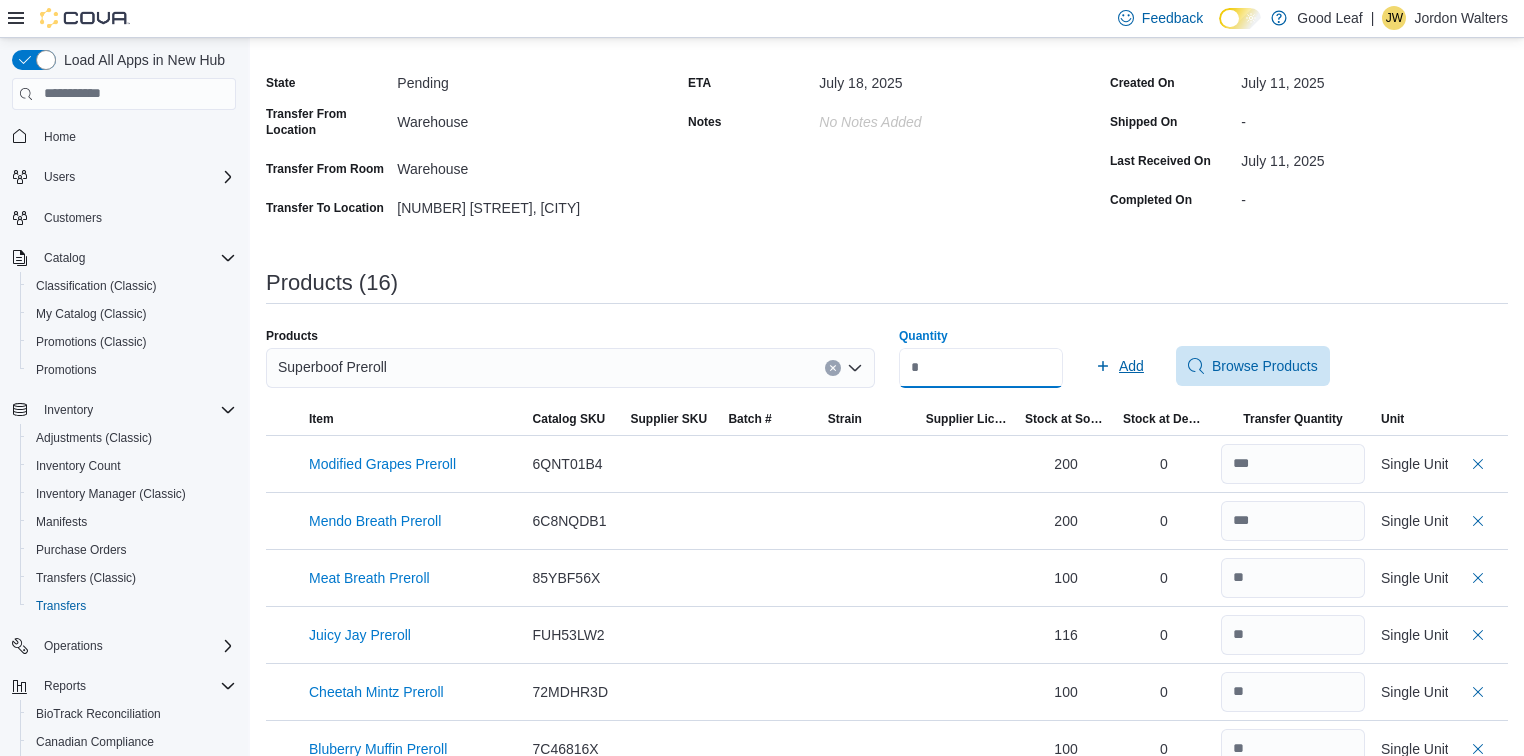 type on "**" 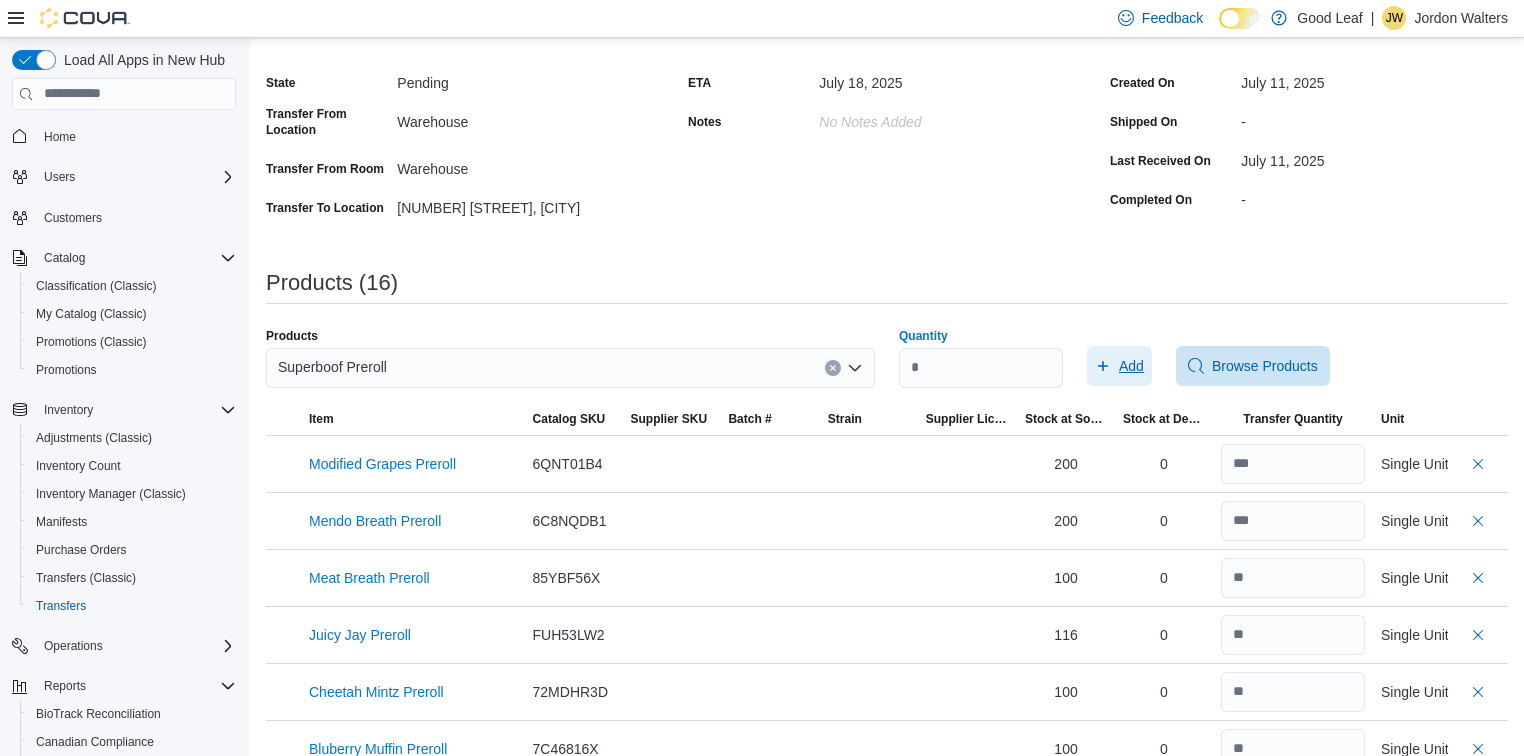 click on "Add" at bounding box center (1131, 366) 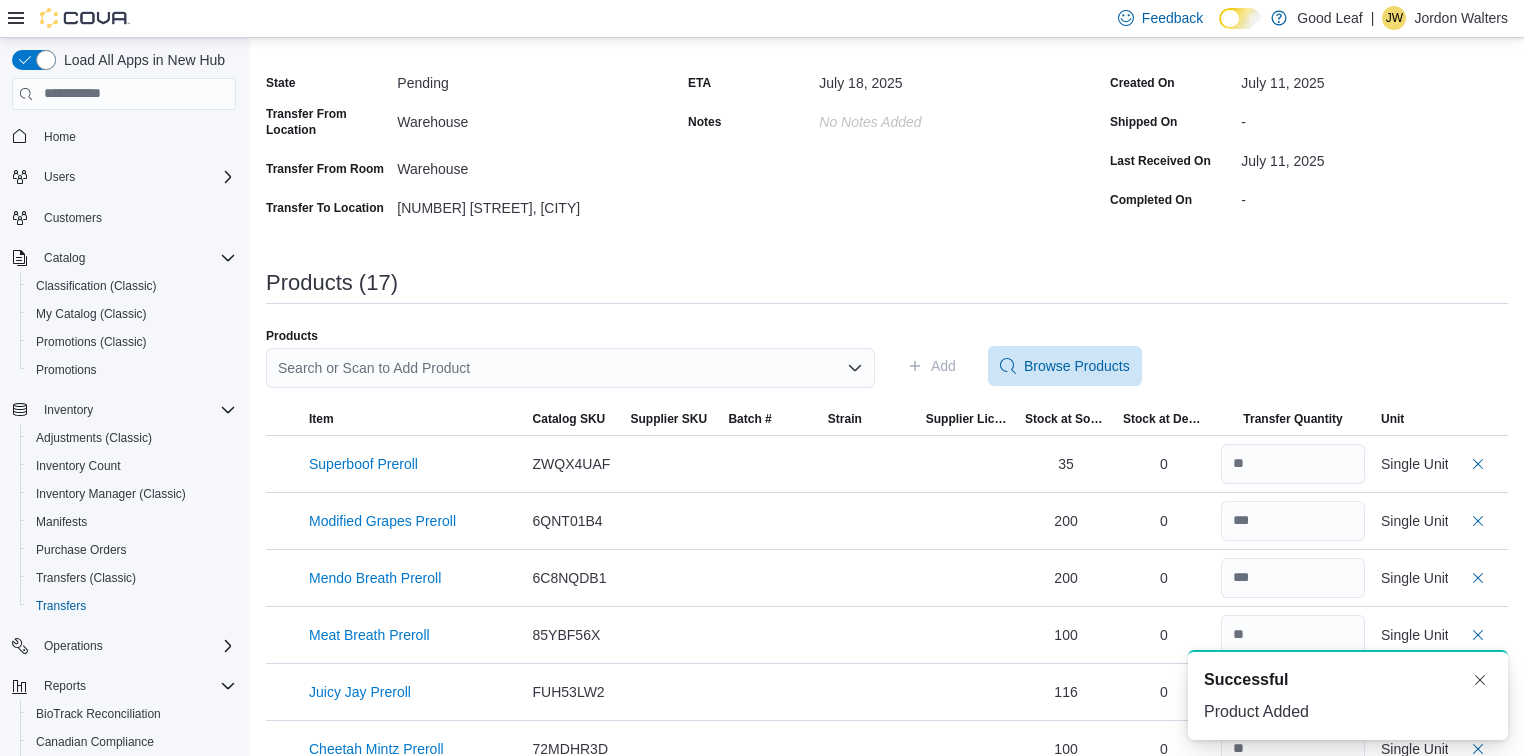 scroll, scrollTop: 0, scrollLeft: 0, axis: both 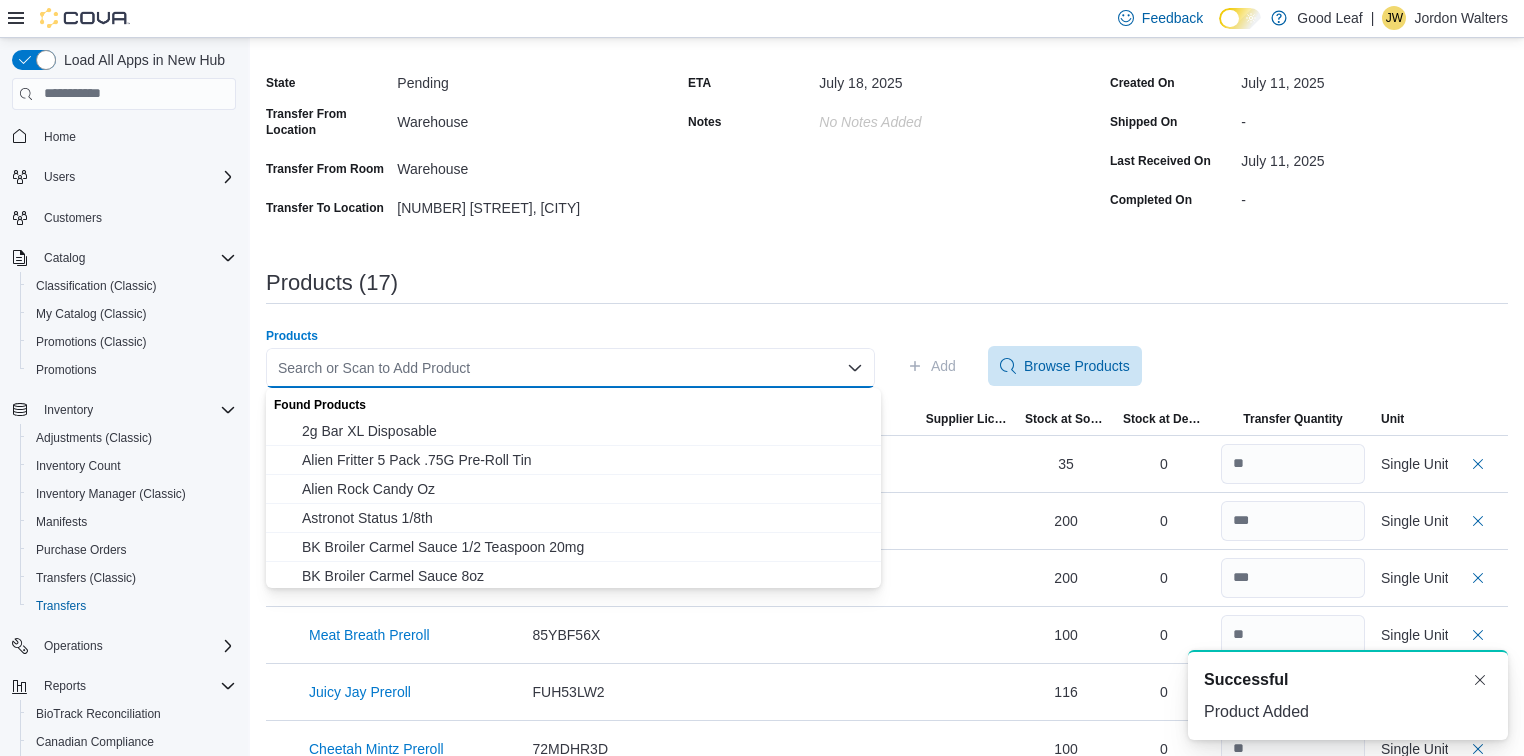 paste on "**********" 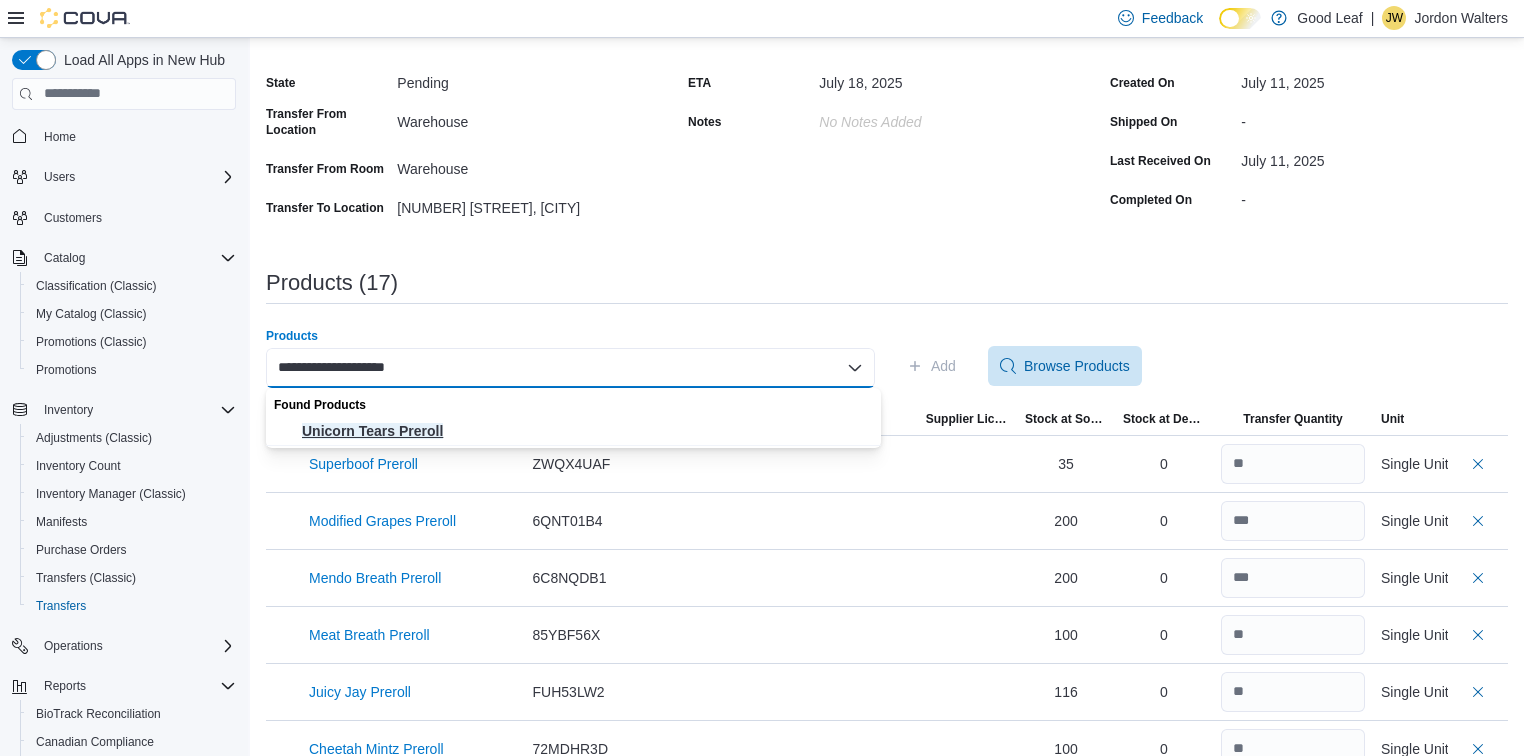 type on "**********" 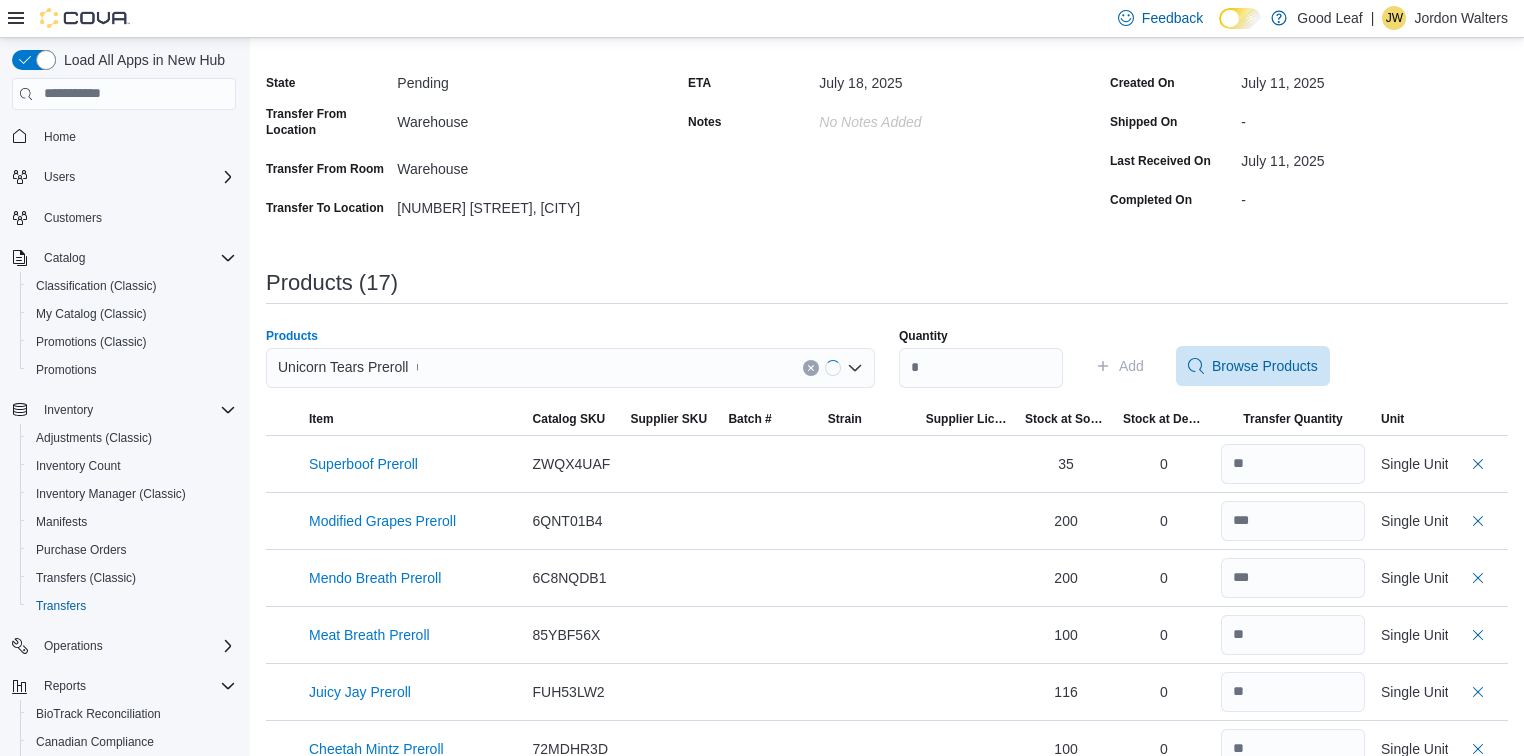 type 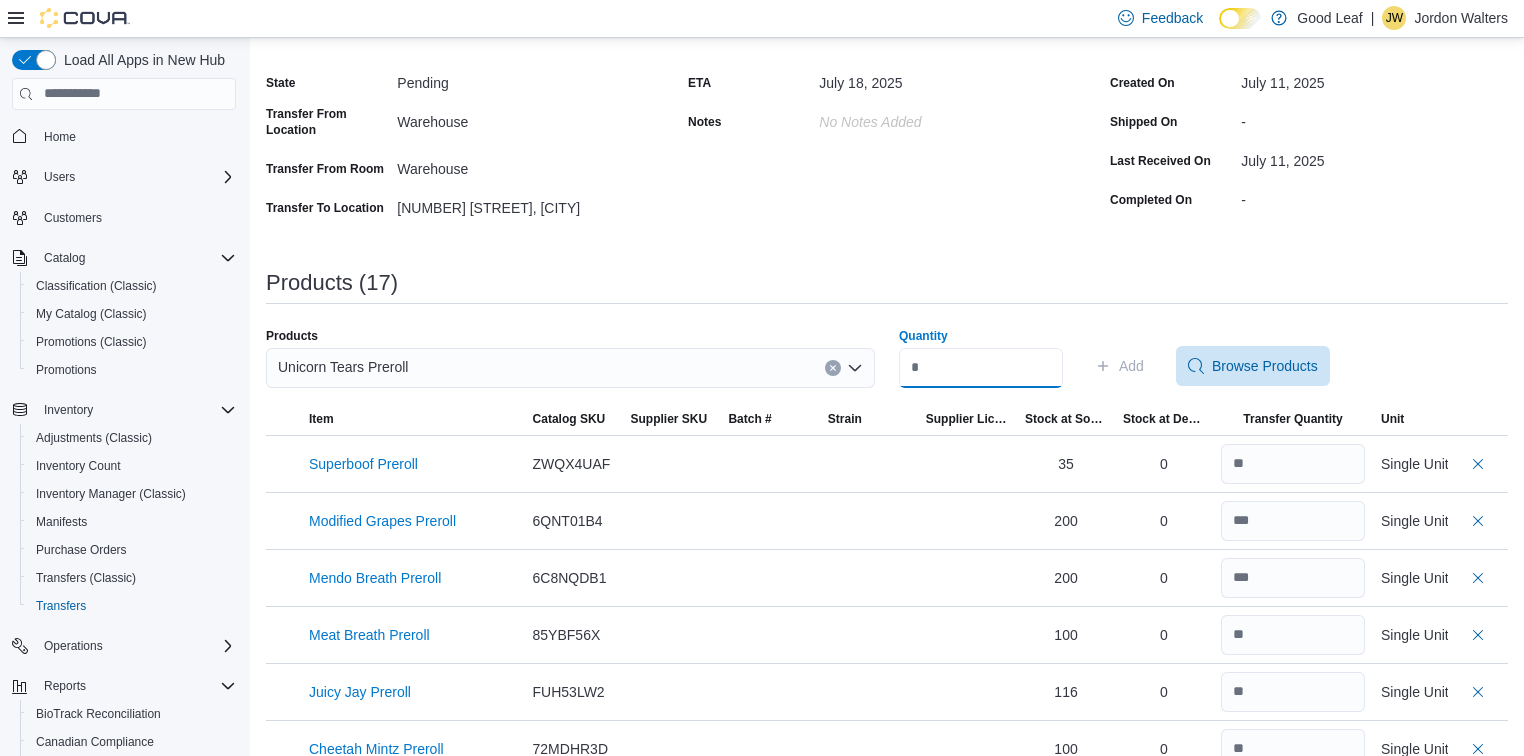 click on "Quantity" at bounding box center (981, 368) 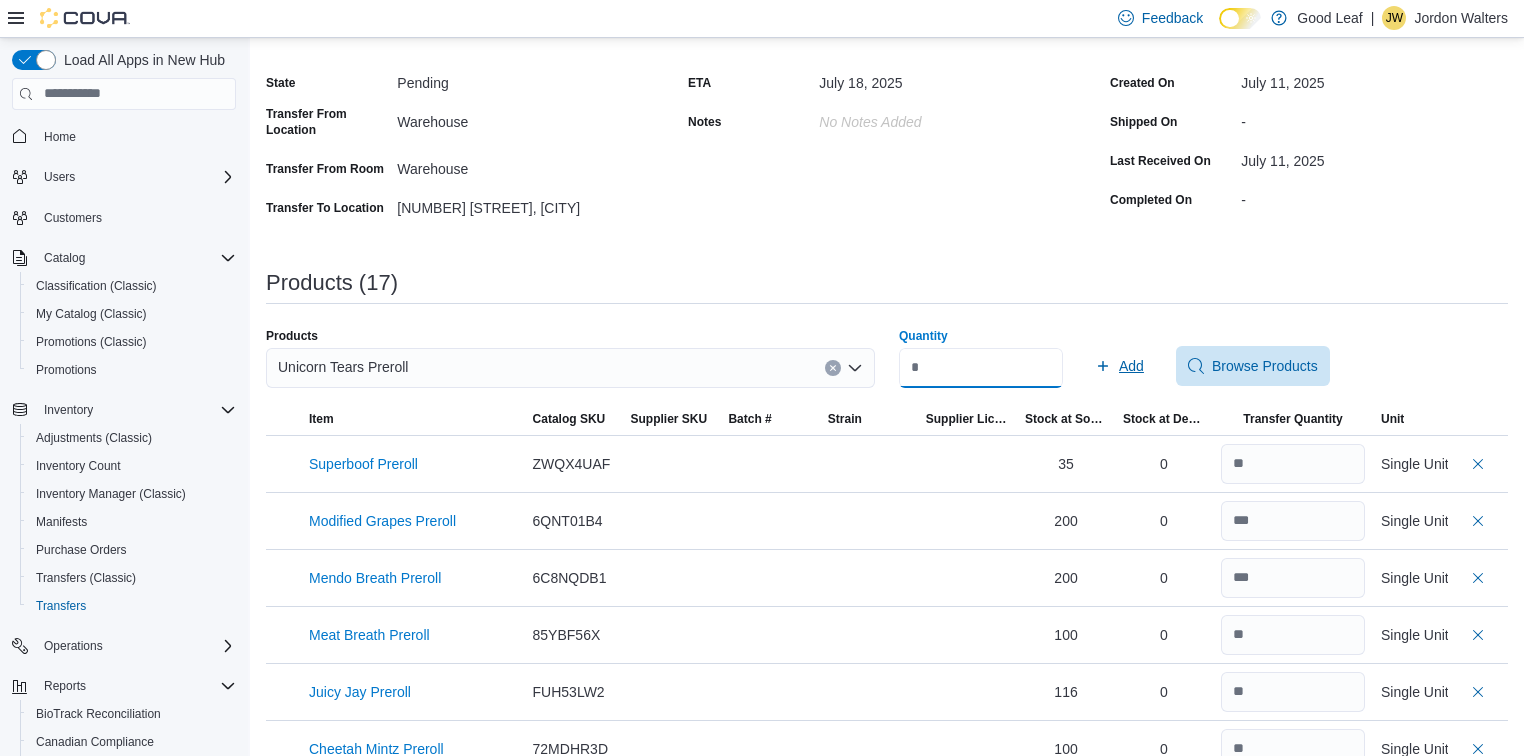 type on "**" 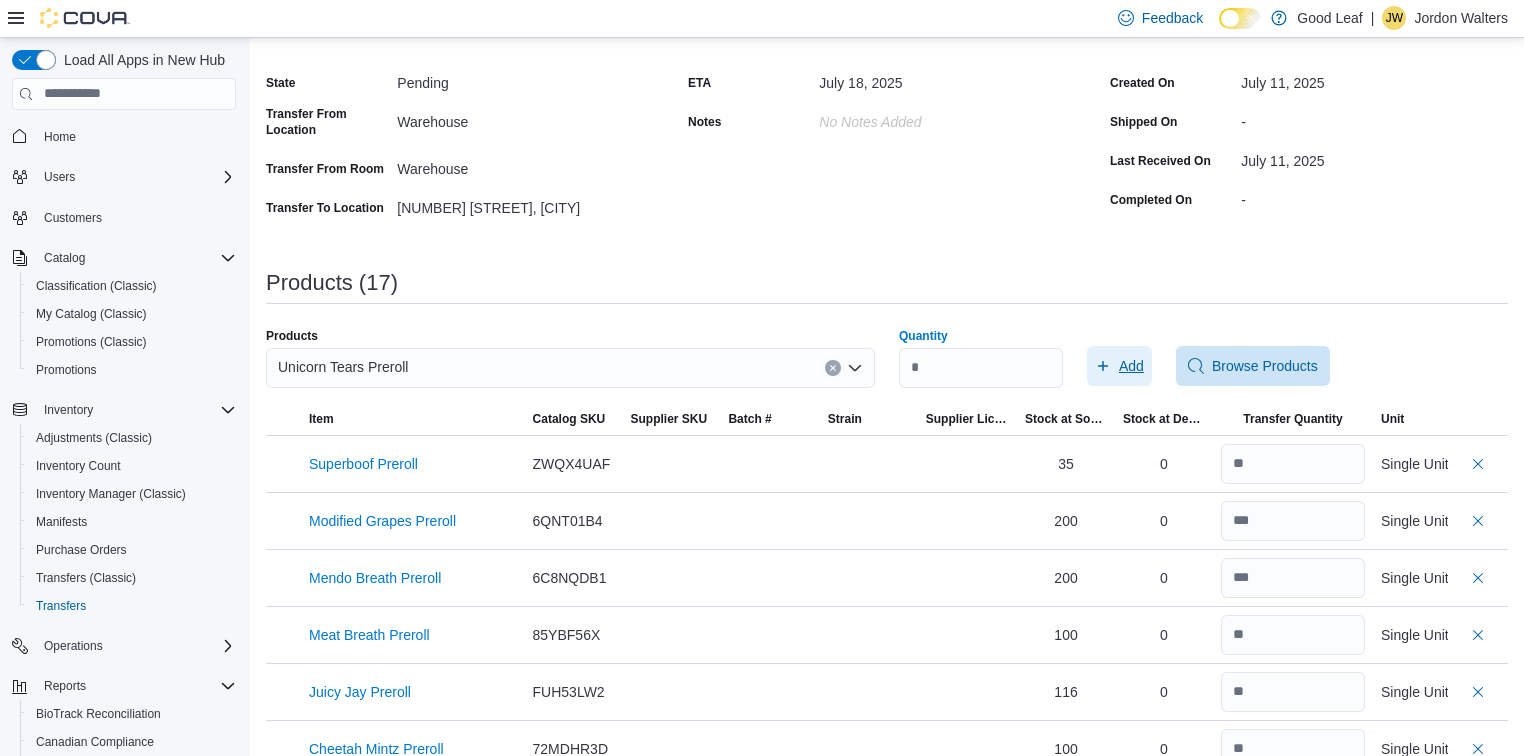 click on "Add" at bounding box center [1131, 366] 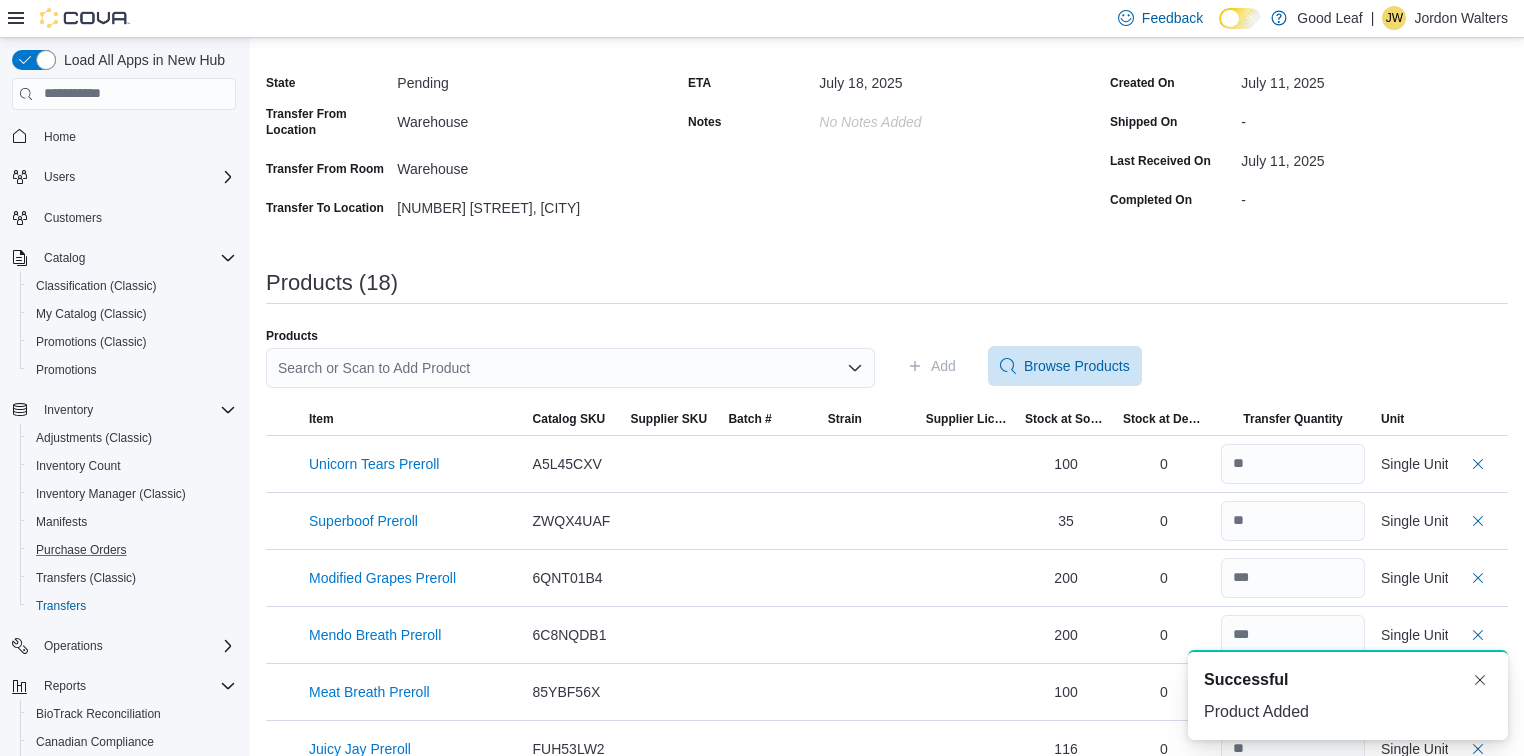 scroll, scrollTop: 0, scrollLeft: 0, axis: both 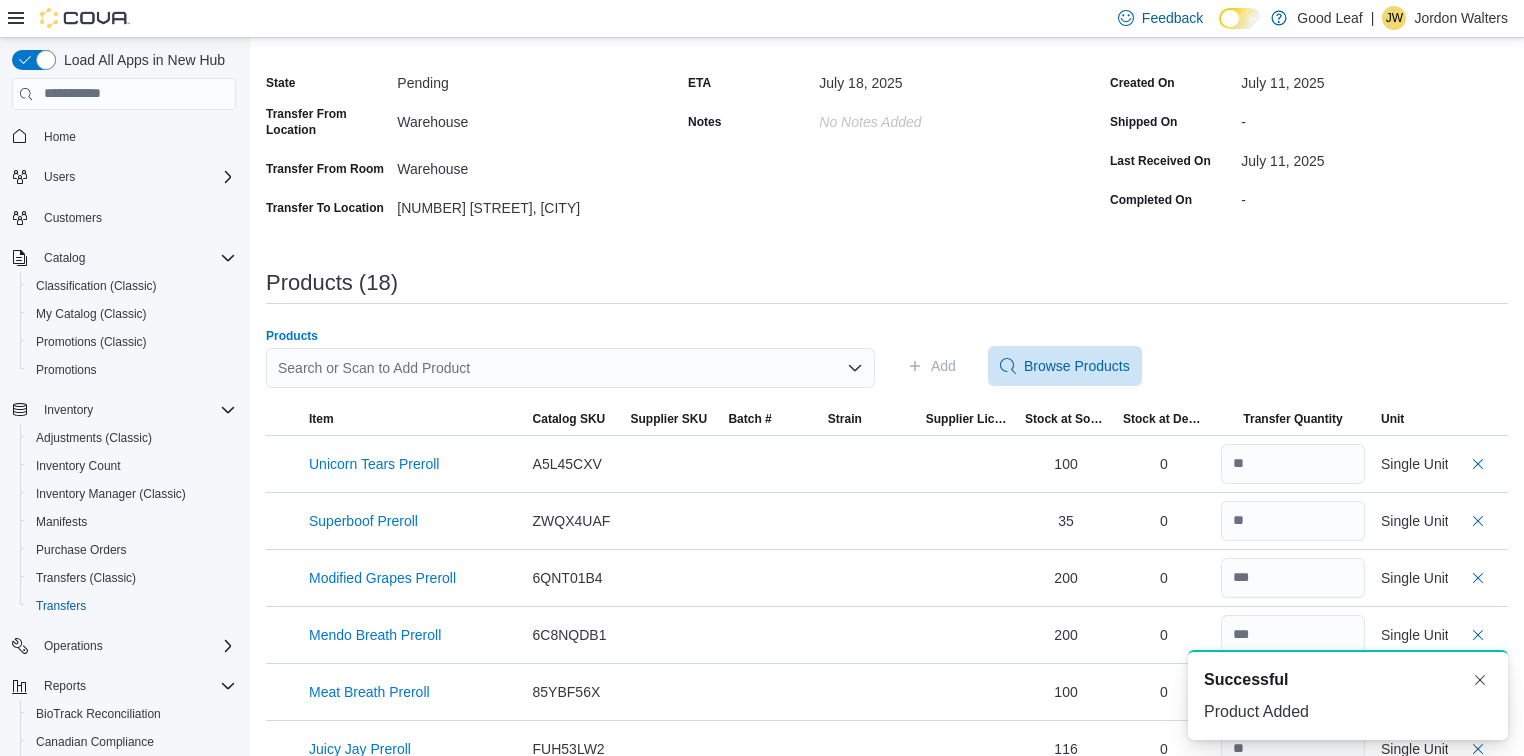 click on "Search or Scan to Add Product" at bounding box center [570, 368] 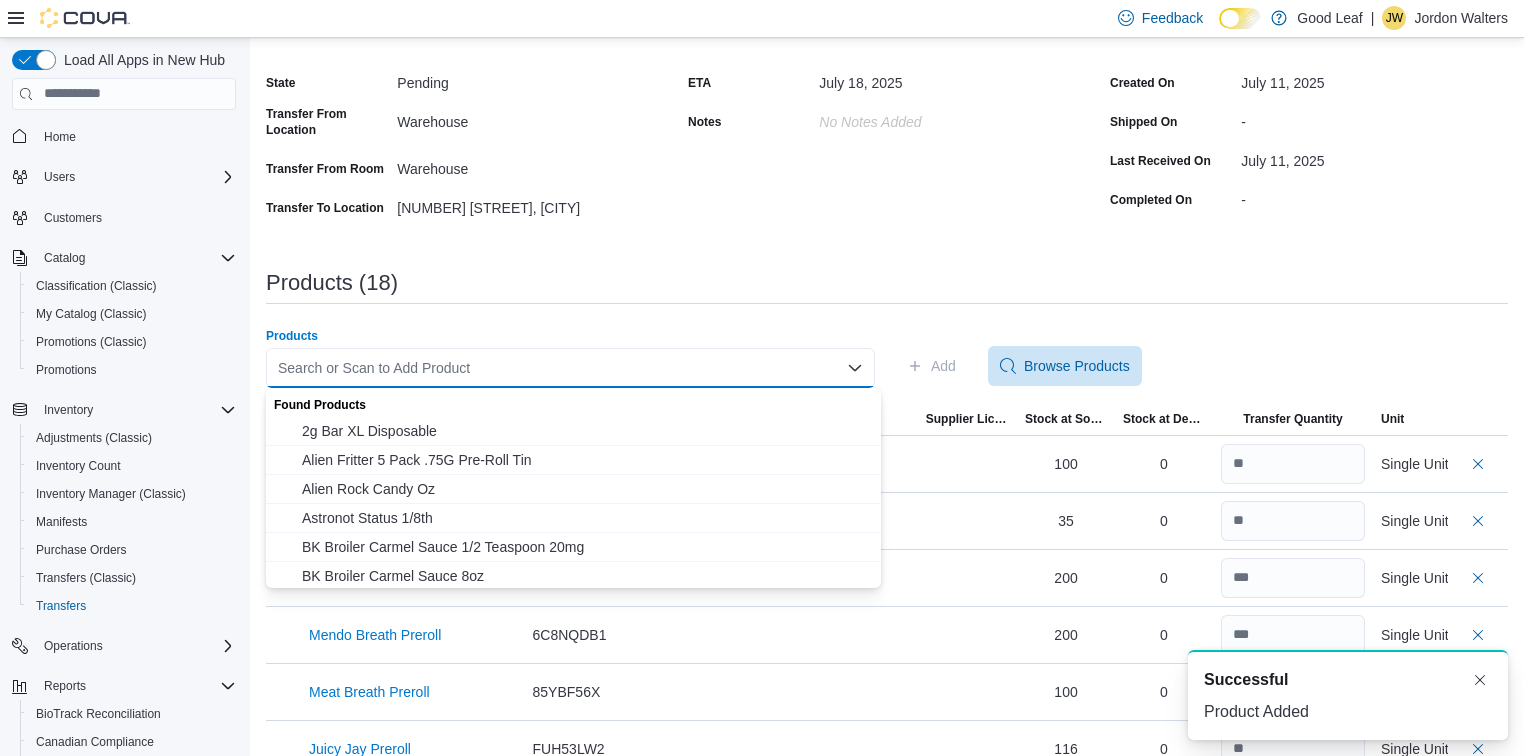 paste on "**********" 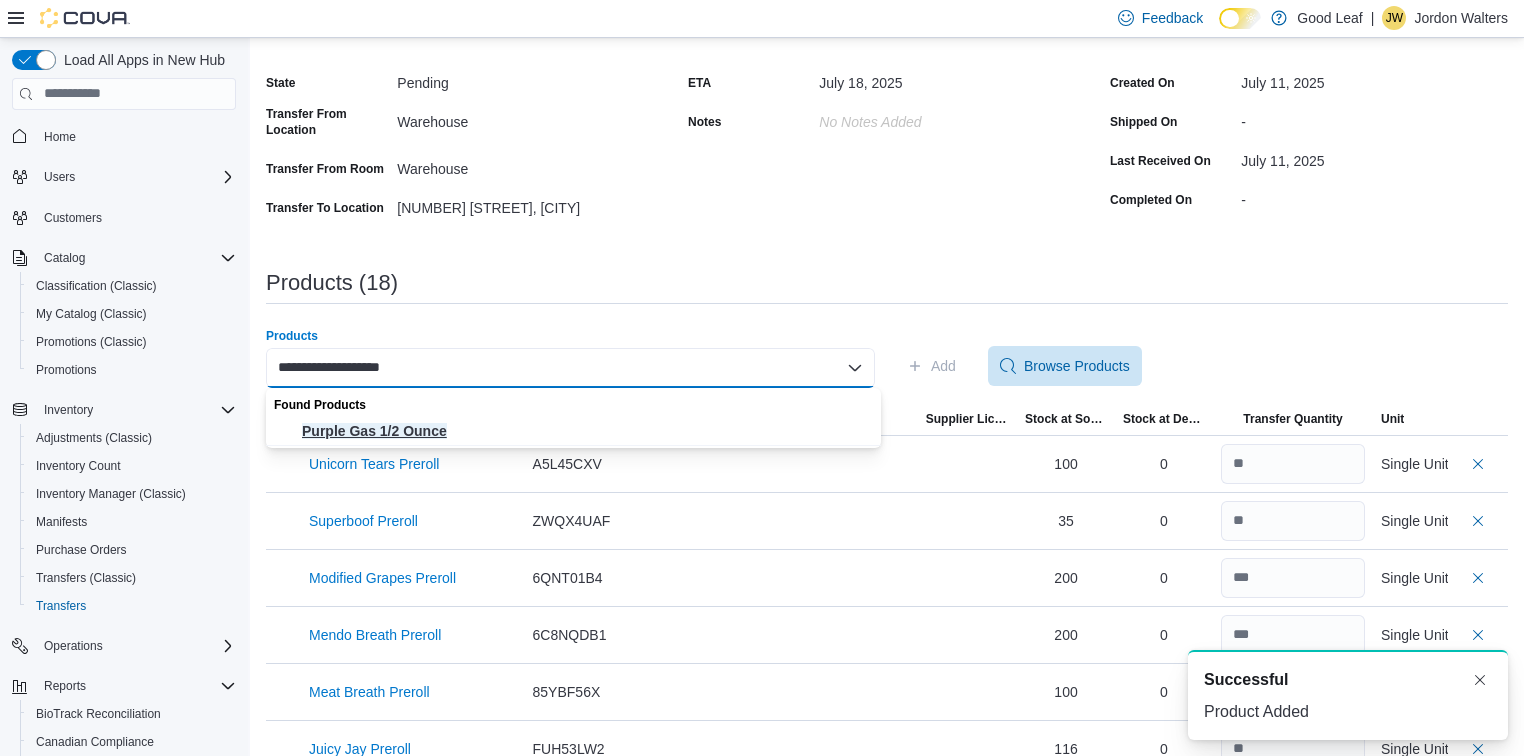 type on "**********" 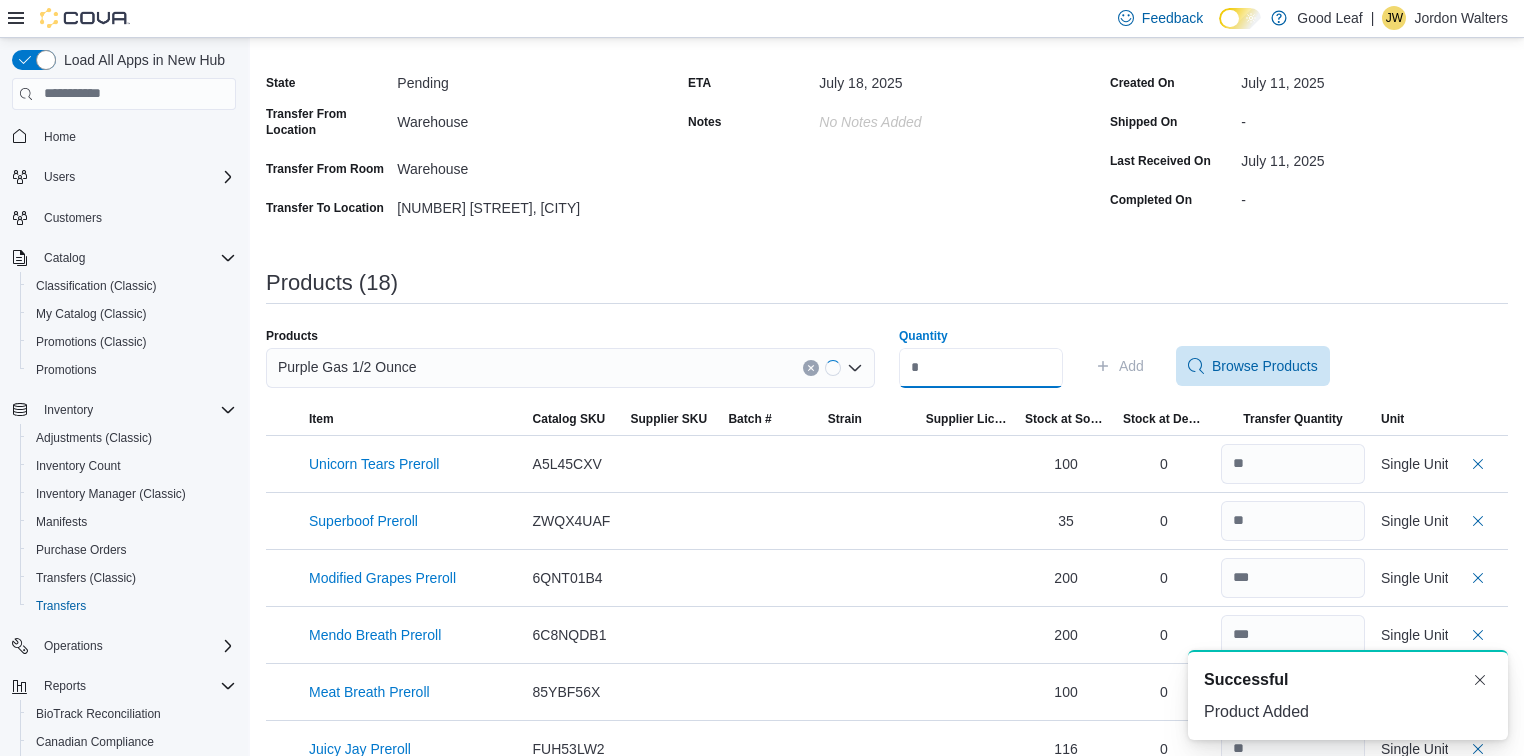 click on "Quantity" at bounding box center (981, 368) 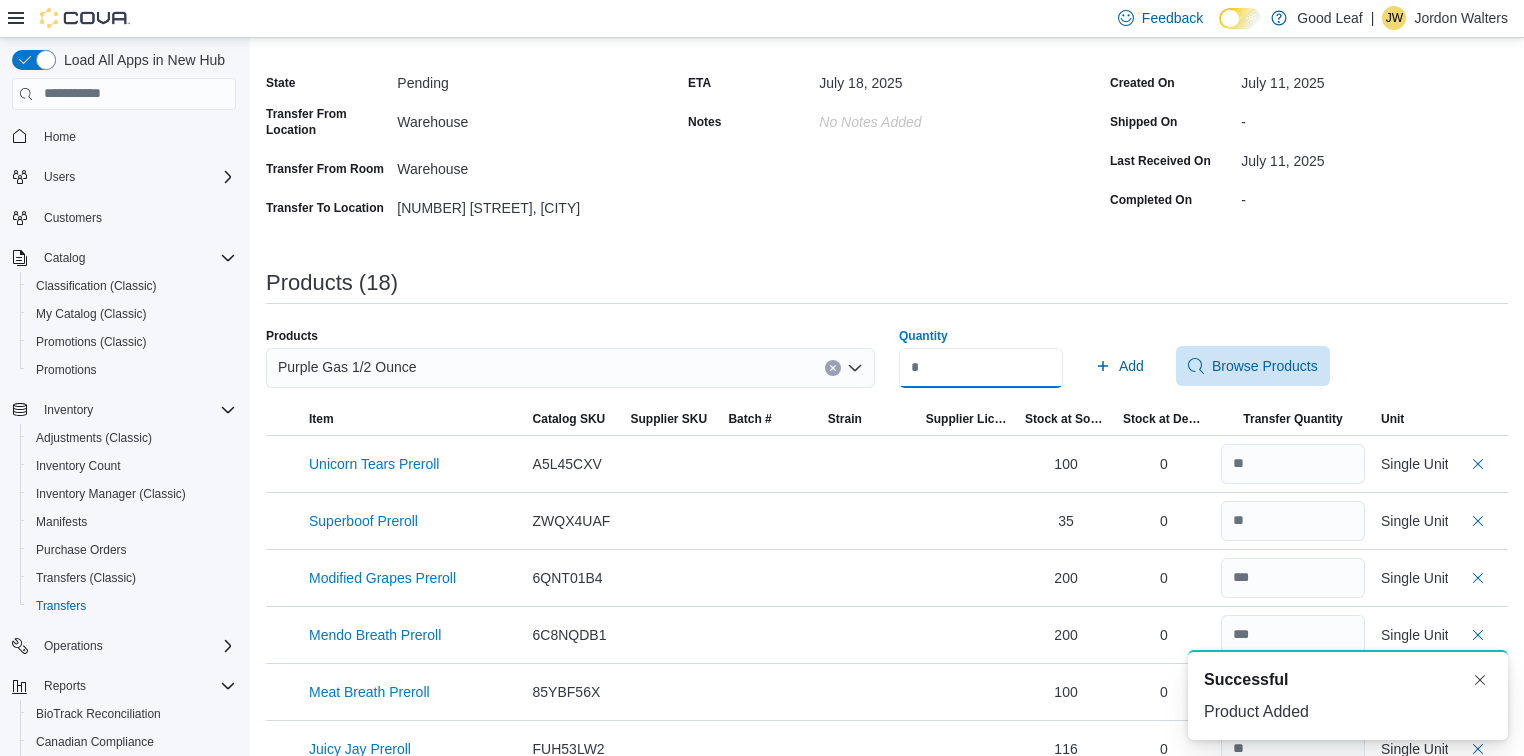 type on "*" 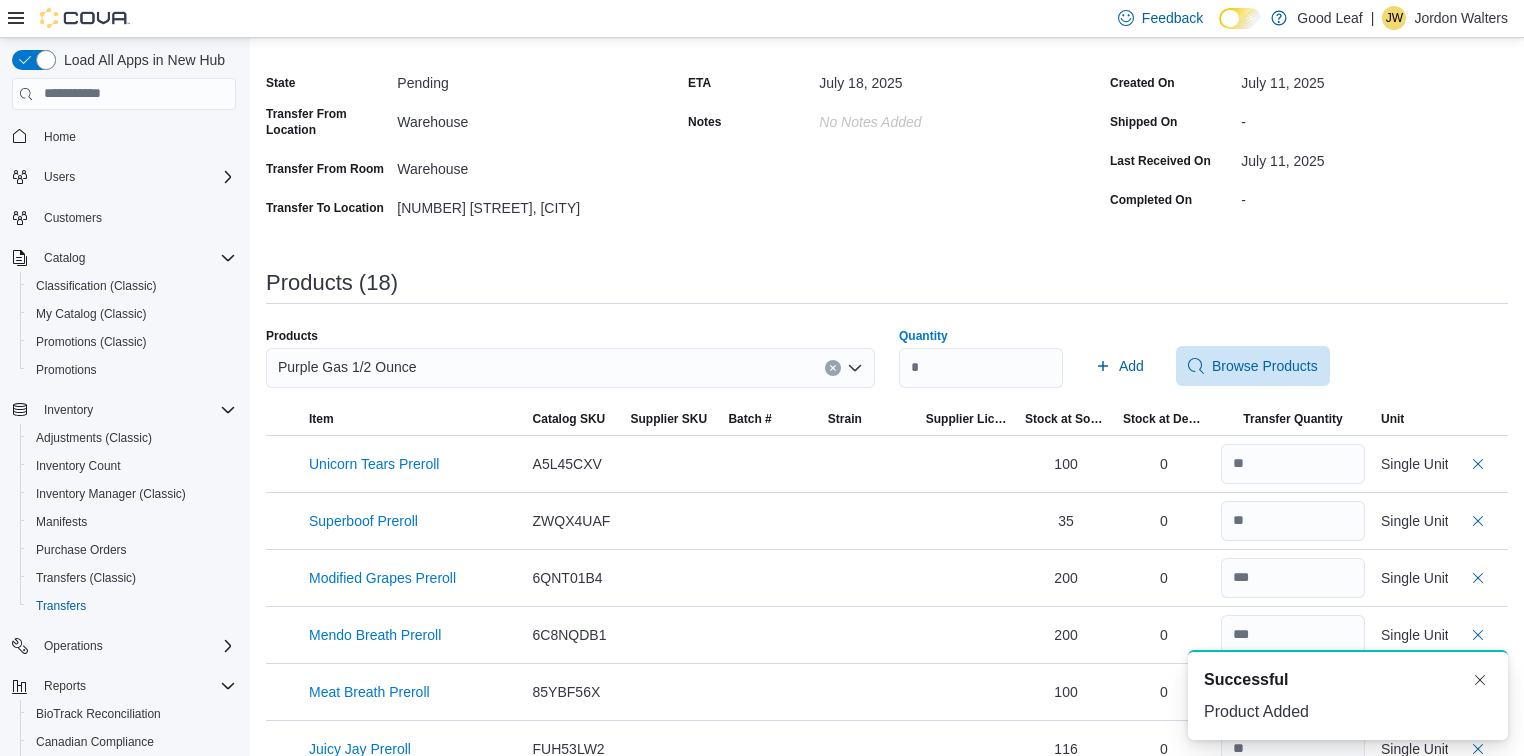 click on "Quantity * Add Browse Products" at bounding box center (1203, 366) 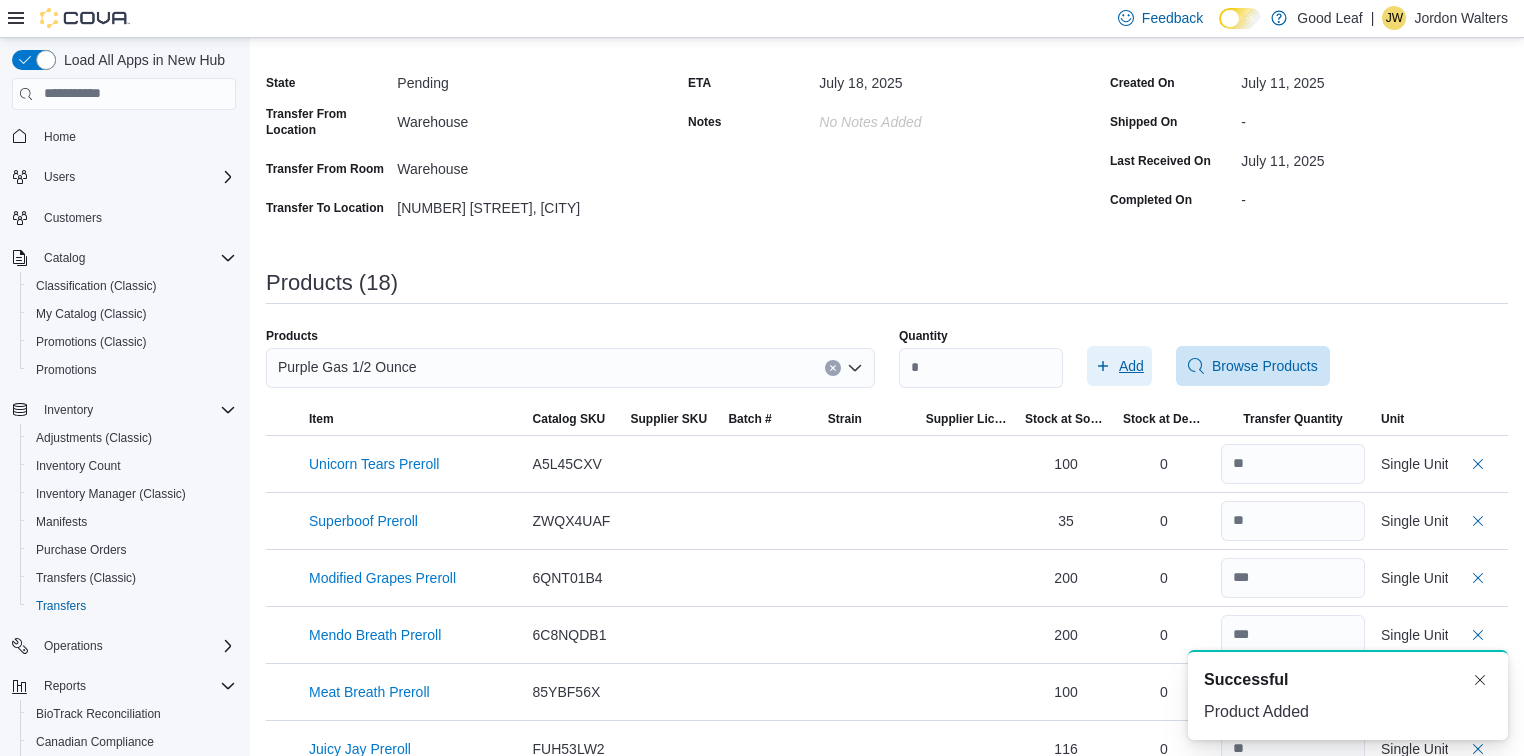 click on "Add" at bounding box center [1131, 366] 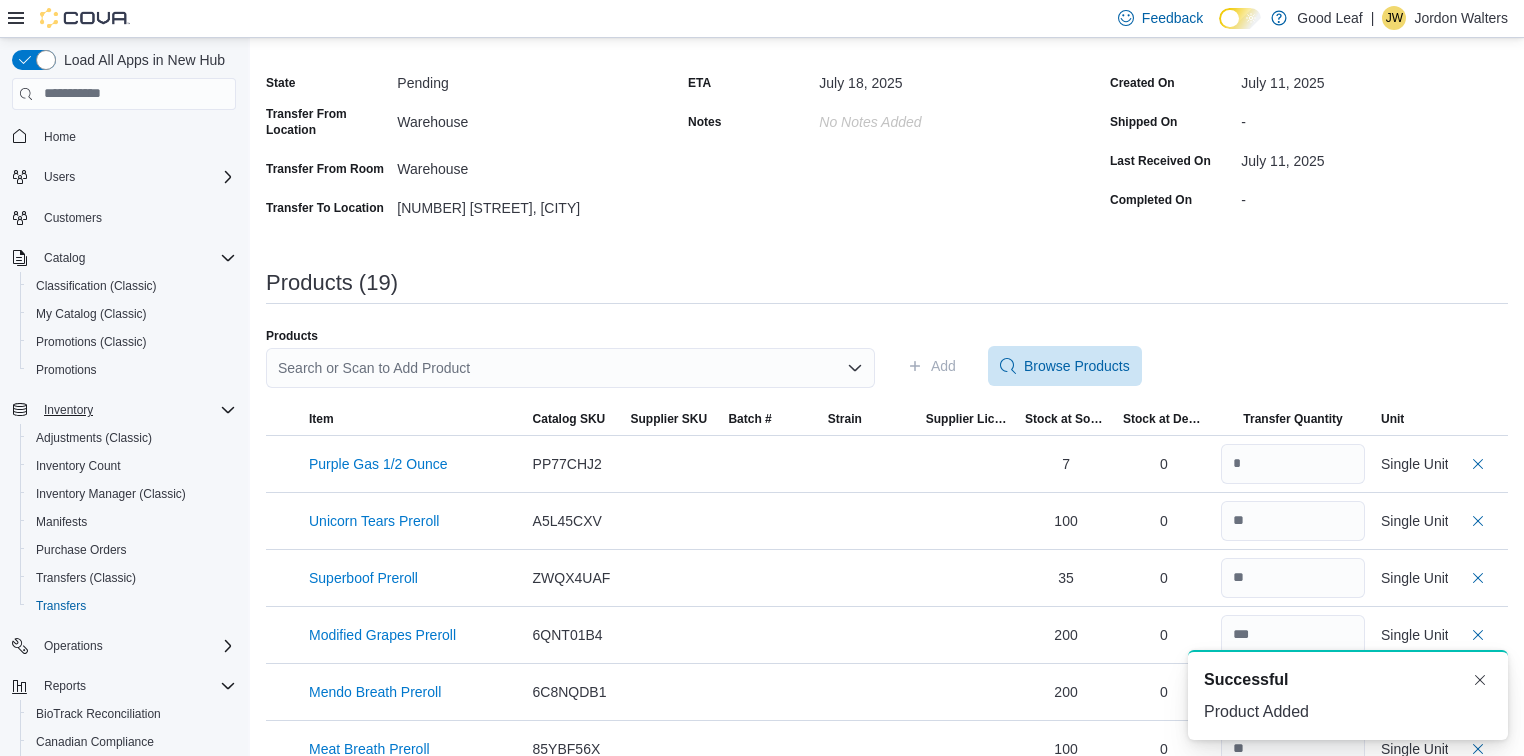 scroll, scrollTop: 0, scrollLeft: 0, axis: both 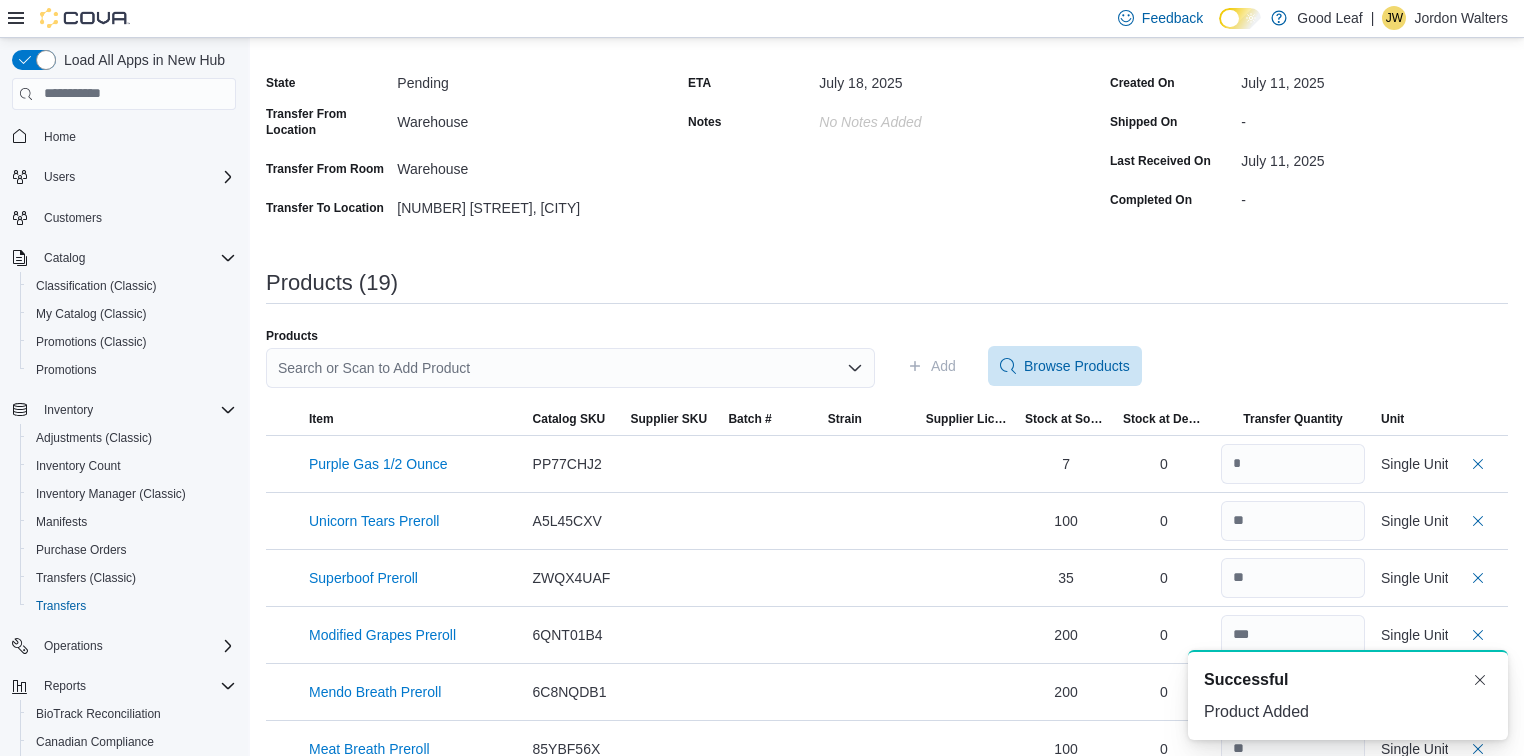 click on "Search or Scan to Add Product" at bounding box center (570, 368) 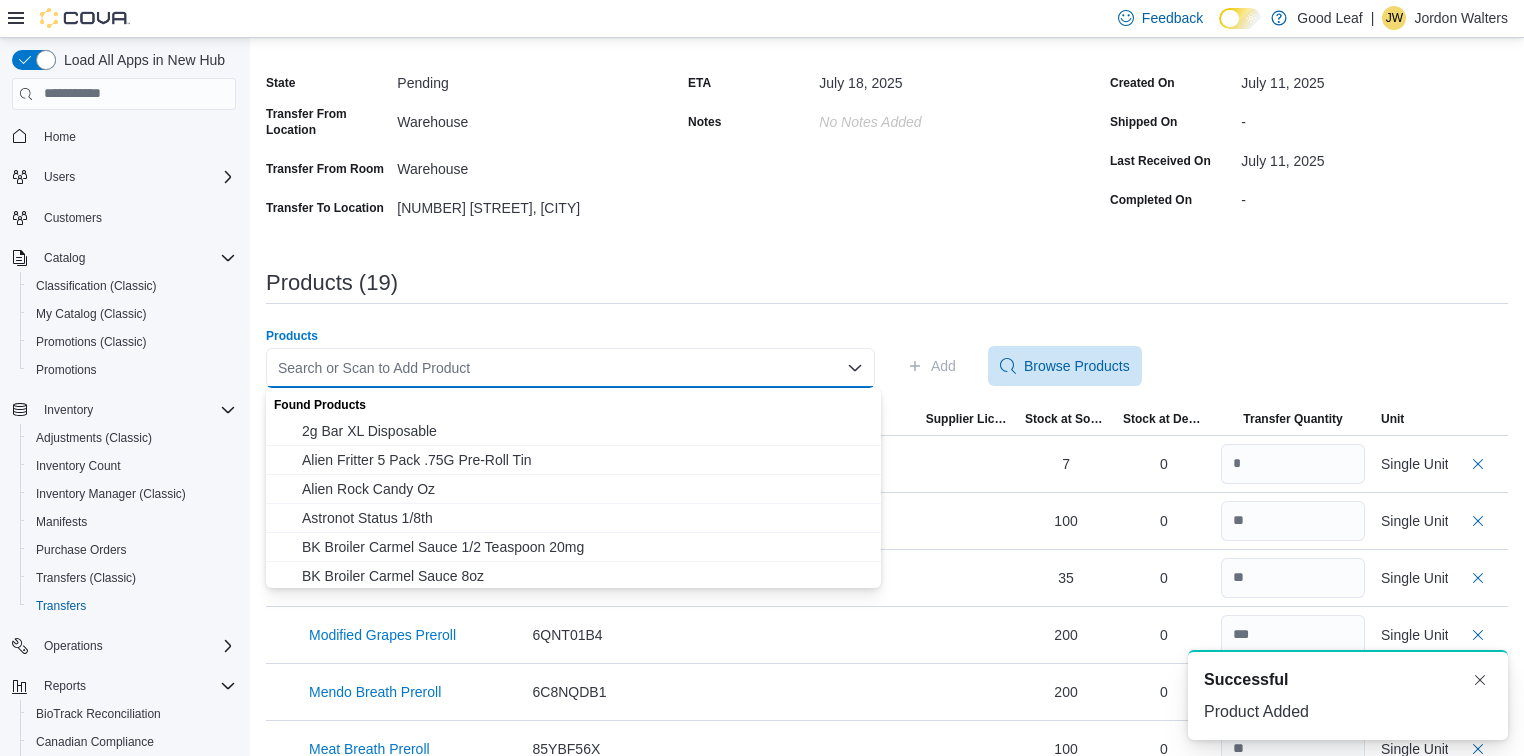 paste on "**********" 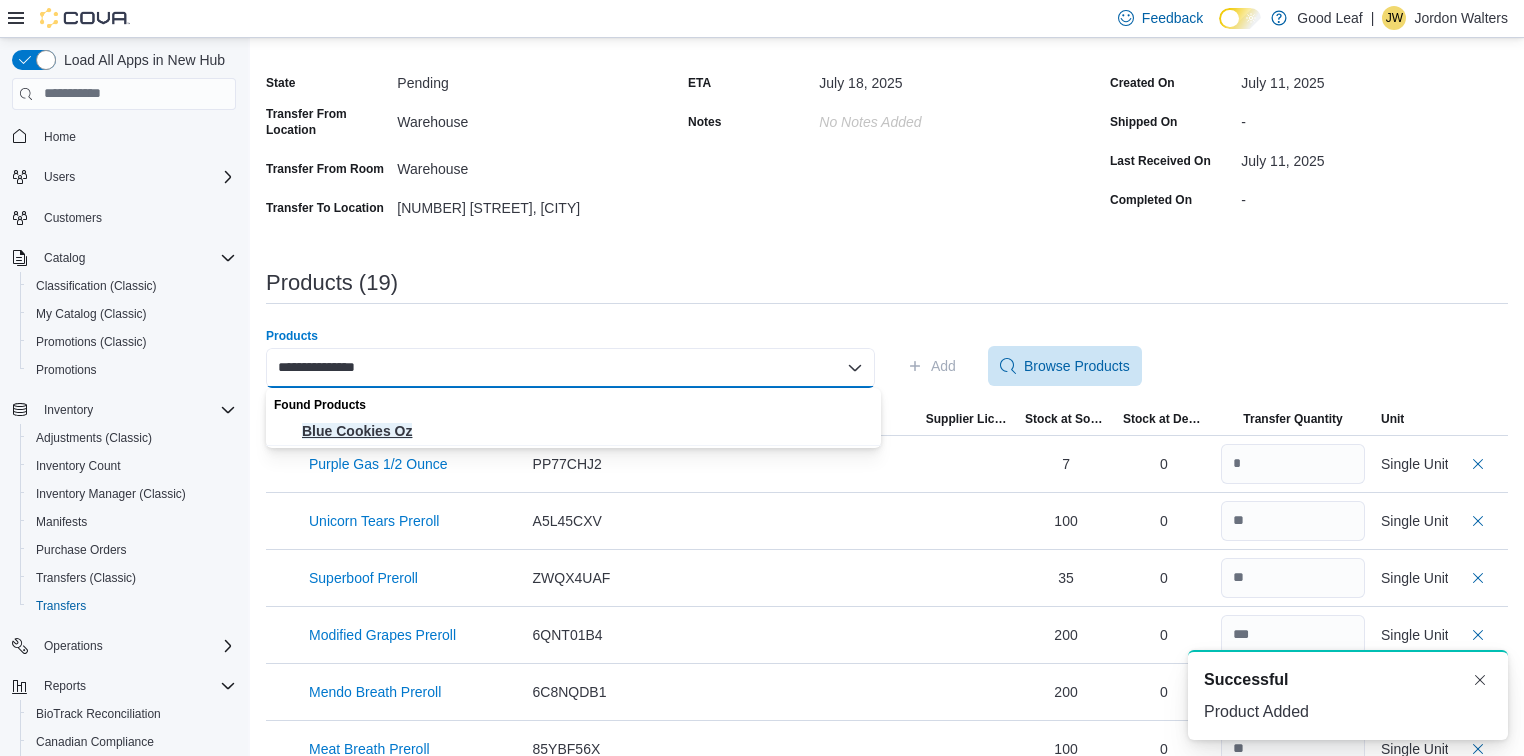 type on "**********" 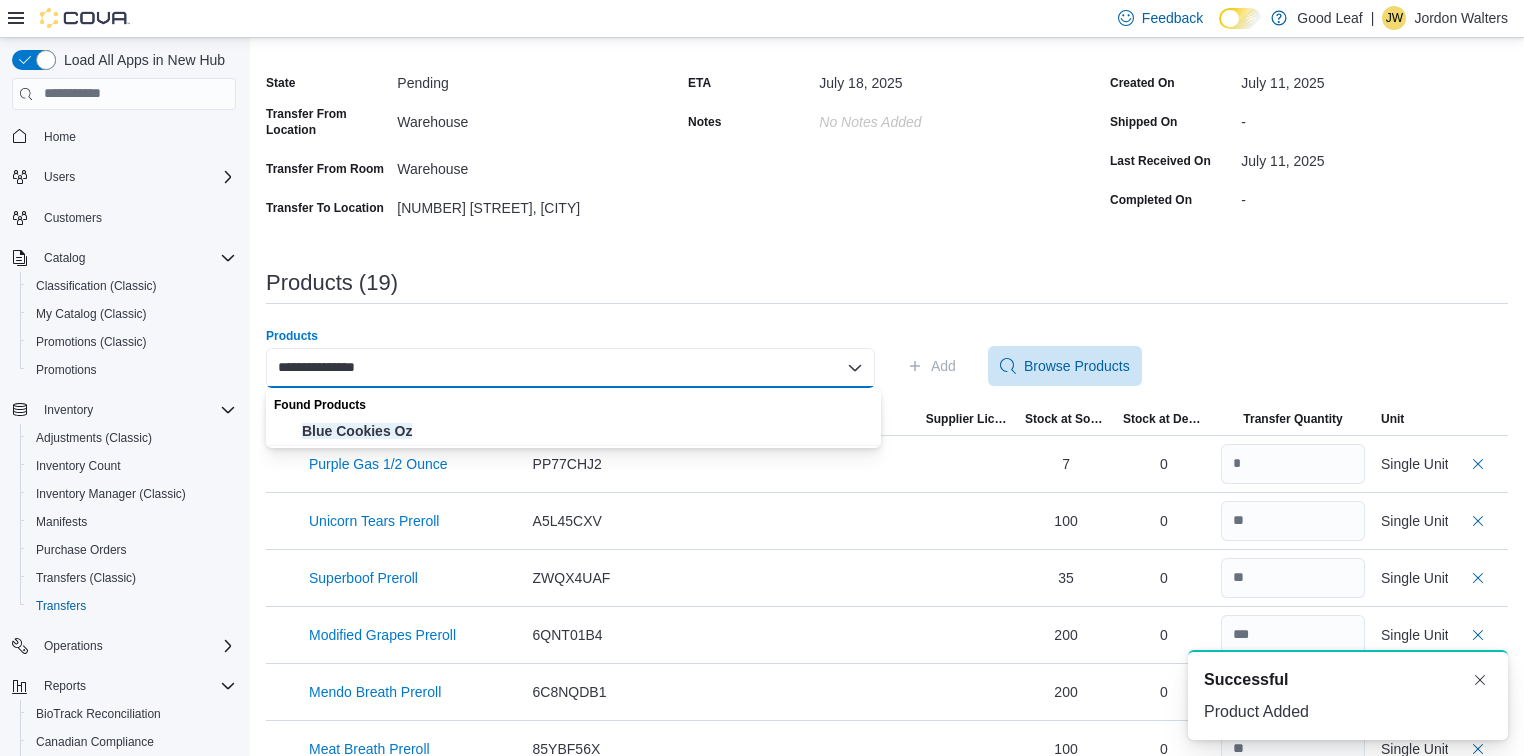 type 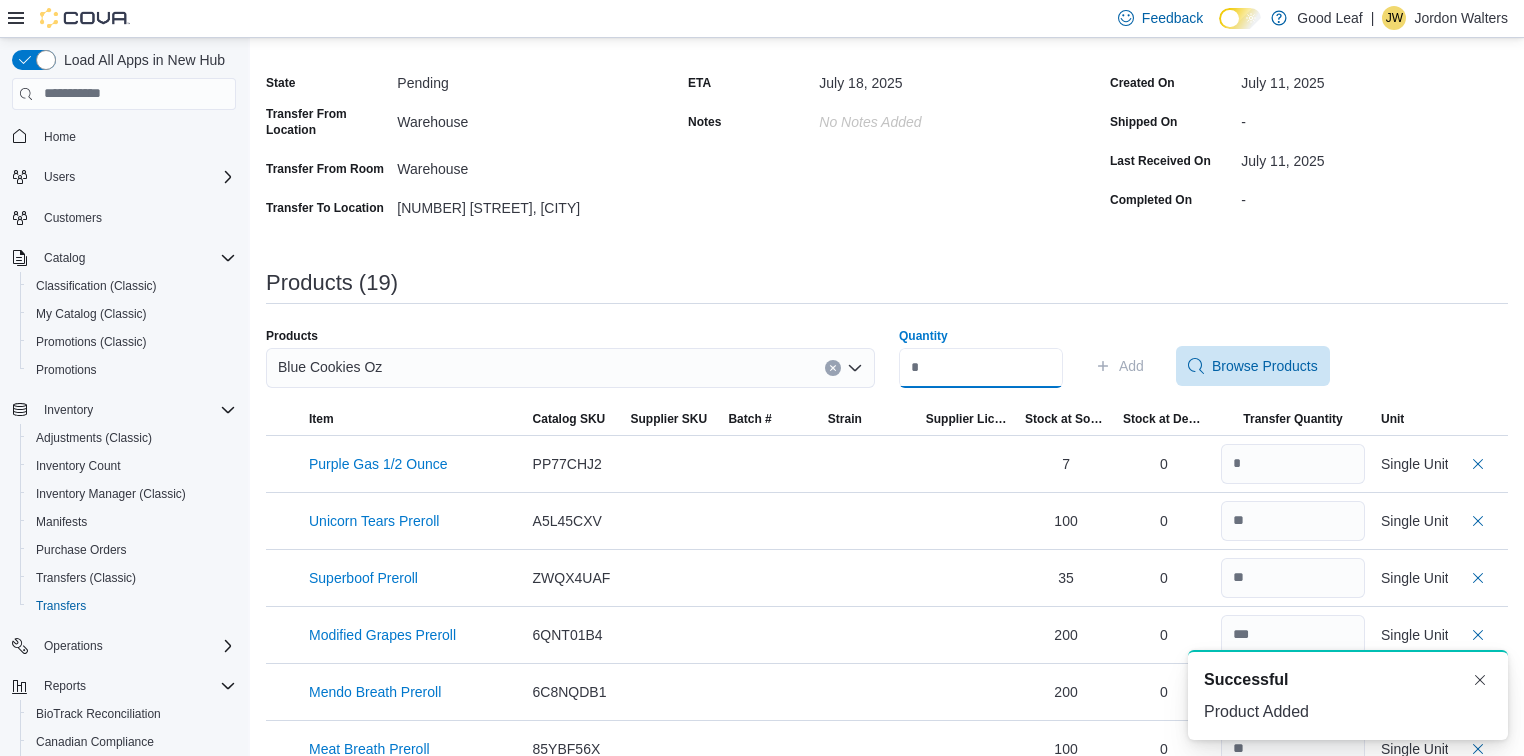 click on "Quantity" at bounding box center (981, 368) 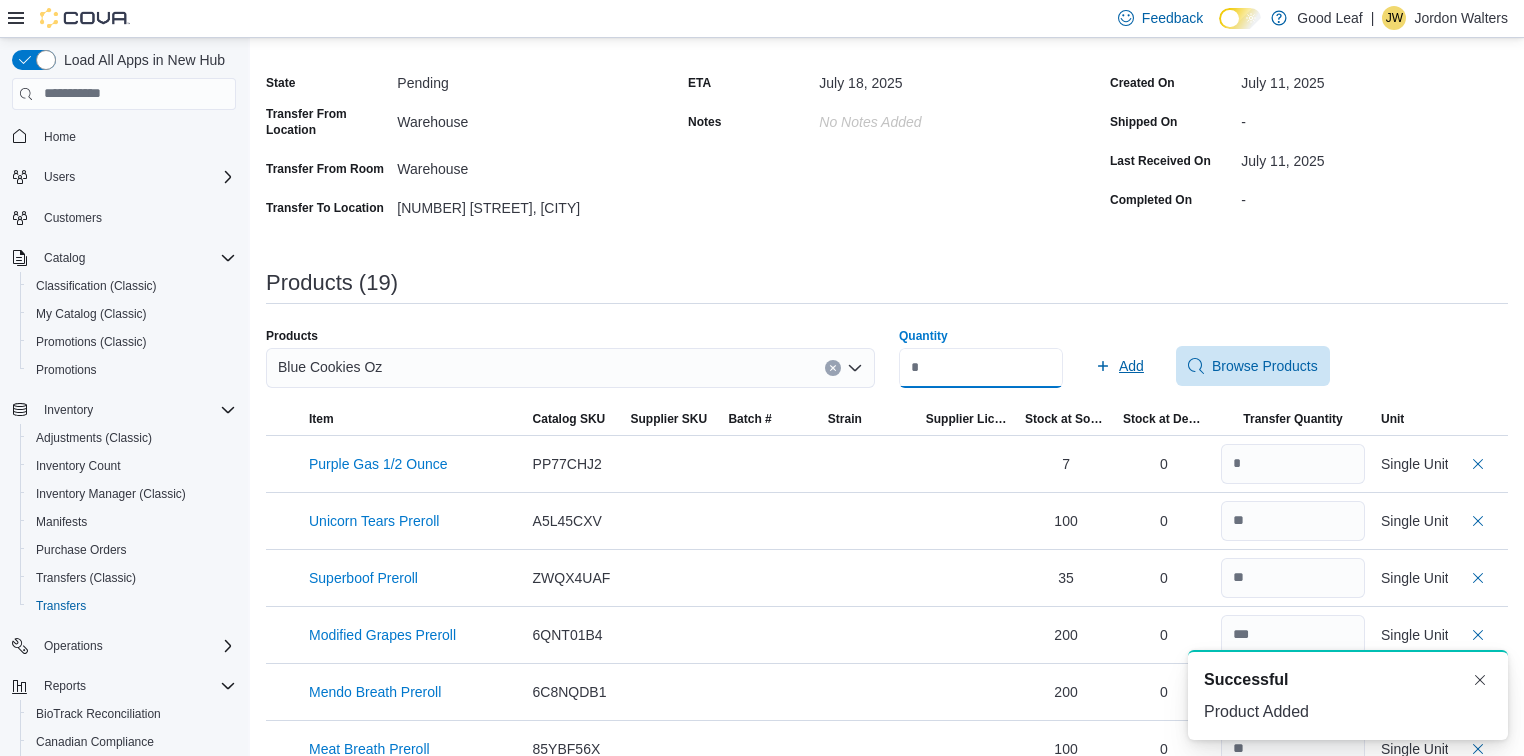 type on "*" 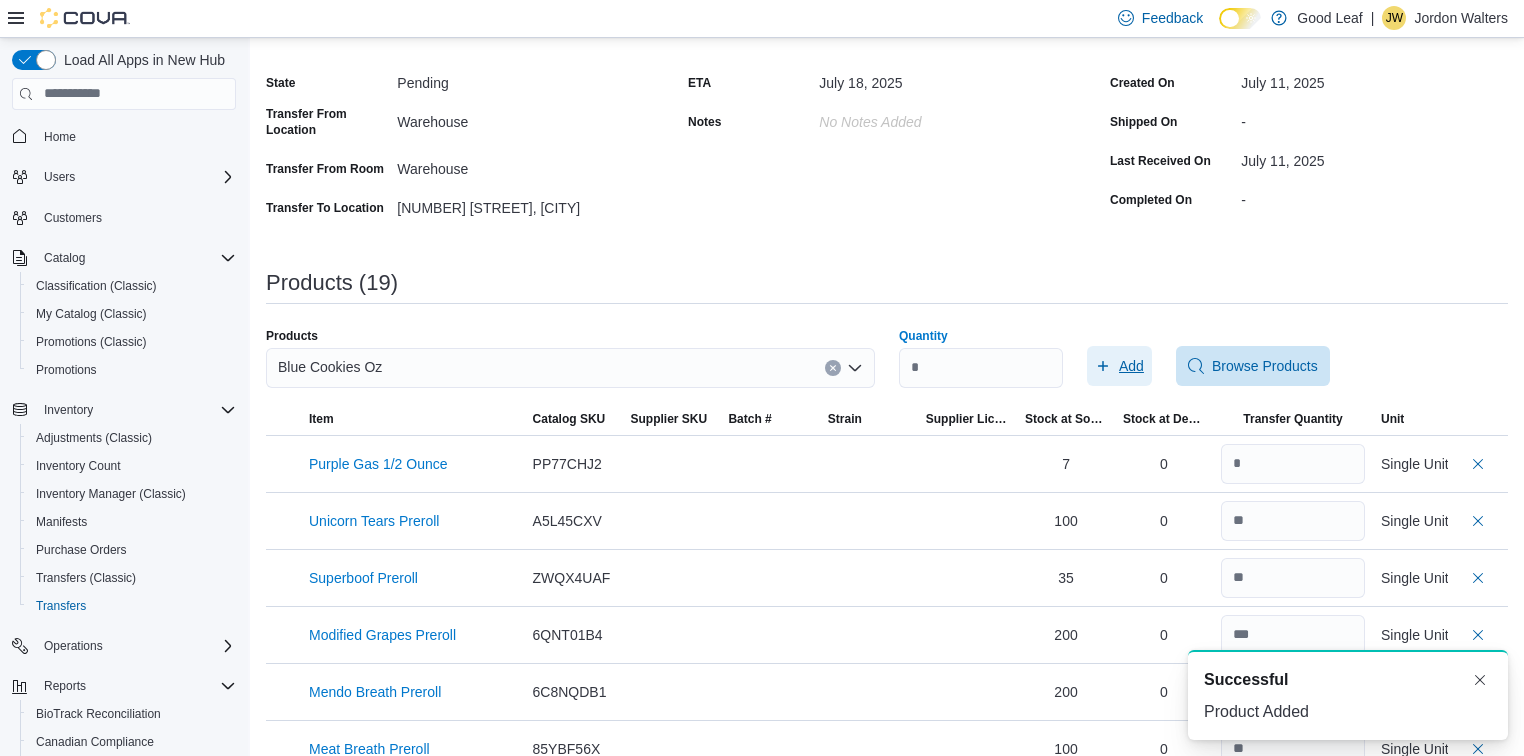 click on "Add" at bounding box center (1131, 366) 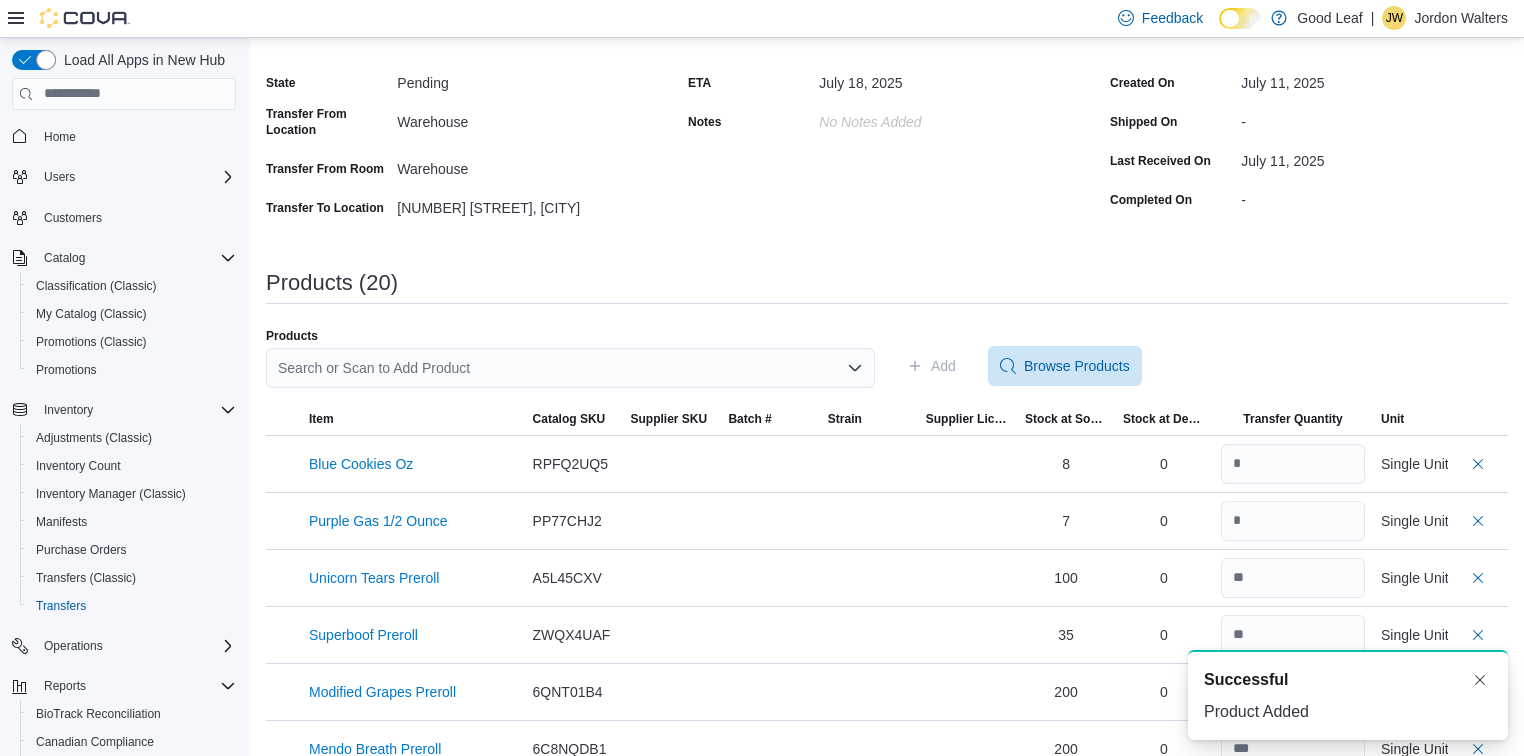 scroll, scrollTop: 0, scrollLeft: 0, axis: both 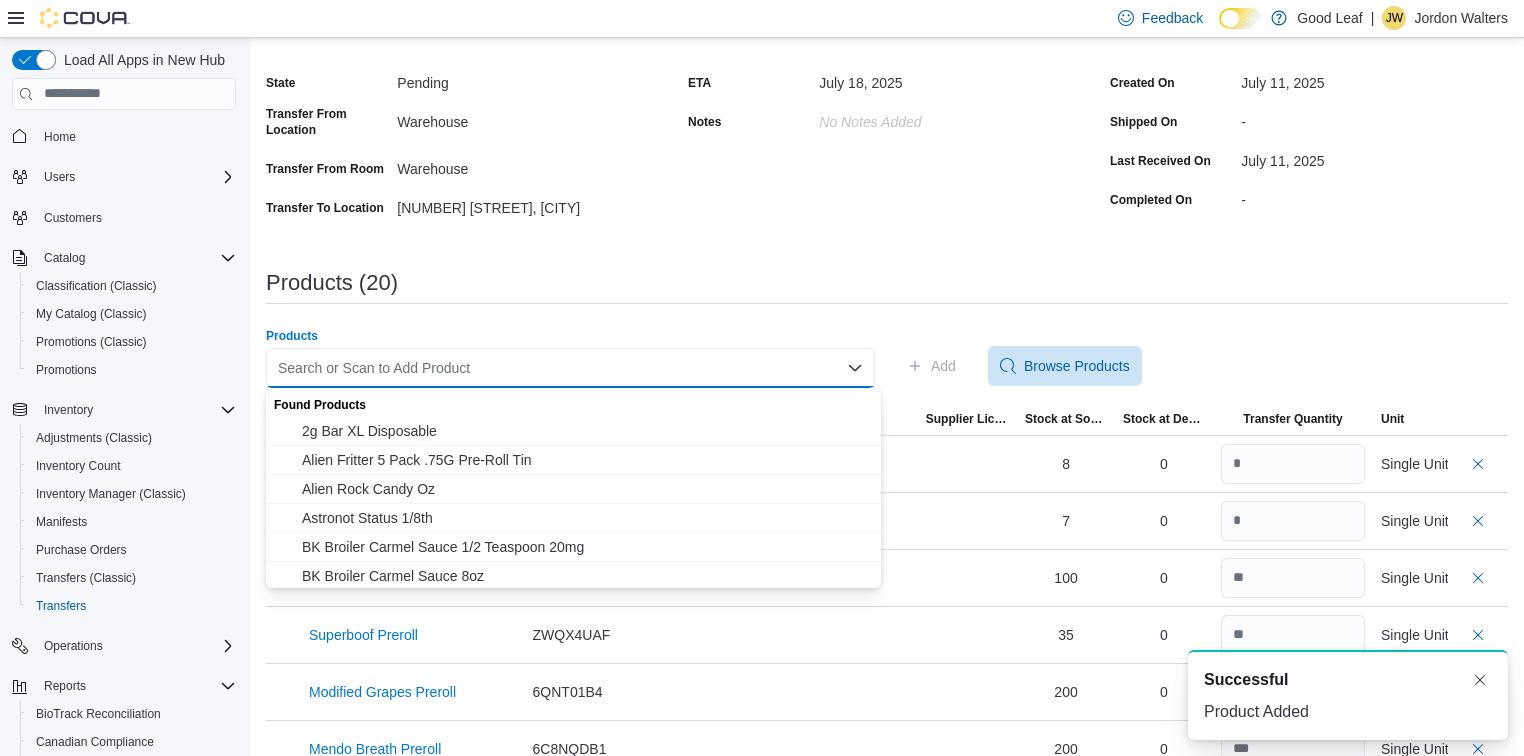 paste on "**********" 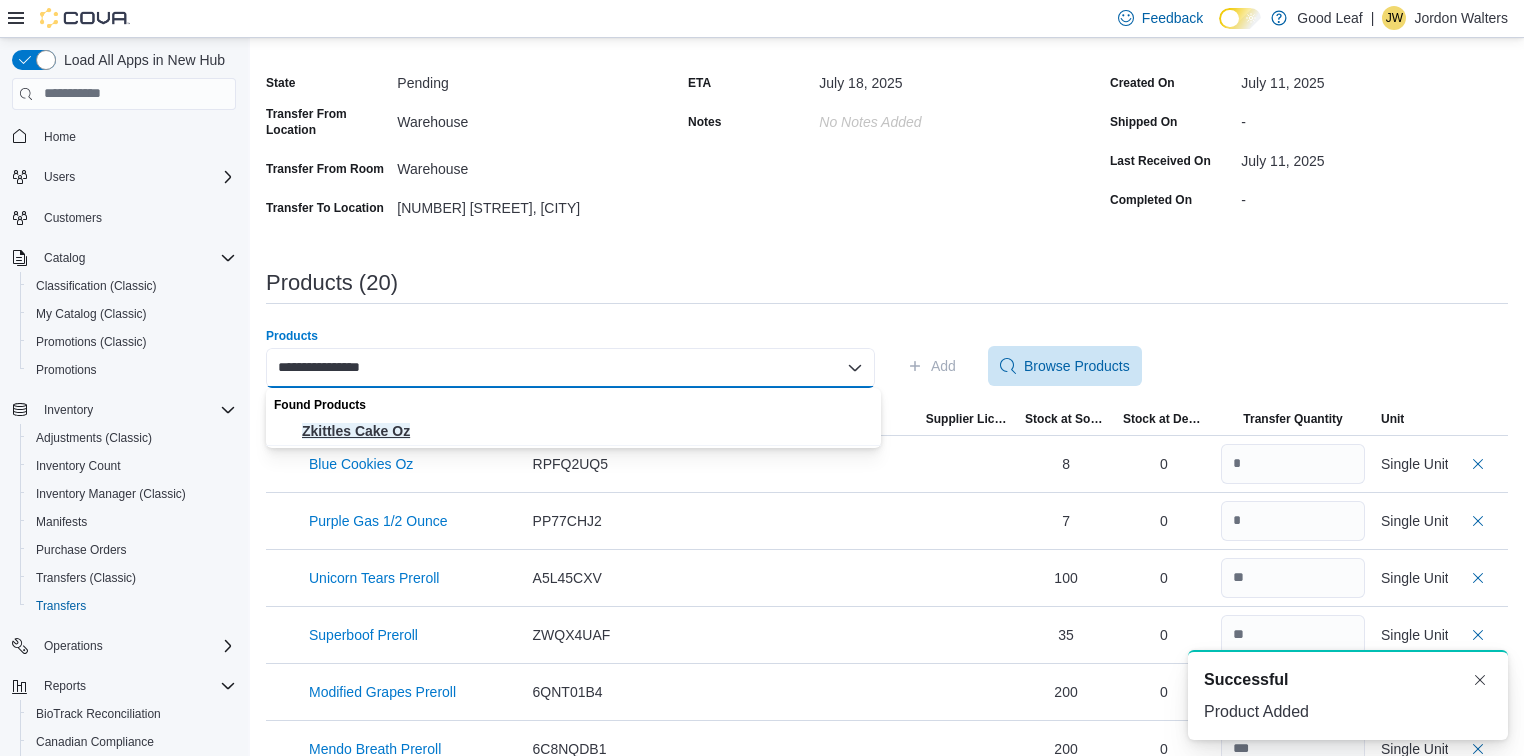 type on "**********" 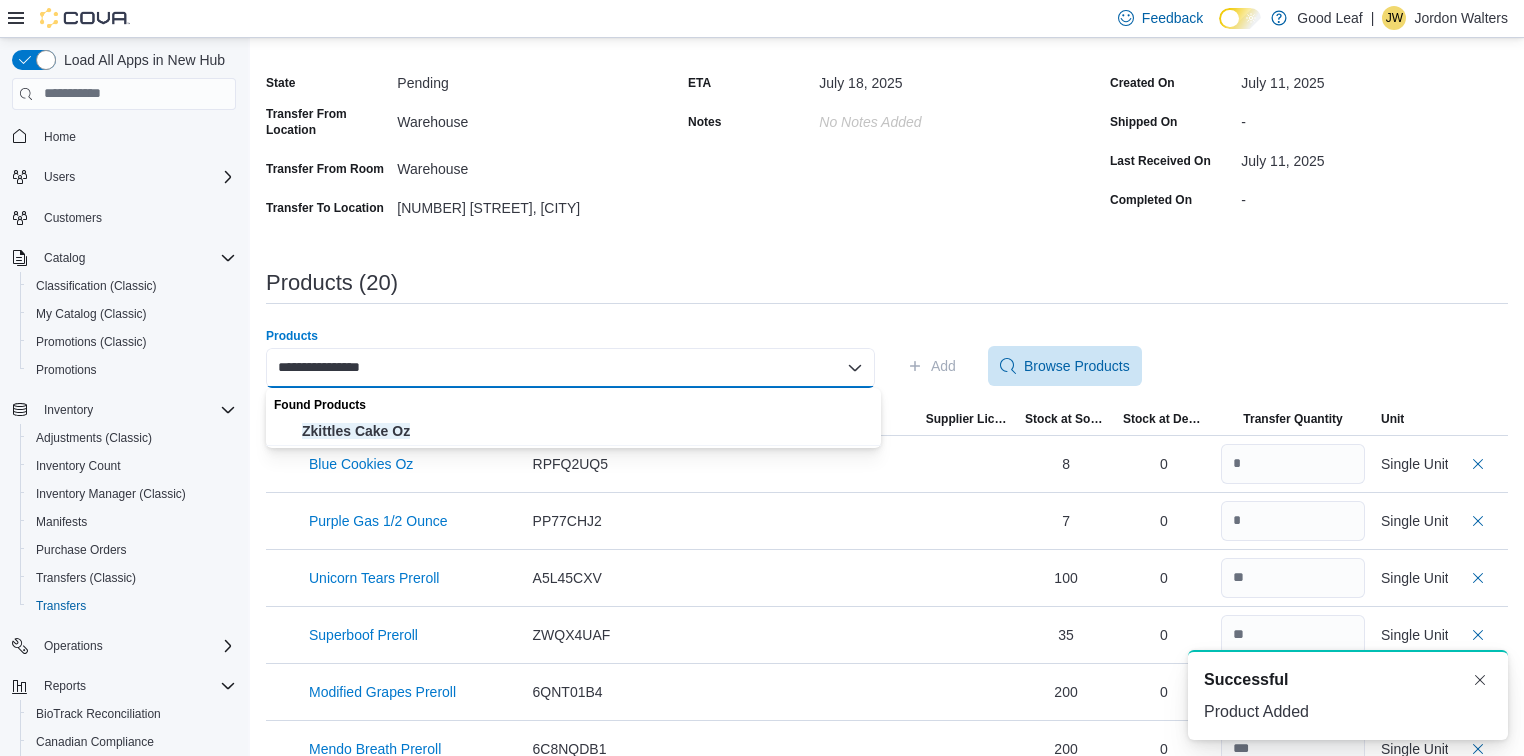 click on "Zkittles Cake Oz" at bounding box center (585, 431) 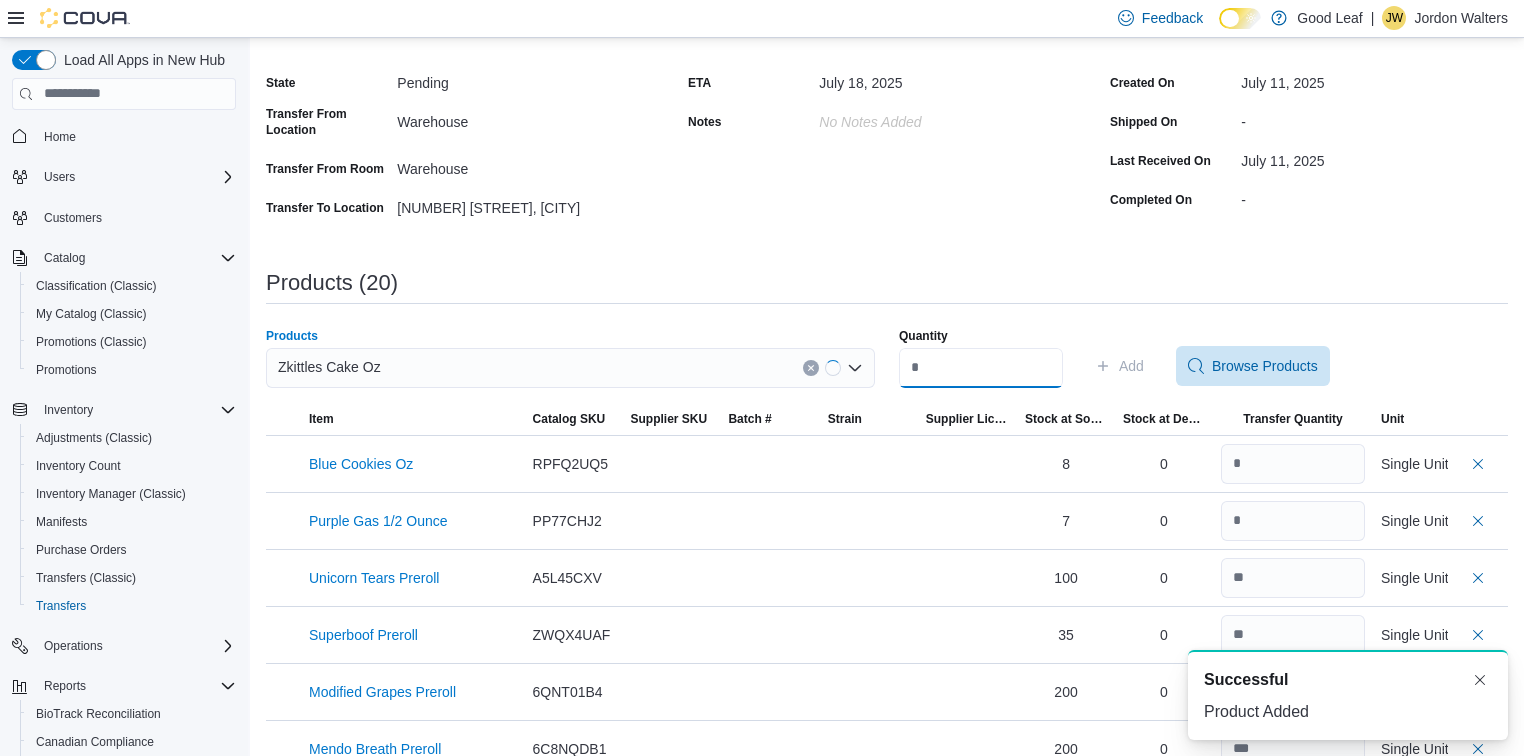 drag, startPoint x: 848, startPoint y: 371, endPoint x: 999, endPoint y: 350, distance: 152.45328 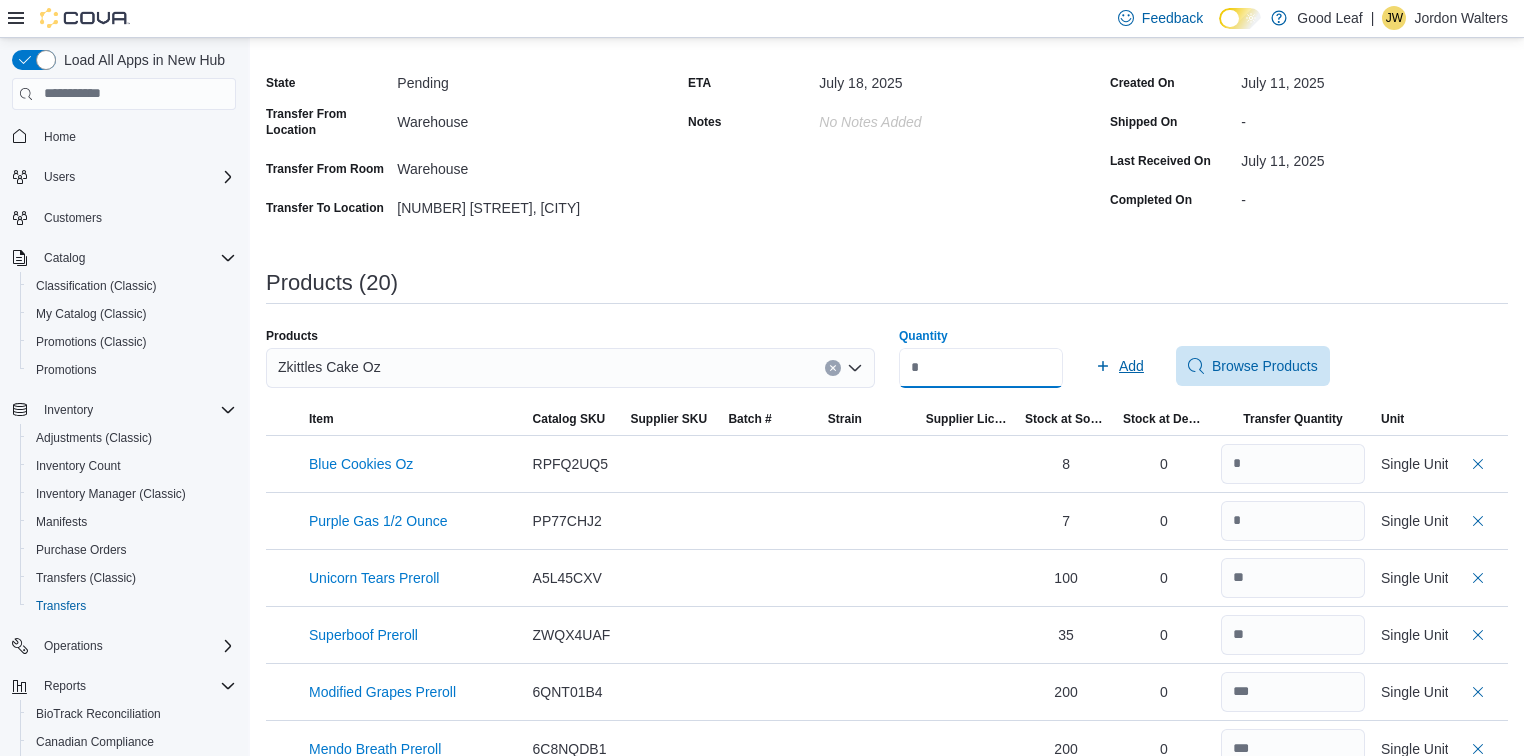type on "*" 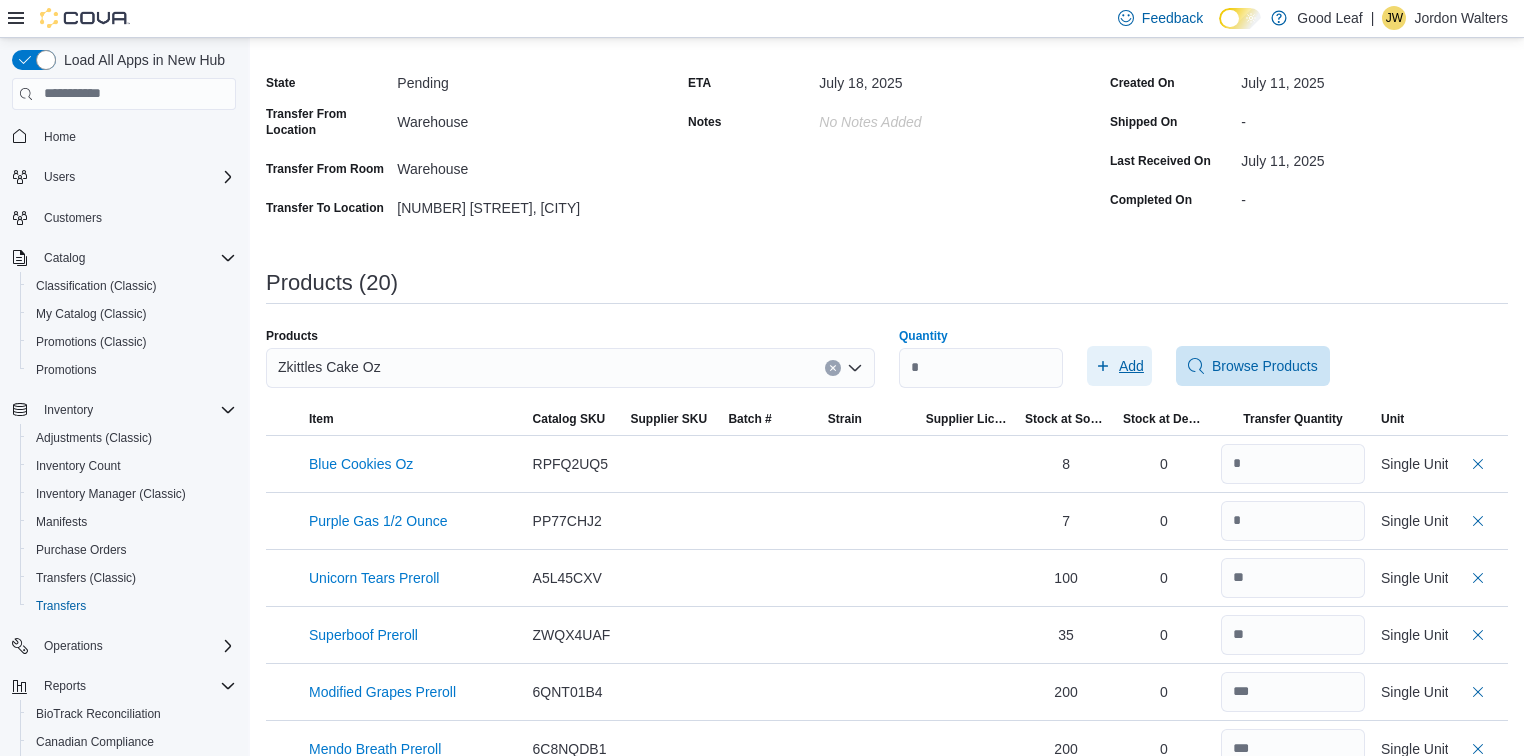 click on "Add" at bounding box center [1119, 366] 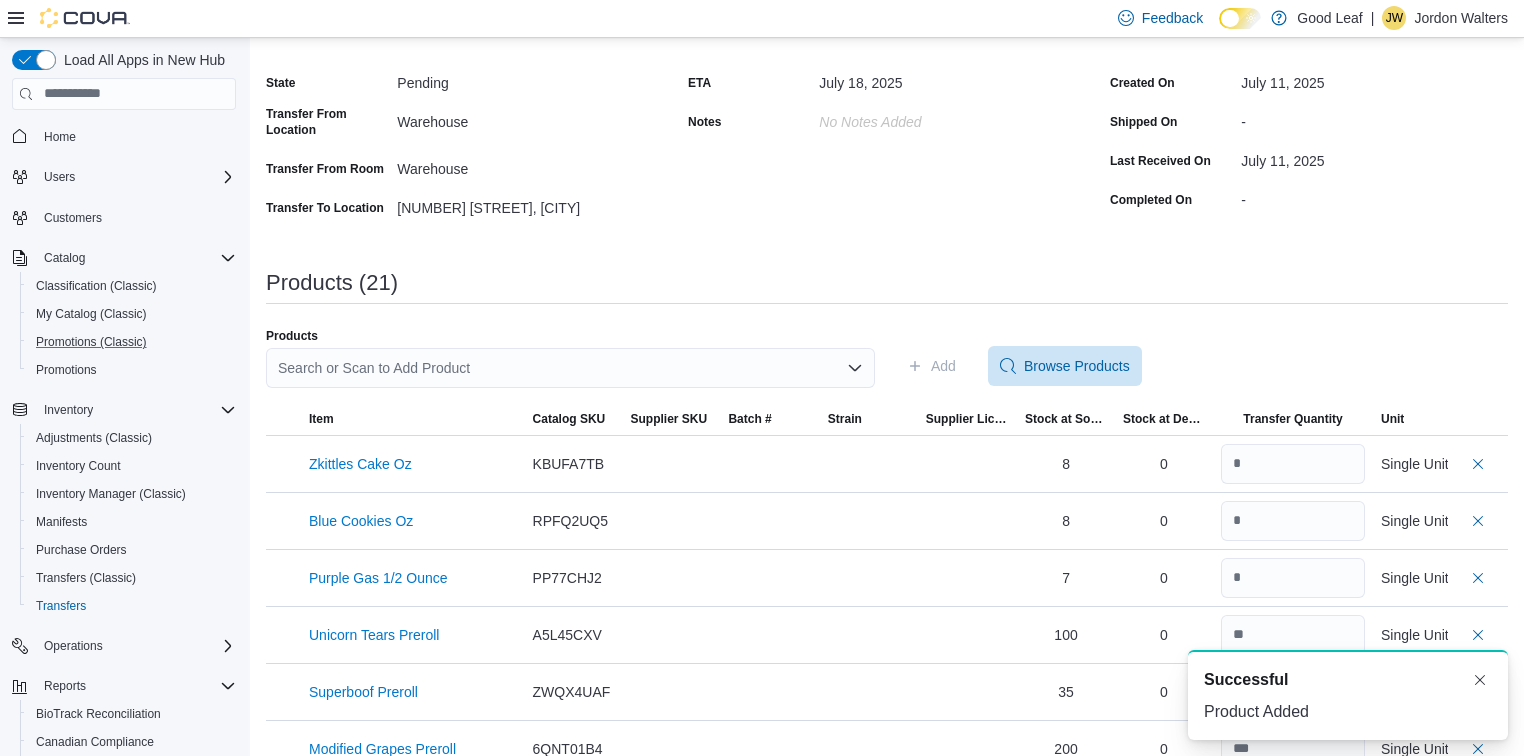 scroll, scrollTop: 0, scrollLeft: 0, axis: both 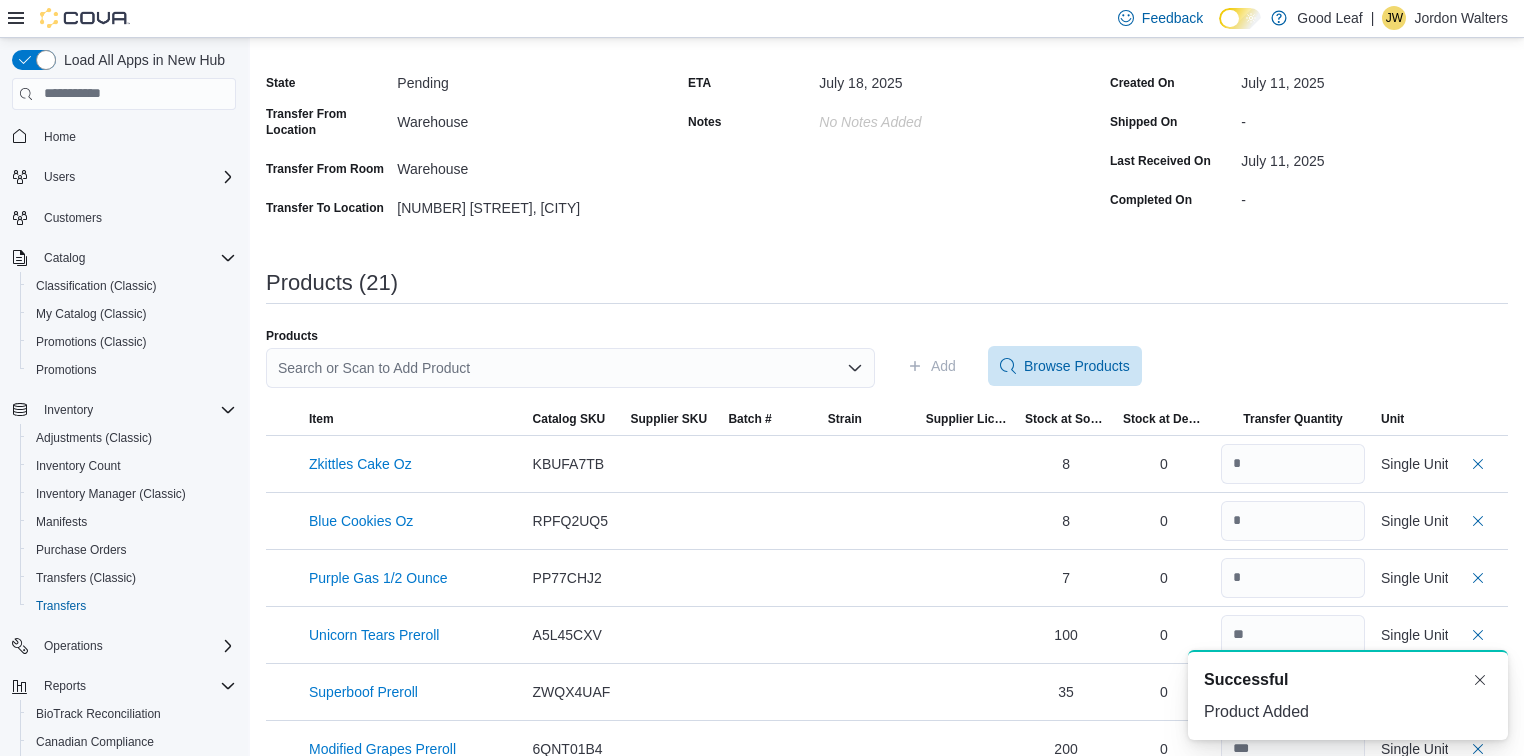 click on "Search or Scan to Add Product" at bounding box center (570, 368) 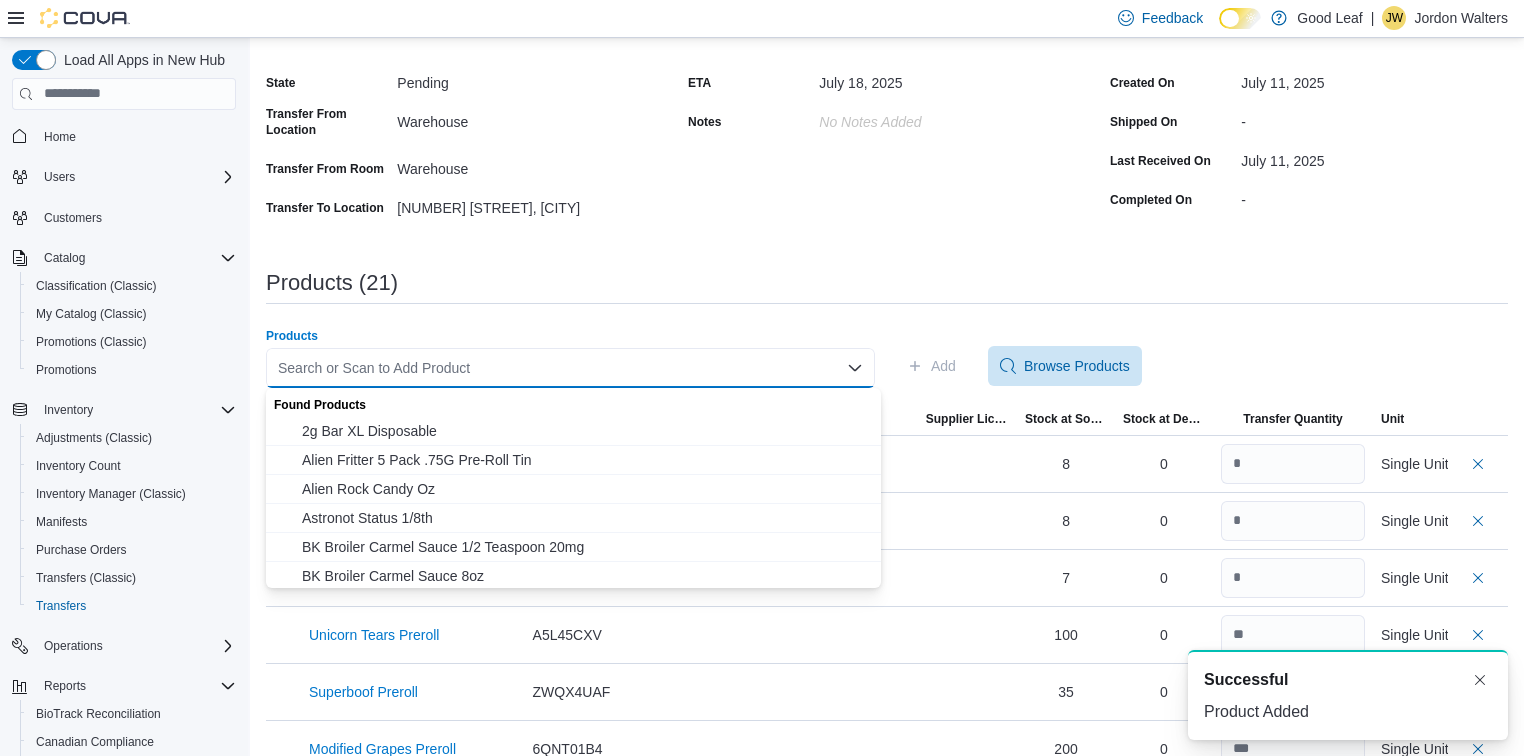 paste on "**********" 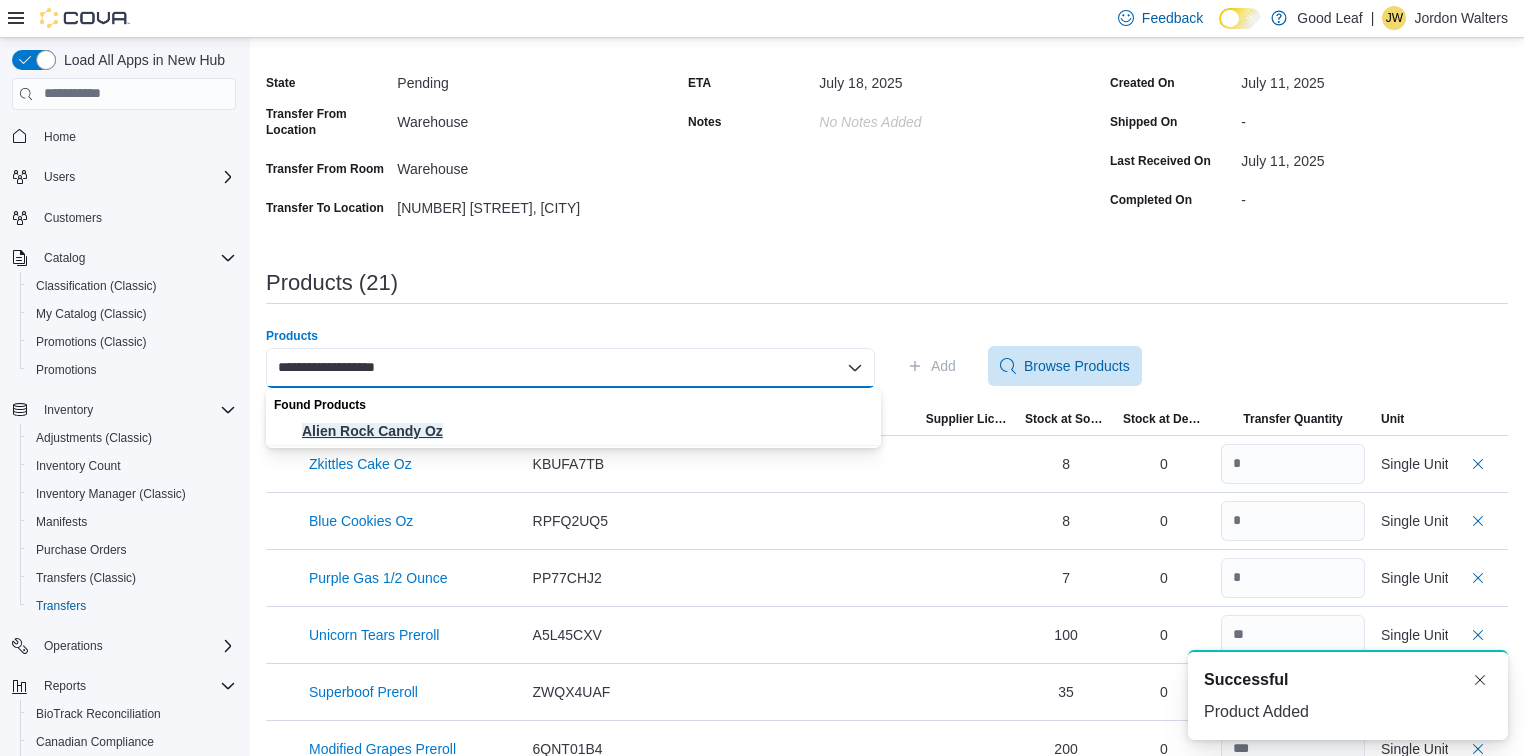 type on "**********" 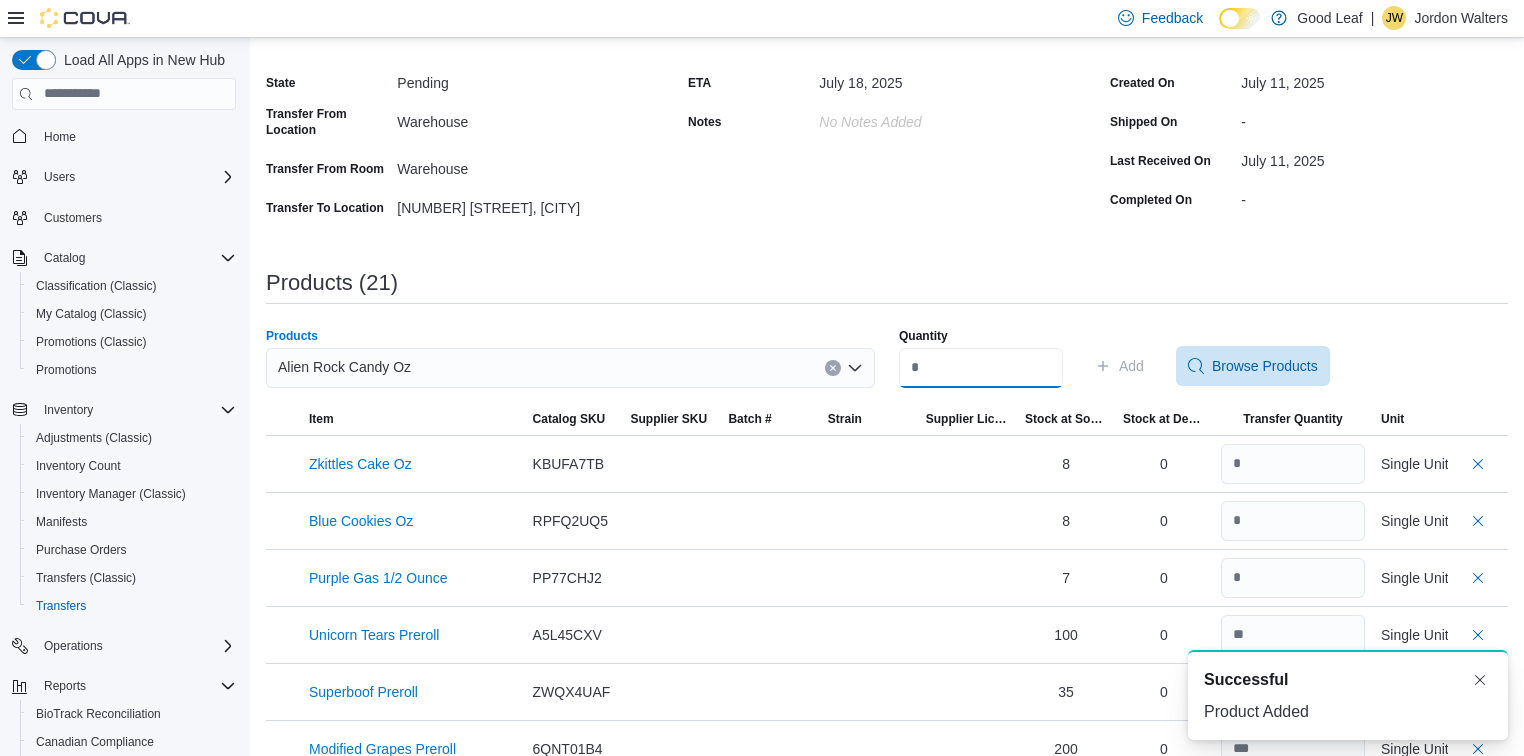click on "Quantity" at bounding box center [981, 368] 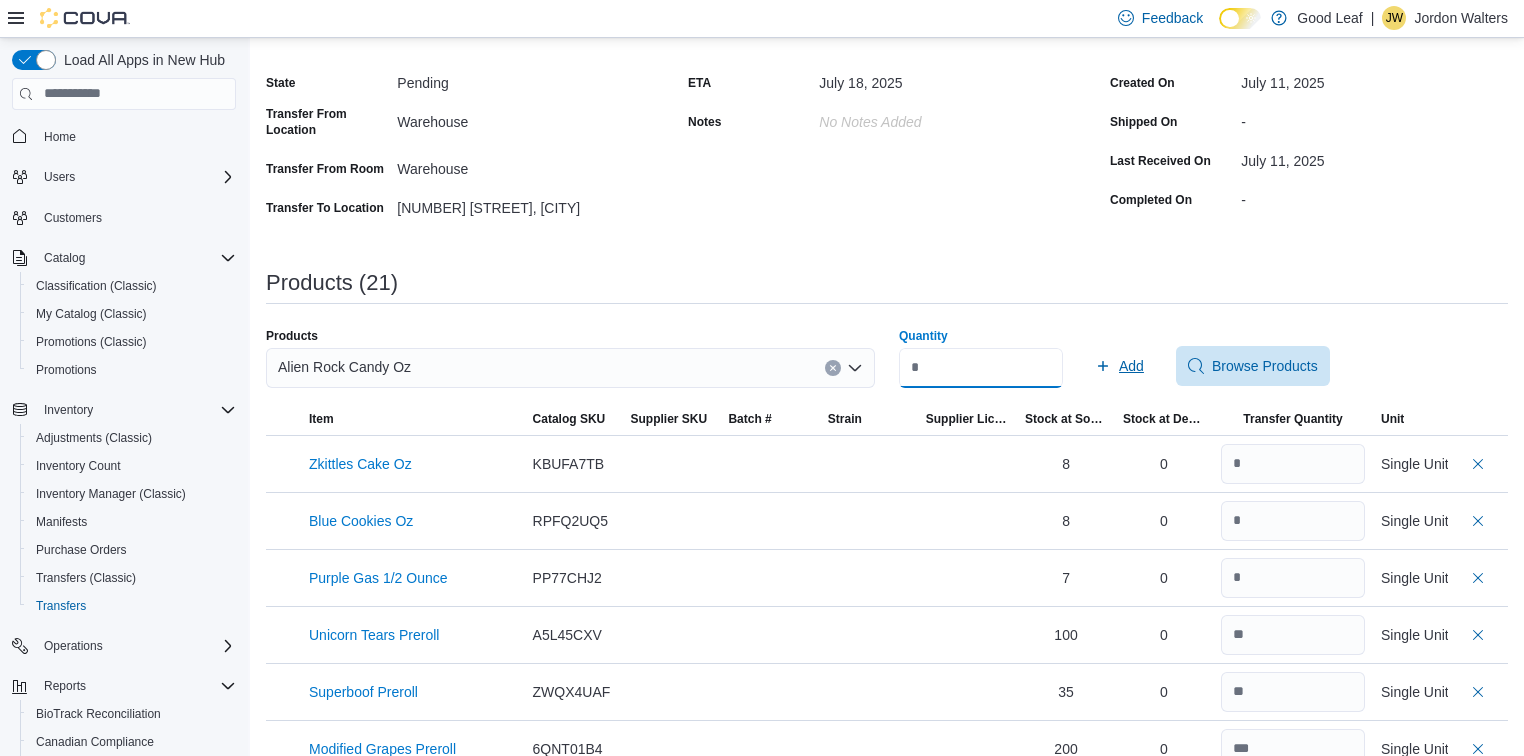 type on "*" 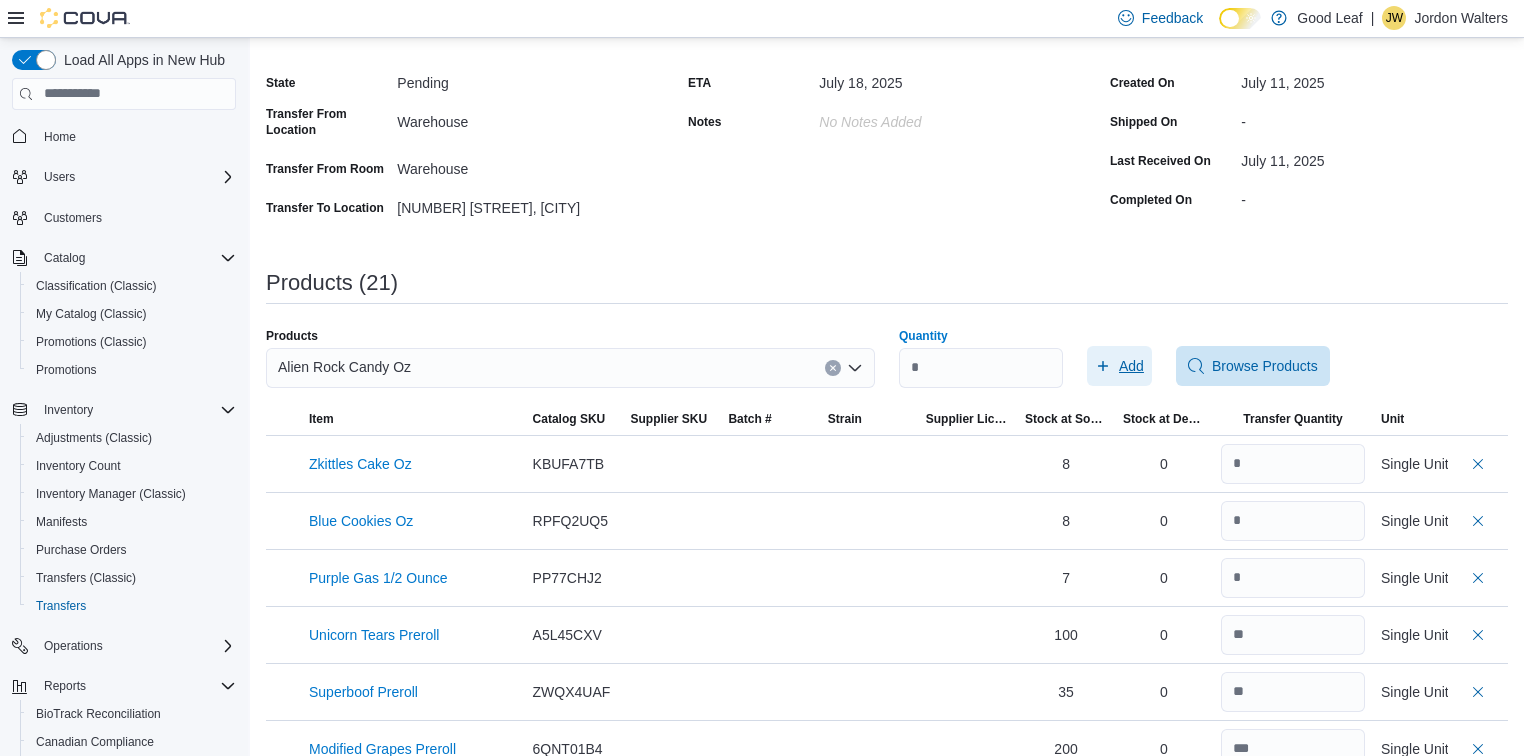 click 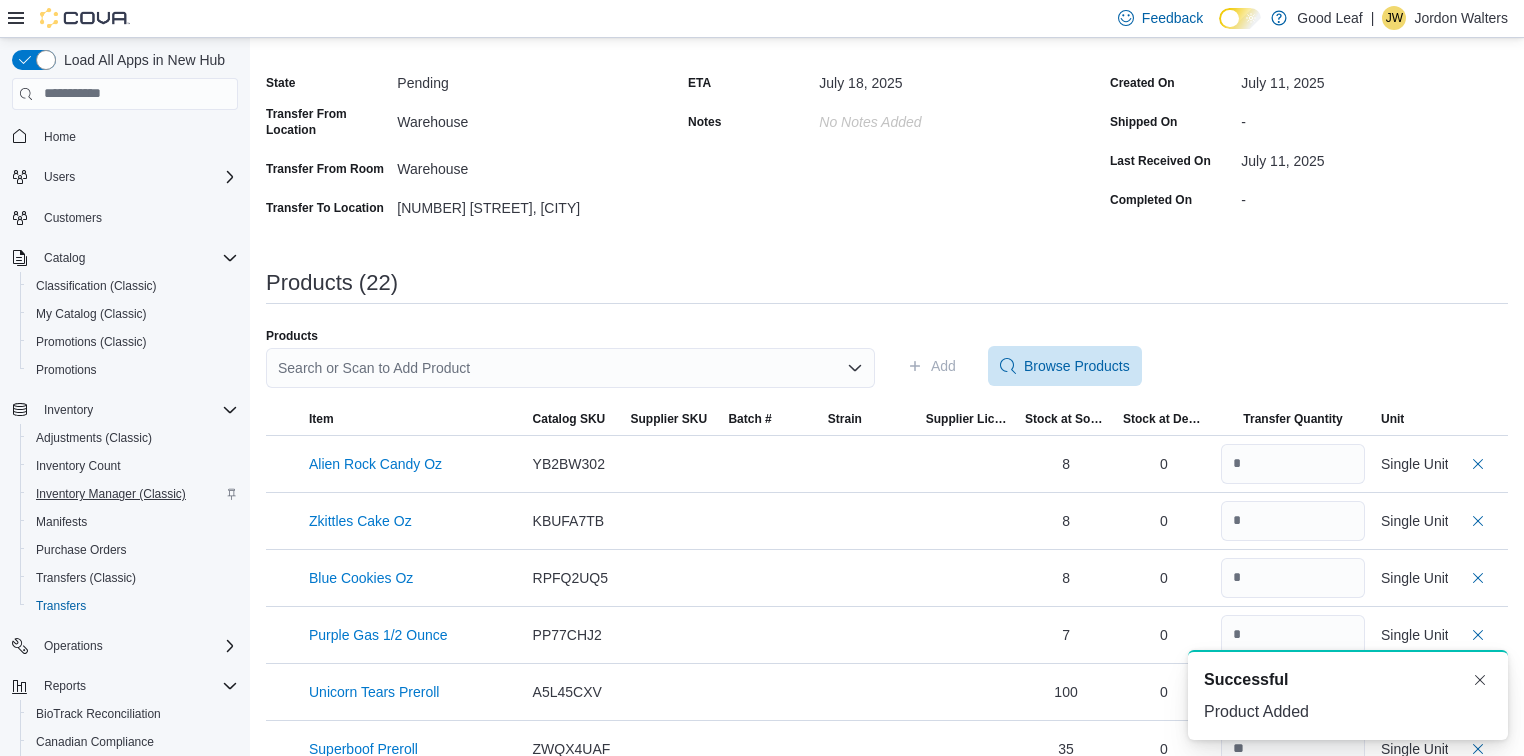 scroll, scrollTop: 0, scrollLeft: 0, axis: both 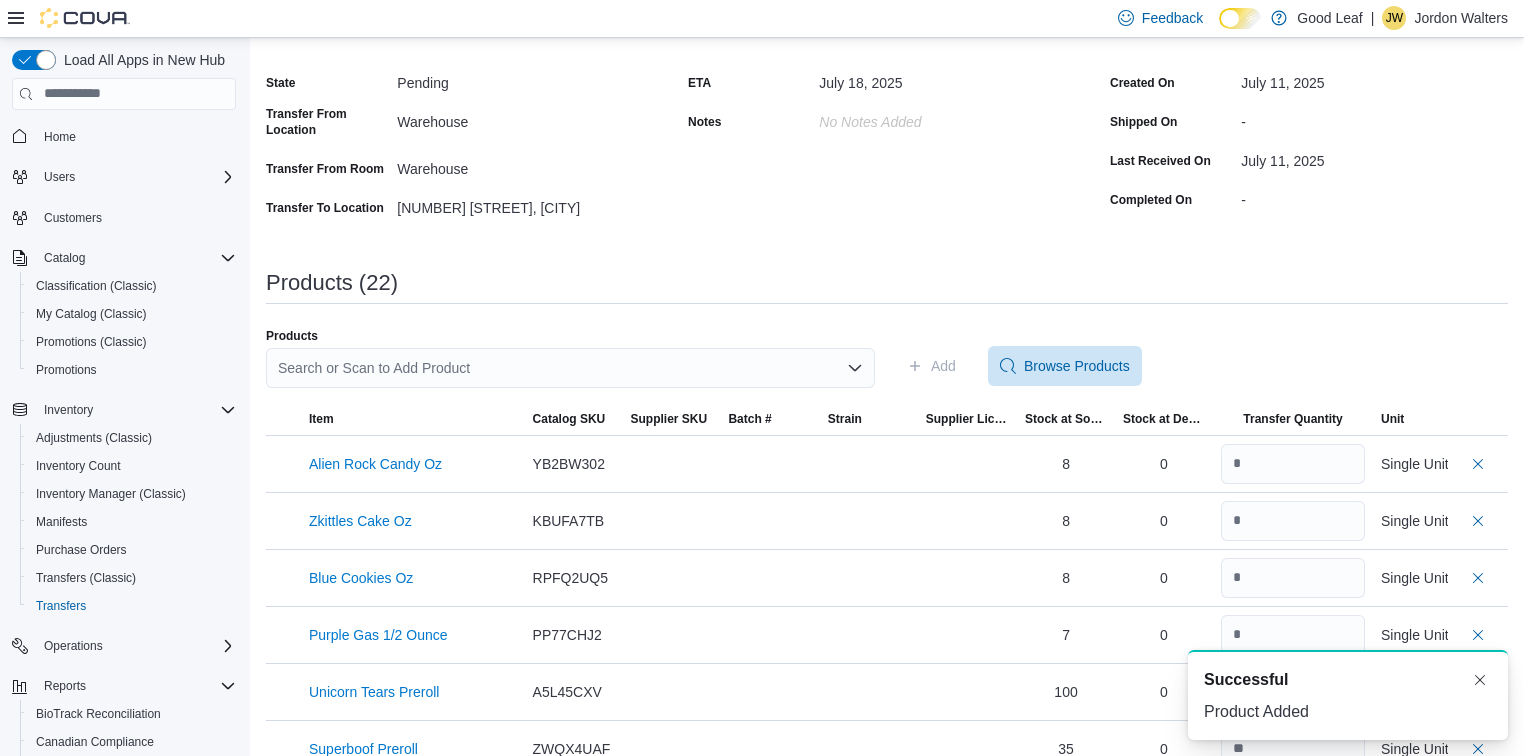 click on "Search or Scan to Add Product" at bounding box center [570, 368] 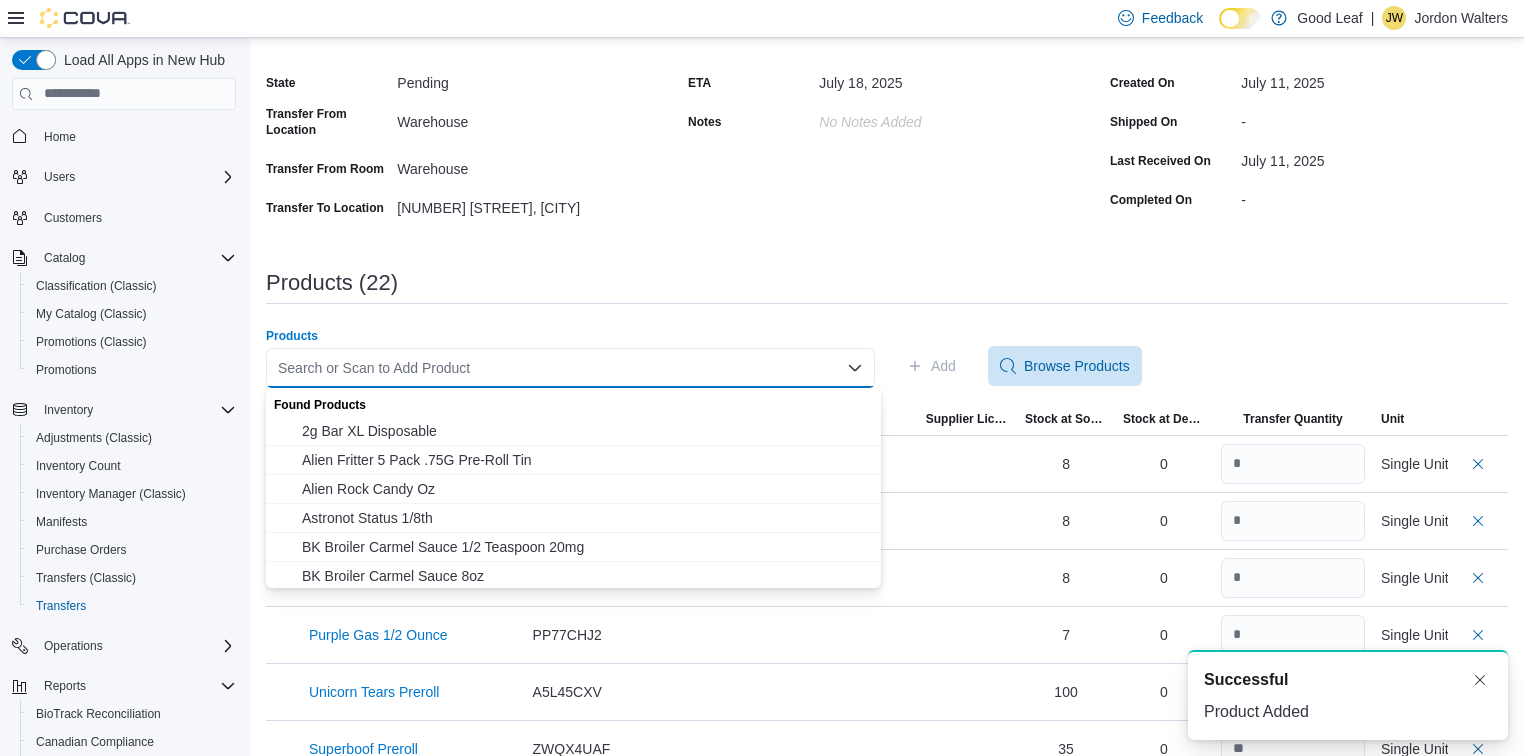 paste on "*******" 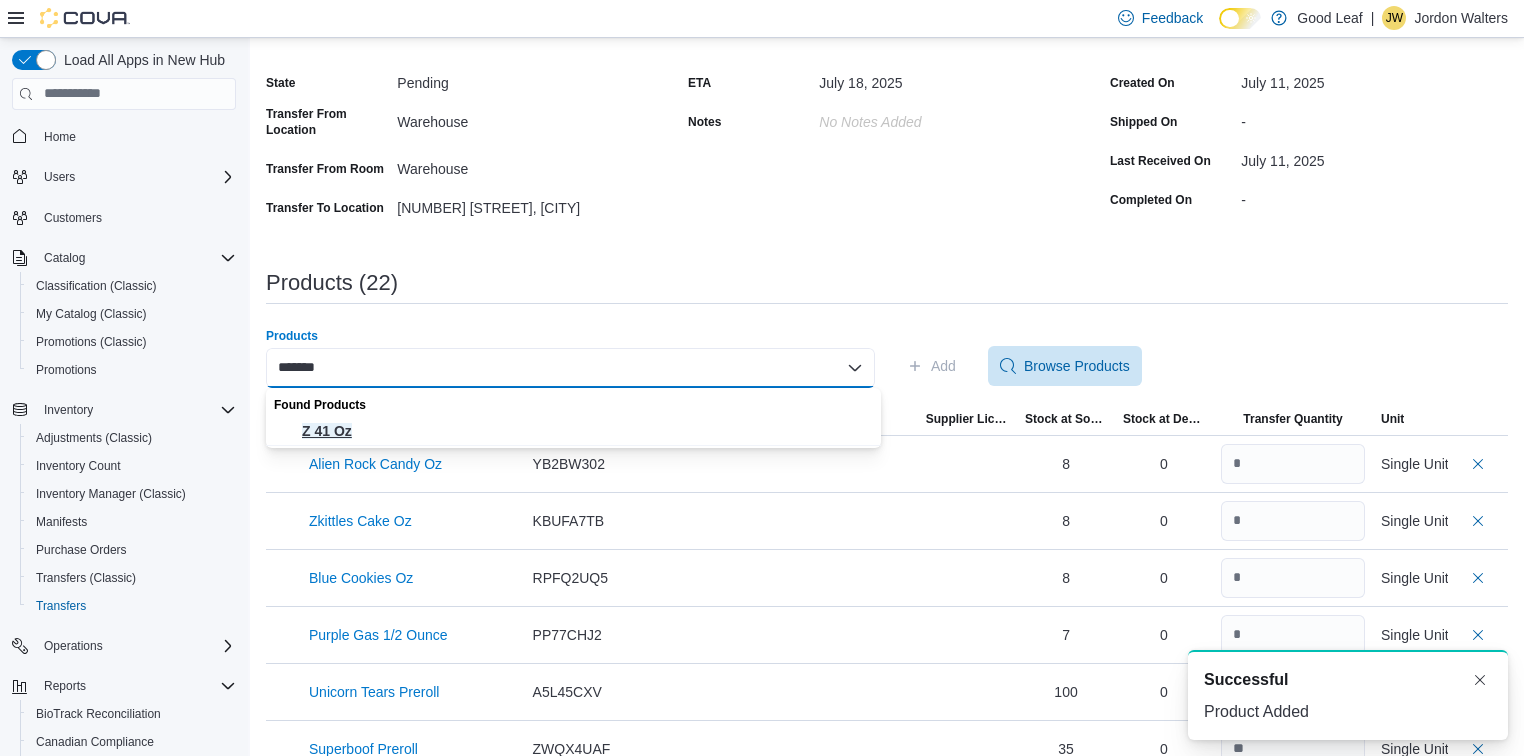 type on "*******" 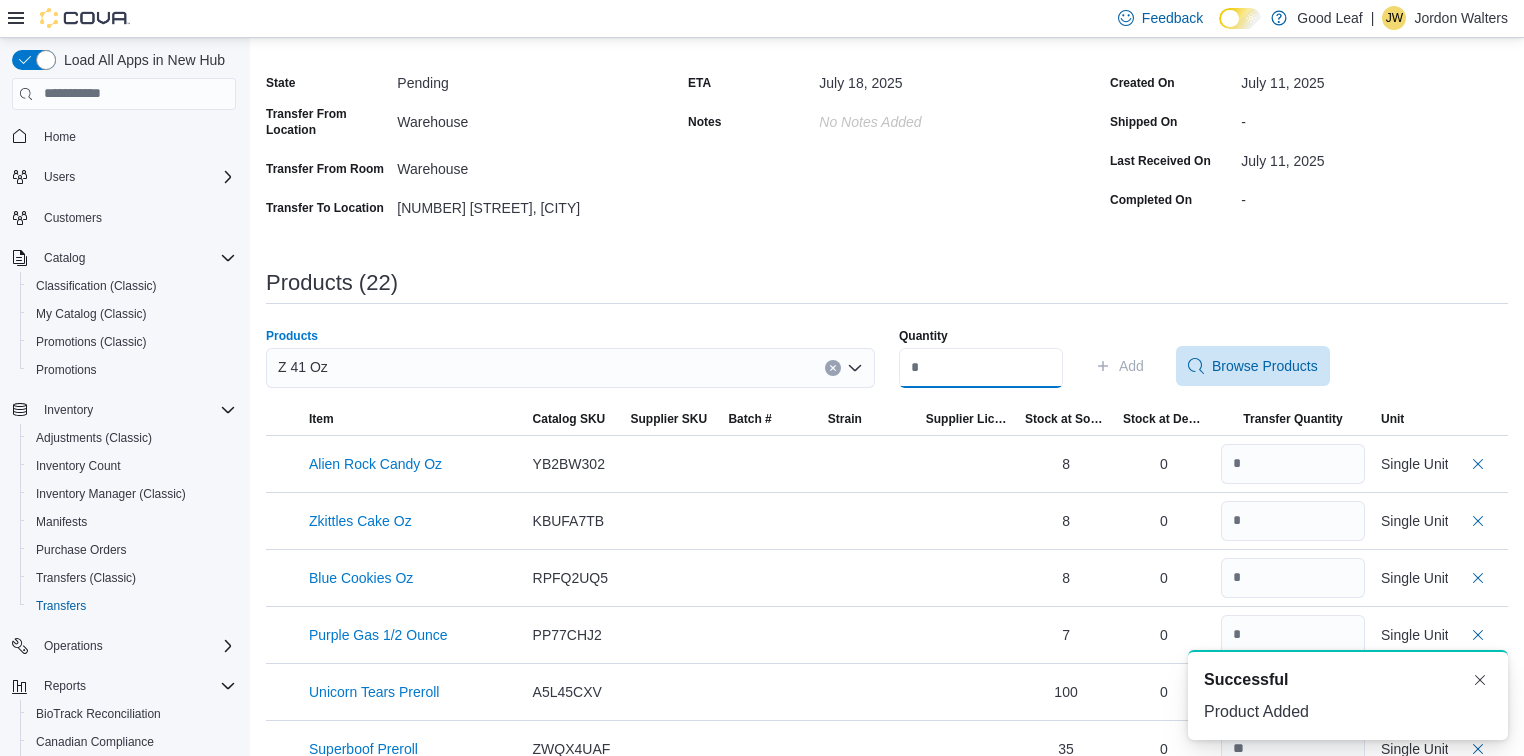 click on "Quantity" at bounding box center (981, 368) 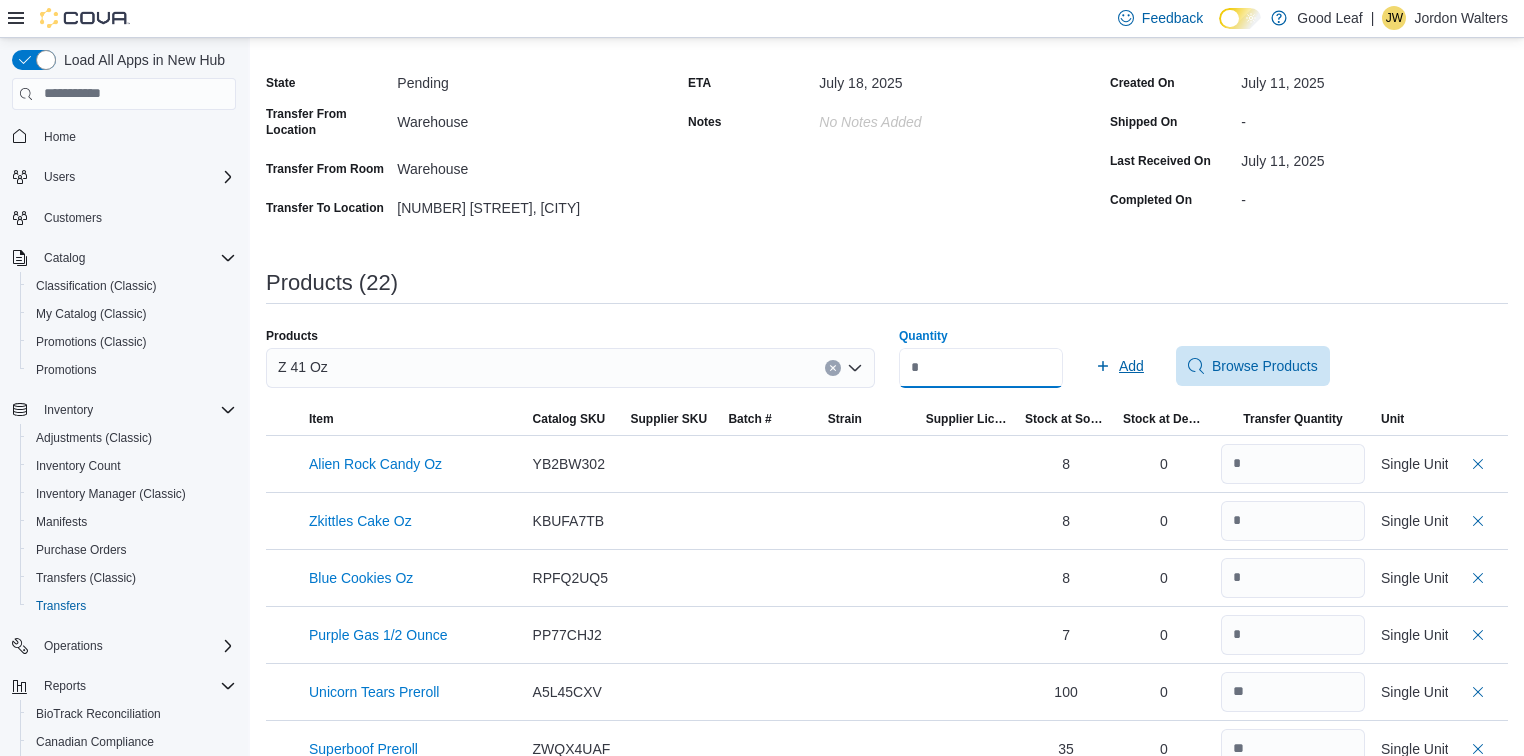 type on "**" 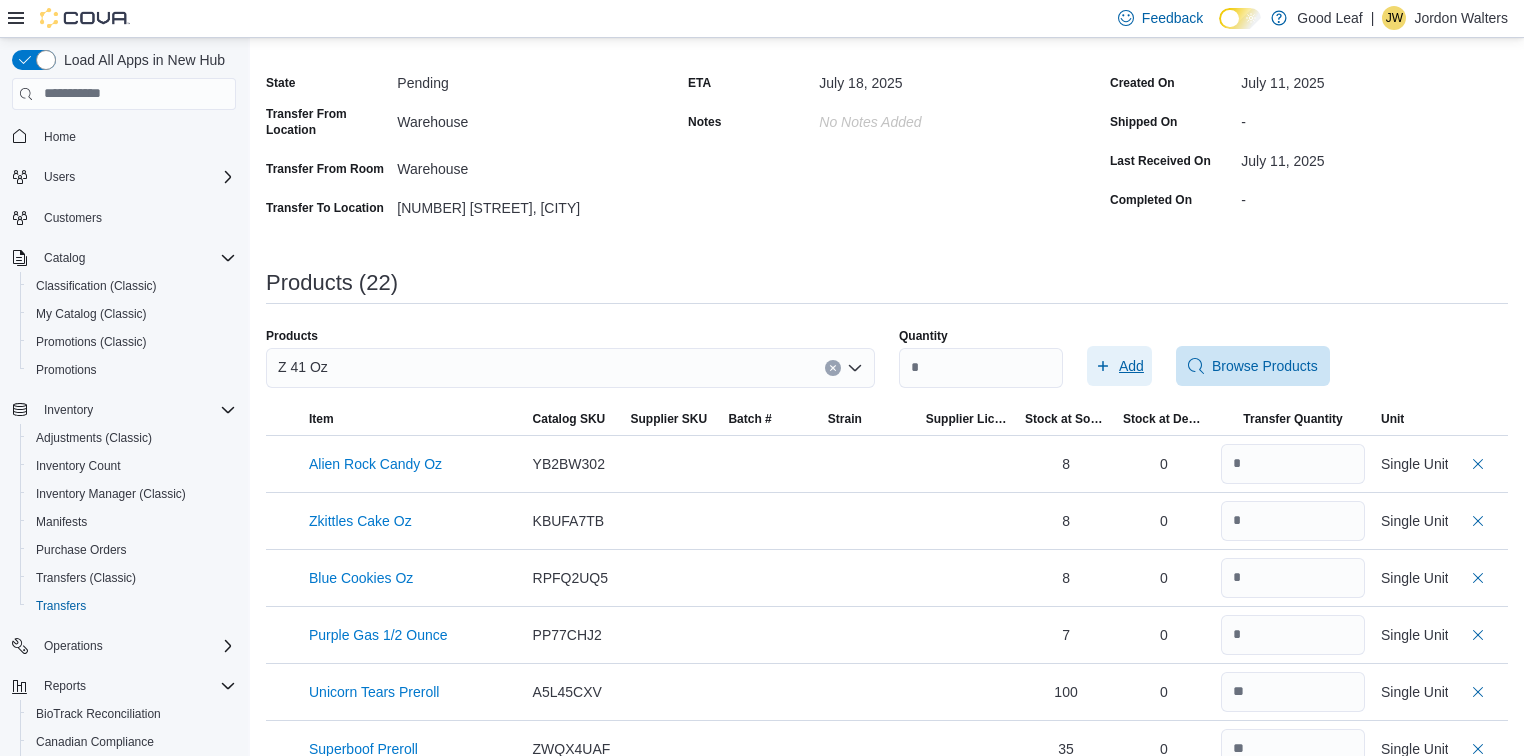 click on "Add" at bounding box center (1119, 366) 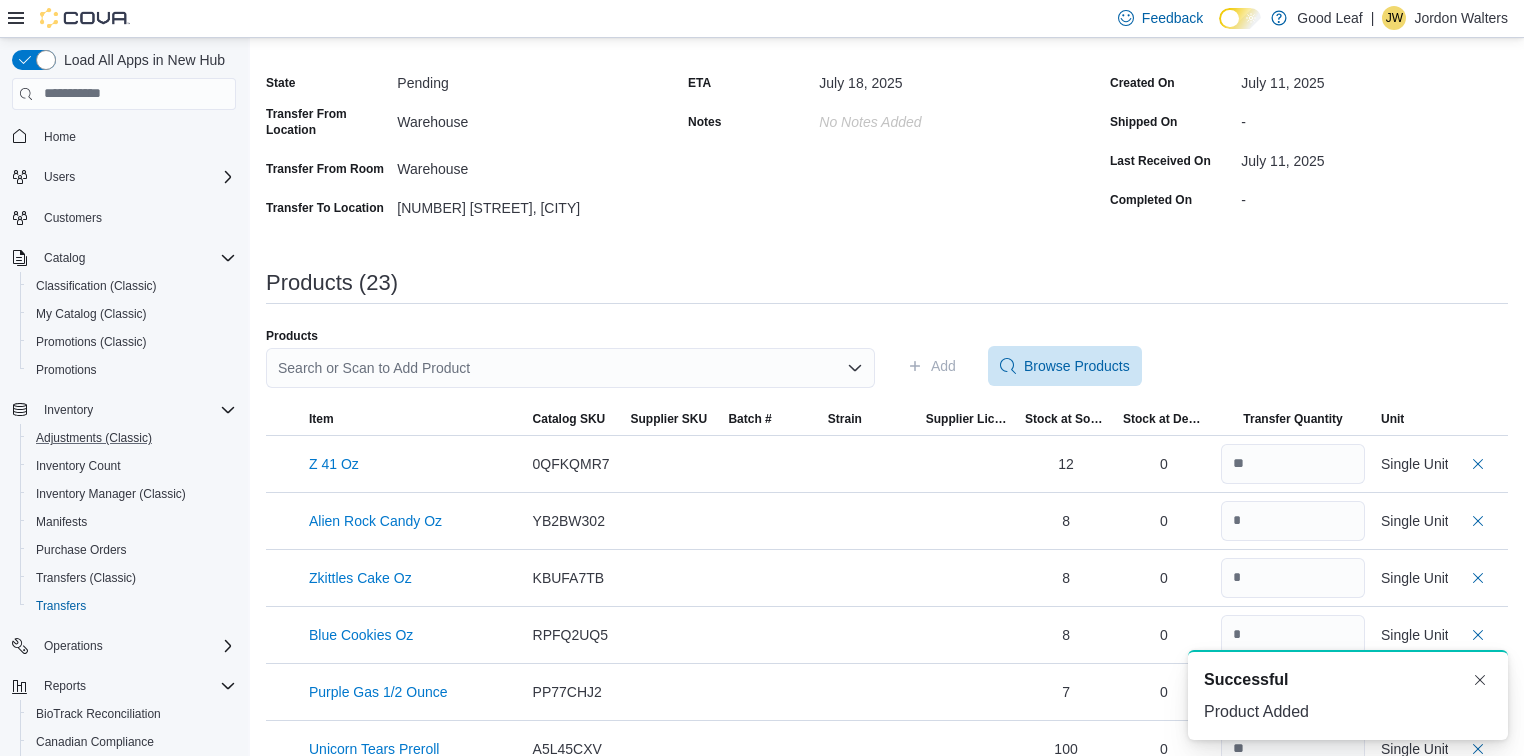 scroll, scrollTop: 0, scrollLeft: 0, axis: both 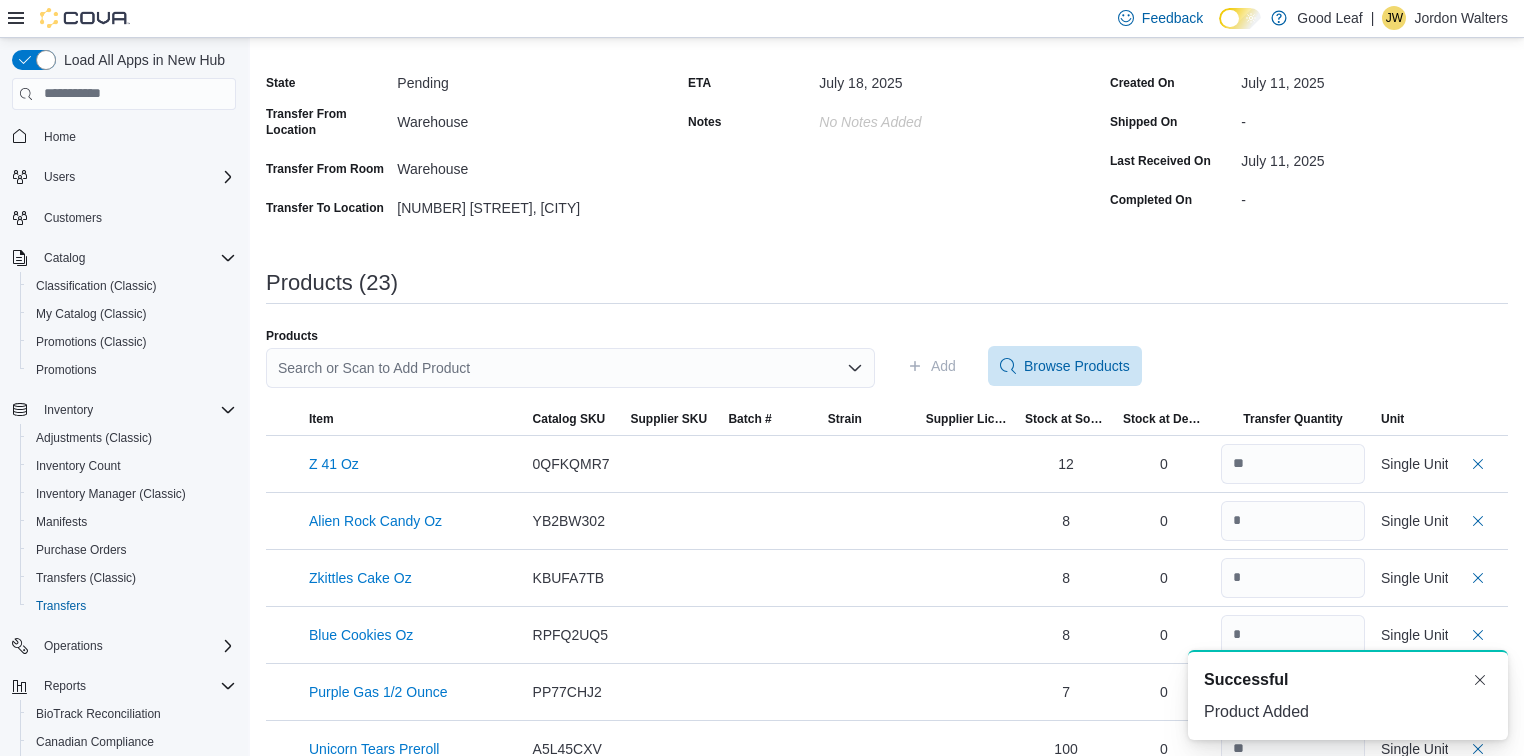 click on "Search or Scan to Add Product" at bounding box center [570, 368] 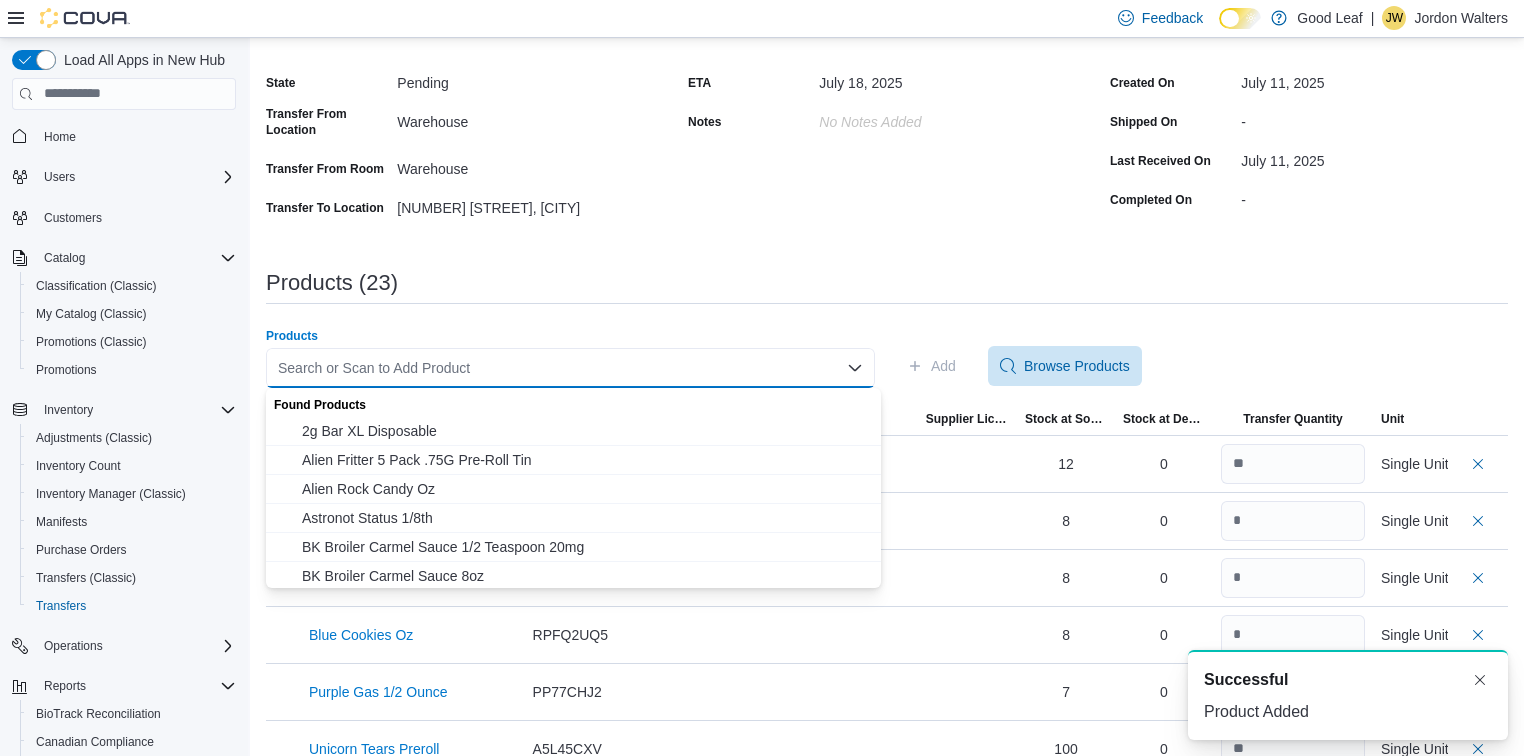paste on "**********" 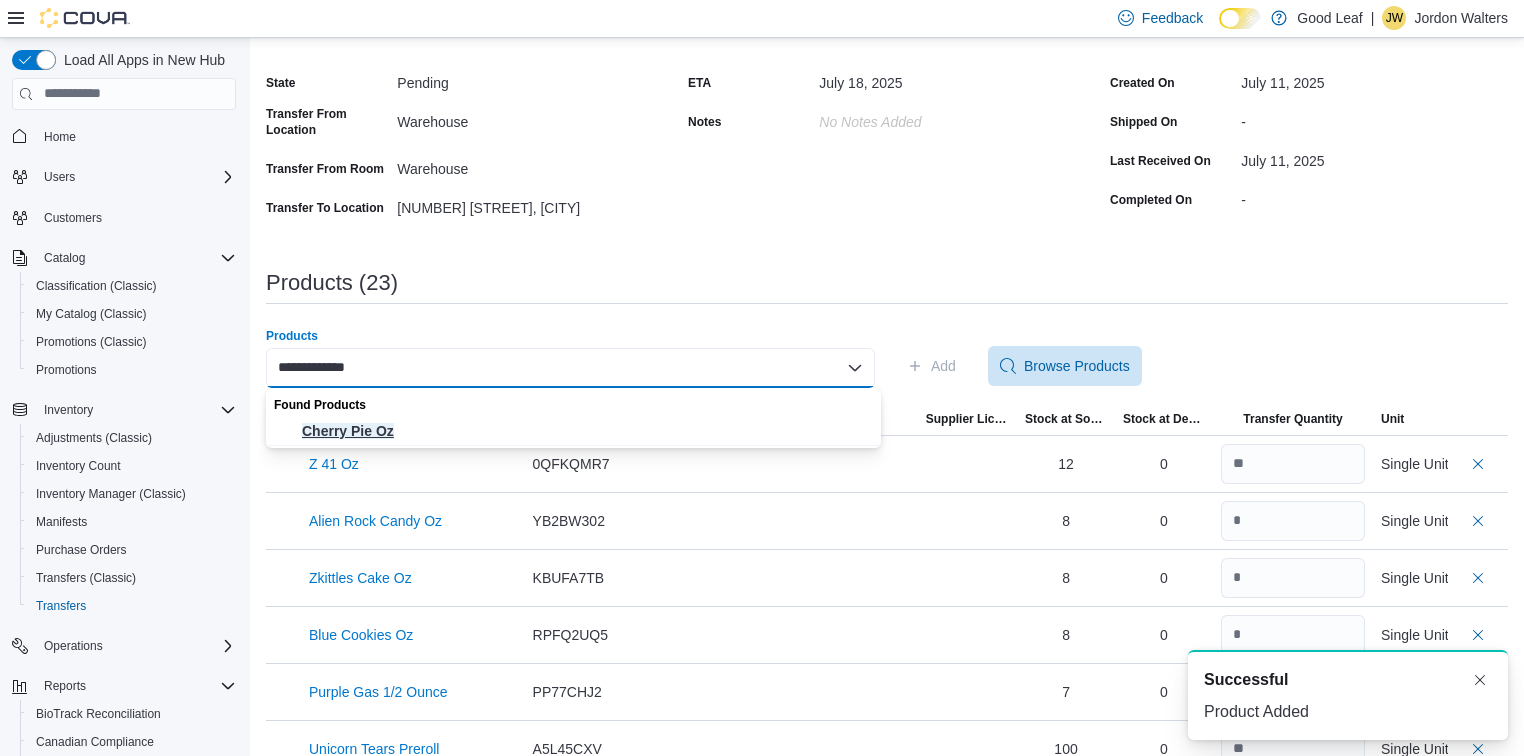 type on "**********" 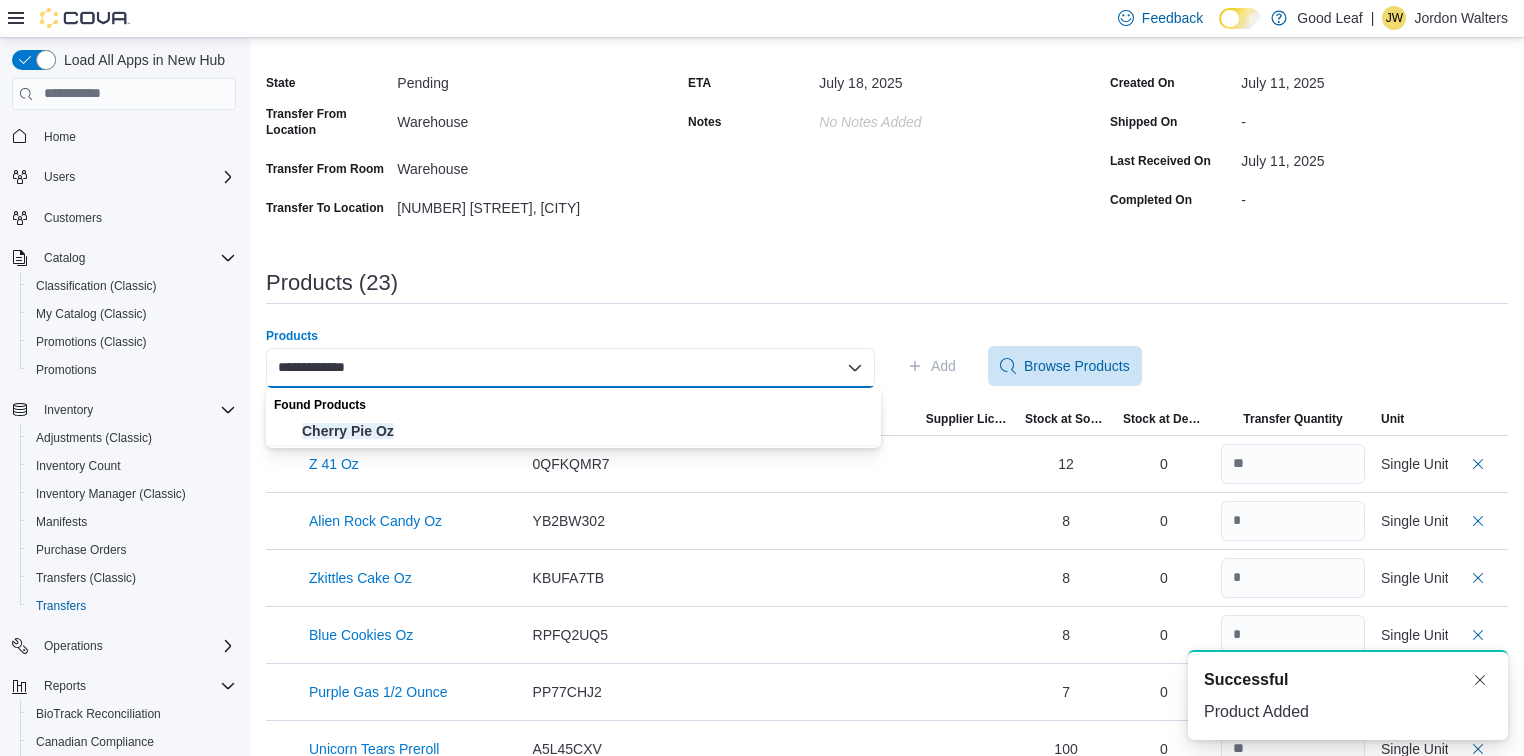 click on "Cherry Pie Oz" at bounding box center [585, 431] 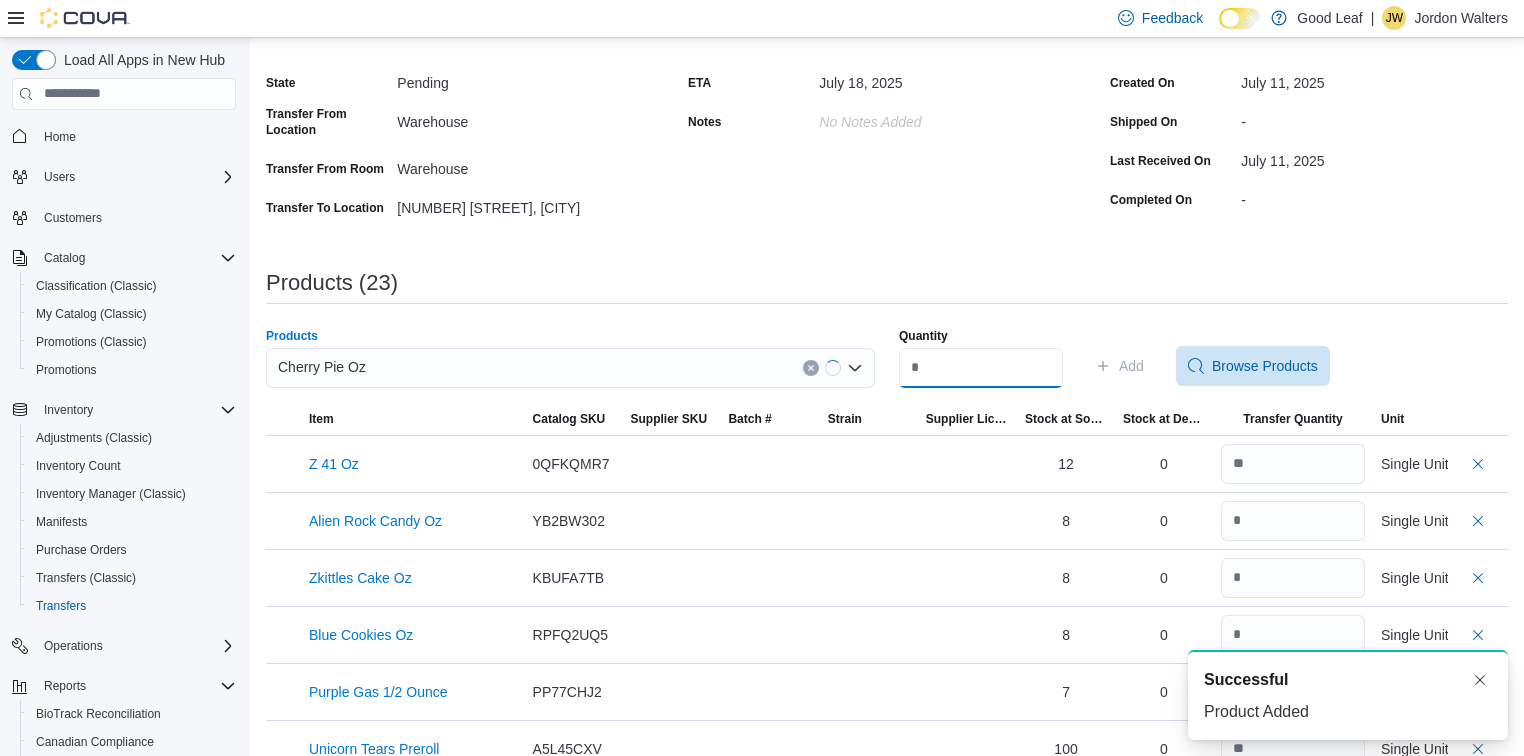 click on "Quantity" at bounding box center [981, 368] 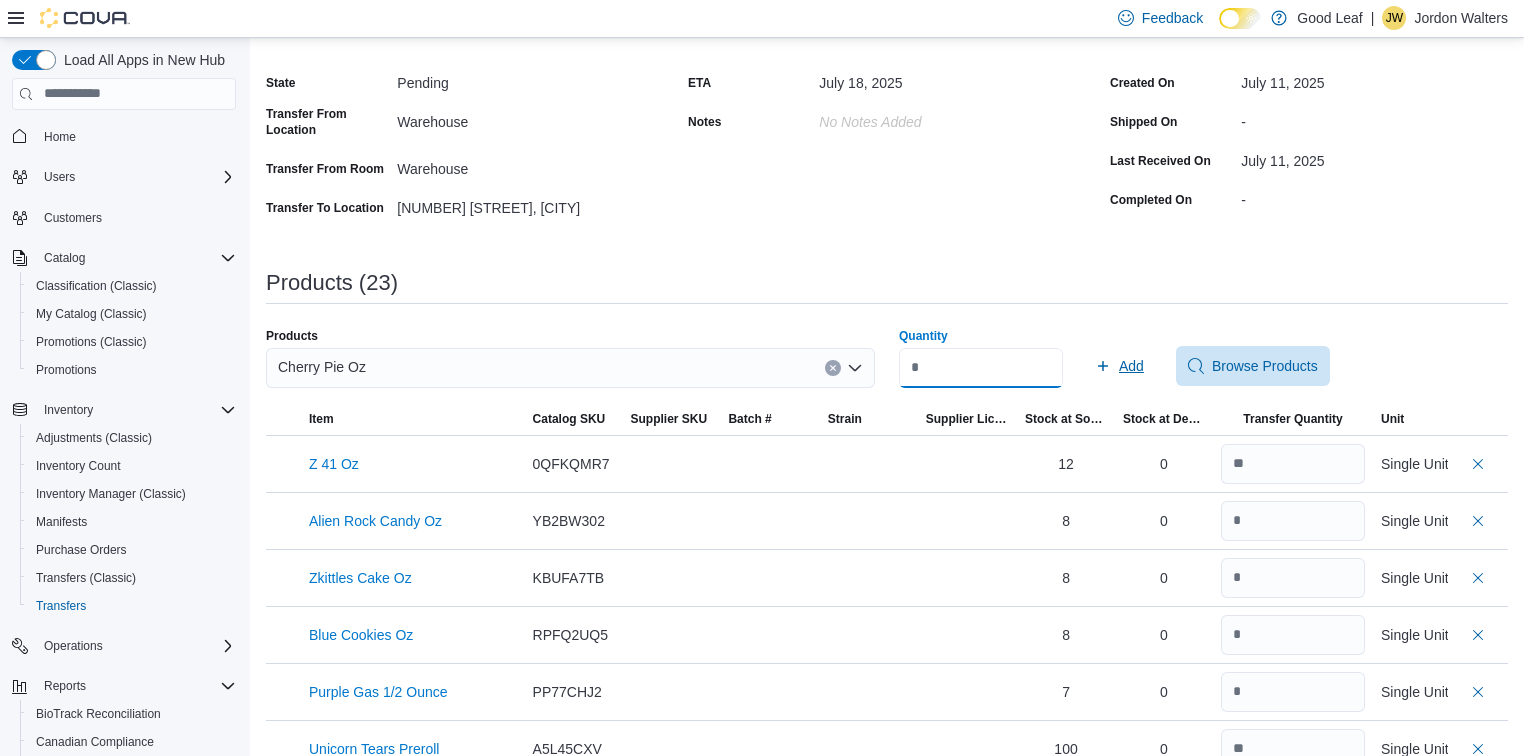 type on "*" 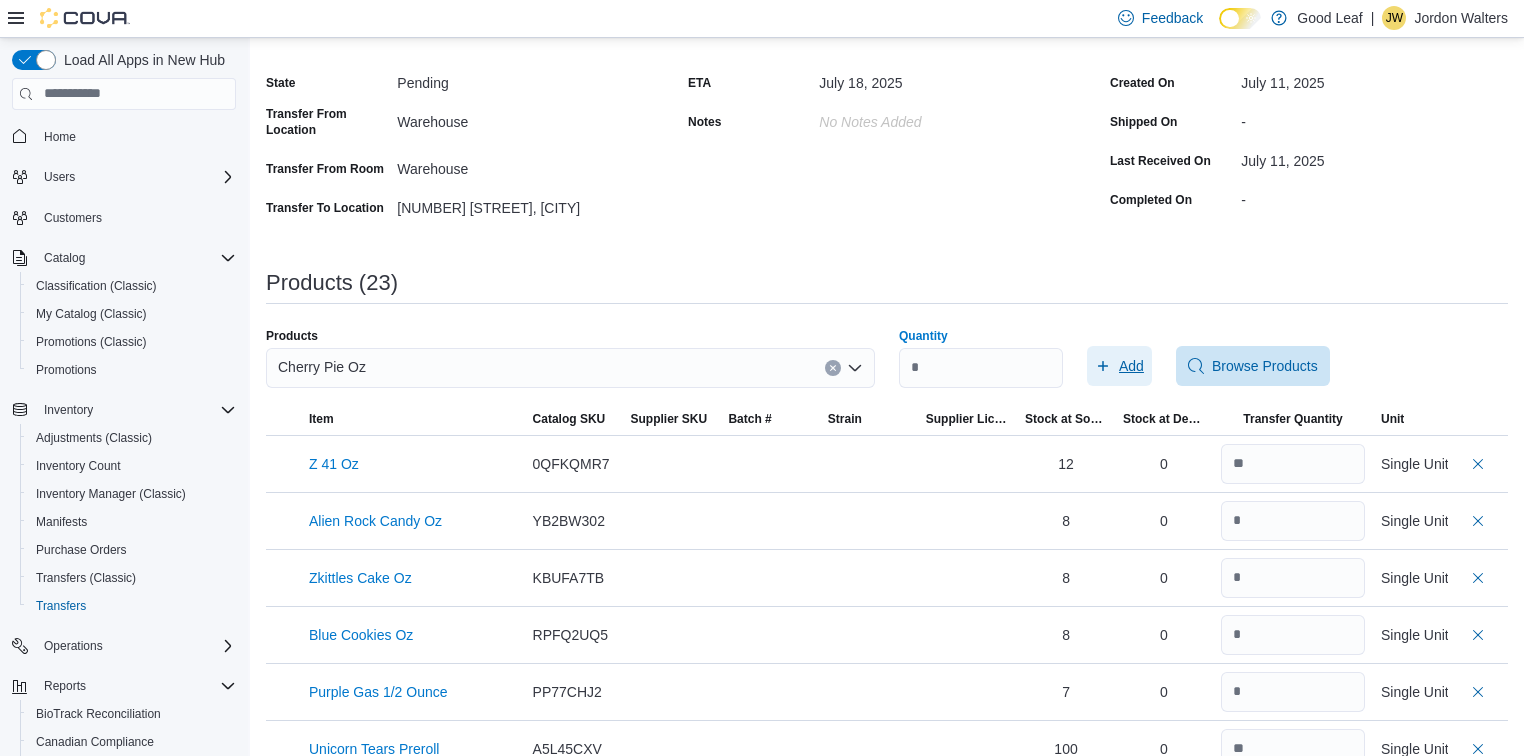 click 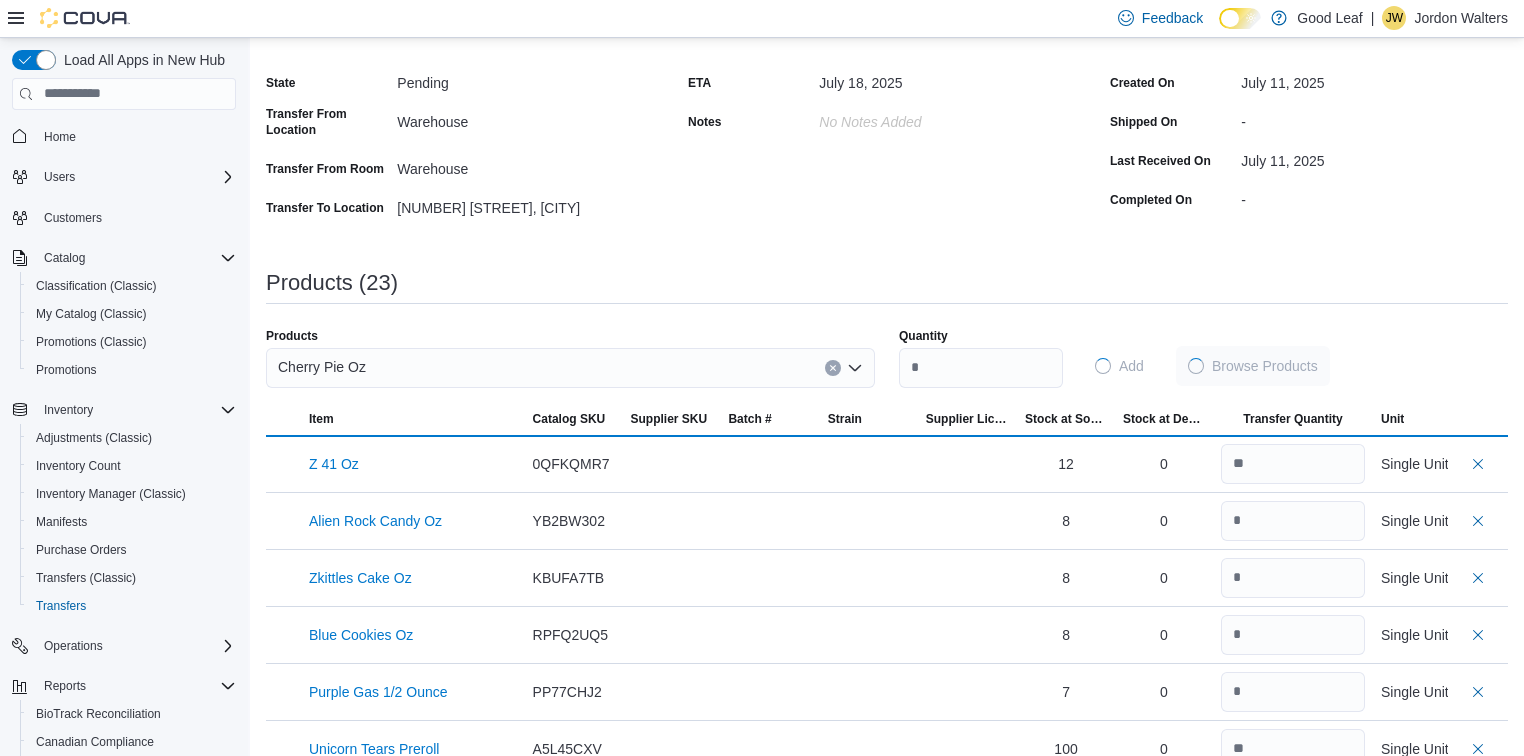 click on "Cherry Pie Oz" at bounding box center [570, 368] 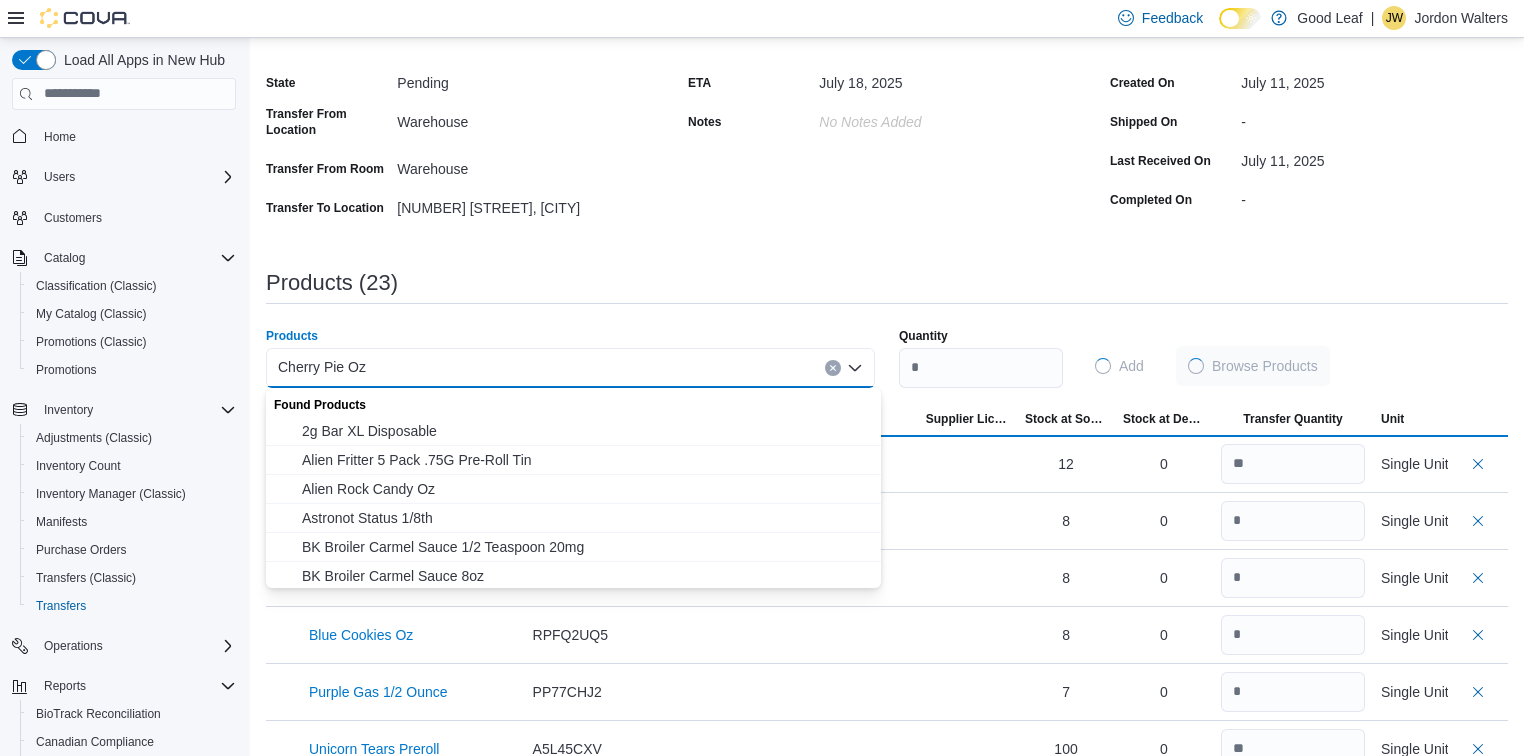 click on "**********" at bounding box center (887, 824) 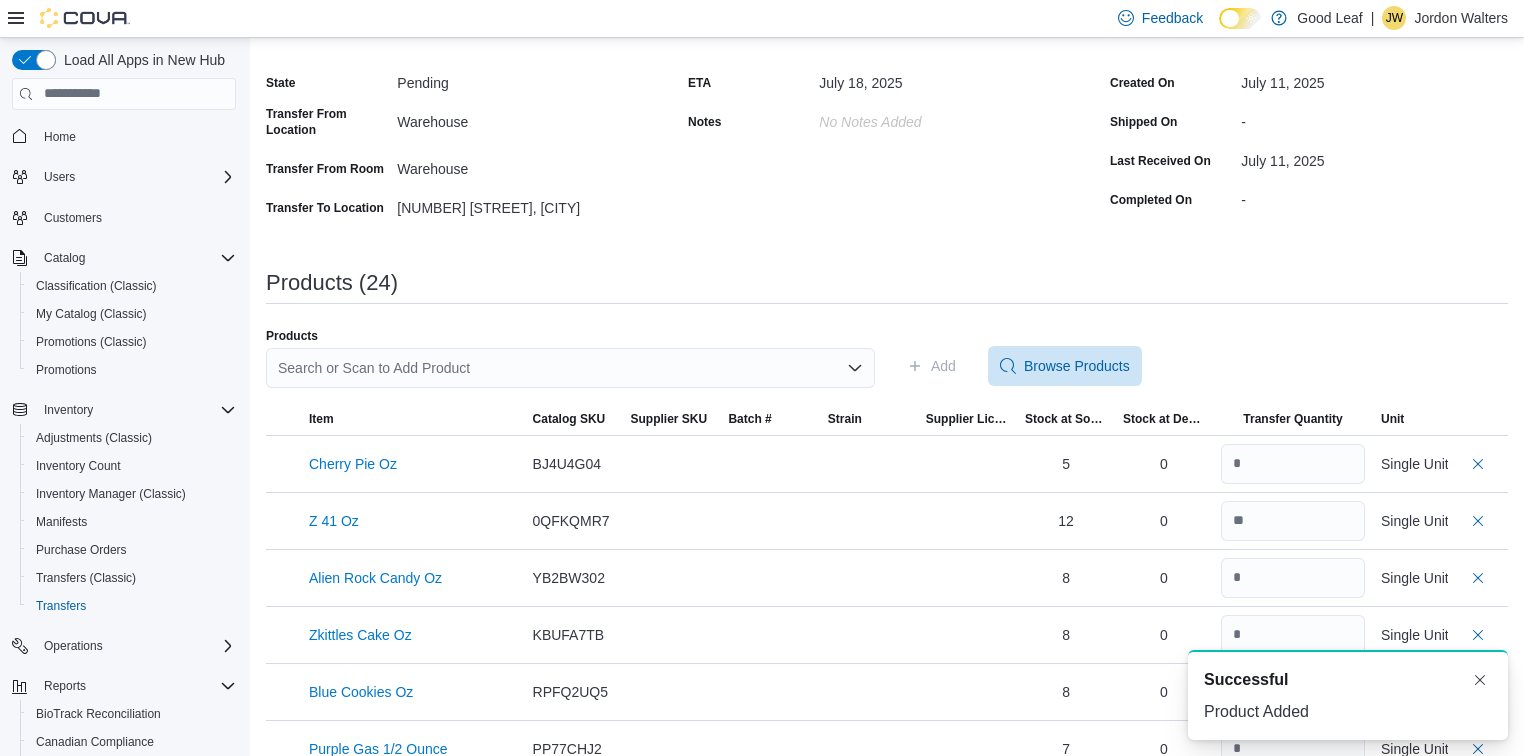 scroll, scrollTop: 0, scrollLeft: 0, axis: both 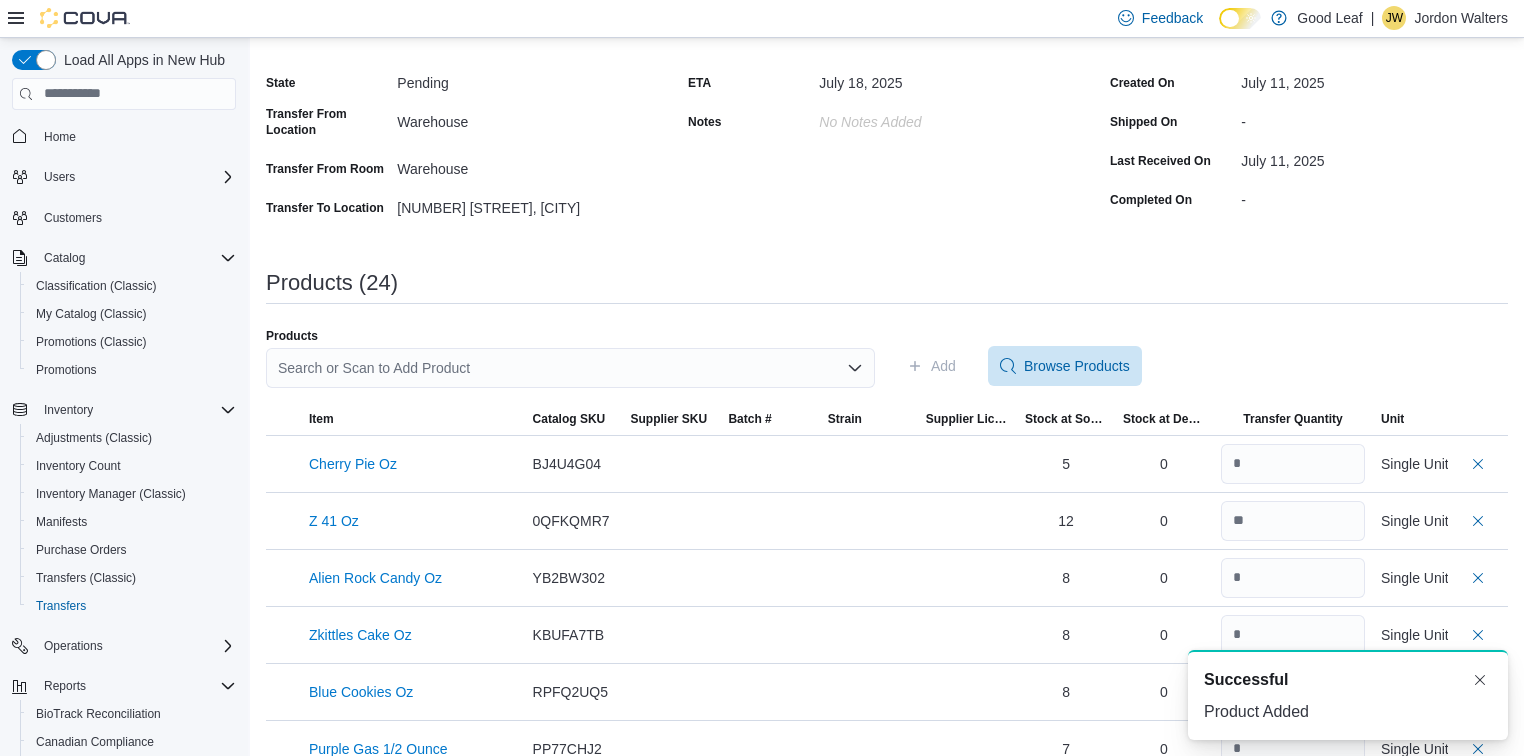 click on "Search or Scan to Add Product" at bounding box center (570, 368) 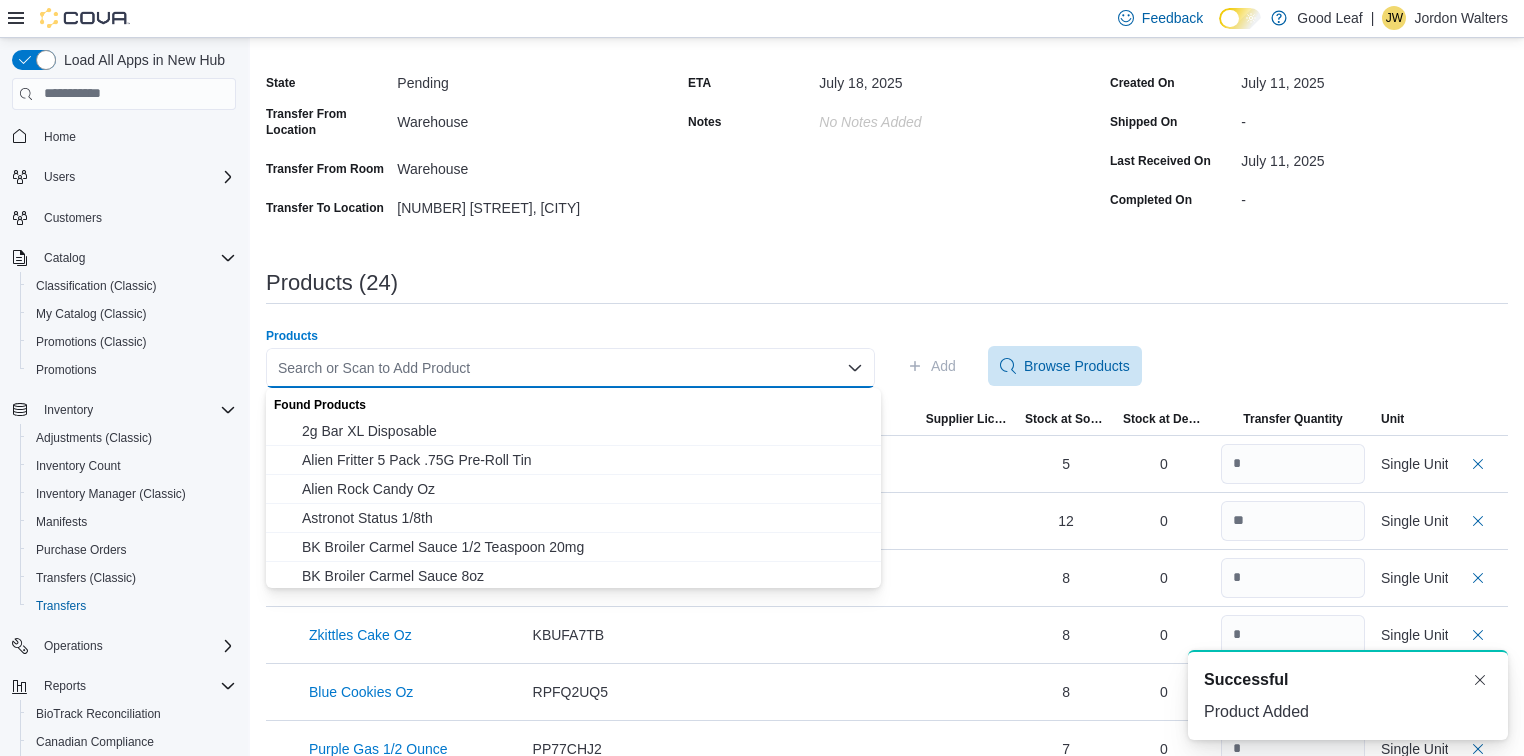 paste on "**********" 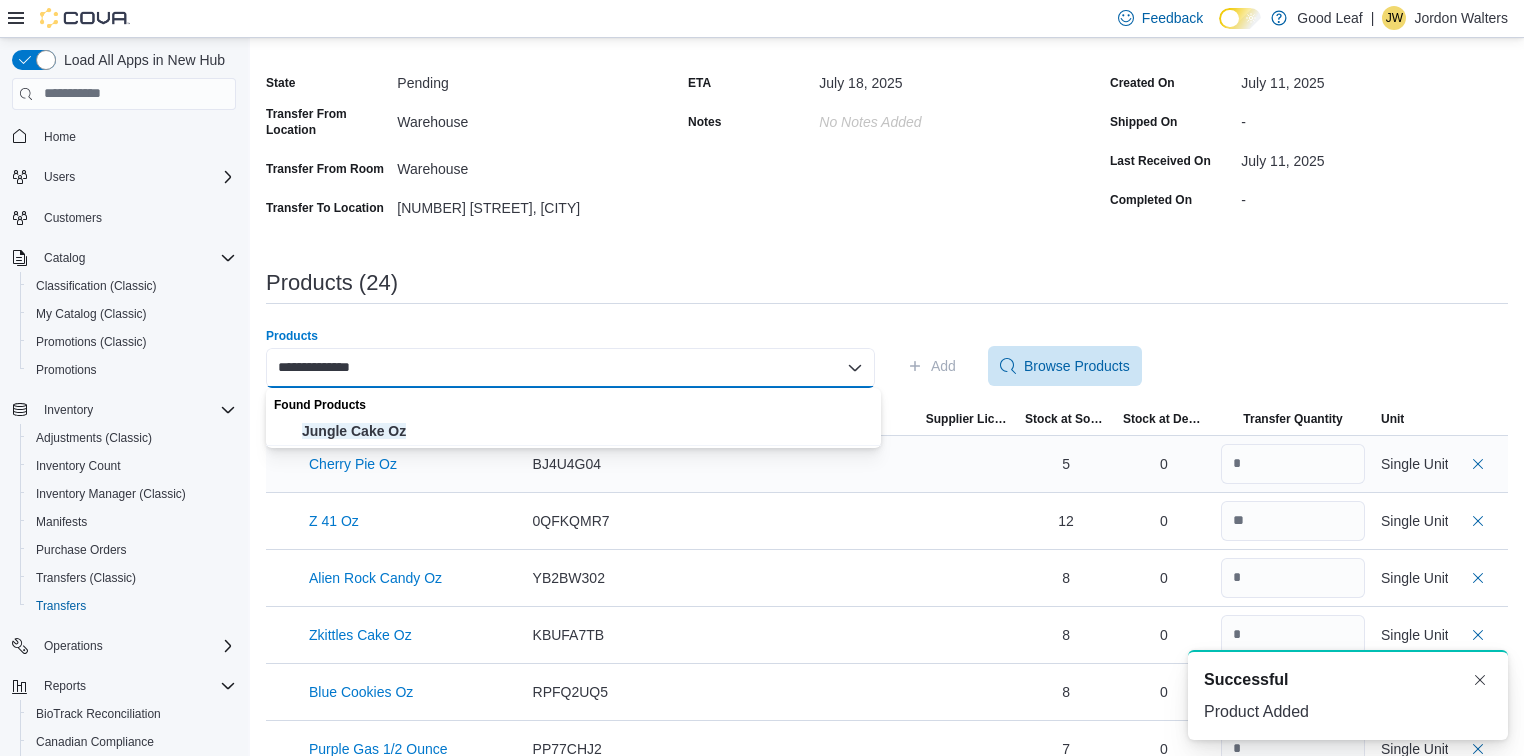type on "**********" 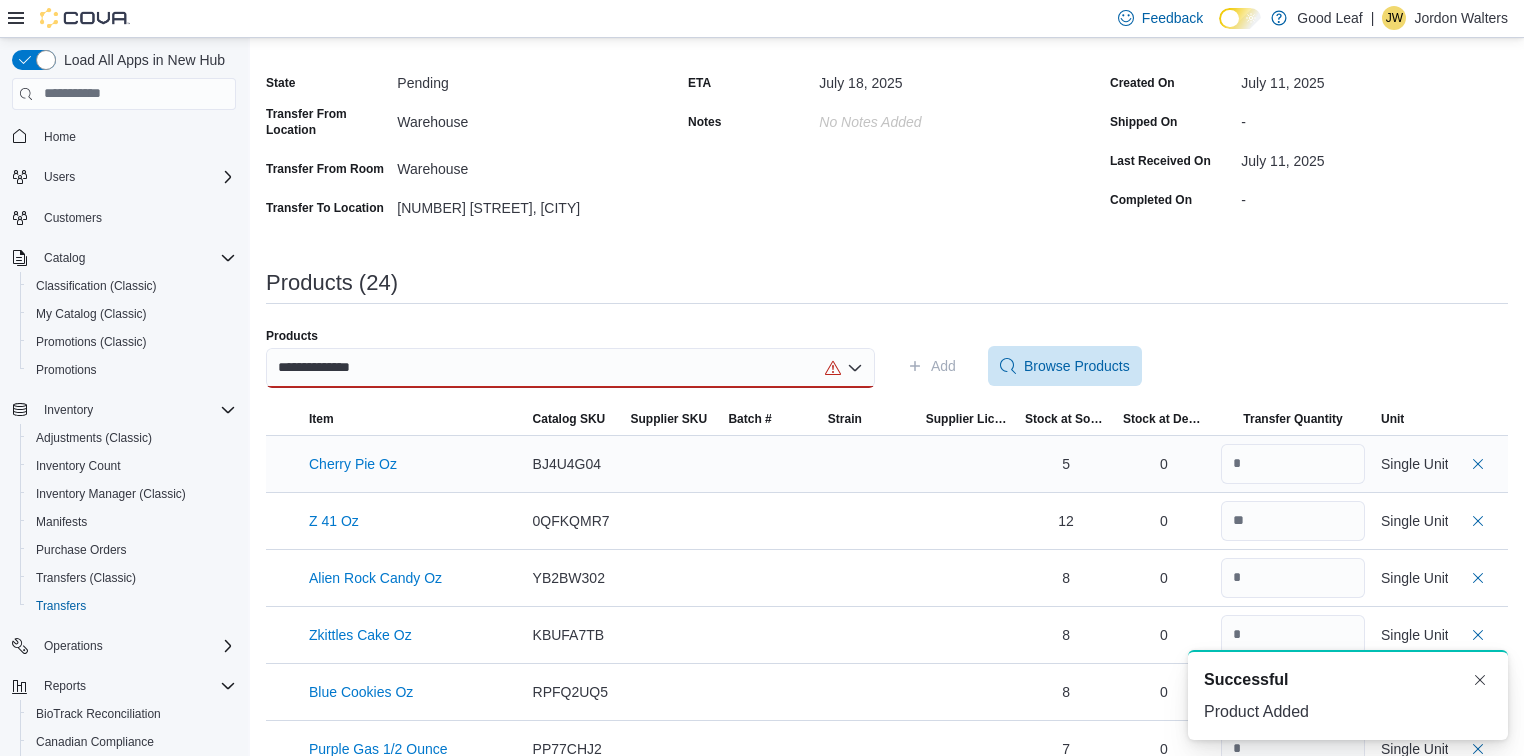 click on "Cherry Pie Oz" at bounding box center (413, 464) 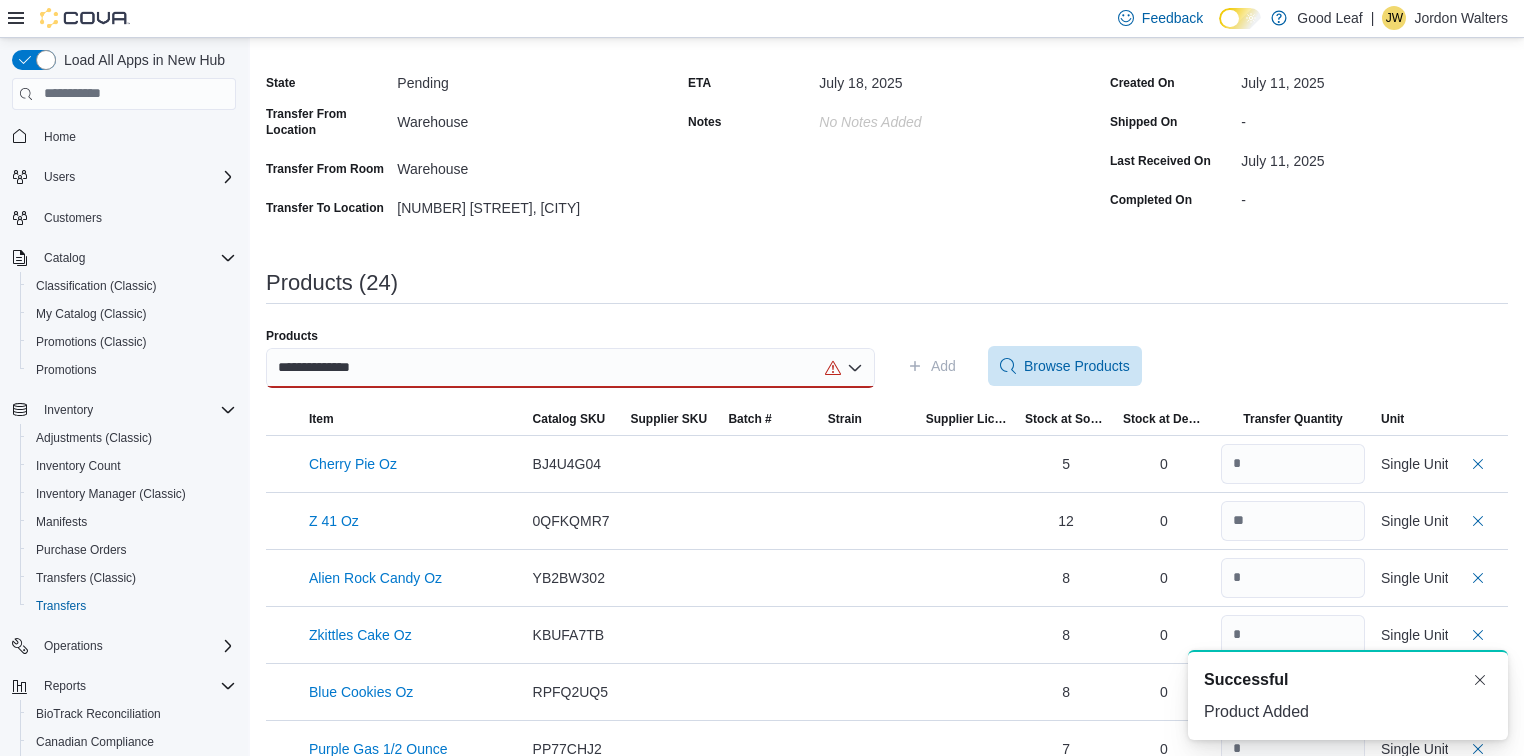 click on "**********" at bounding box center [570, 368] 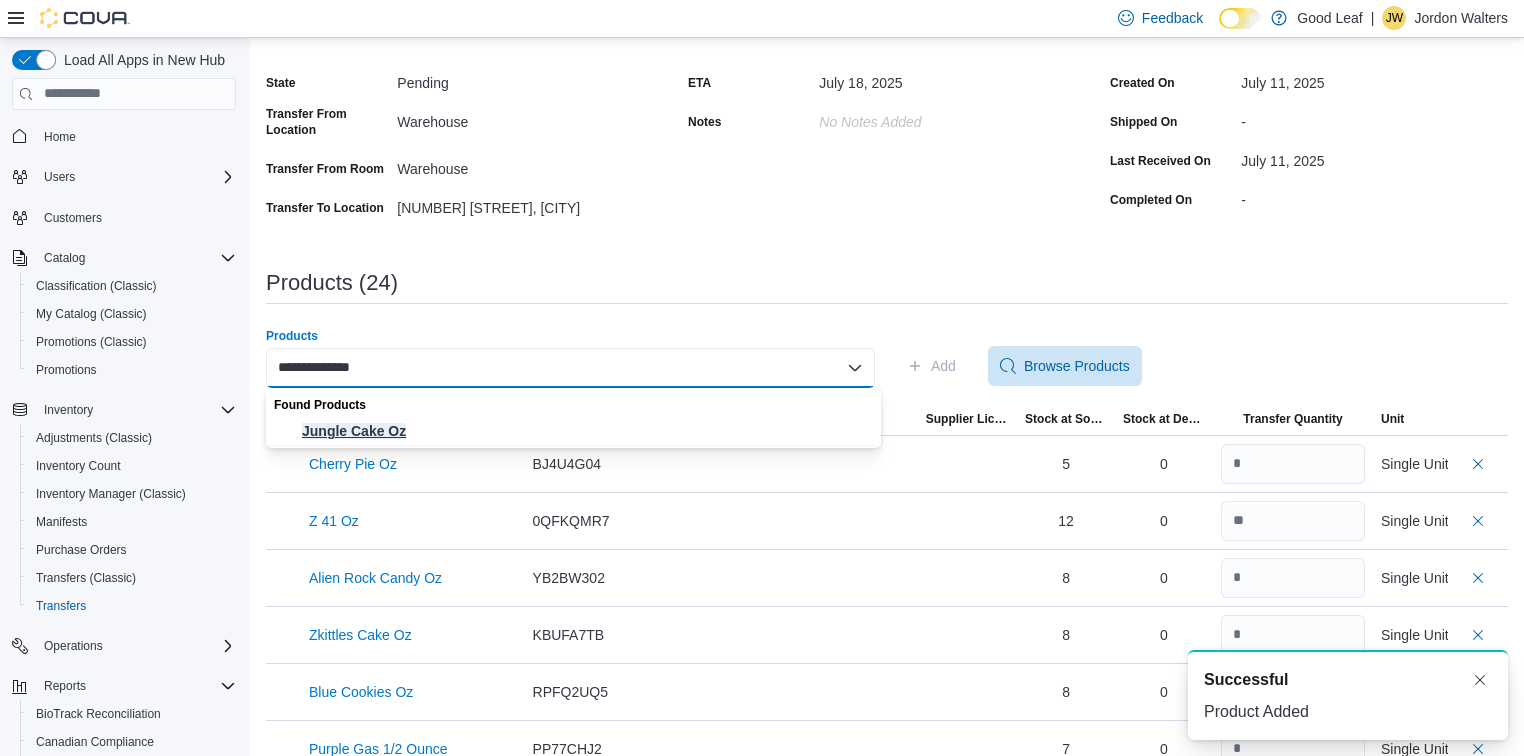 click on "Jungle Cake Oz" at bounding box center (585, 431) 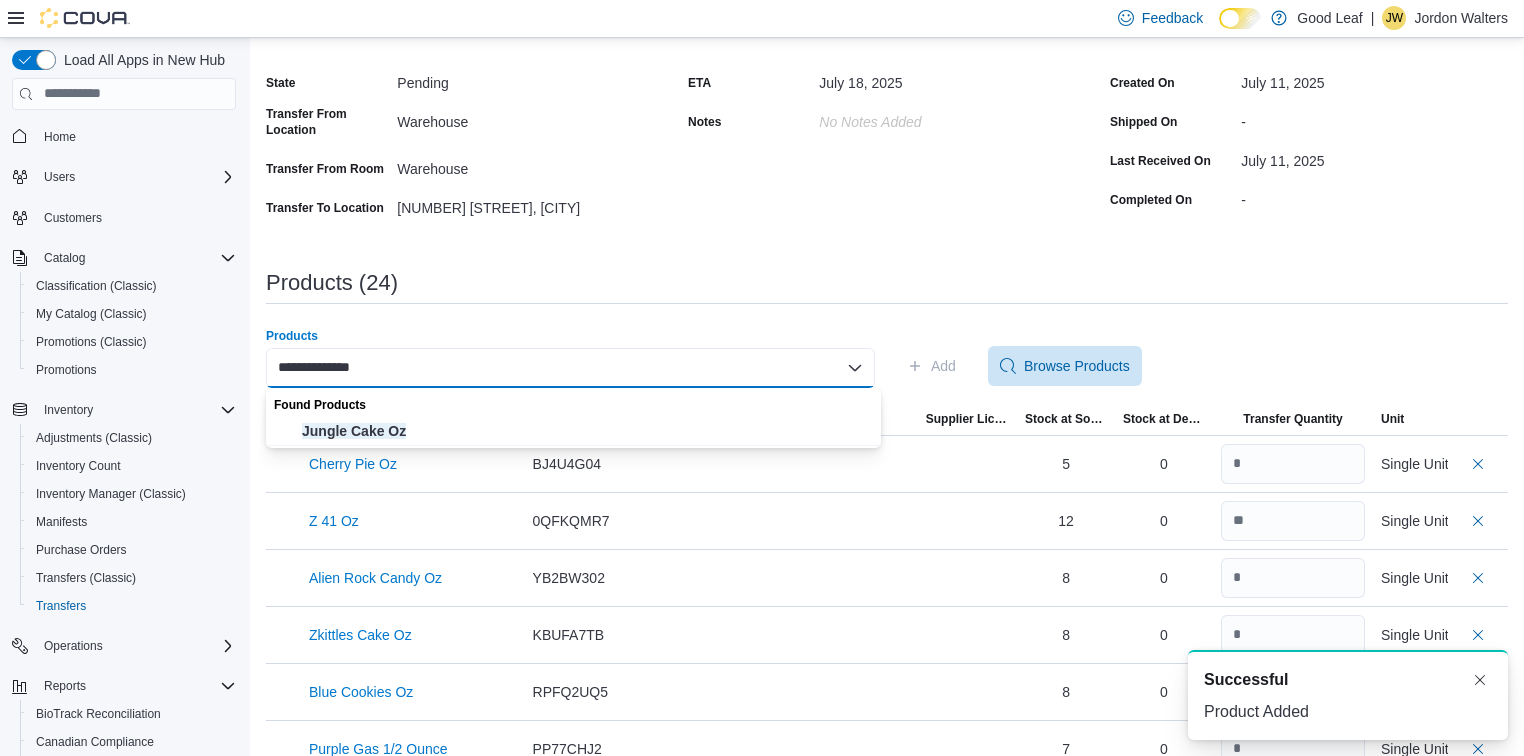 type 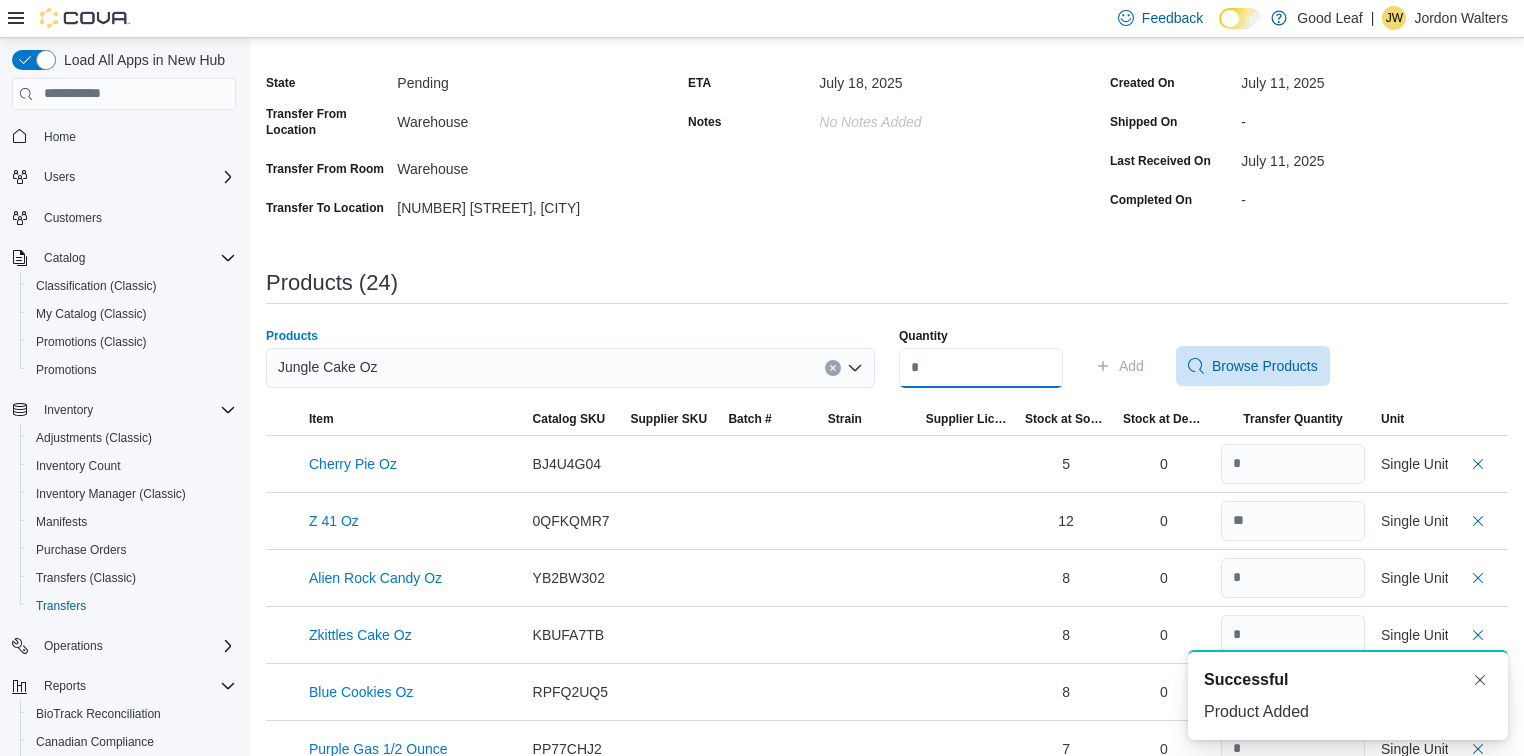 click on "Quantity" at bounding box center [981, 368] 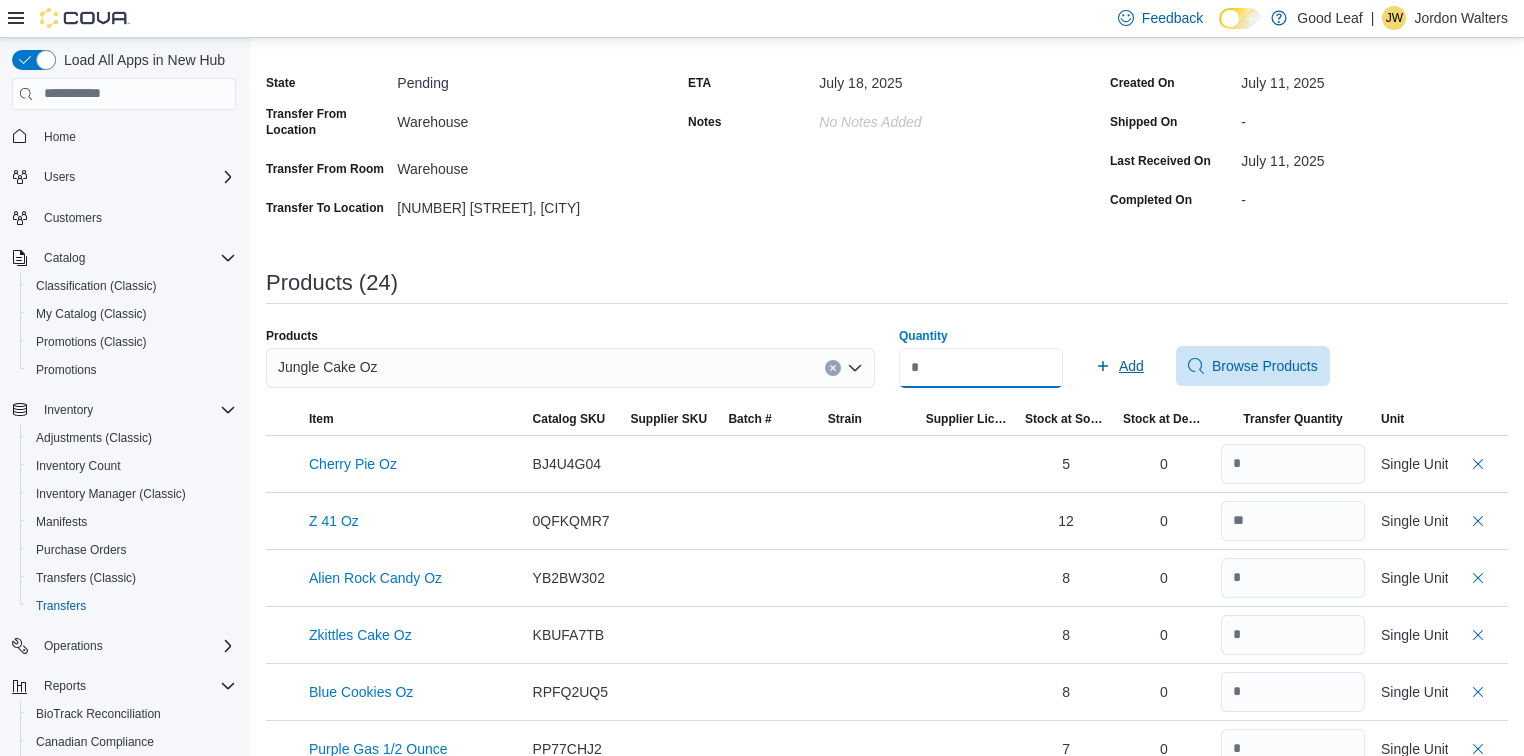 type on "*" 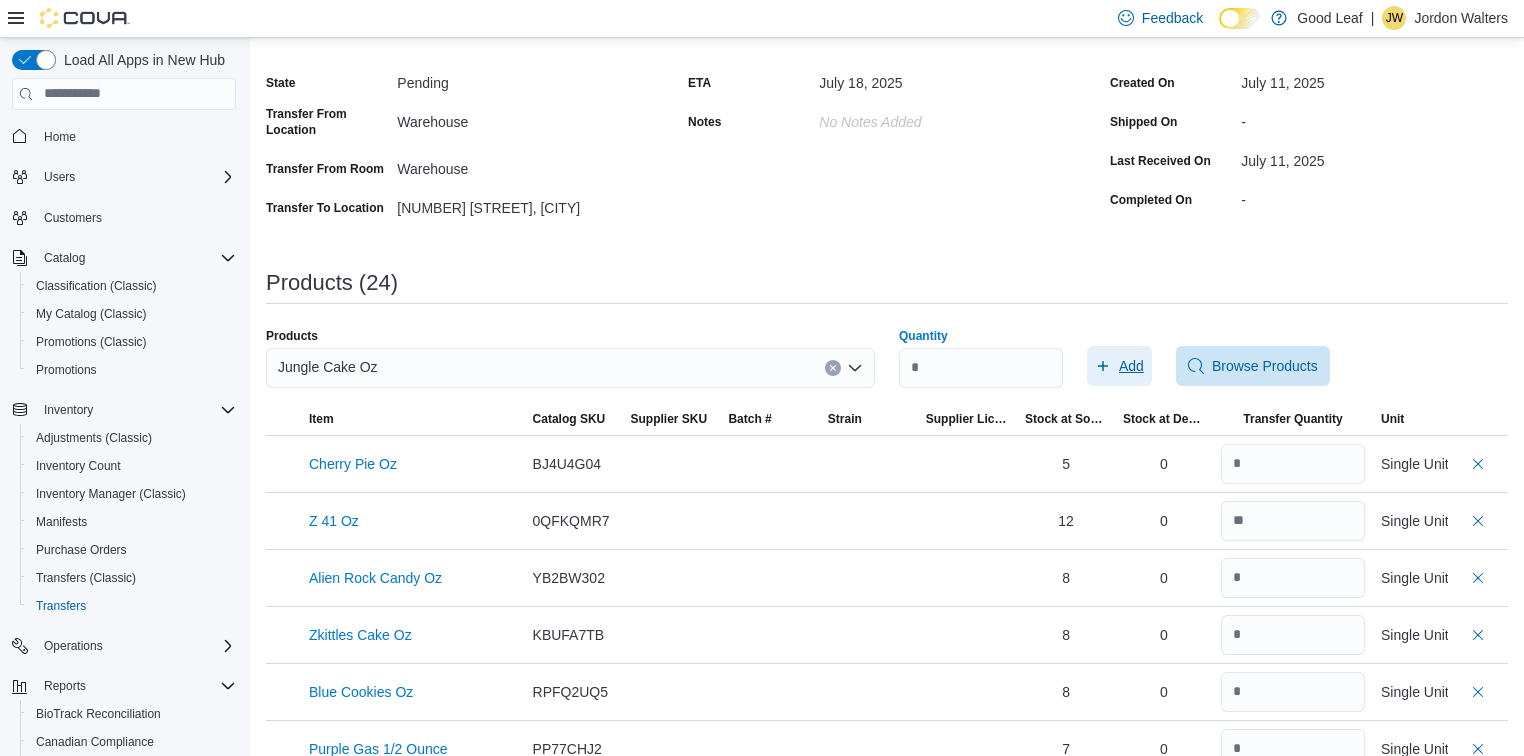 click 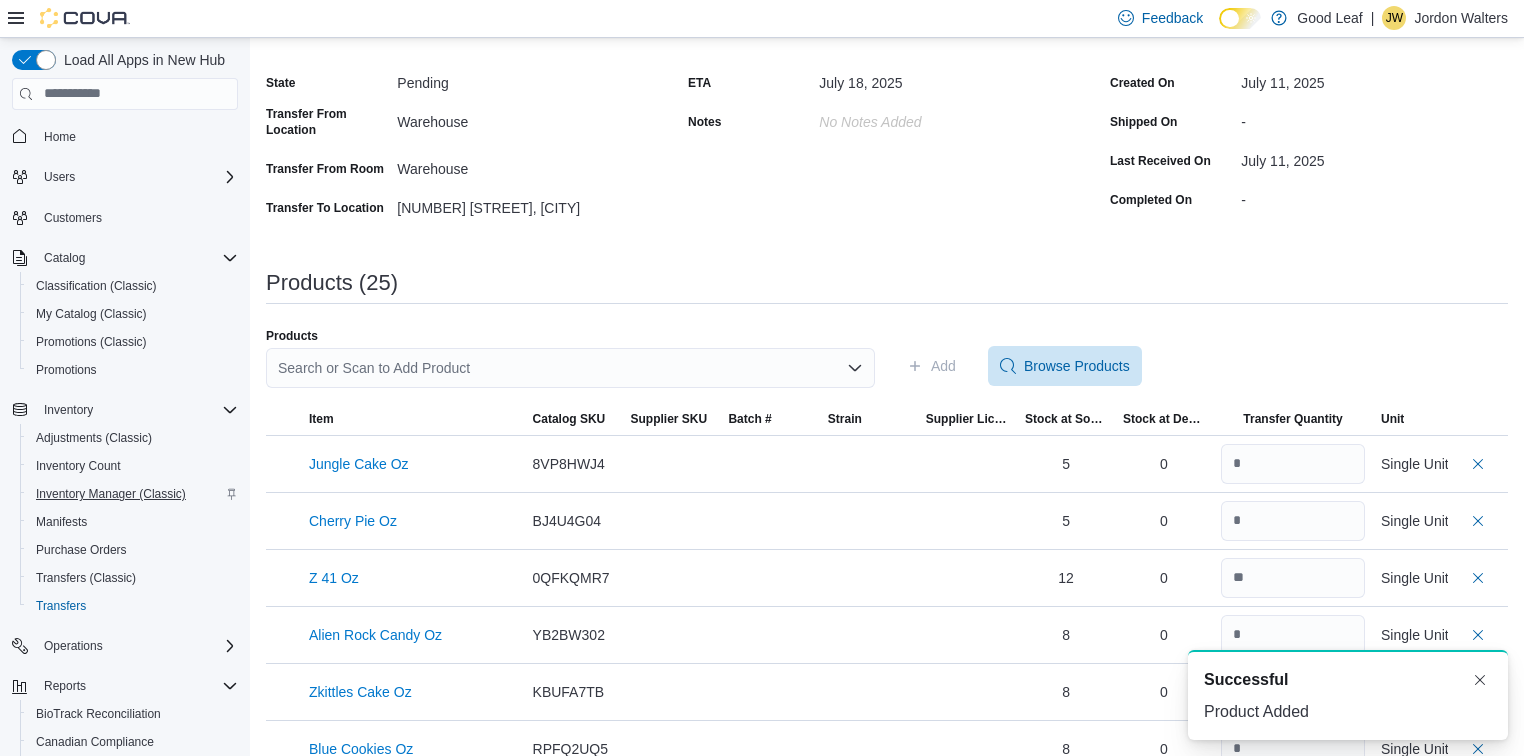 scroll, scrollTop: 0, scrollLeft: 0, axis: both 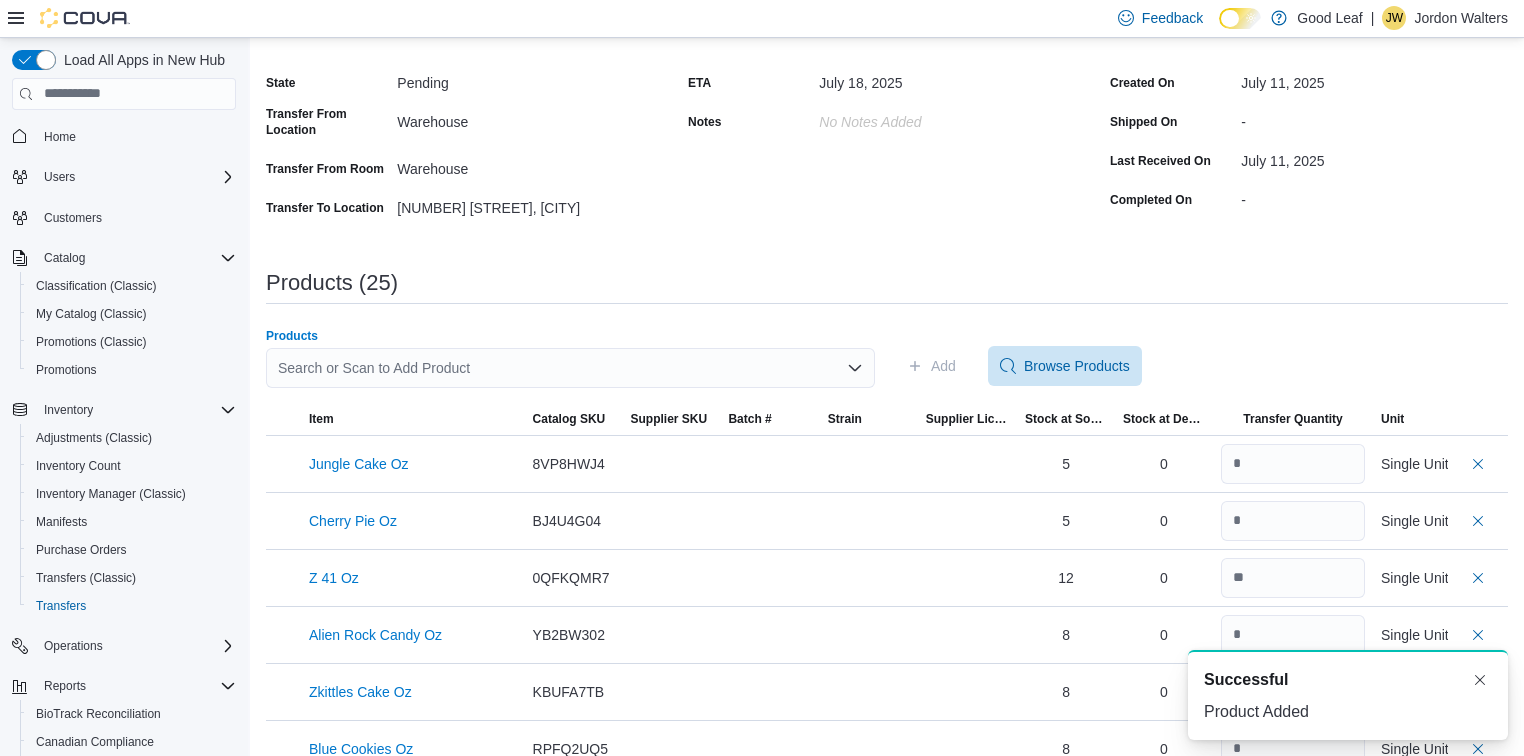 click on "Search or Scan to Add Product" at bounding box center (570, 368) 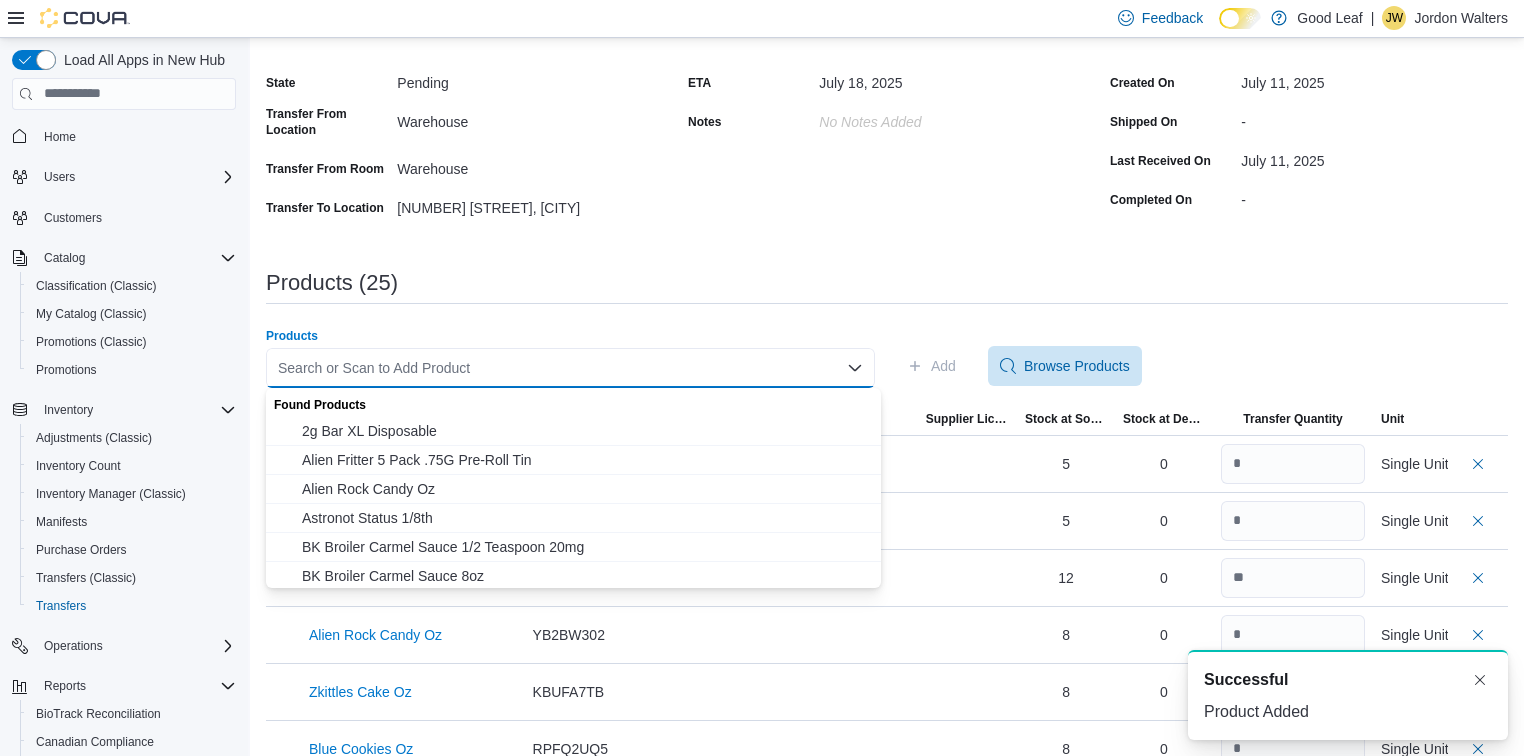 paste on "**********" 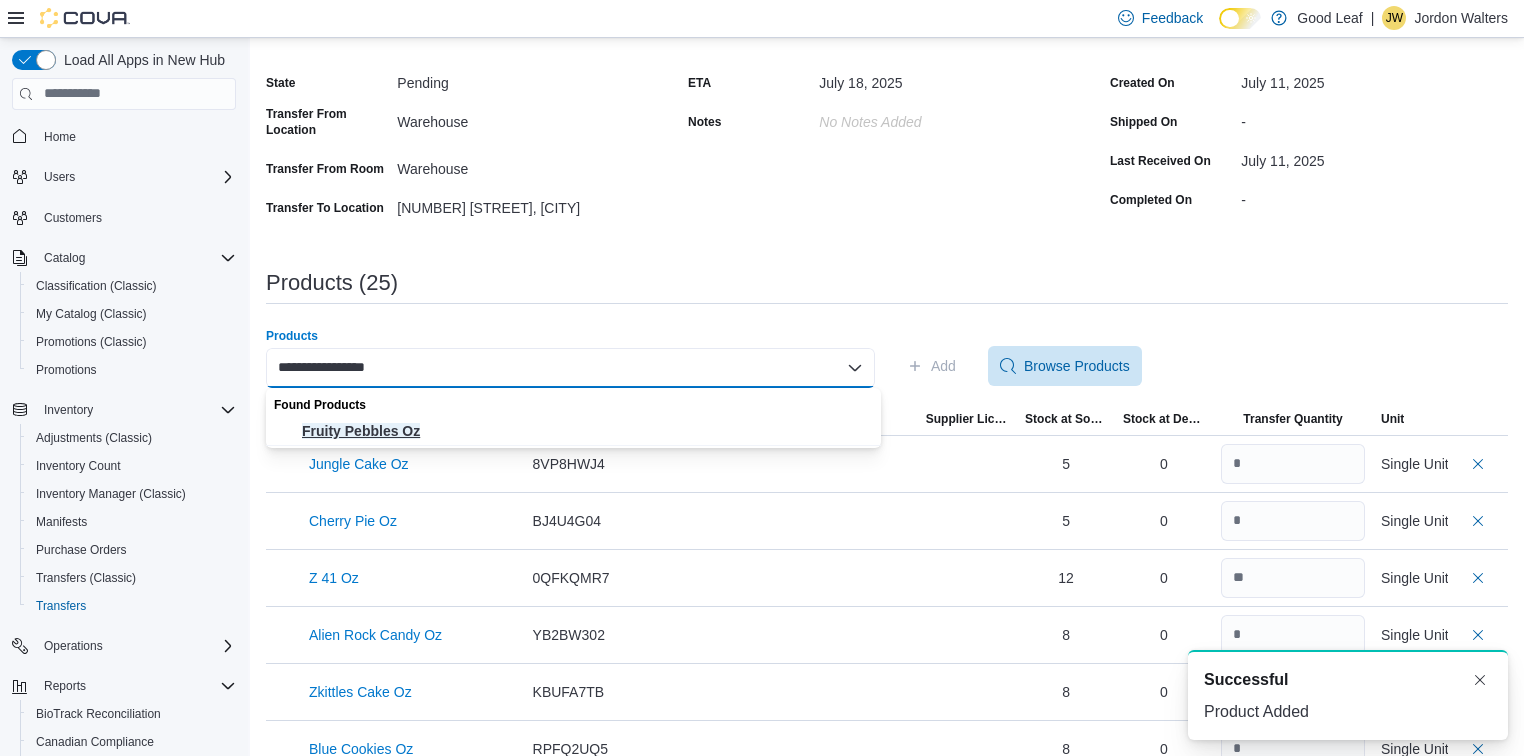 type on "**********" 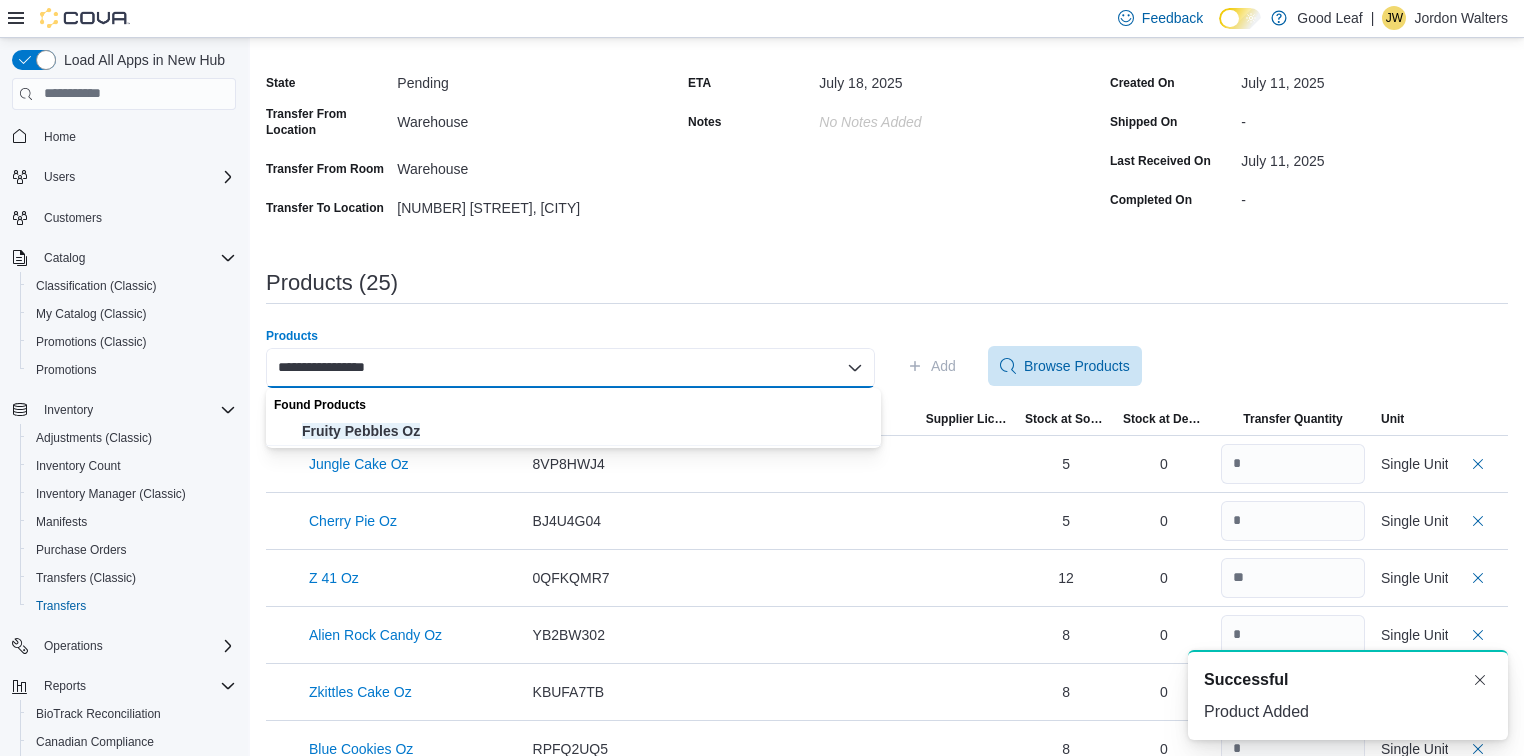 type 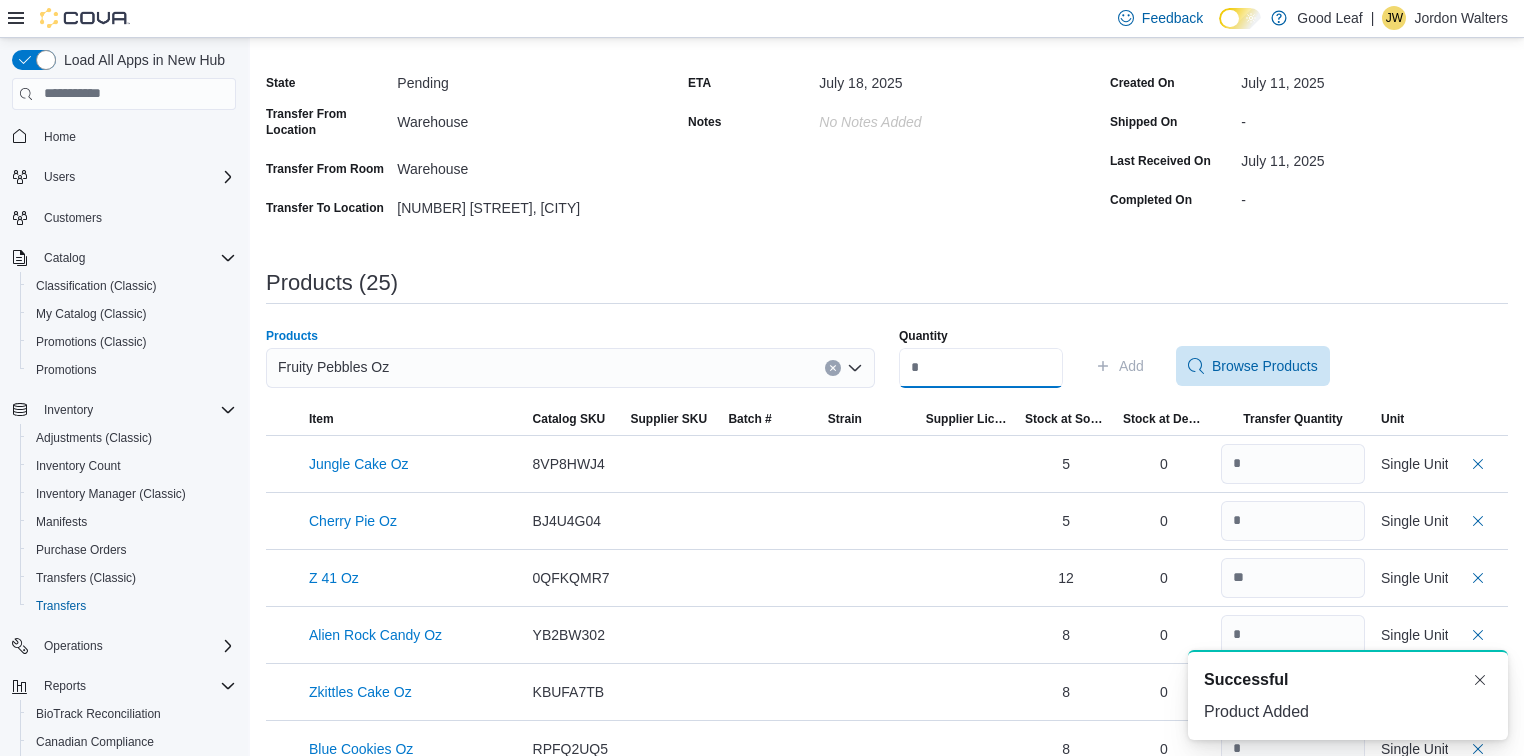 click on "Quantity" at bounding box center [981, 368] 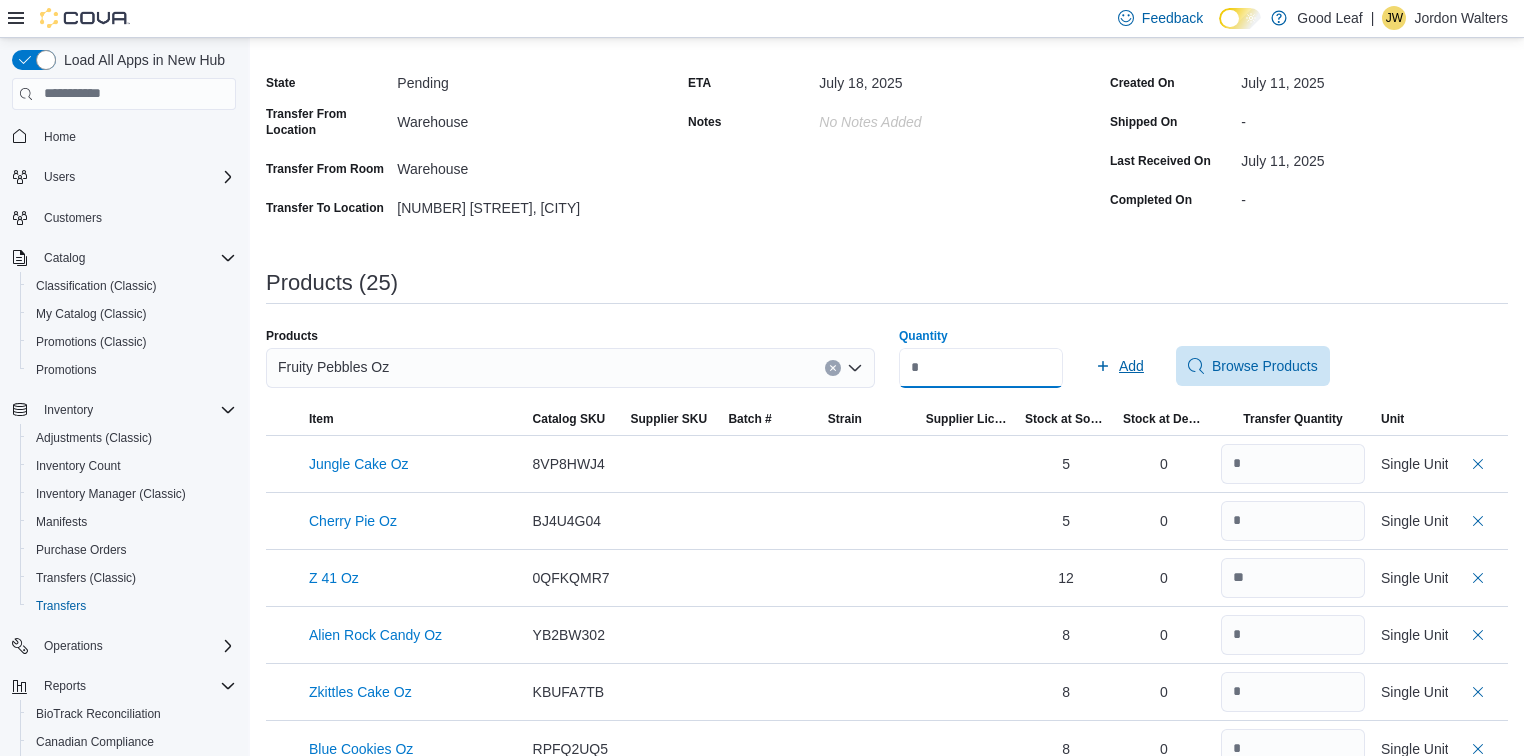 type on "*" 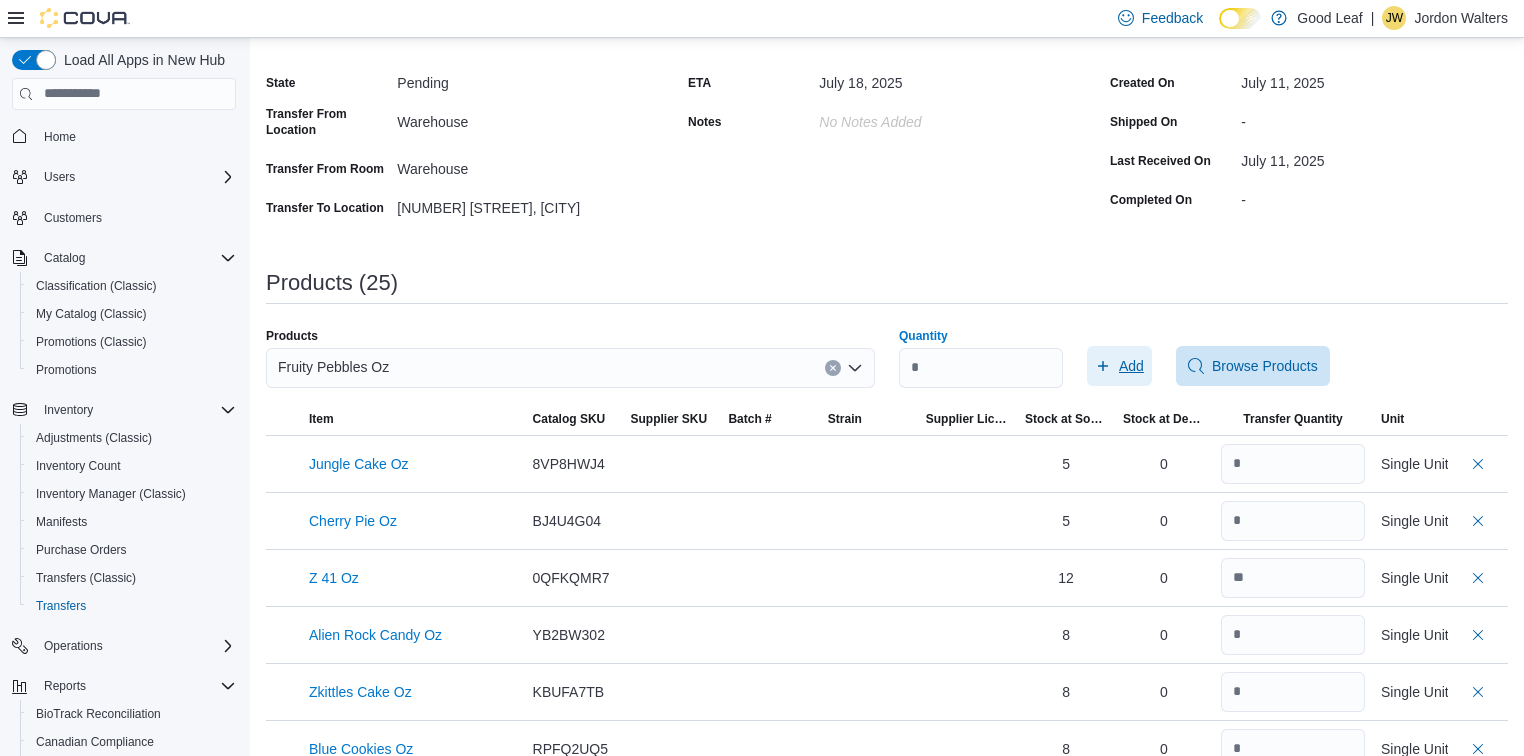 click on "Add" at bounding box center [1131, 366] 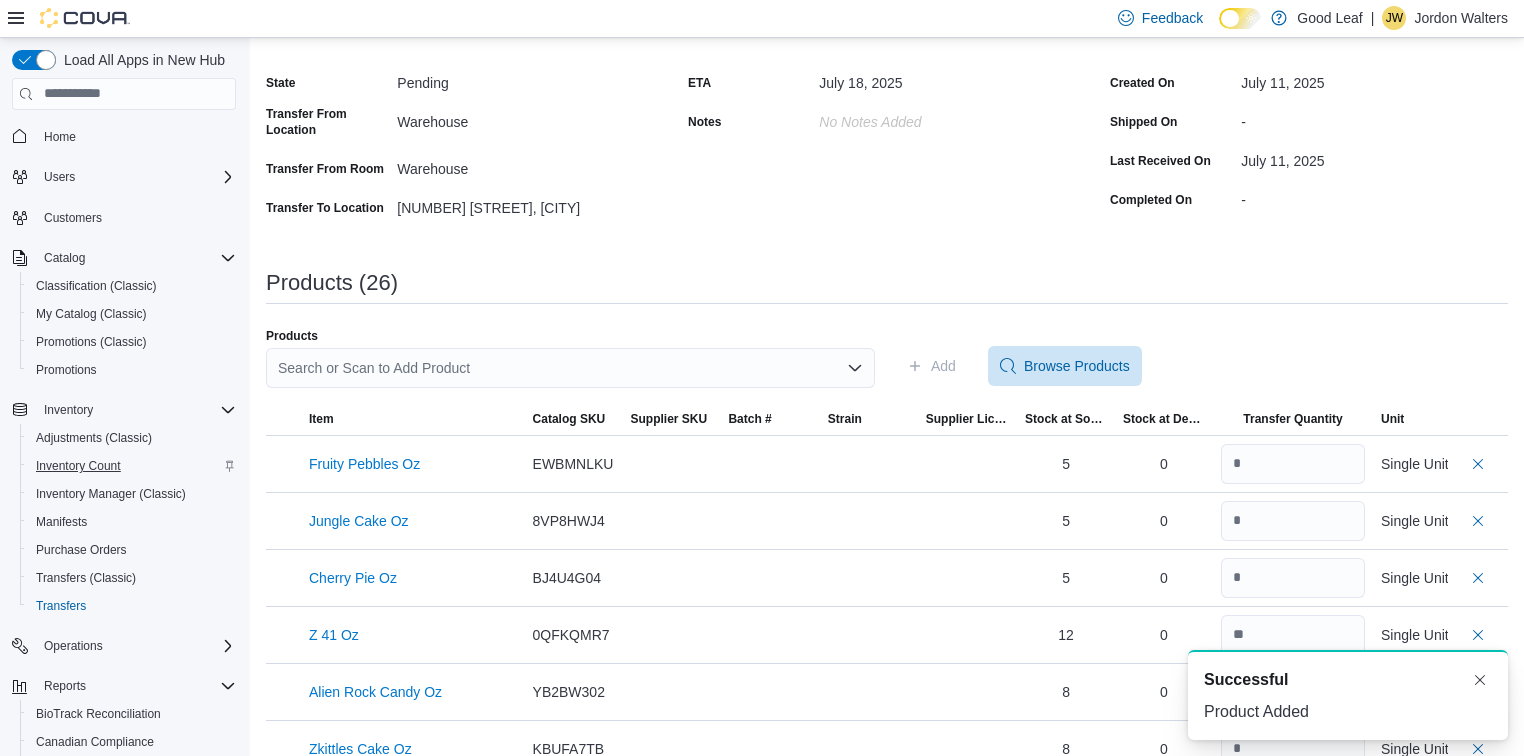 scroll, scrollTop: 0, scrollLeft: 0, axis: both 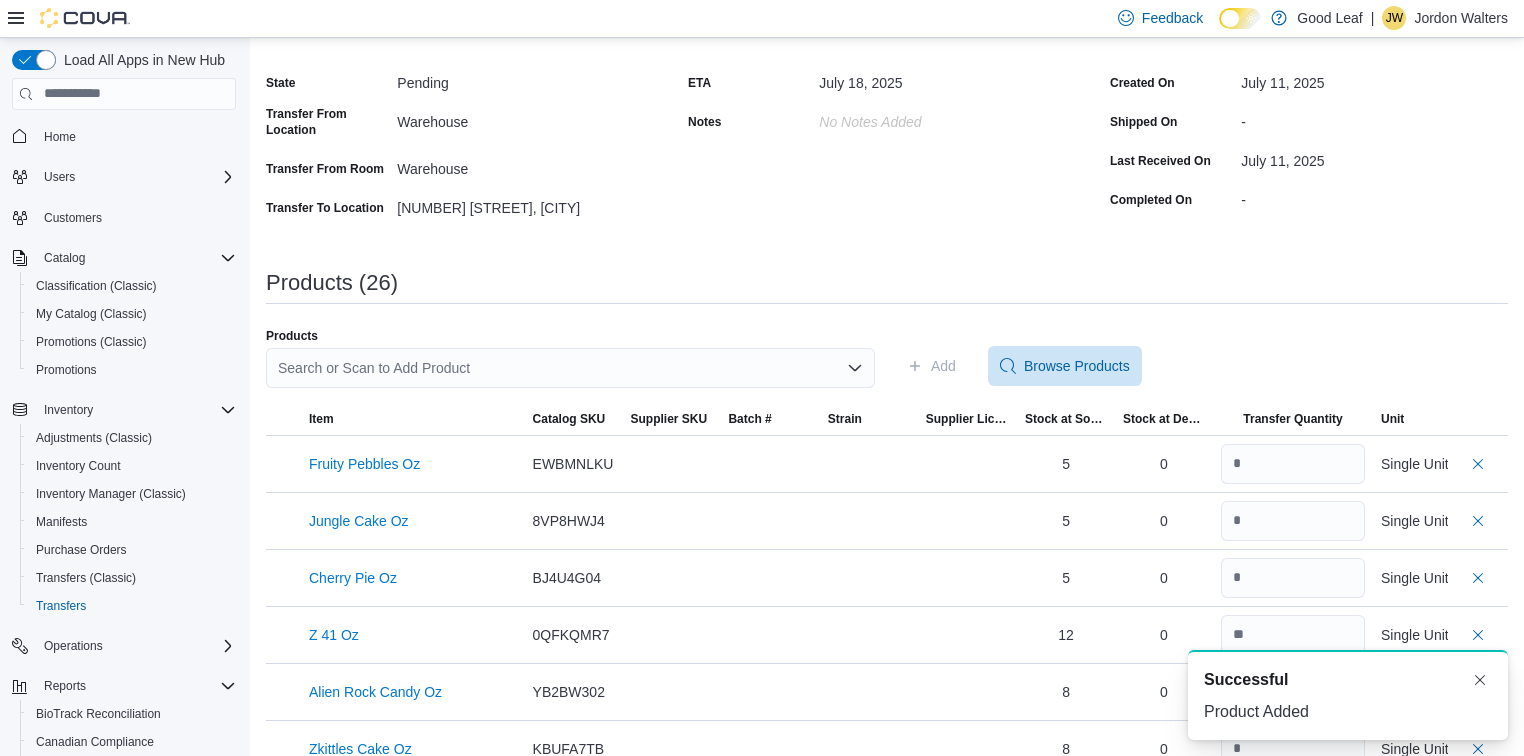 click on "Search or Scan to Add Product" at bounding box center (570, 368) 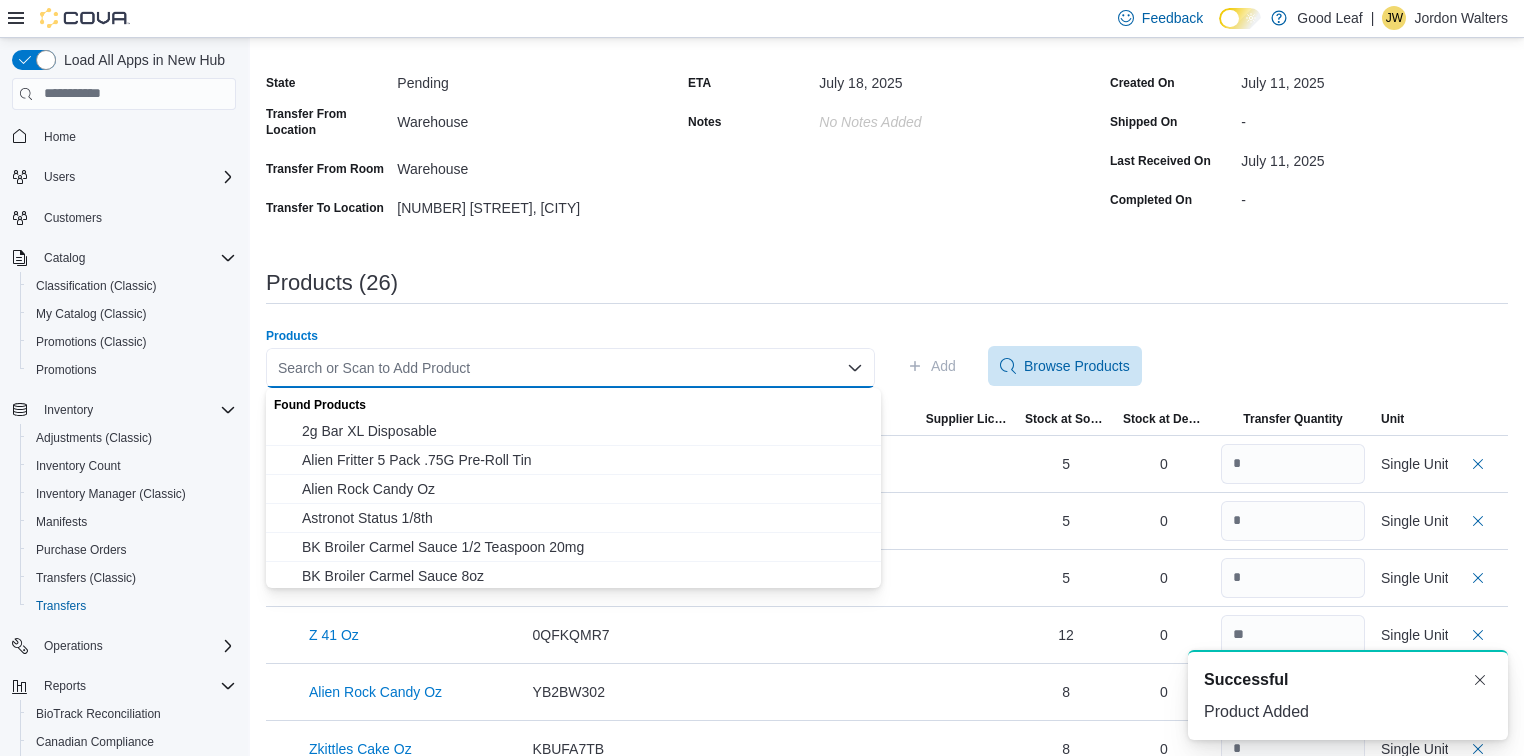 paste on "**********" 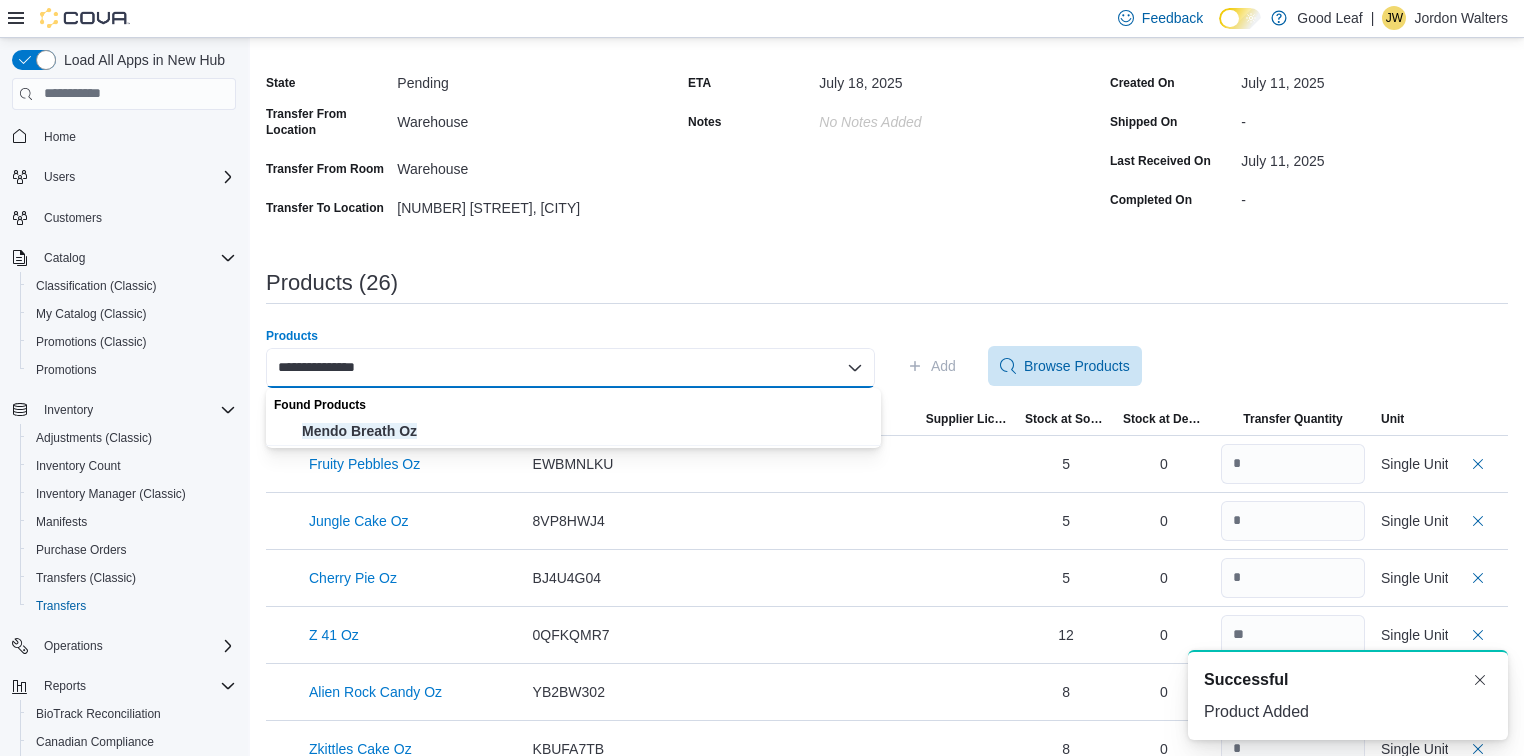 type on "**********" 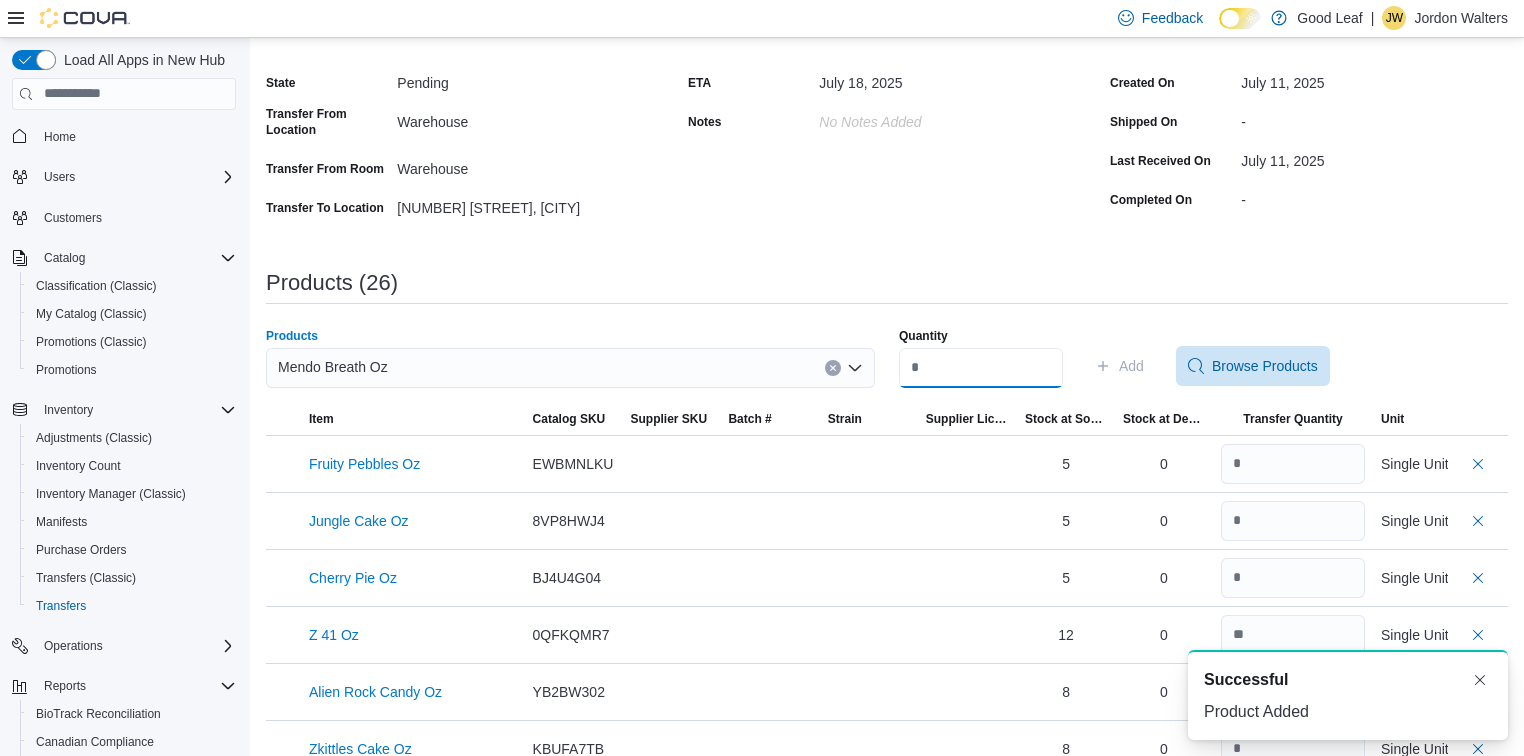 click on "Quantity" at bounding box center (981, 368) 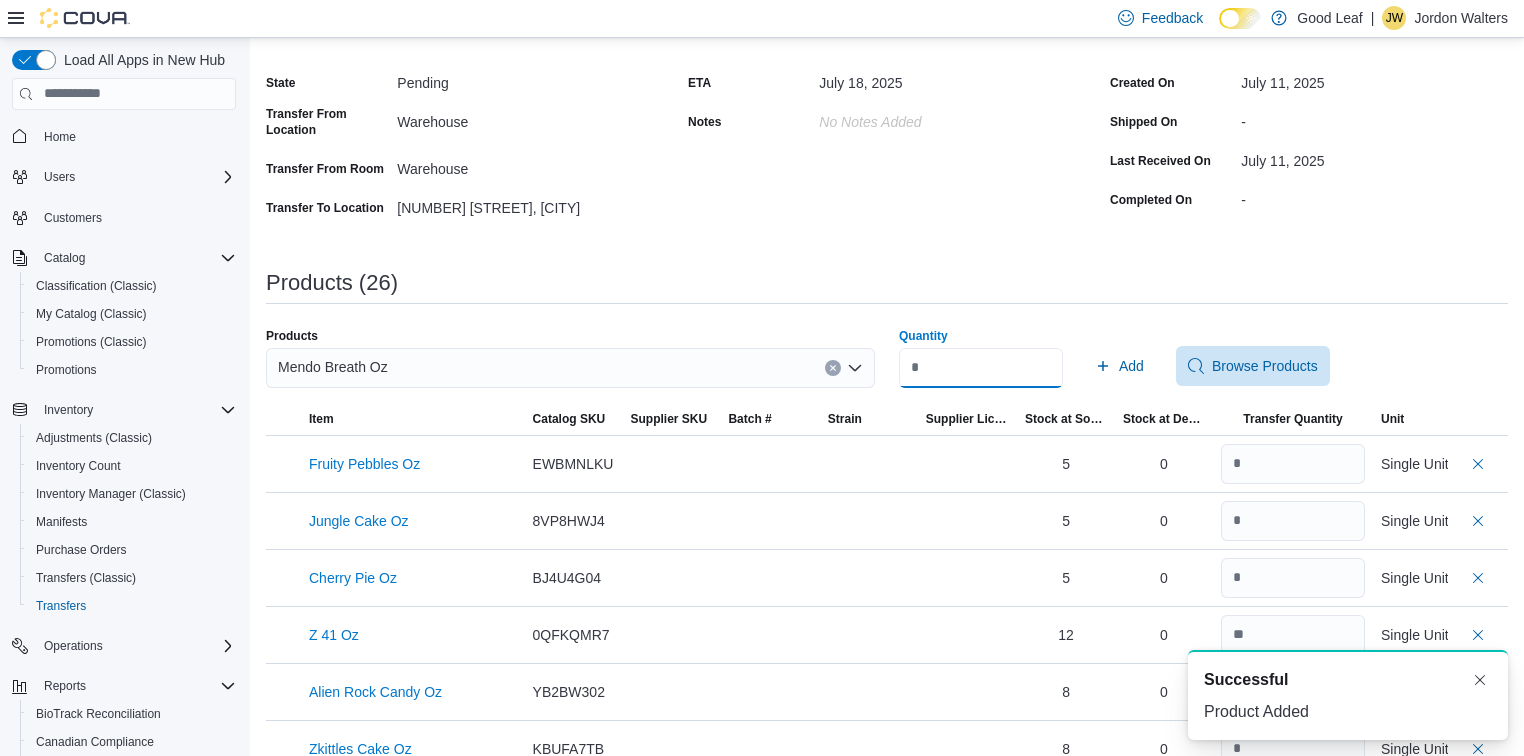 type on "**" 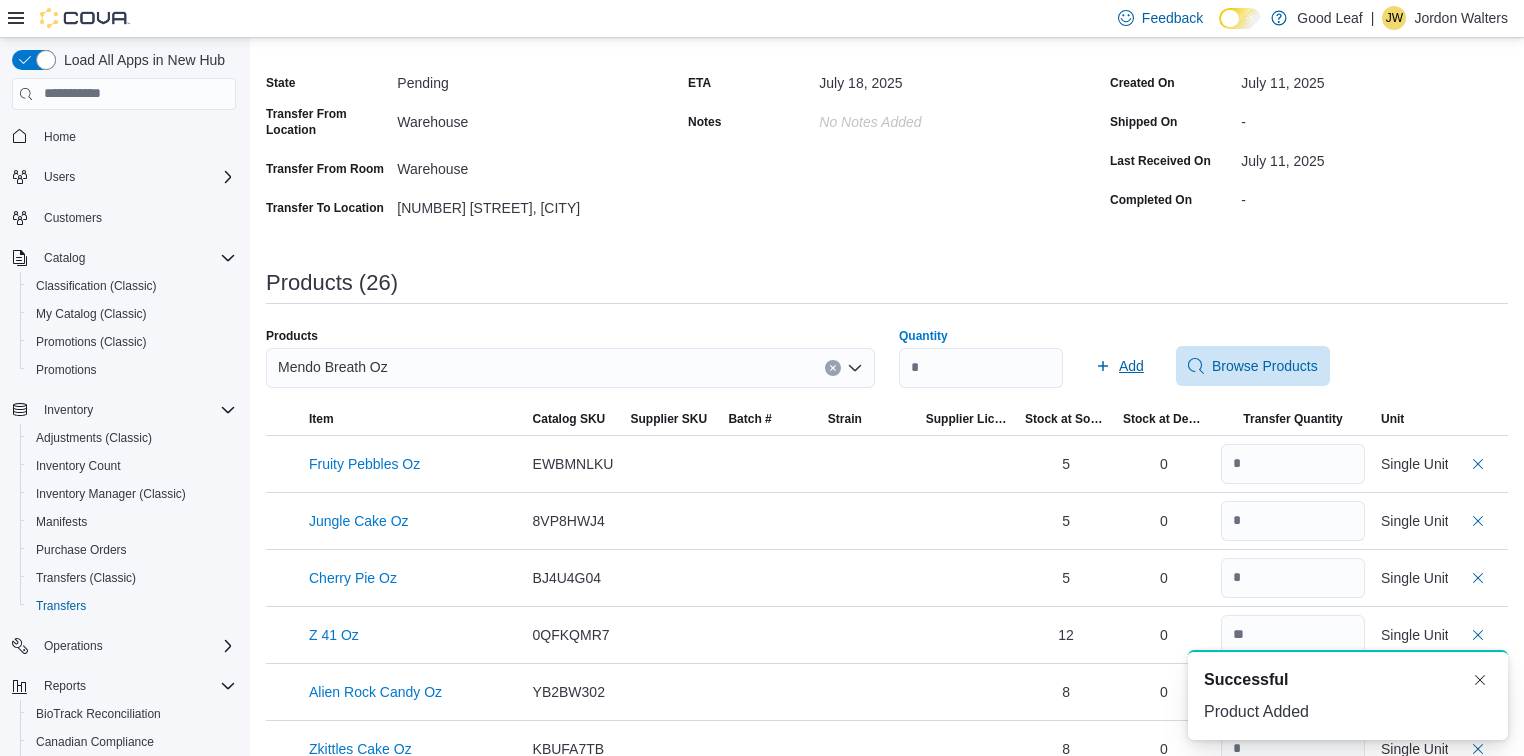 click on "Quantity ** Add Browse Products" at bounding box center [1203, 366] 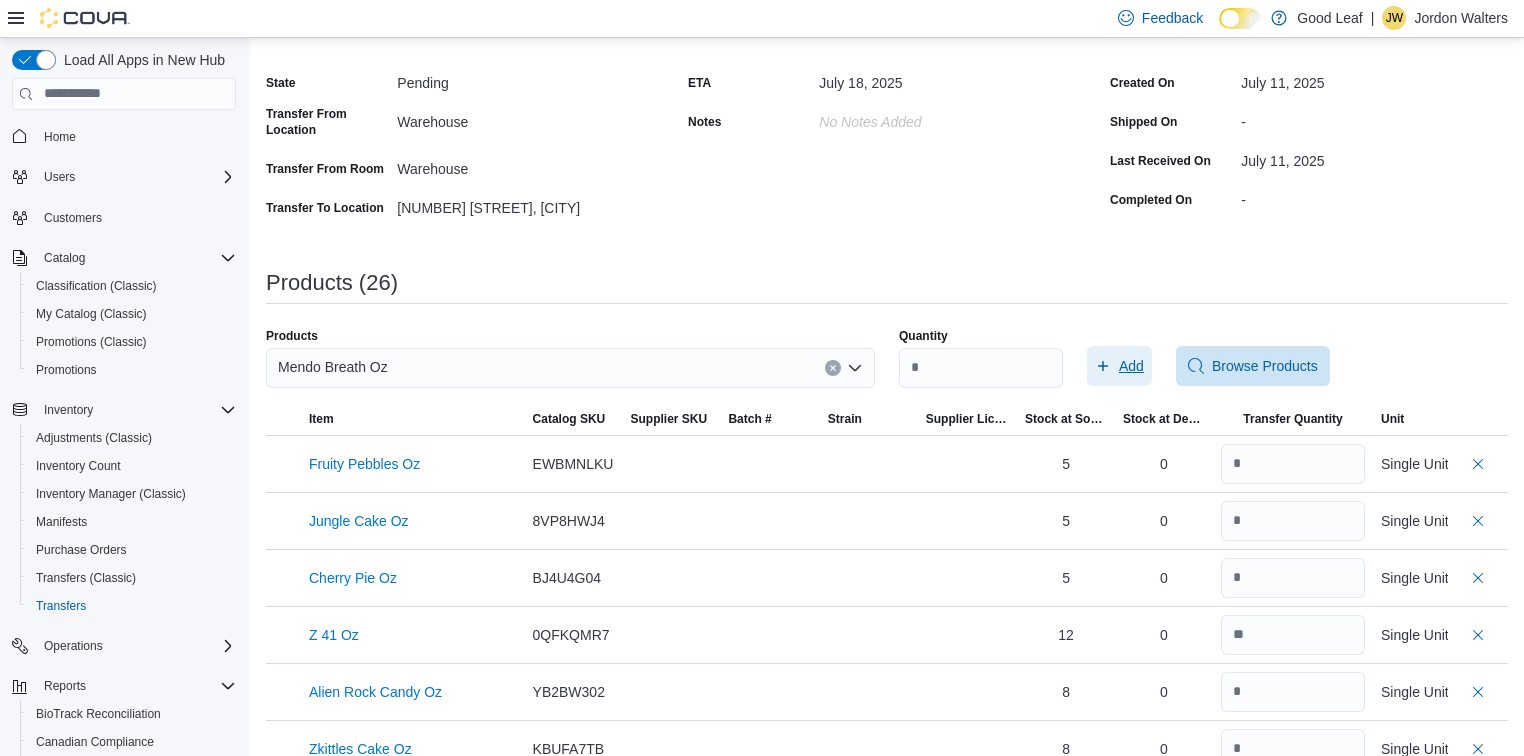 click 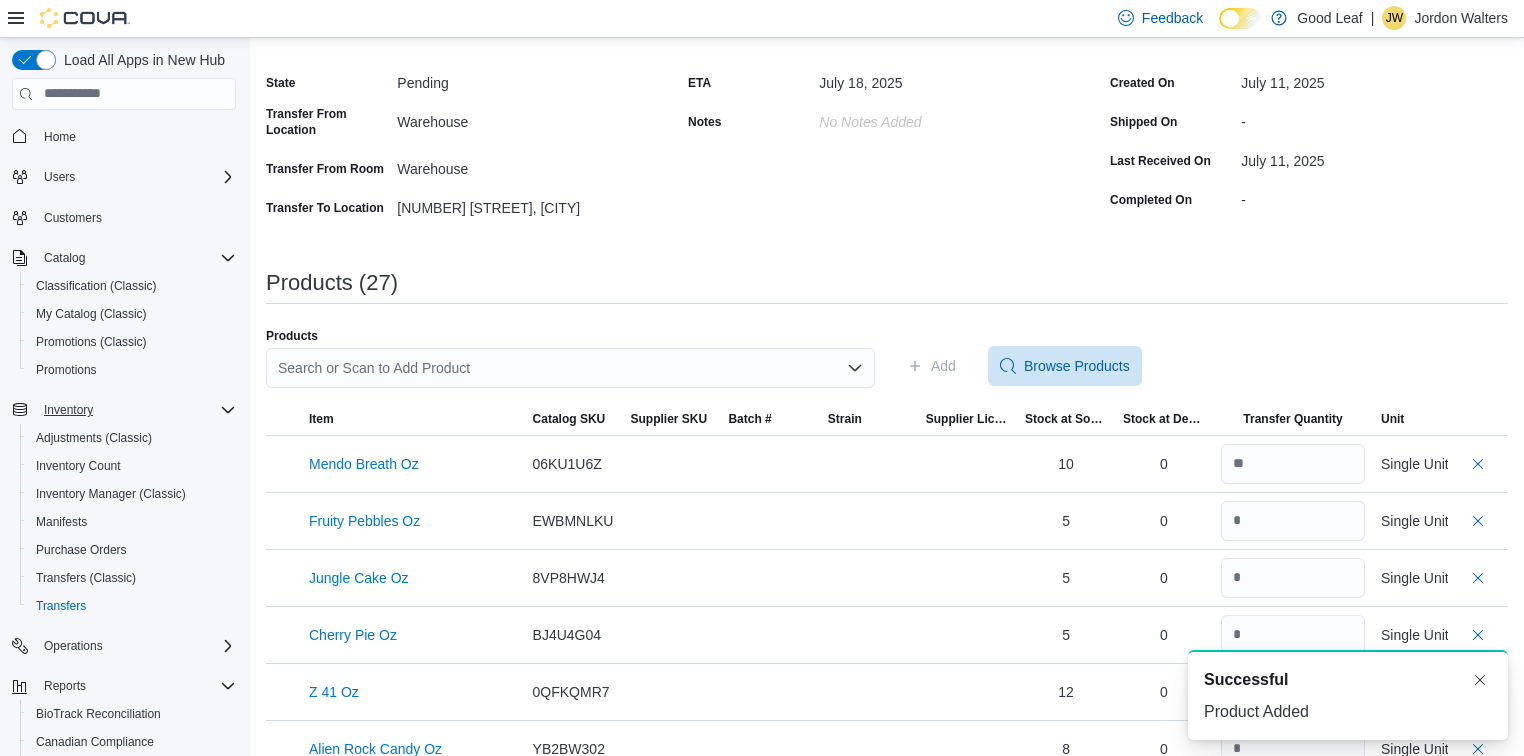 scroll, scrollTop: 0, scrollLeft: 0, axis: both 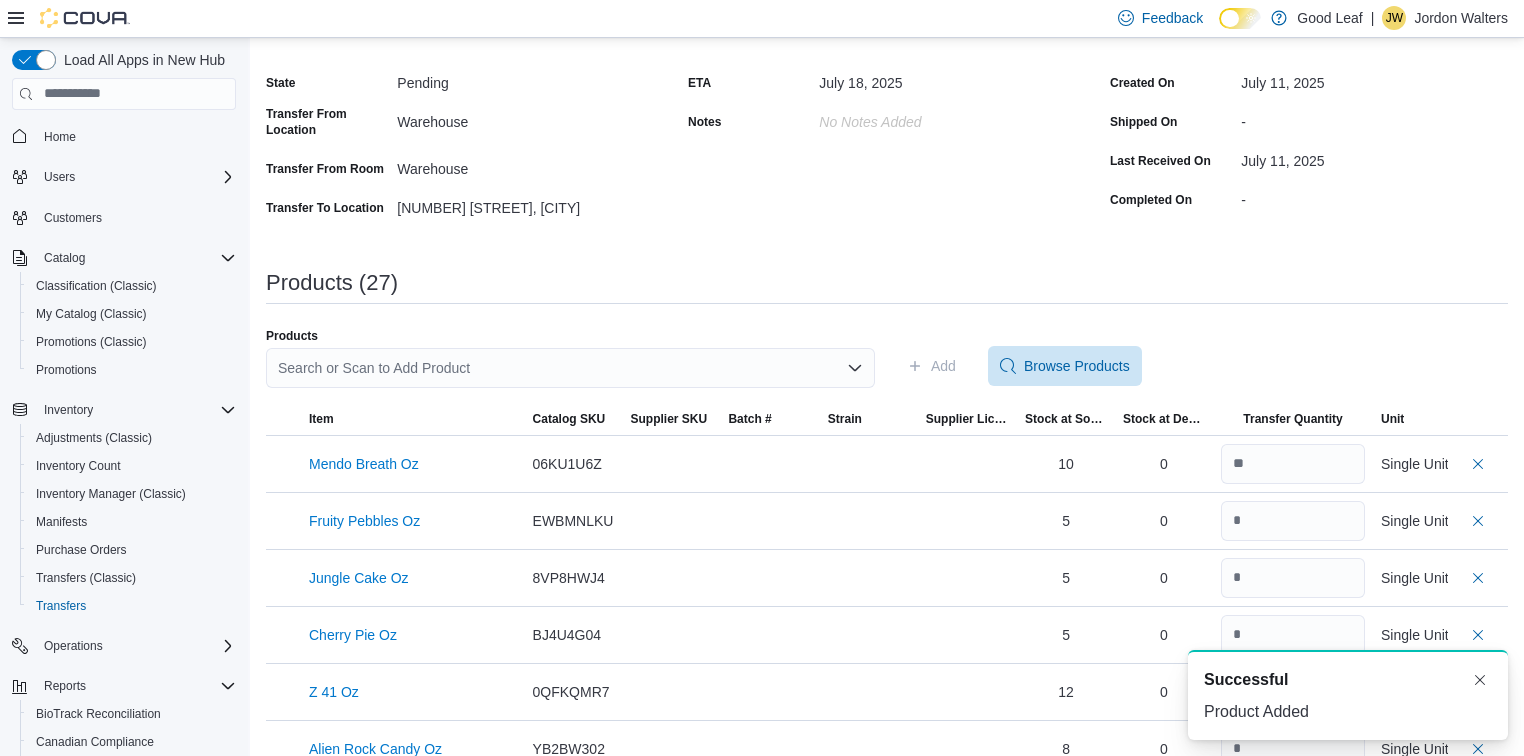 click on "Search or Scan to Add Product" at bounding box center [570, 368] 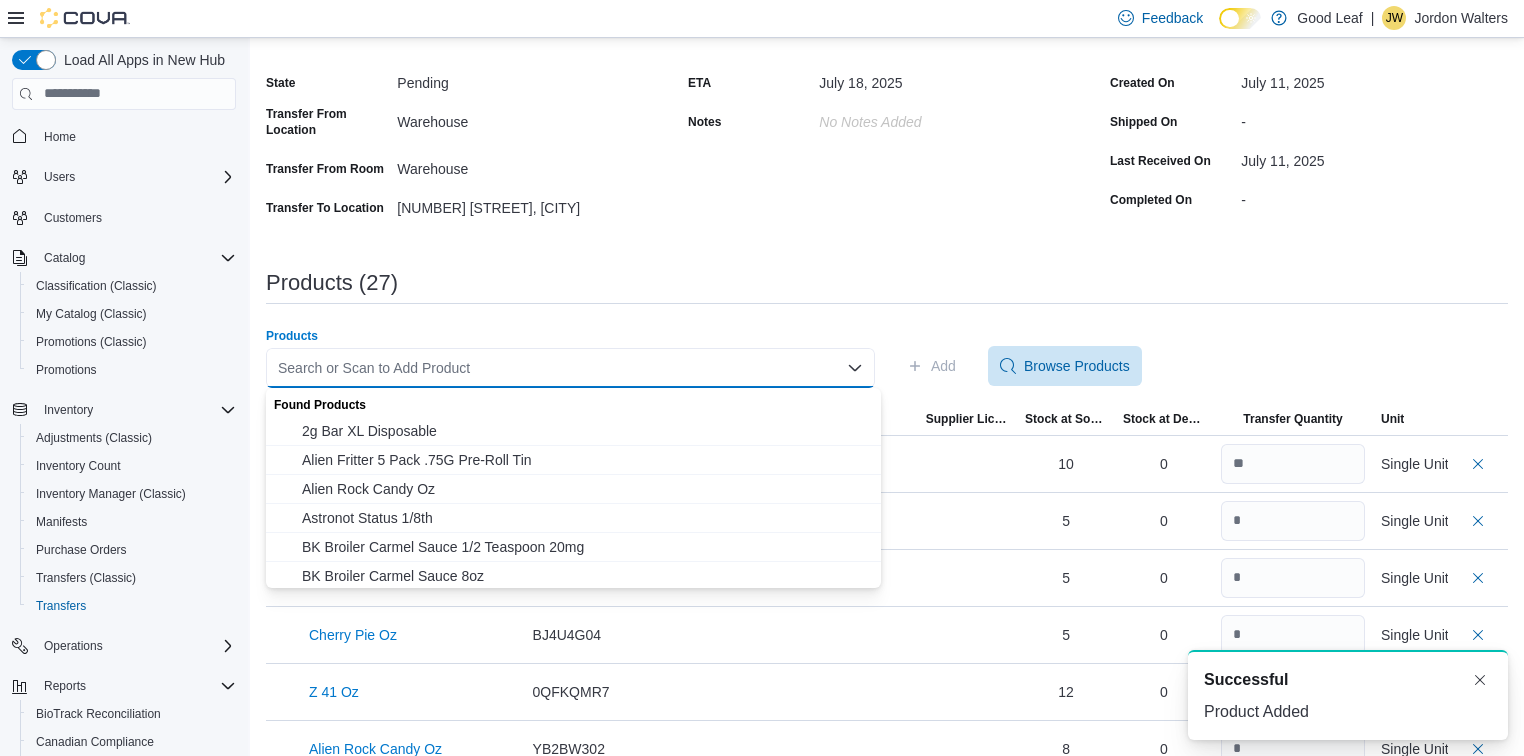 paste on "**********" 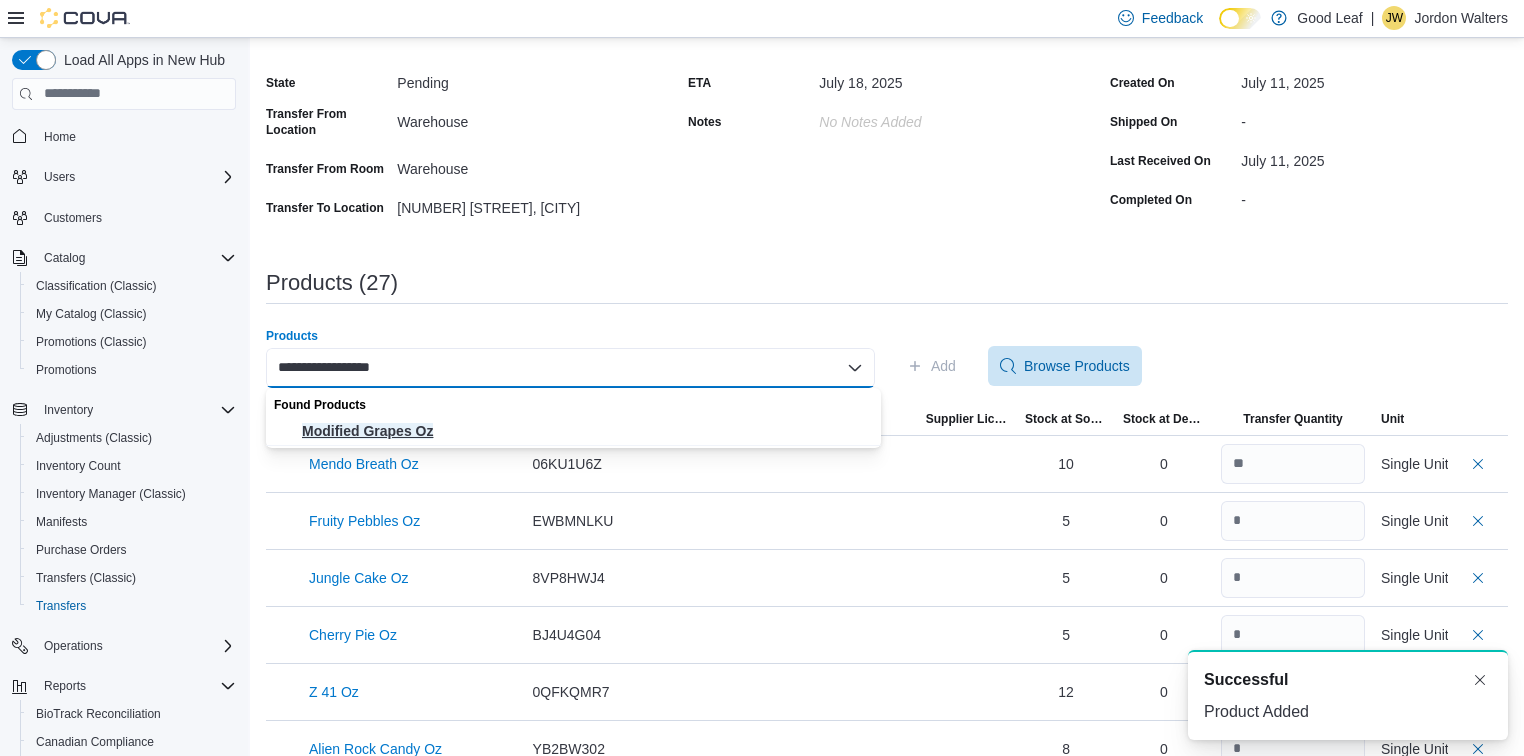 type on "**********" 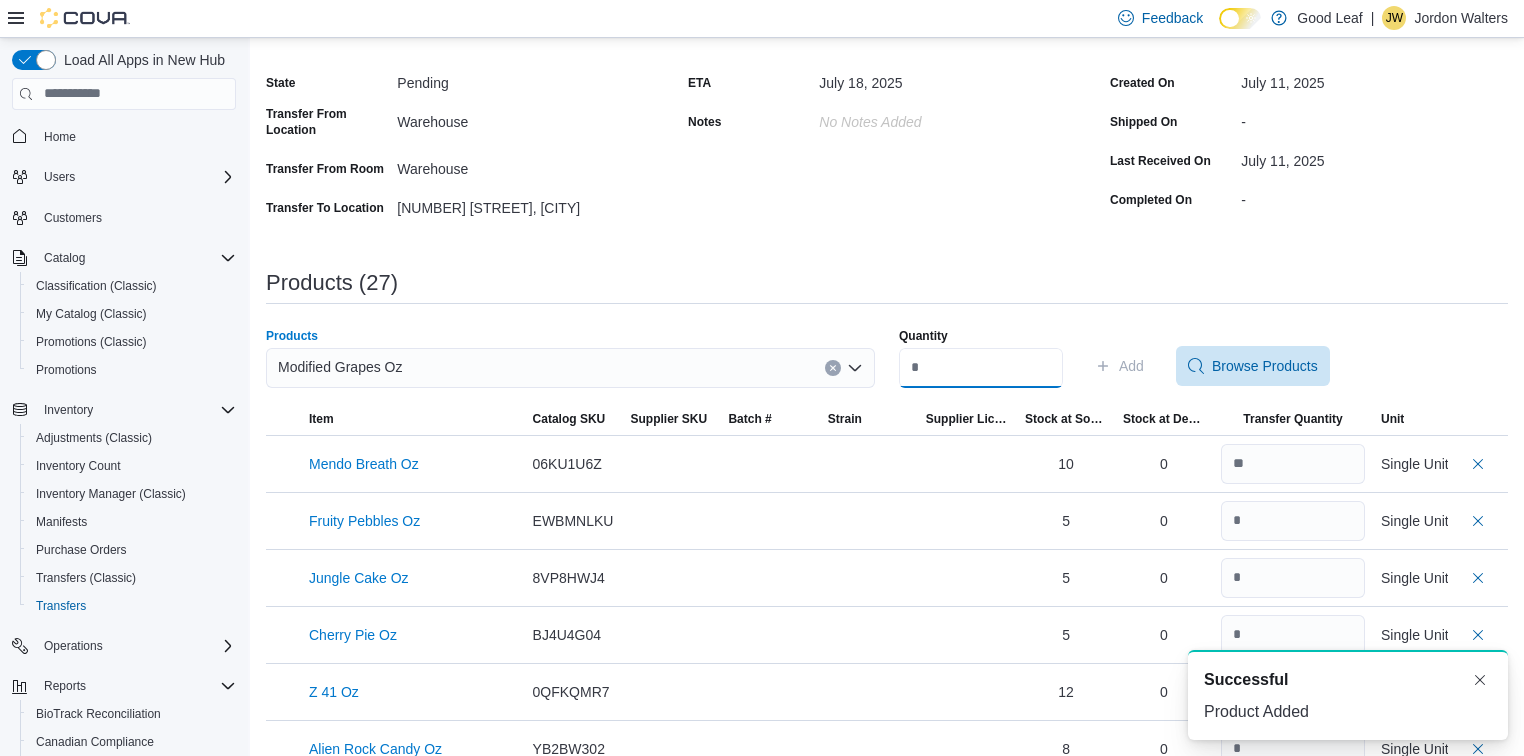 click on "Quantity" at bounding box center (981, 368) 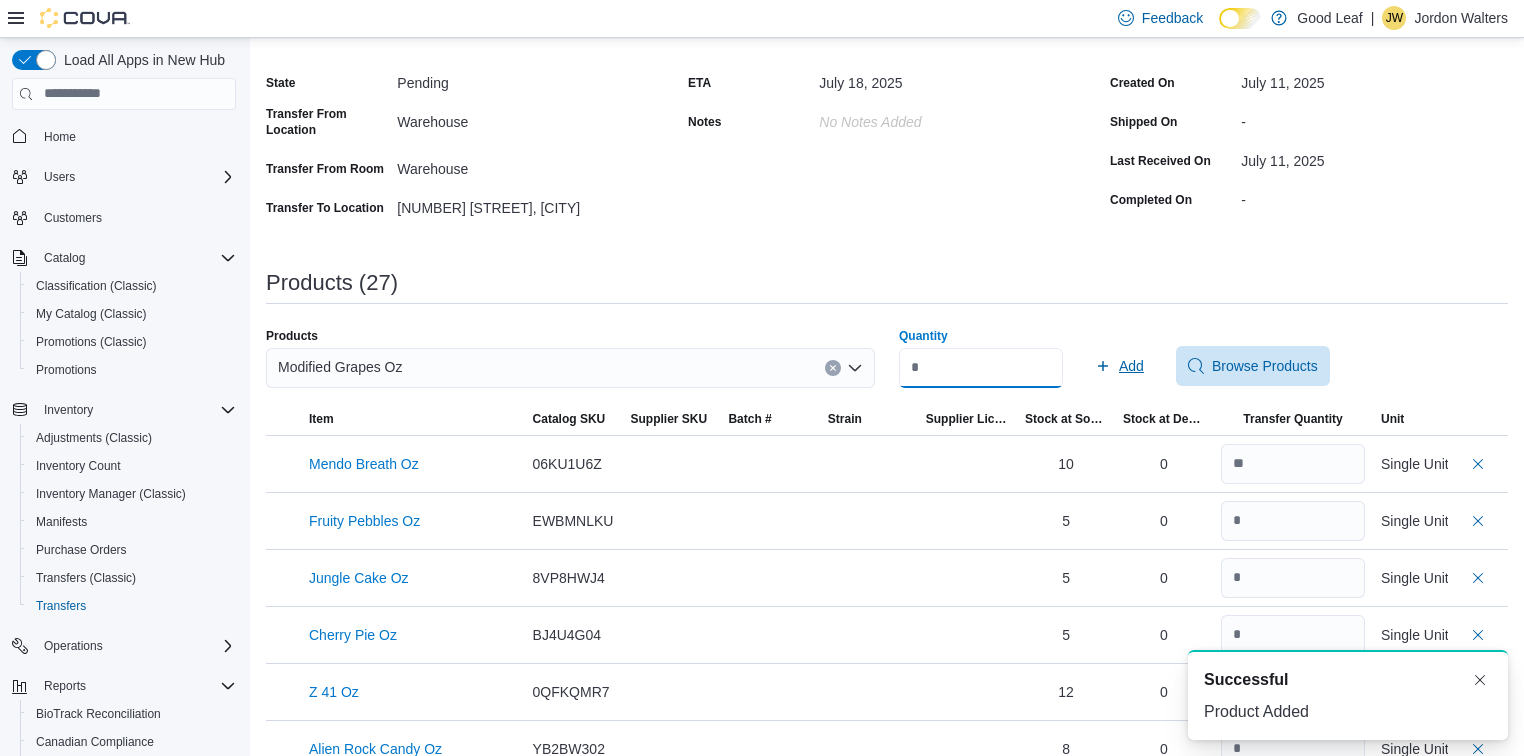 type on "*" 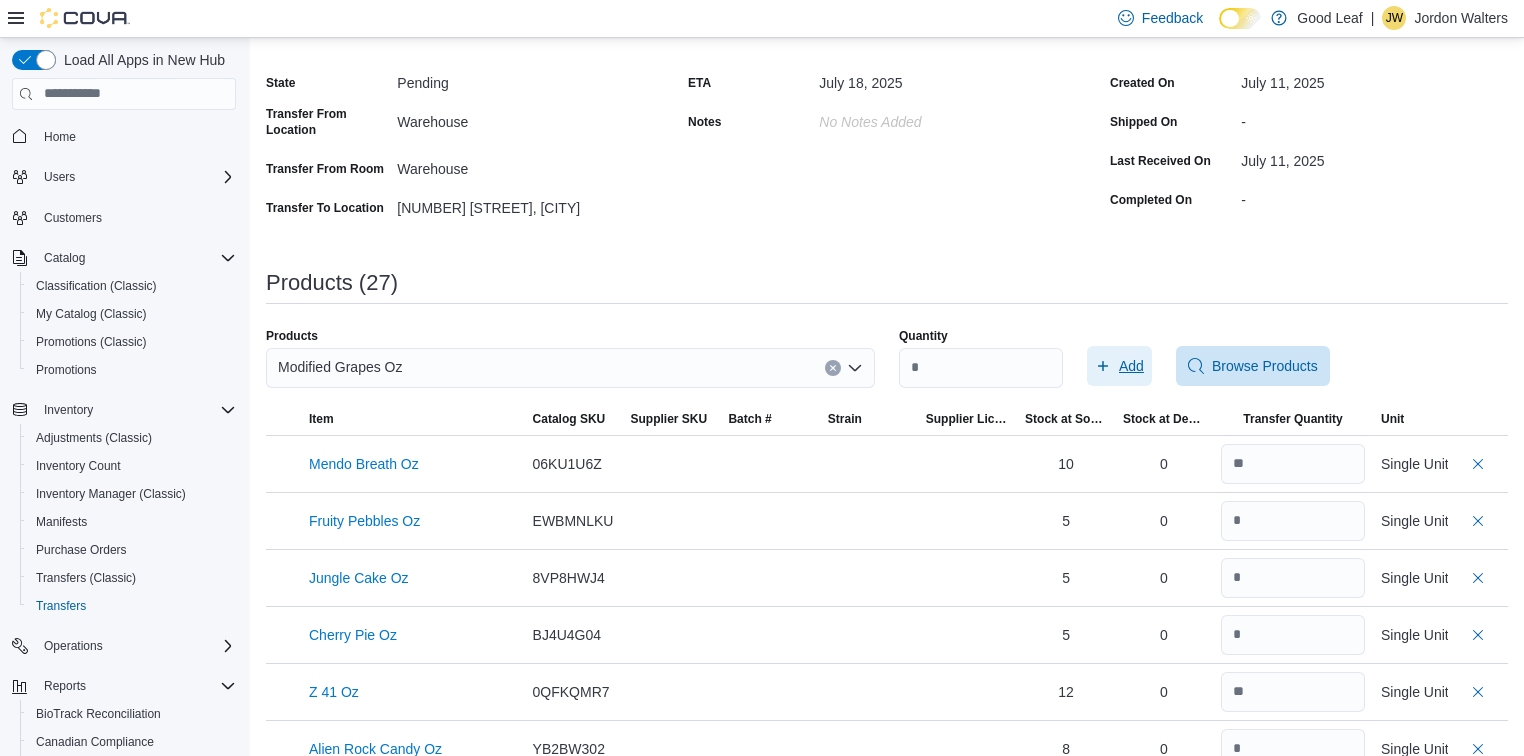 click on "Add" at bounding box center [1119, 366] 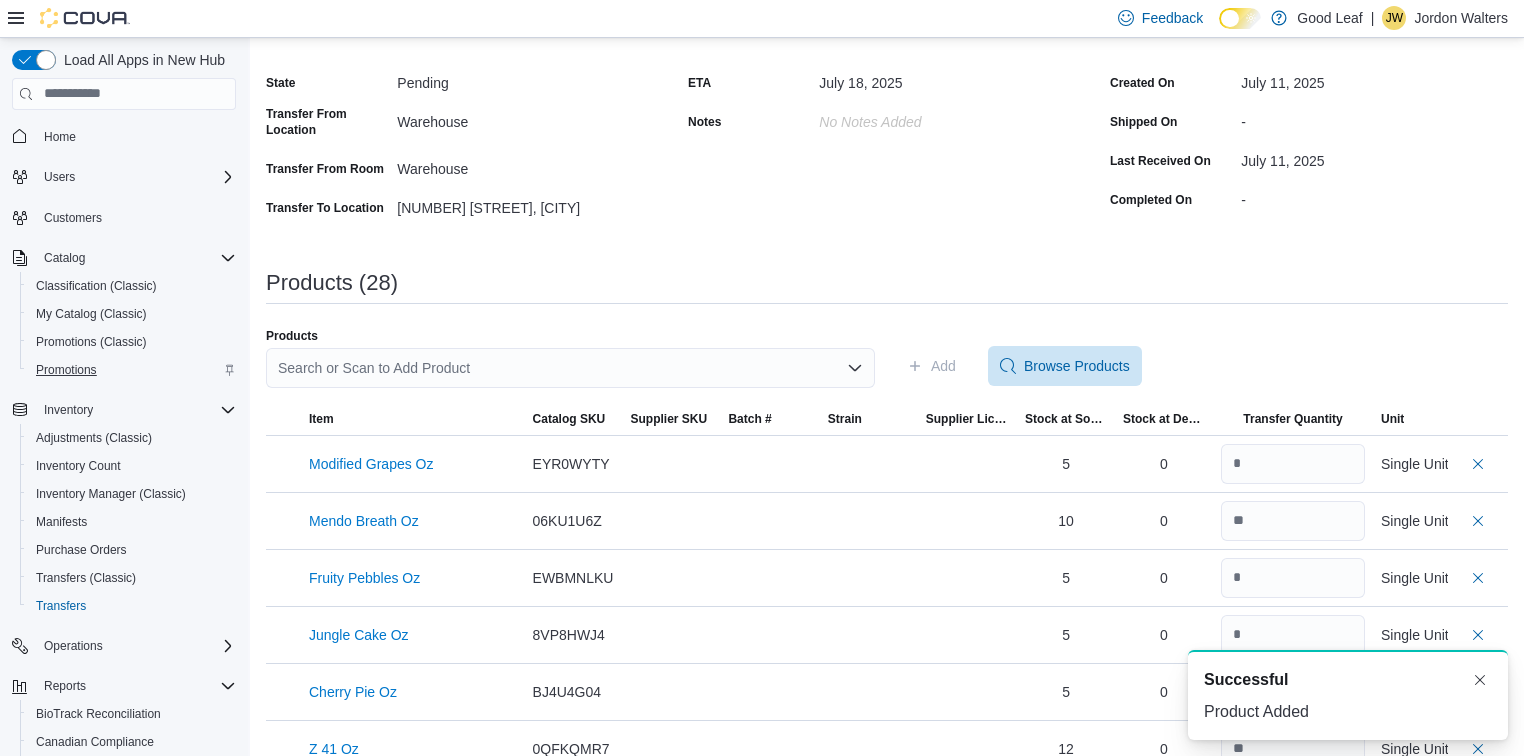 scroll, scrollTop: 0, scrollLeft: 0, axis: both 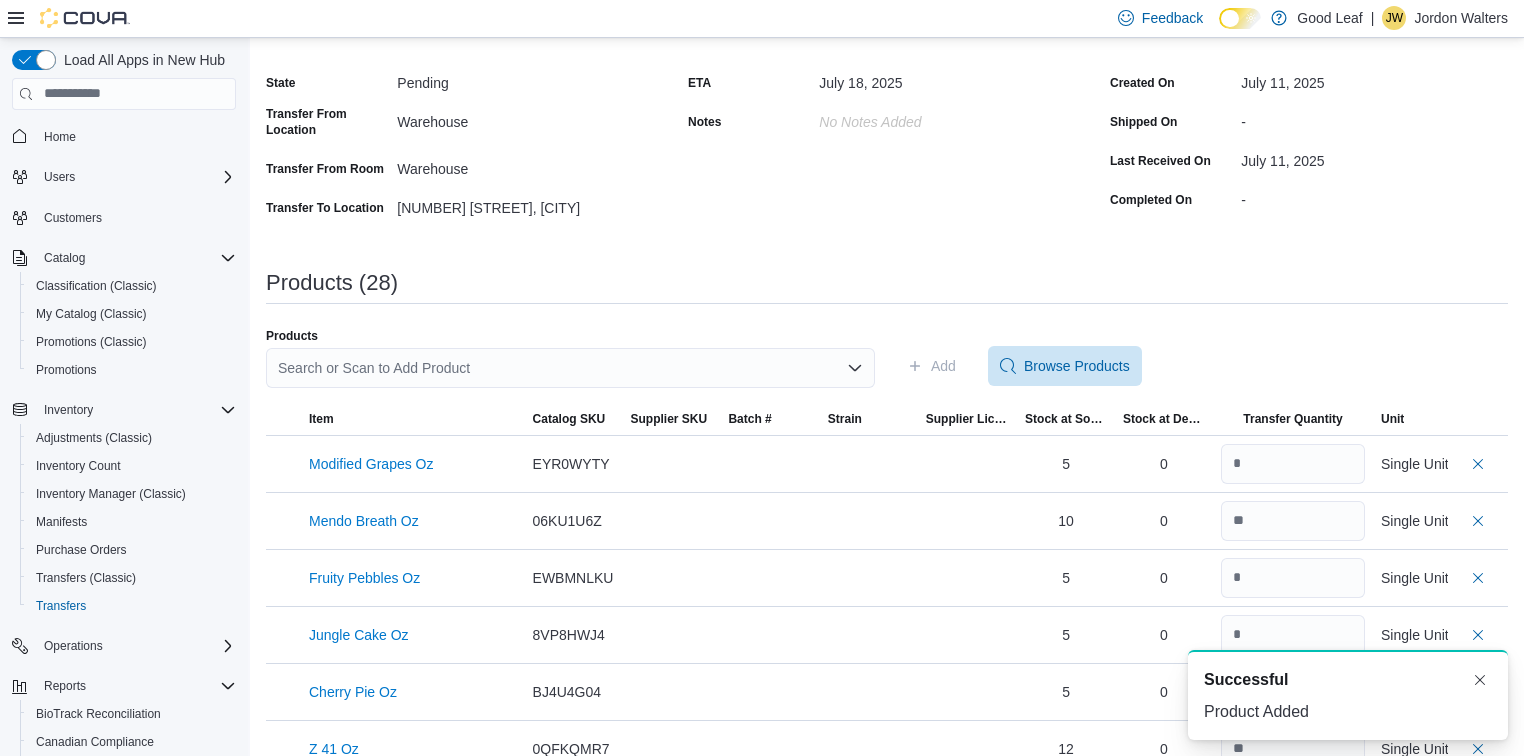 click on "Search or Scan to Add Product" at bounding box center [570, 368] 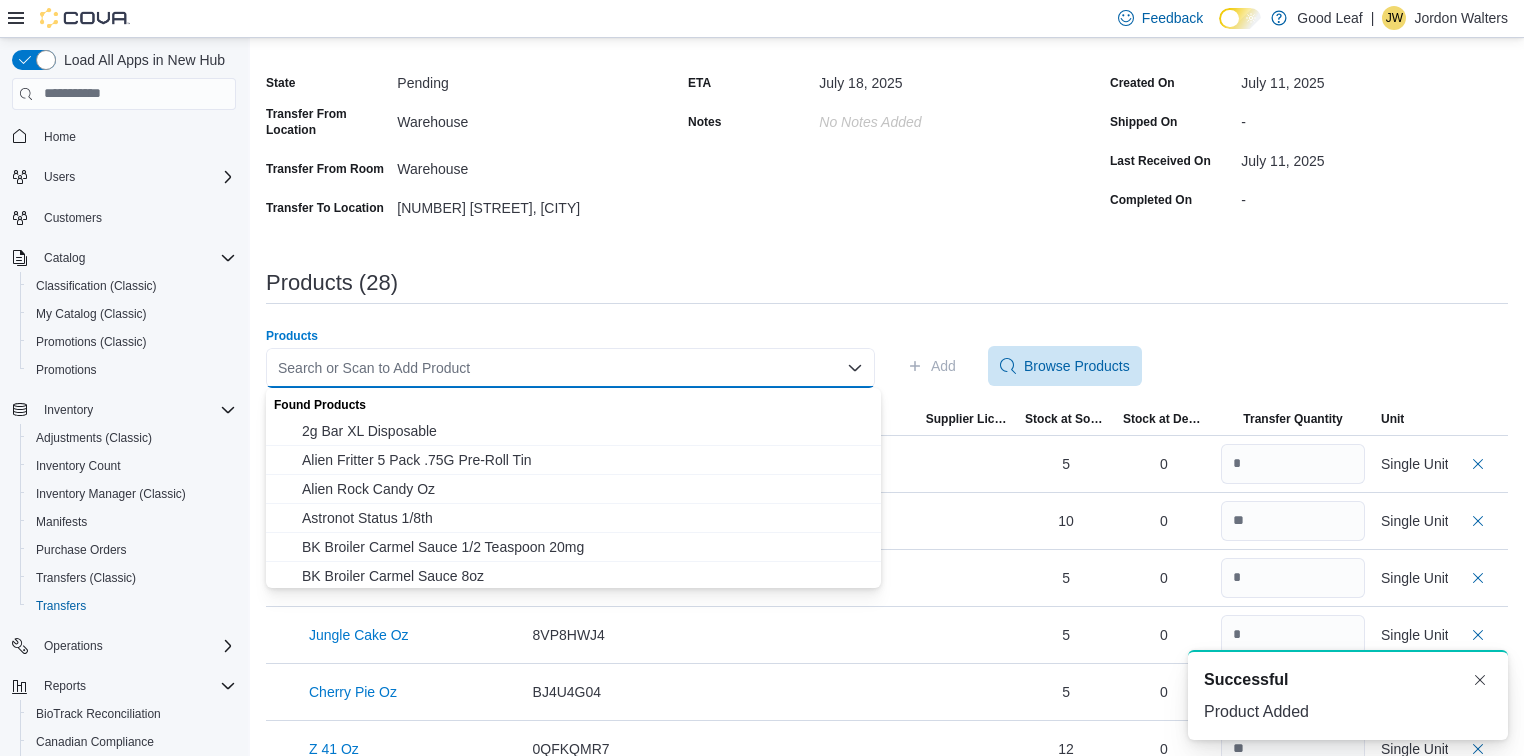 paste on "**********" 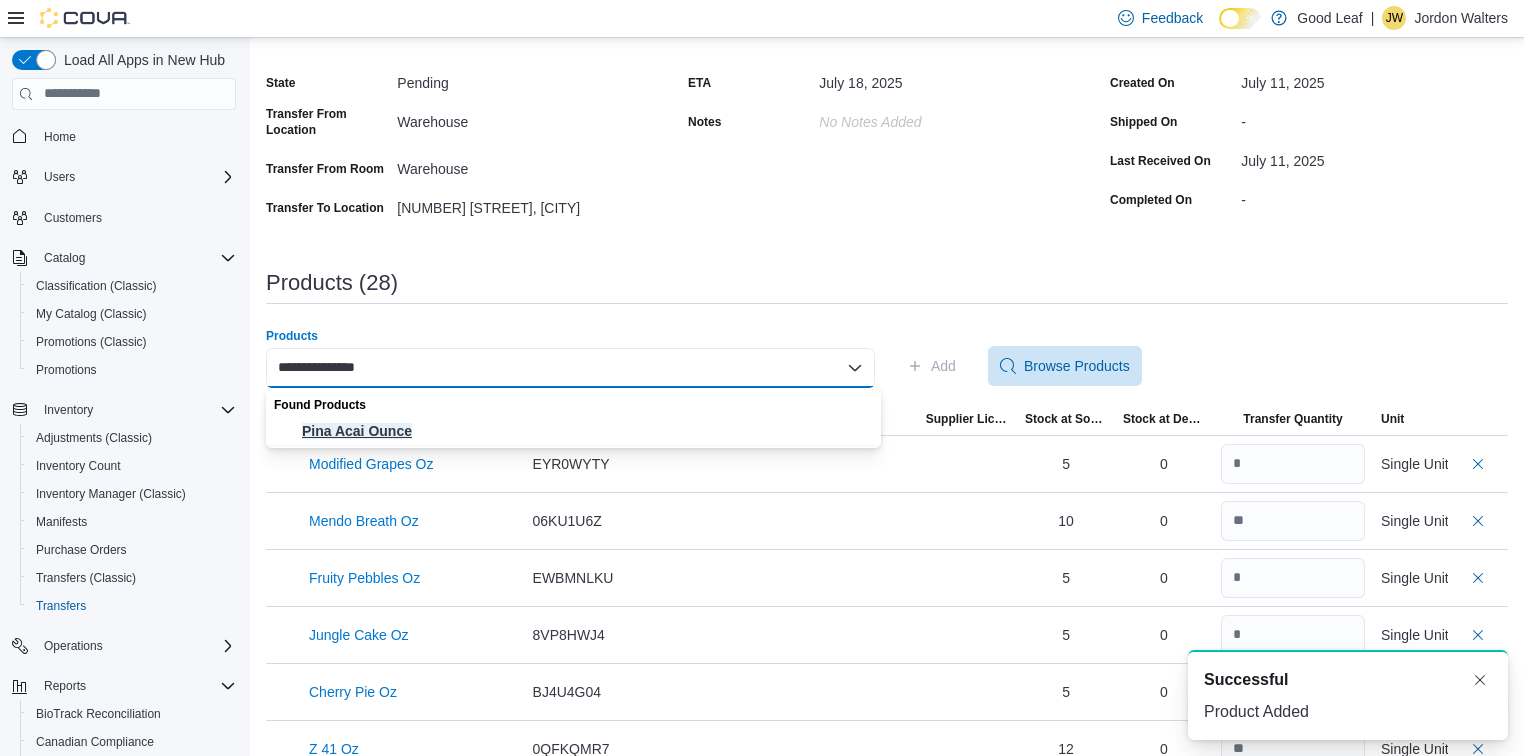 type on "**********" 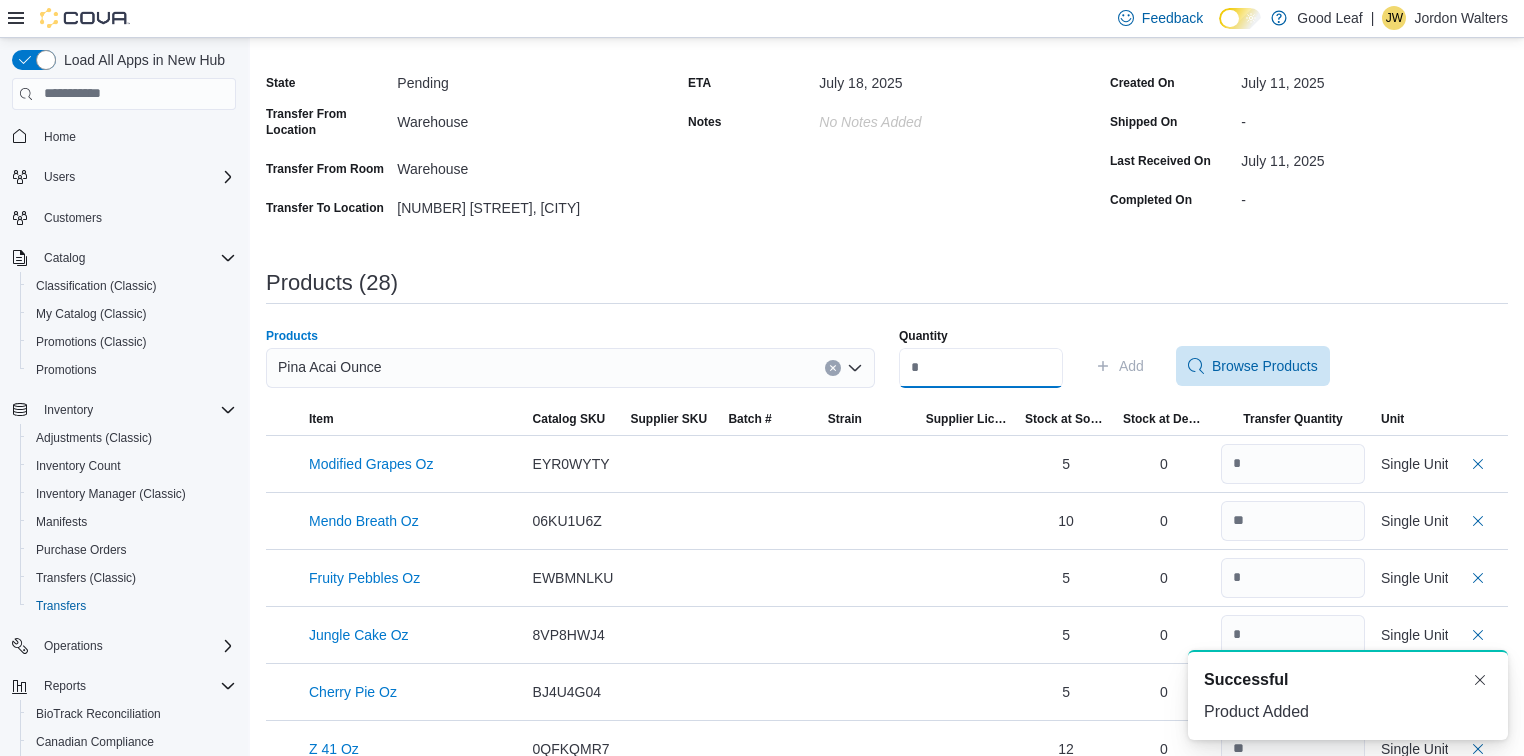 click on "Quantity" at bounding box center [981, 368] 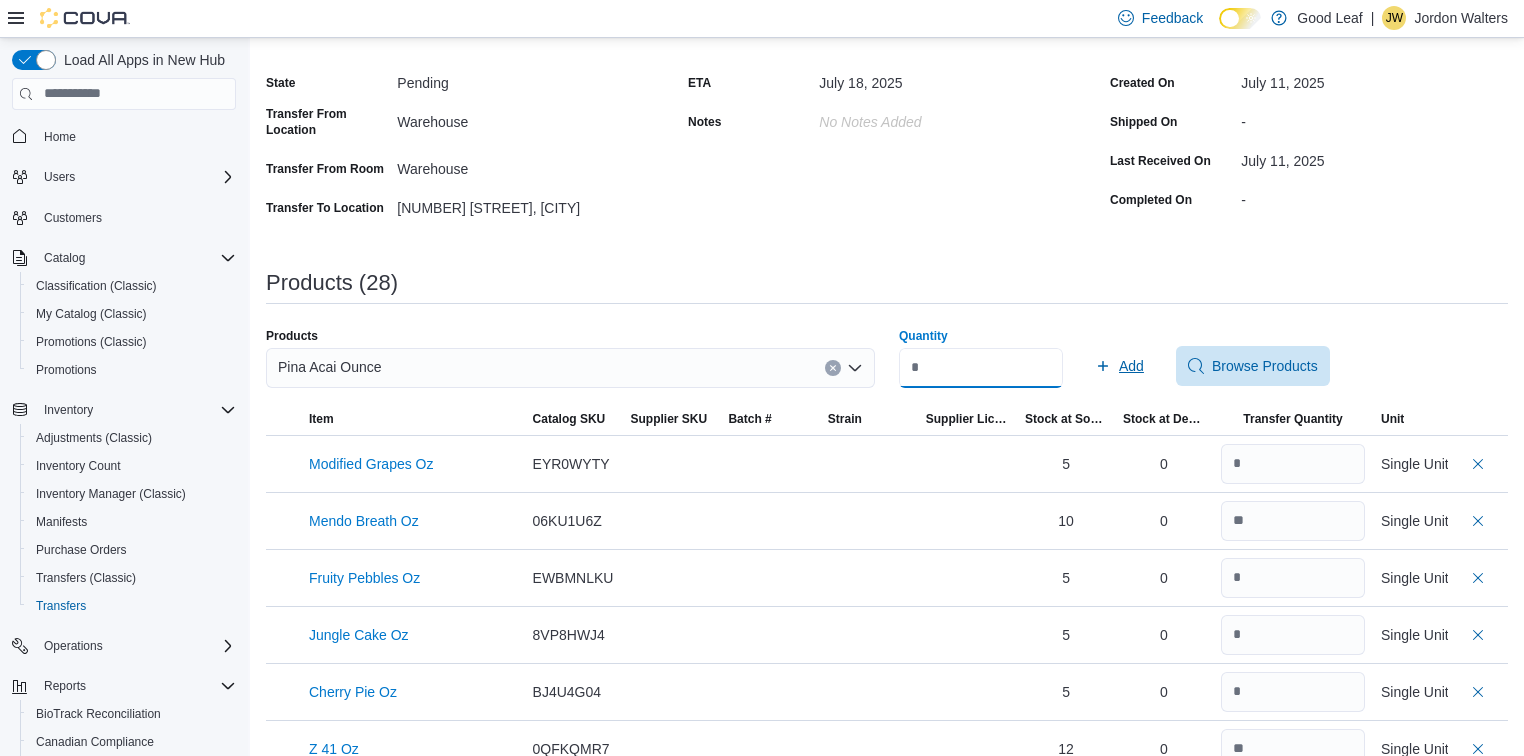 type on "*" 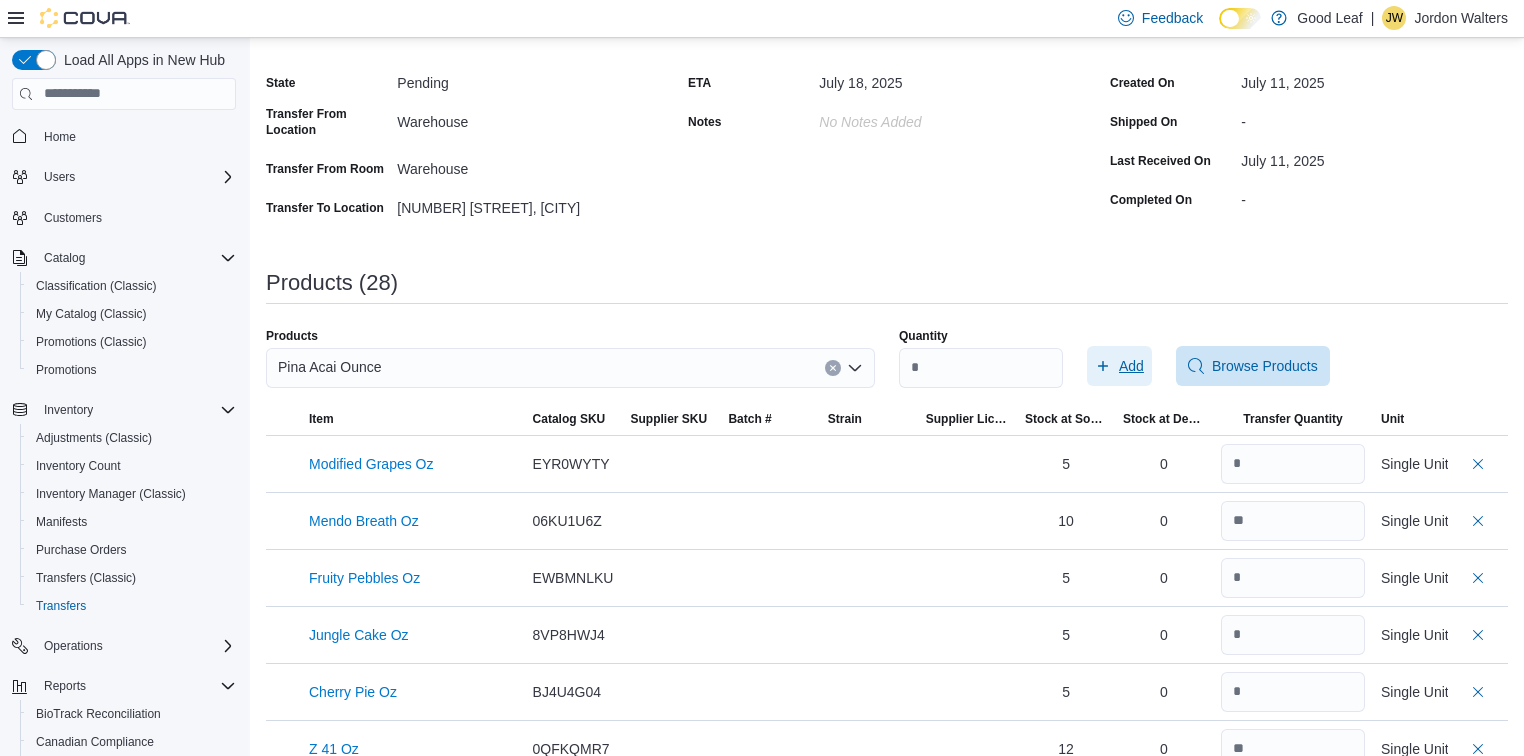 click on "Add" at bounding box center [1119, 366] 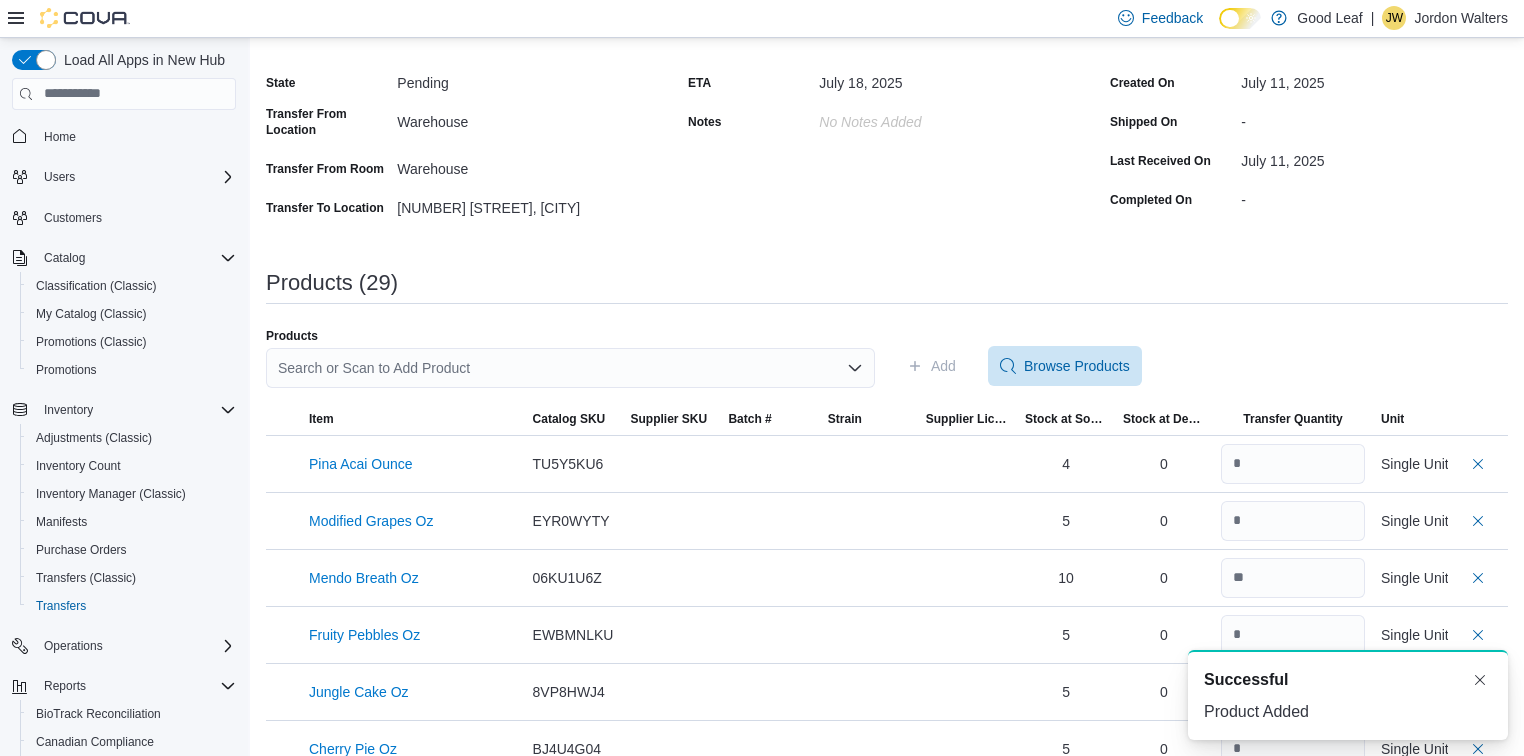 scroll, scrollTop: 0, scrollLeft: 0, axis: both 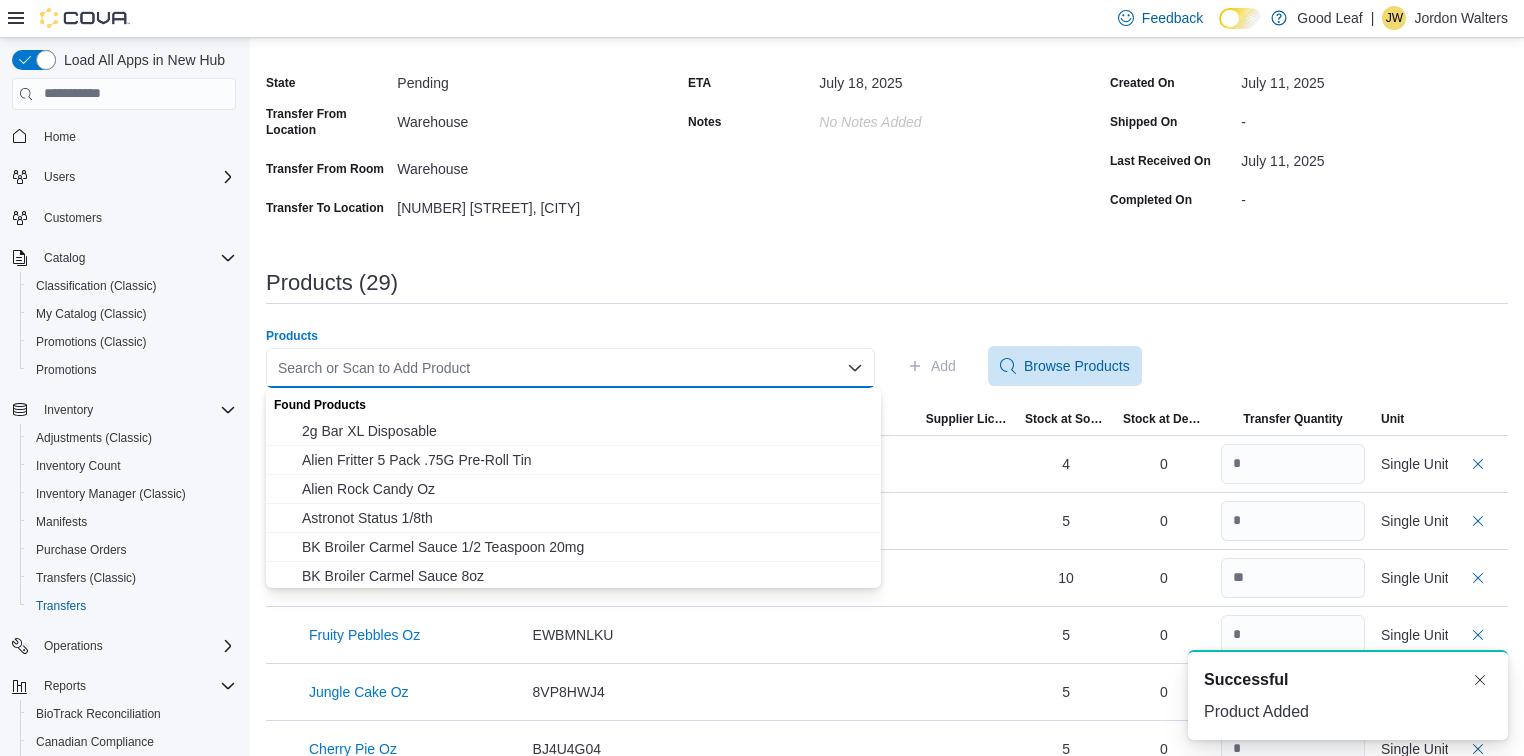 paste on "**********" 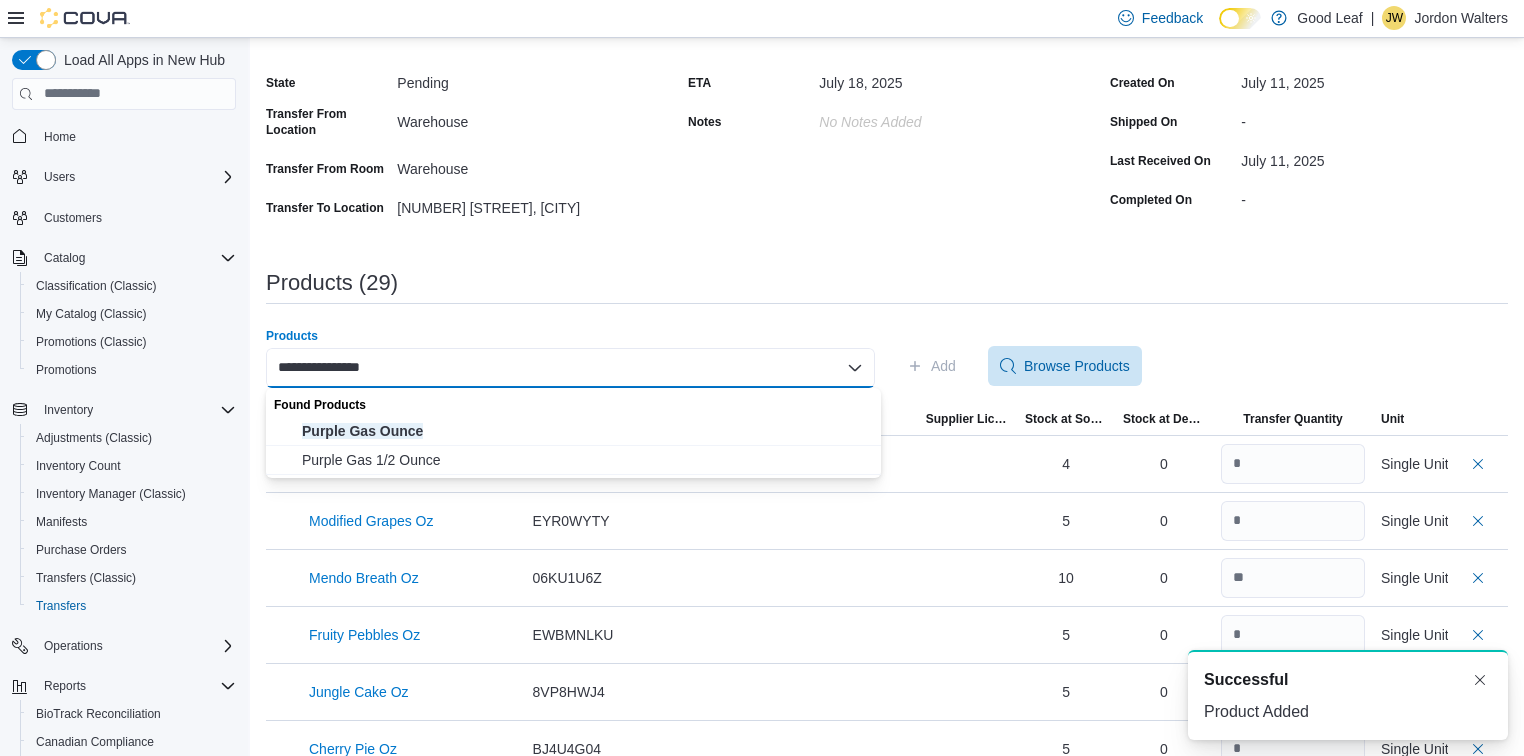 type on "**********" 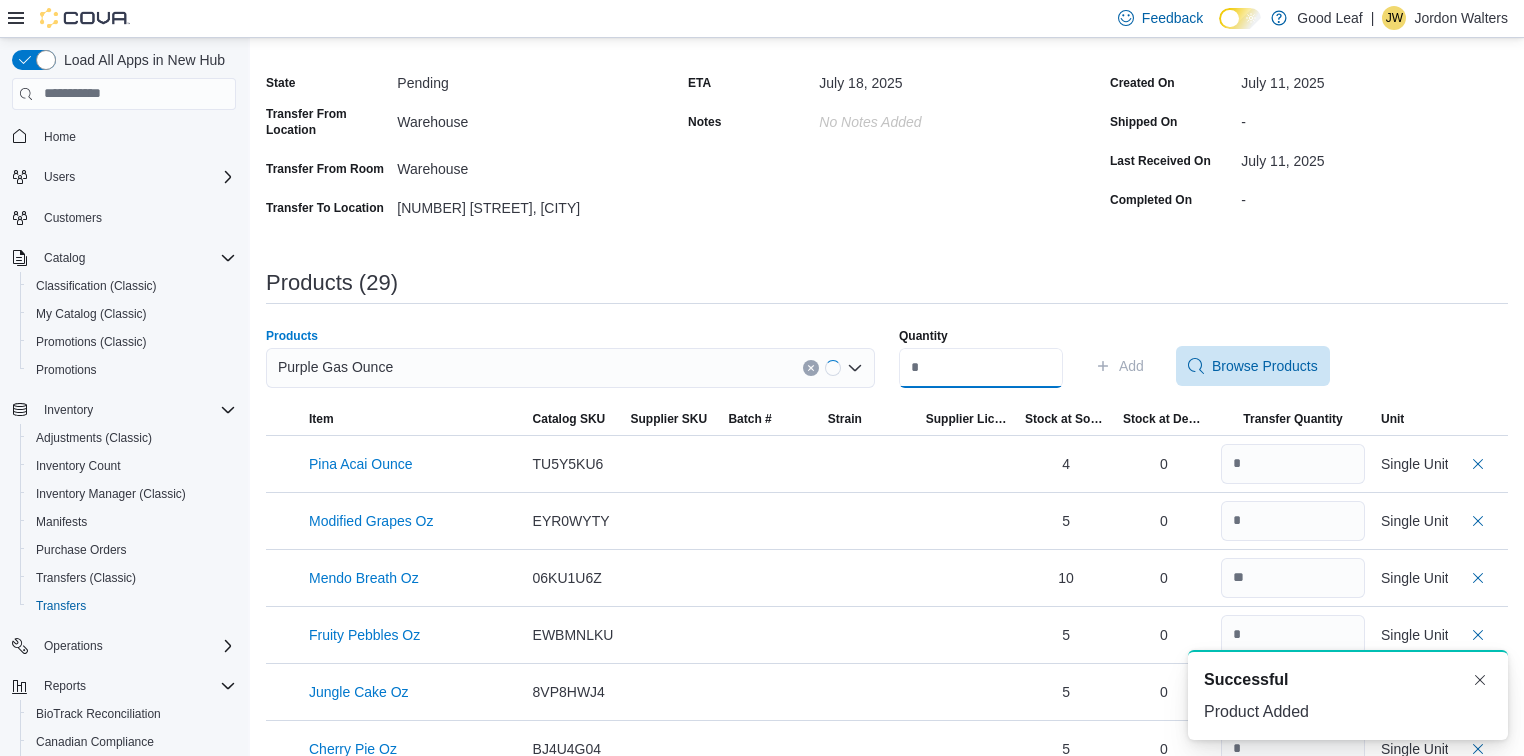 click on "Quantity" at bounding box center [981, 368] 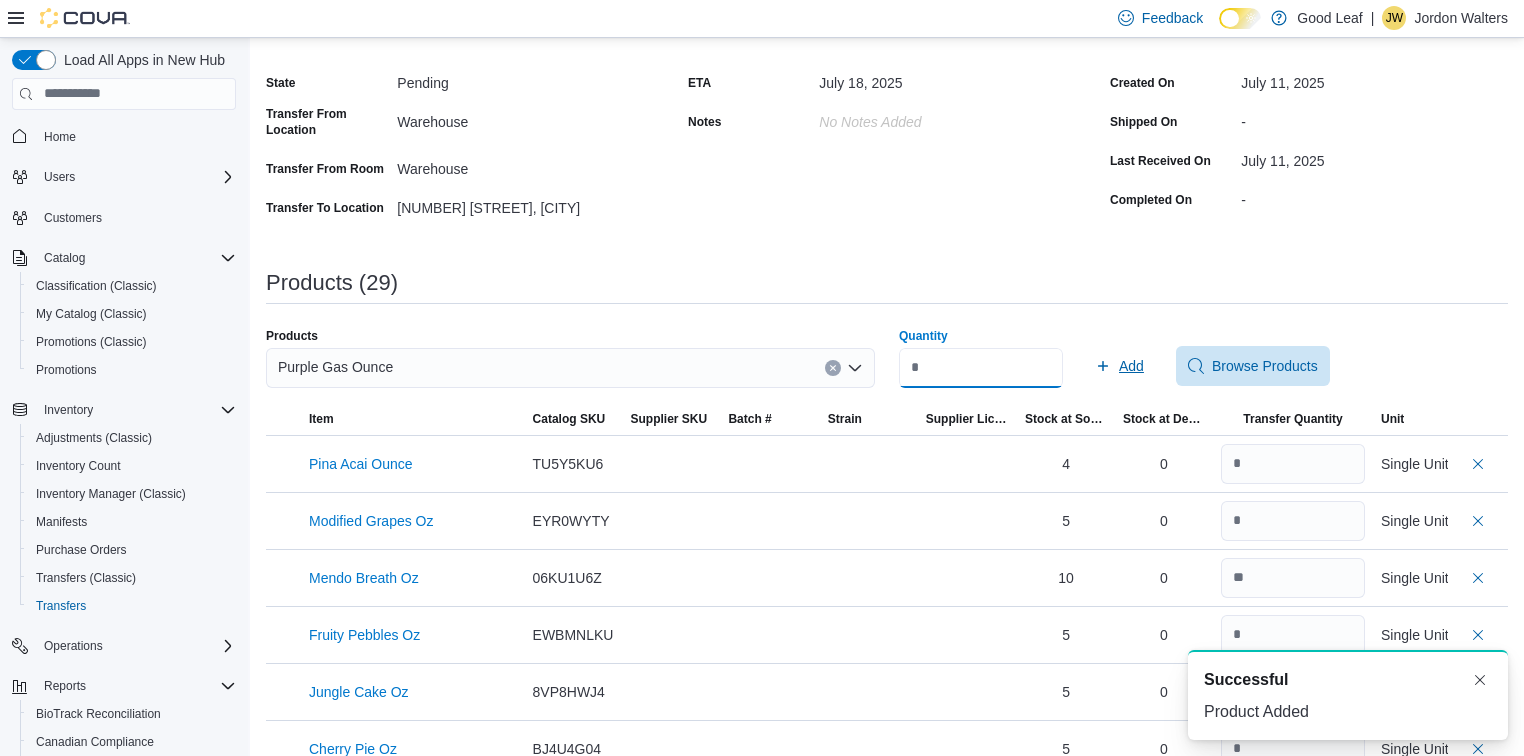 type on "*" 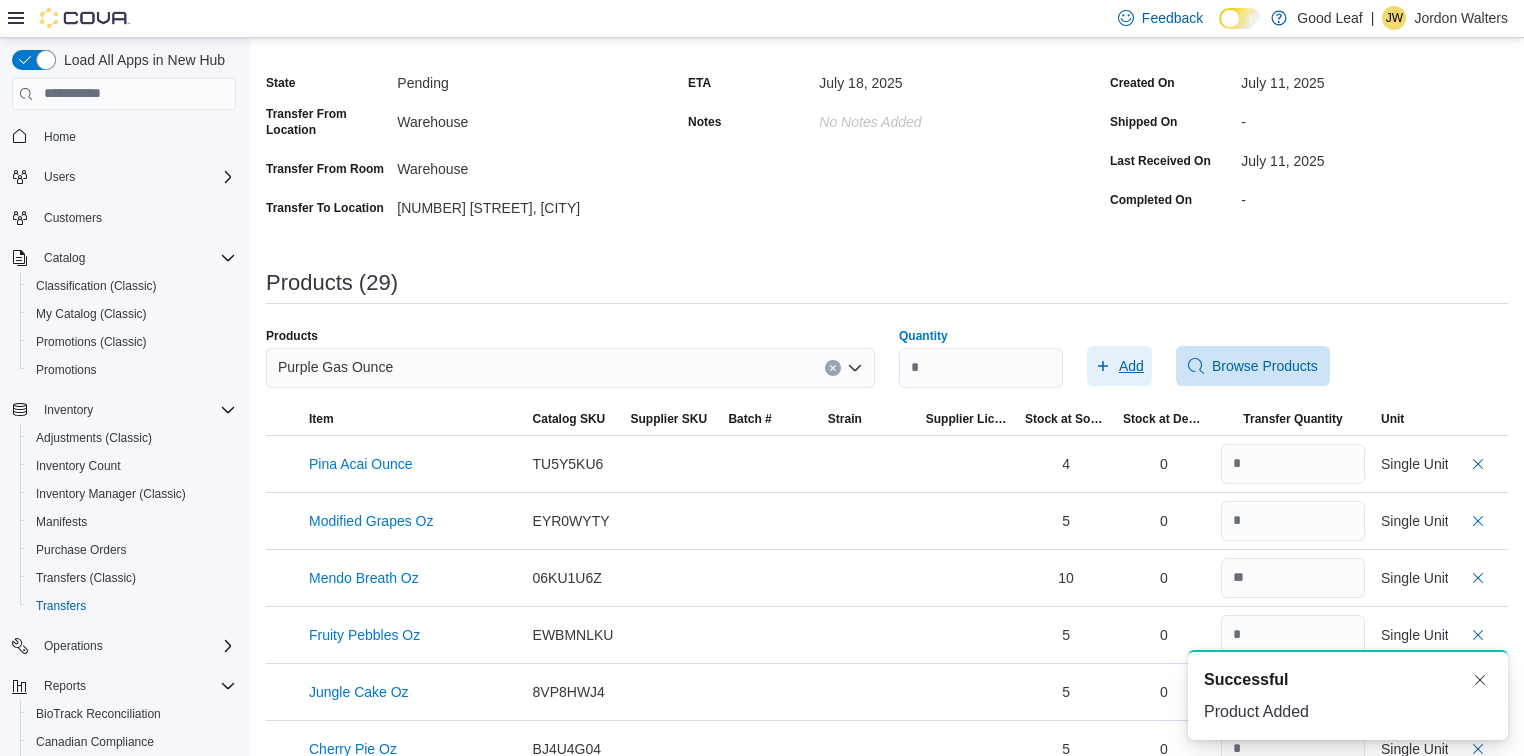 click 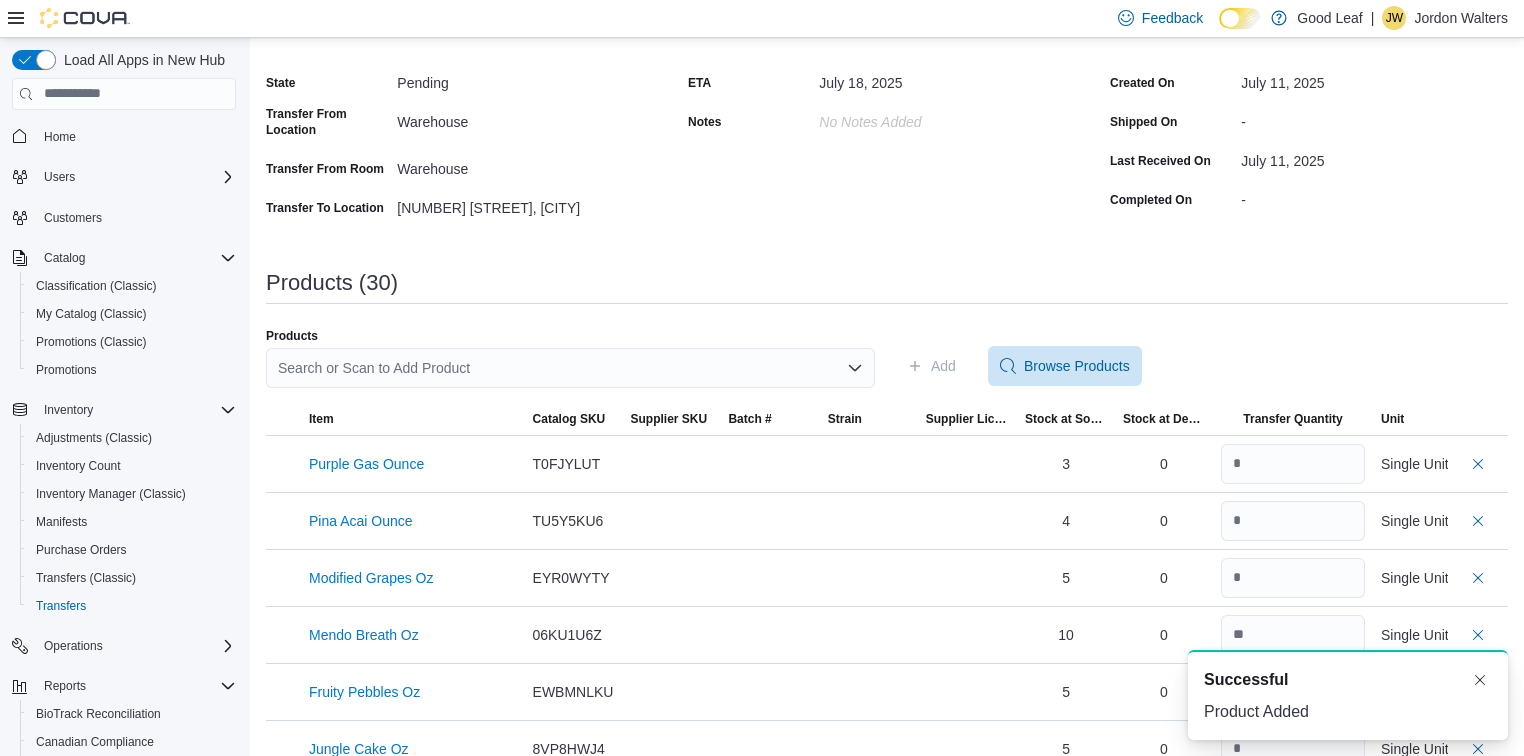 scroll, scrollTop: 0, scrollLeft: 0, axis: both 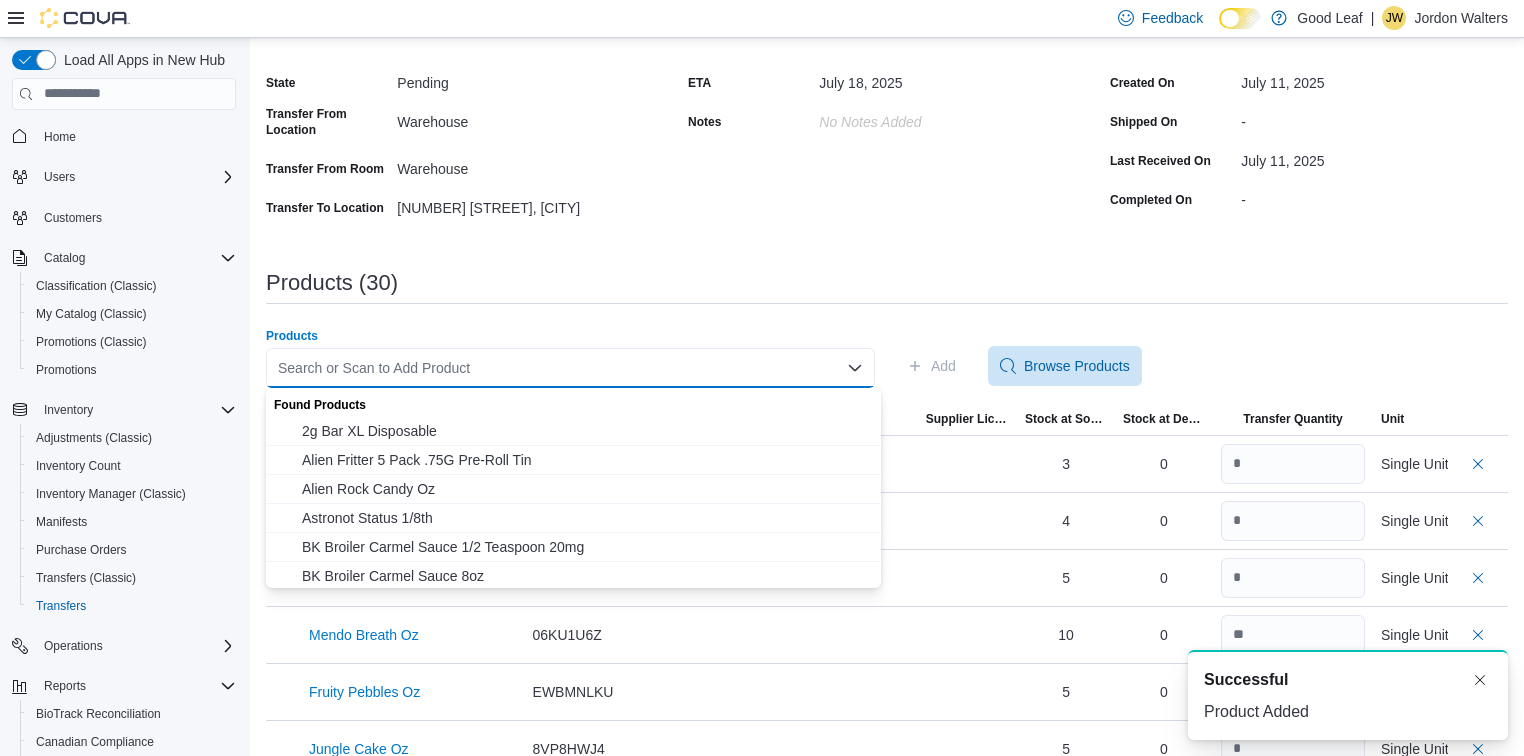 paste on "**********" 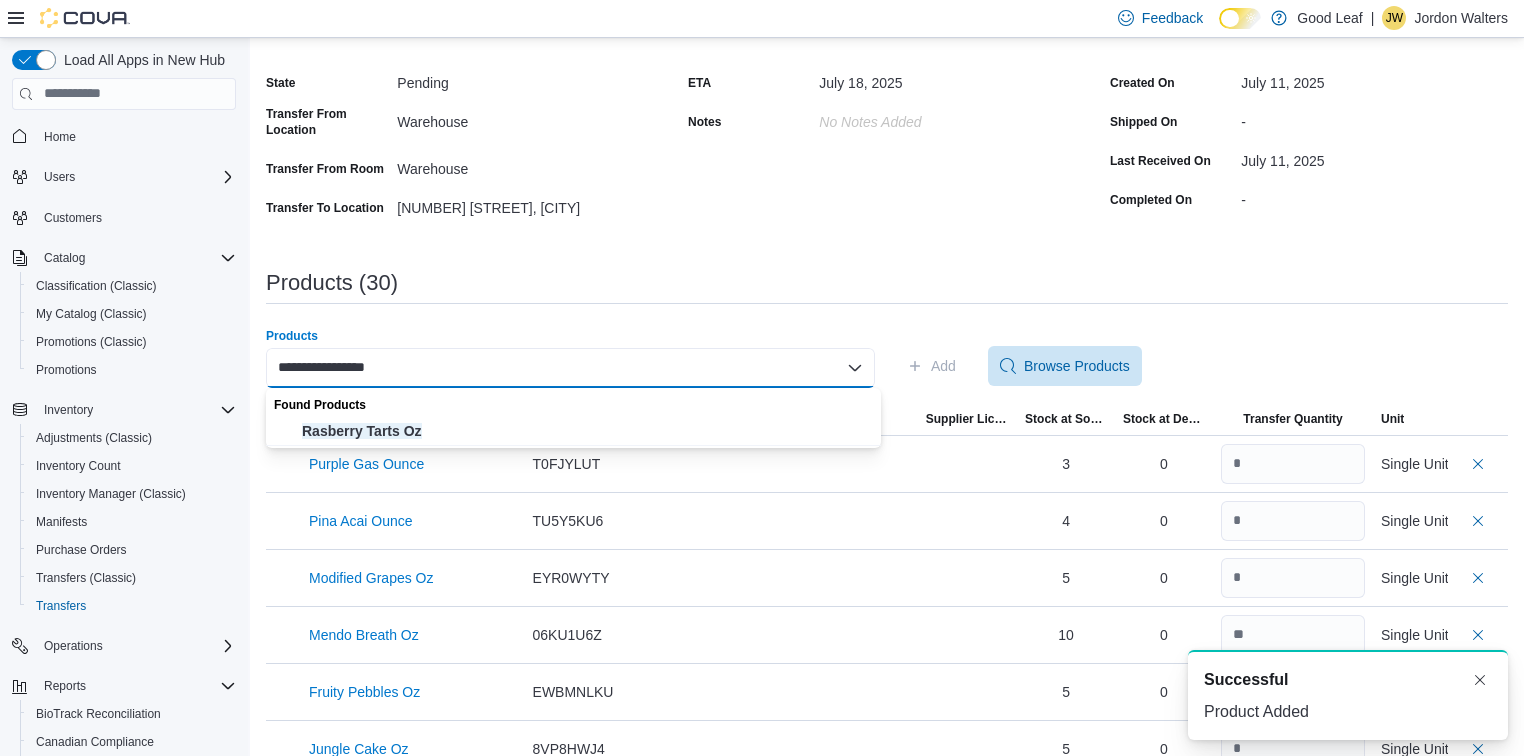 type on "**********" 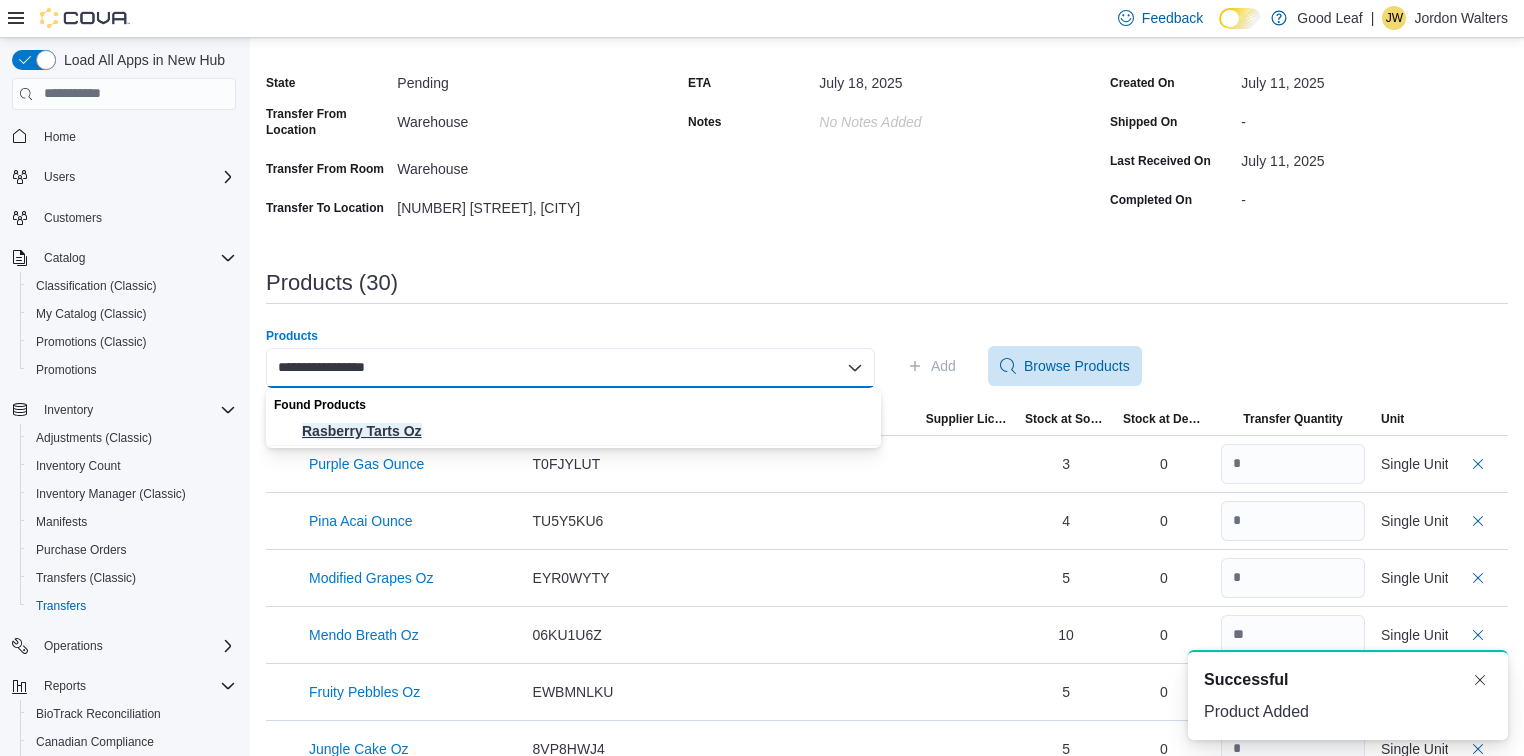 drag, startPoint x: 392, startPoint y: 416, endPoint x: 392, endPoint y: 429, distance: 13 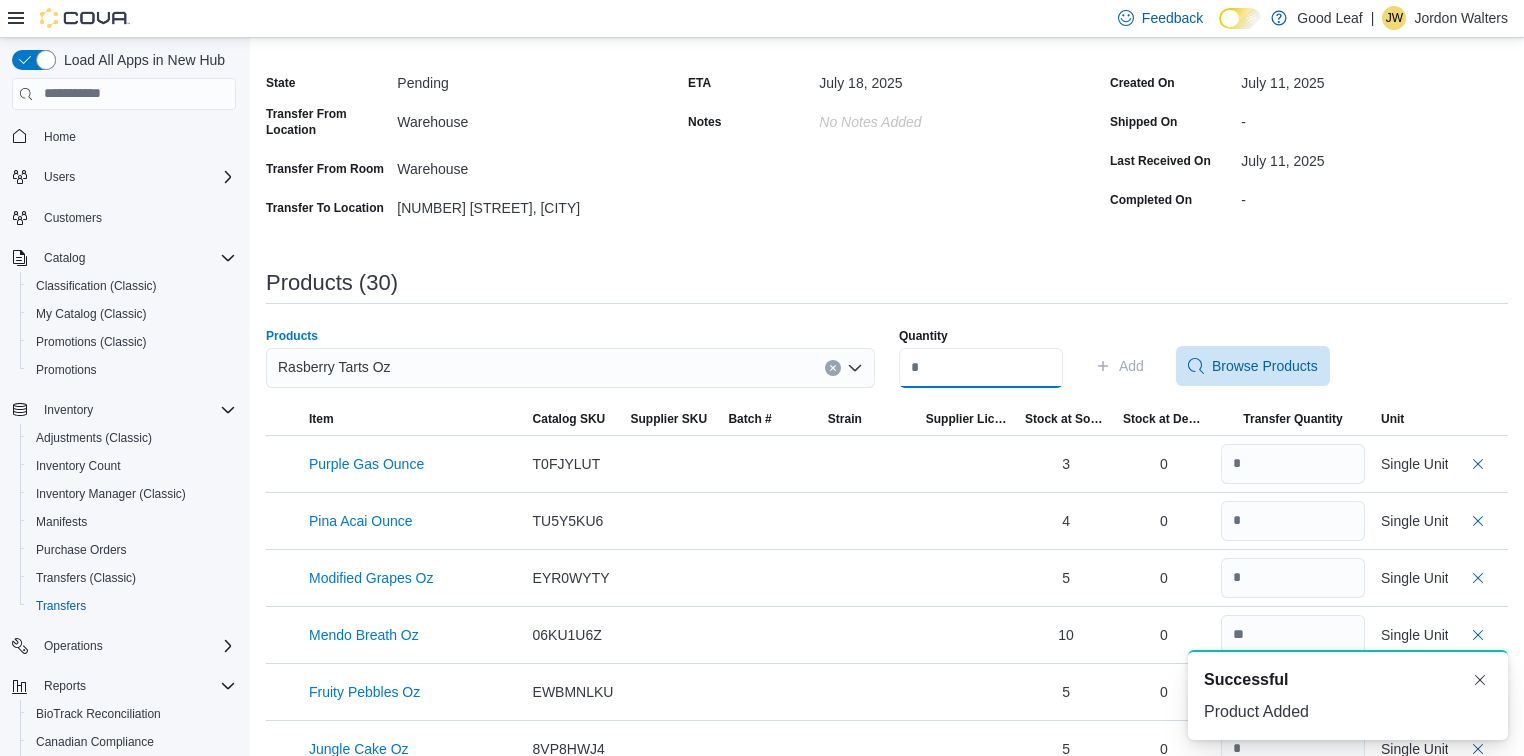 click on "Quantity" at bounding box center [981, 368] 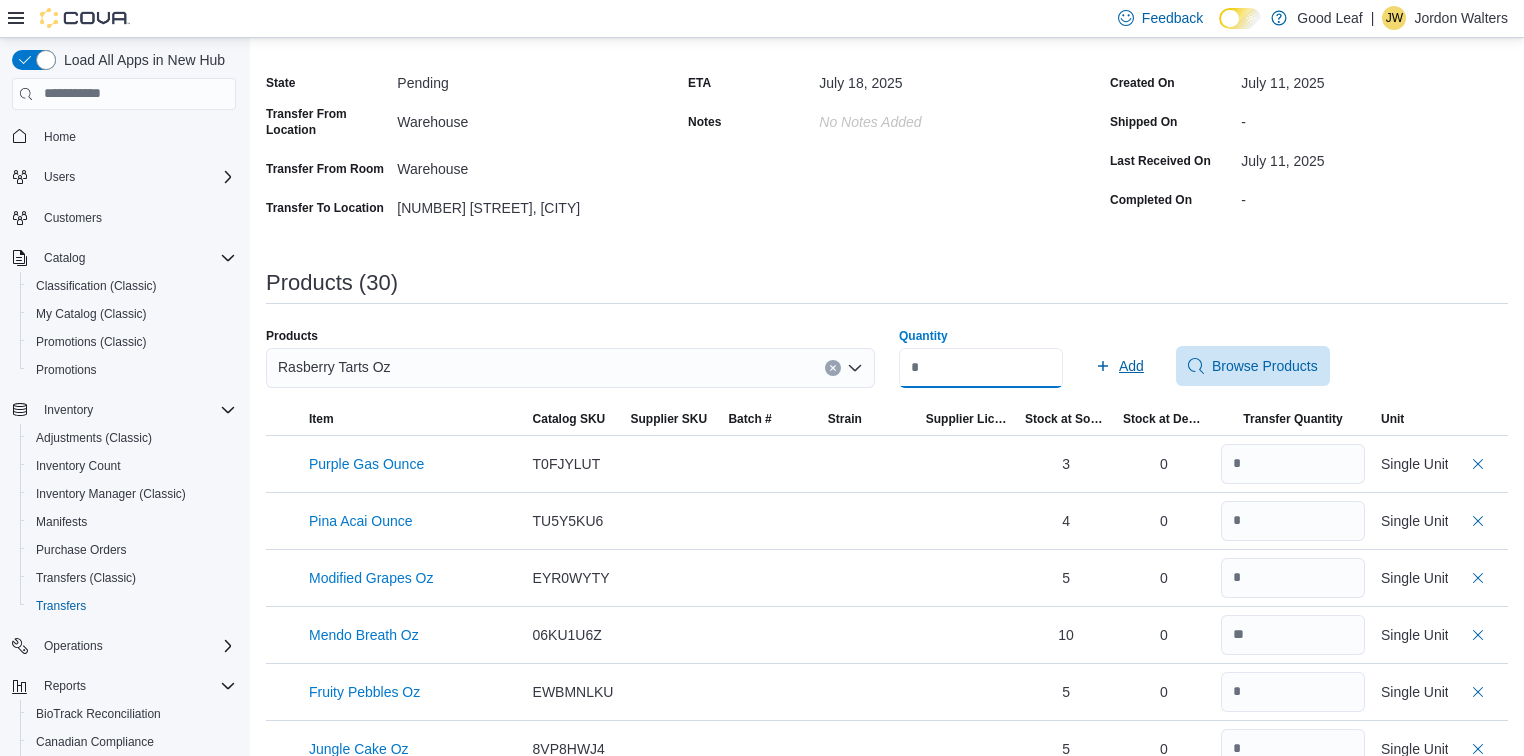 type on "*" 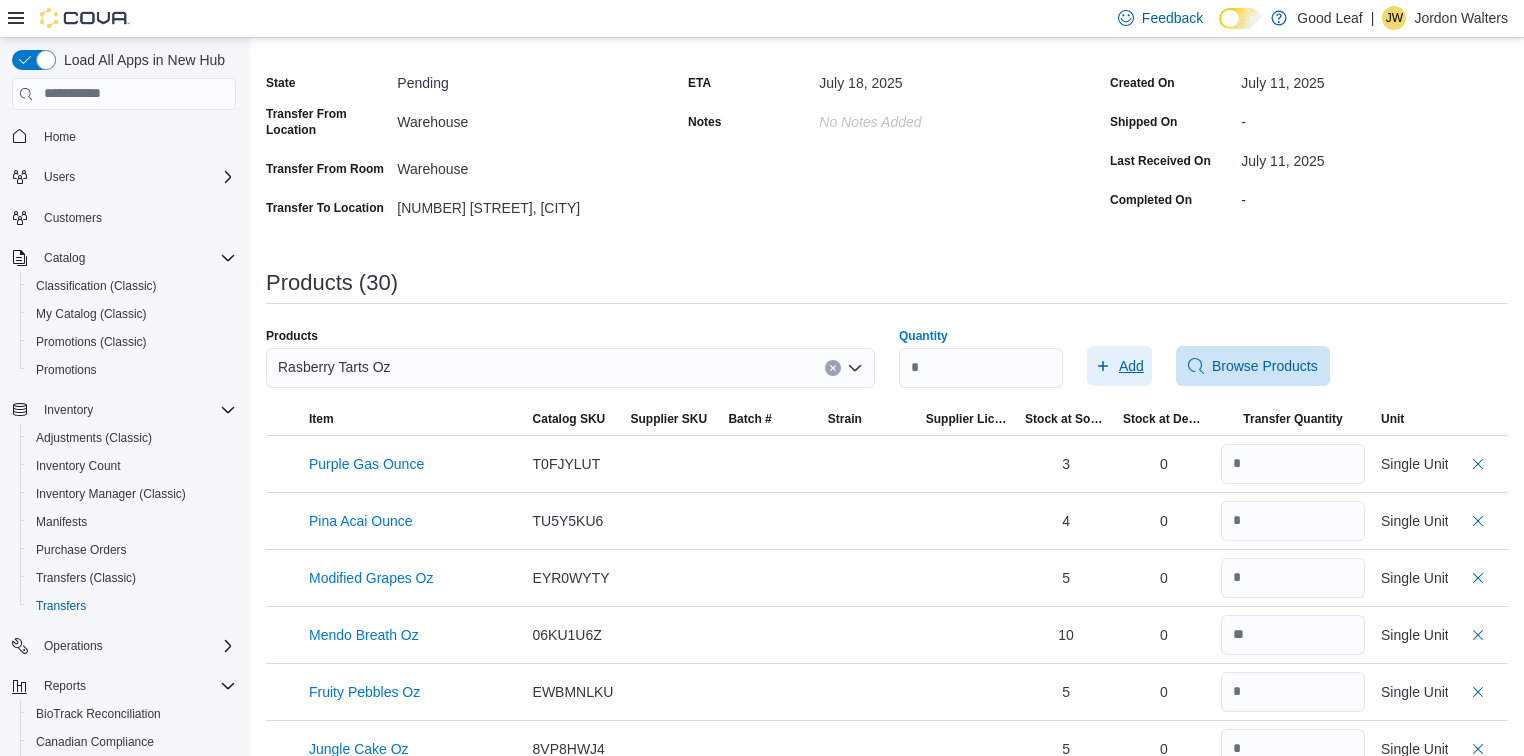 click 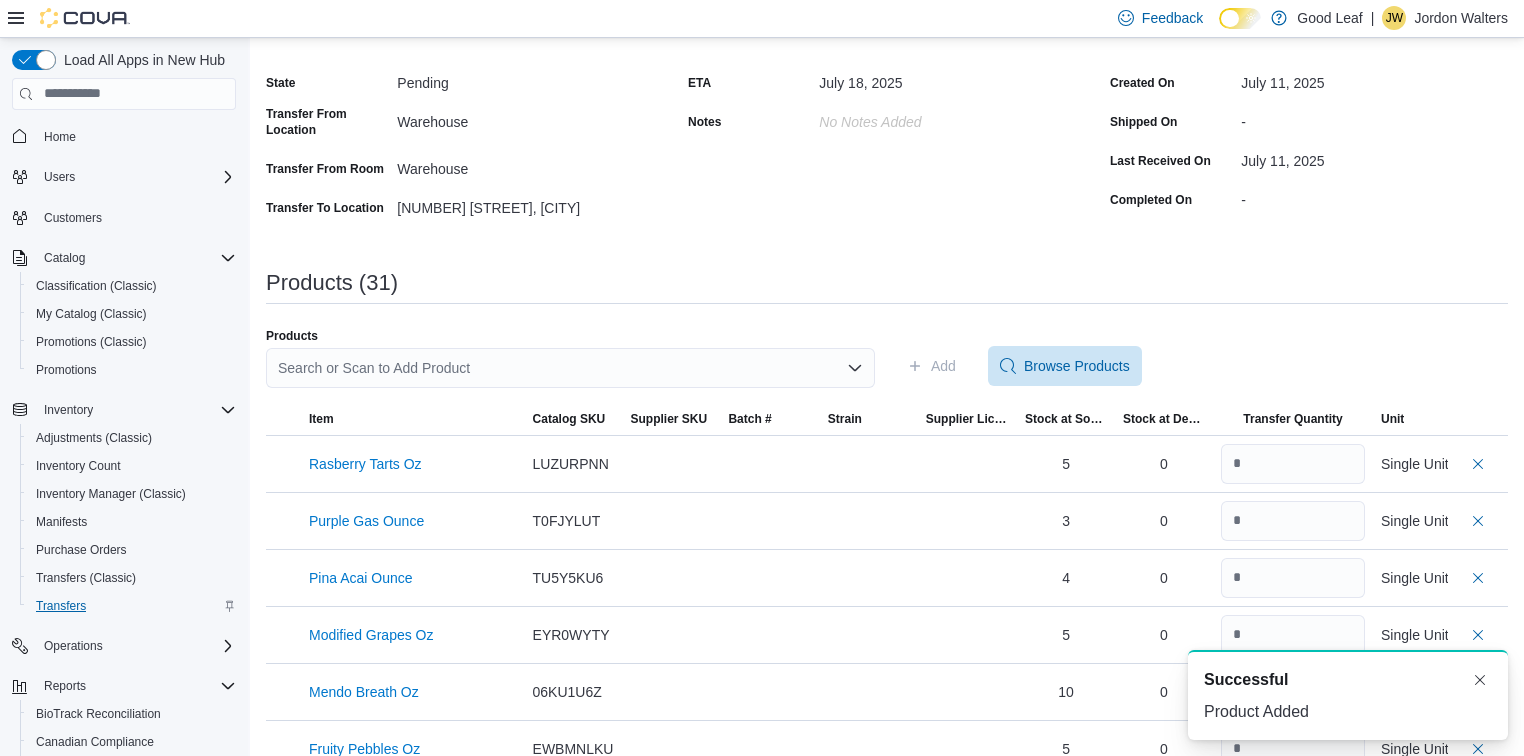 scroll, scrollTop: 0, scrollLeft: 0, axis: both 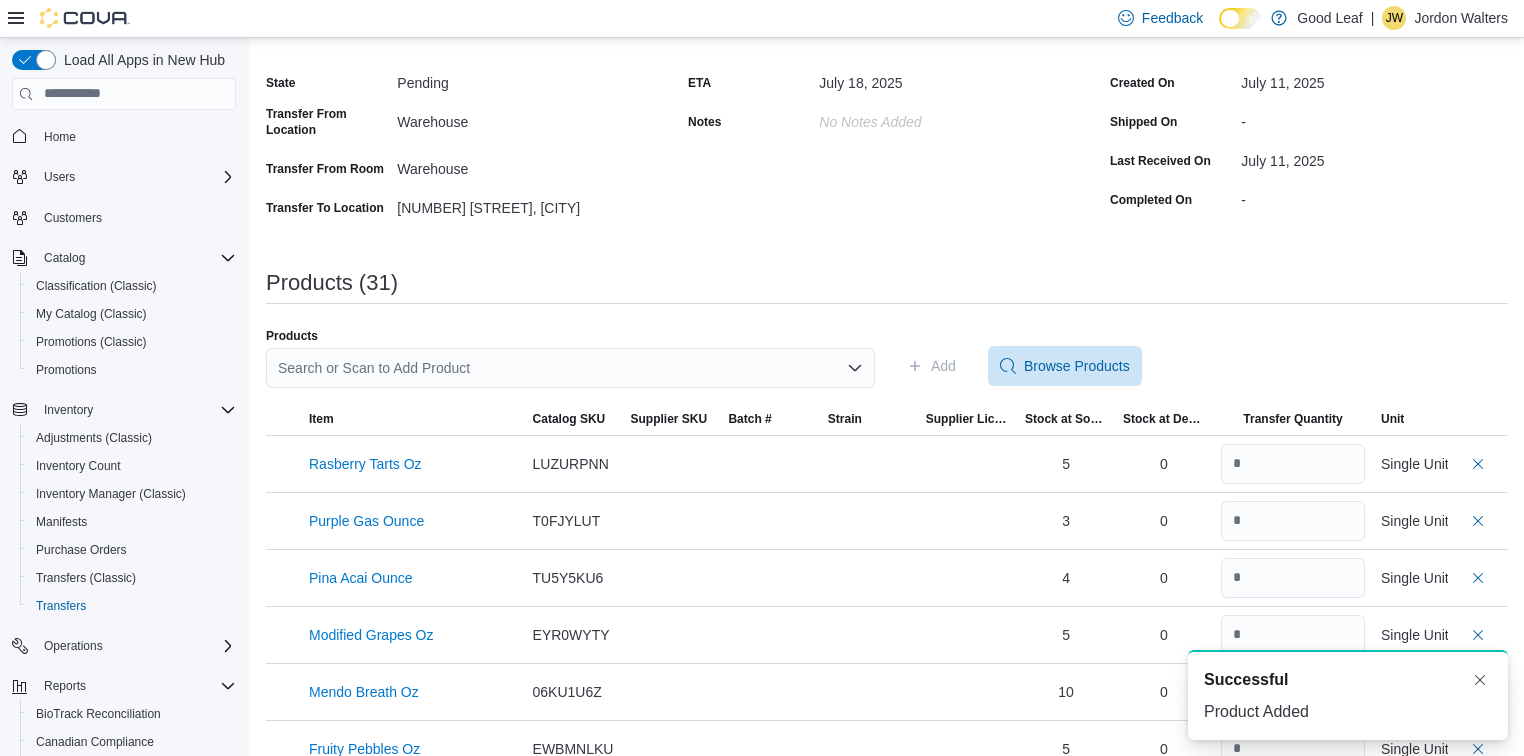 click on "Search or Scan to Add Product" at bounding box center (570, 368) 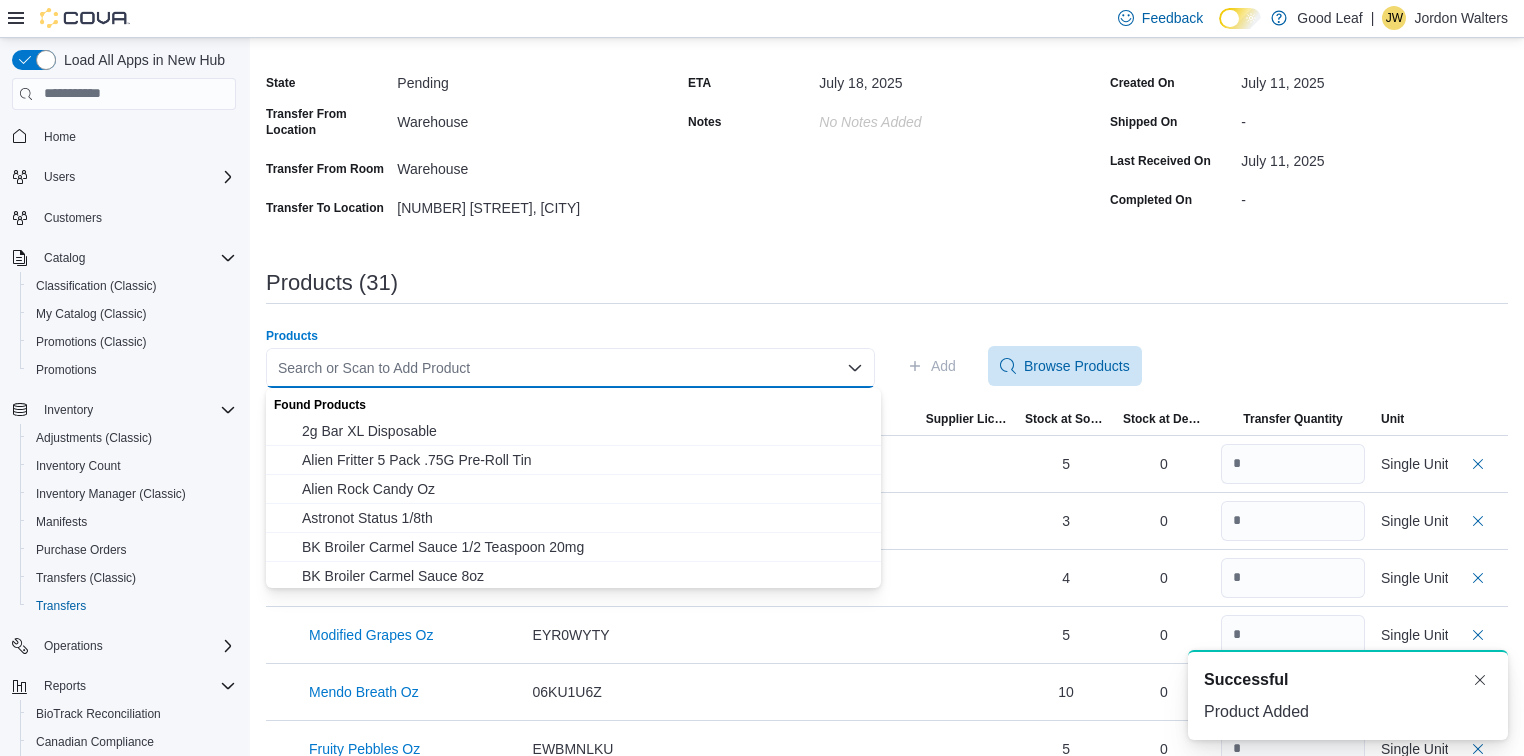 paste on "*********" 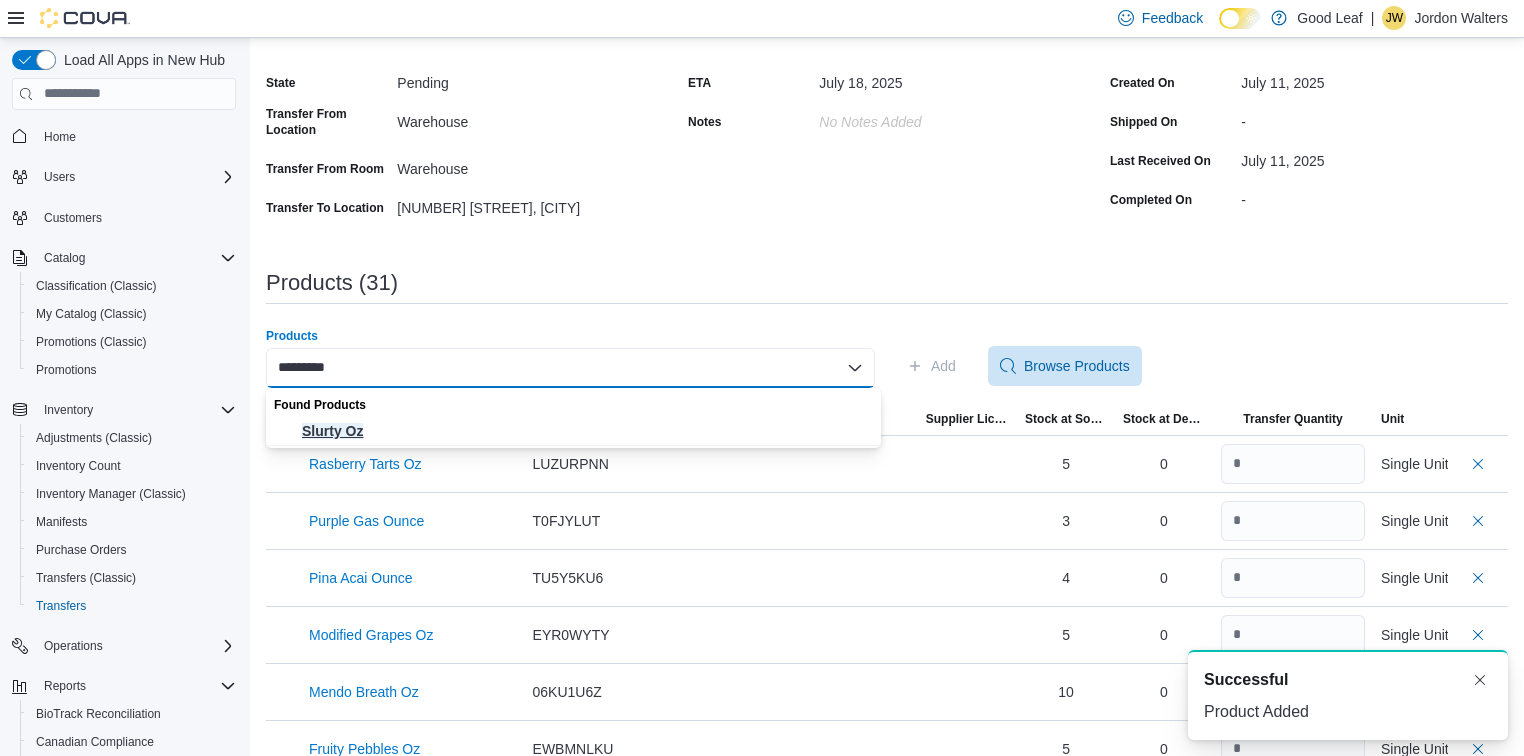 type on "*********" 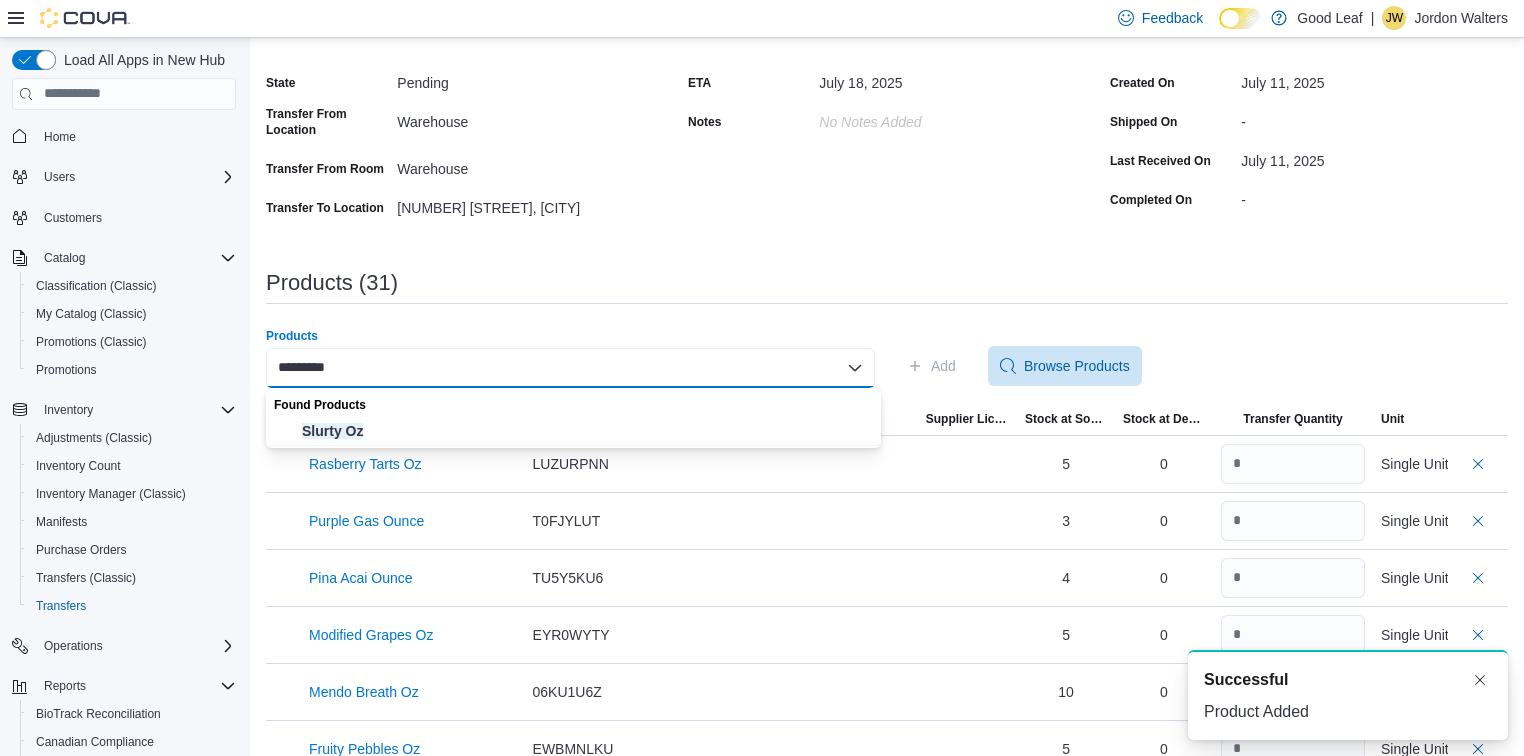 type 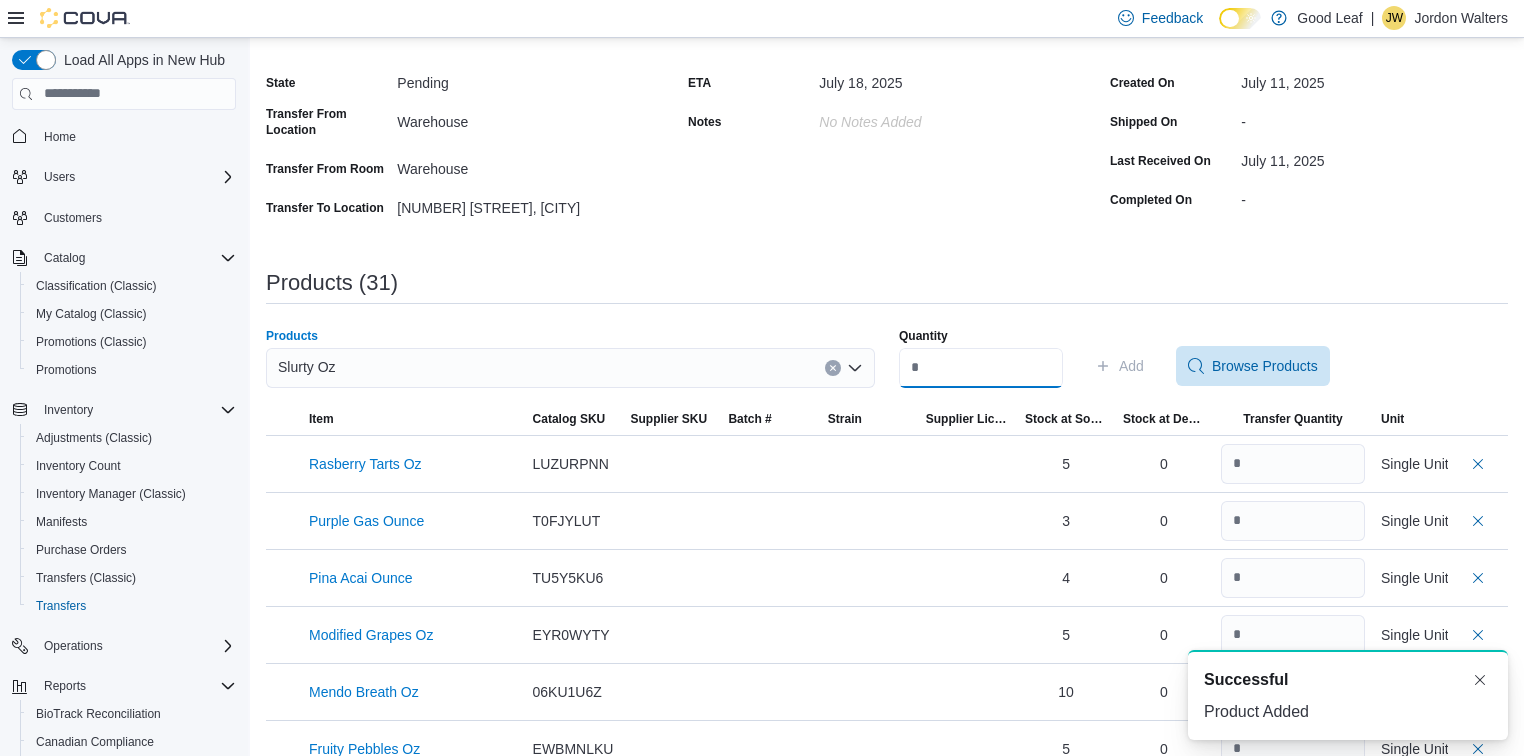 click on "Quantity" at bounding box center (981, 368) 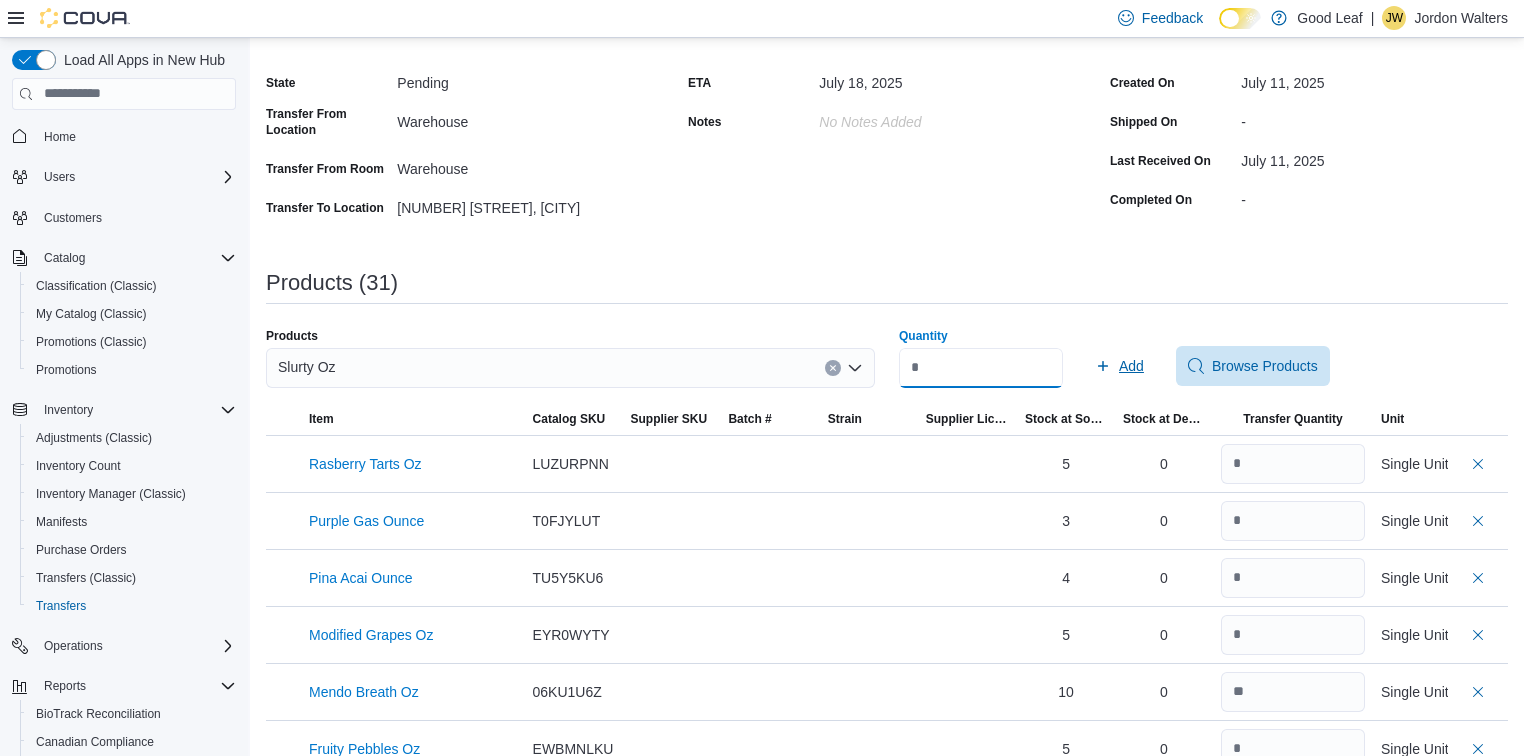 type on "**" 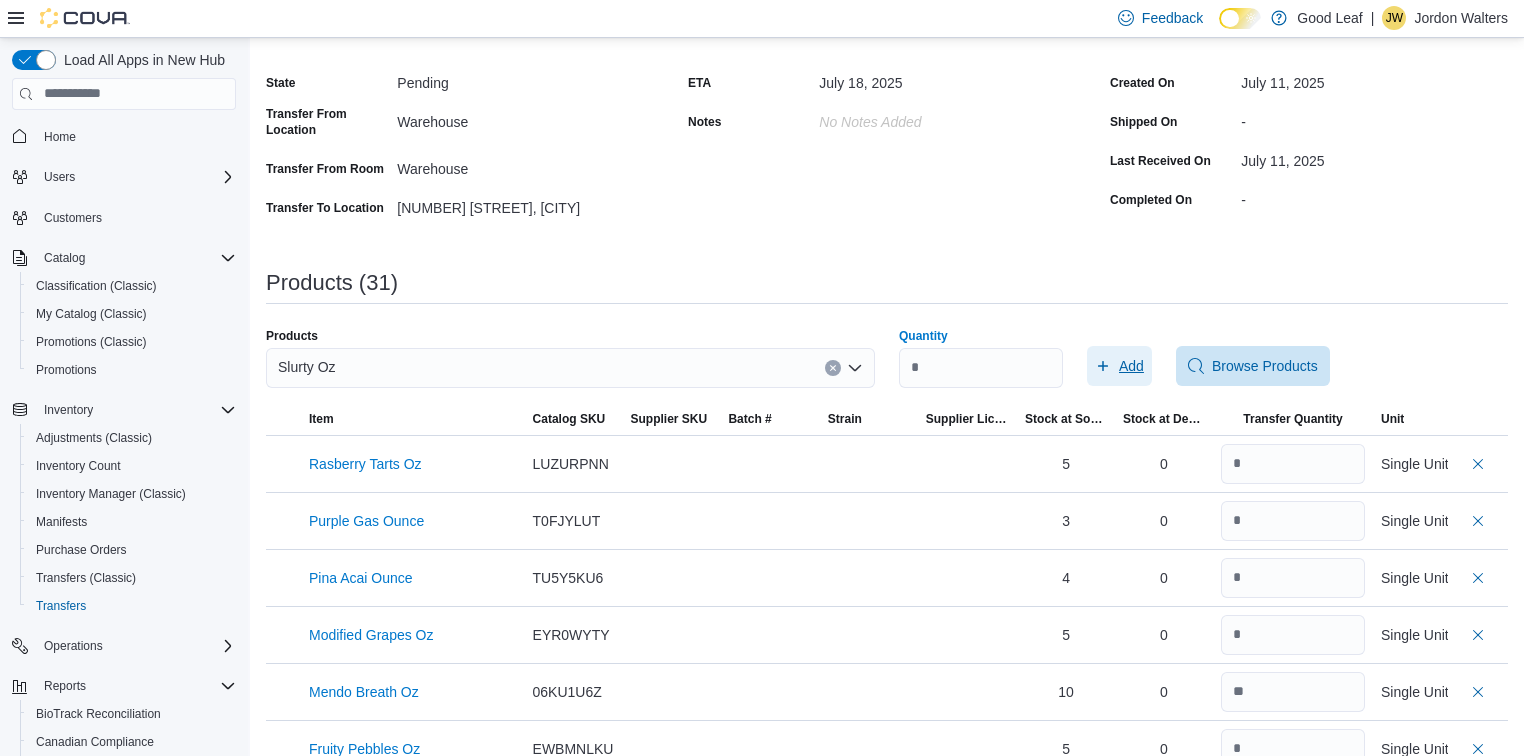 click on "Add" at bounding box center (1131, 366) 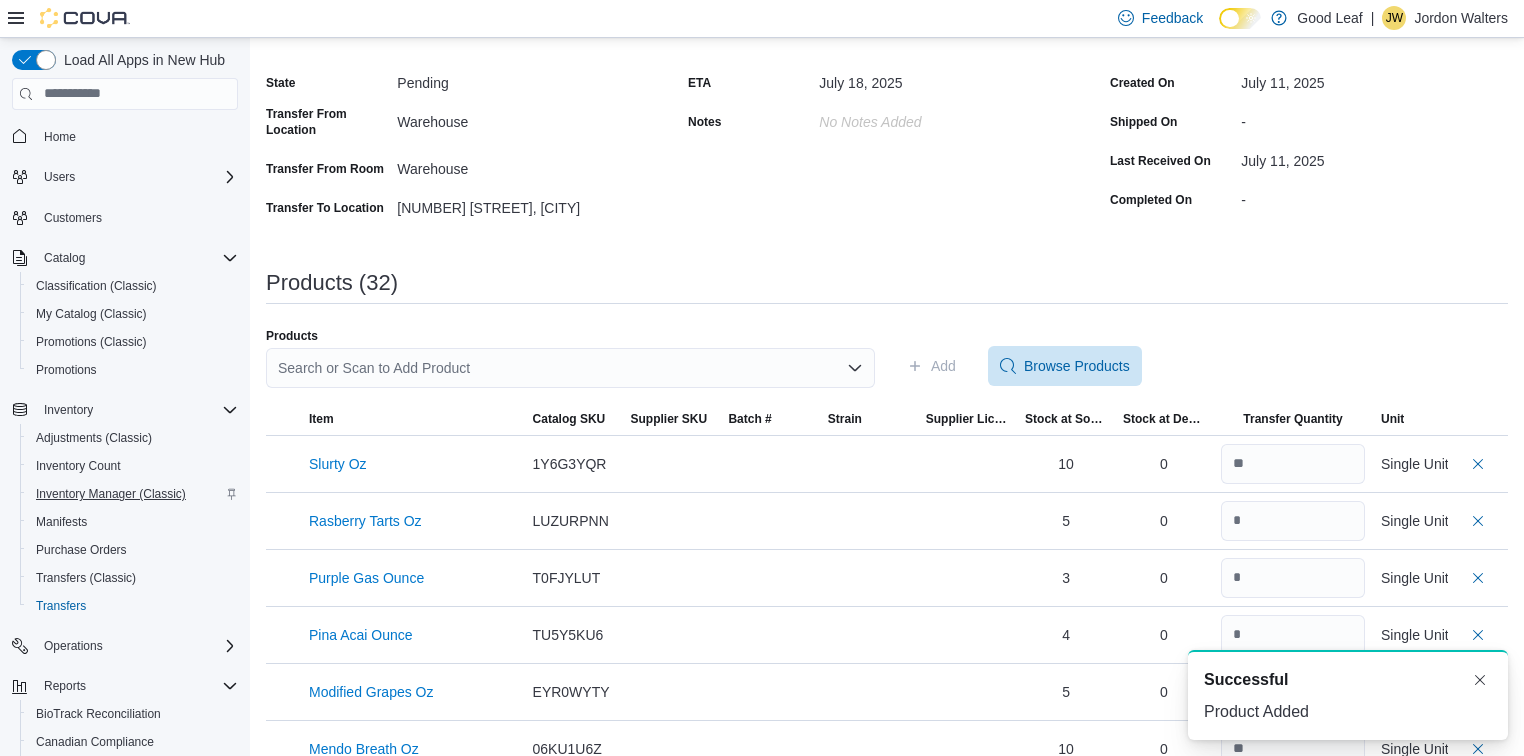 scroll, scrollTop: 0, scrollLeft: 0, axis: both 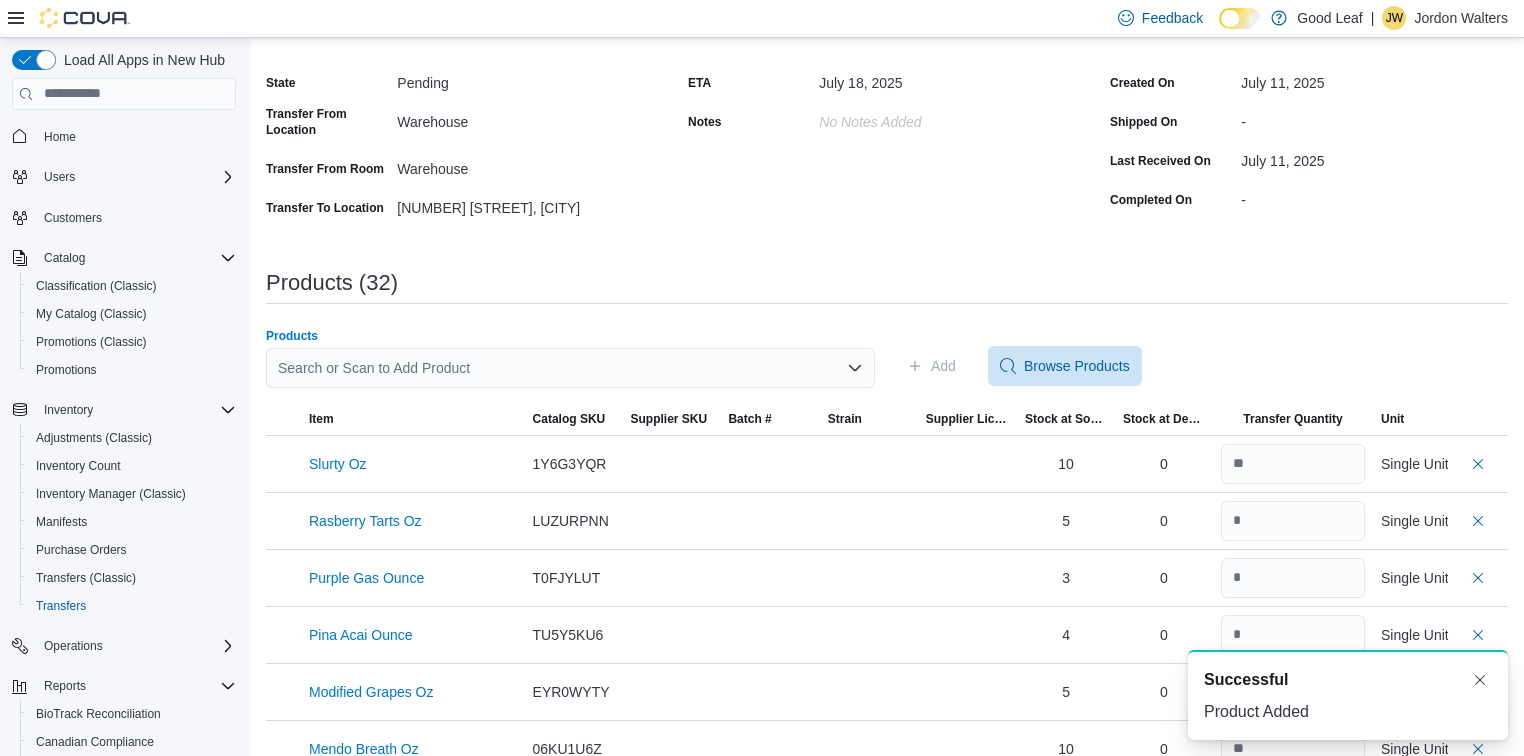 click on "Search or Scan to Add Product" at bounding box center (570, 368) 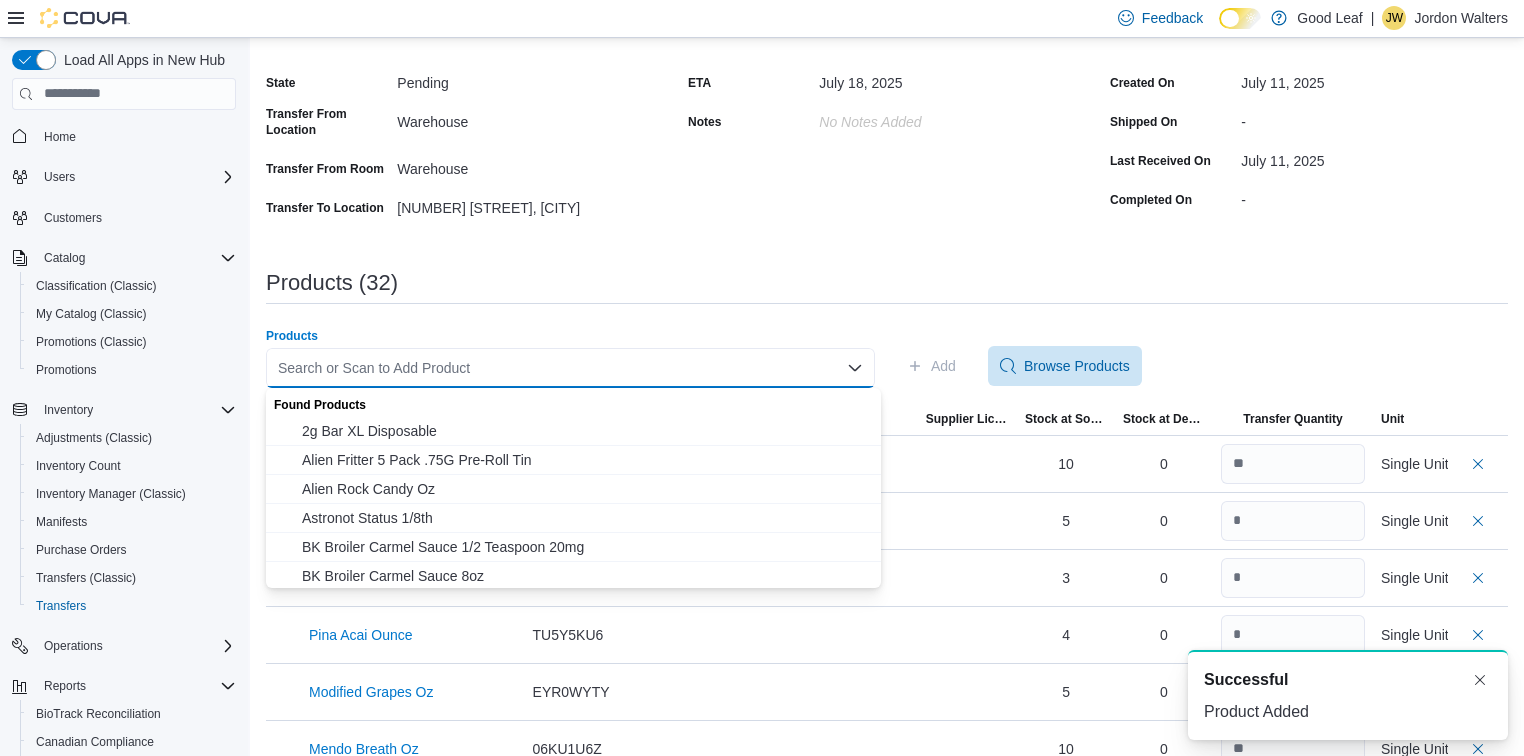 paste on "**********" 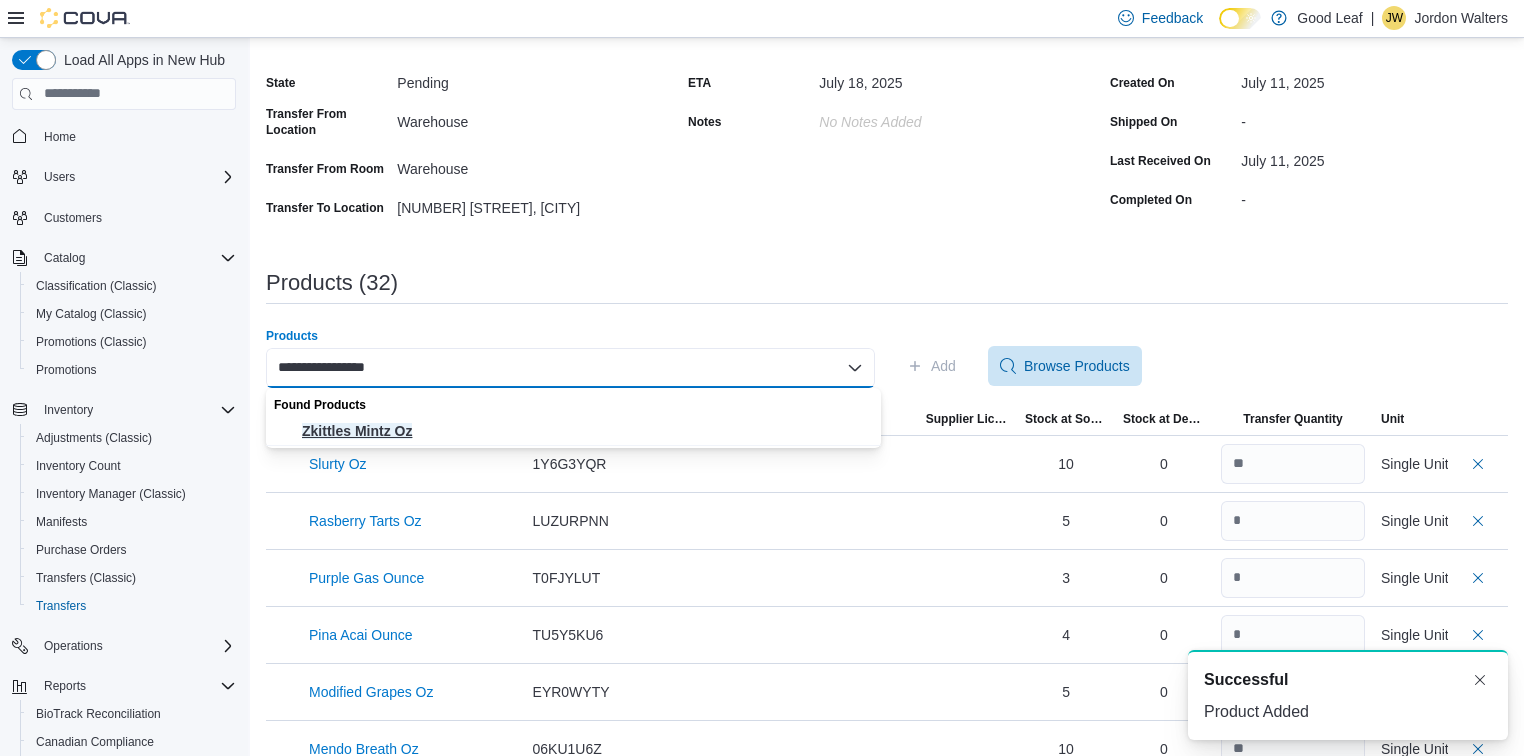 type on "**********" 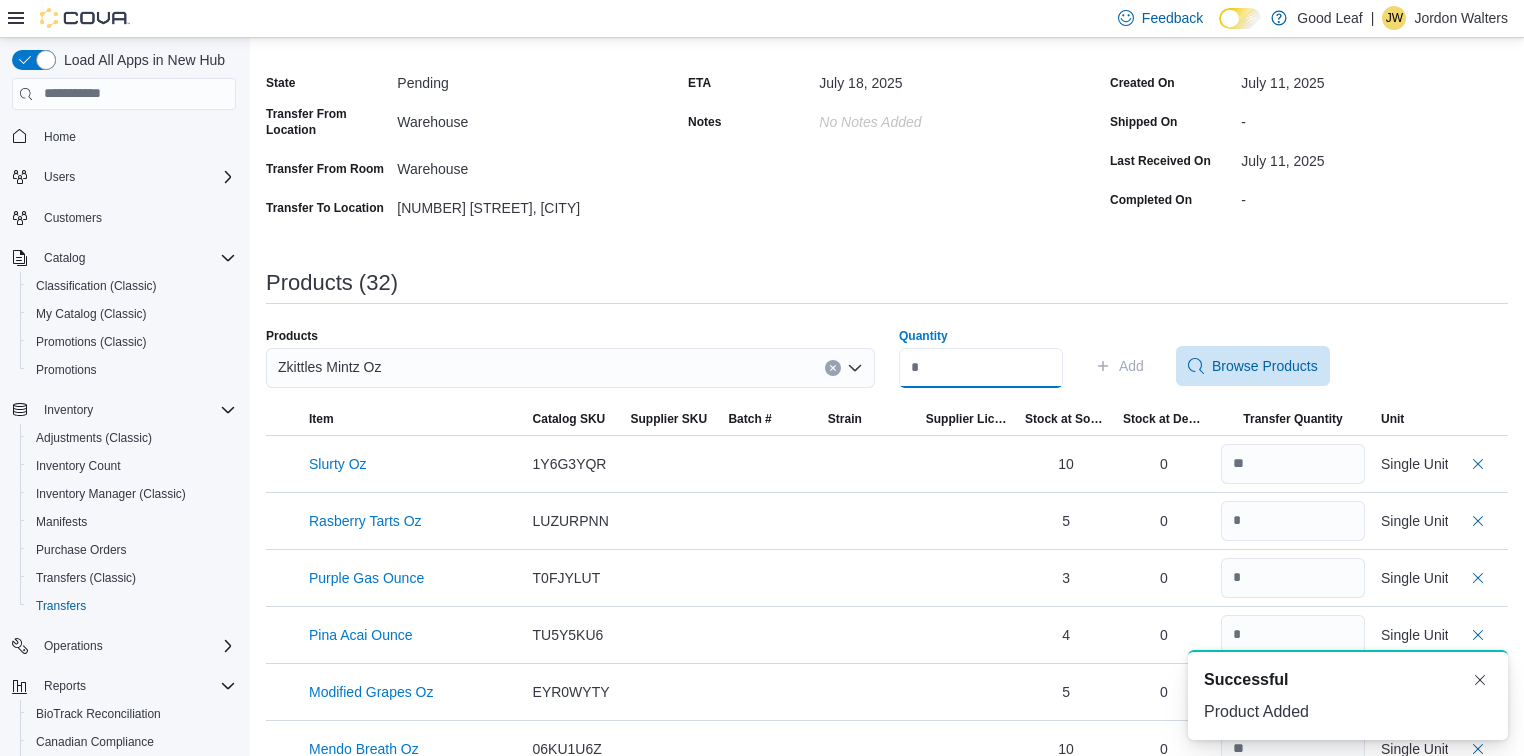 click on "Quantity" at bounding box center [981, 368] 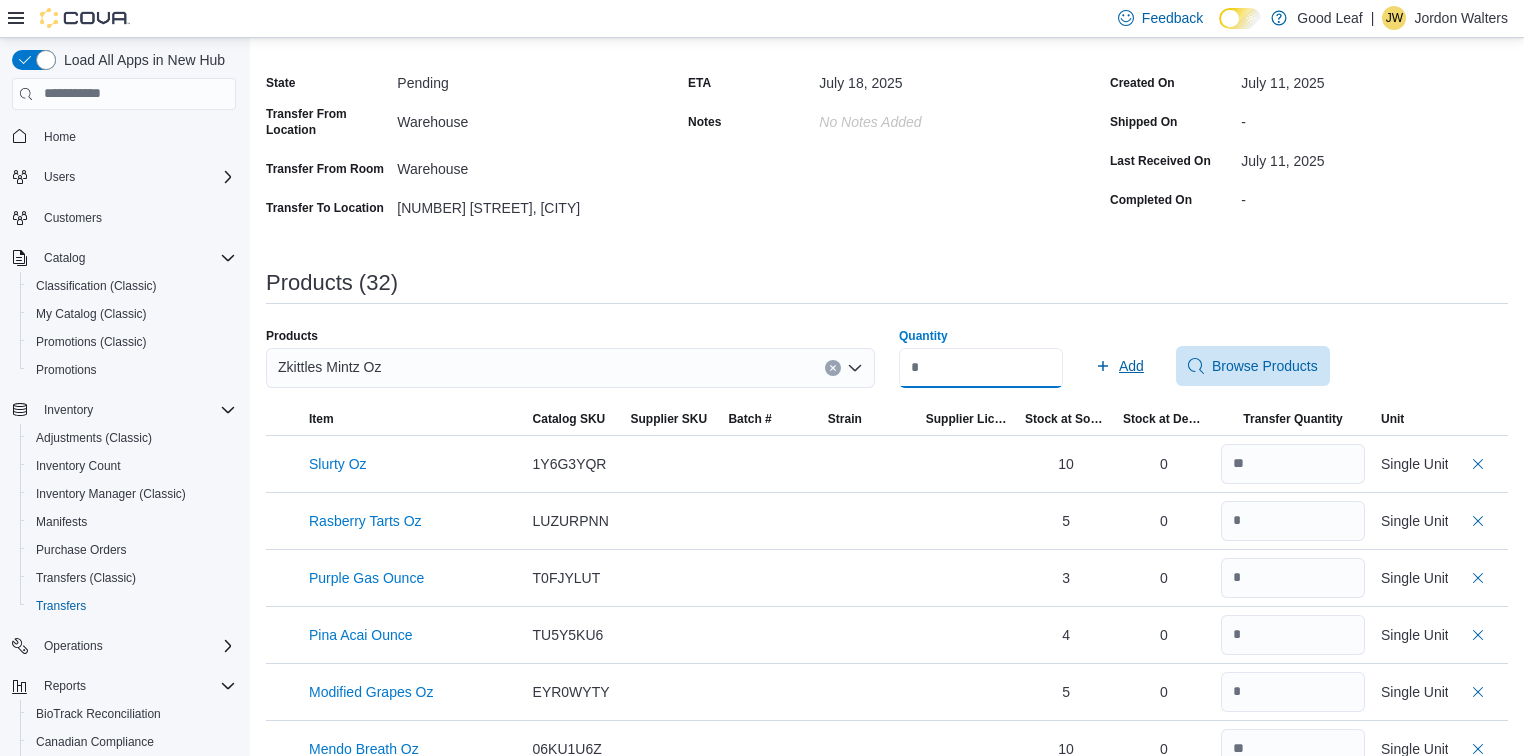 type on "*" 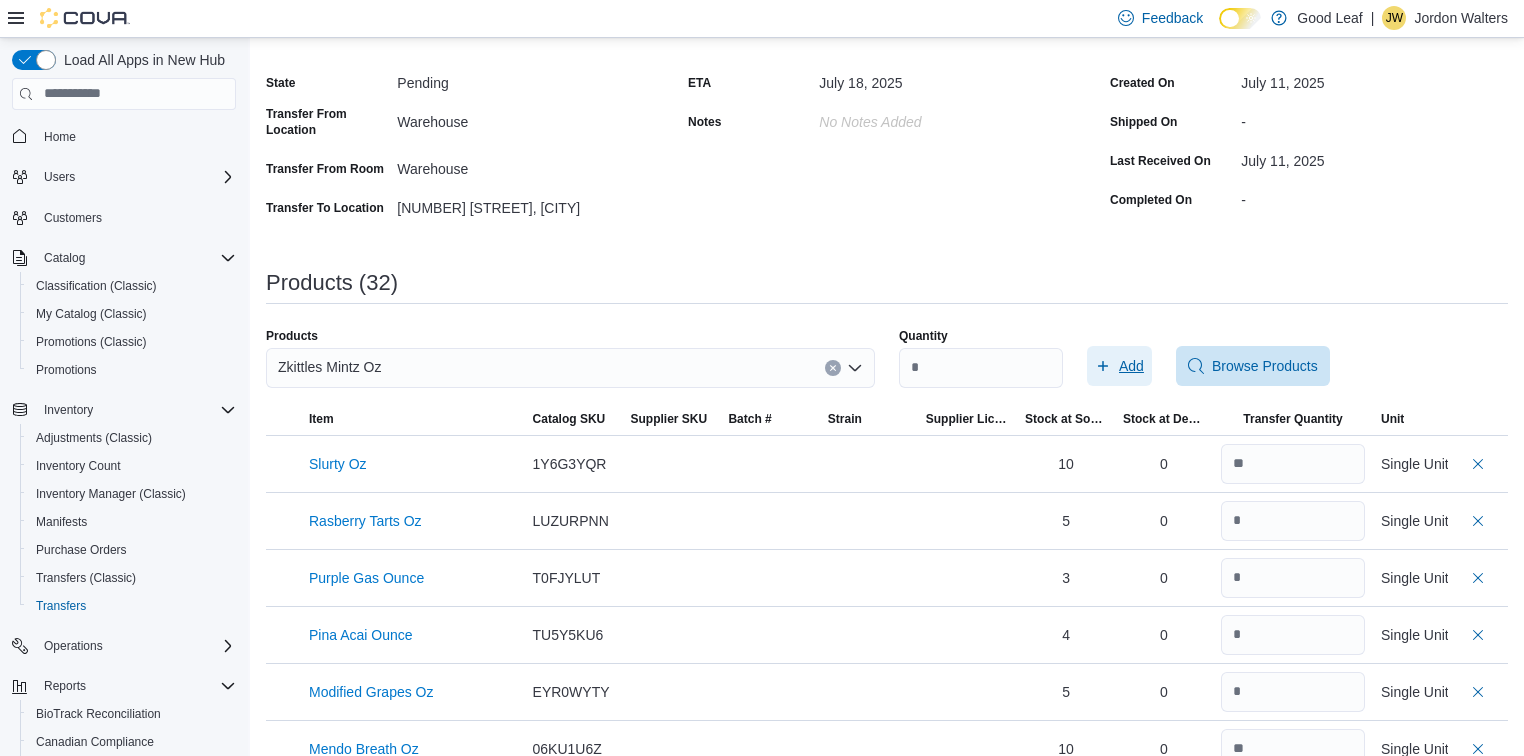 click on "Add" at bounding box center [1119, 366] 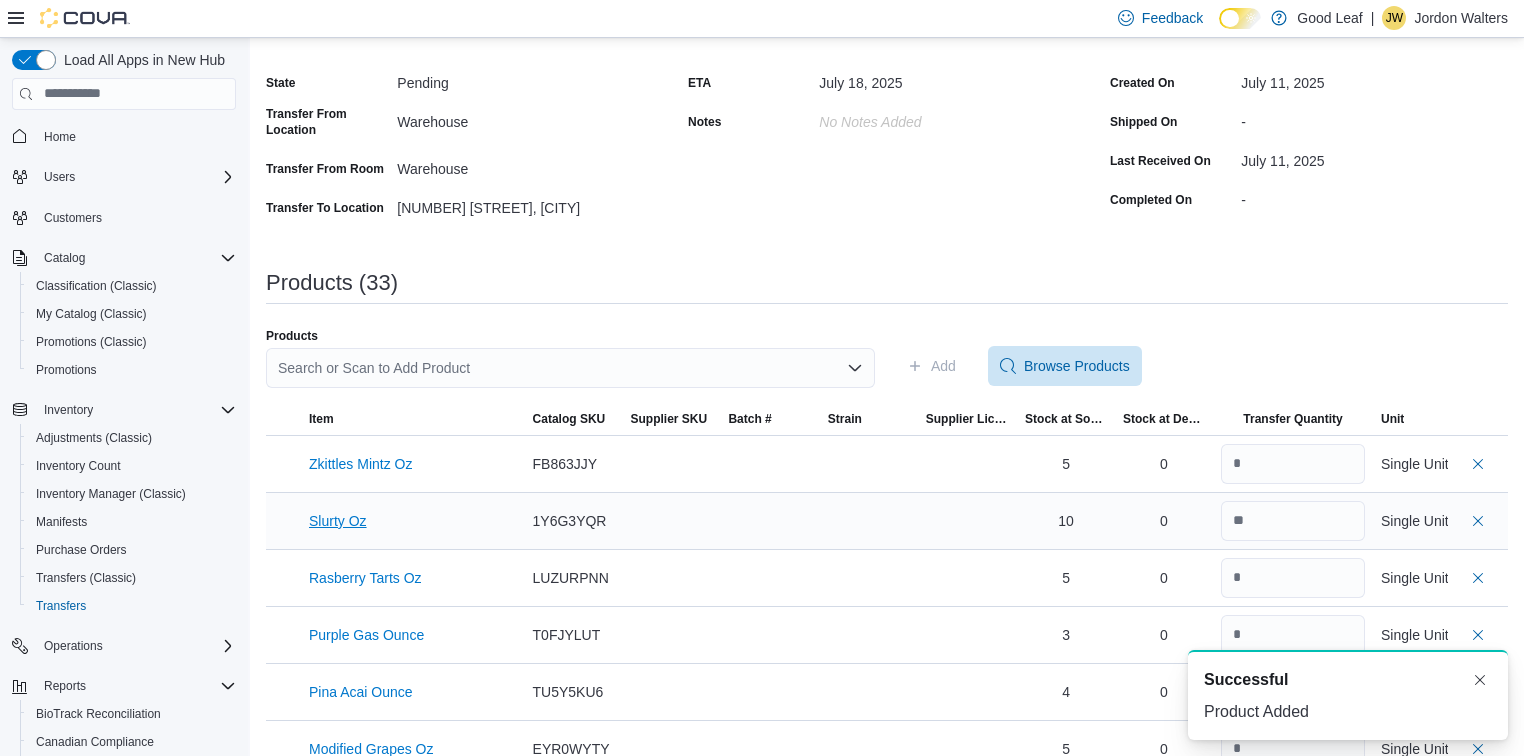 scroll, scrollTop: 0, scrollLeft: 0, axis: both 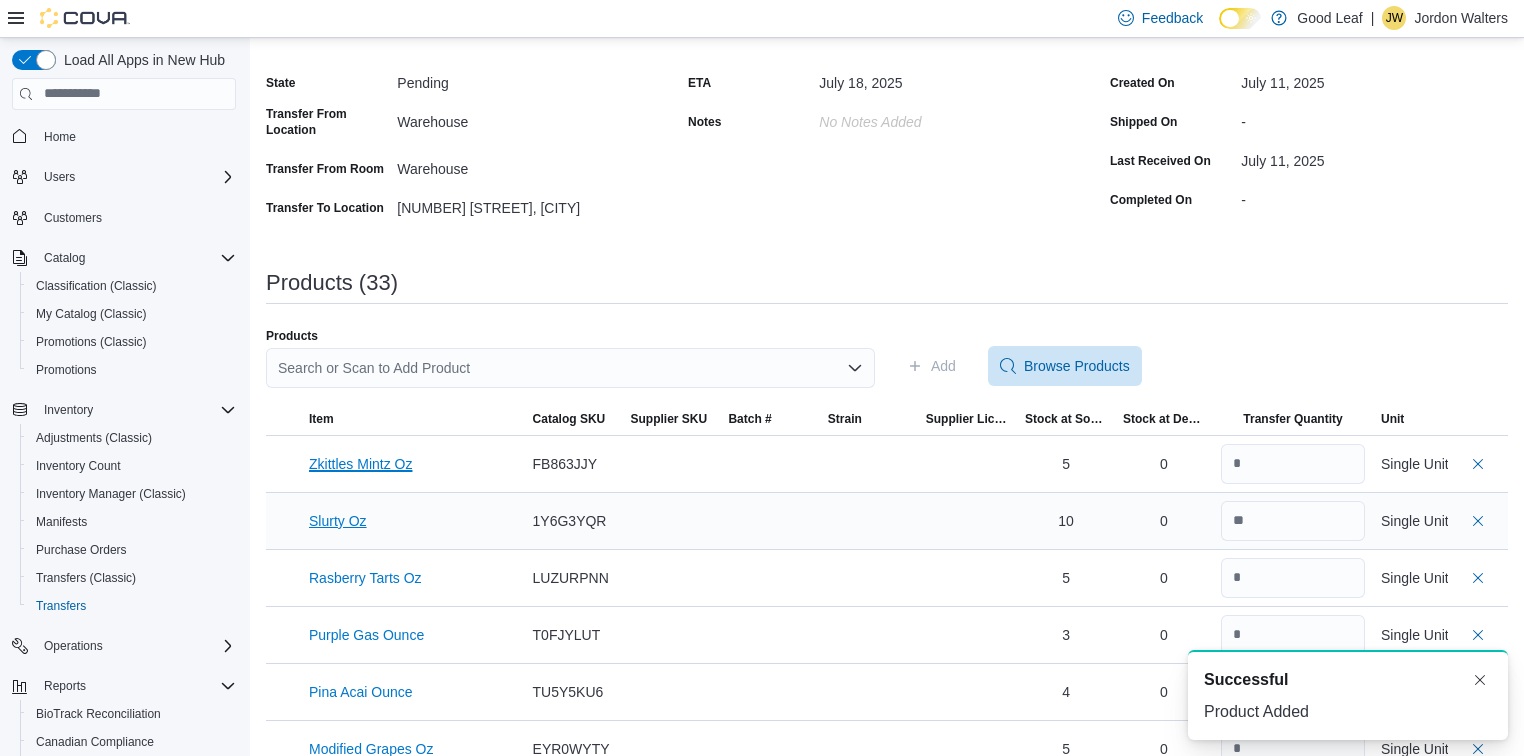 click on "Zkittles Mintz Oz" at bounding box center (360, 464) 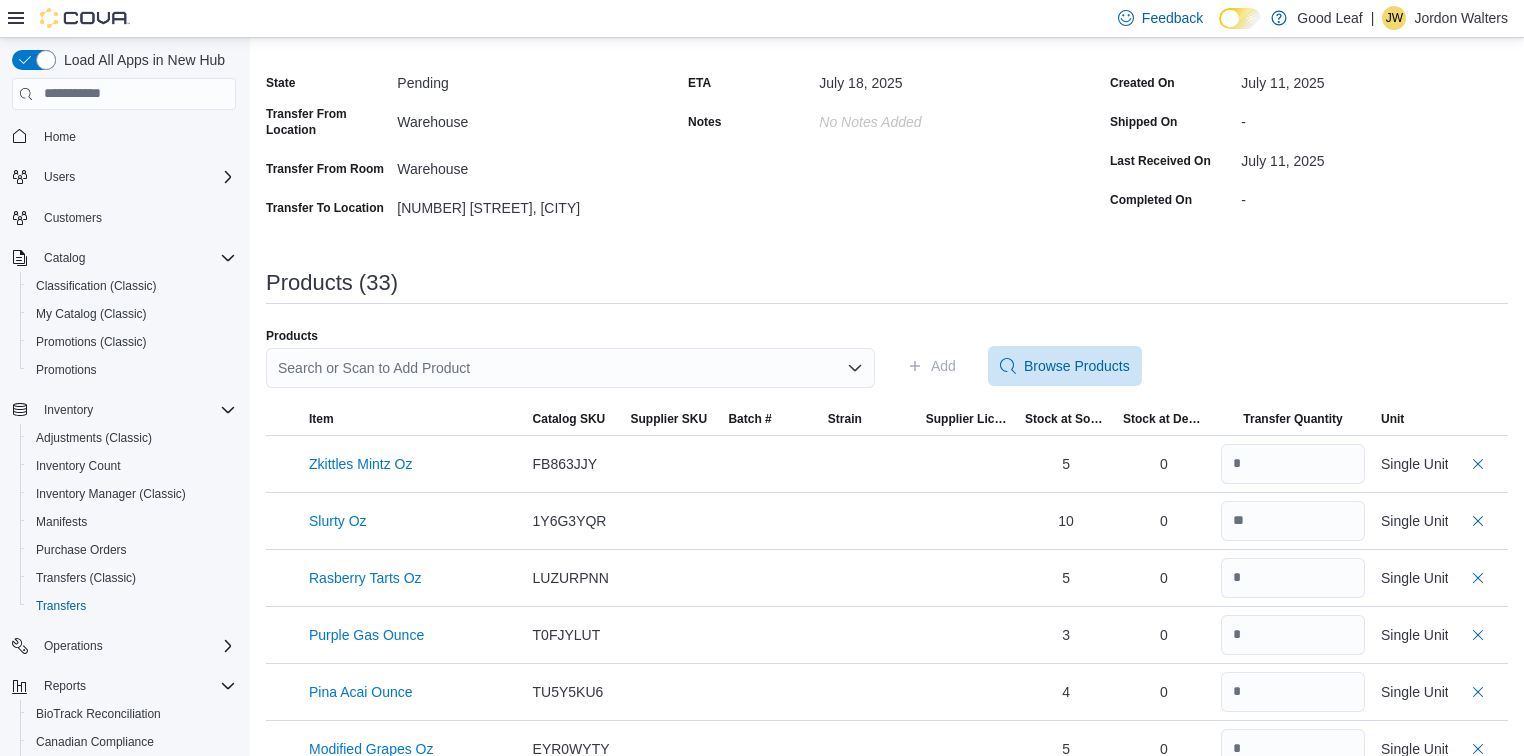 click on "Search or Scan to Add Product" at bounding box center [570, 368] 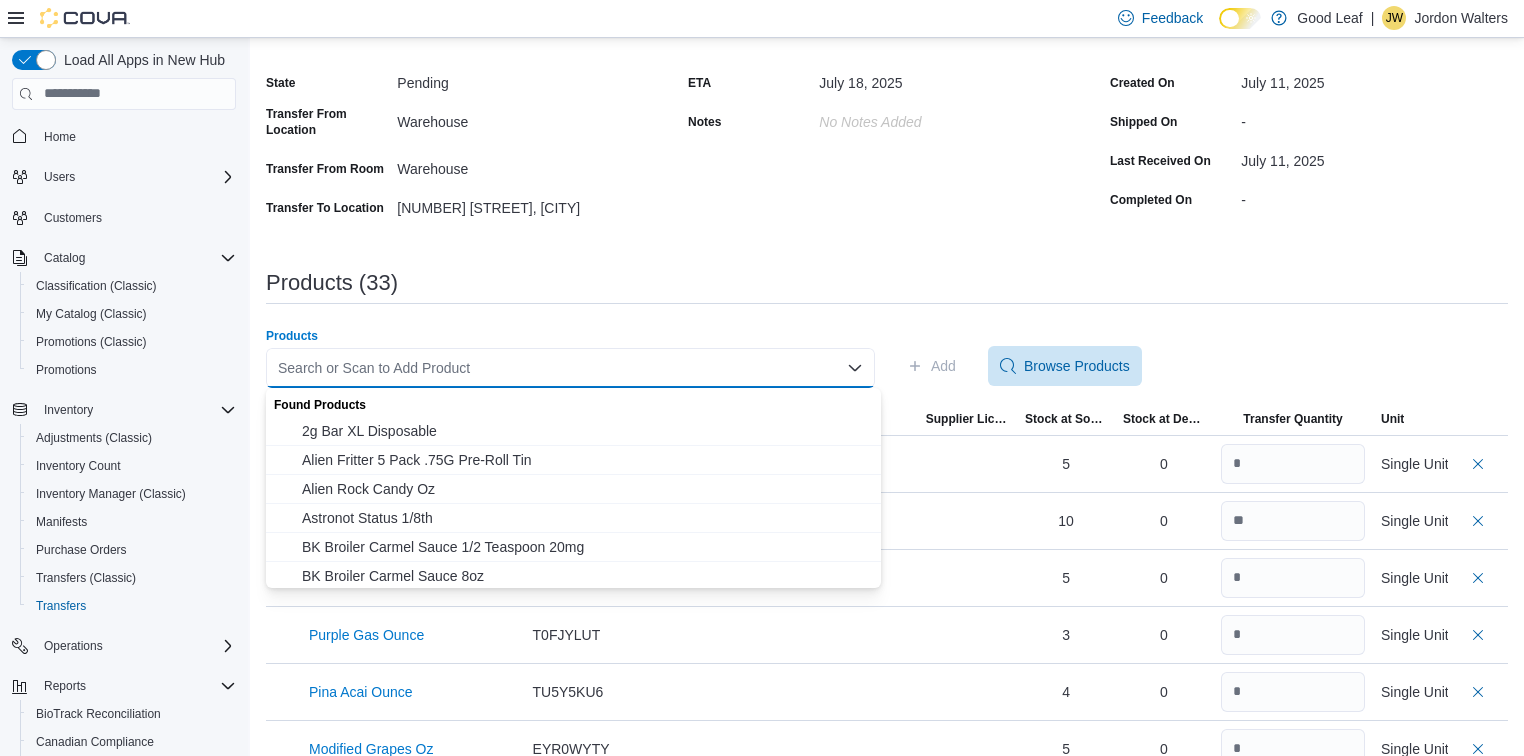 paste on "**********" 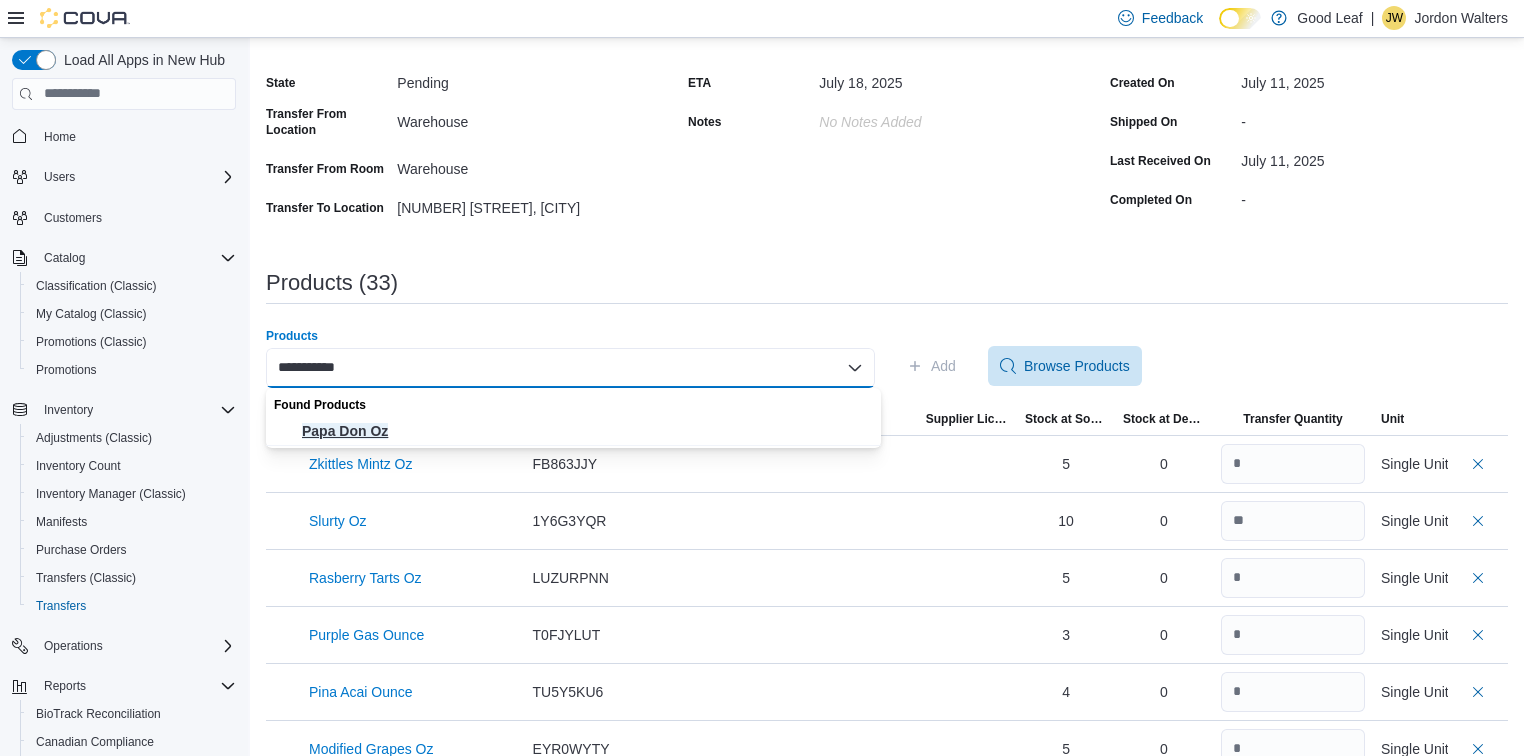 type on "**********" 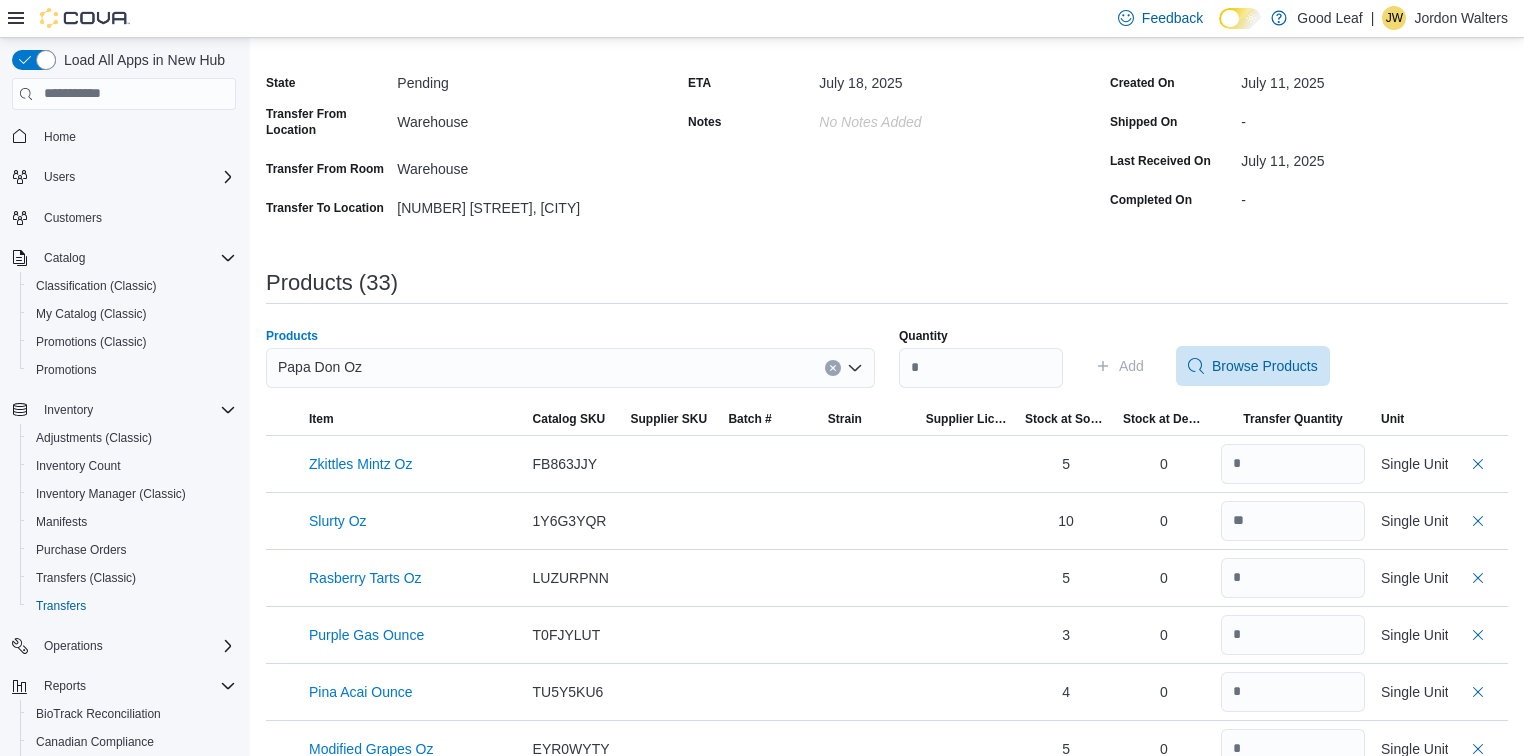 click on "Quantity" at bounding box center (981, 336) 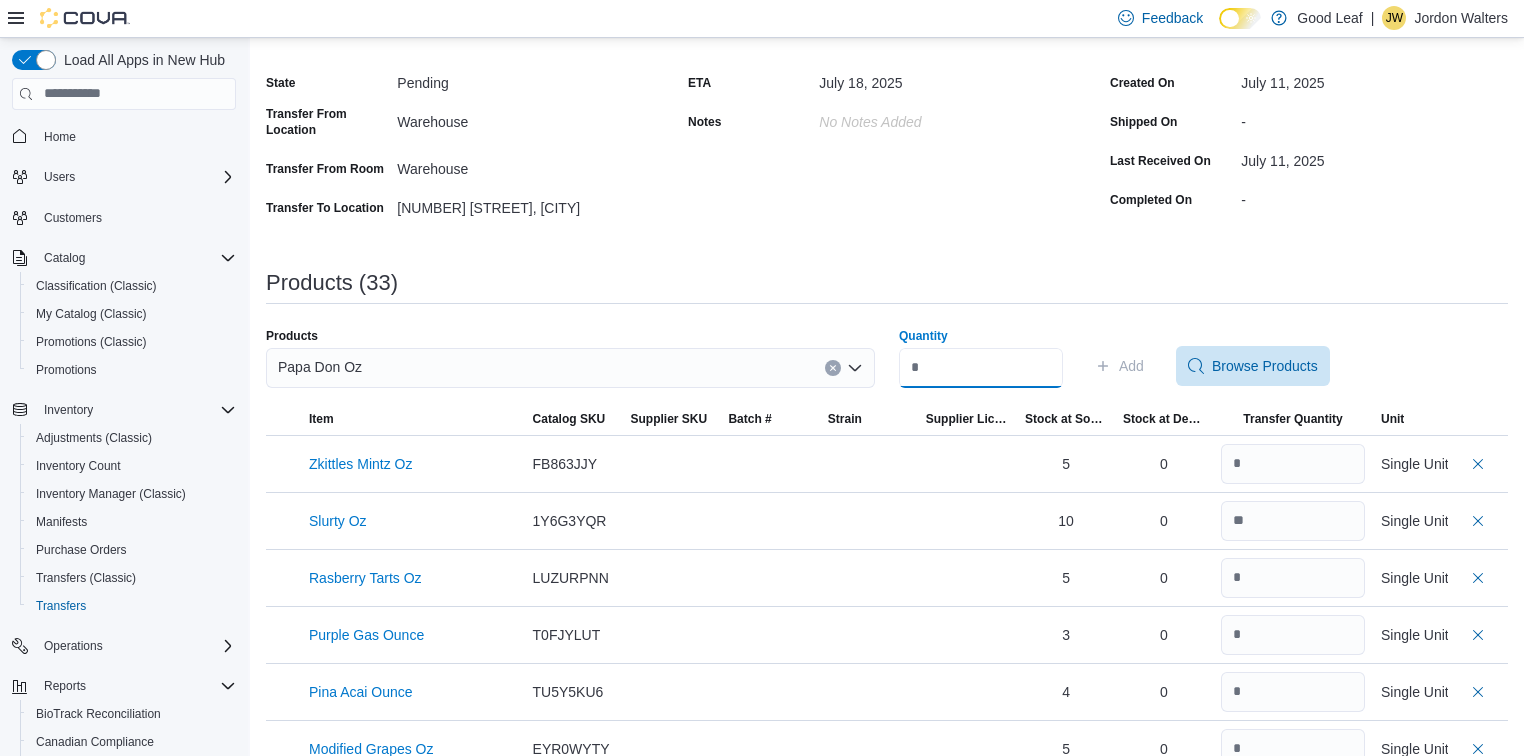click on "Quantity" at bounding box center [981, 368] 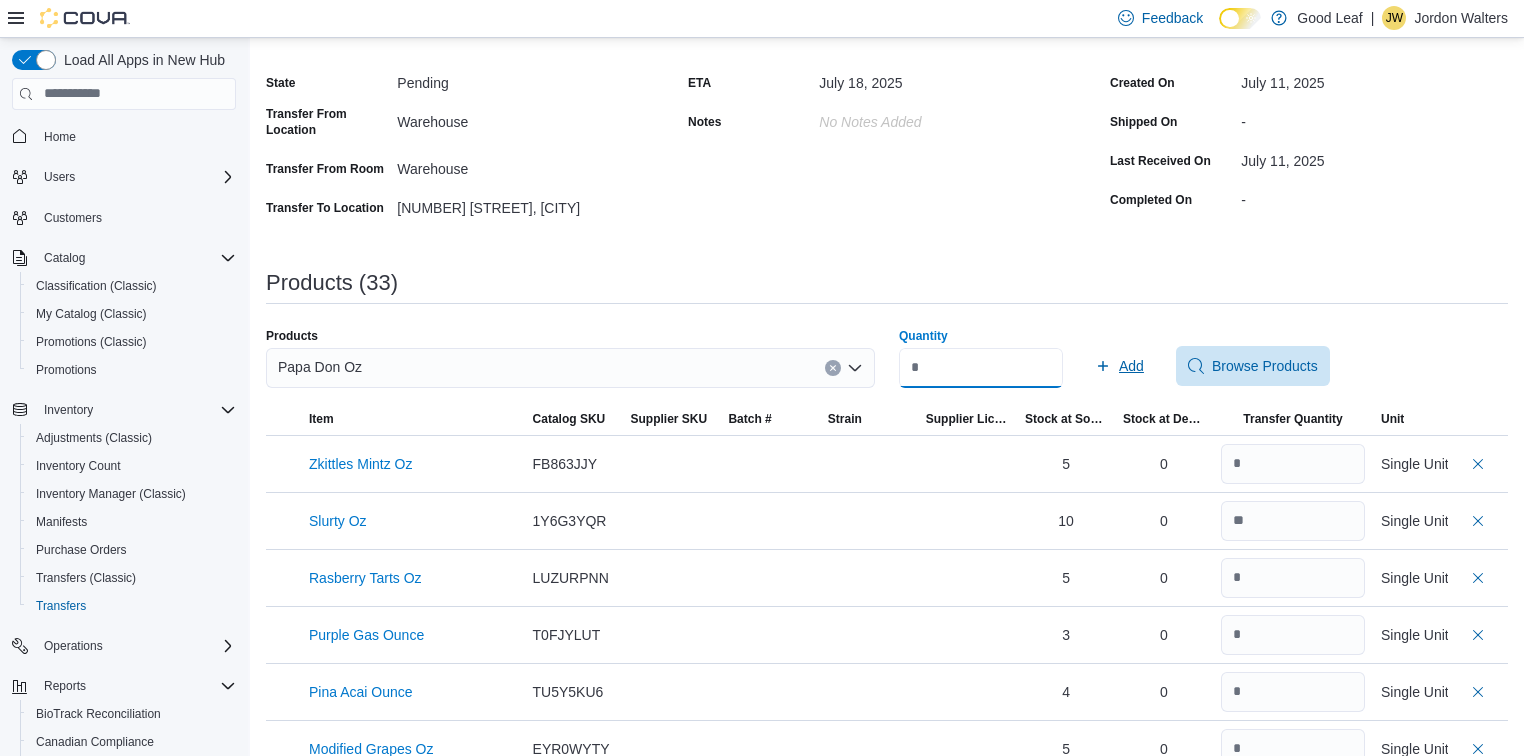 type on "*" 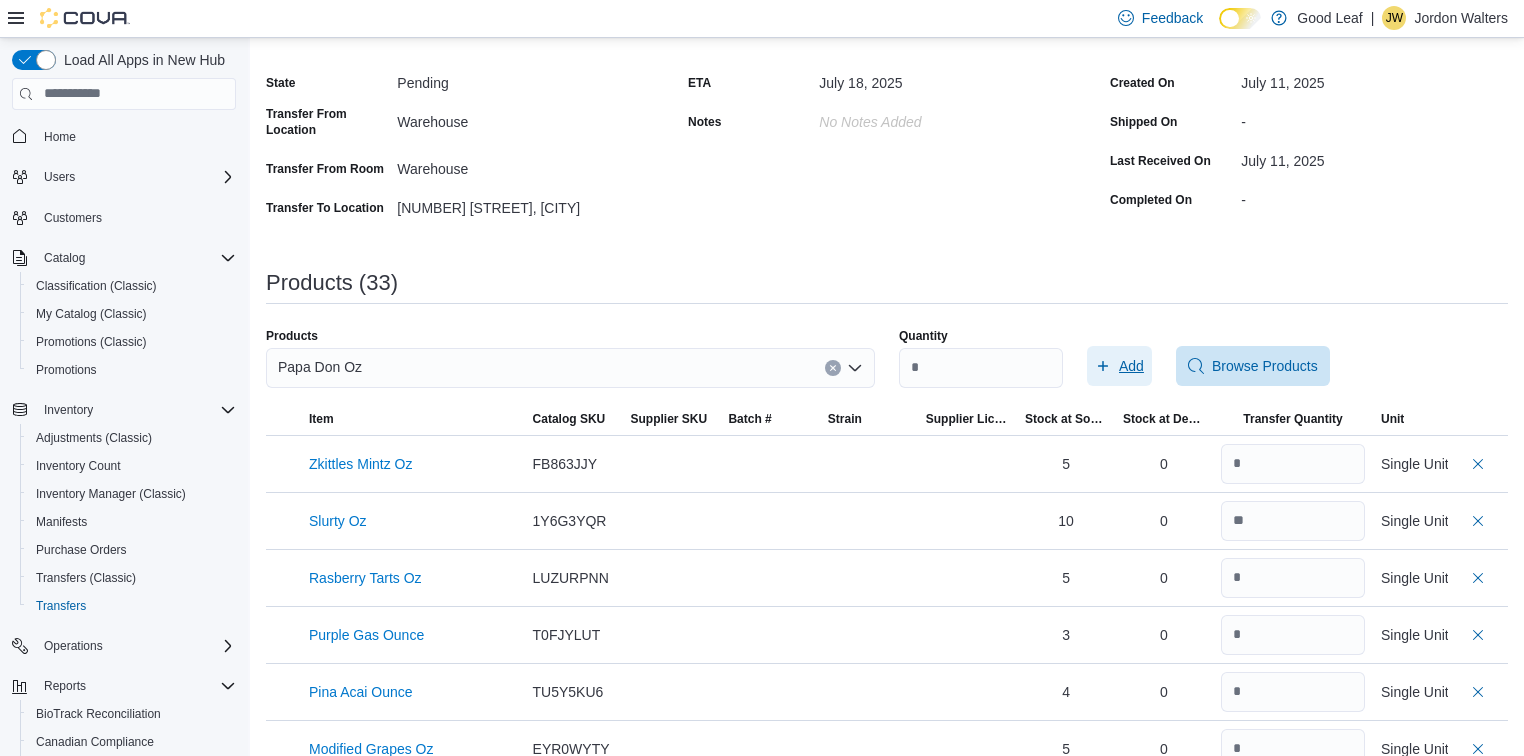 drag, startPoint x: 1142, startPoint y: 352, endPoint x: 990, endPoint y: 260, distance: 177.67386 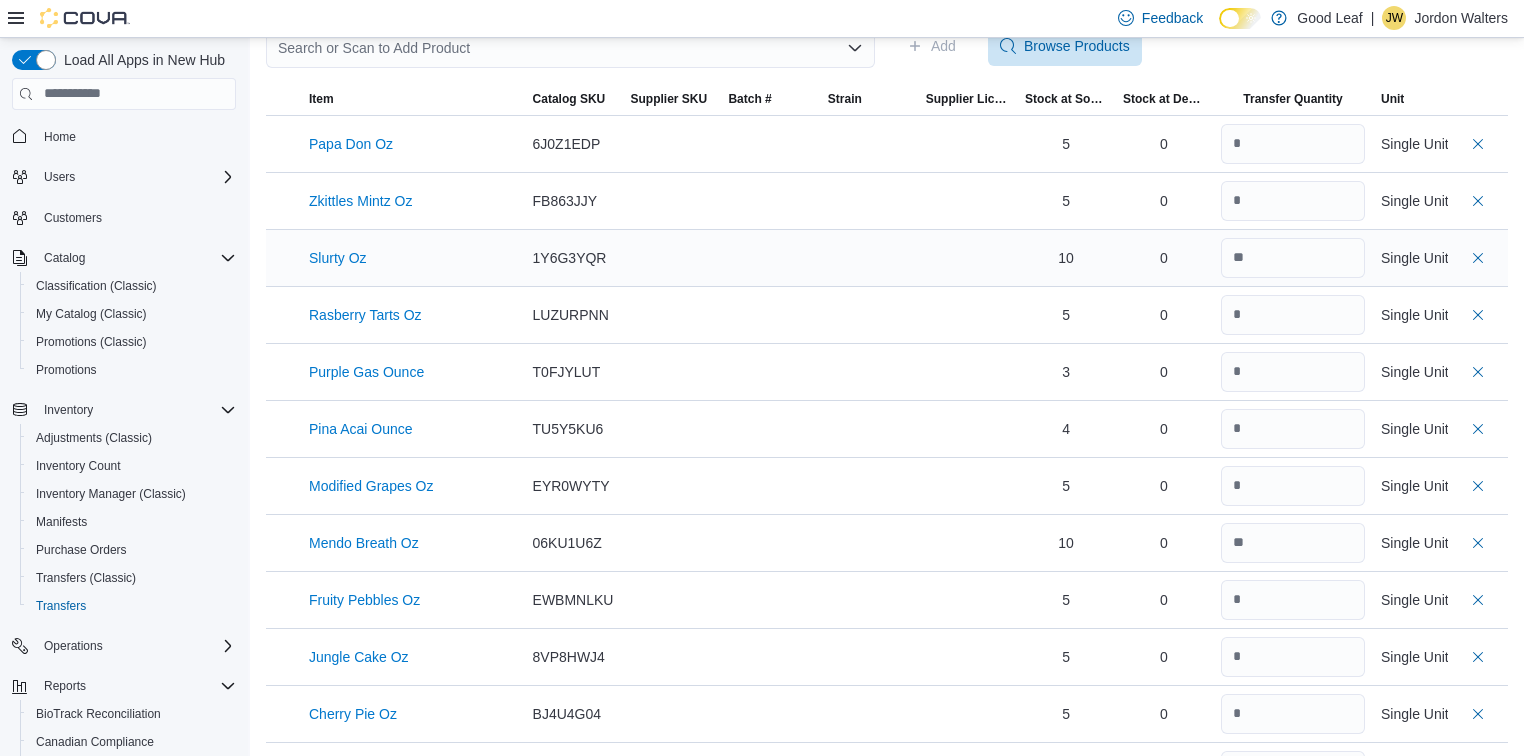 scroll, scrollTop: 160, scrollLeft: 0, axis: vertical 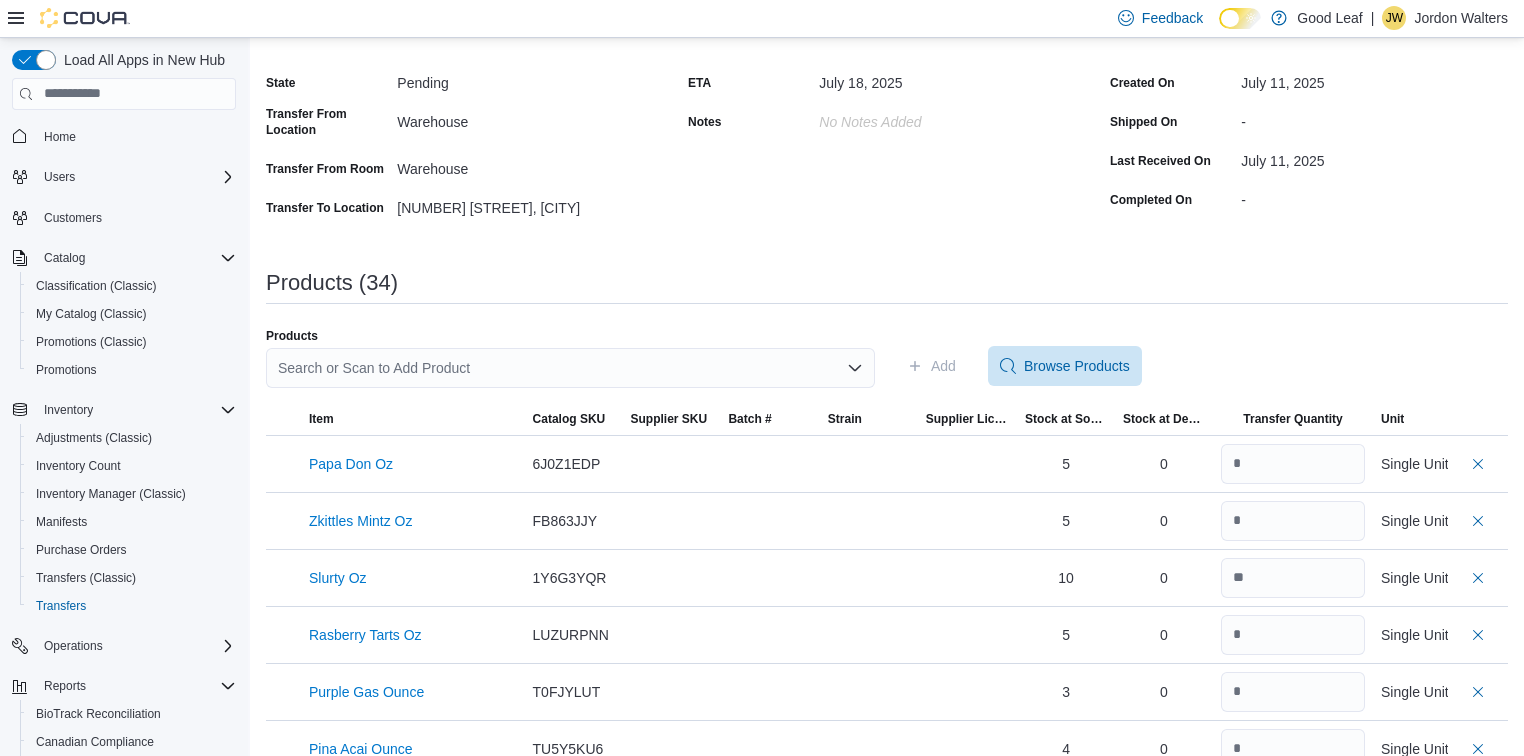 click on "Search or Scan to Add Product" at bounding box center [570, 368] 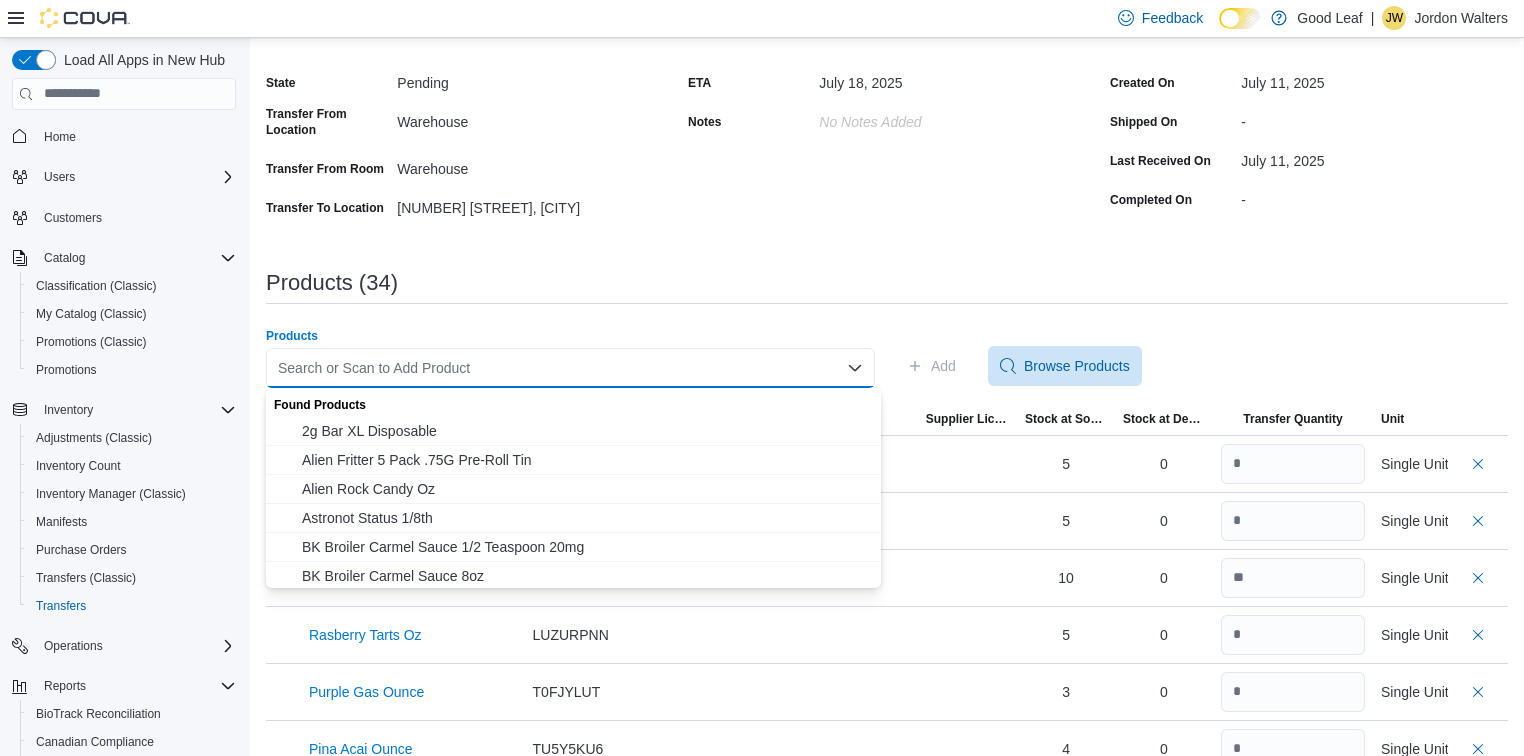paste on "**********" 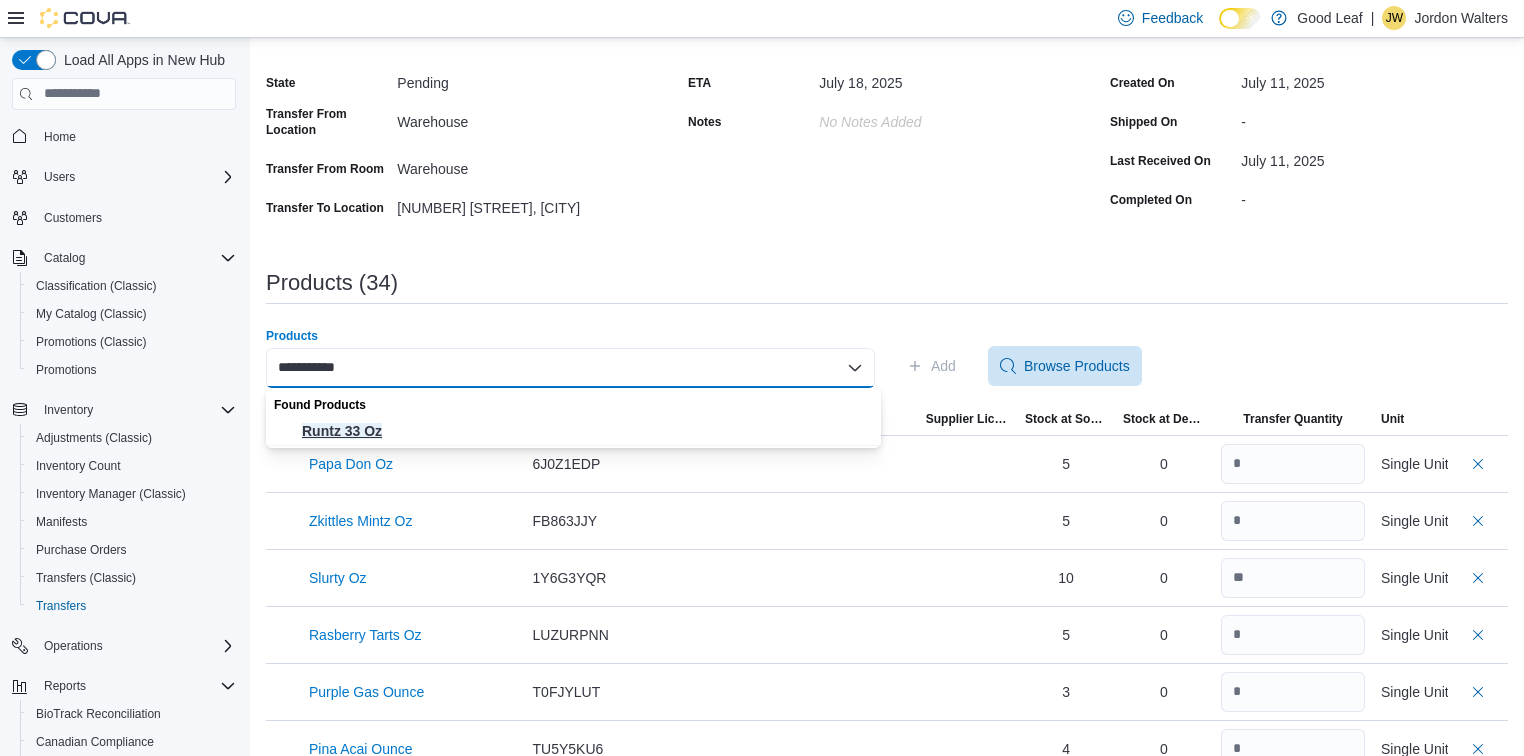 type on "**********" 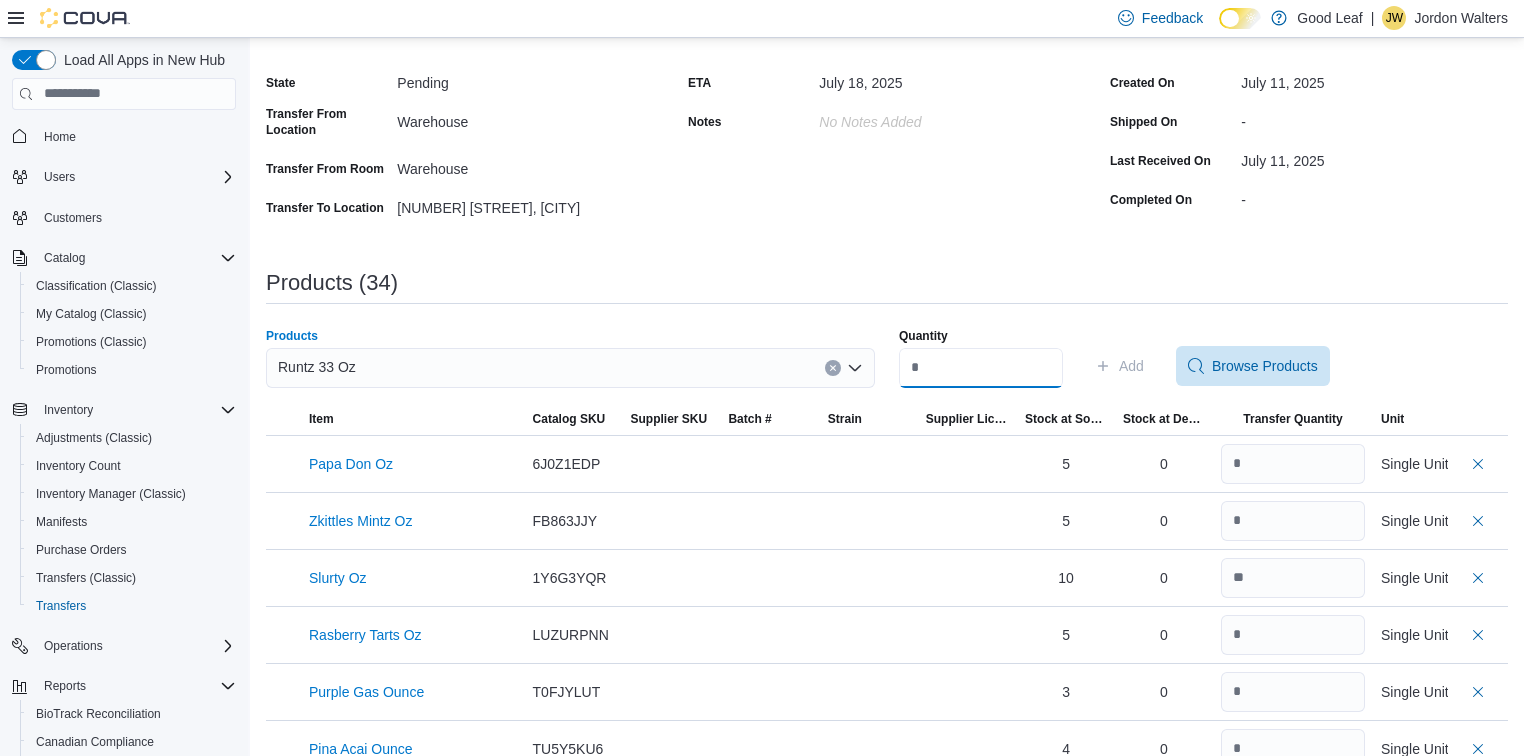 click on "Quantity" at bounding box center (981, 368) 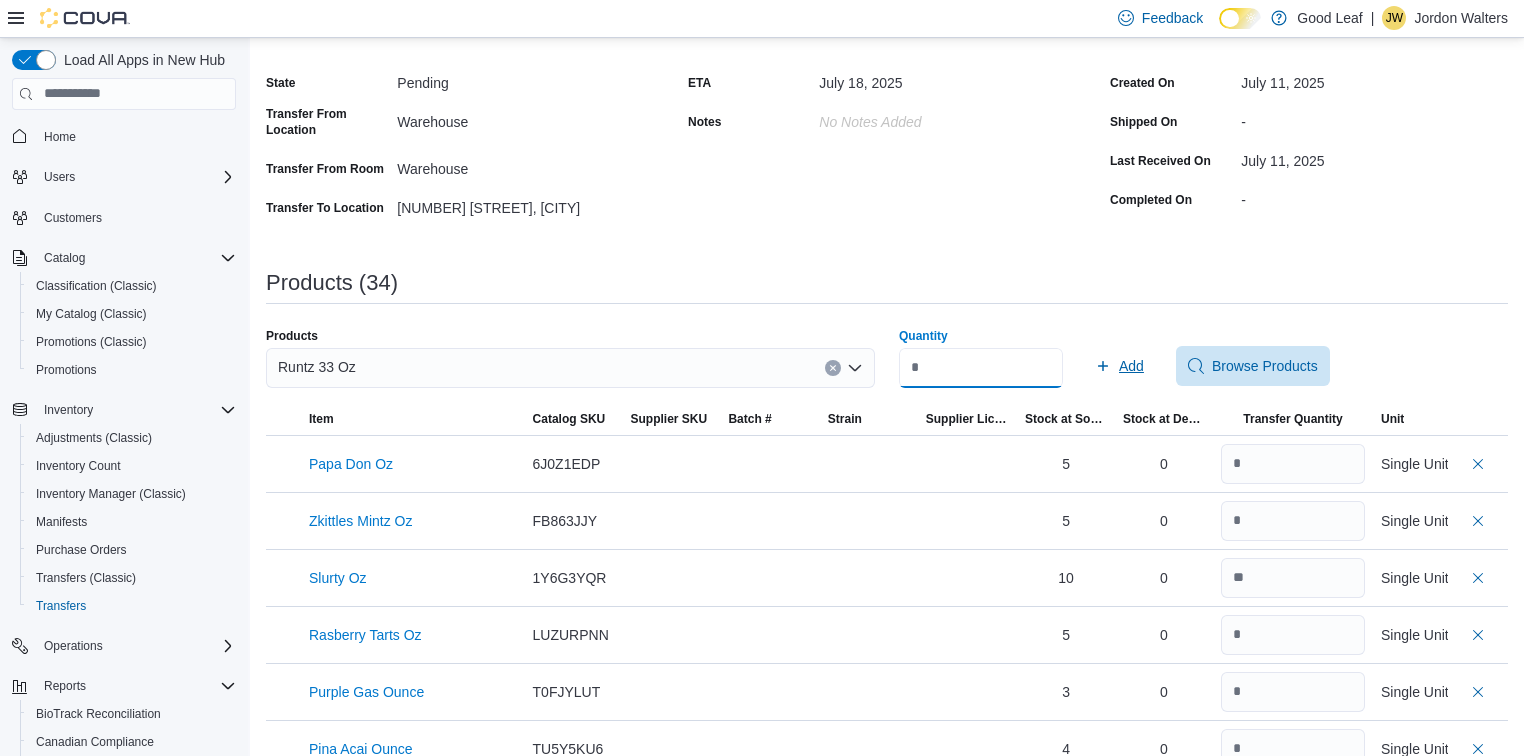 type on "*" 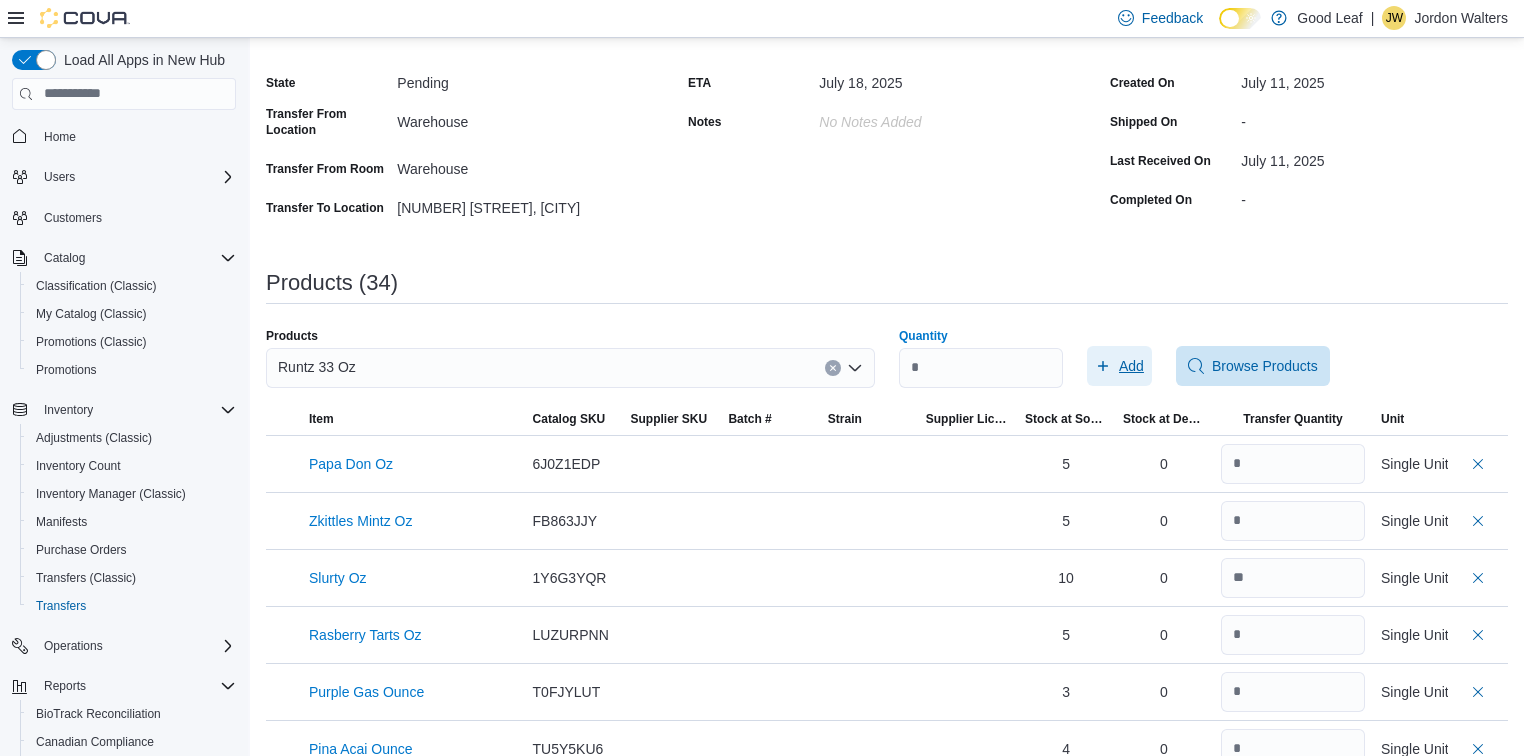 click 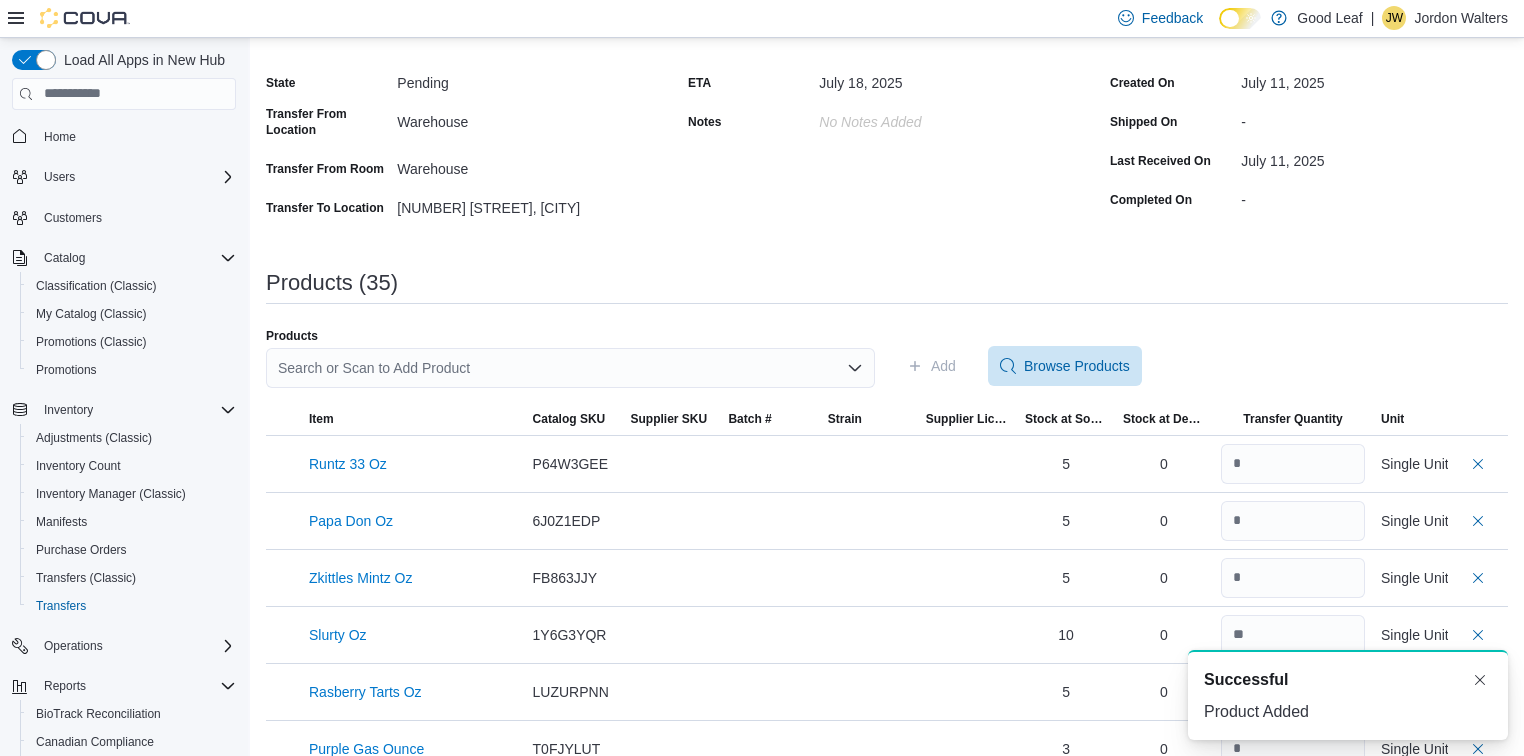 scroll, scrollTop: 0, scrollLeft: 0, axis: both 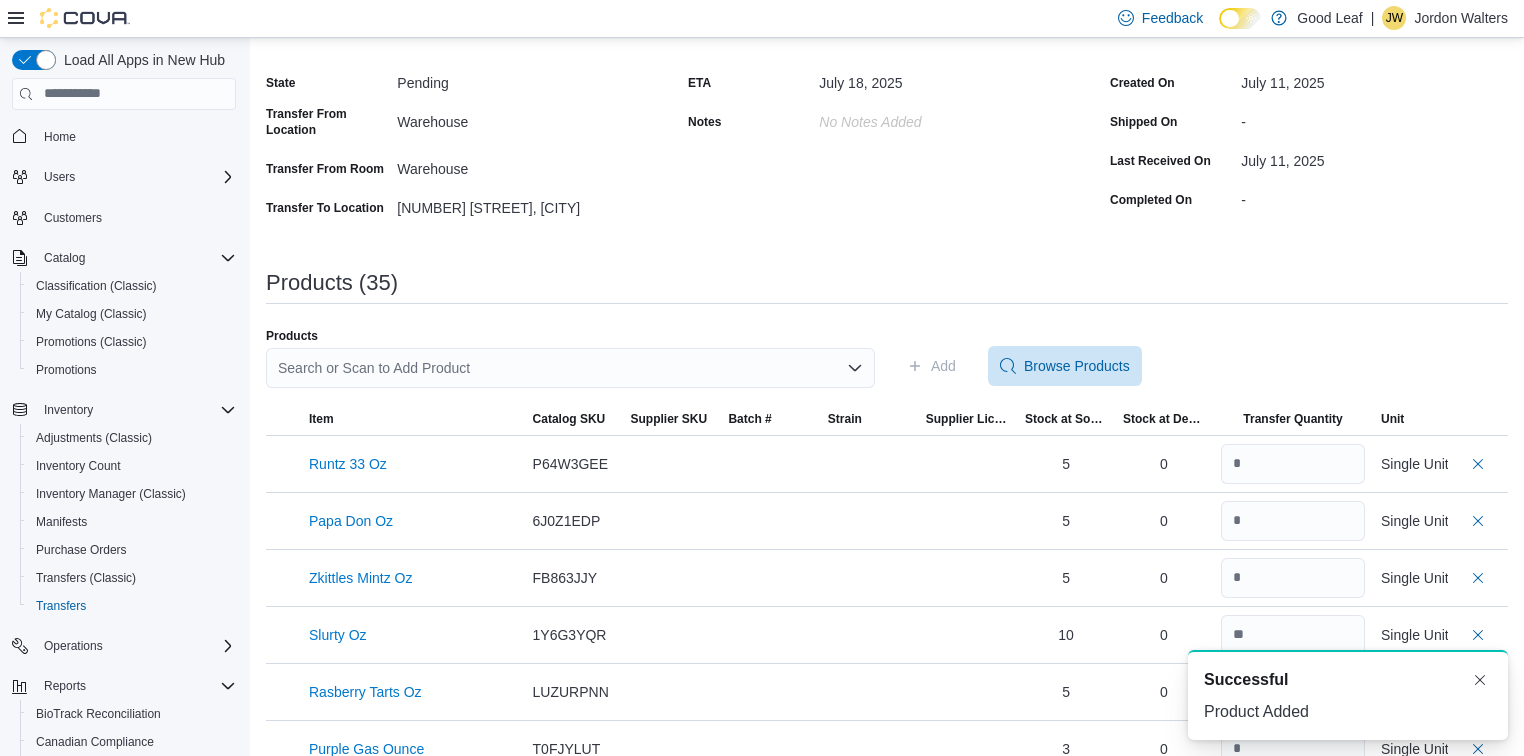 click on "Search or Scan to Add Product" at bounding box center [570, 368] 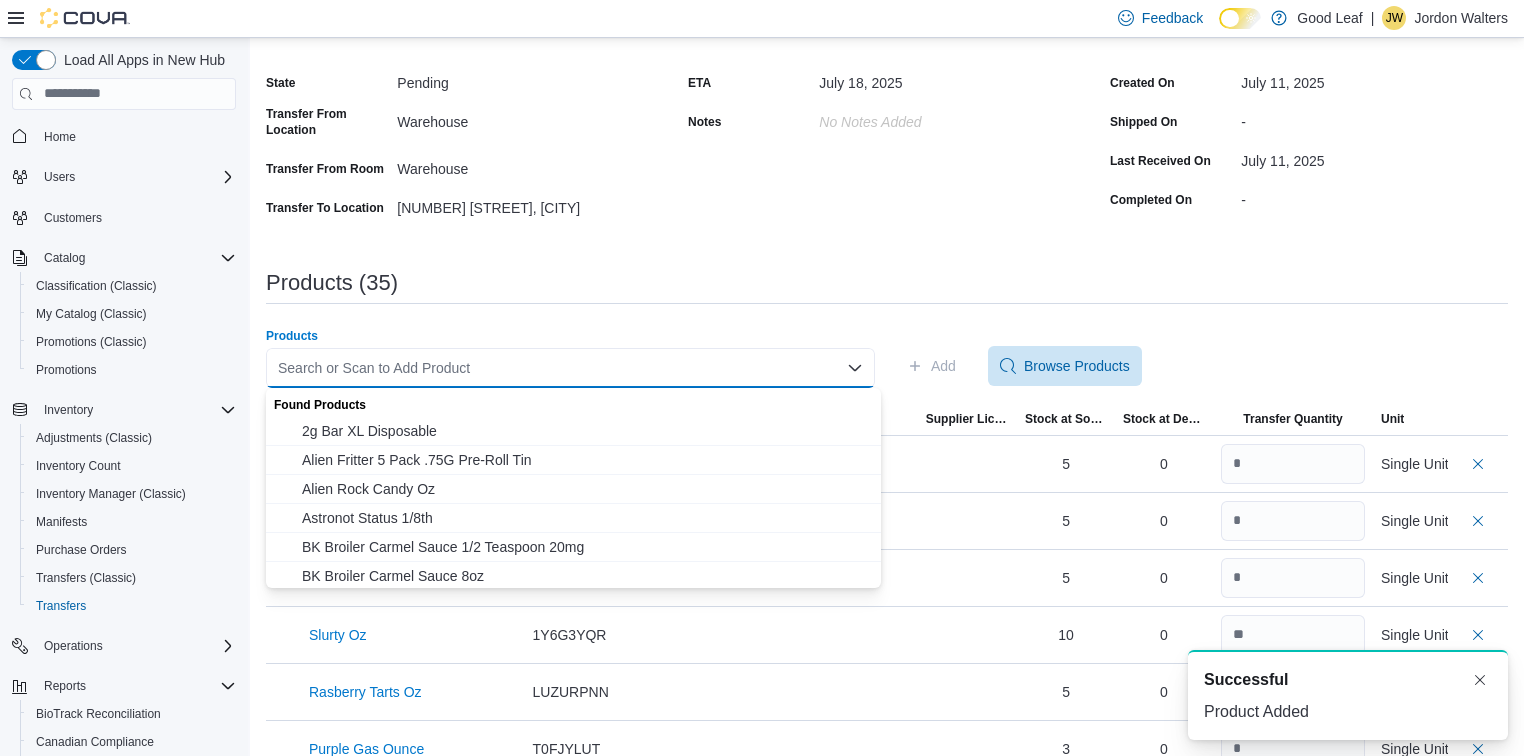 paste on "**********" 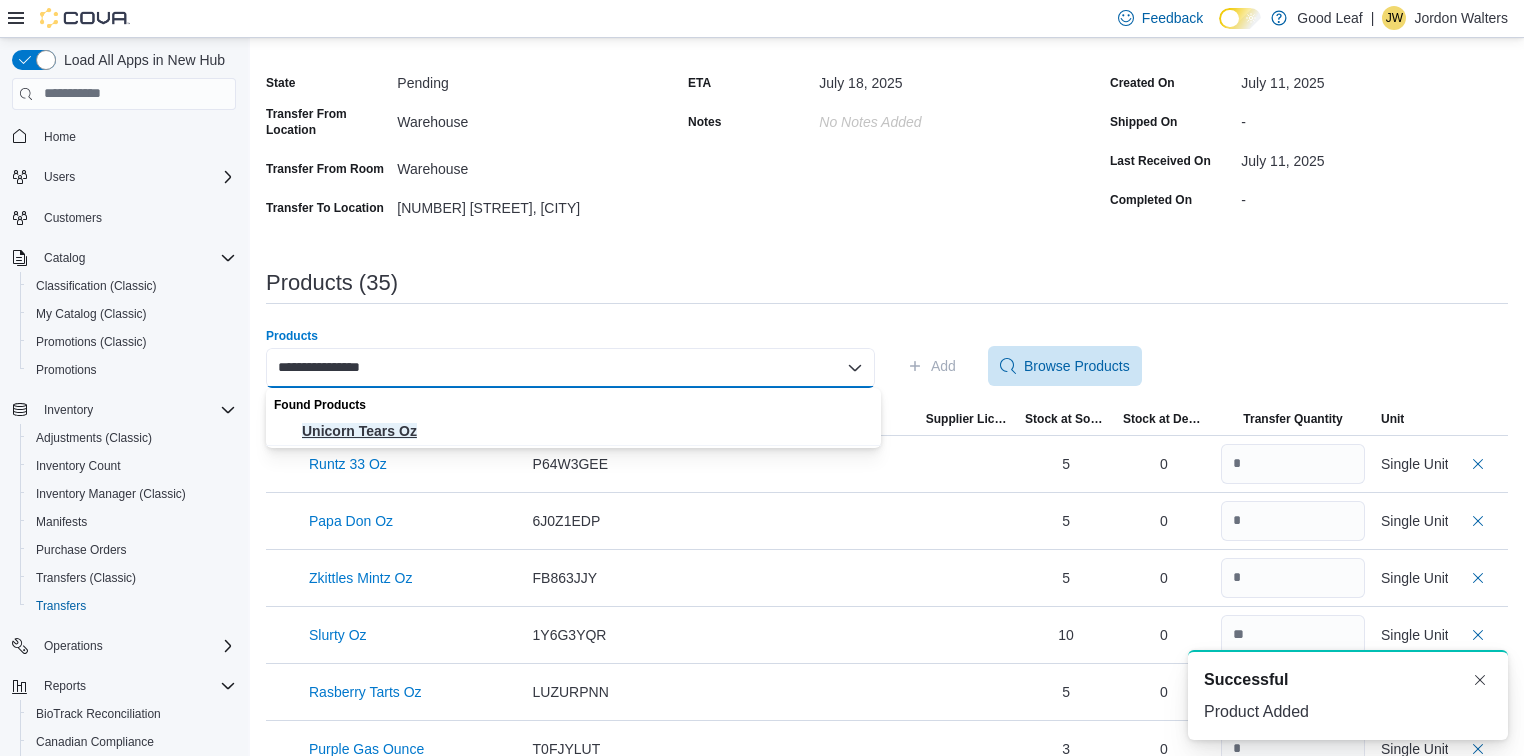 type on "**********" 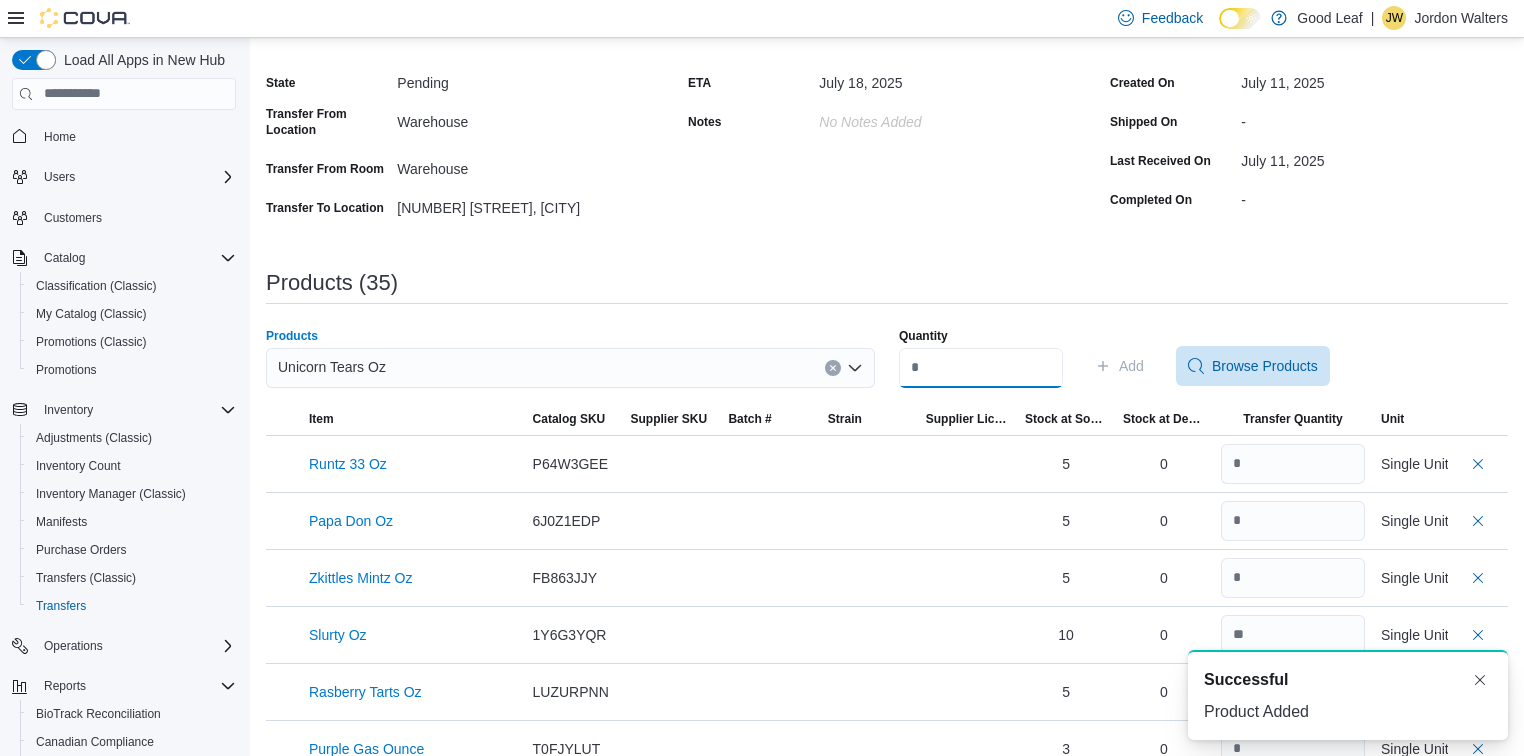 click on "Quantity" at bounding box center (981, 368) 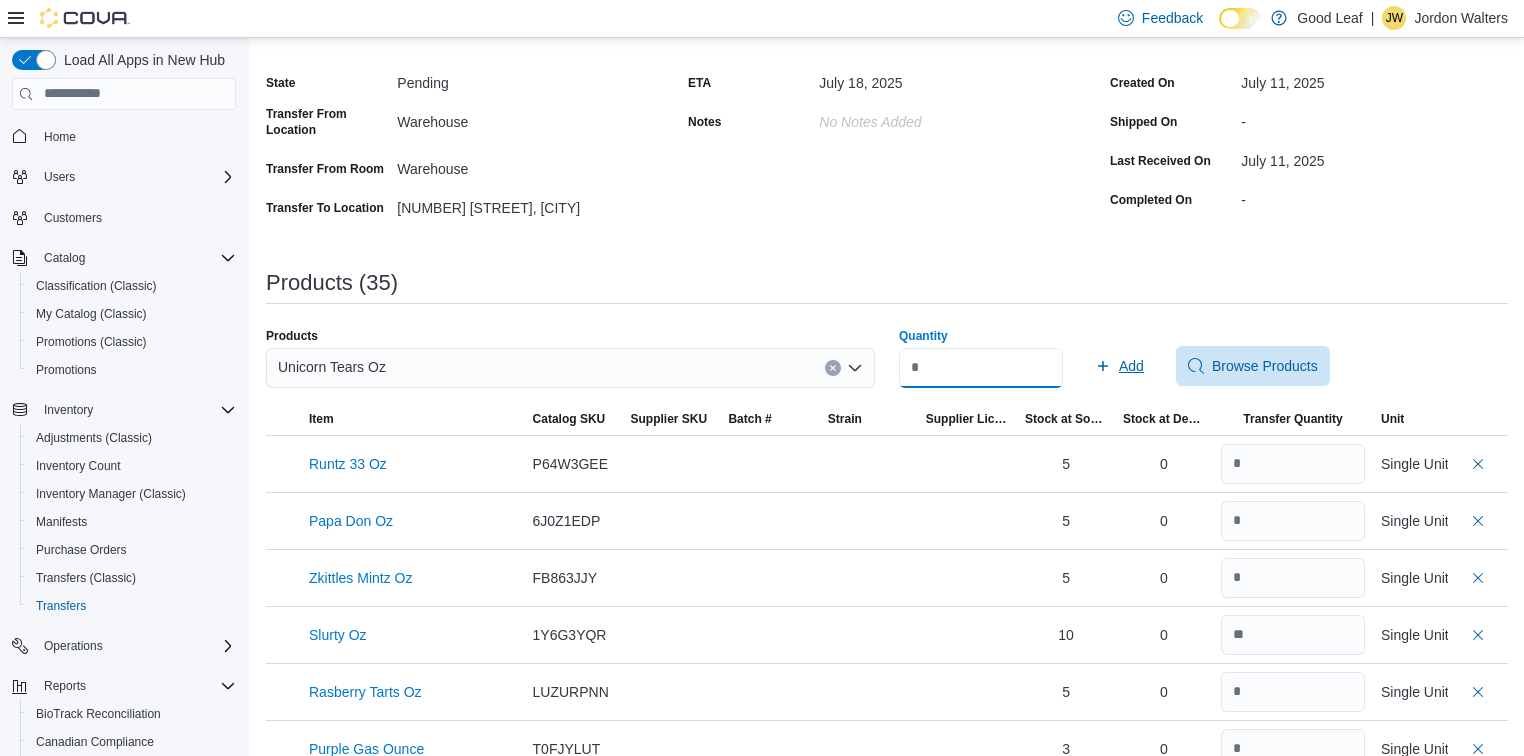 type on "*" 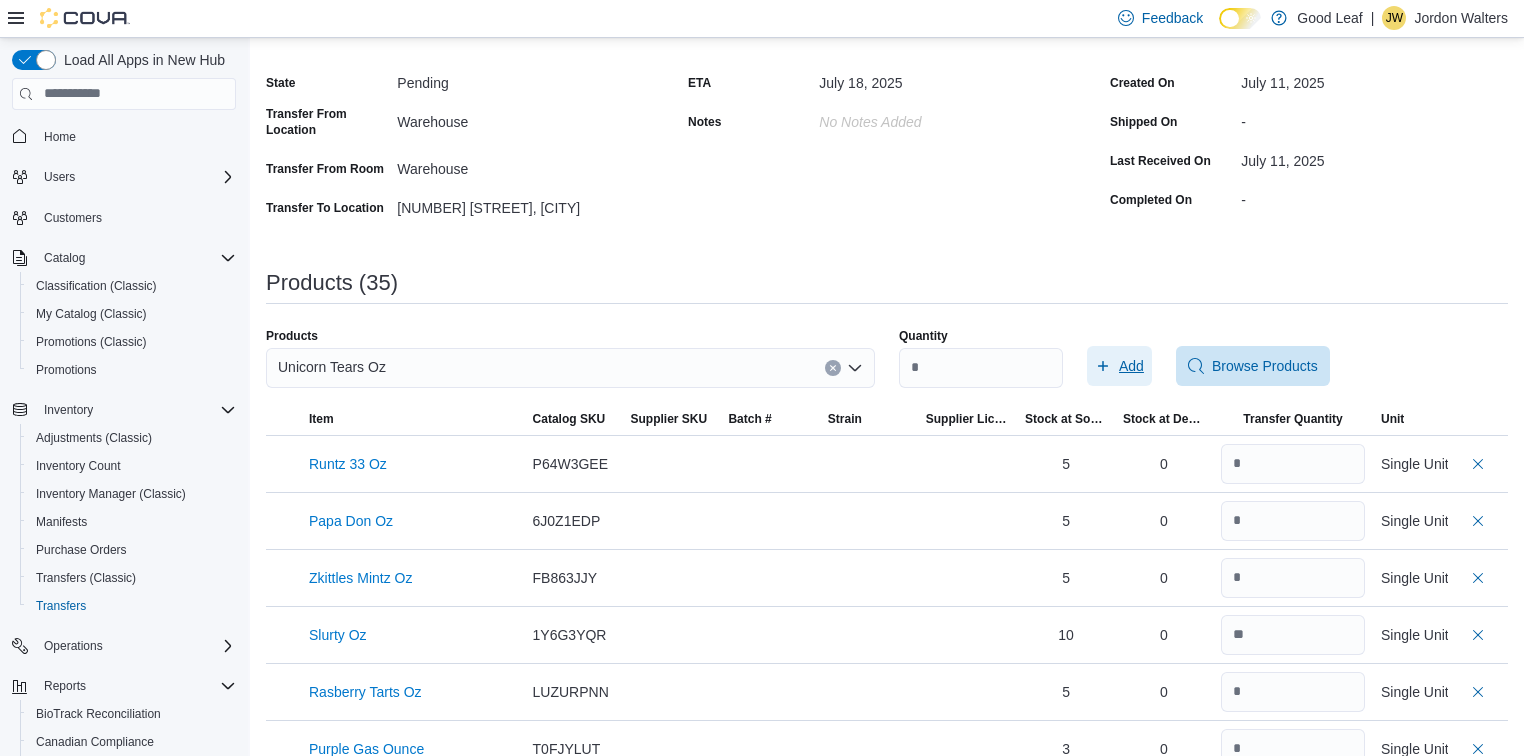 click on "Add" at bounding box center (1119, 366) 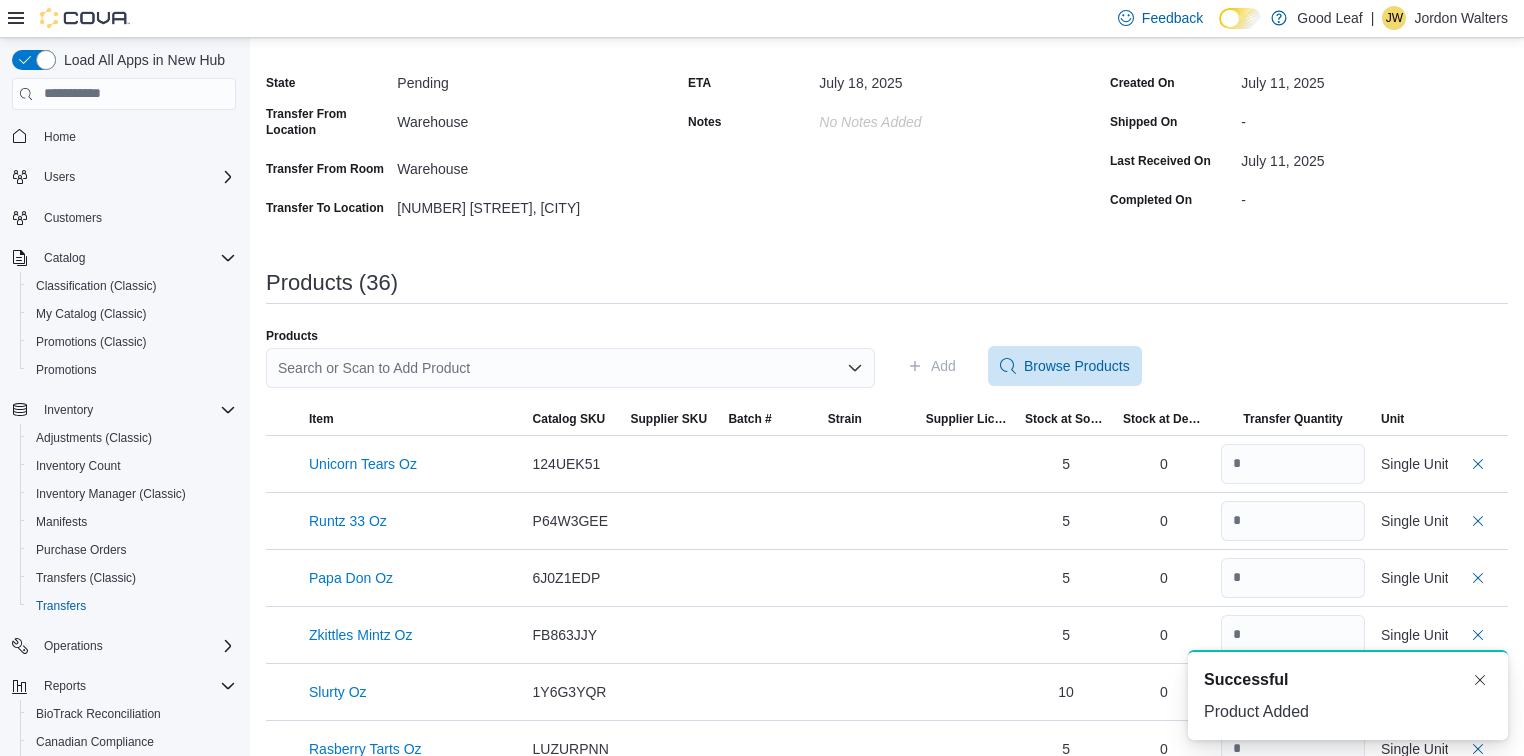 scroll, scrollTop: 0, scrollLeft: 0, axis: both 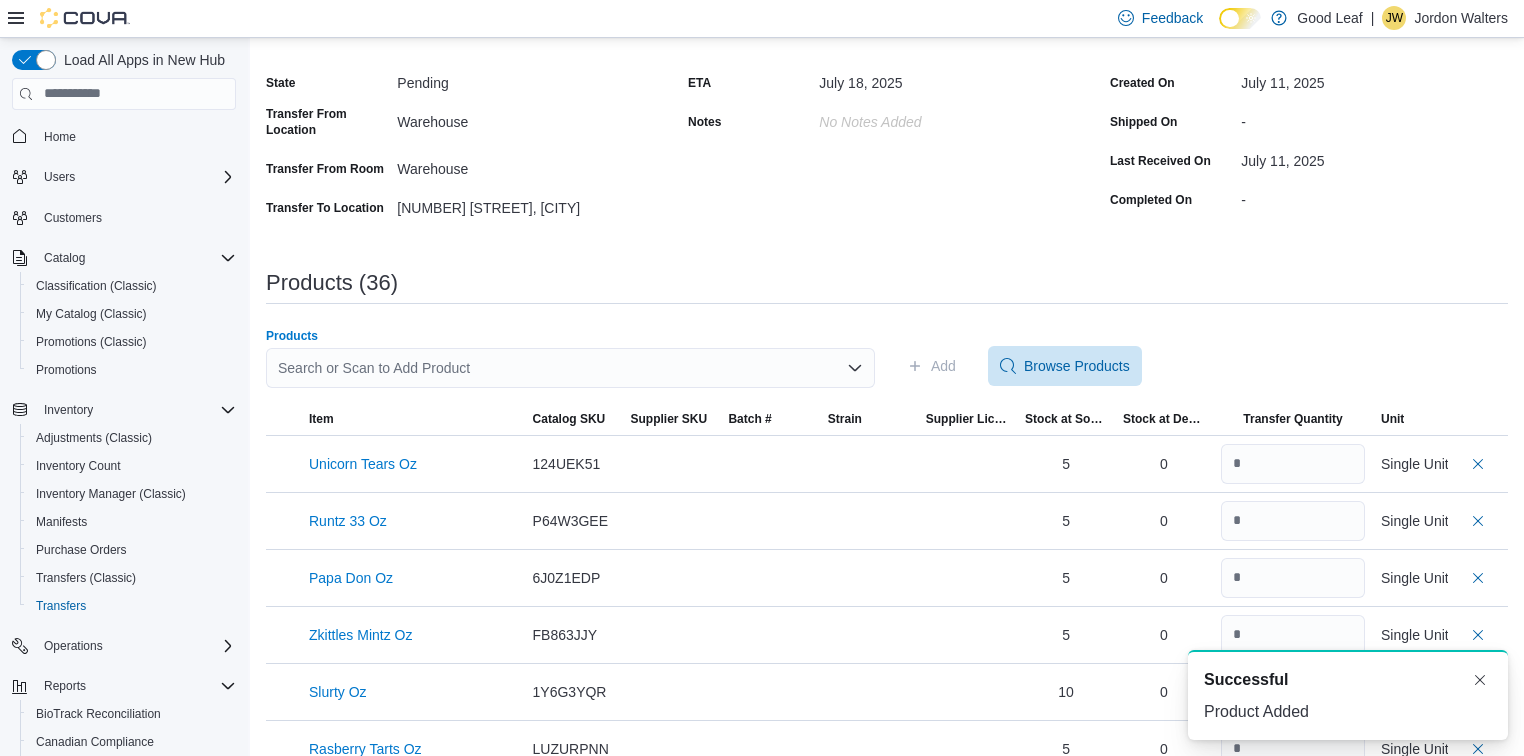 click on "Search or Scan to Add Product" at bounding box center (570, 368) 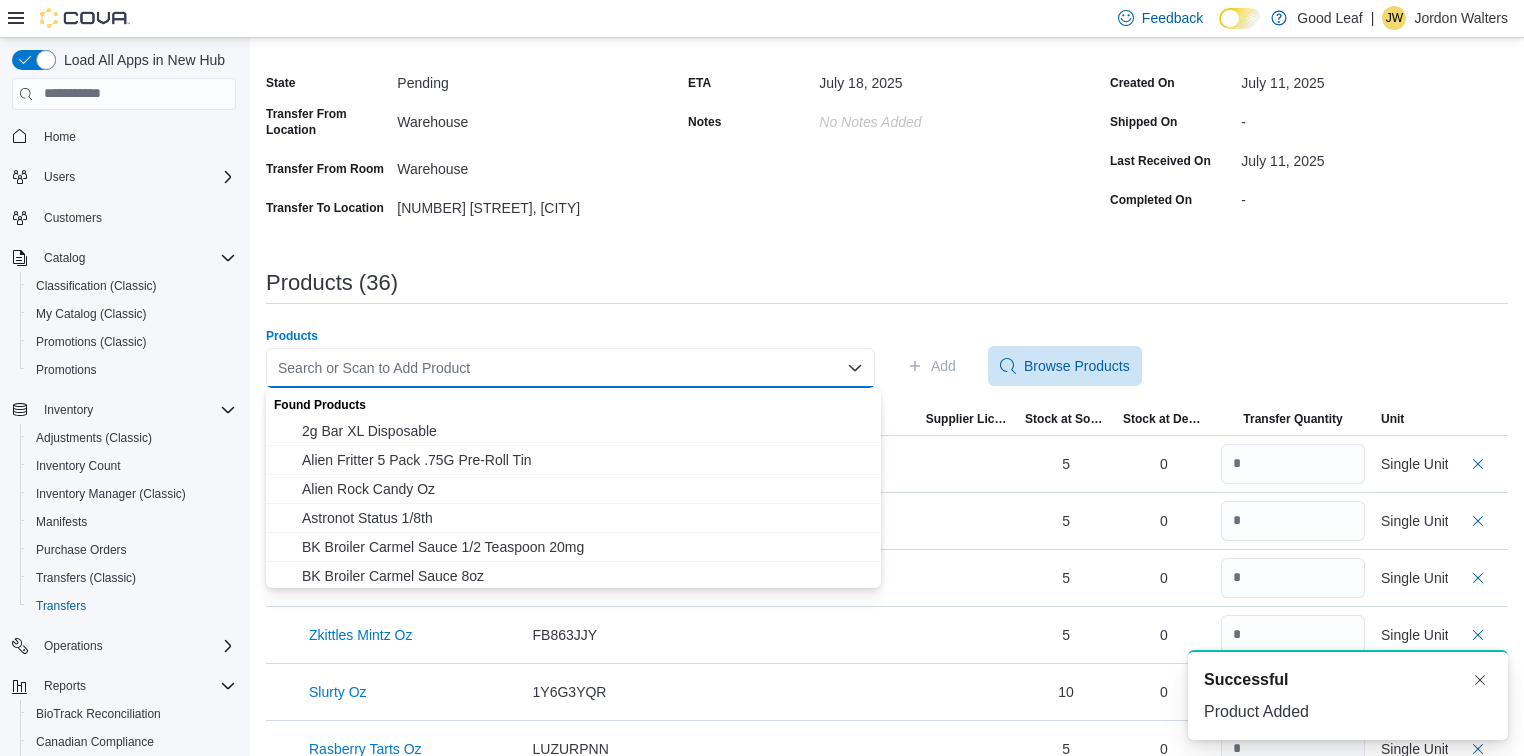 paste on "**********" 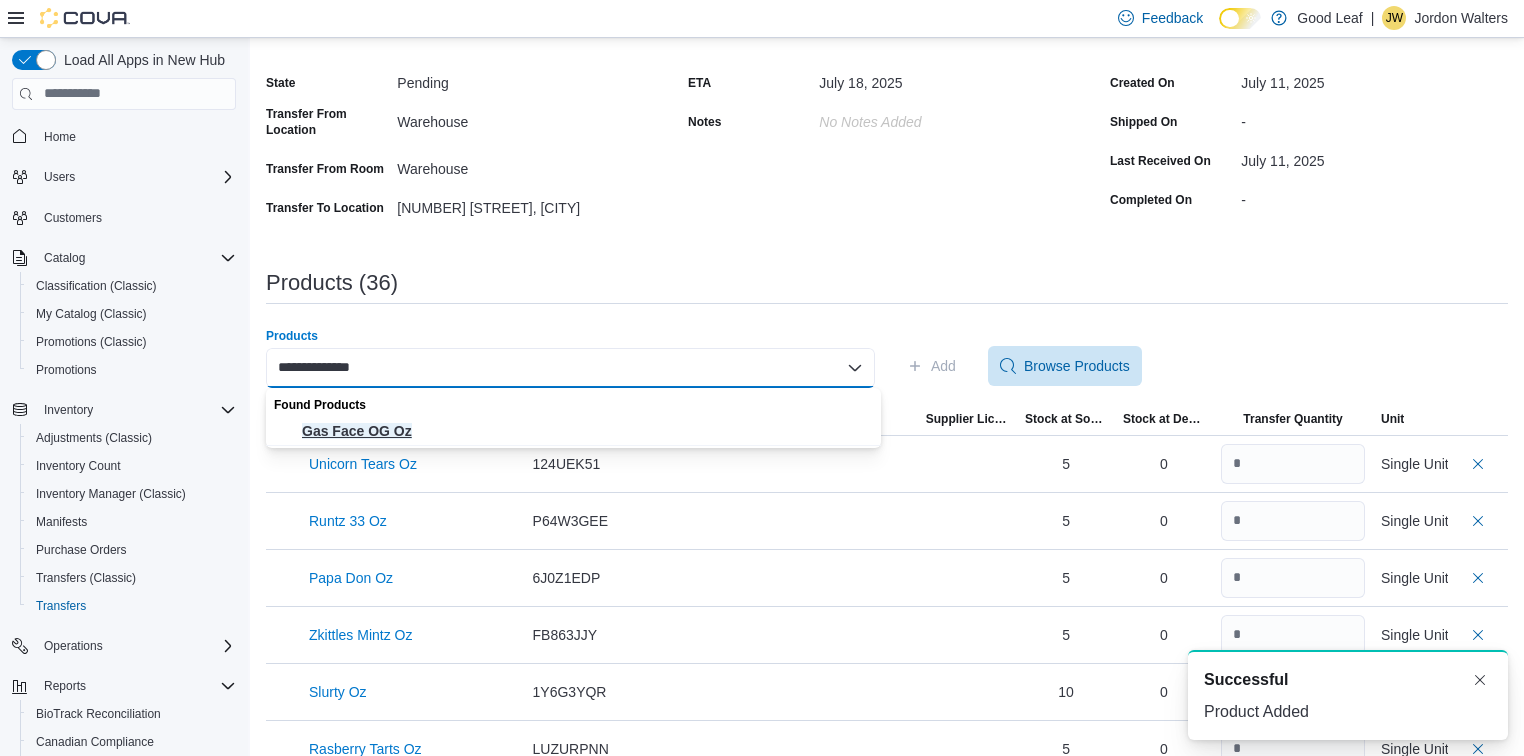 type on "**********" 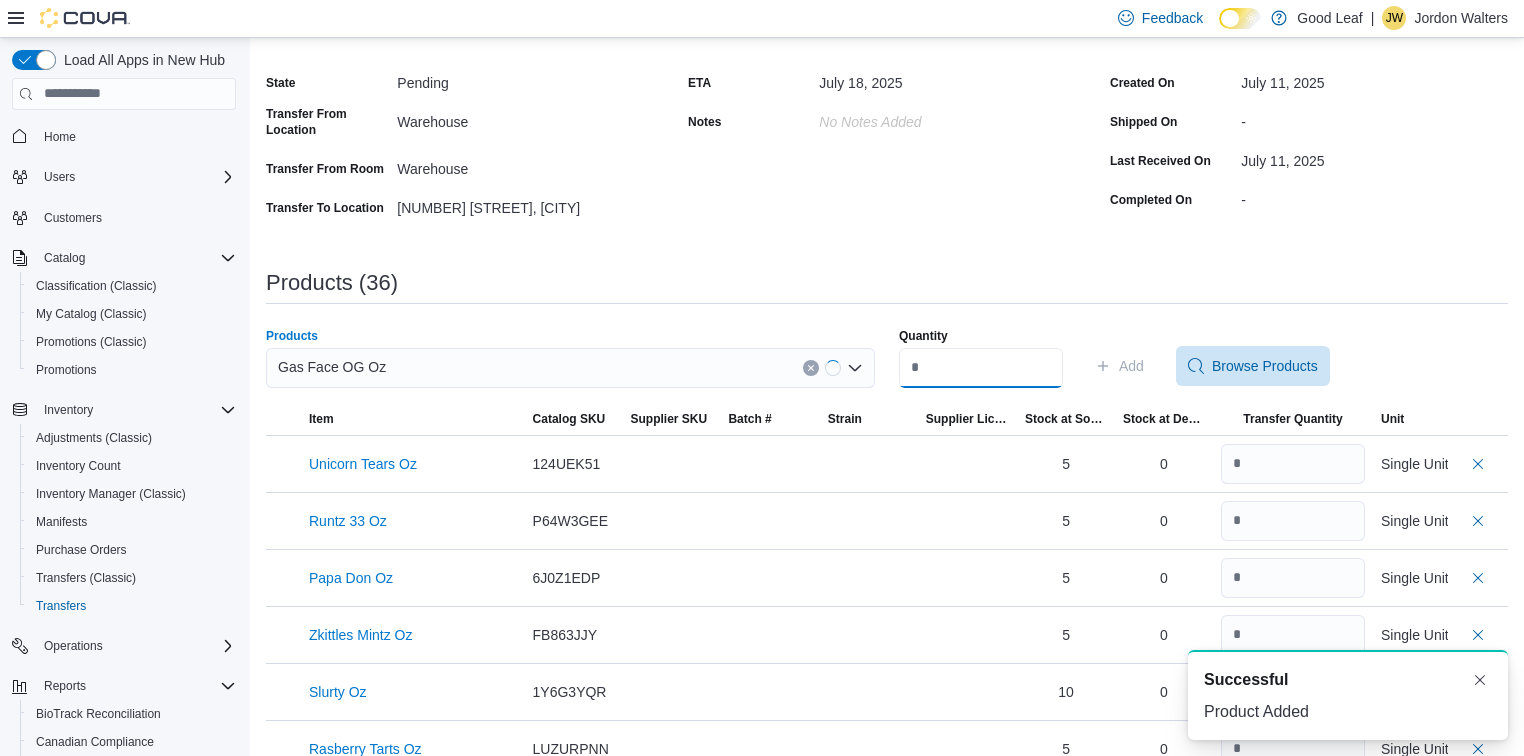 click on "Quantity" at bounding box center (981, 368) 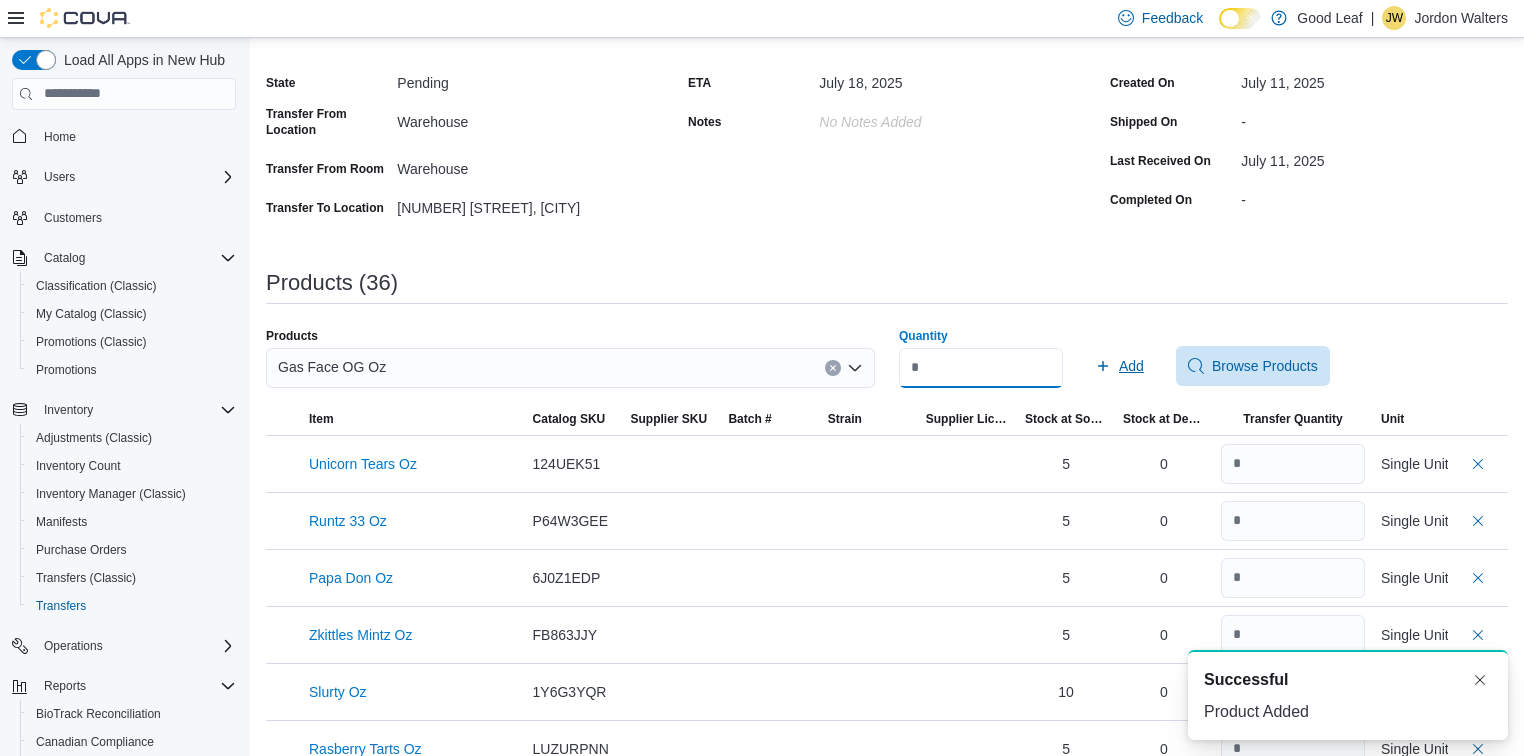 type on "**" 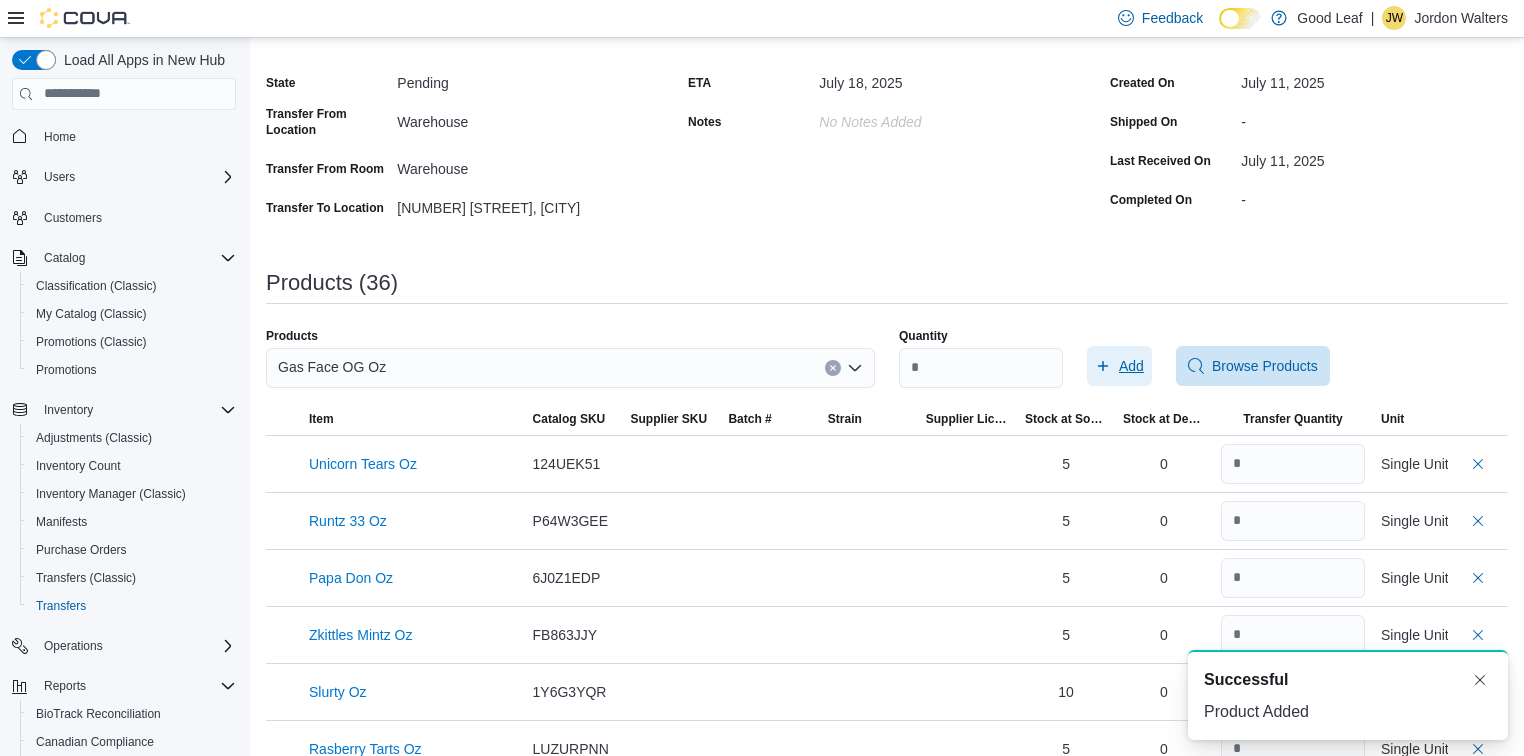 click on "Add" at bounding box center (1131, 366) 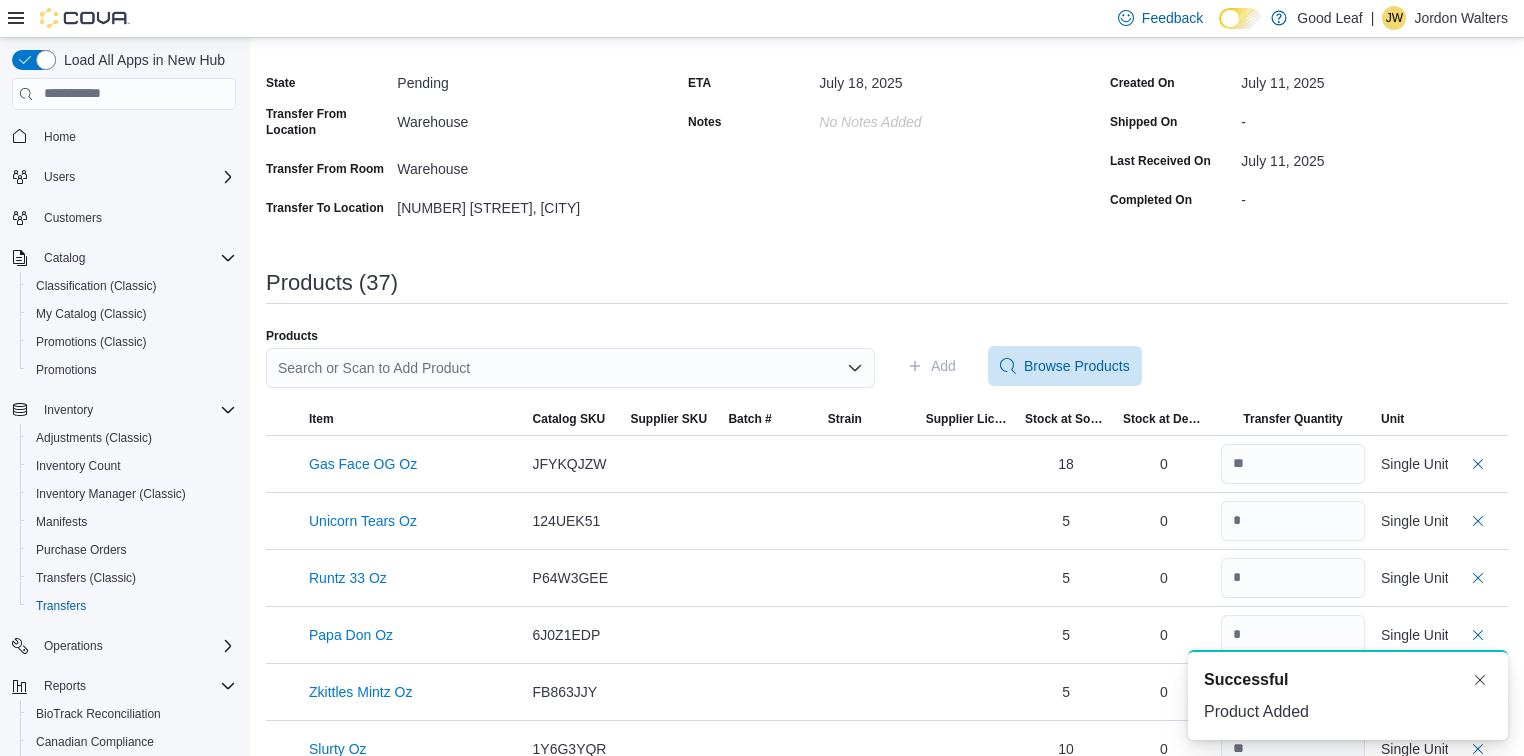 scroll, scrollTop: 0, scrollLeft: 0, axis: both 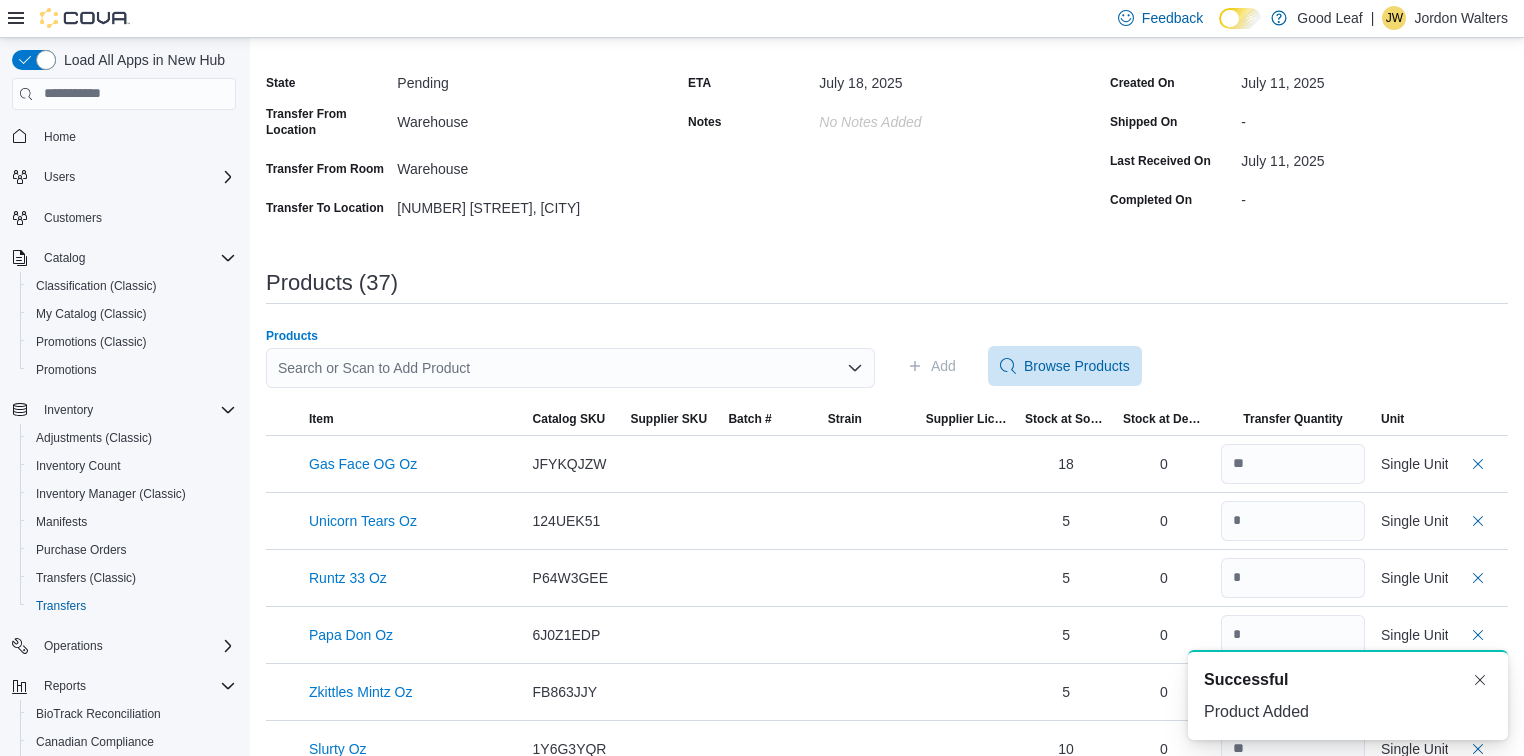 click on "Search or Scan to Add Product" at bounding box center (570, 368) 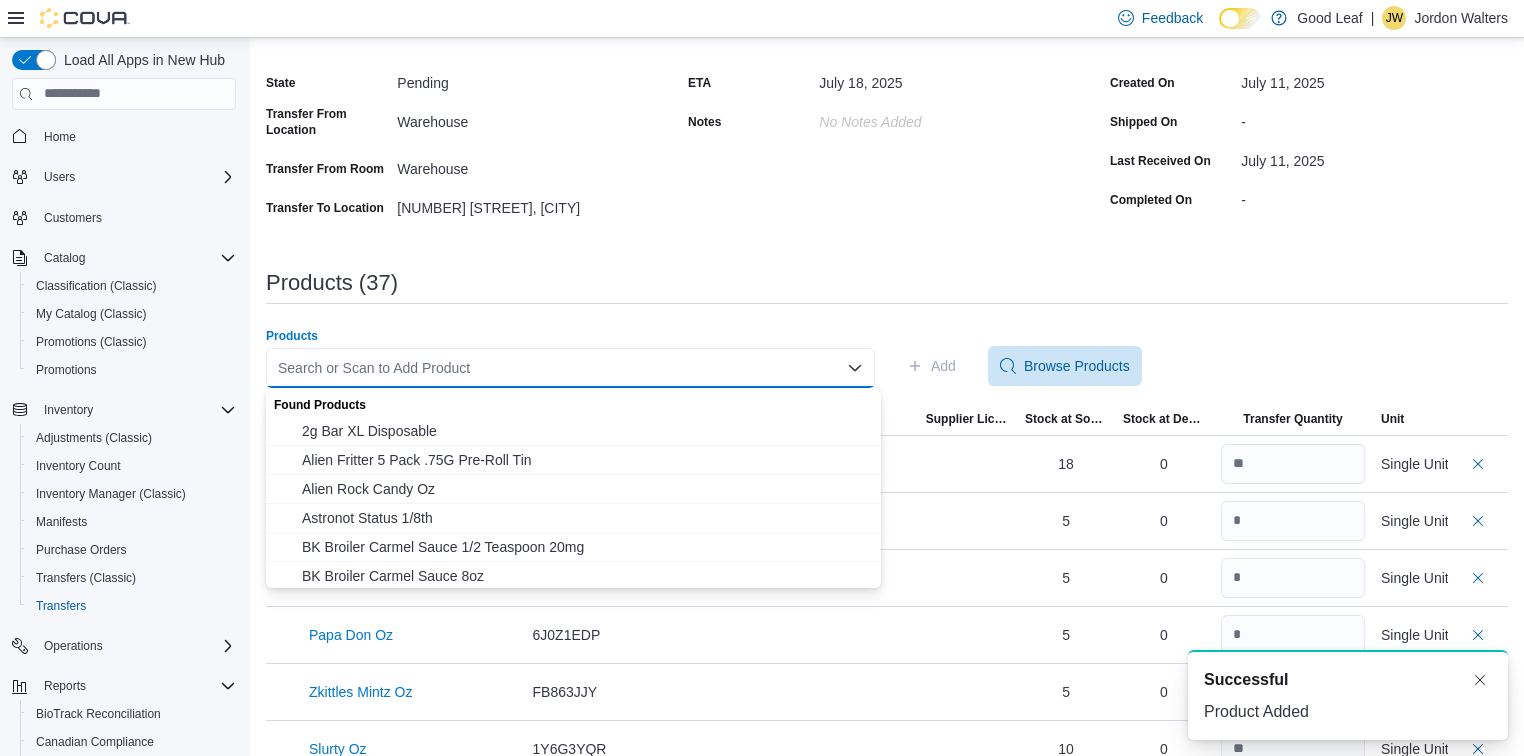 paste on "**********" 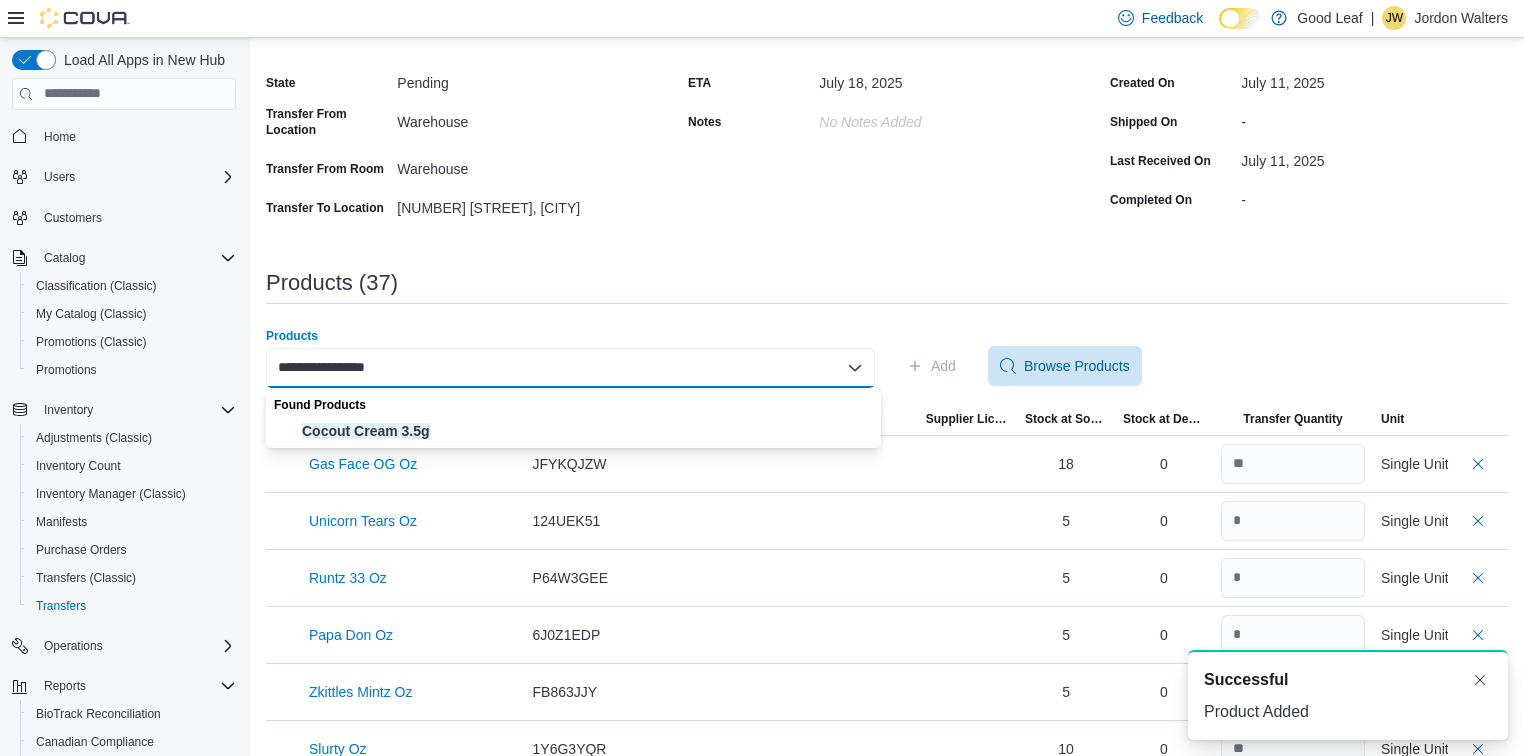 type on "**********" 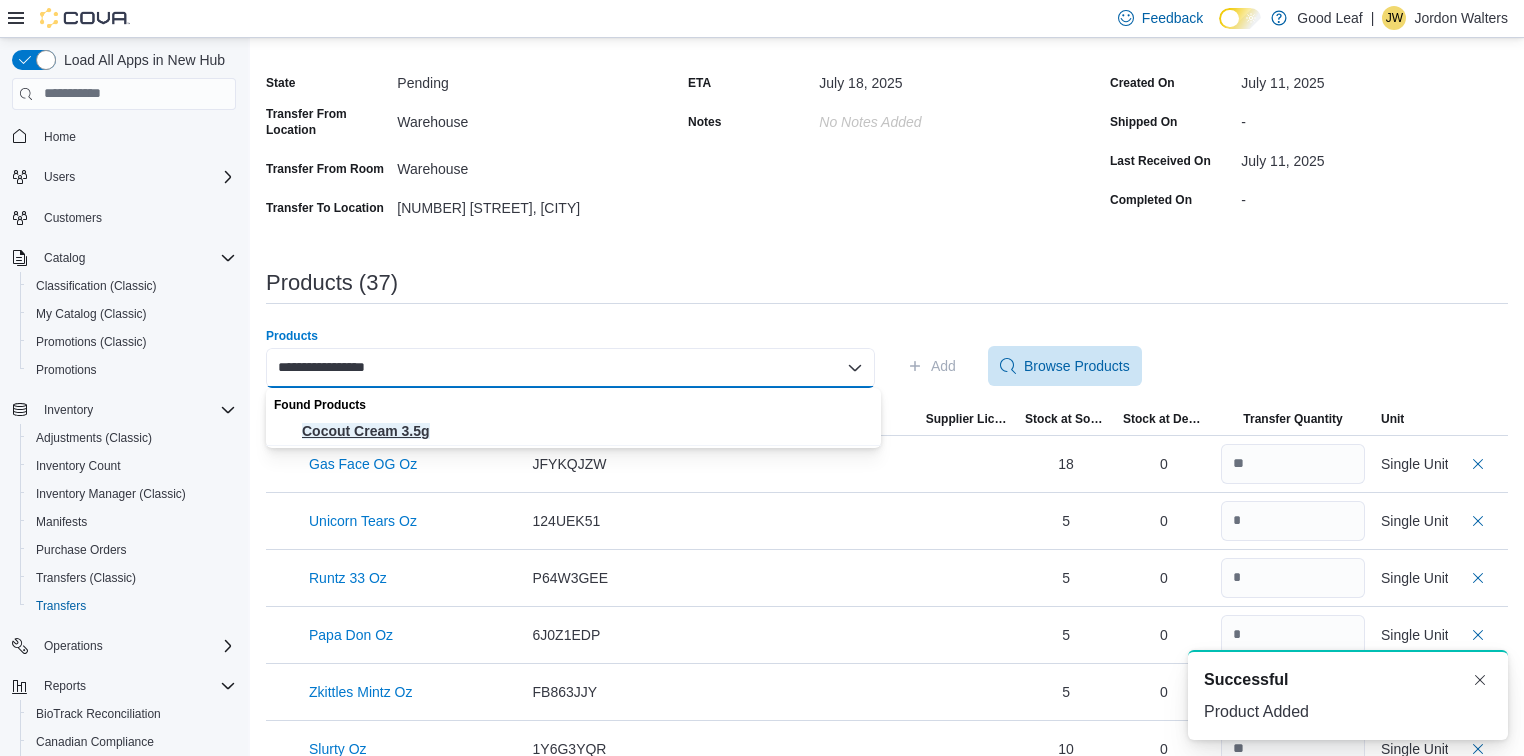 click on "Cocout Cream 3.5g" at bounding box center [573, 431] 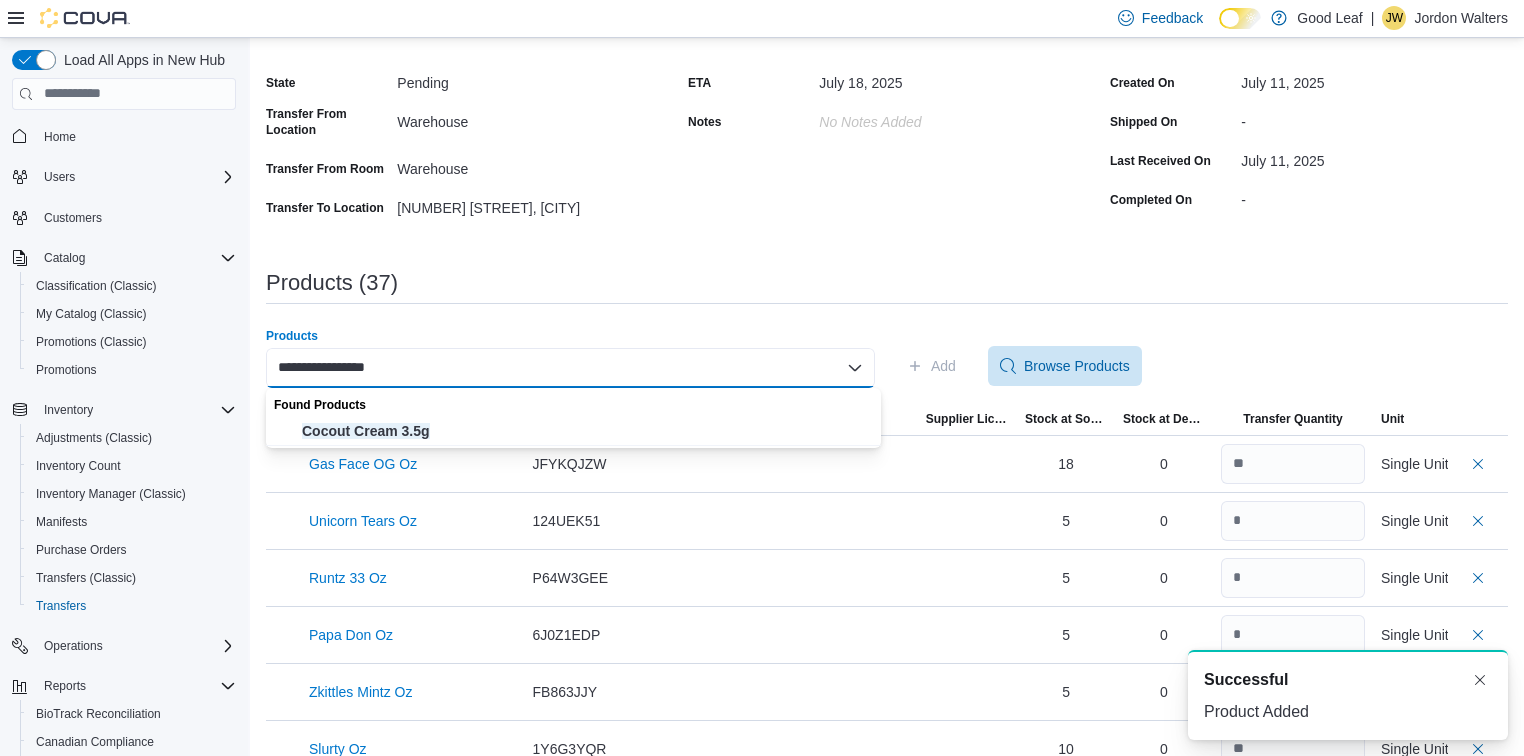 type 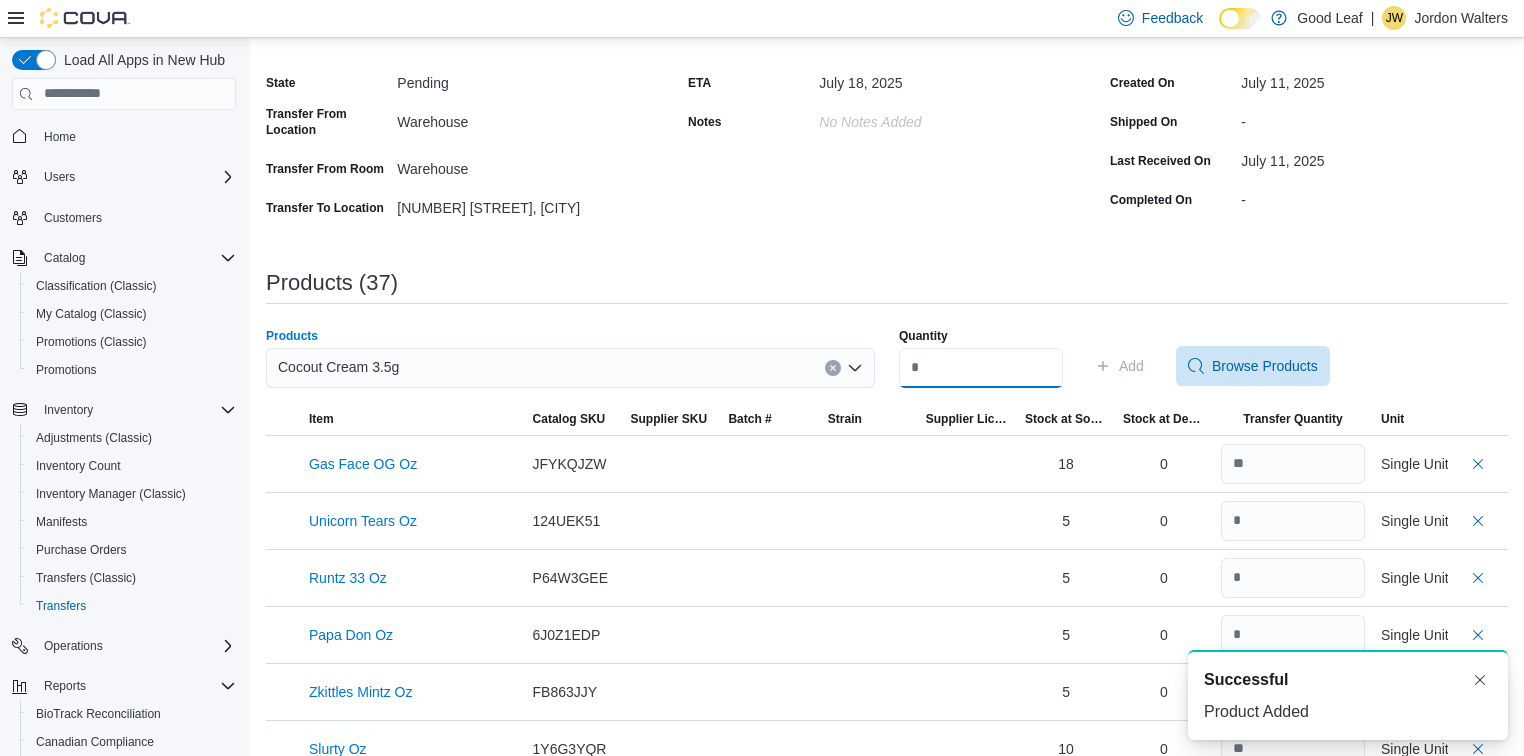 click on "Quantity" at bounding box center (981, 368) 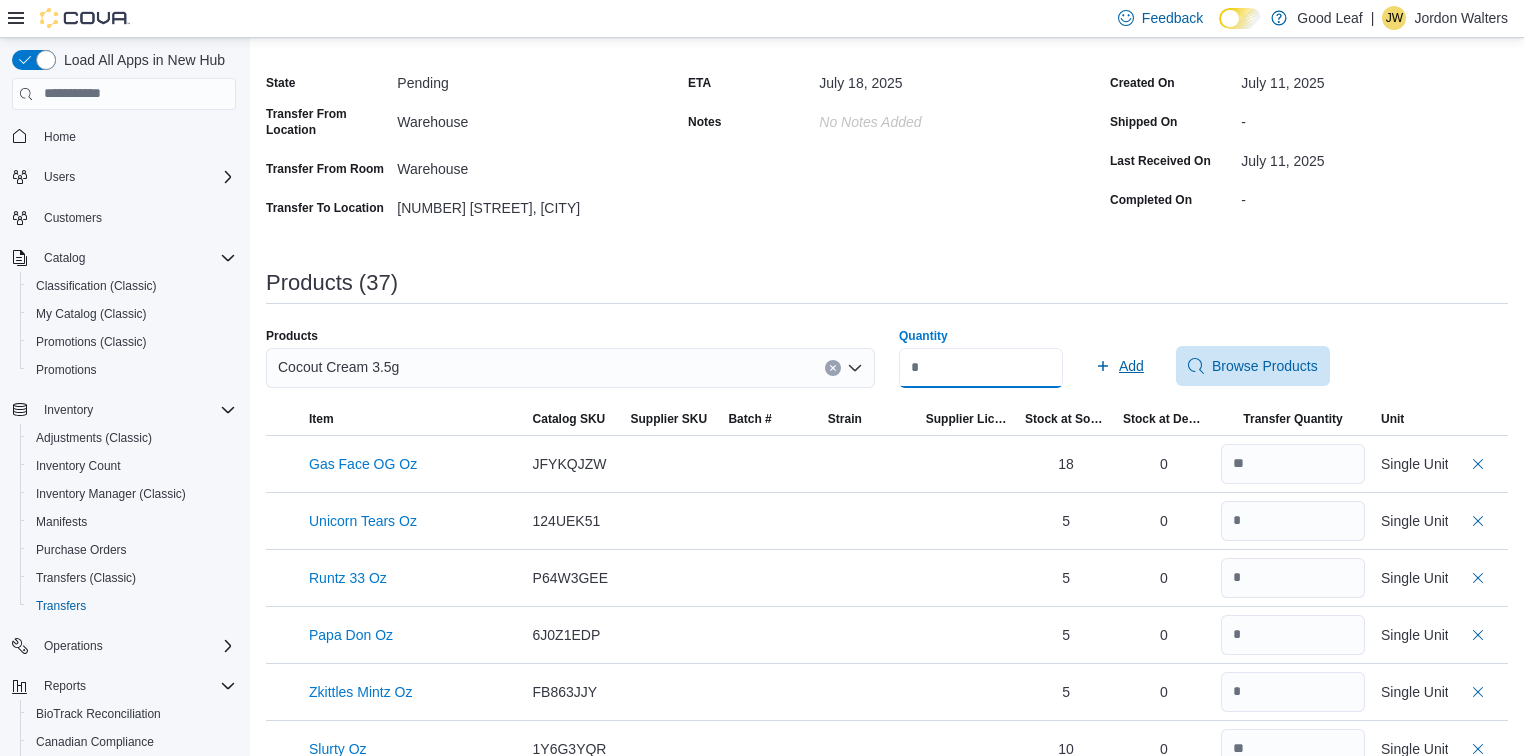 type on "**" 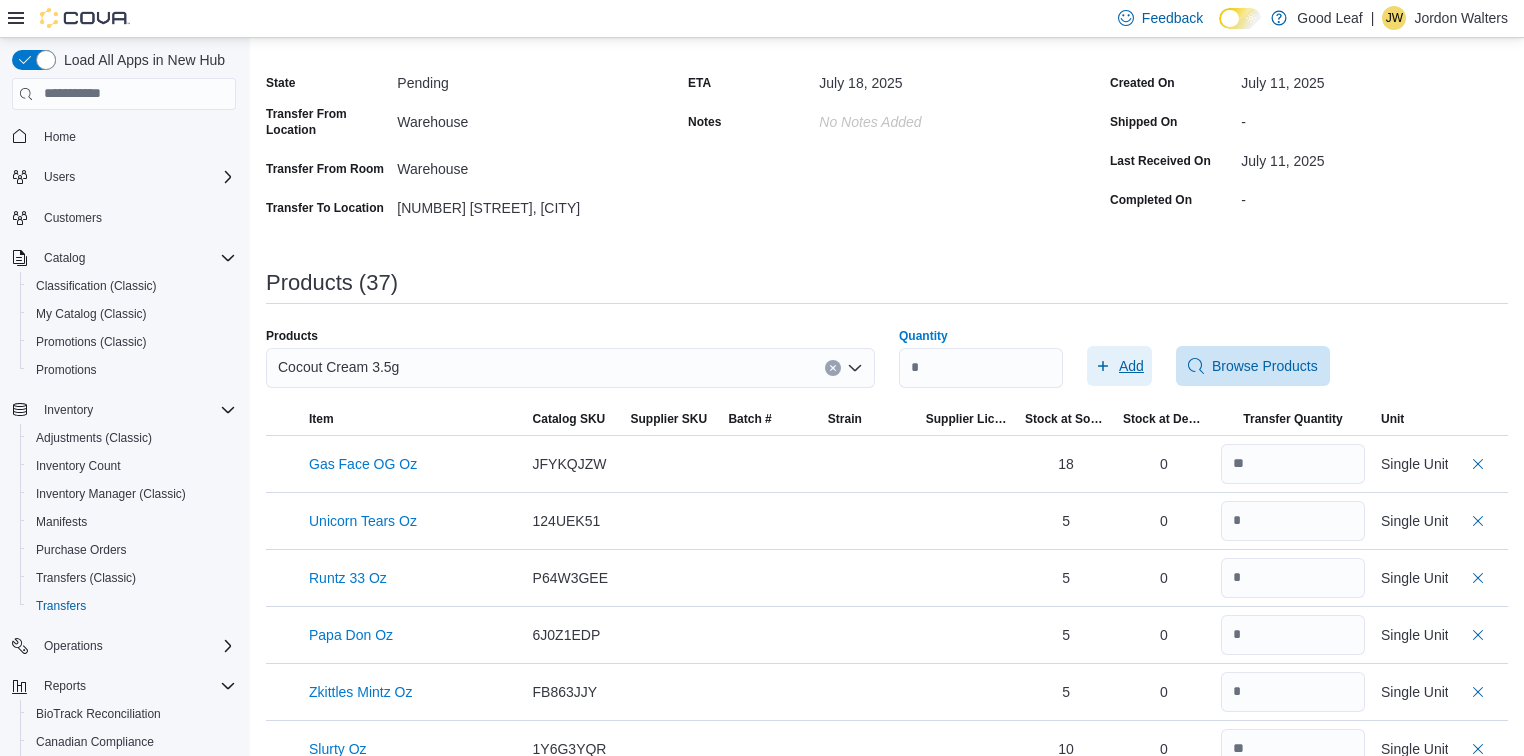 click on "Add" at bounding box center (1131, 366) 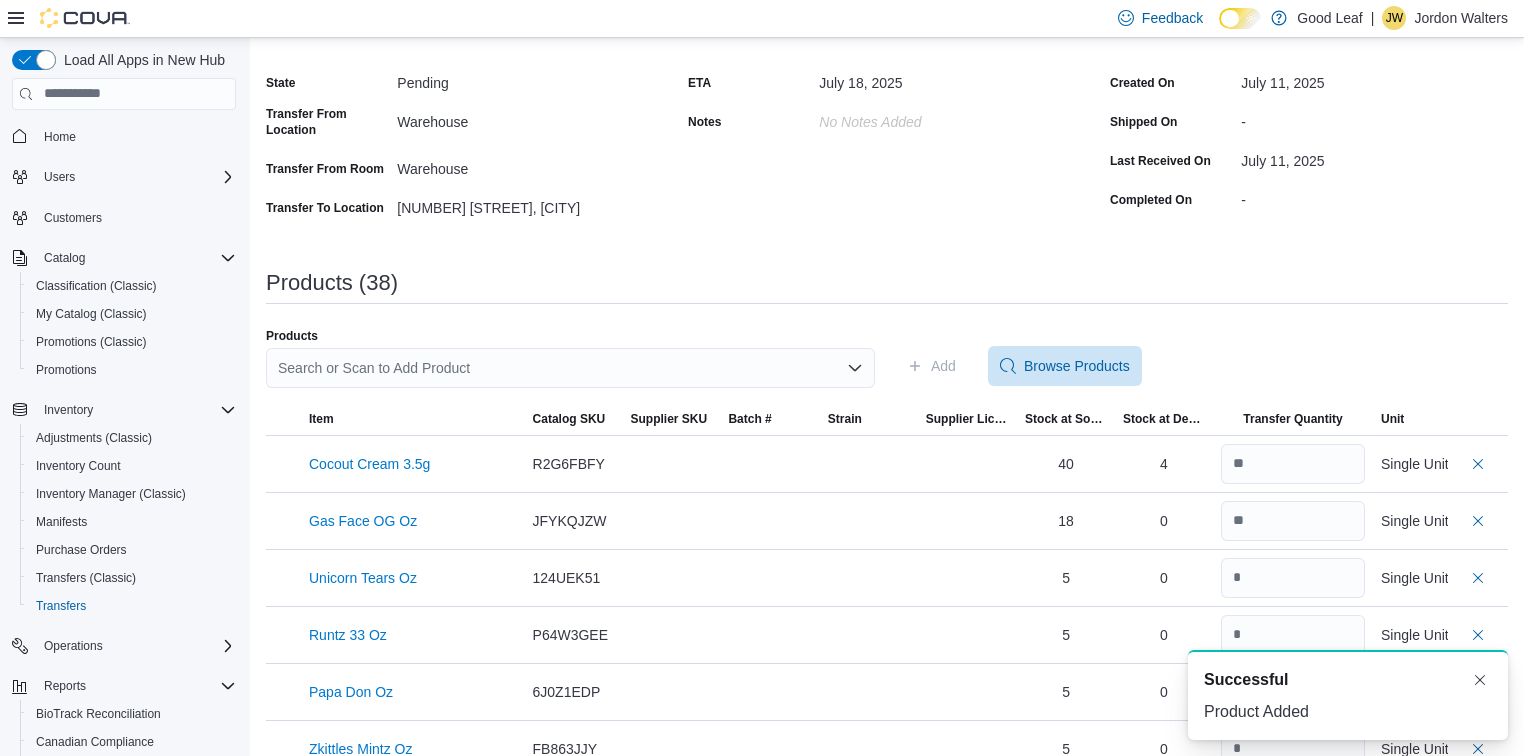 scroll, scrollTop: 0, scrollLeft: 0, axis: both 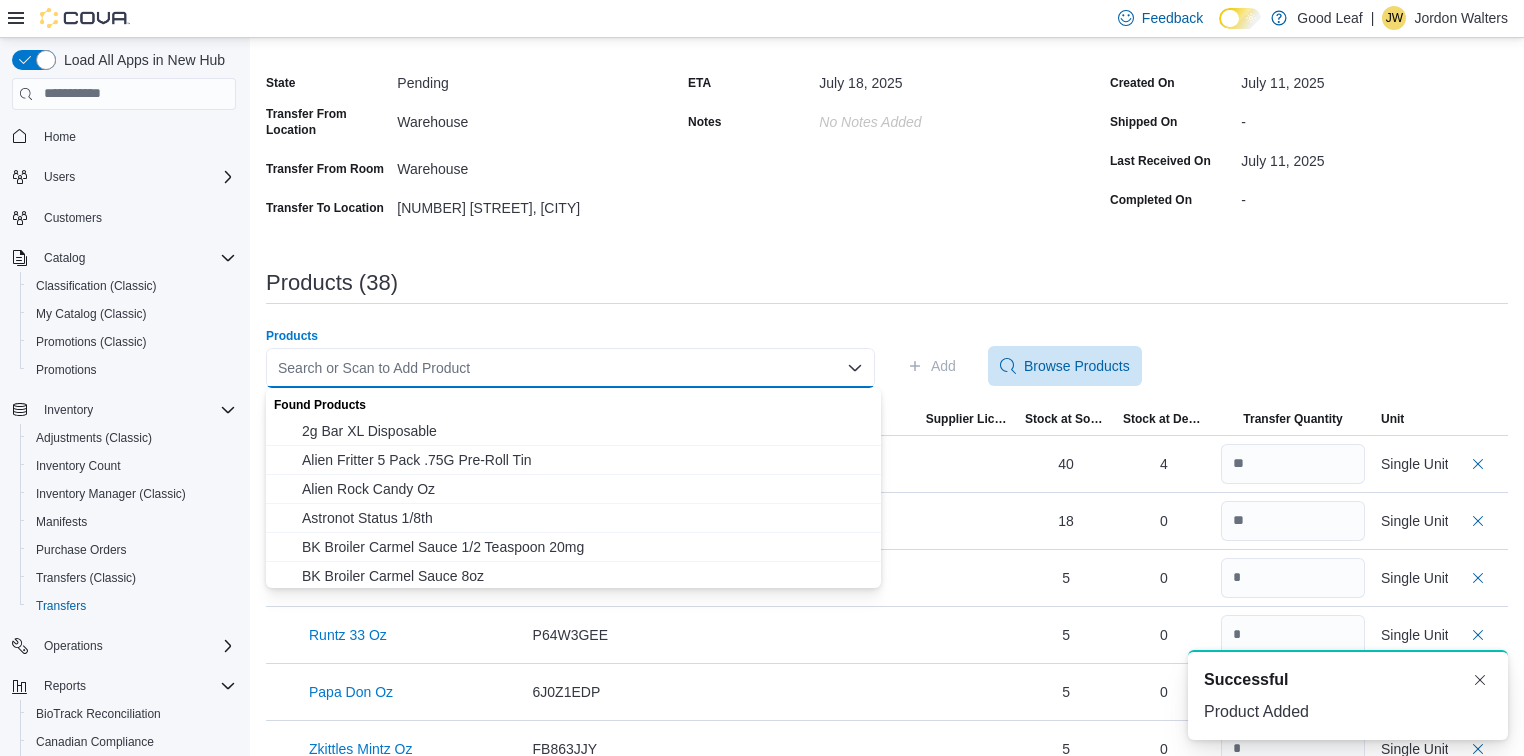 paste on "**********" 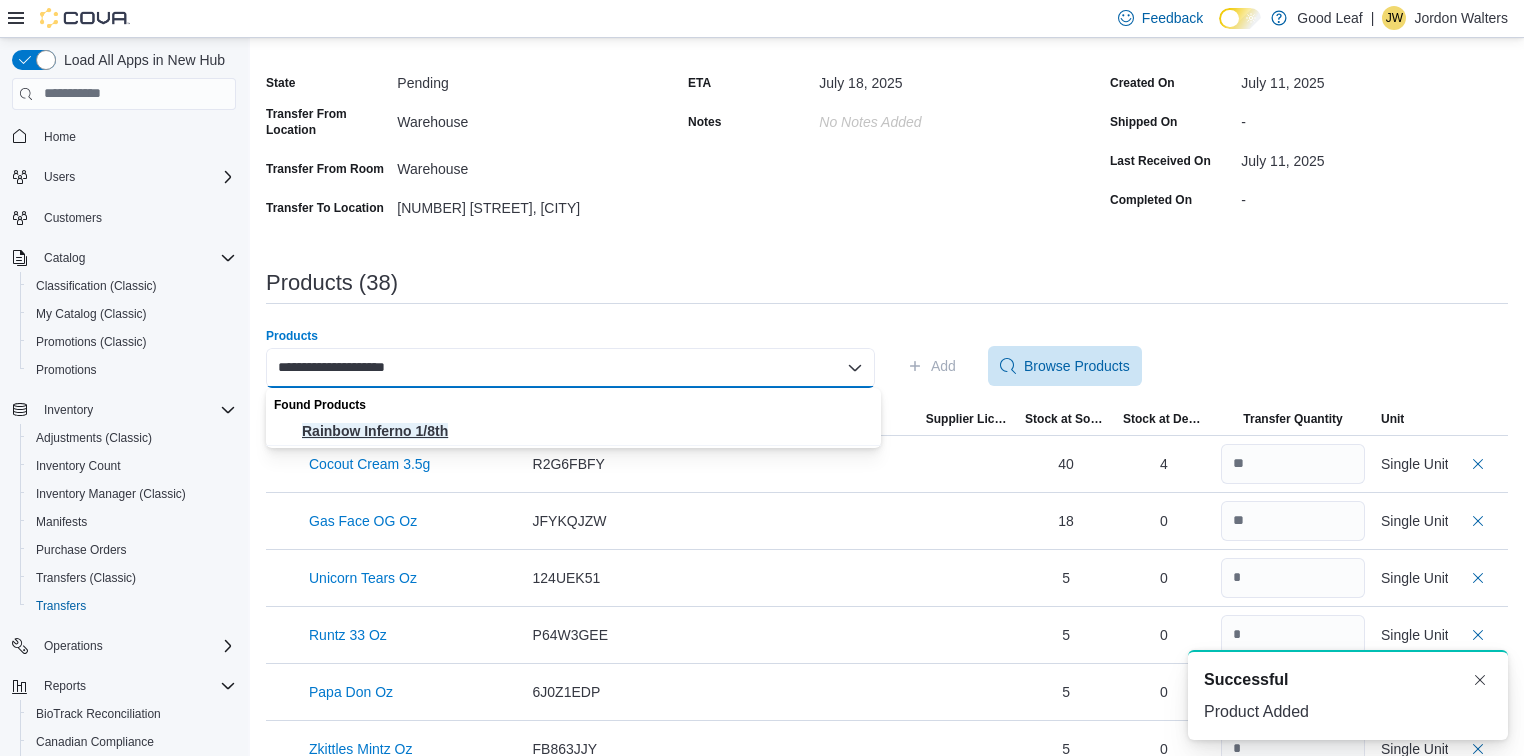 type on "**********" 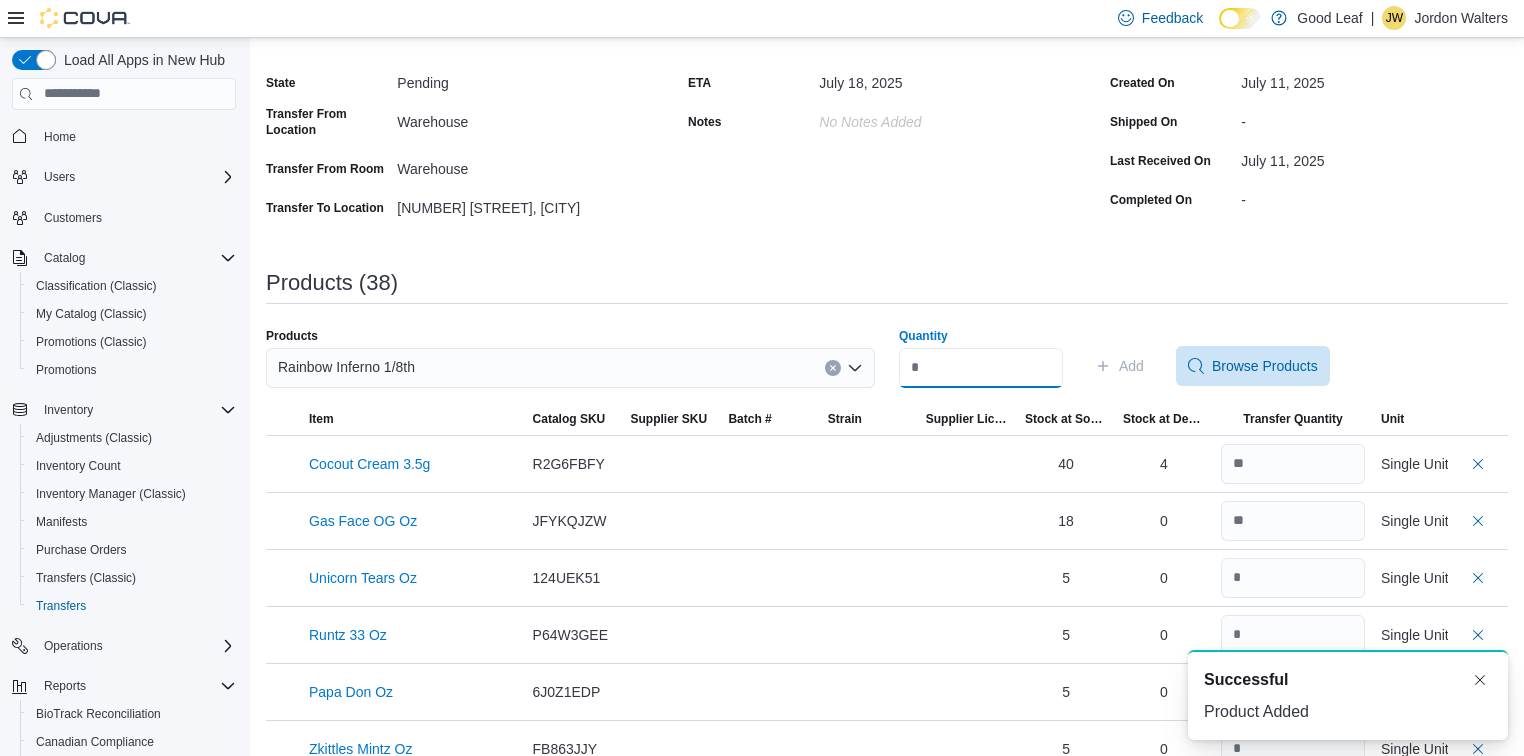 click on "Quantity" at bounding box center (981, 368) 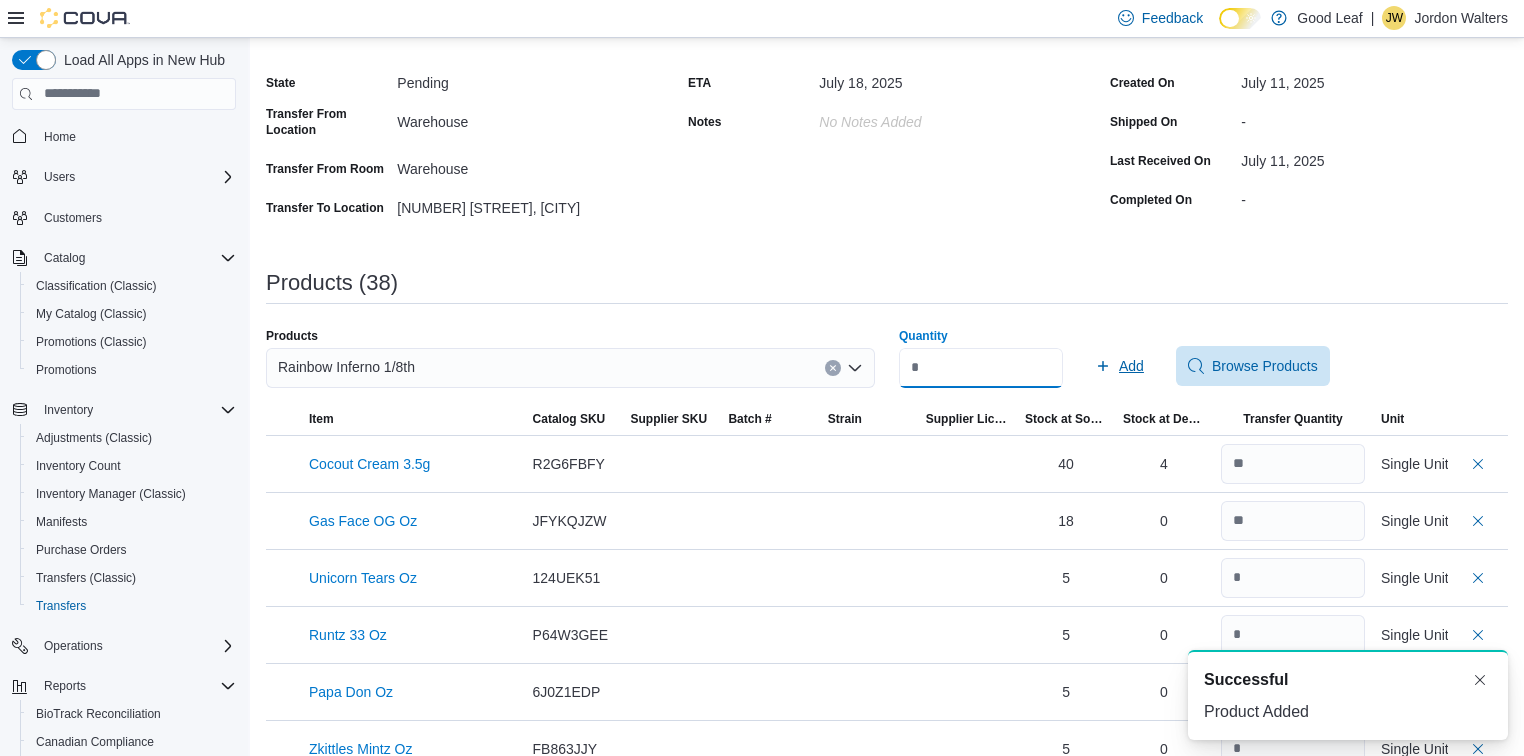 type on "**" 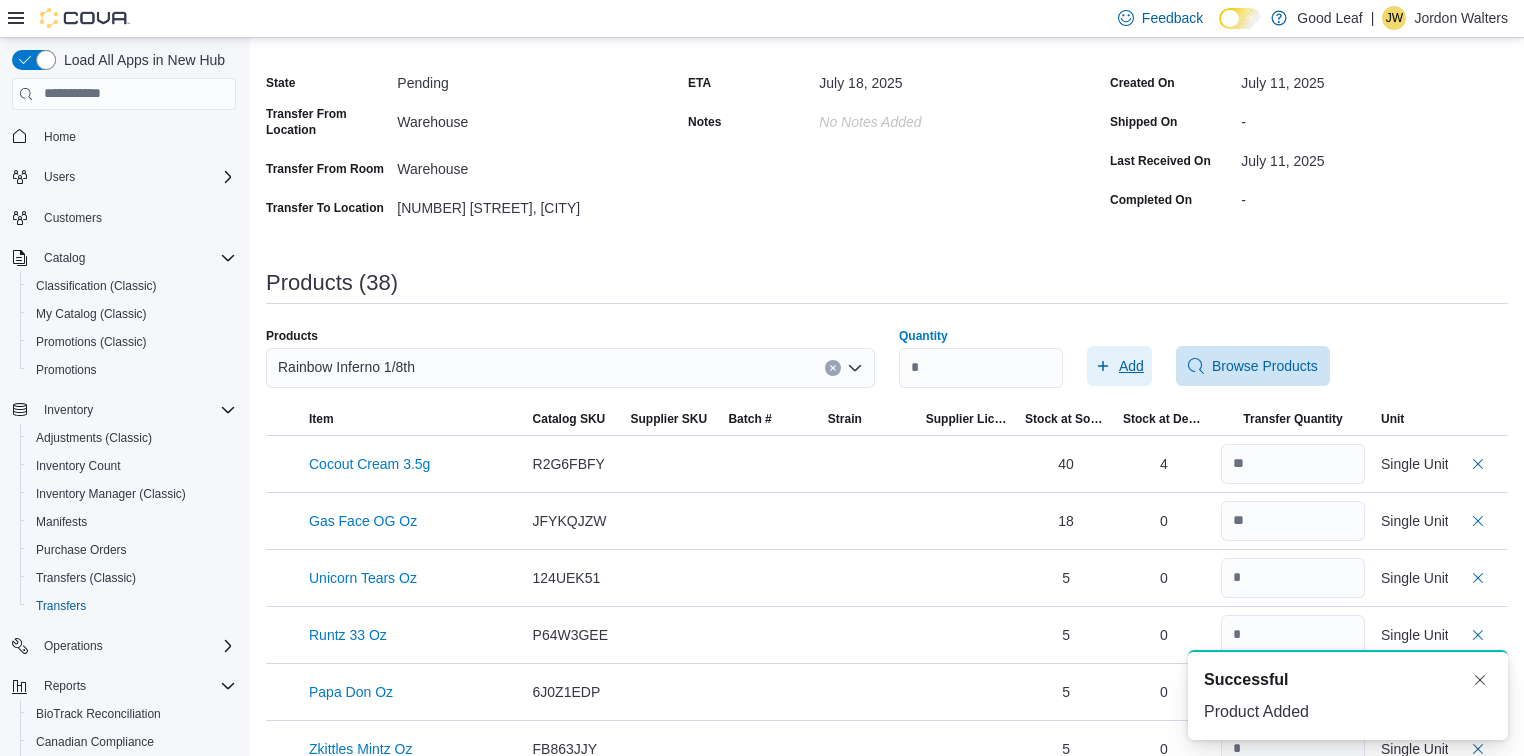 click on "Add" at bounding box center [1119, 366] 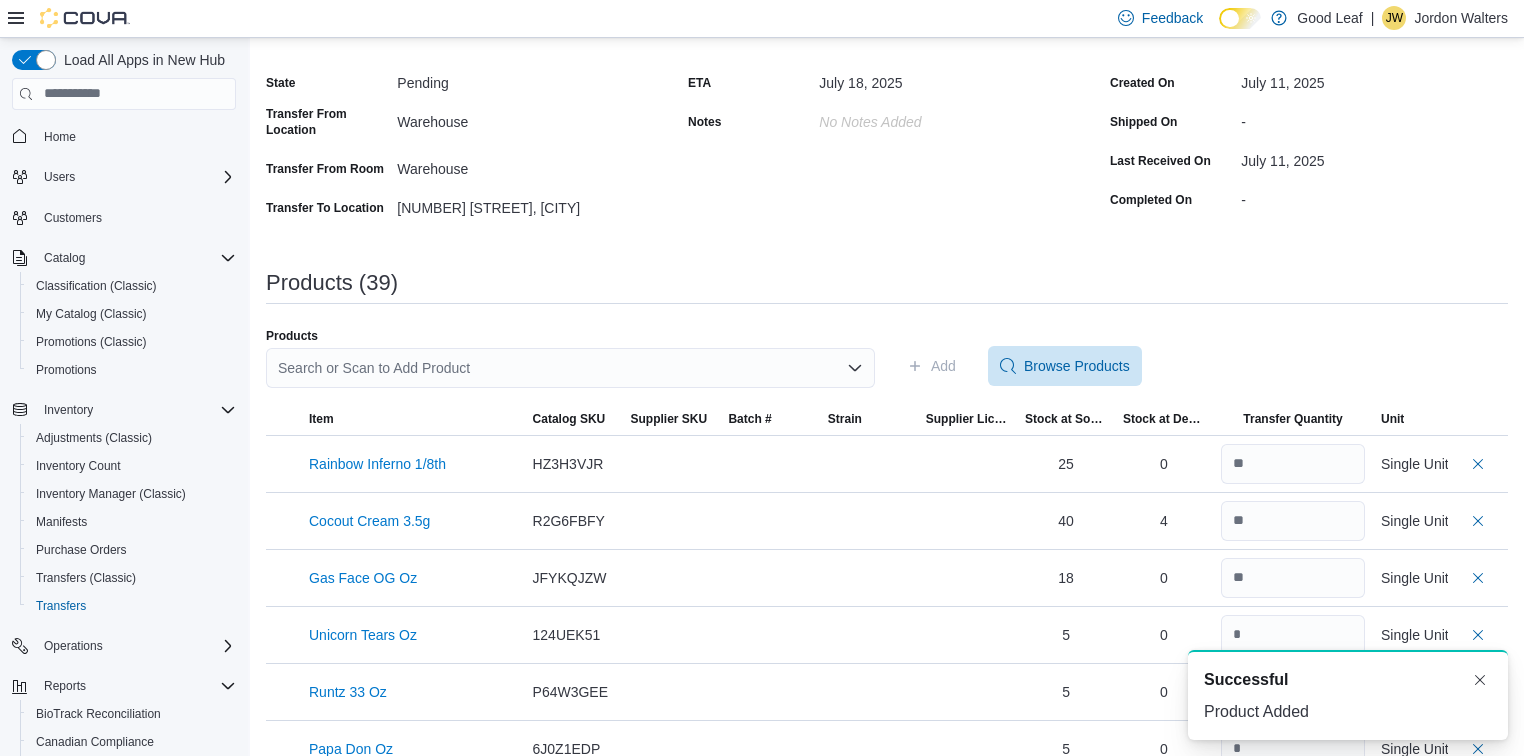 scroll, scrollTop: 0, scrollLeft: 0, axis: both 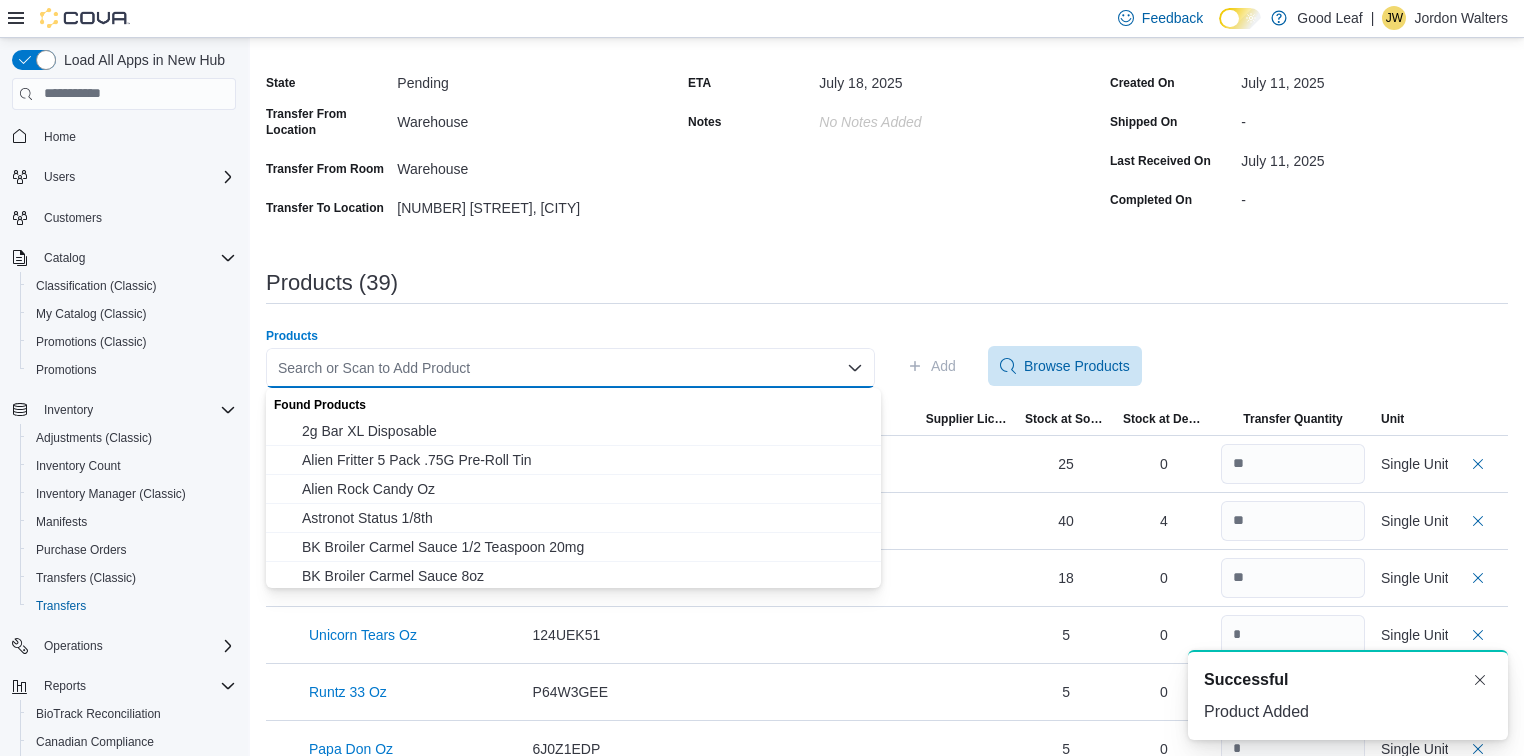 paste on "**********" 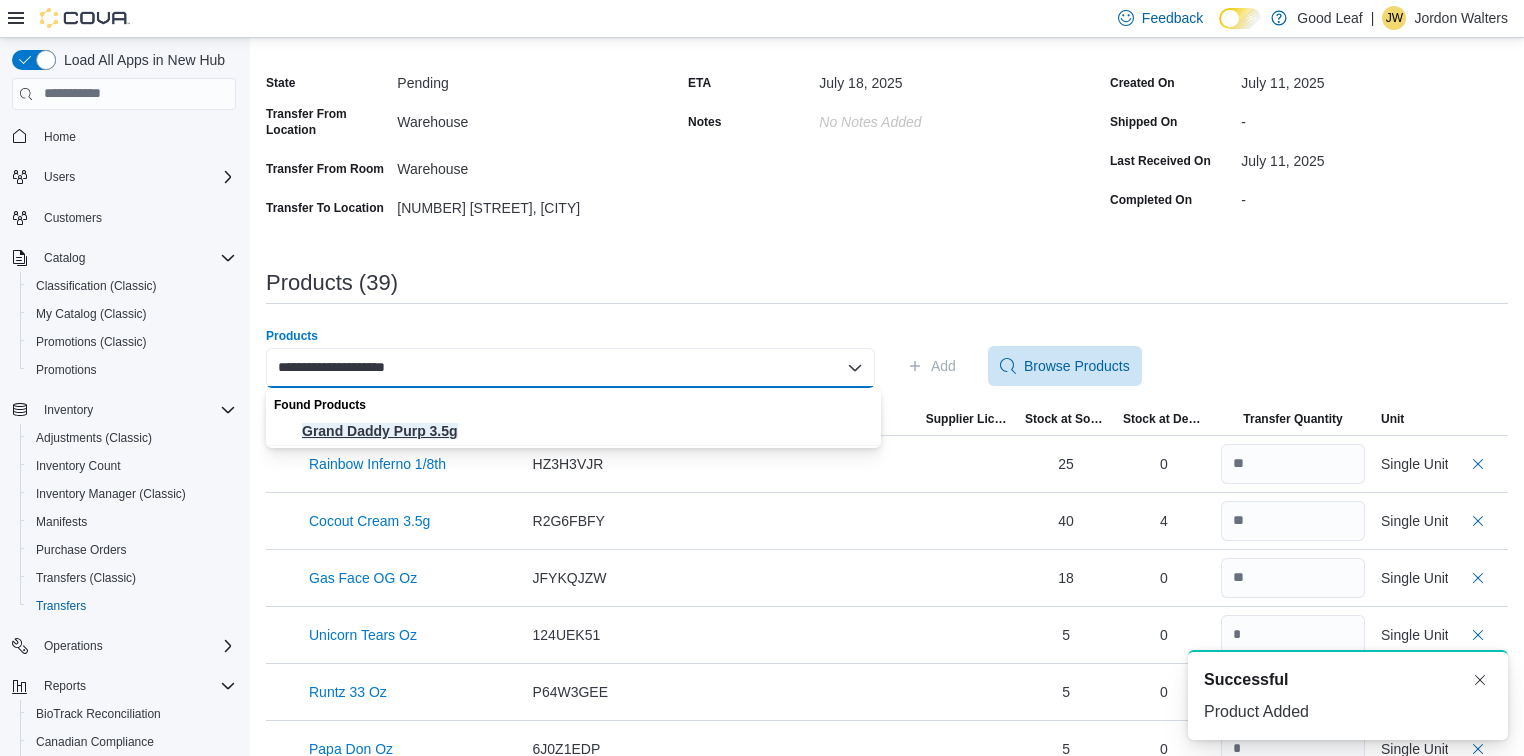 type on "**********" 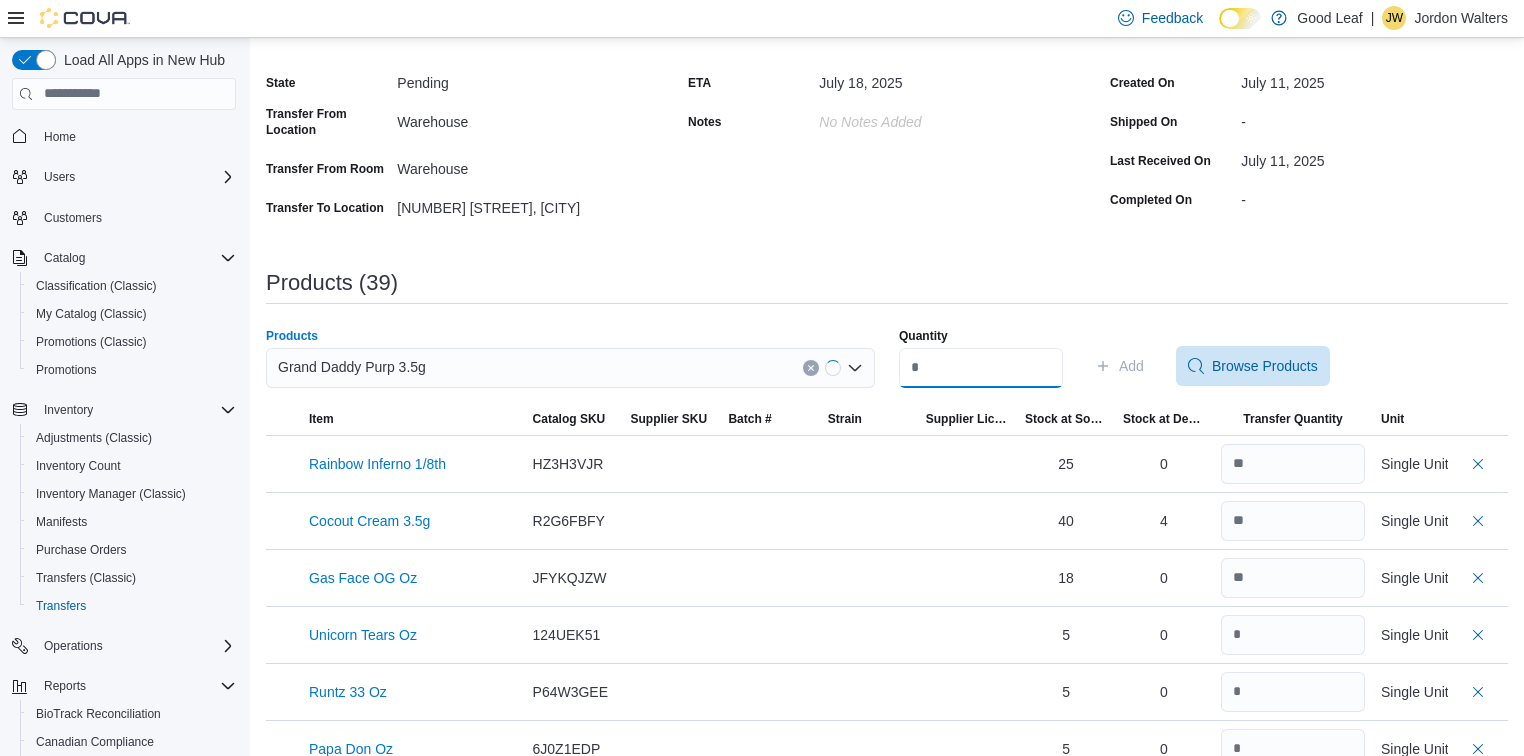 click on "Quantity" at bounding box center (981, 368) 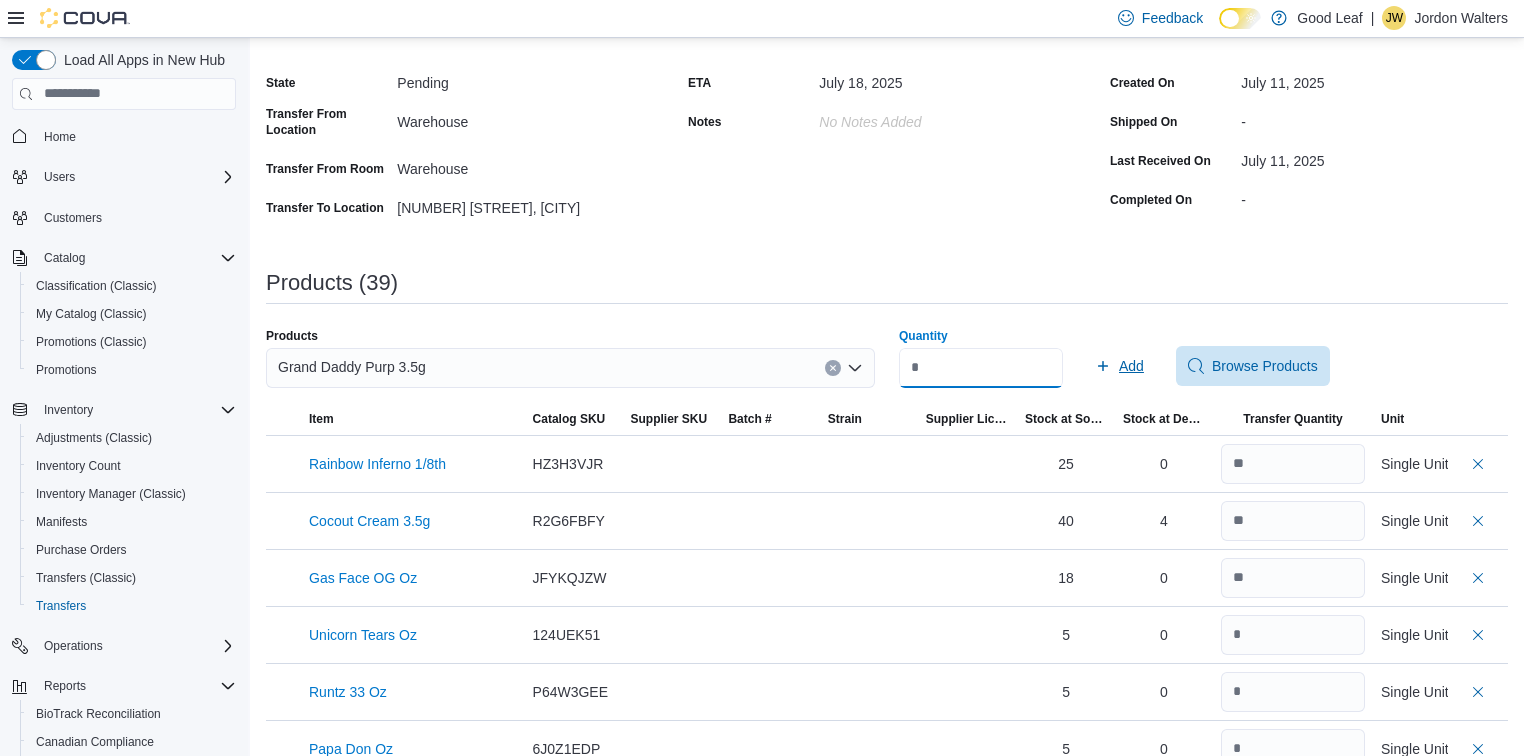 type on "**" 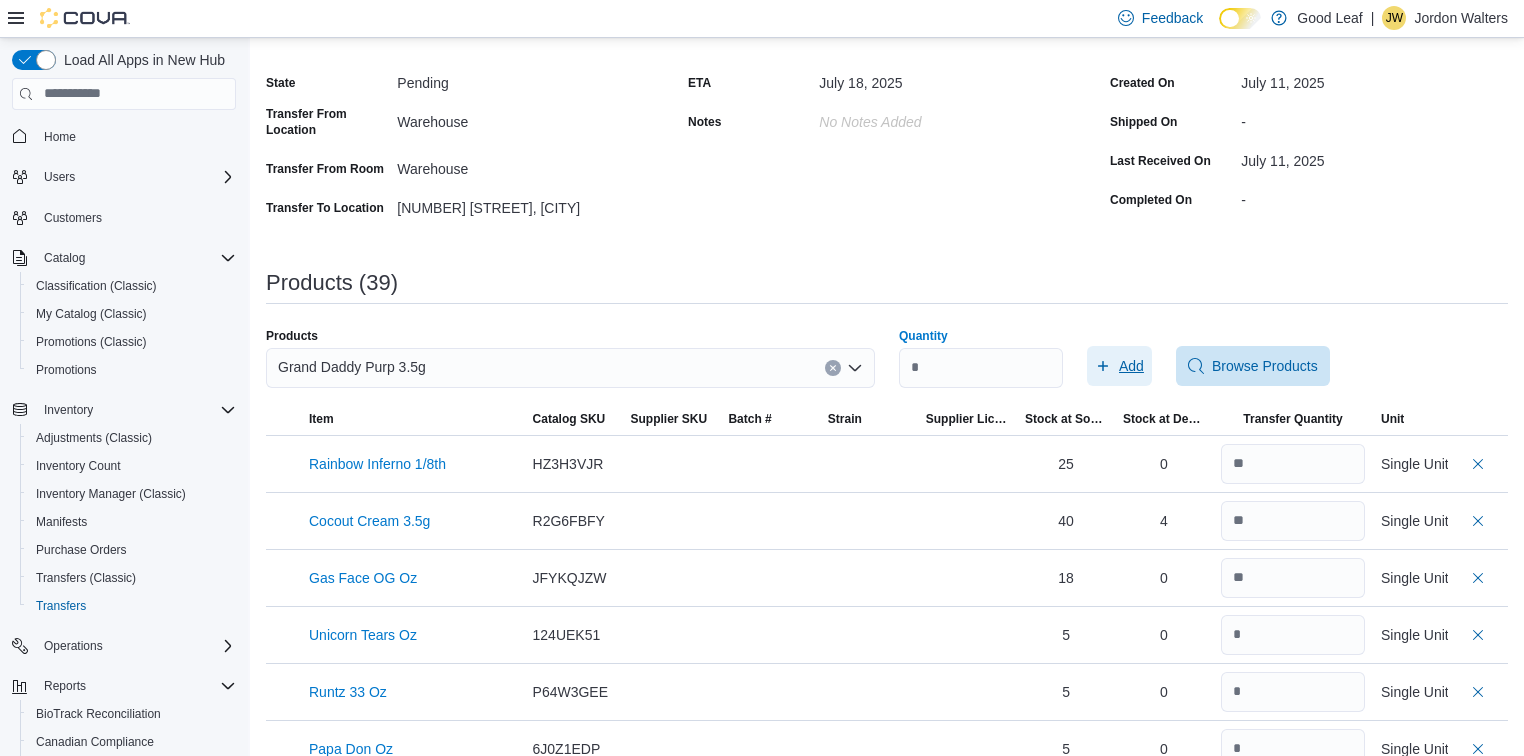 click 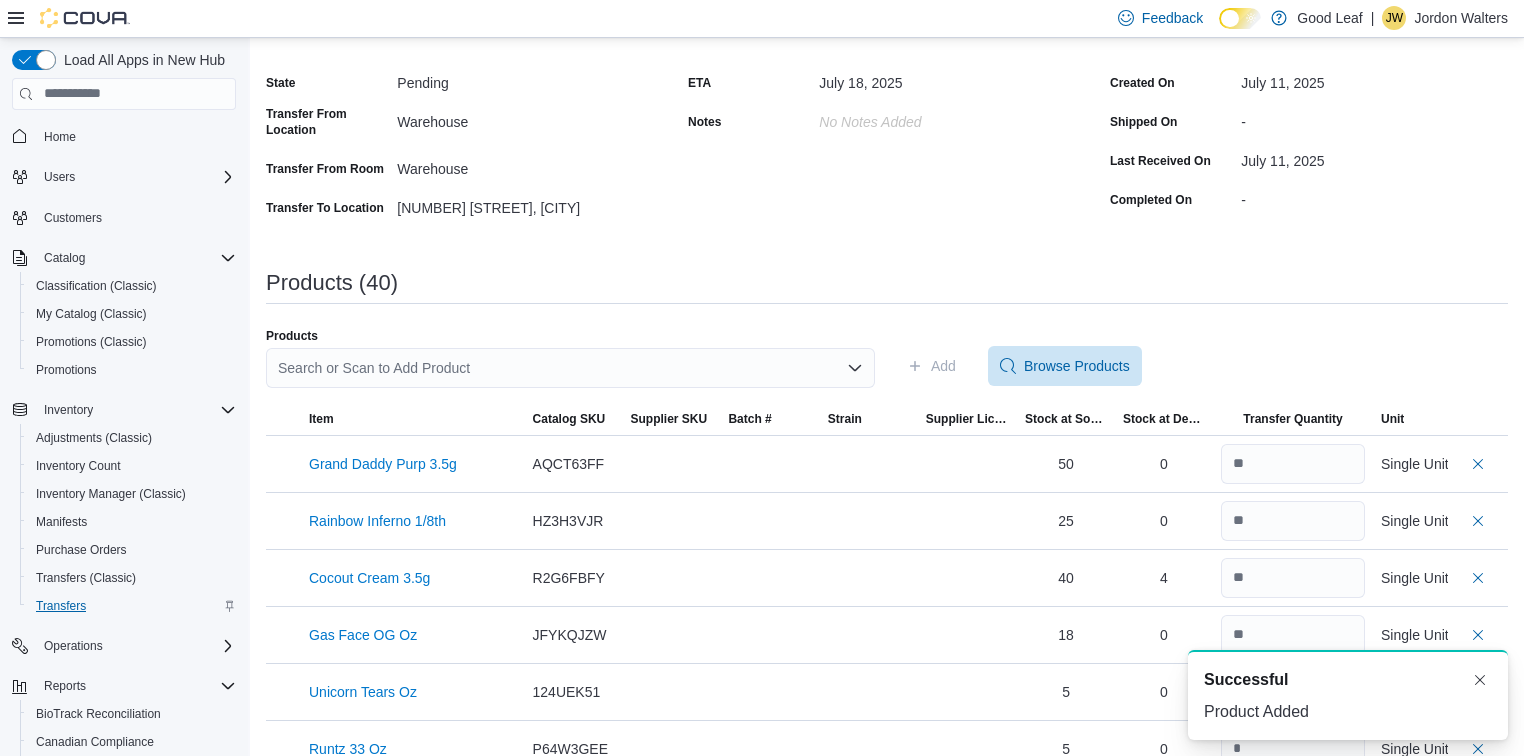 scroll, scrollTop: 0, scrollLeft: 0, axis: both 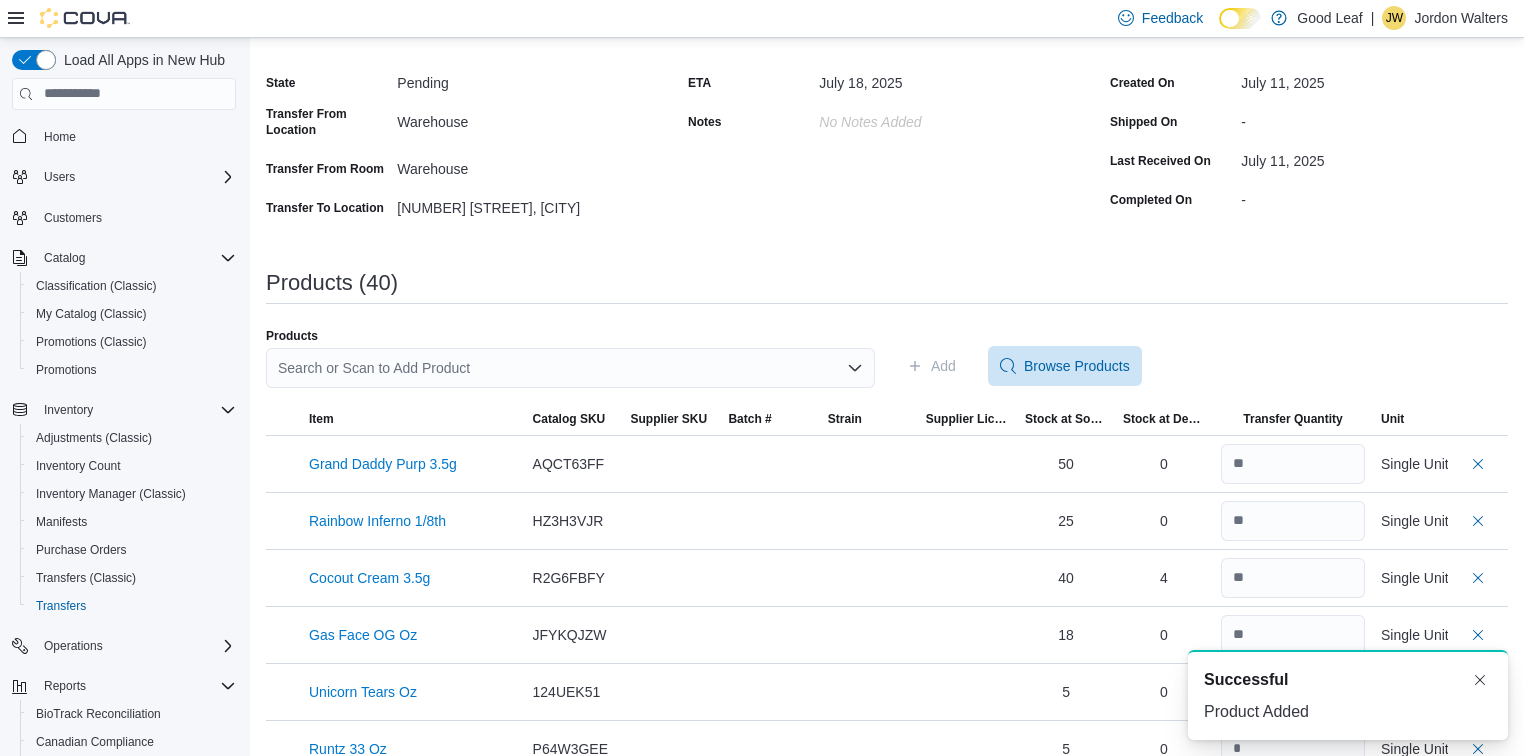 click on "Search or Scan to Add Product" at bounding box center [570, 368] 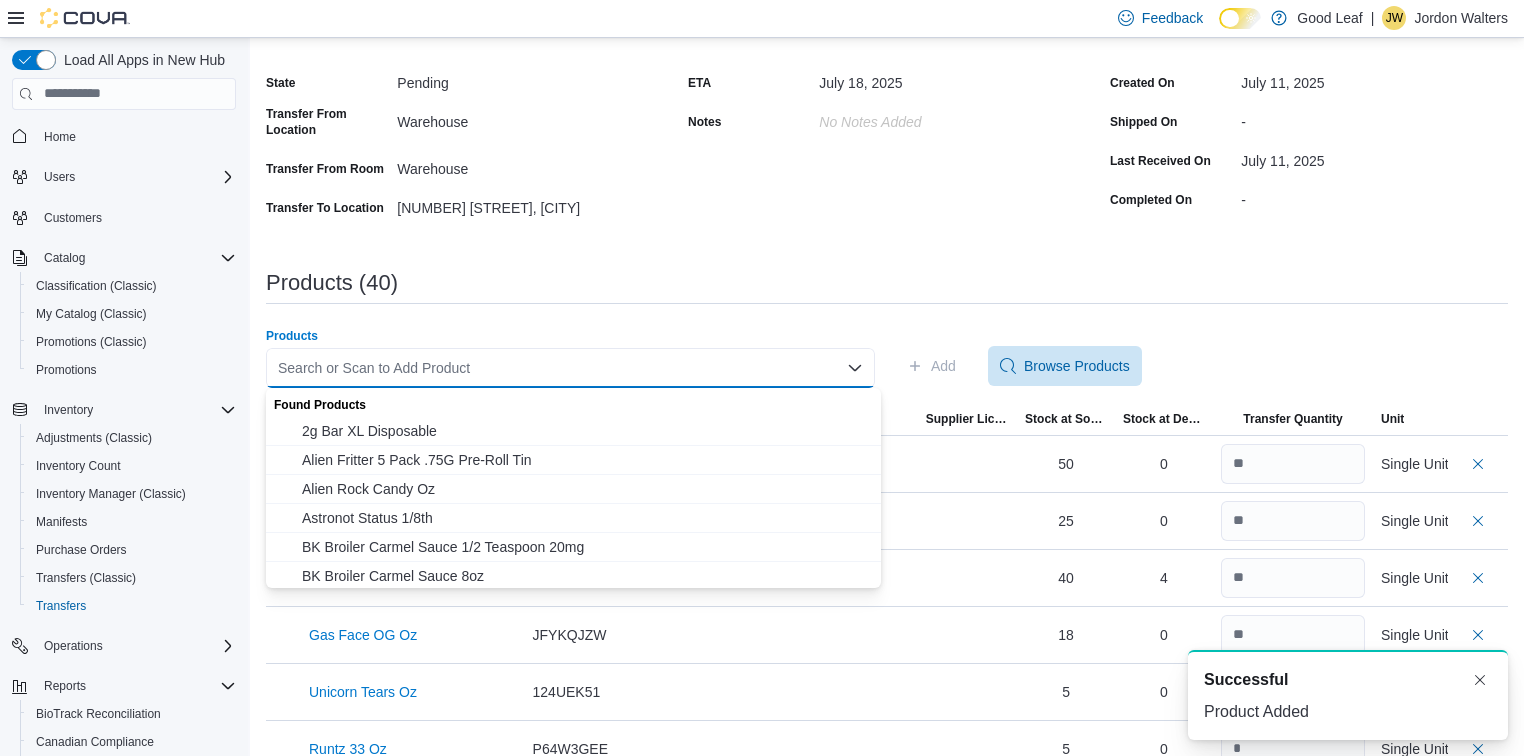 paste on "**********" 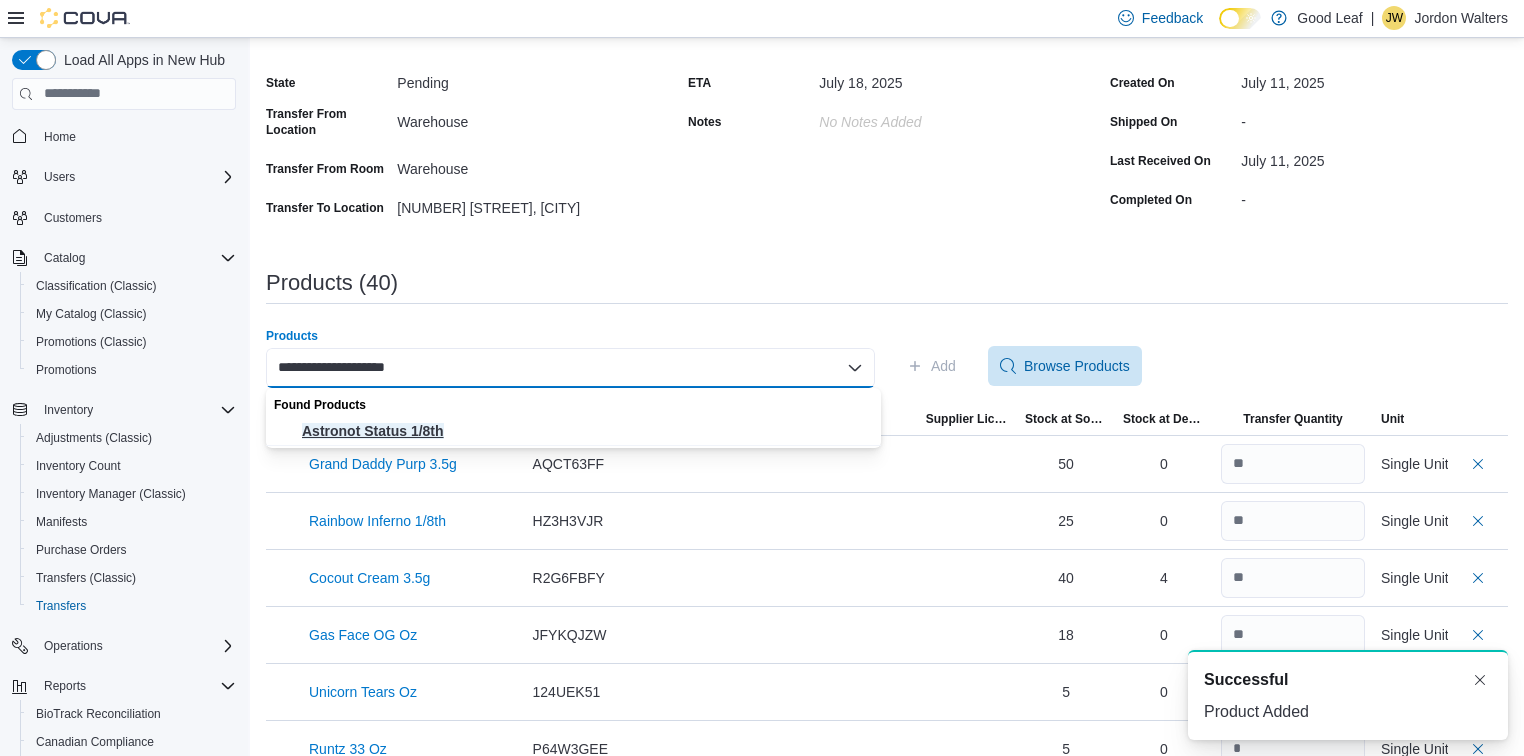 type on "**********" 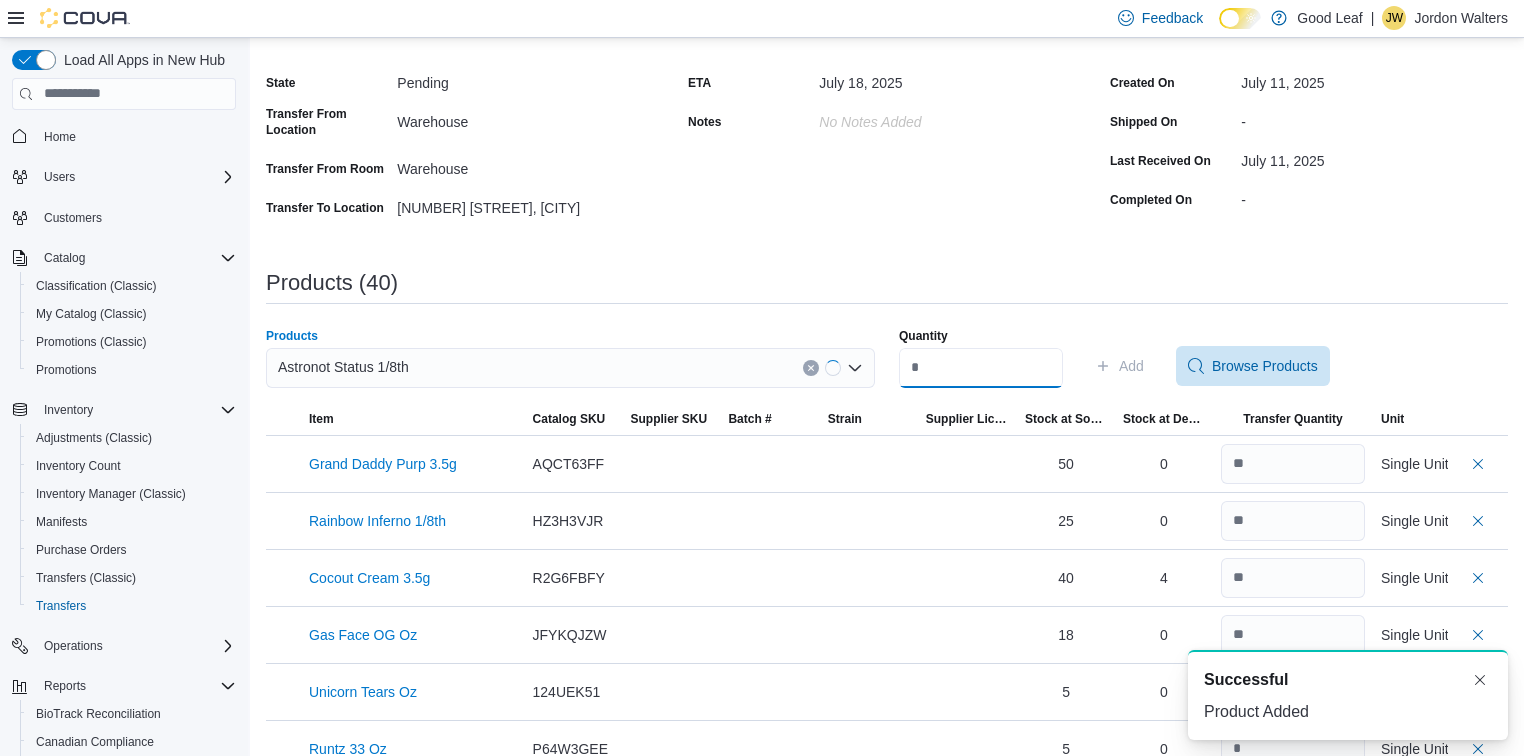 click on "Quantity" at bounding box center (981, 368) 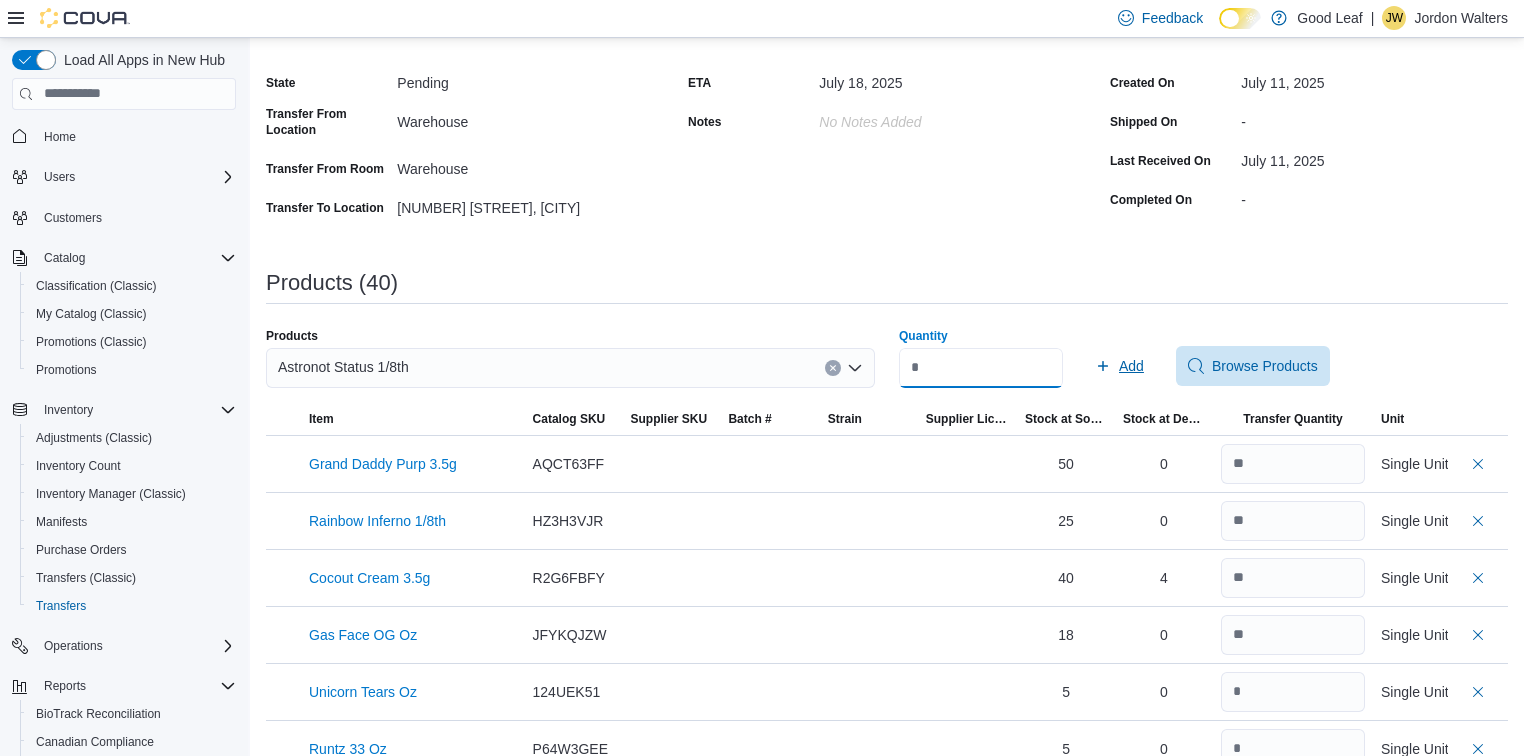 type on "**" 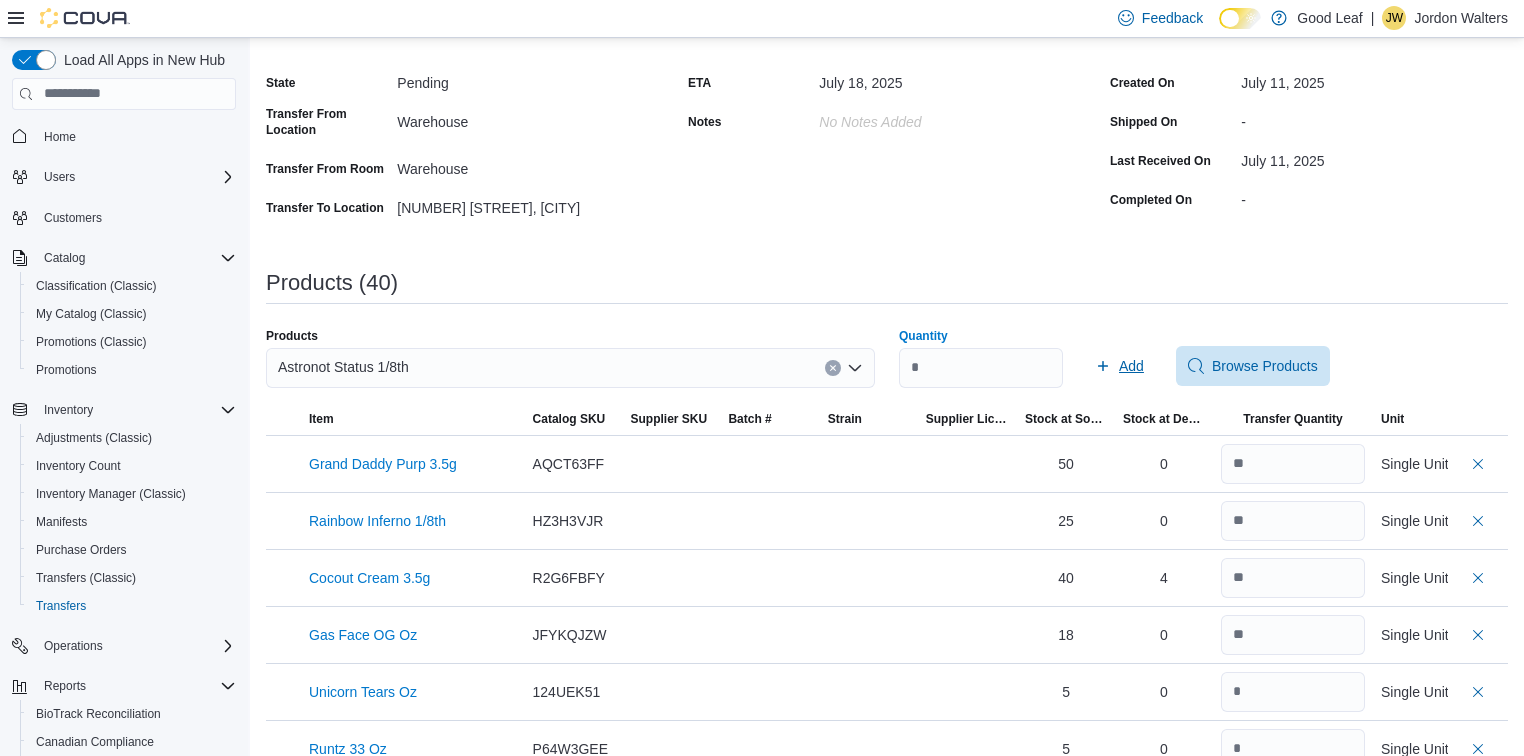 click on "Quantity ** Add Browse Products" at bounding box center (1203, 366) 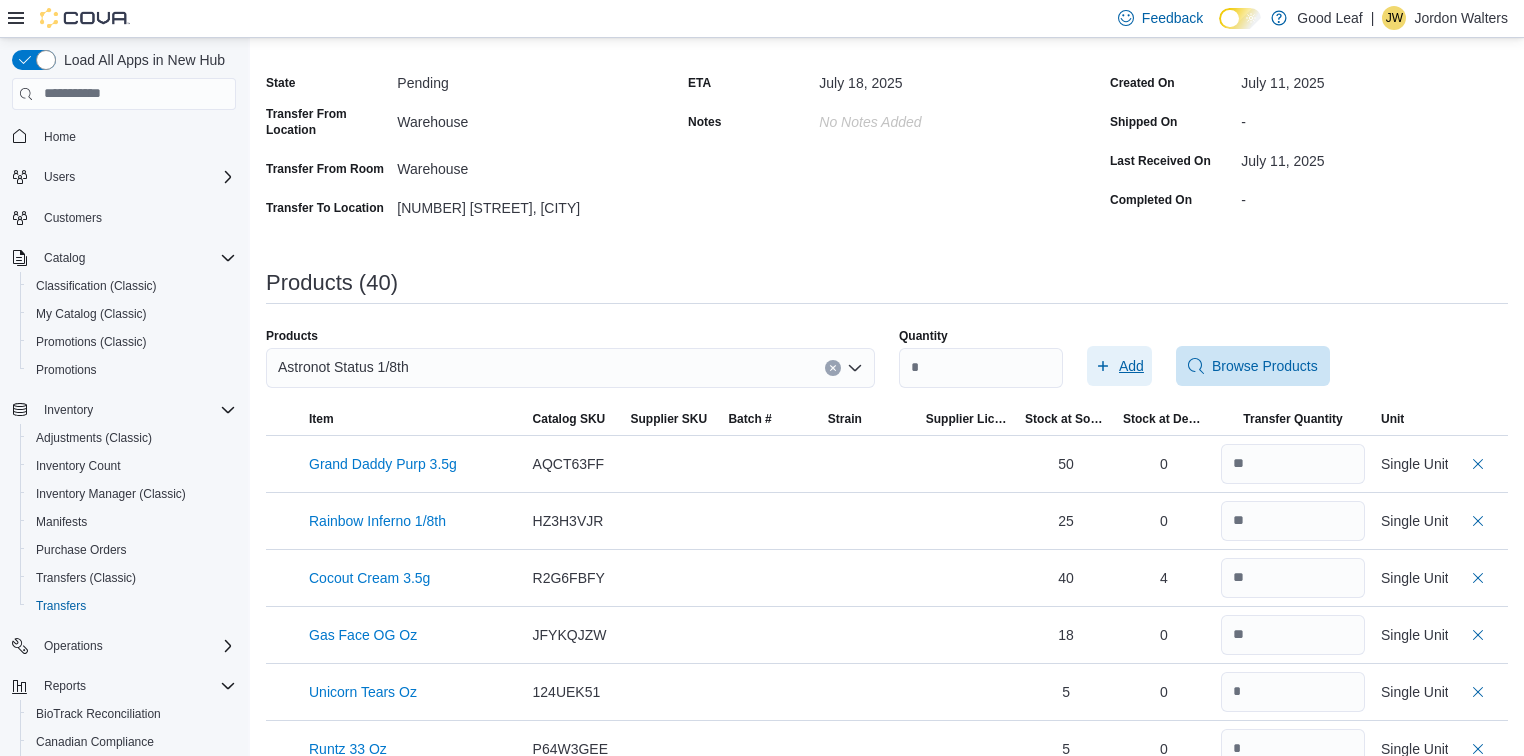 click on "Add" at bounding box center [1119, 366] 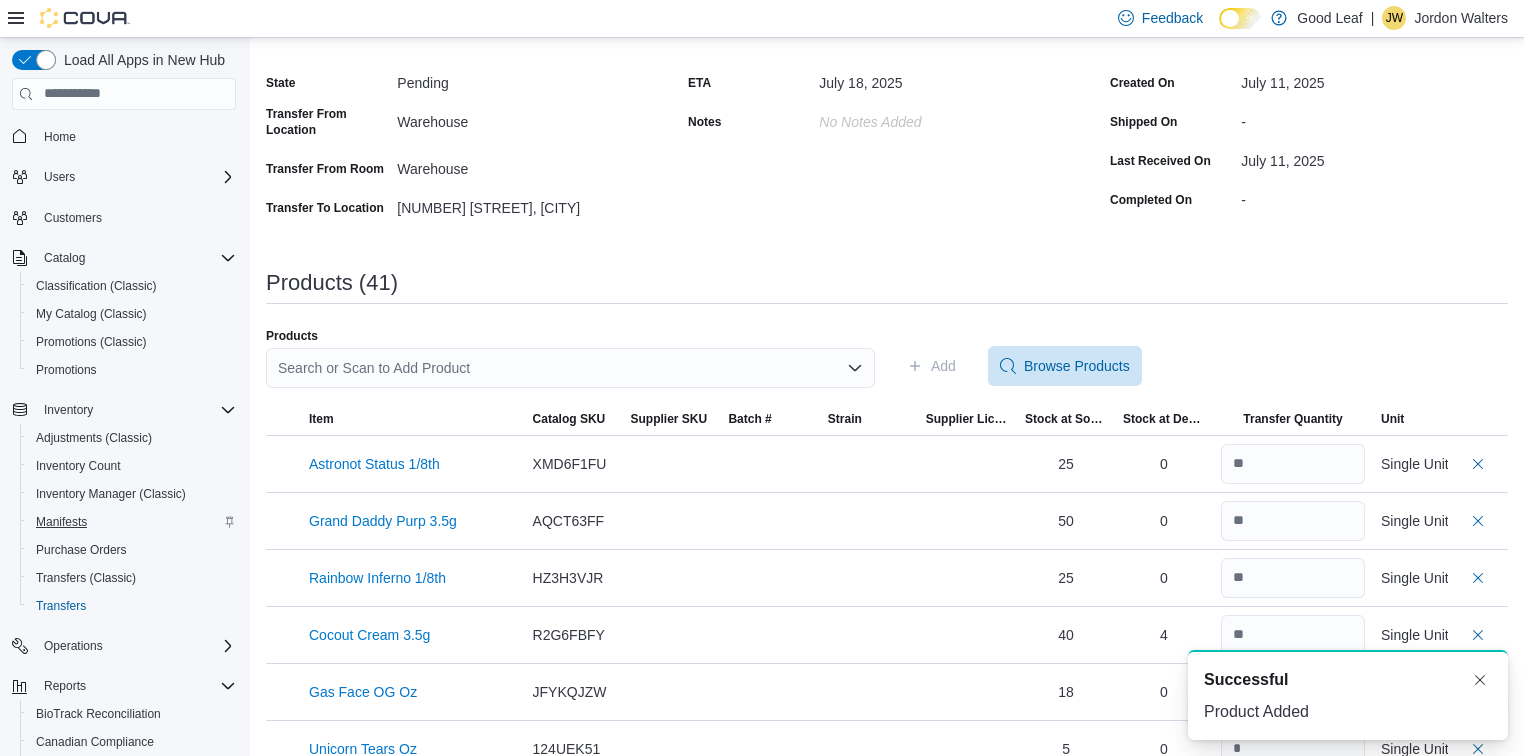 scroll, scrollTop: 0, scrollLeft: 0, axis: both 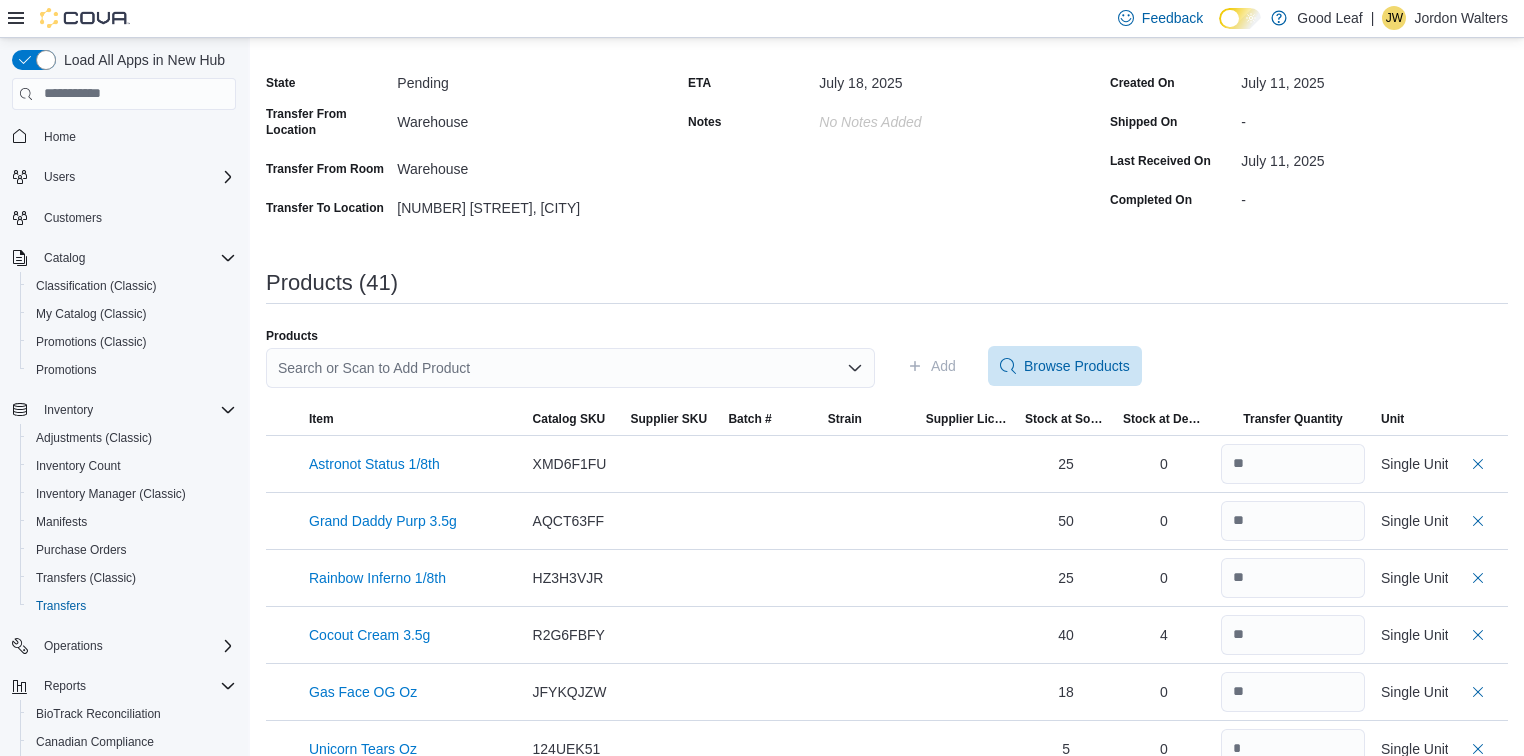 click on "Search or Scan to Add Product" at bounding box center [570, 368] 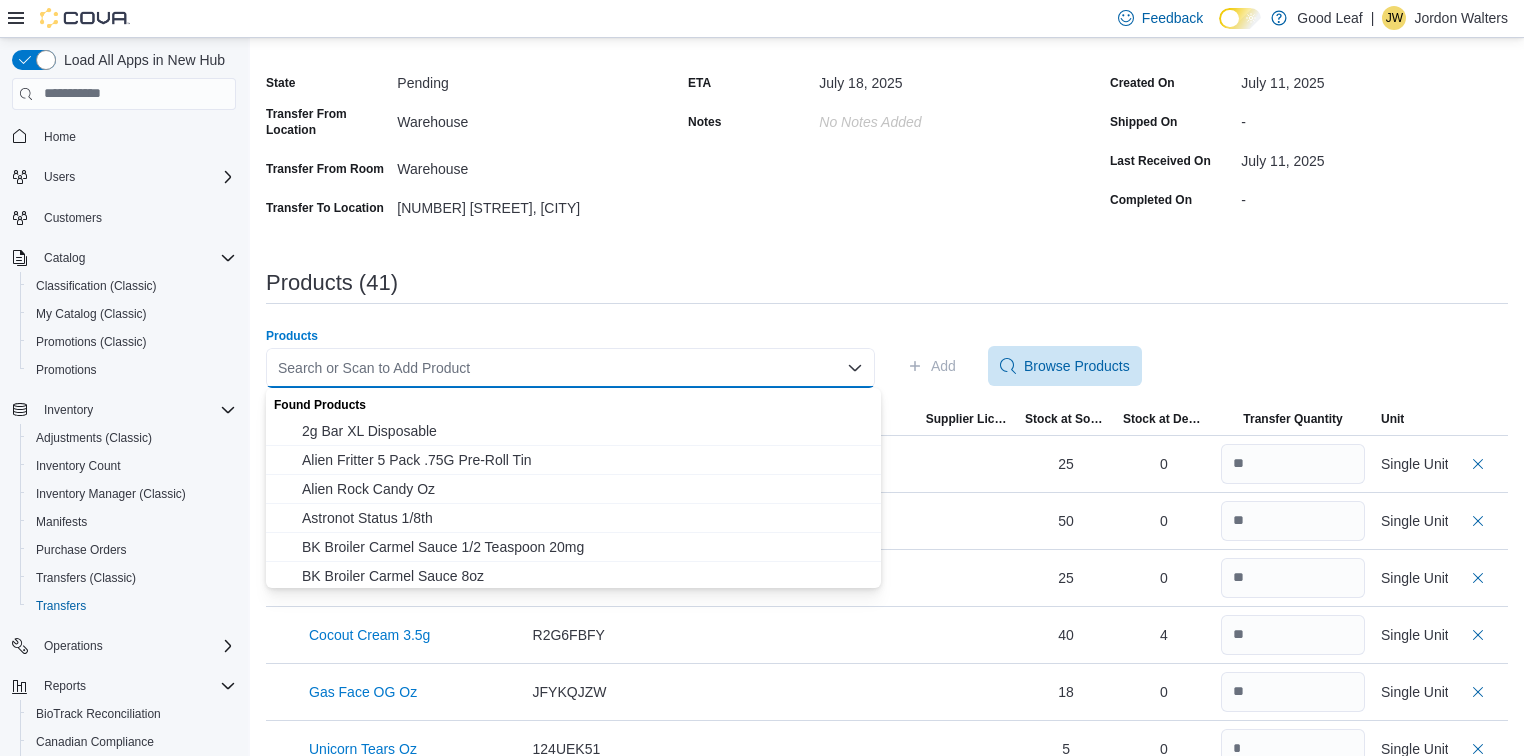 paste on "**********" 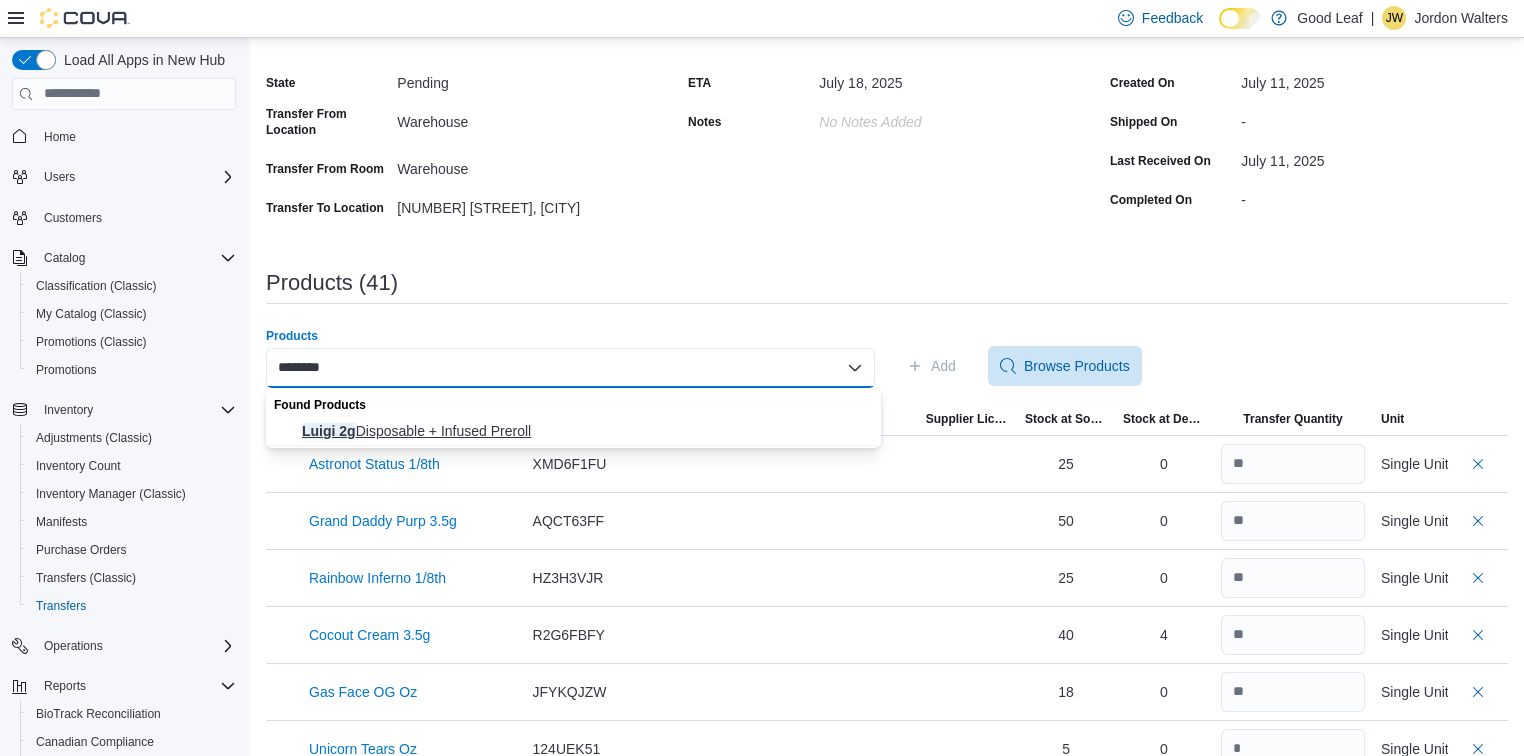 type on "********" 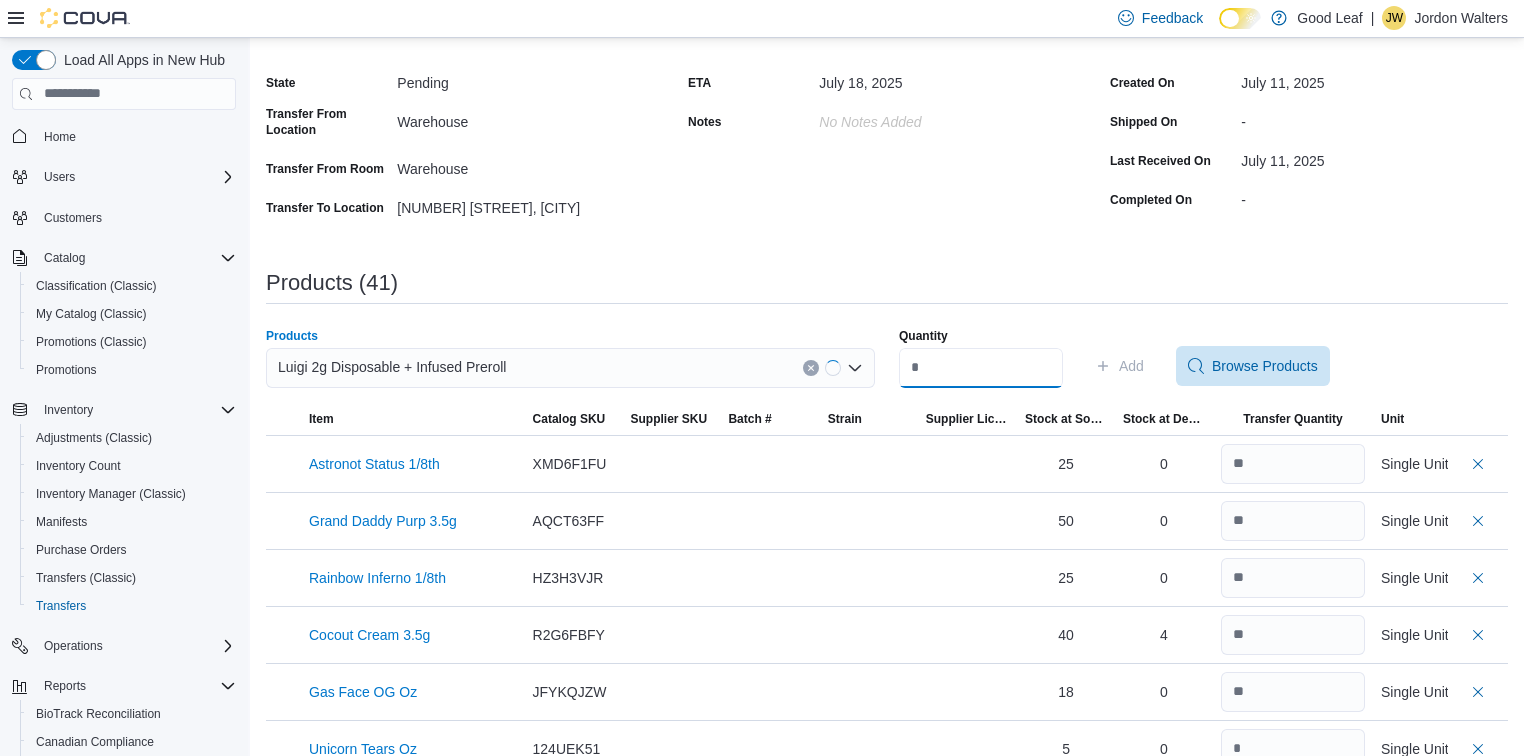 click on "Quantity" at bounding box center (981, 368) 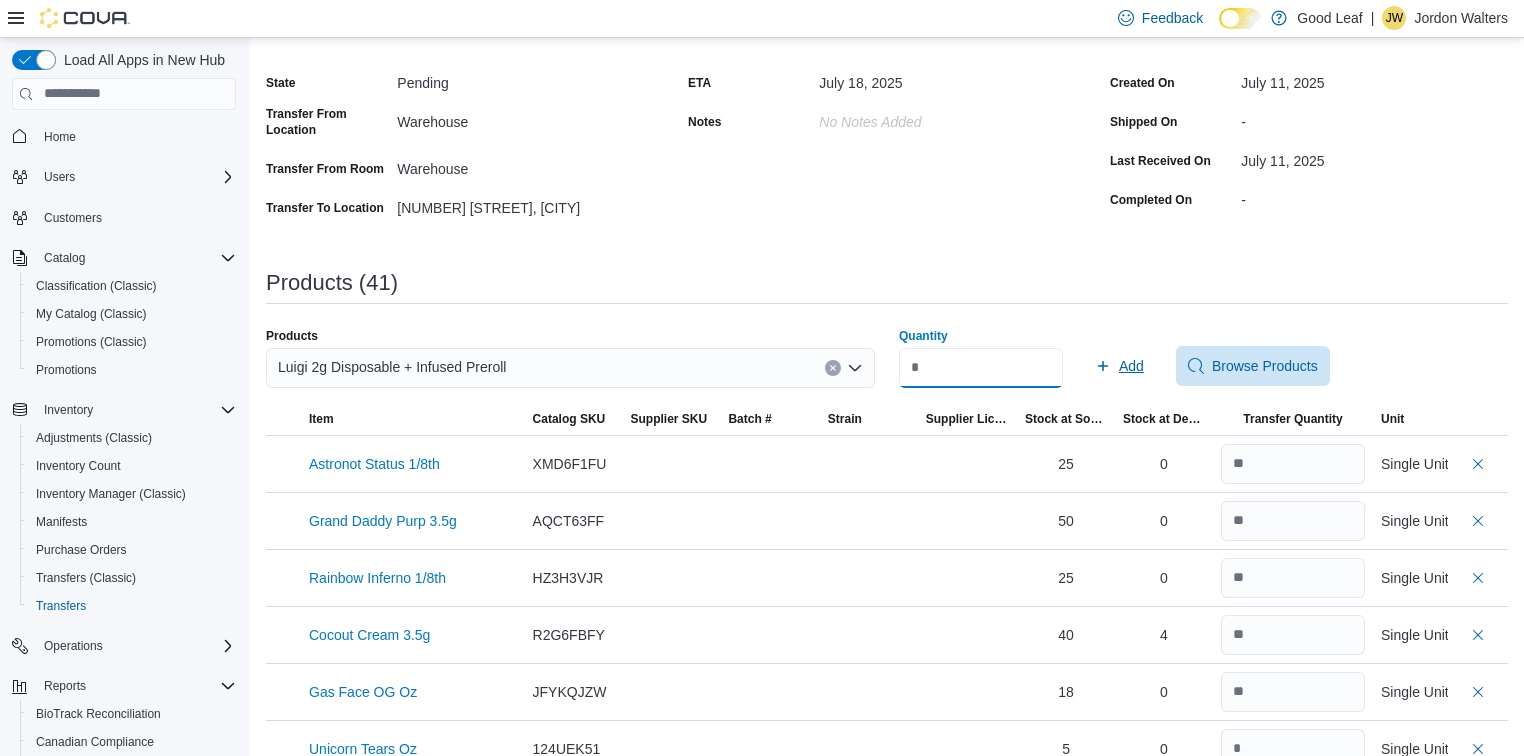 type on "**" 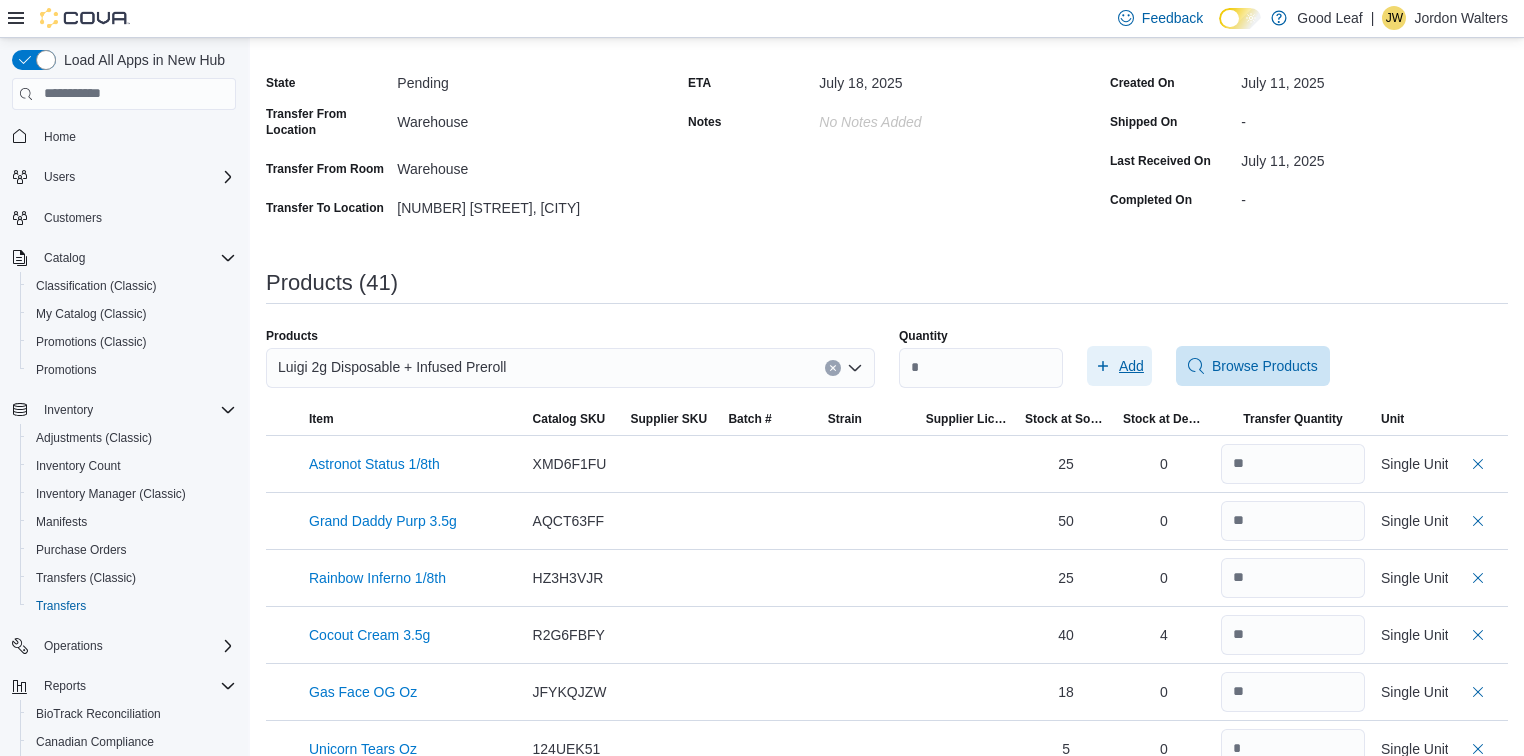 click on "Add" at bounding box center (1131, 366) 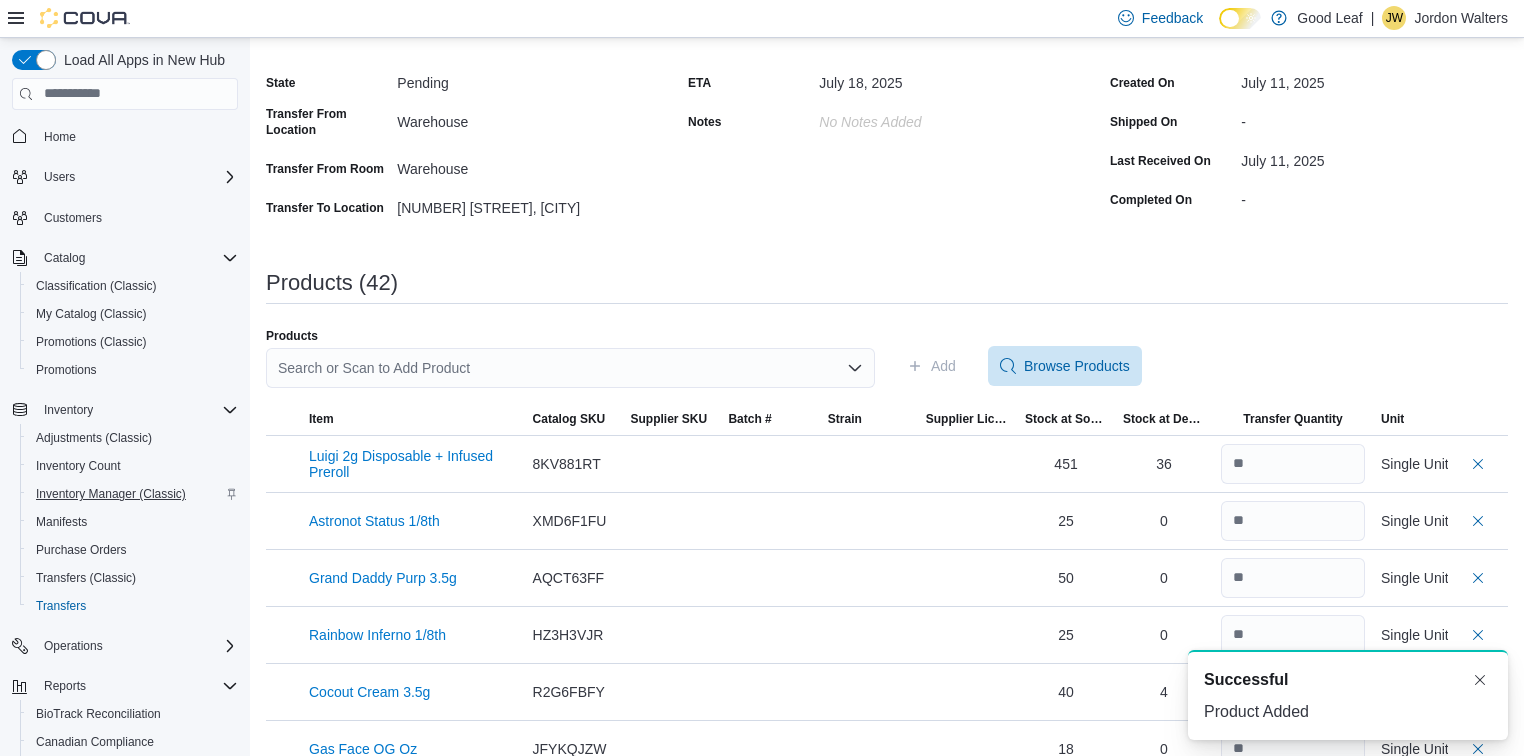 scroll, scrollTop: 0, scrollLeft: 0, axis: both 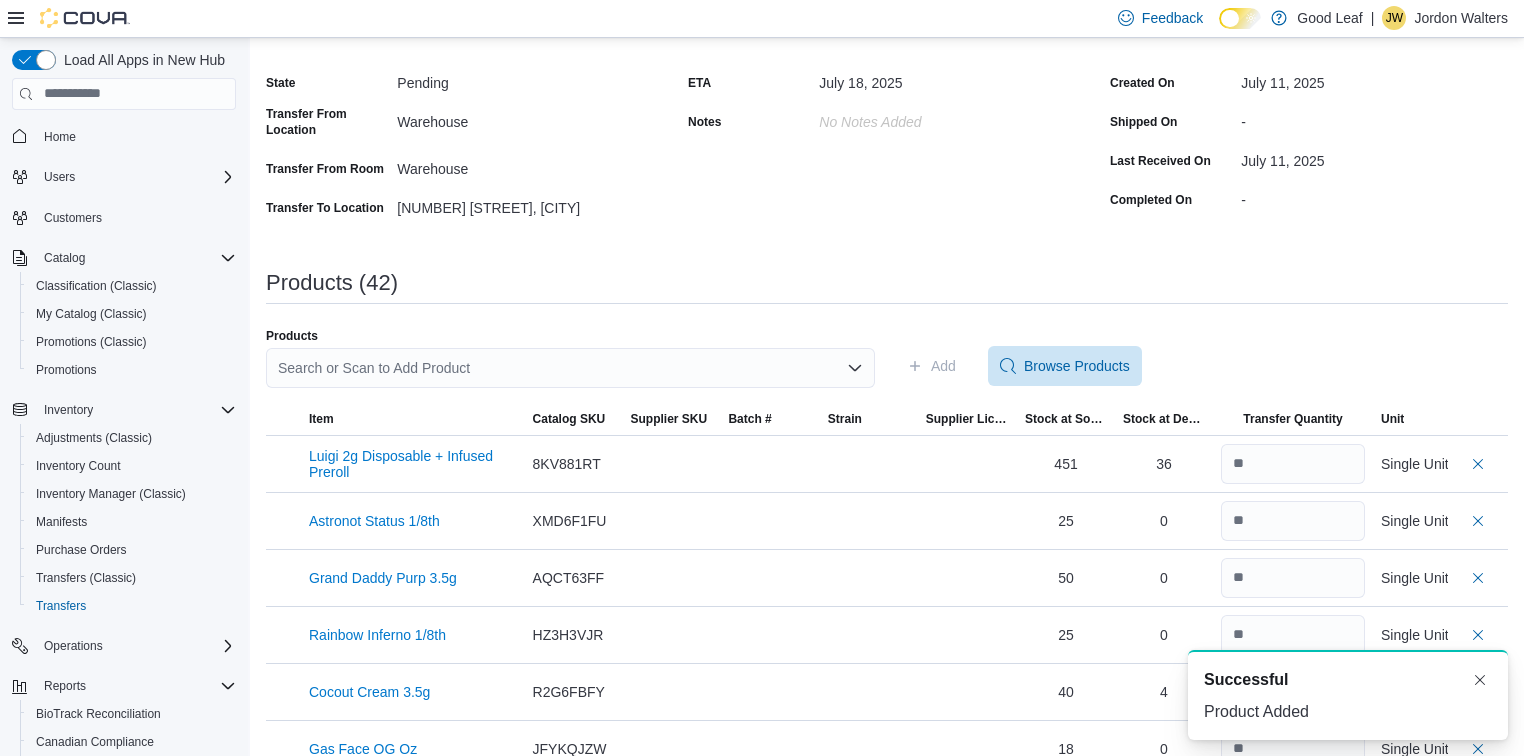 click on "Search or Scan to Add Product" at bounding box center [570, 368] 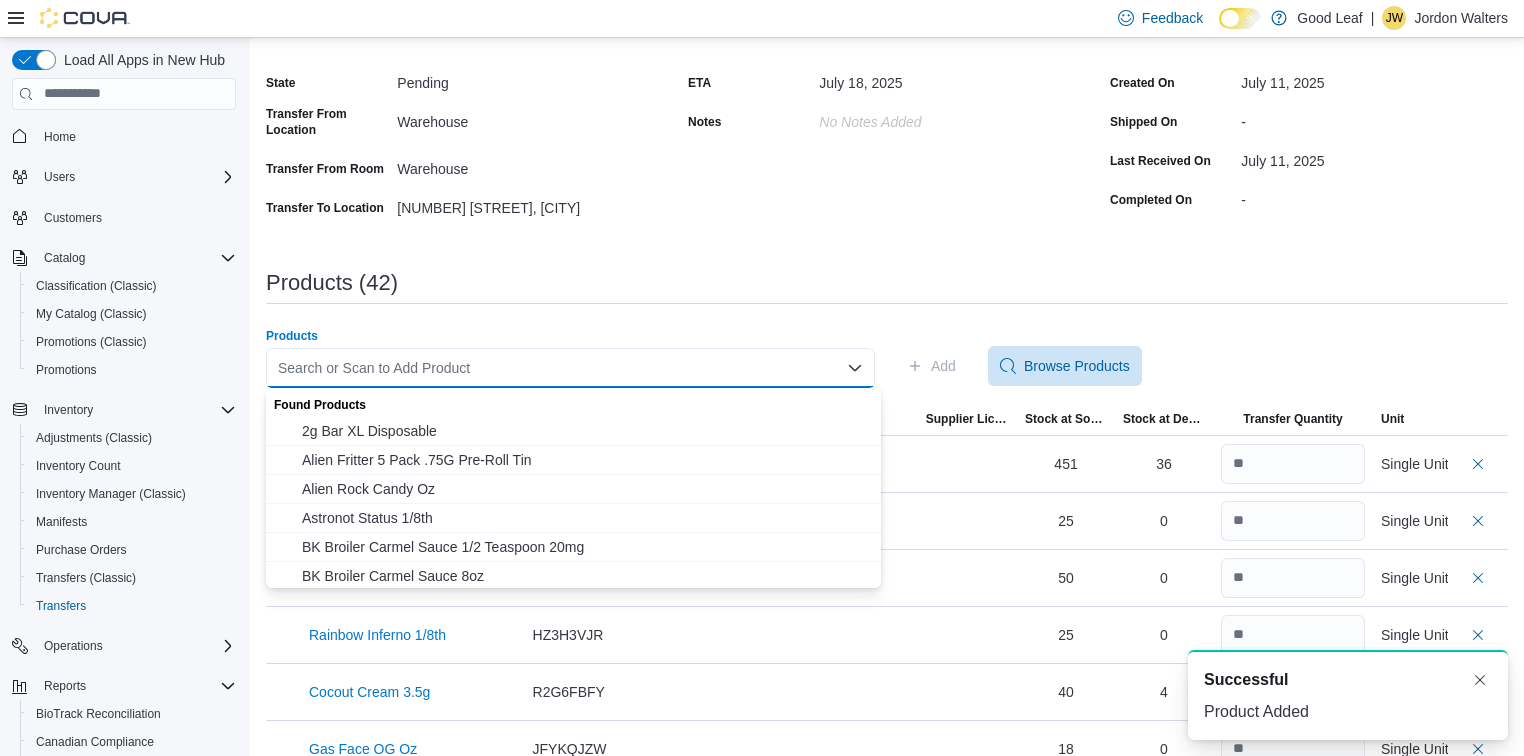 paste on "**********" 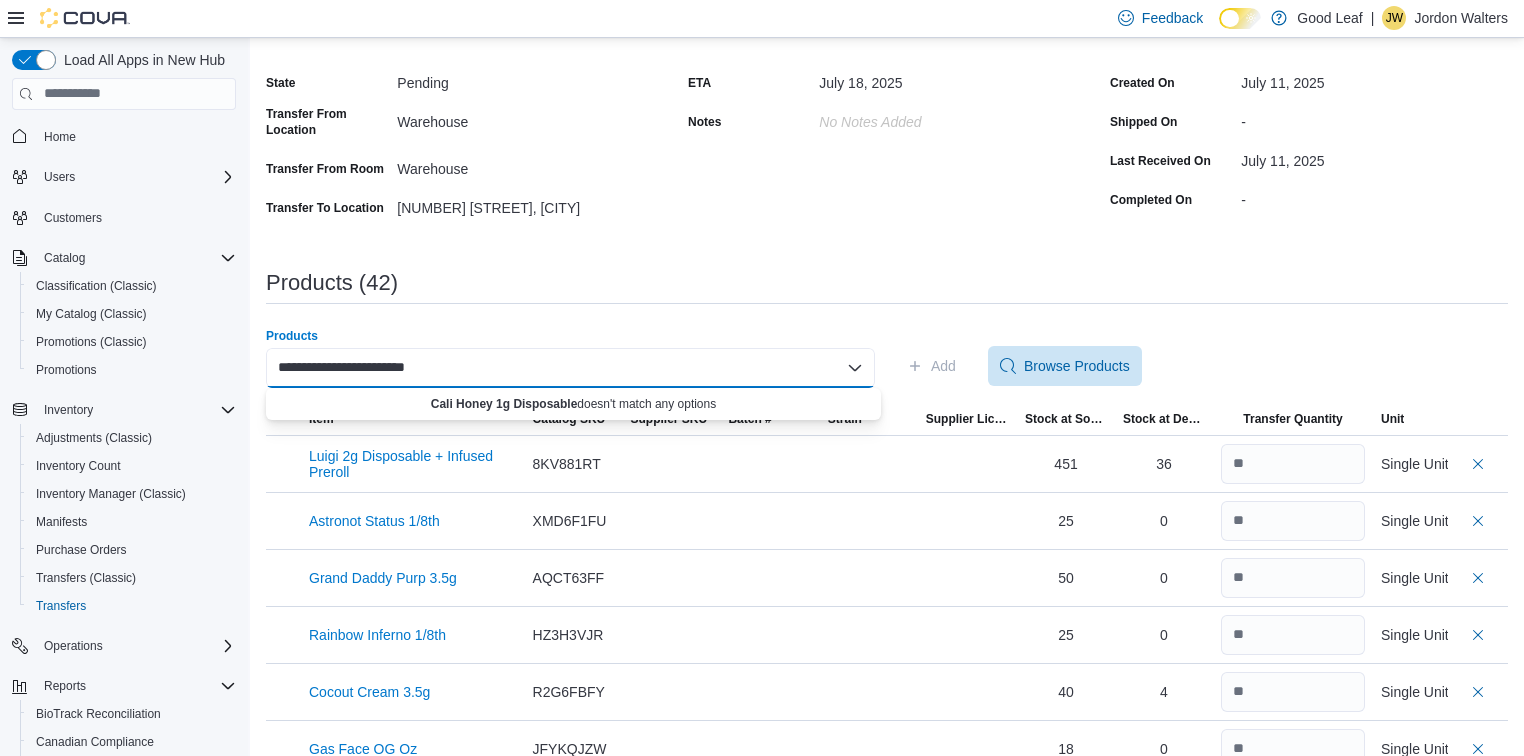 click on "**********" at bounding box center (570, 368) 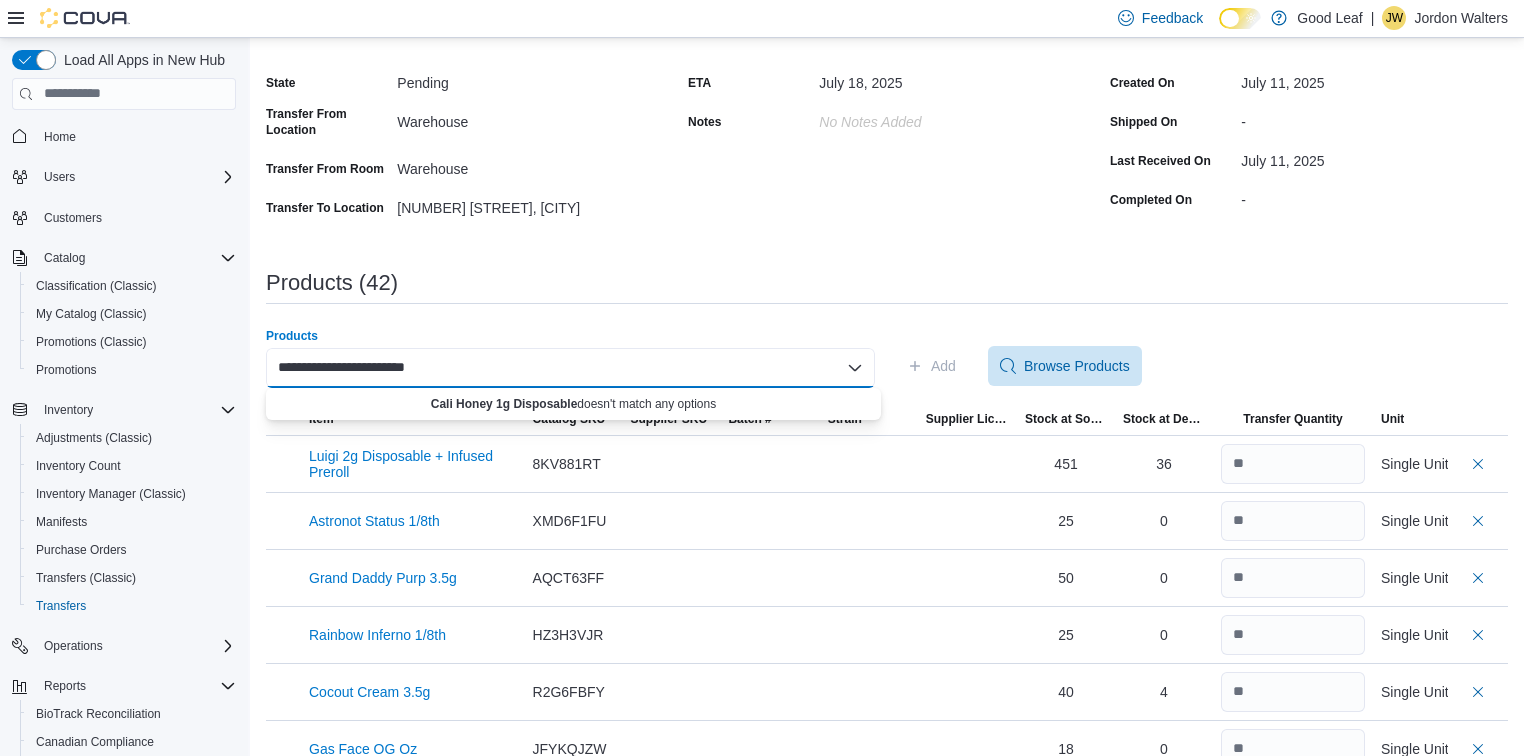 click on "**********" at bounding box center (570, 368) 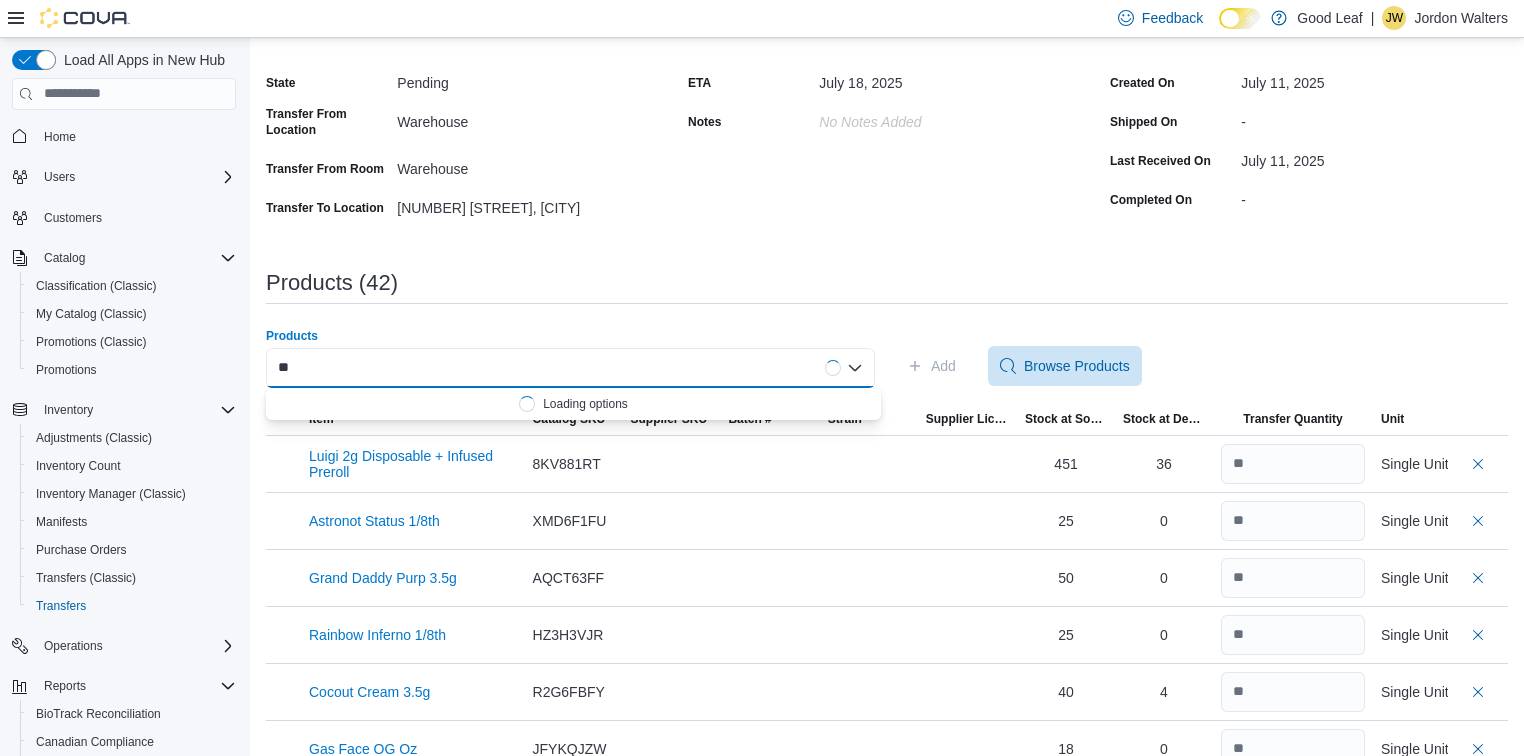 type on "*" 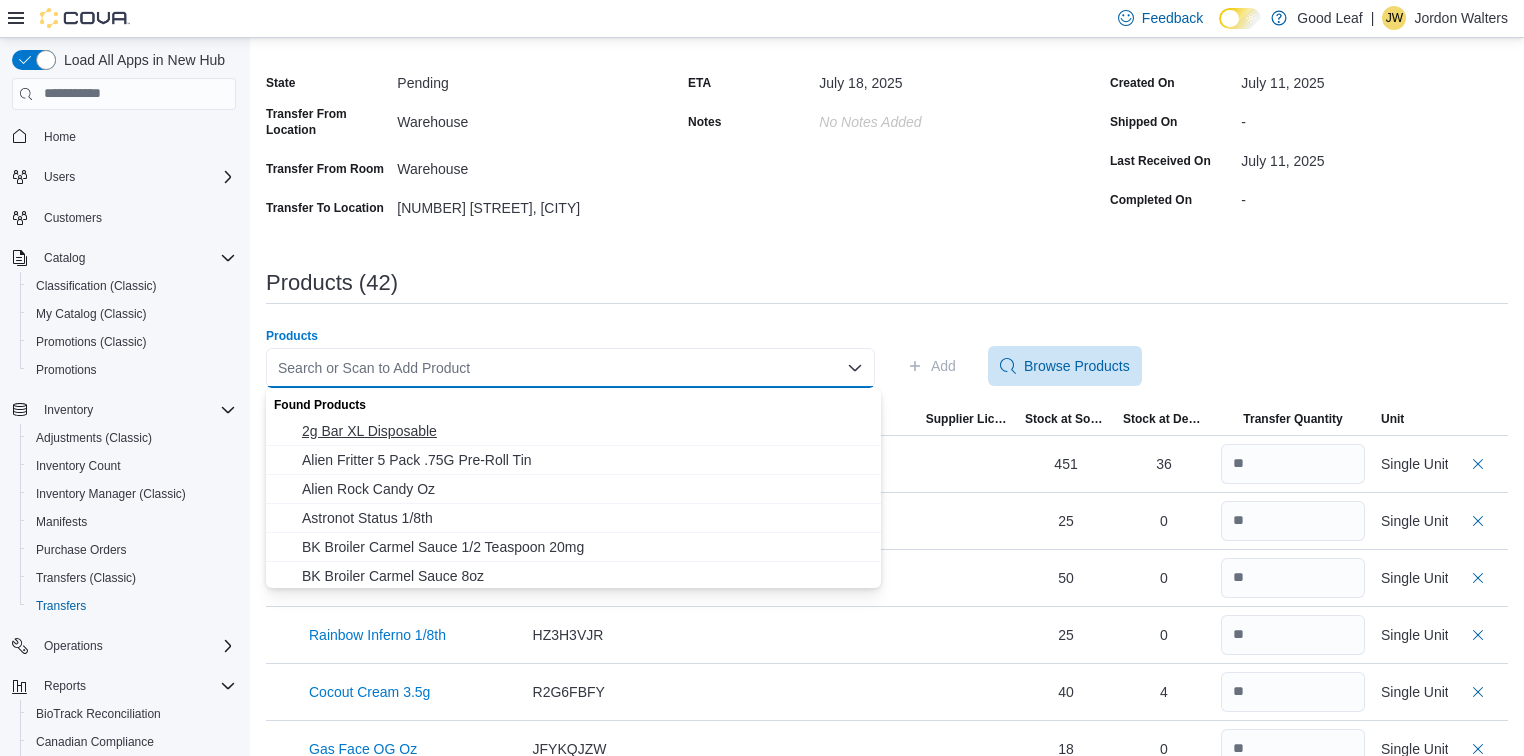 paste on "**********" 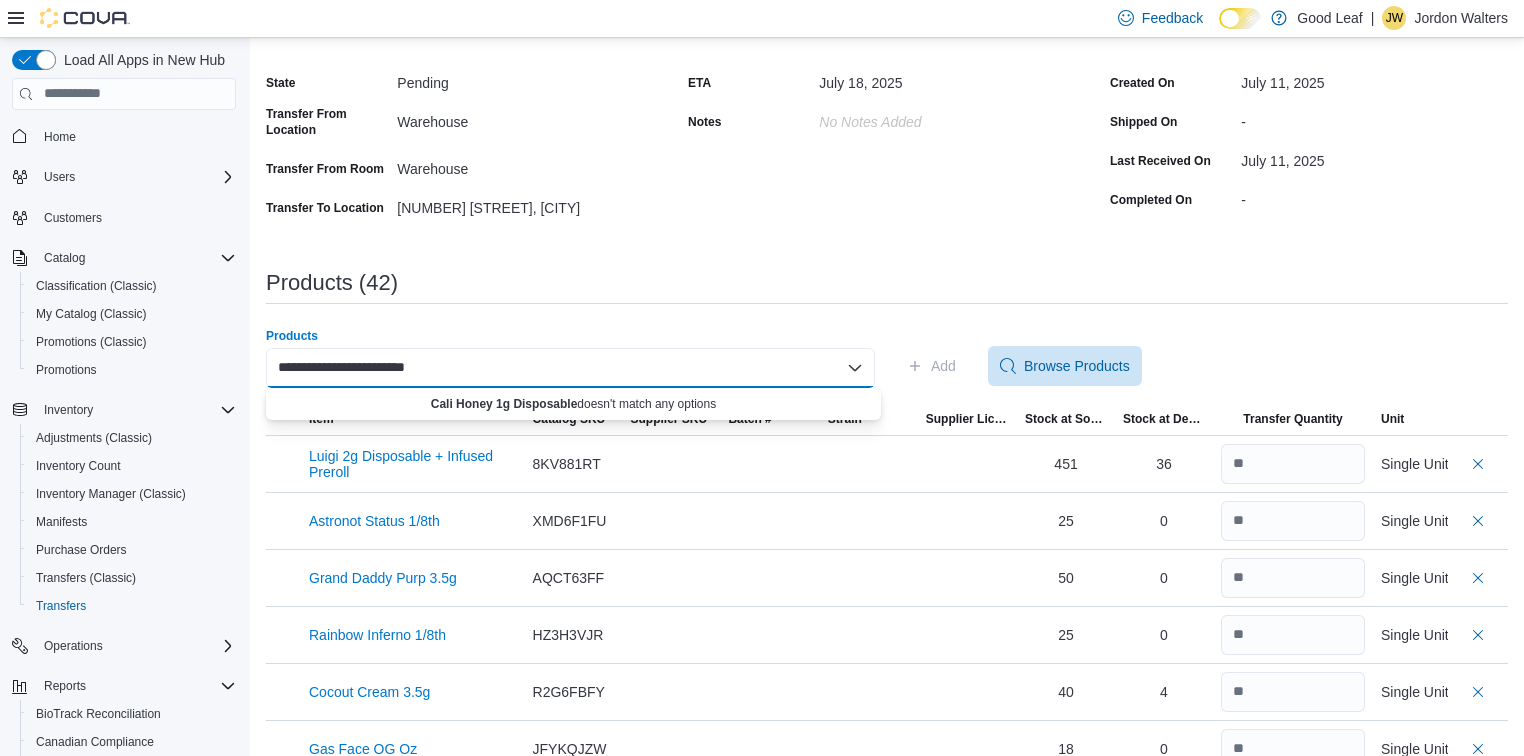 type on "**********" 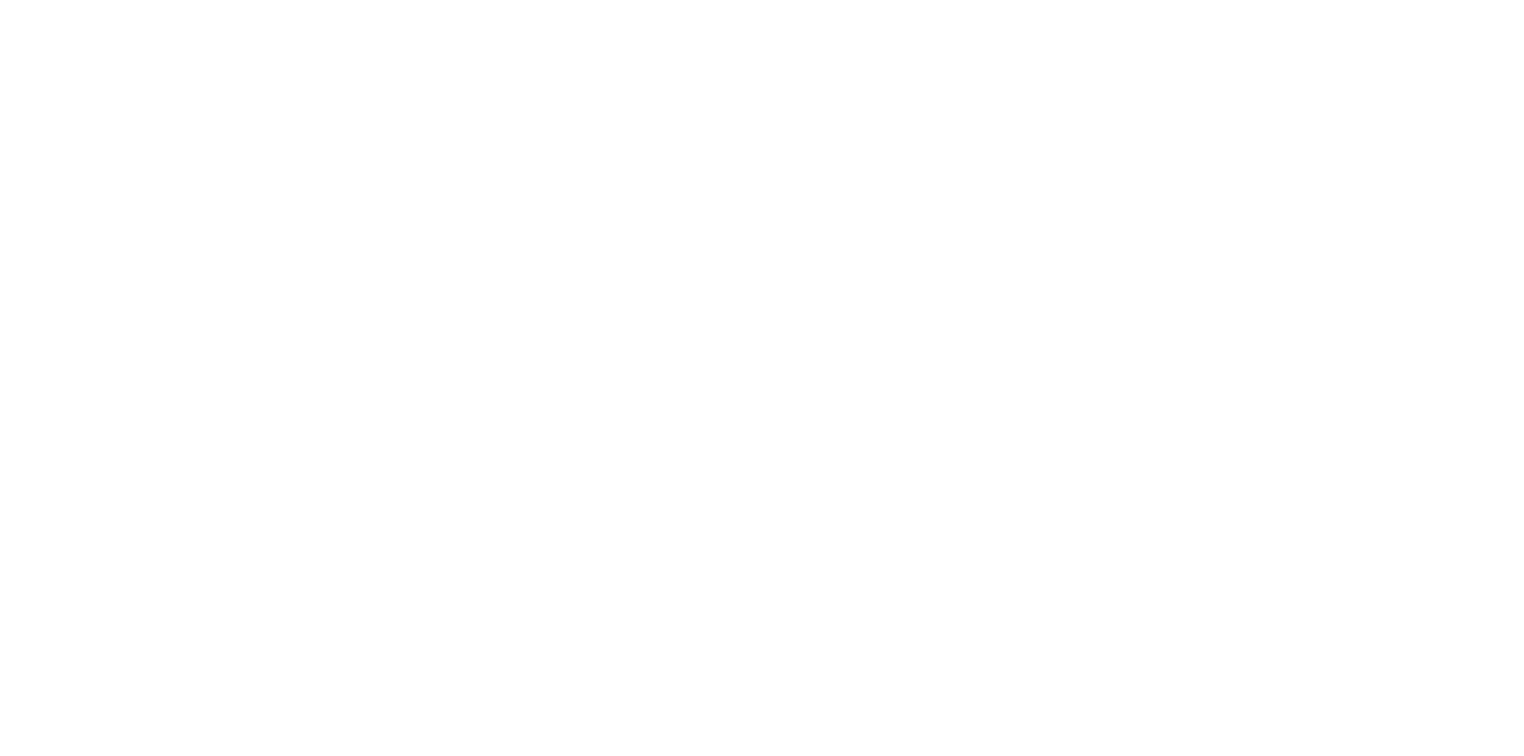 scroll, scrollTop: 0, scrollLeft: 0, axis: both 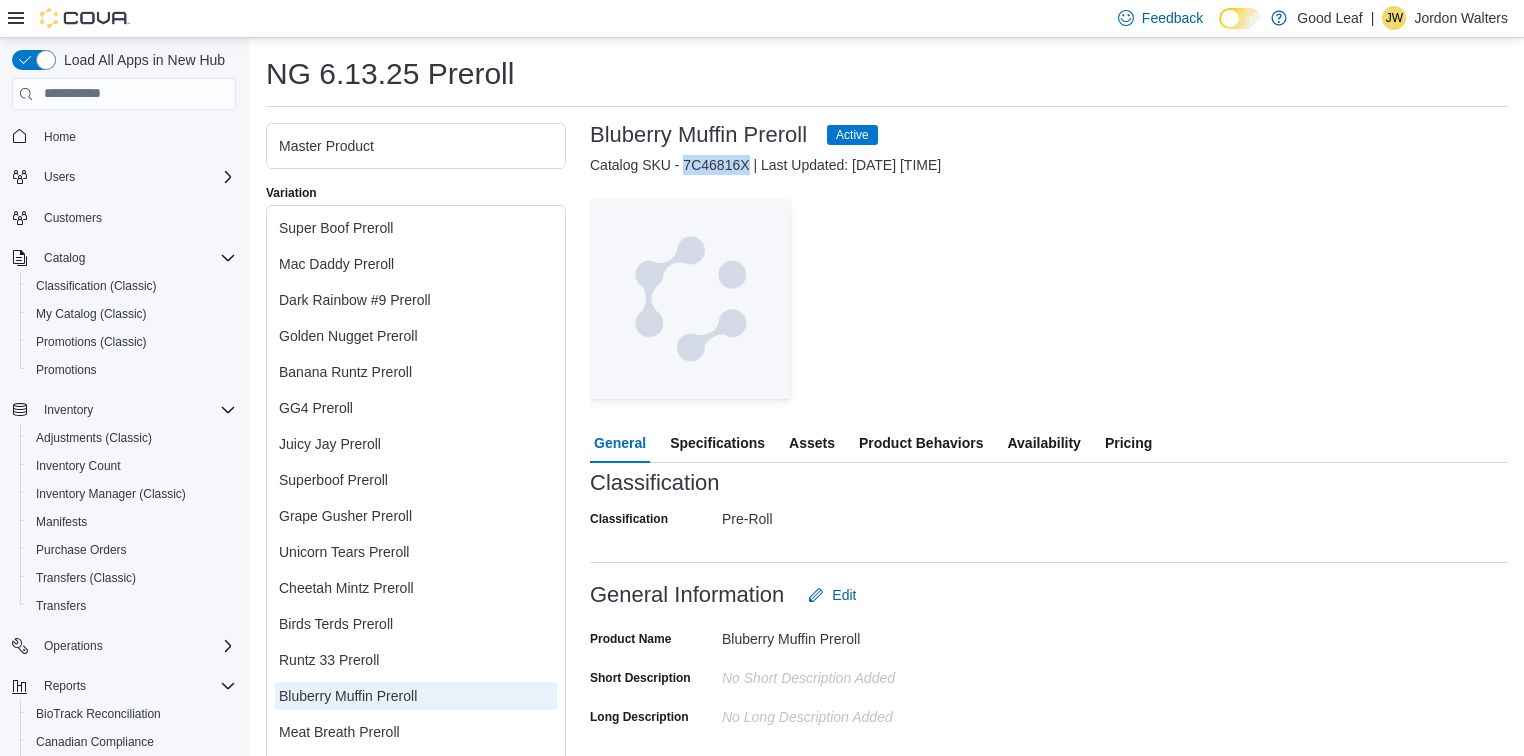drag, startPoint x: 751, startPoint y: 159, endPoint x: 684, endPoint y: 158, distance: 67.00746 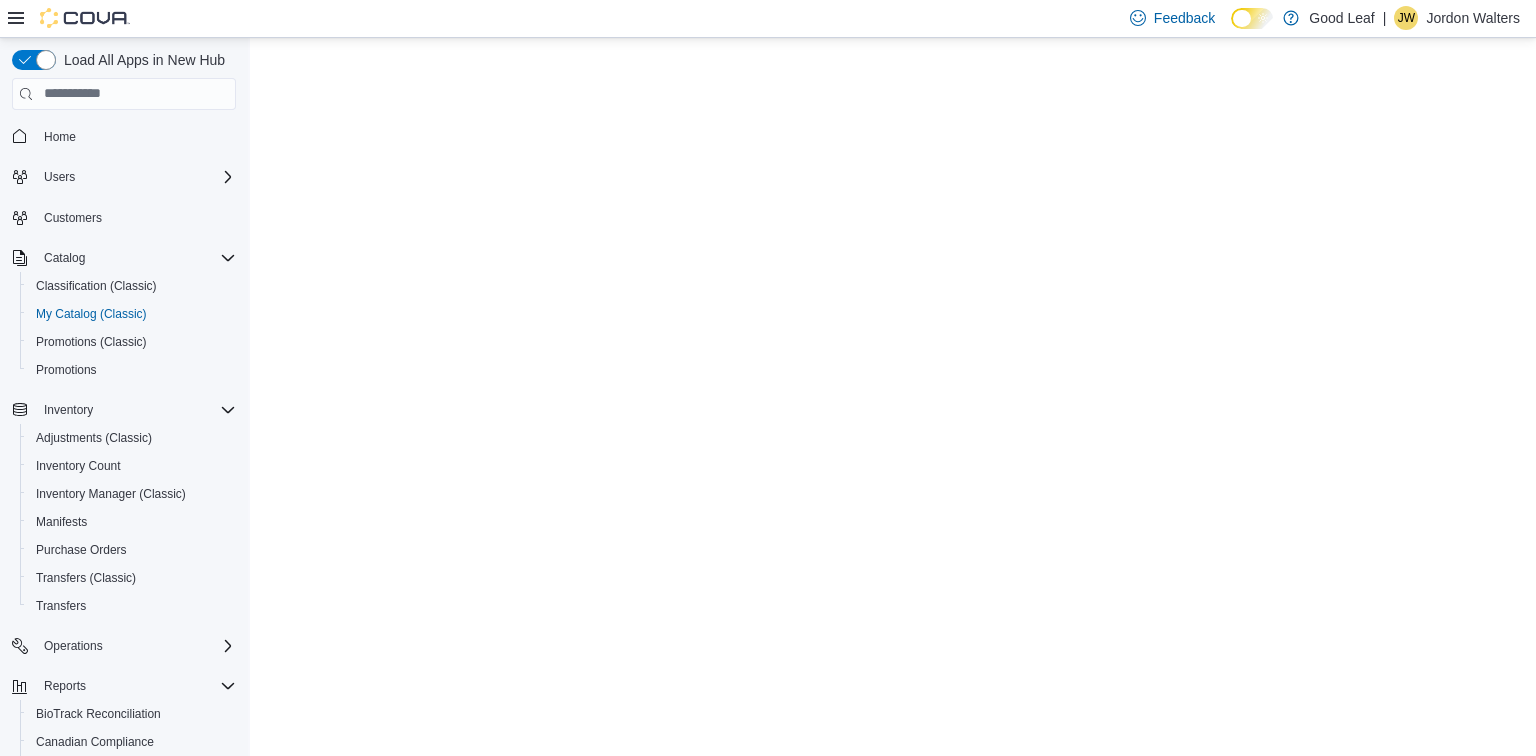 scroll, scrollTop: 0, scrollLeft: 0, axis: both 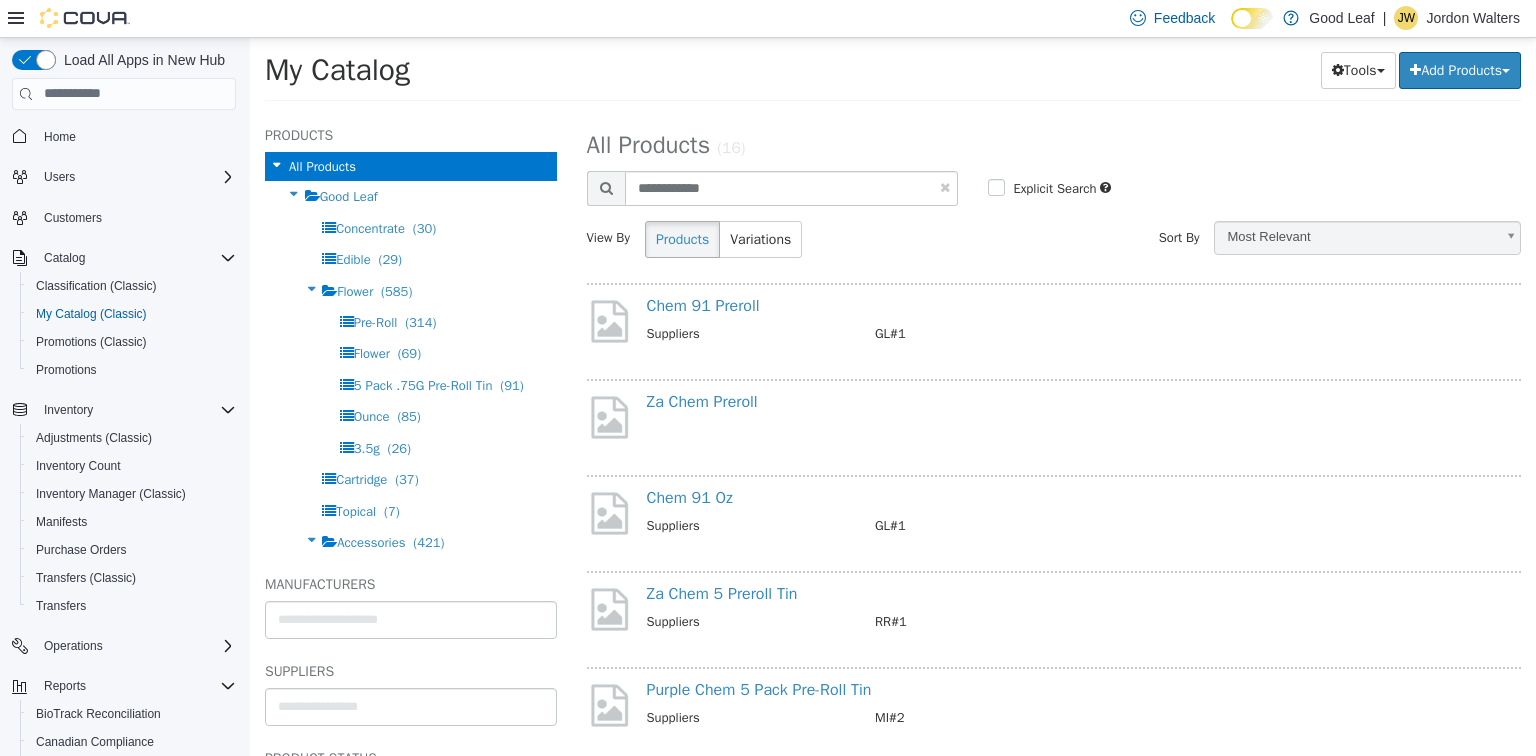drag, startPoint x: 936, startPoint y: 185, endPoint x: 844, endPoint y: 61, distance: 154.40207 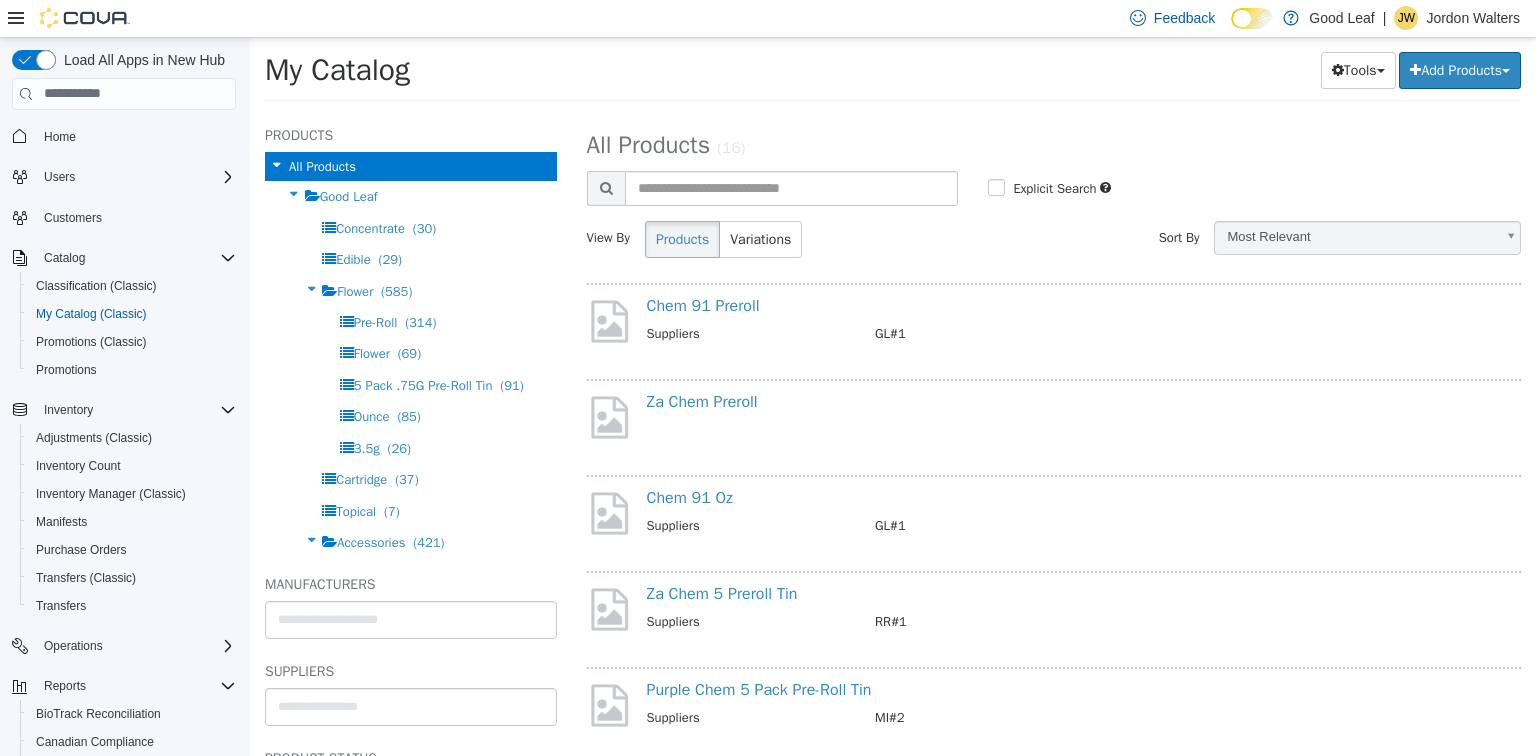 select on "**********" 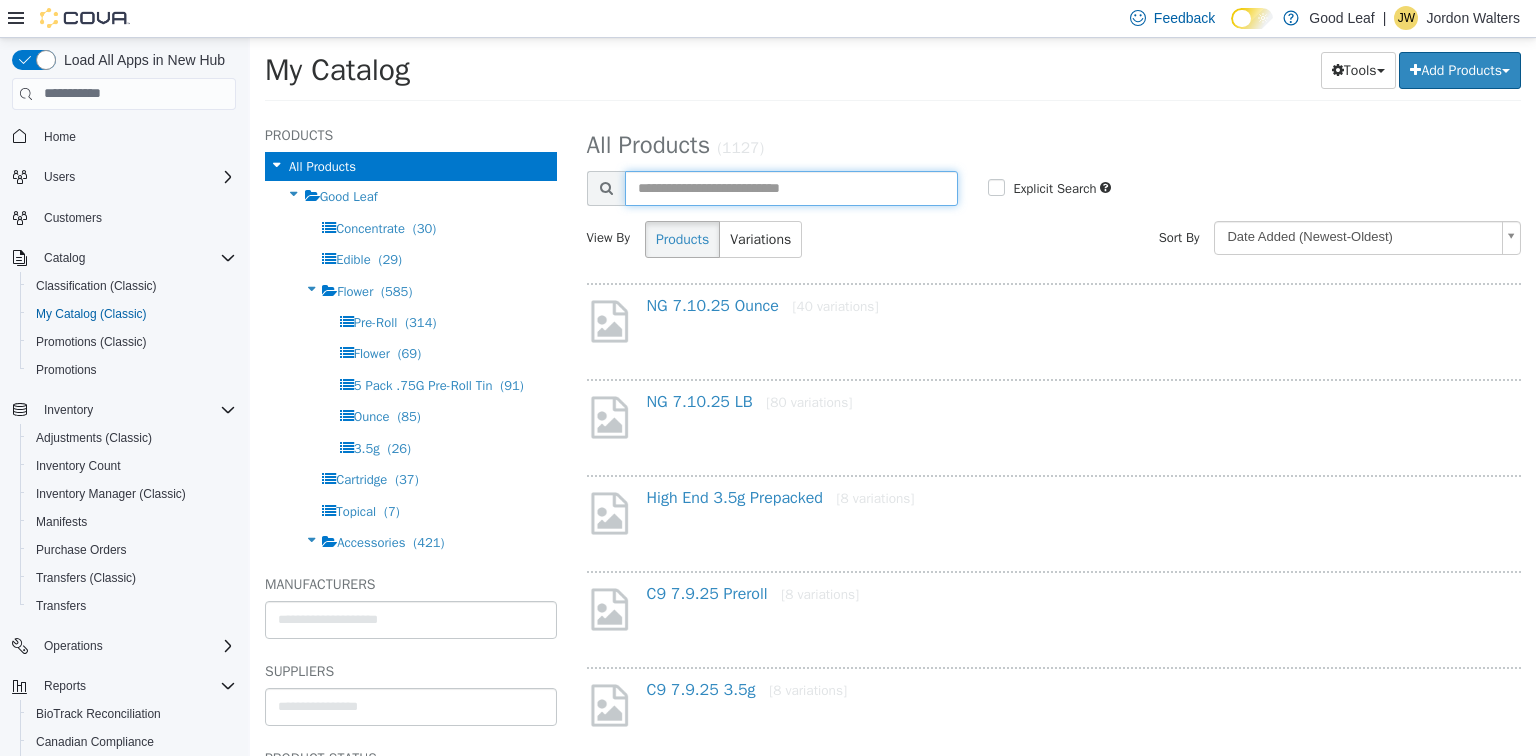 click at bounding box center [792, 187] 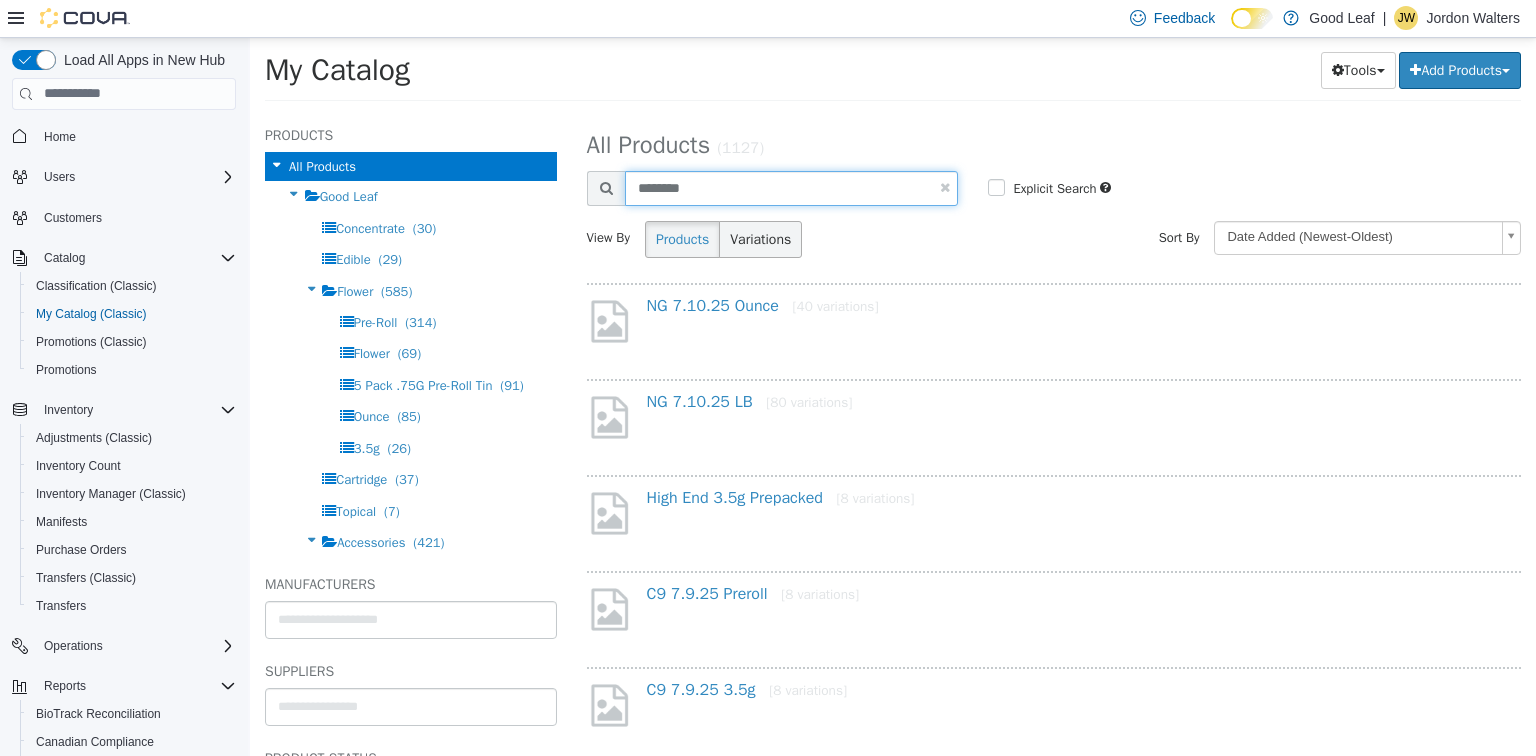 type on "********" 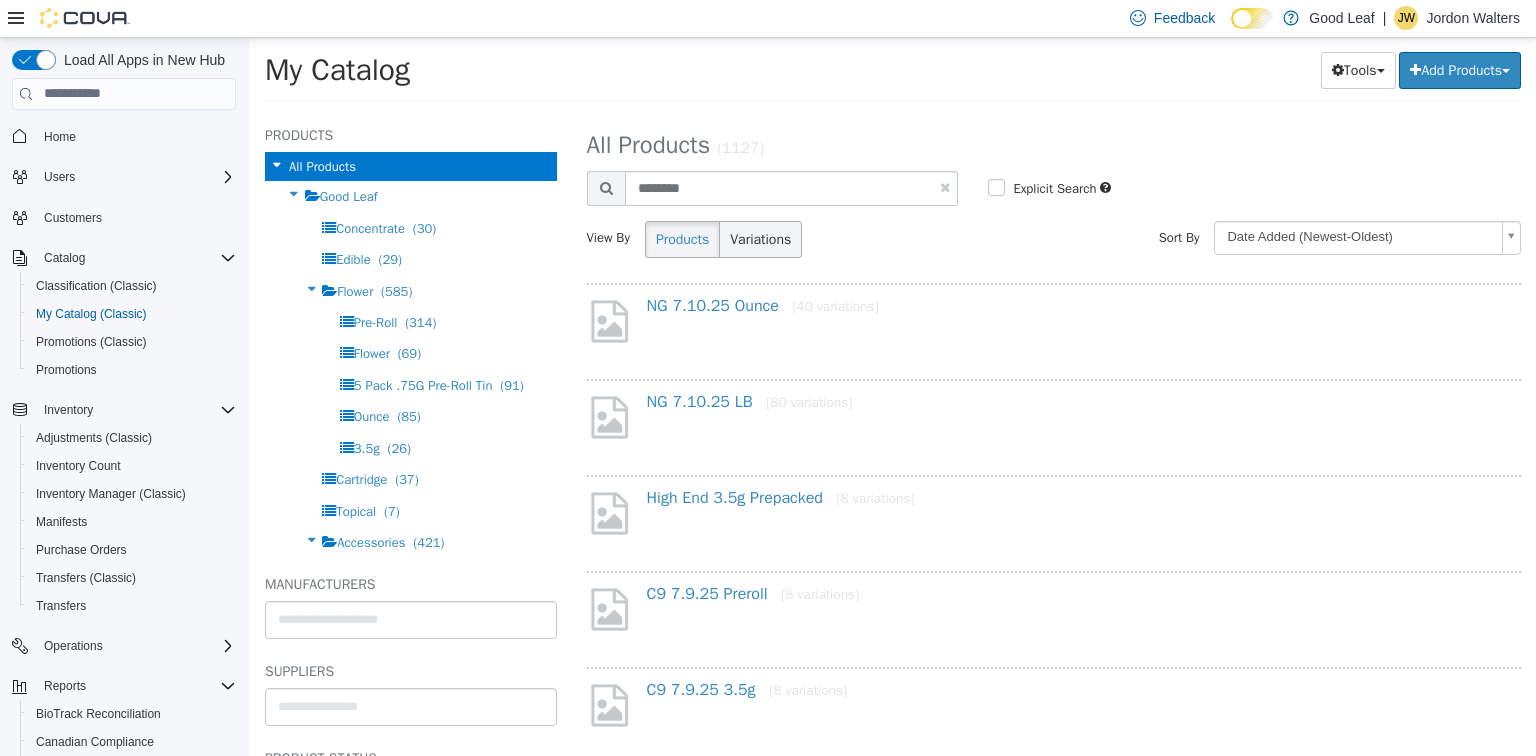 select on "**********" 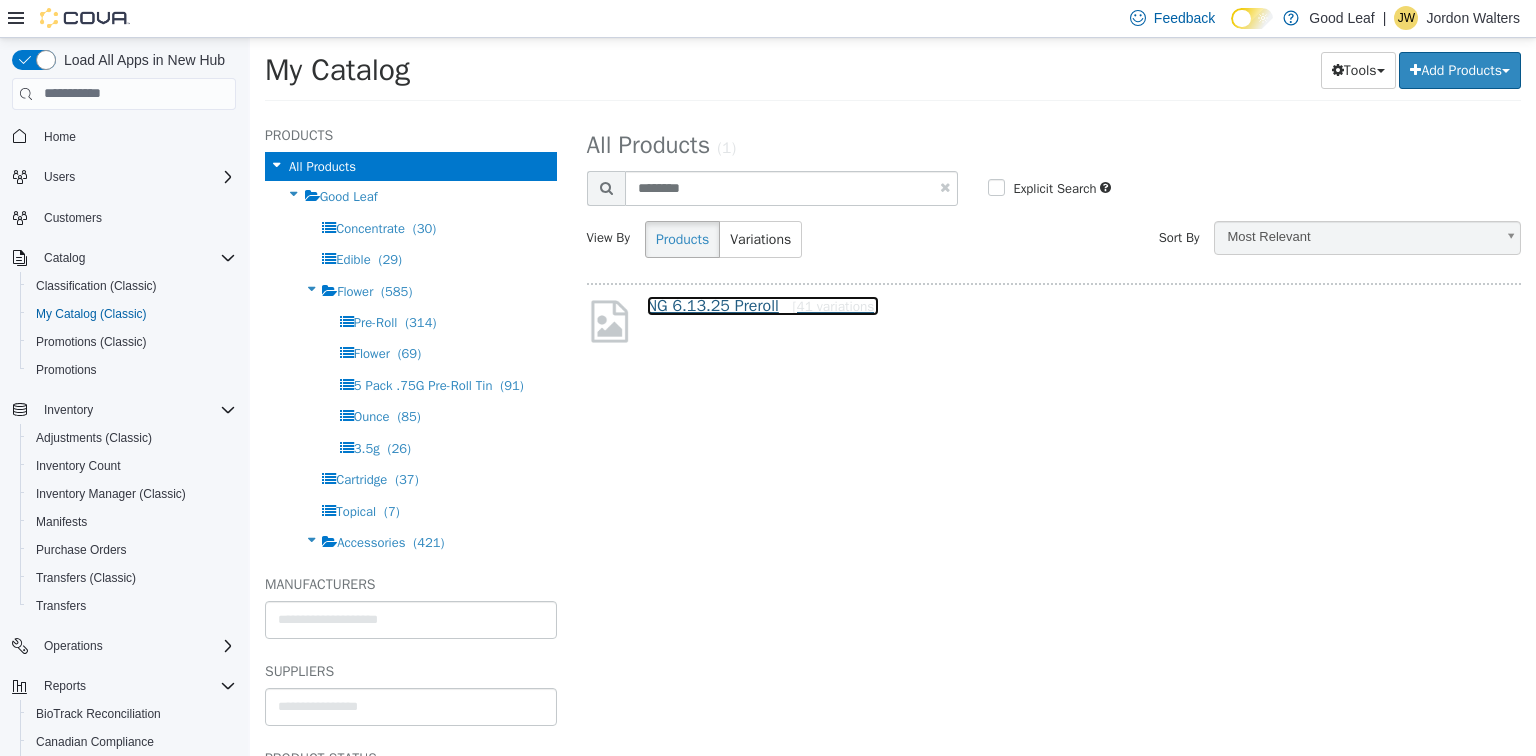 click on "NG 6.13.25 Preroll
[41 variations]" at bounding box center (763, 305) 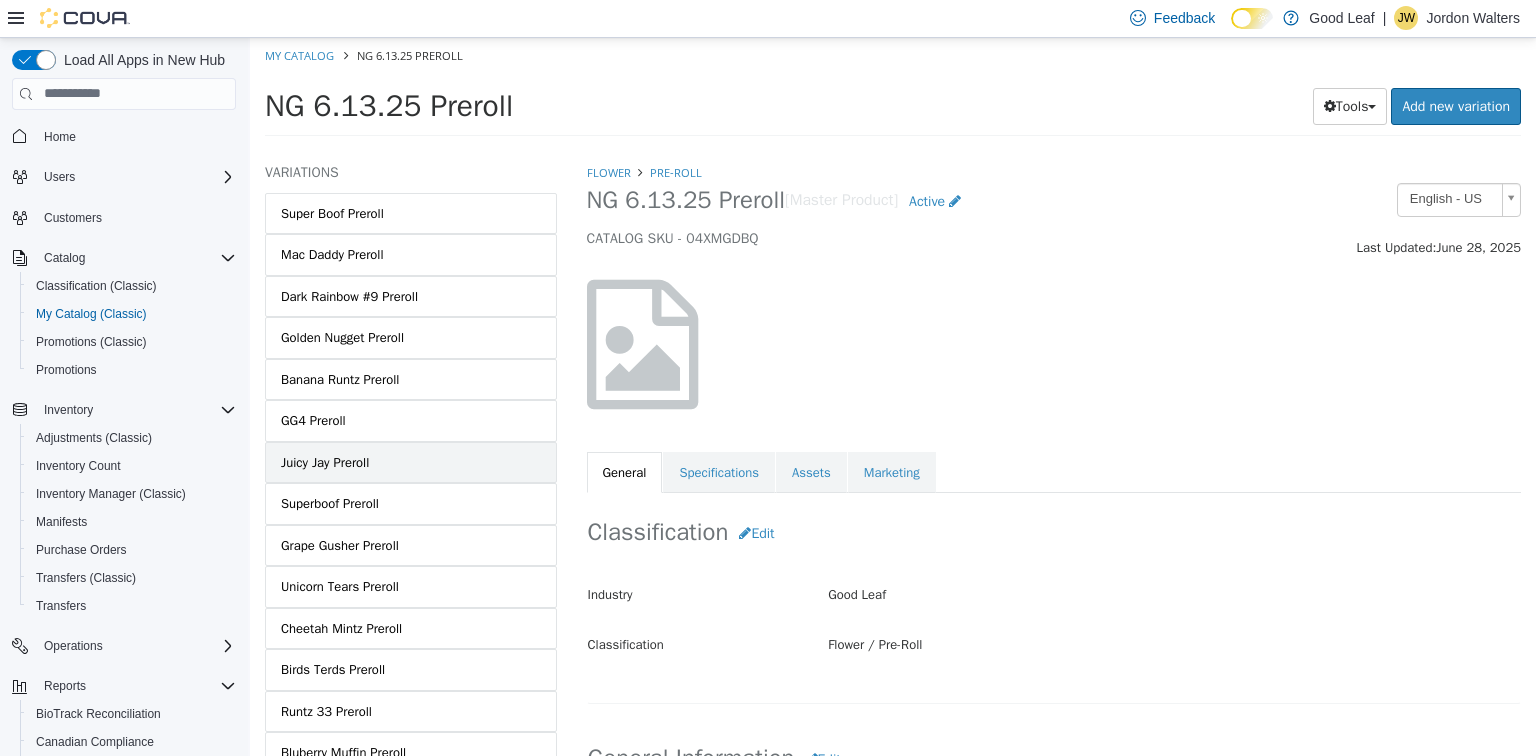 scroll, scrollTop: 160, scrollLeft: 0, axis: vertical 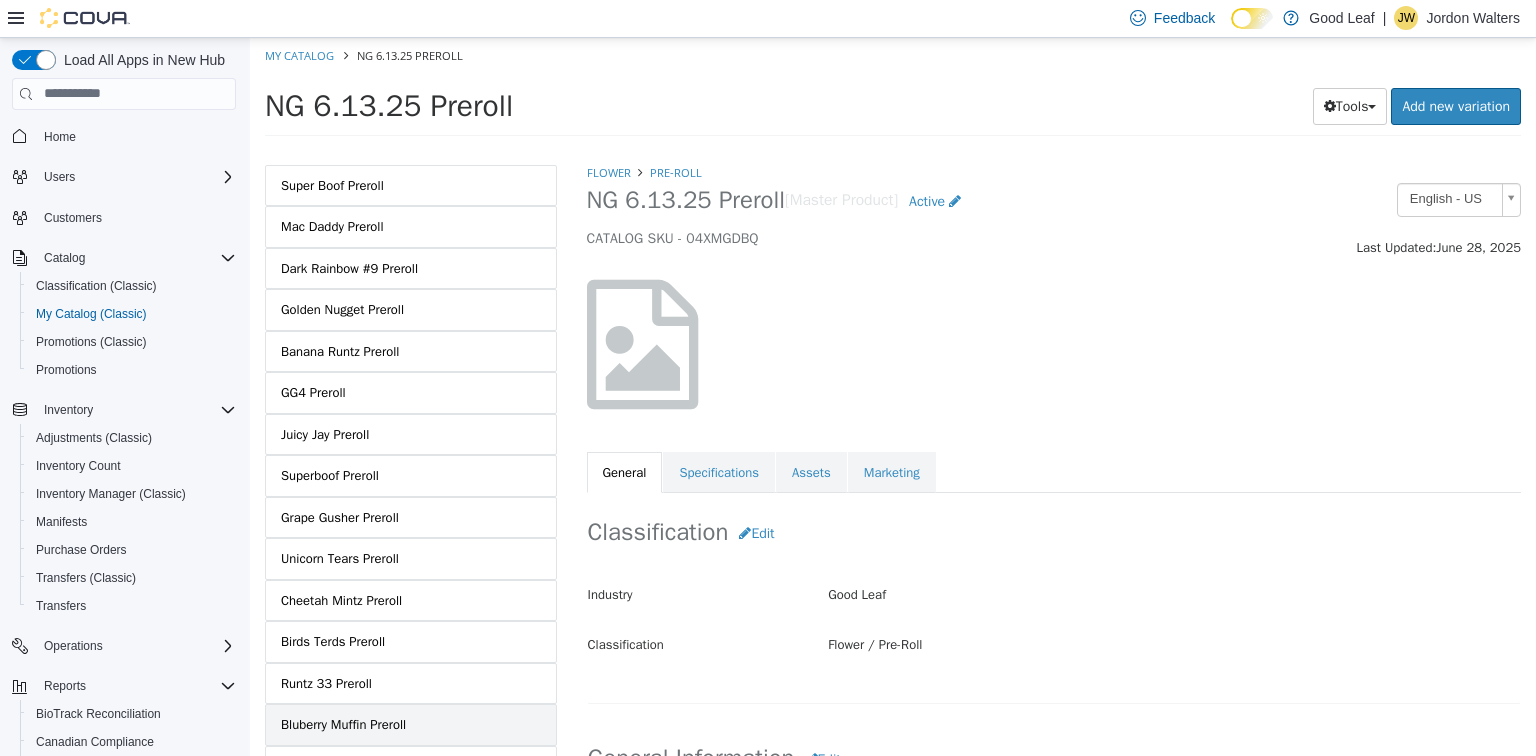 click on "Bluberry Muffin Preroll" at bounding box center (343, 724) 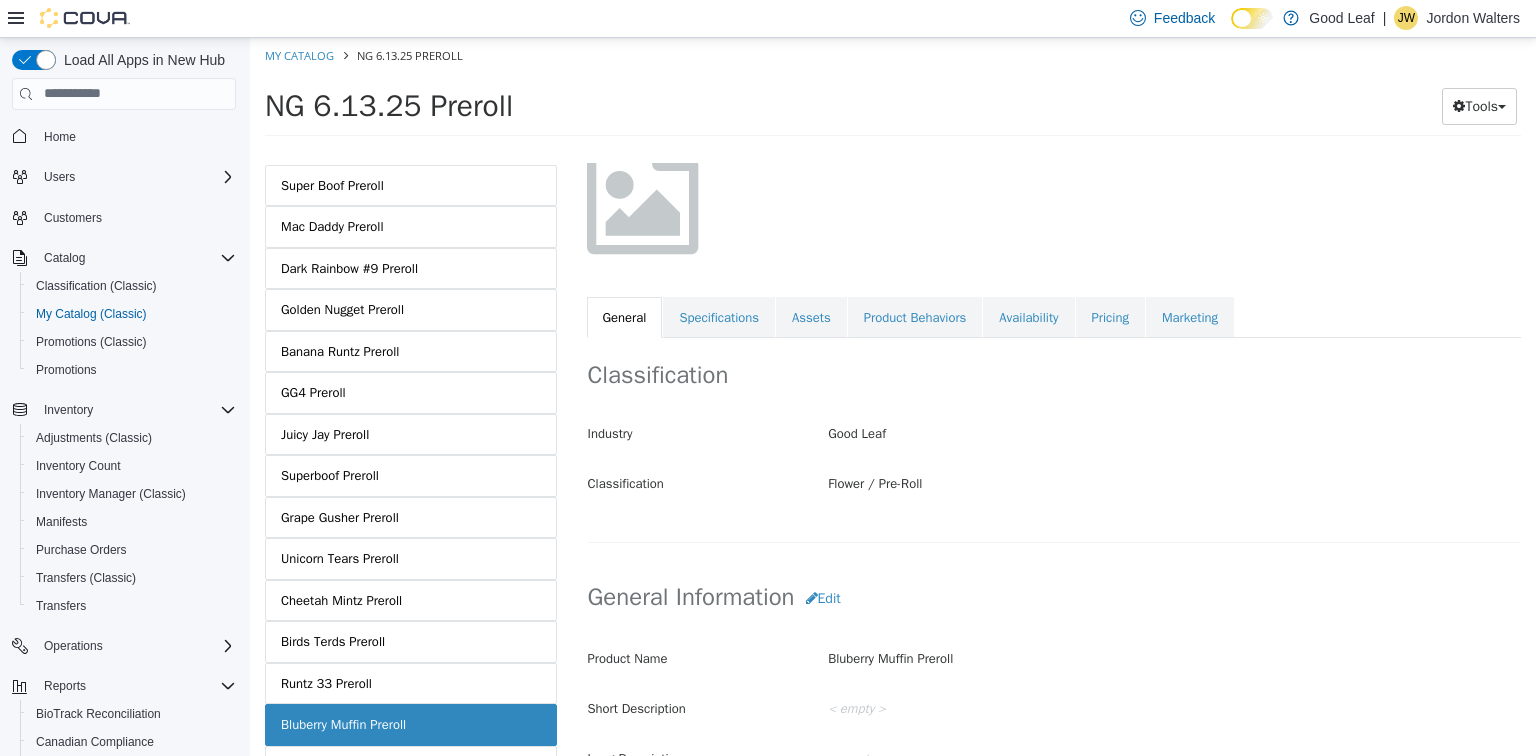 scroll, scrollTop: 401, scrollLeft: 0, axis: vertical 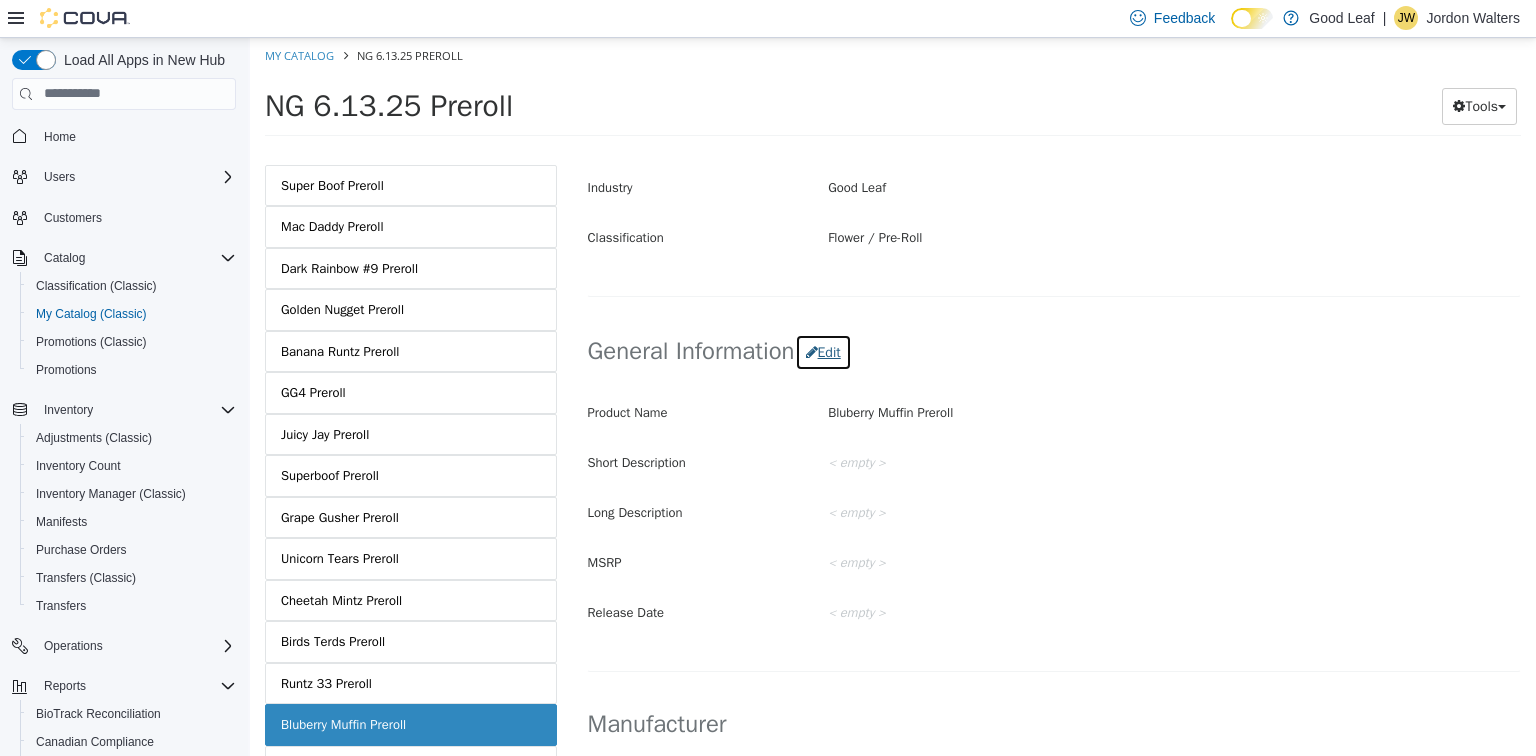 click on "Edit" at bounding box center (823, 351) 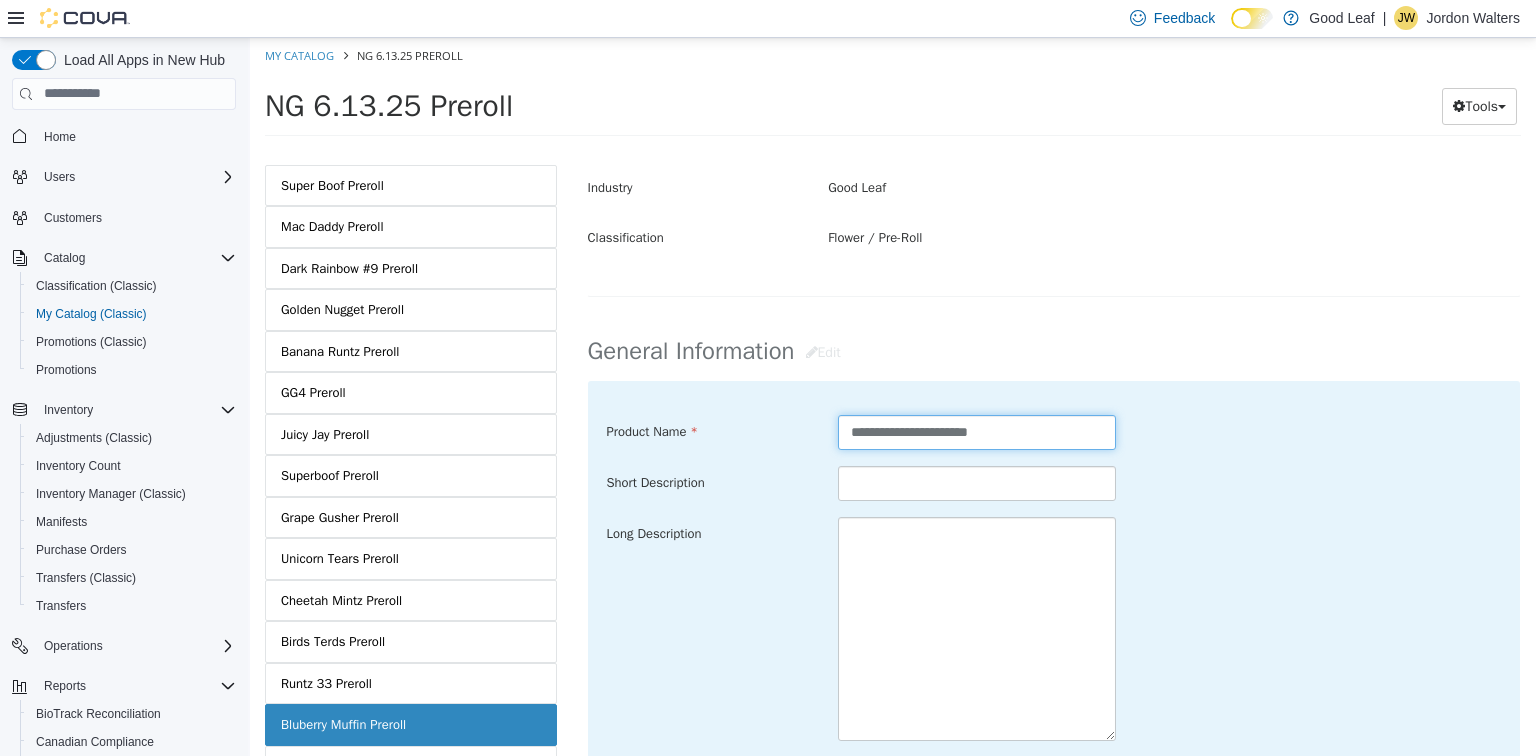 click on "**********" at bounding box center (977, 431) 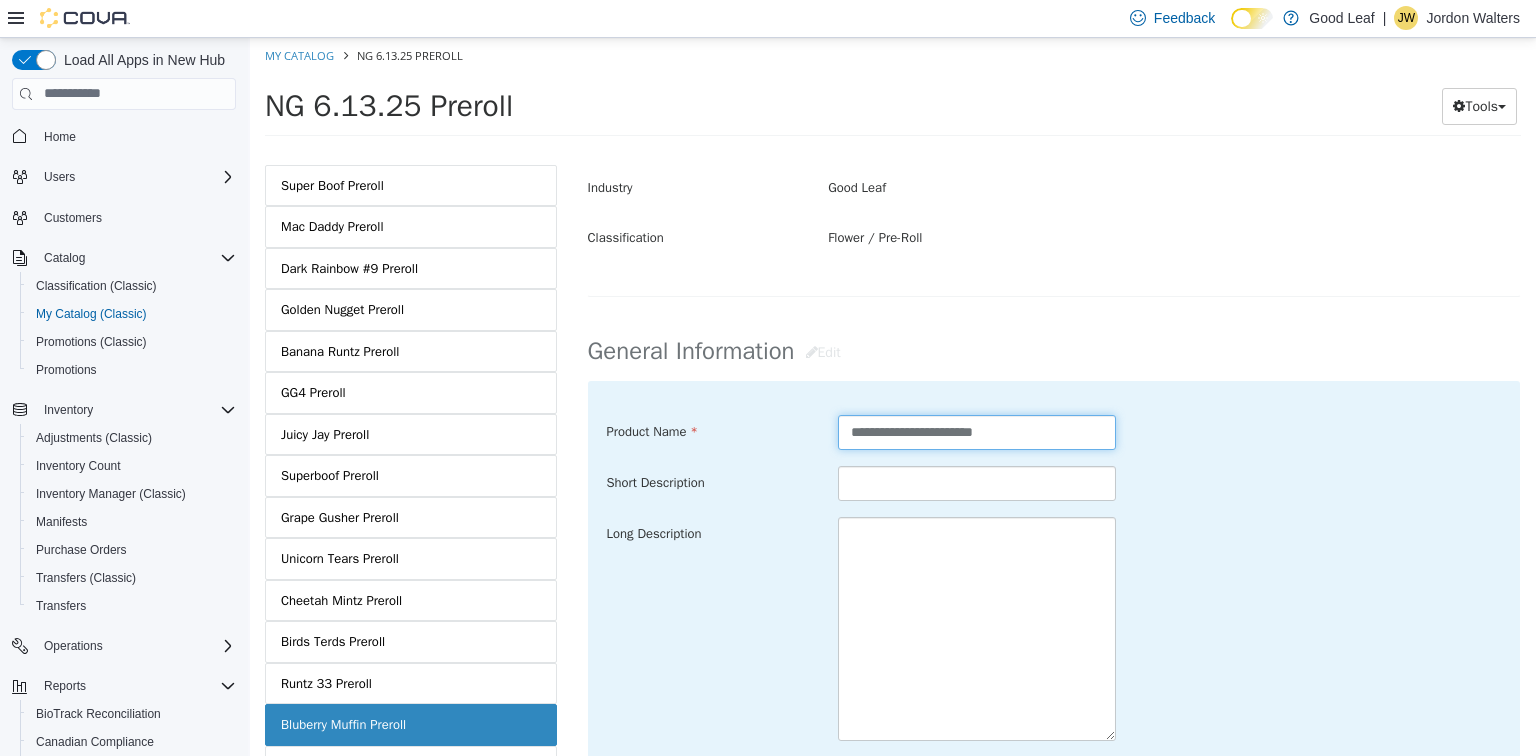 type on "**********" 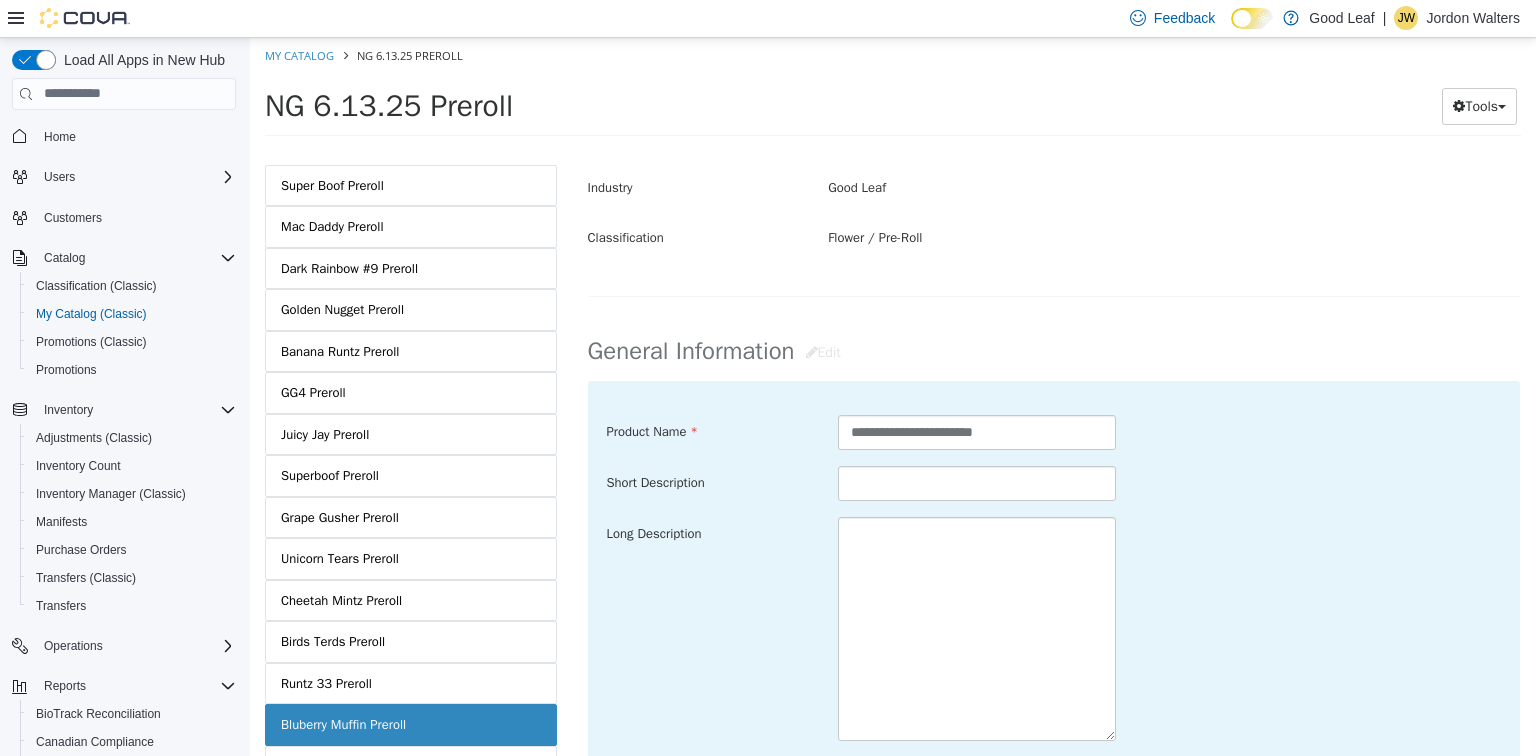 click on "**********" at bounding box center [1054, 628] 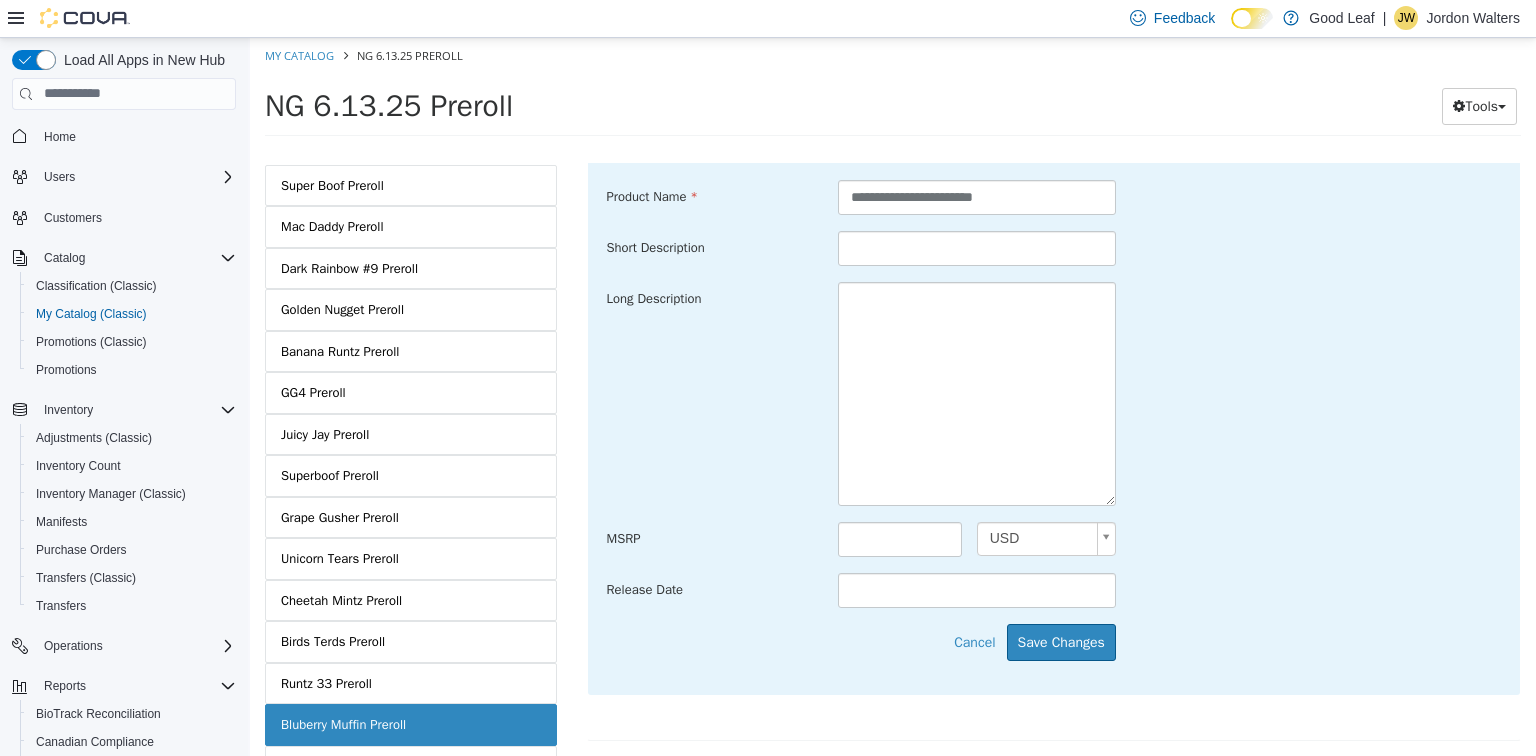 scroll, scrollTop: 721, scrollLeft: 0, axis: vertical 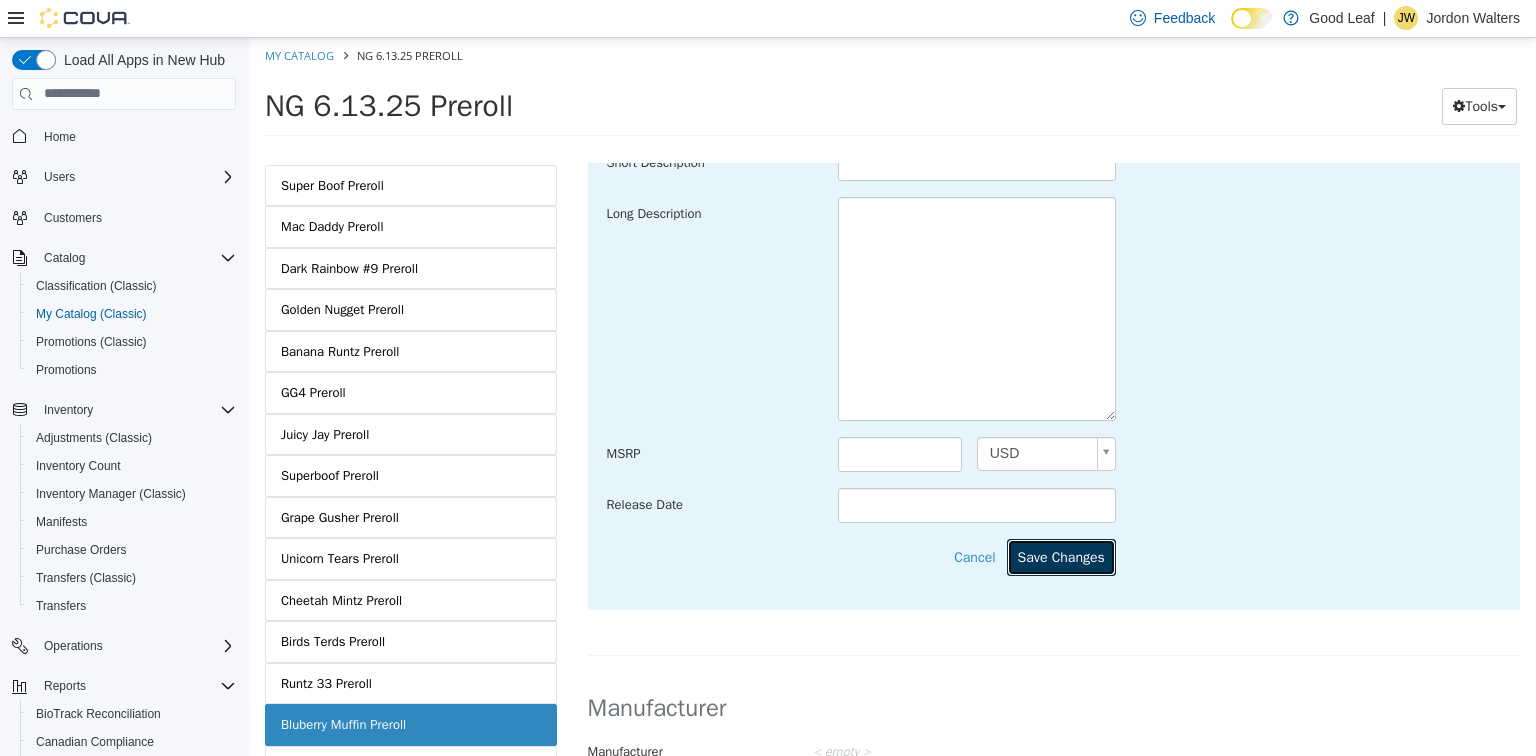 click on "Save Changes" at bounding box center (1061, 556) 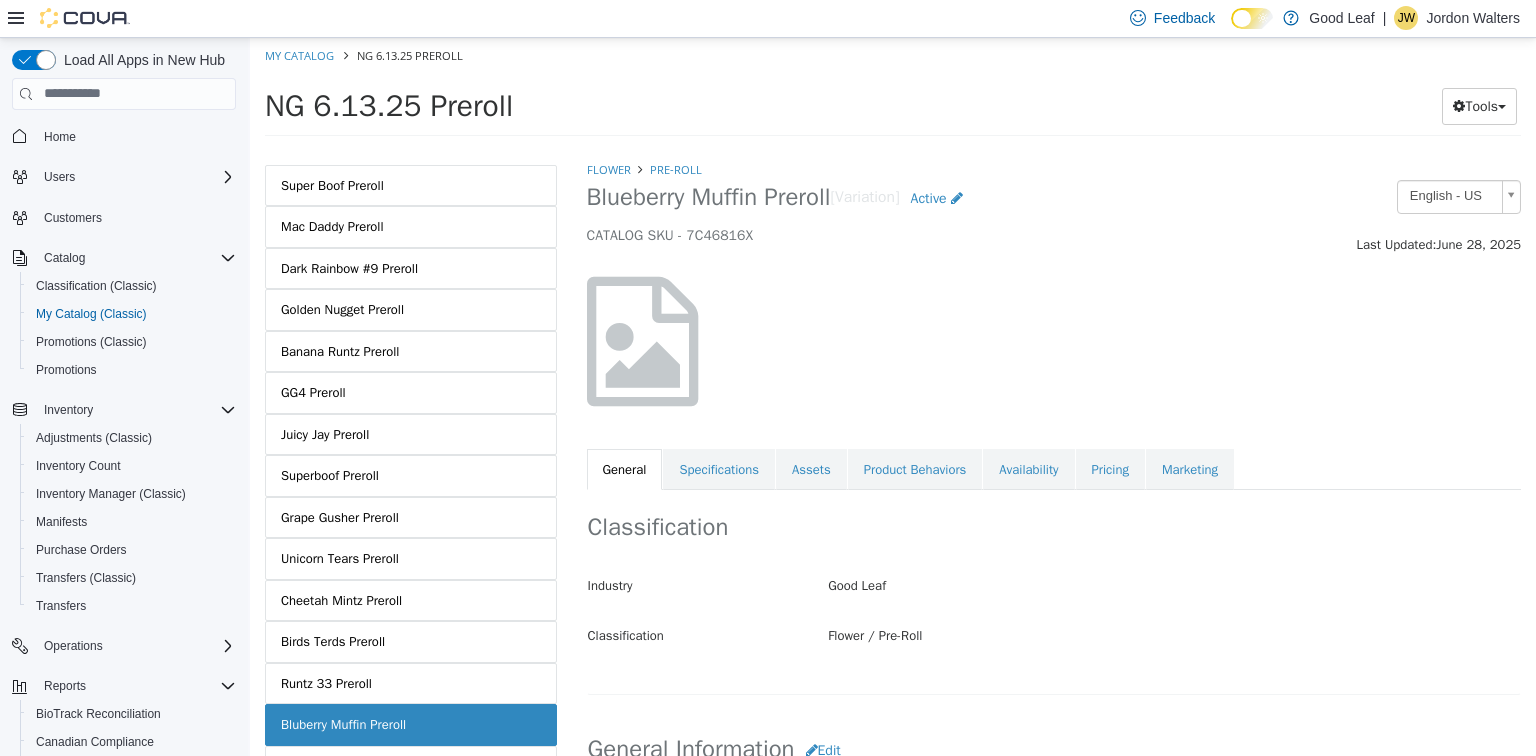 scroll, scrollTop: 0, scrollLeft: 0, axis: both 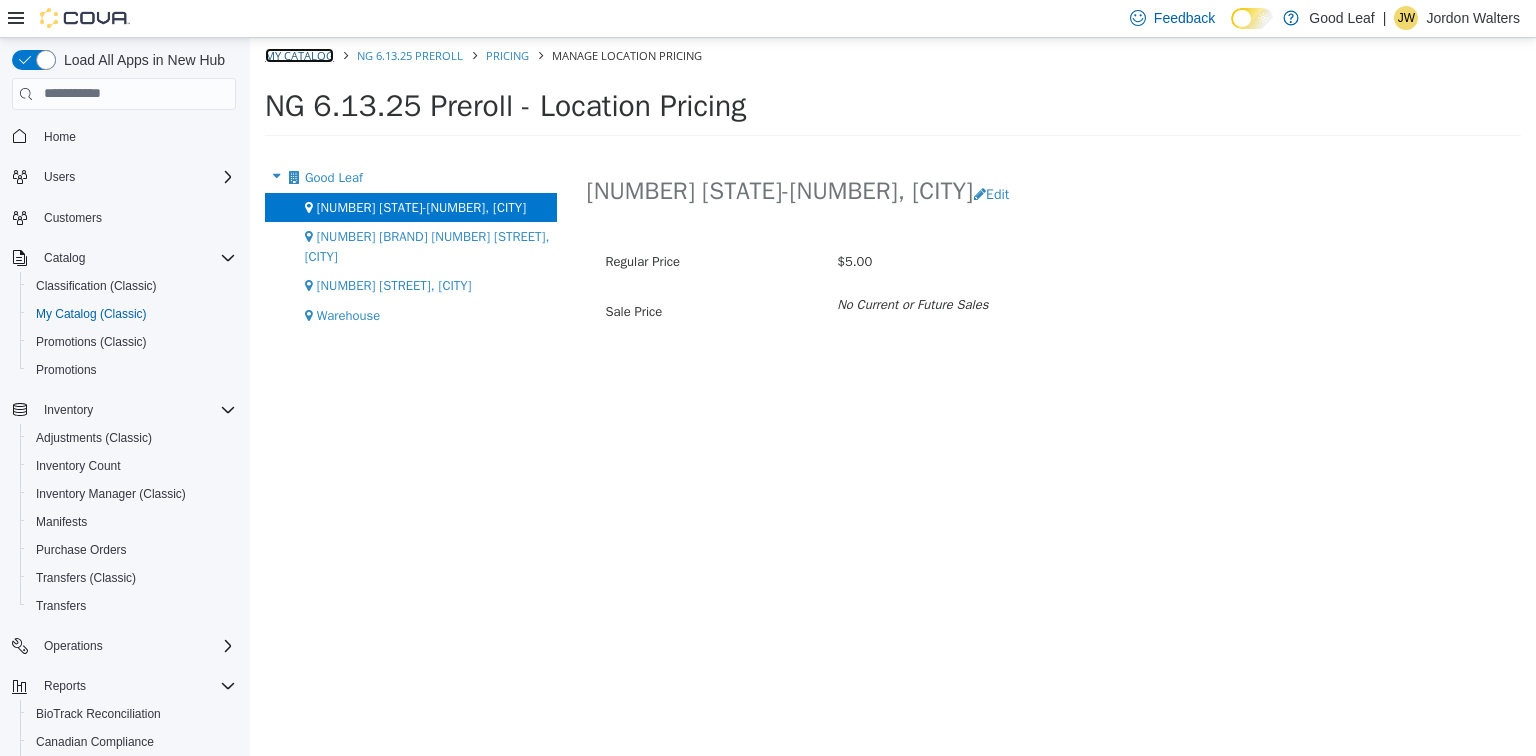drag, startPoint x: 313, startPoint y: 54, endPoint x: 628, endPoint y: 42, distance: 315.2285 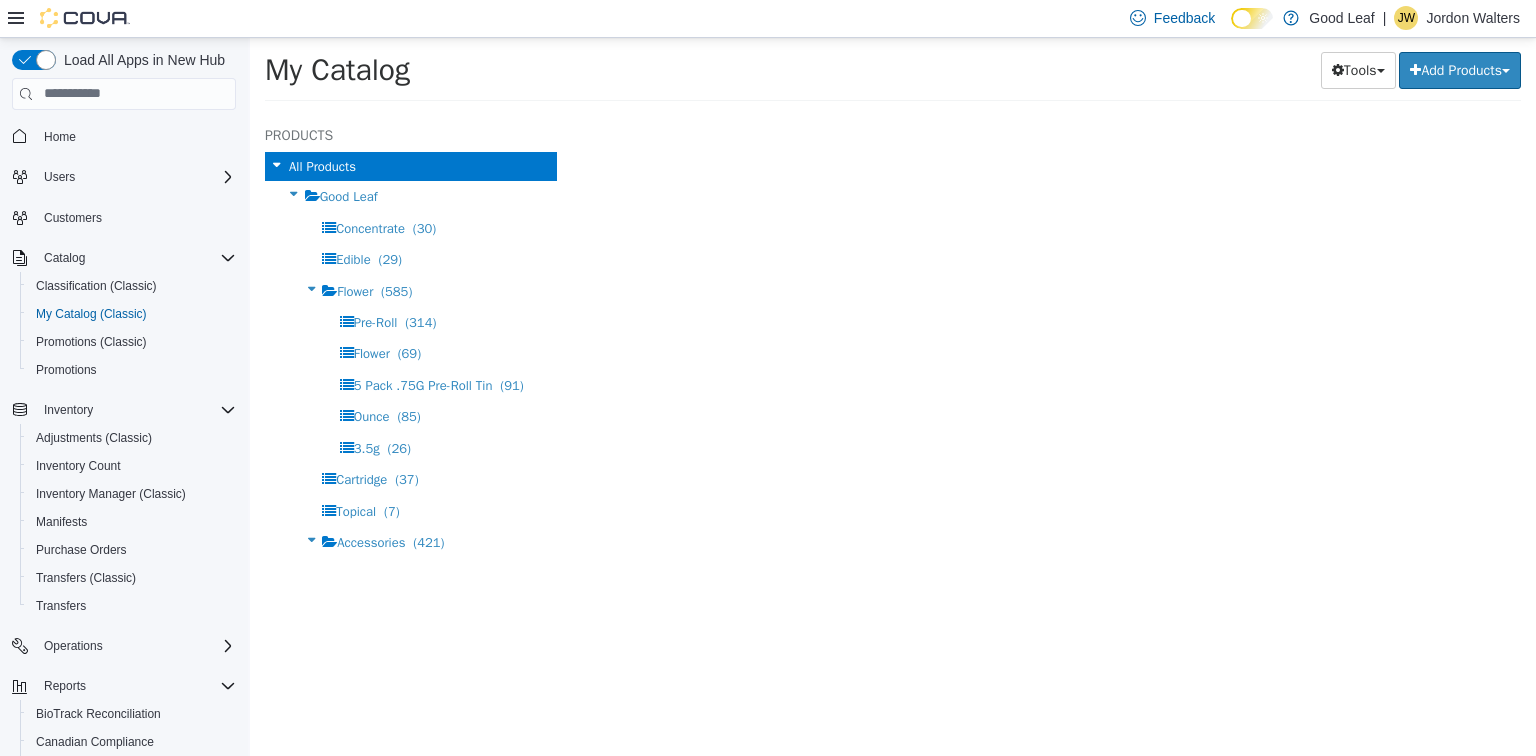 select on "**********" 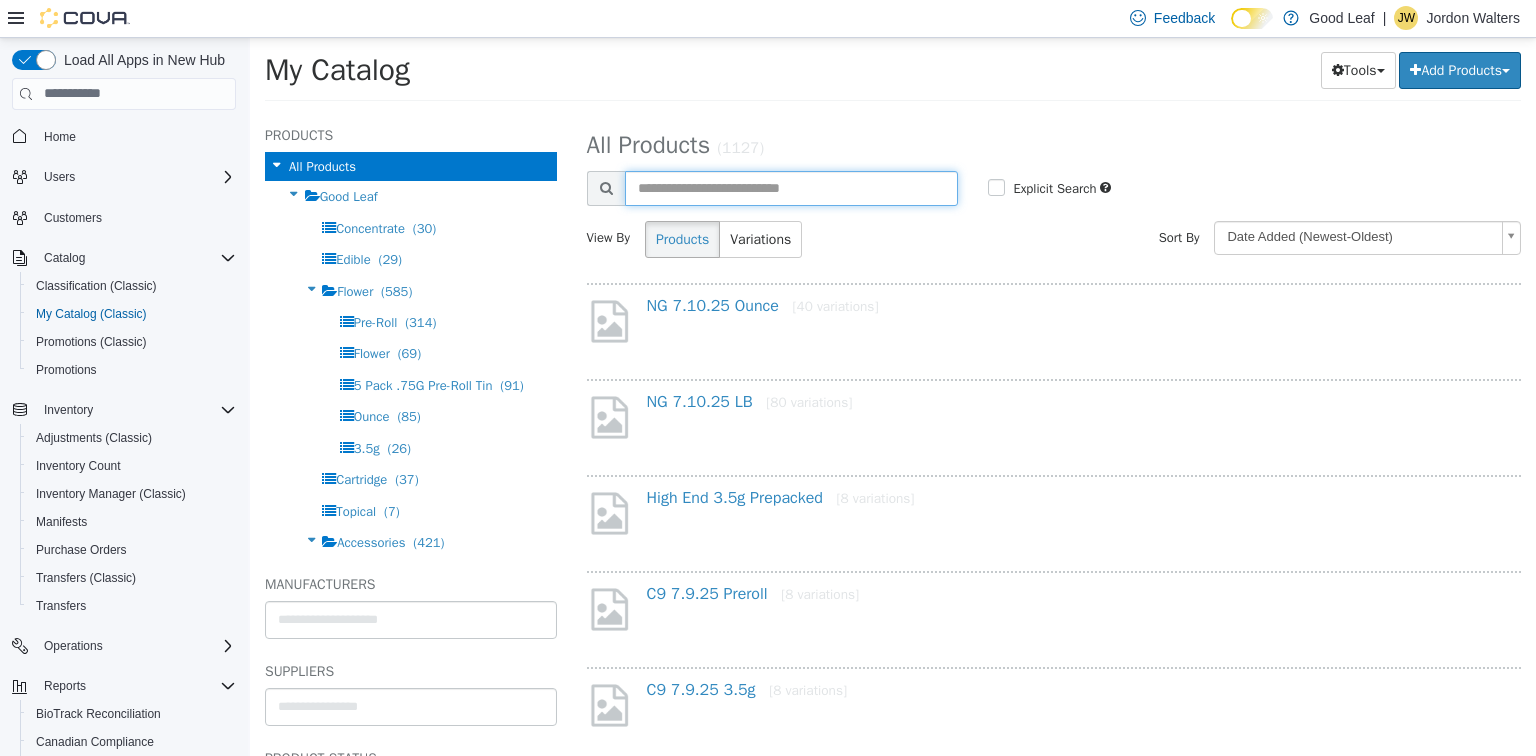 click at bounding box center [792, 187] 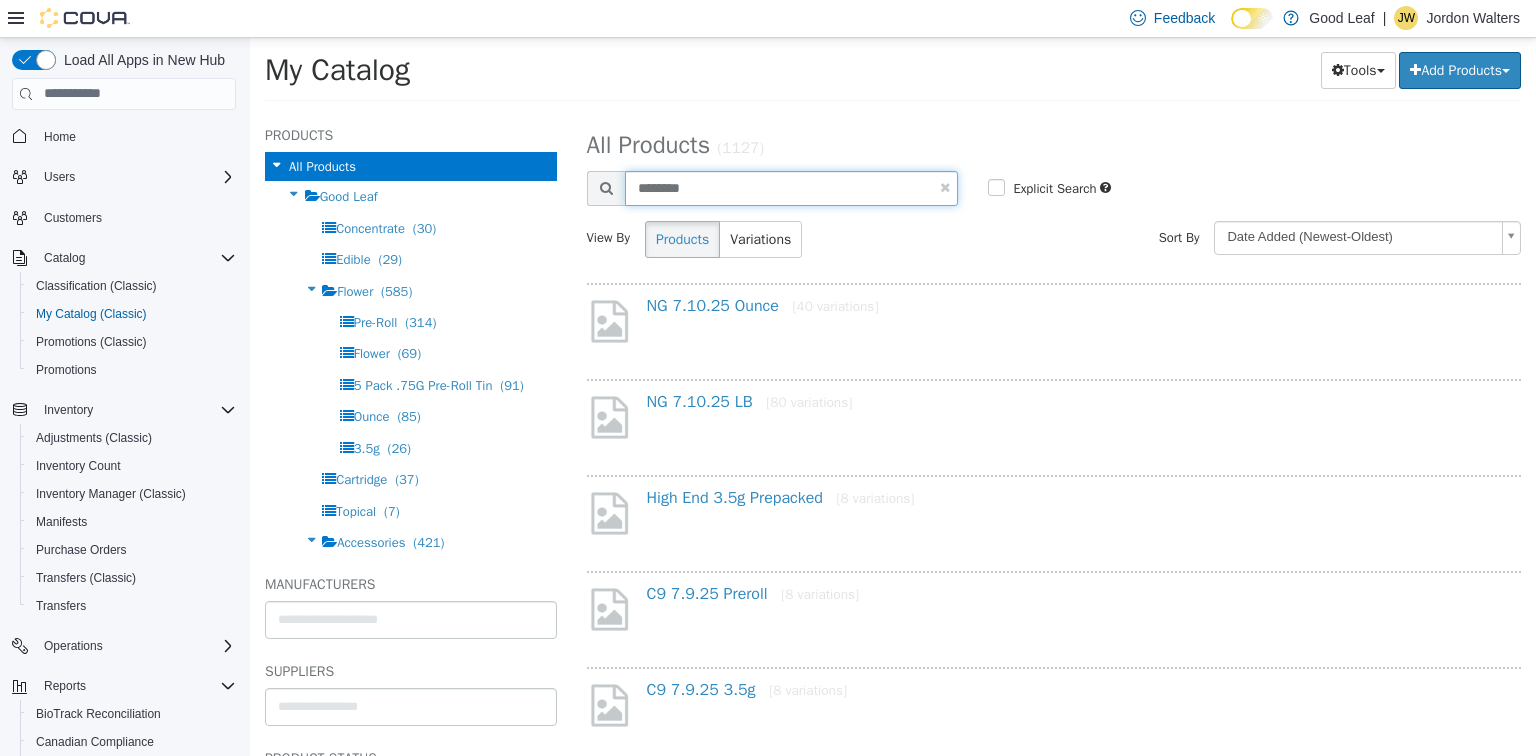 type on "********" 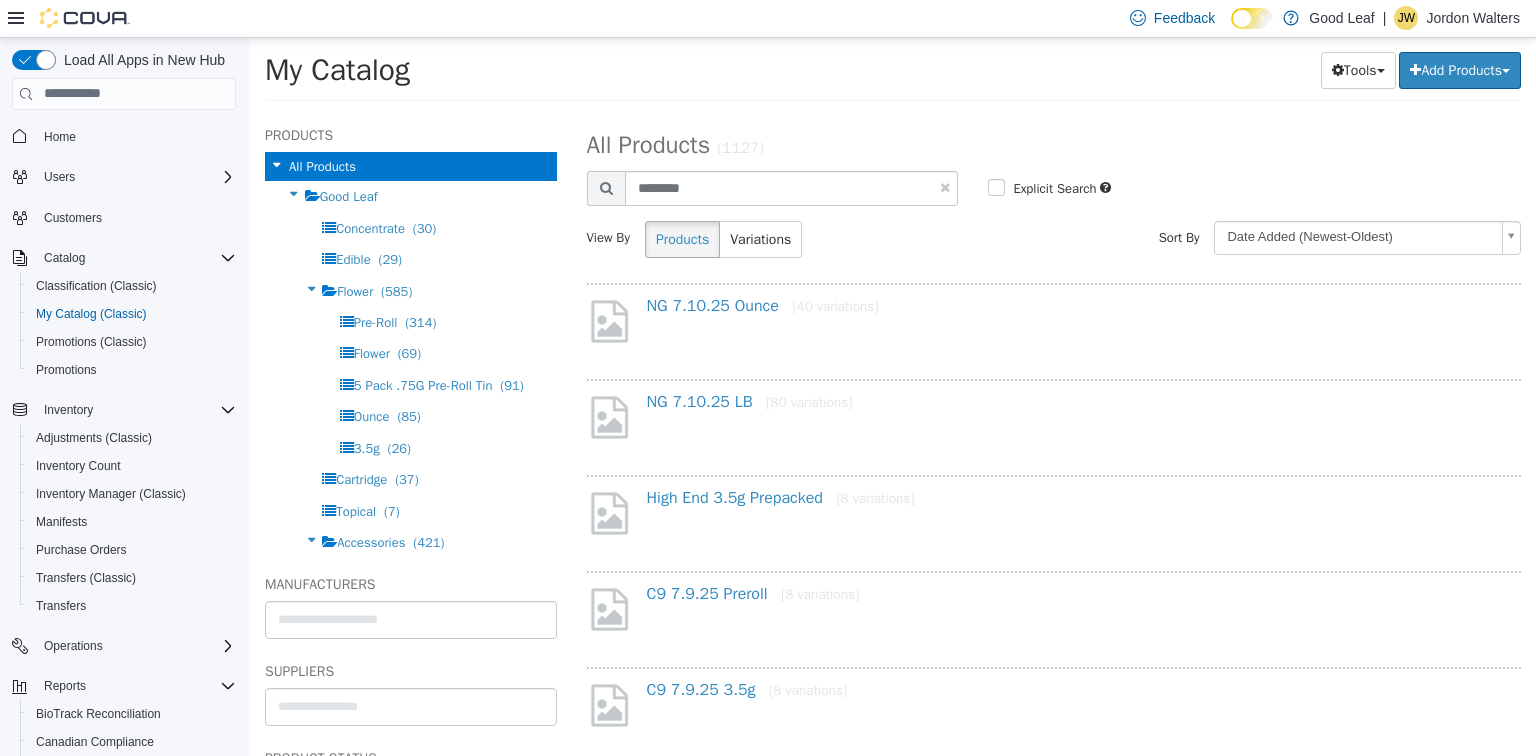 select on "**********" 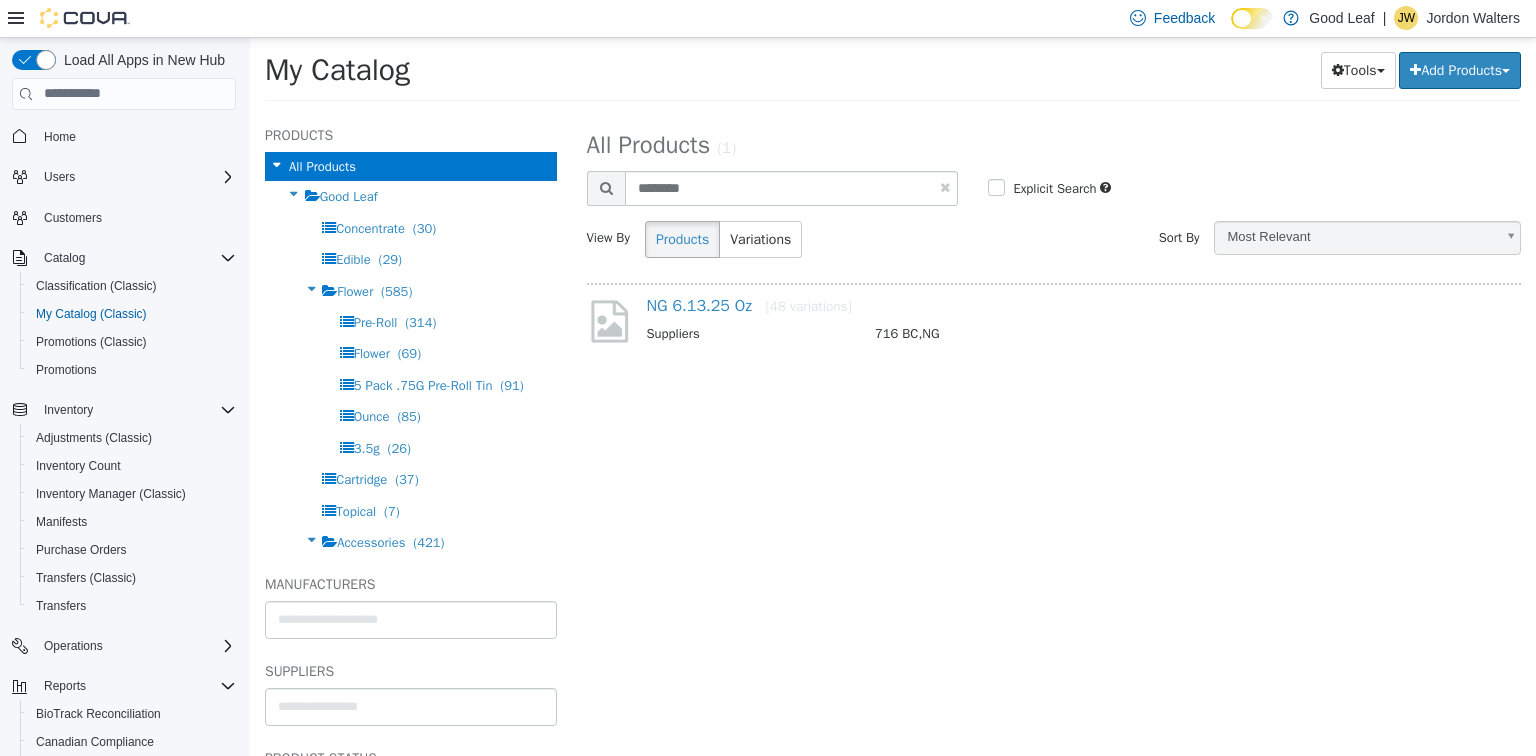 click on "NG 6.13.25 Oz
[48 variations]
Suppliers 716 BC,NG" at bounding box center (1054, 325) 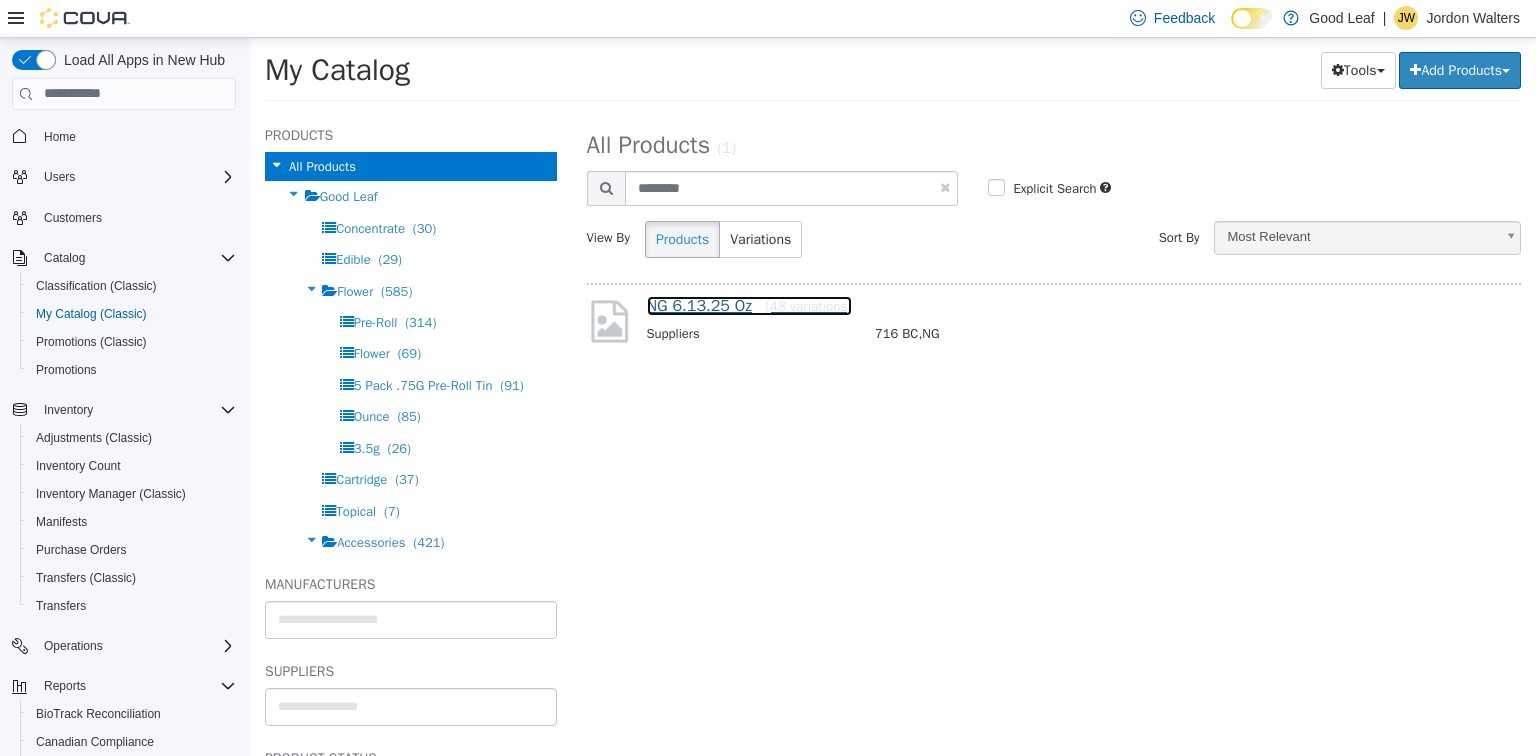 click on "NG 6.13.25 Oz
[48 variations]" at bounding box center [749, 305] 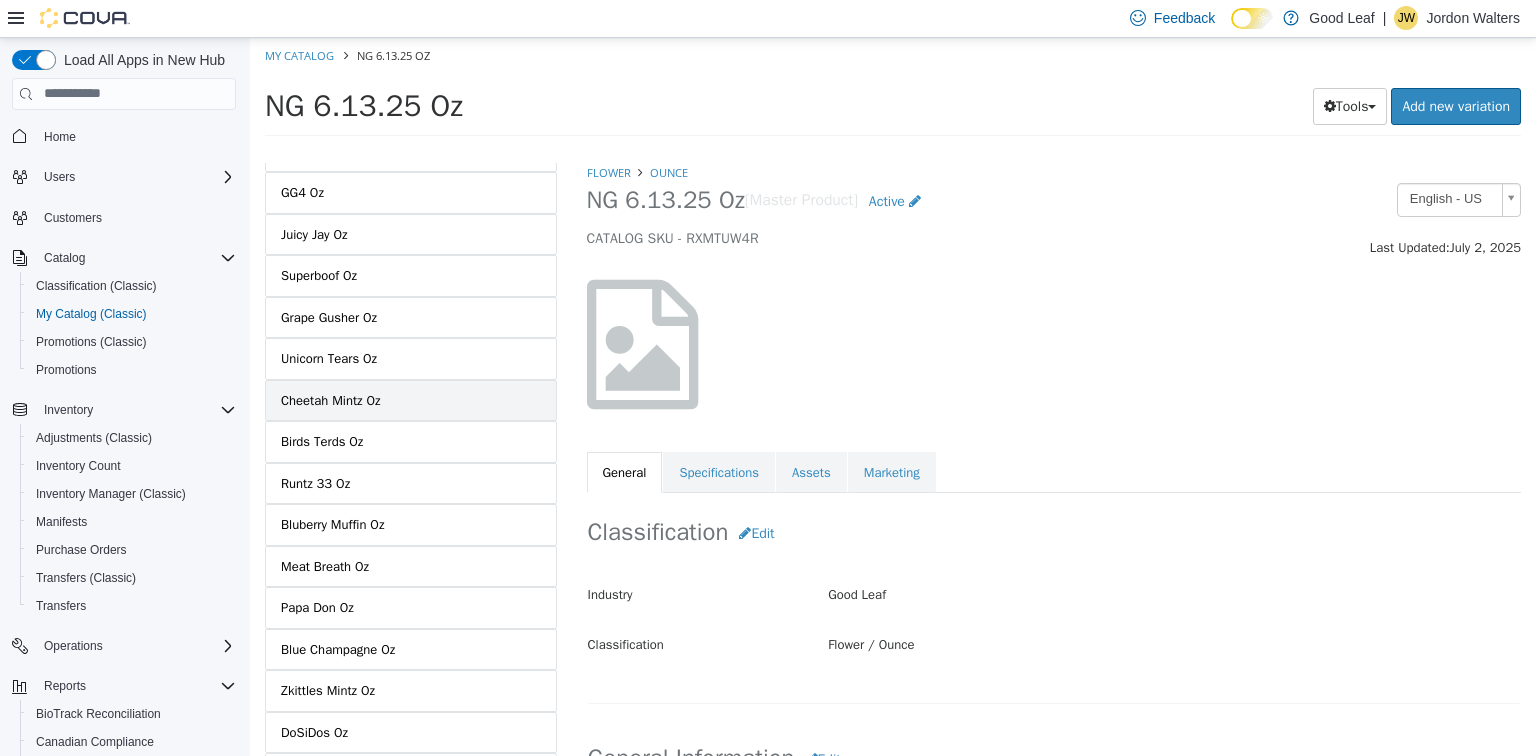 scroll, scrollTop: 480, scrollLeft: 0, axis: vertical 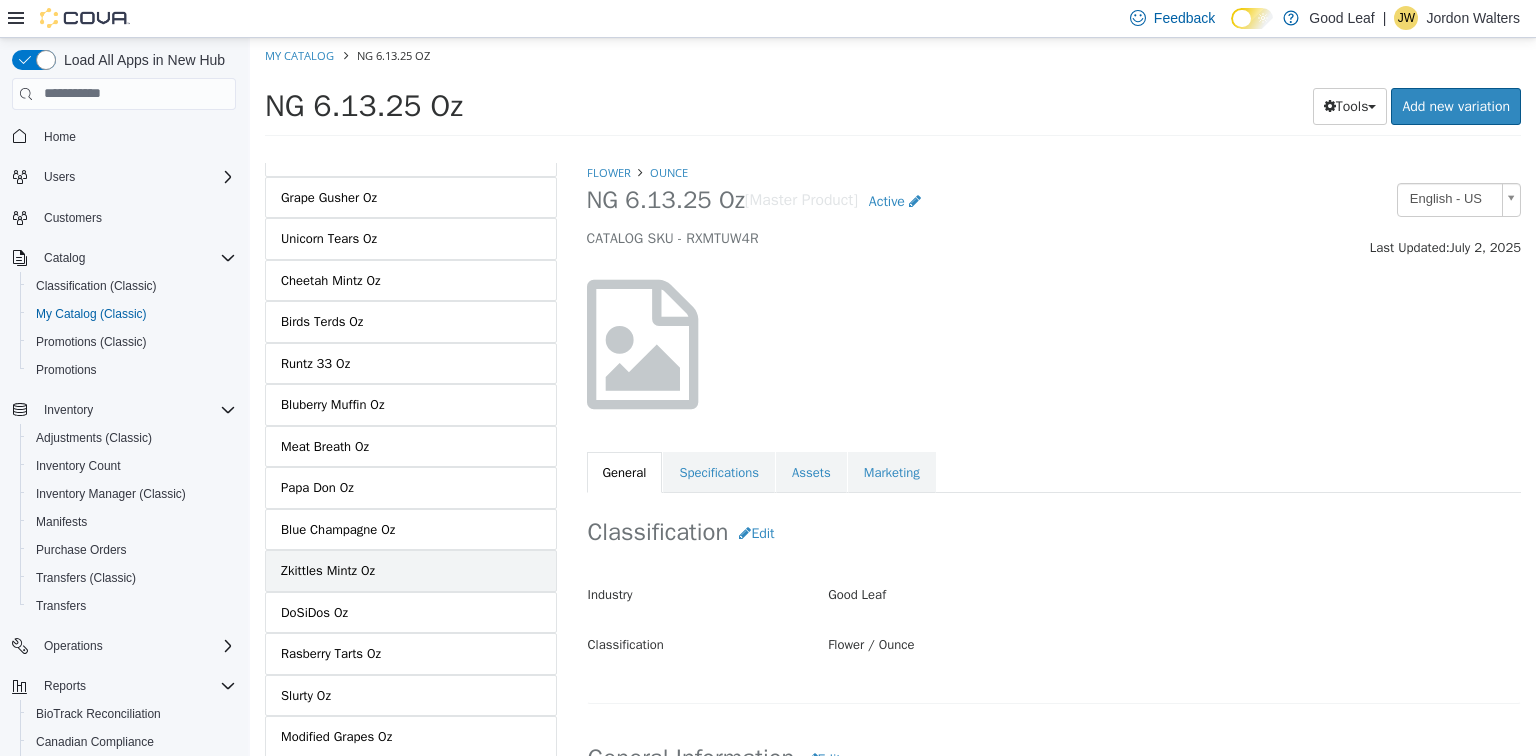 click on "Zkittles Mintz Oz" at bounding box center [411, 570] 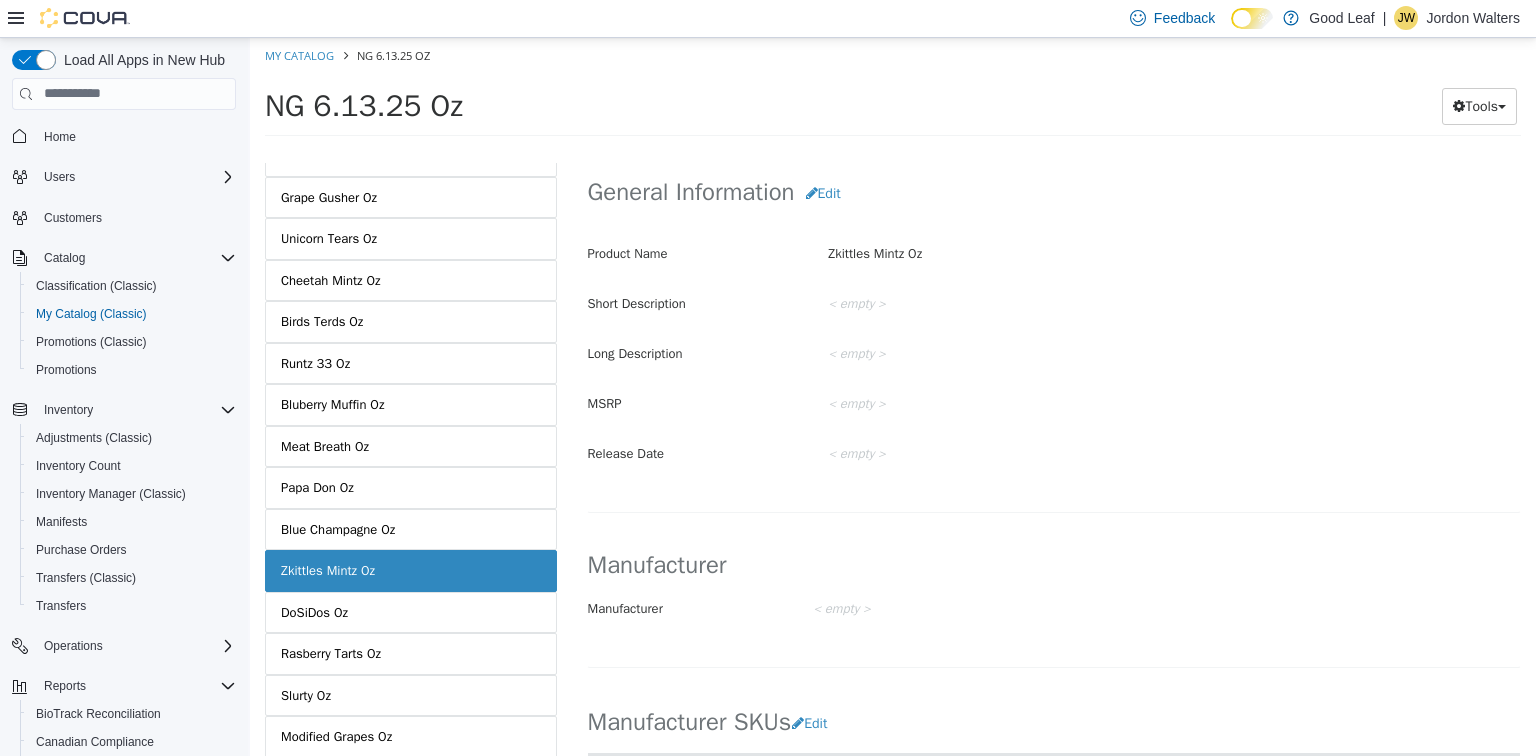 scroll, scrollTop: 461, scrollLeft: 0, axis: vertical 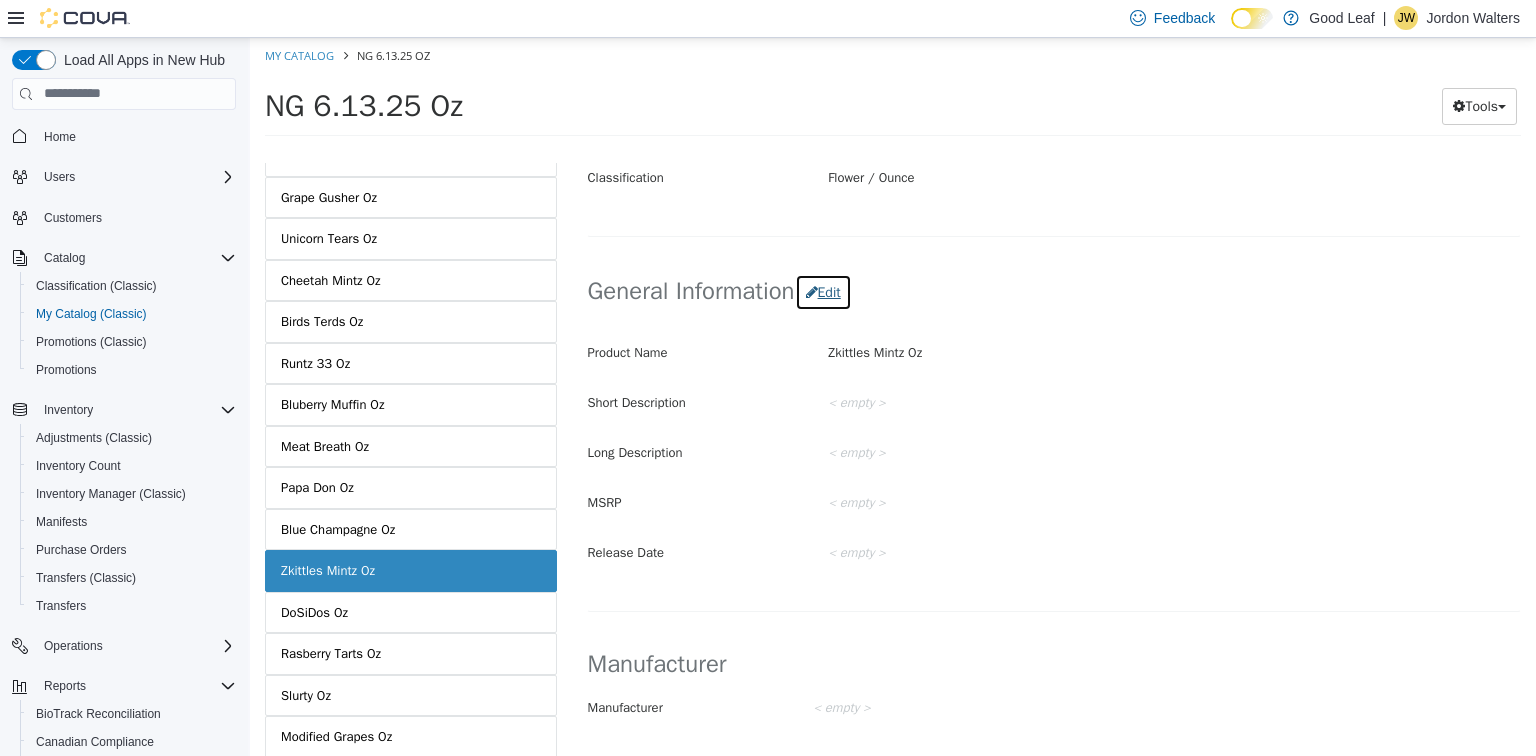 click on "Edit" at bounding box center [823, 291] 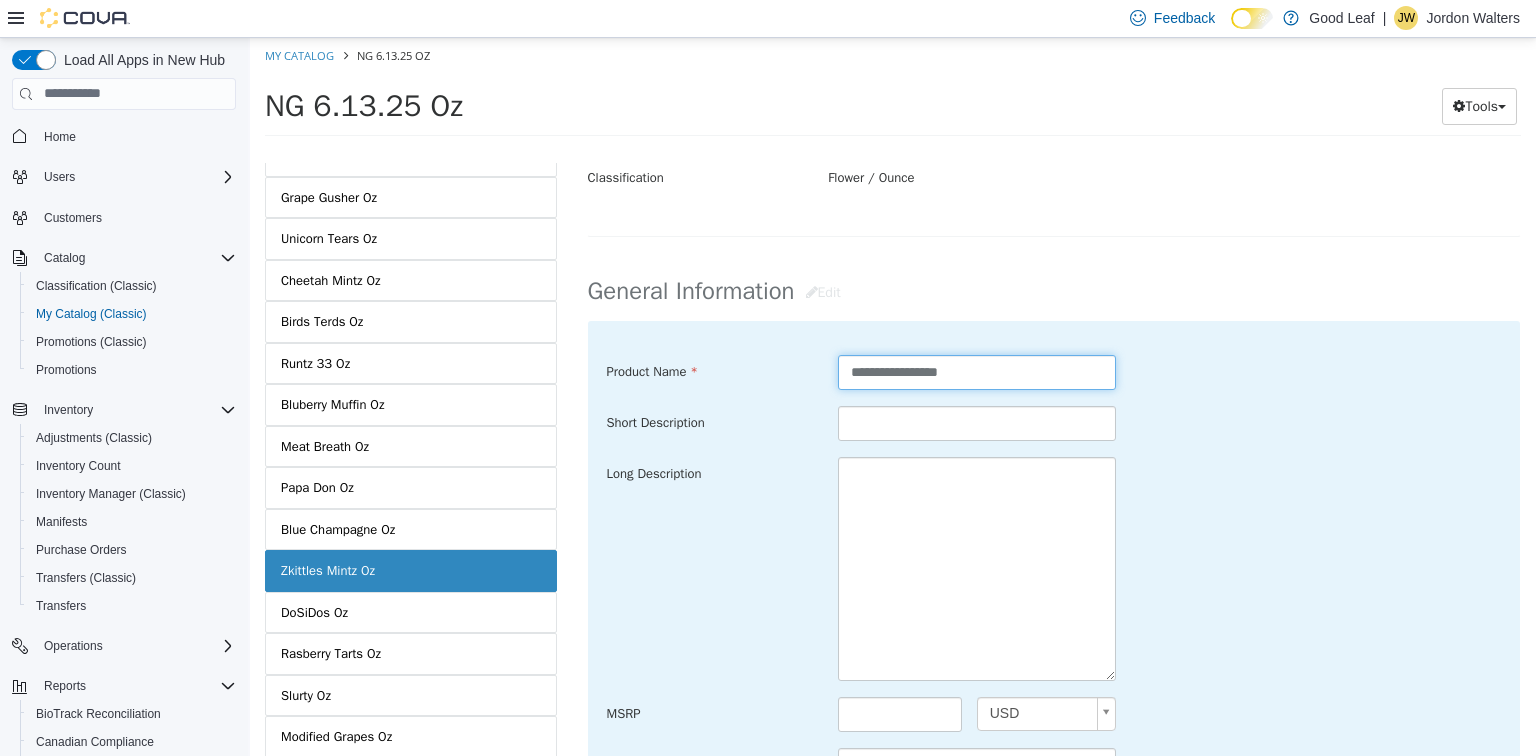 click on "**********" at bounding box center (977, 371) 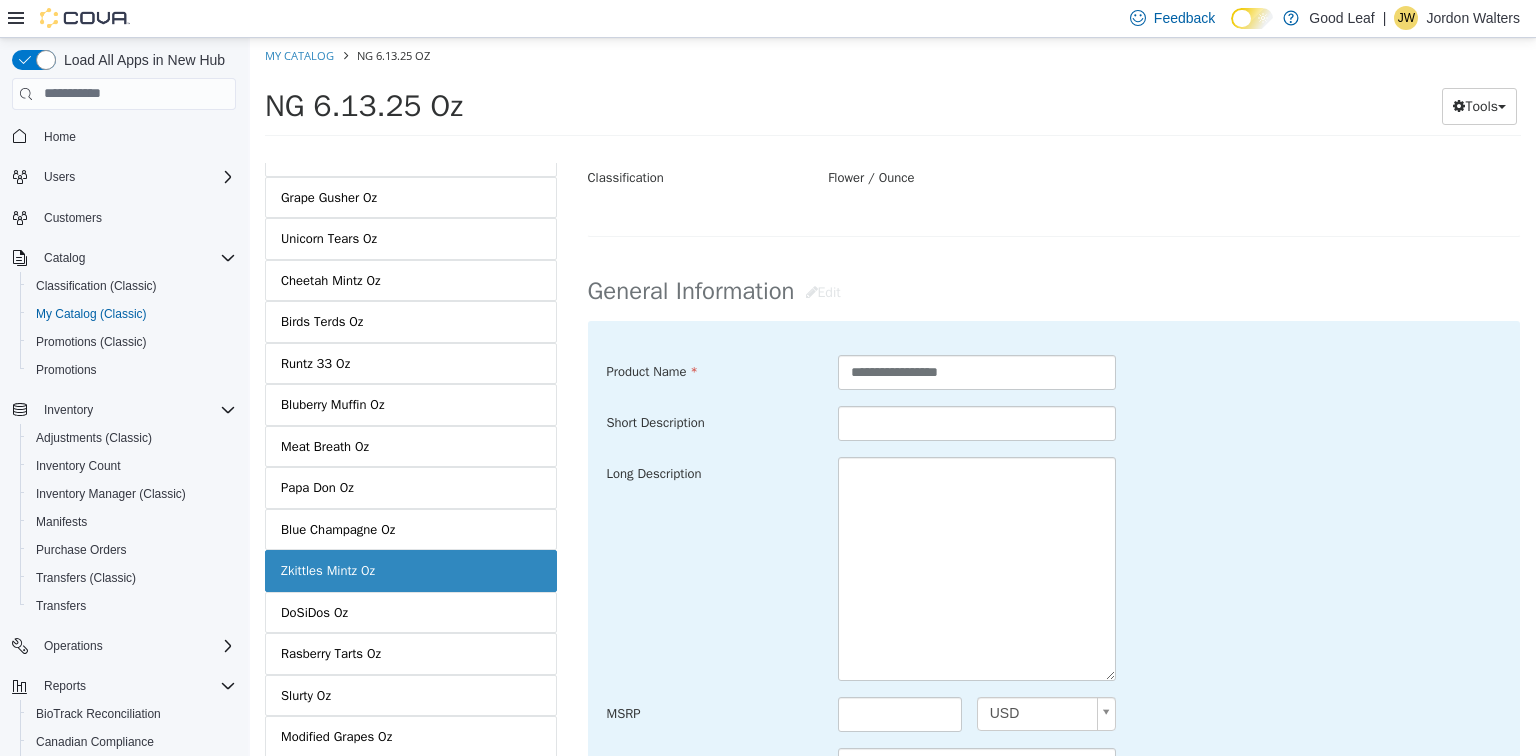 click on "Long Description" at bounding box center [1054, 568] 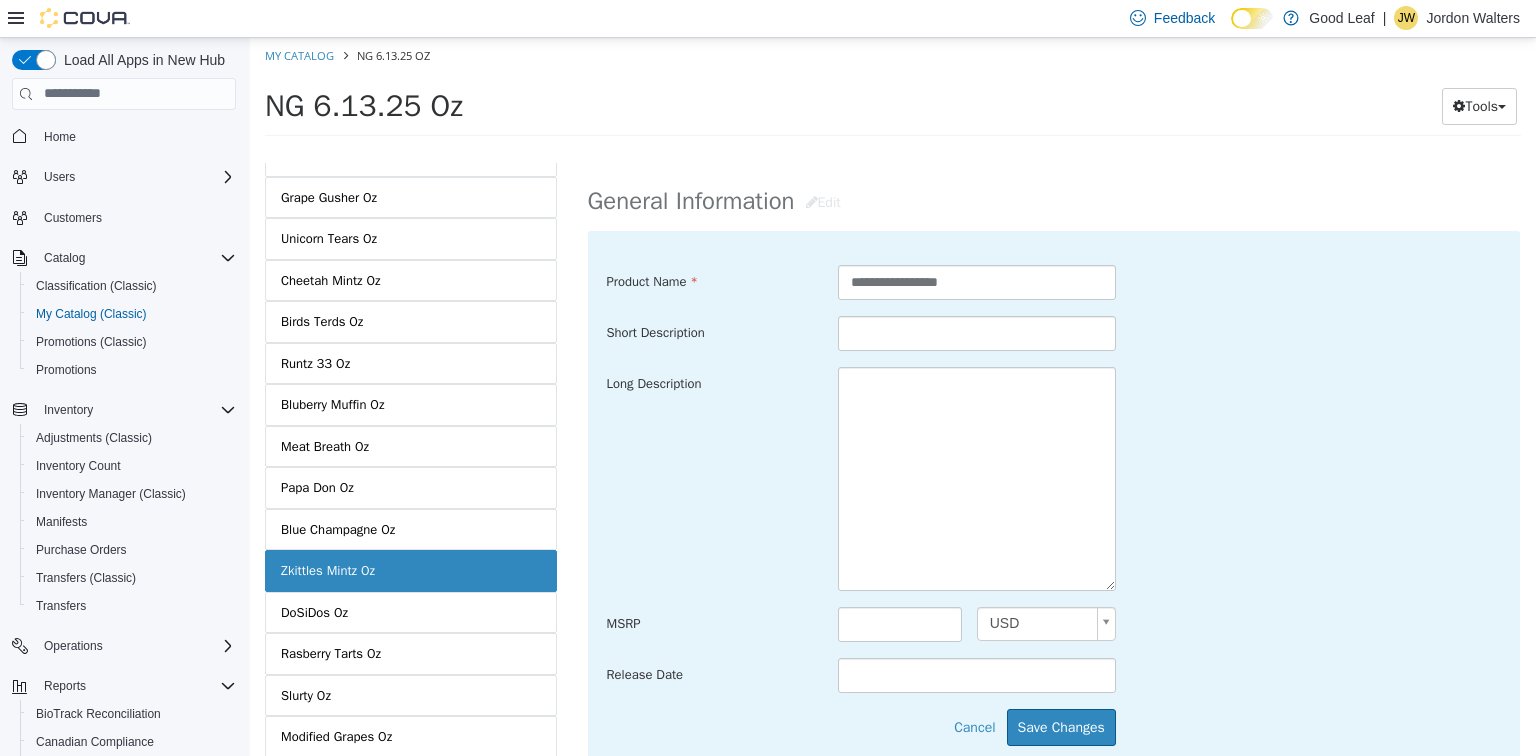 scroll, scrollTop: 701, scrollLeft: 0, axis: vertical 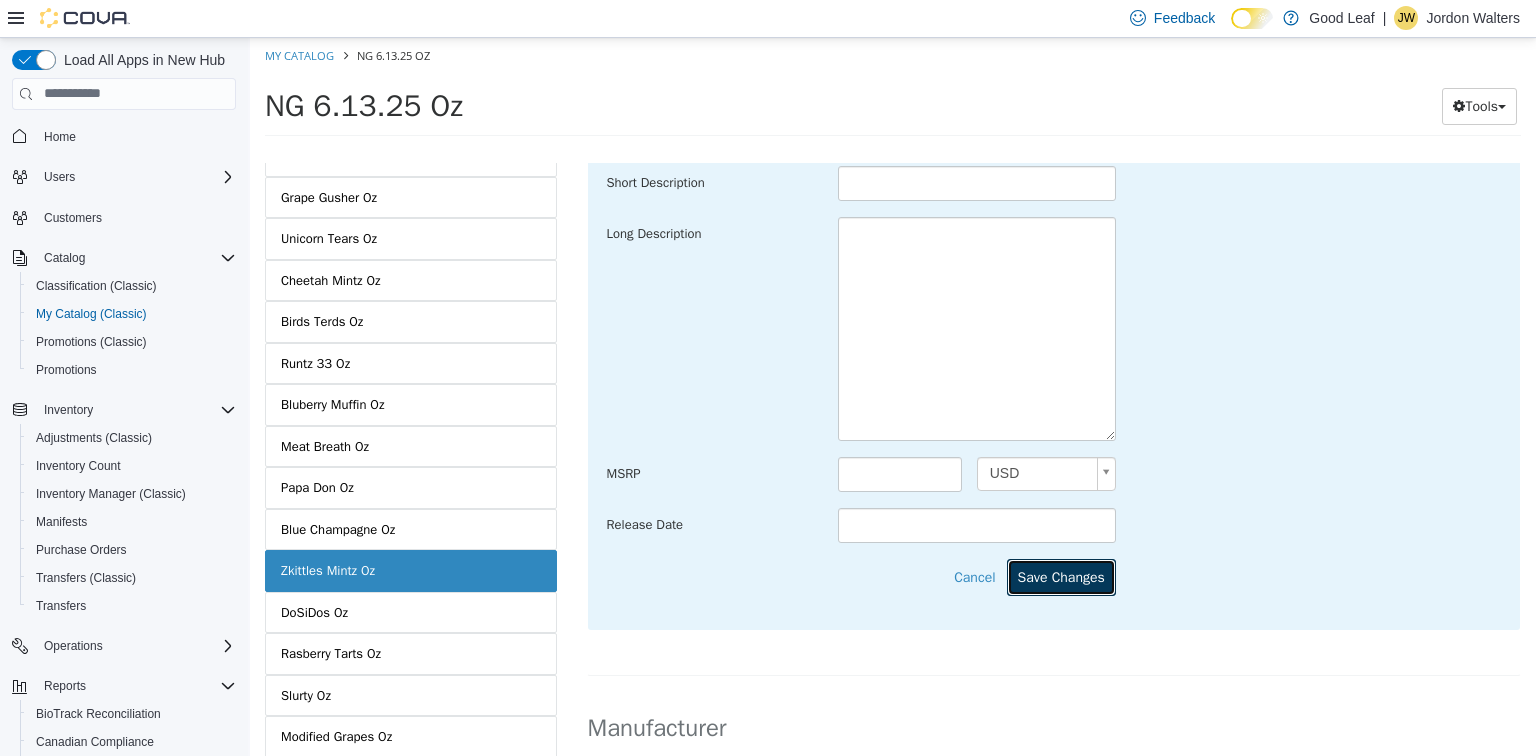 click on "Save Changes" at bounding box center [1061, 576] 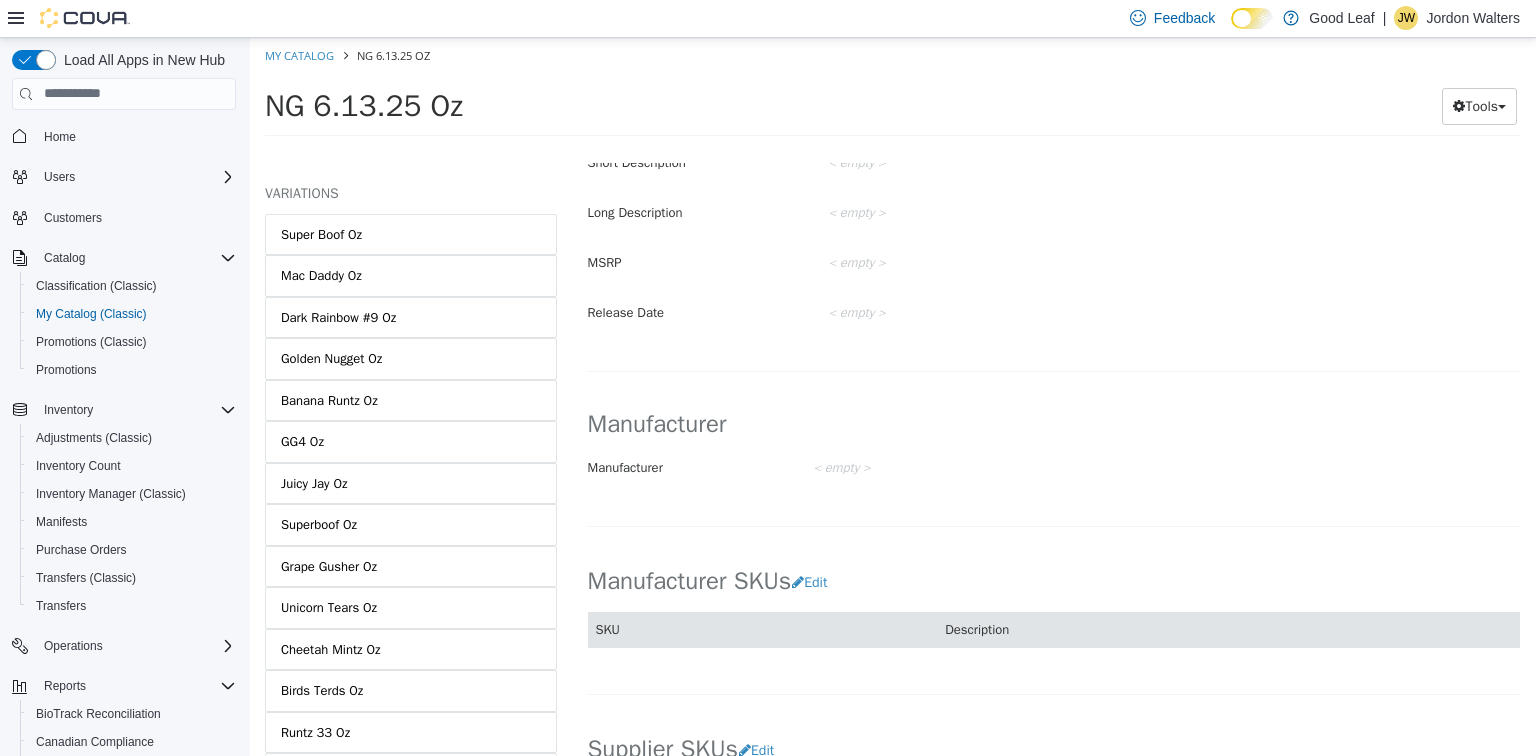 scroll, scrollTop: 0, scrollLeft: 0, axis: both 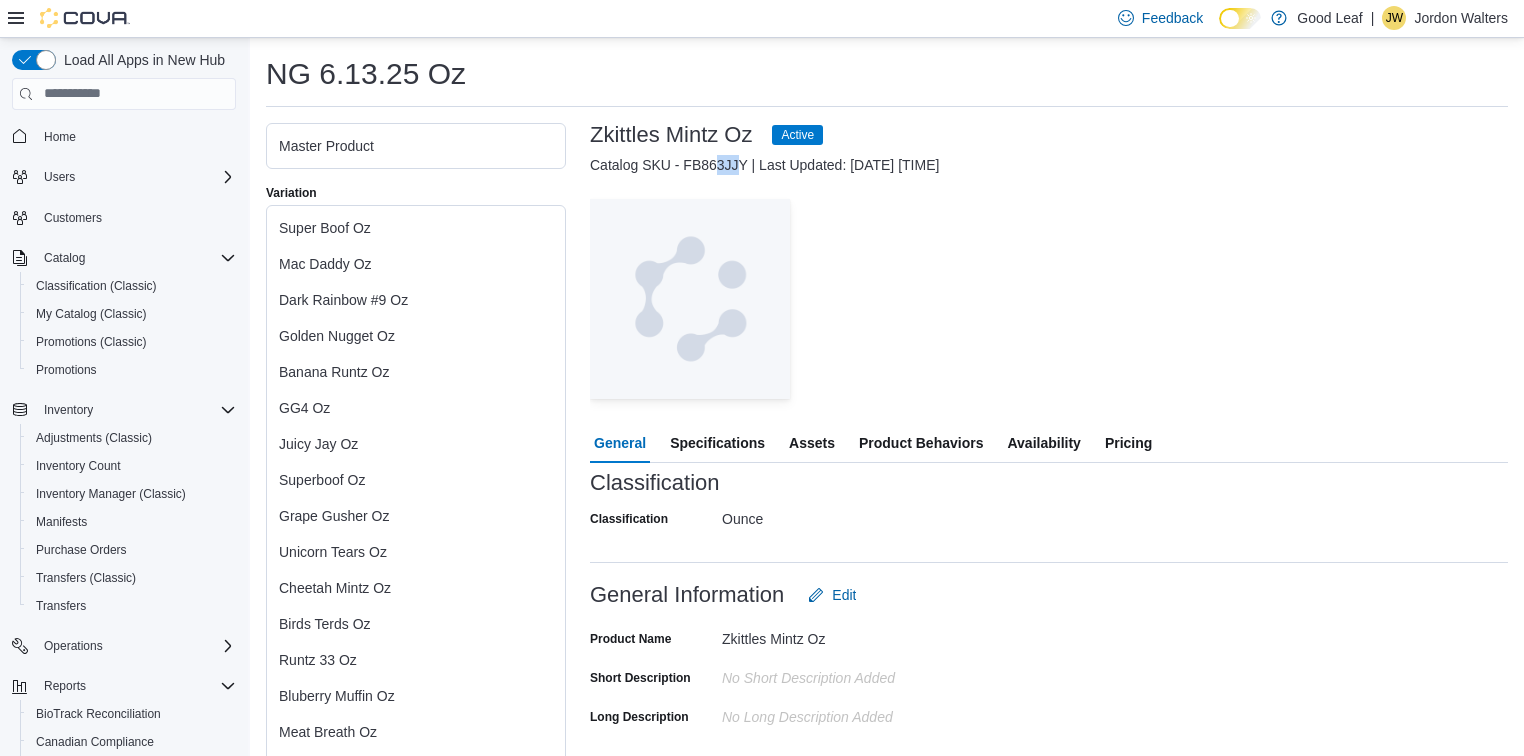 drag, startPoint x: 741, startPoint y: 167, endPoint x: 715, endPoint y: 167, distance: 26 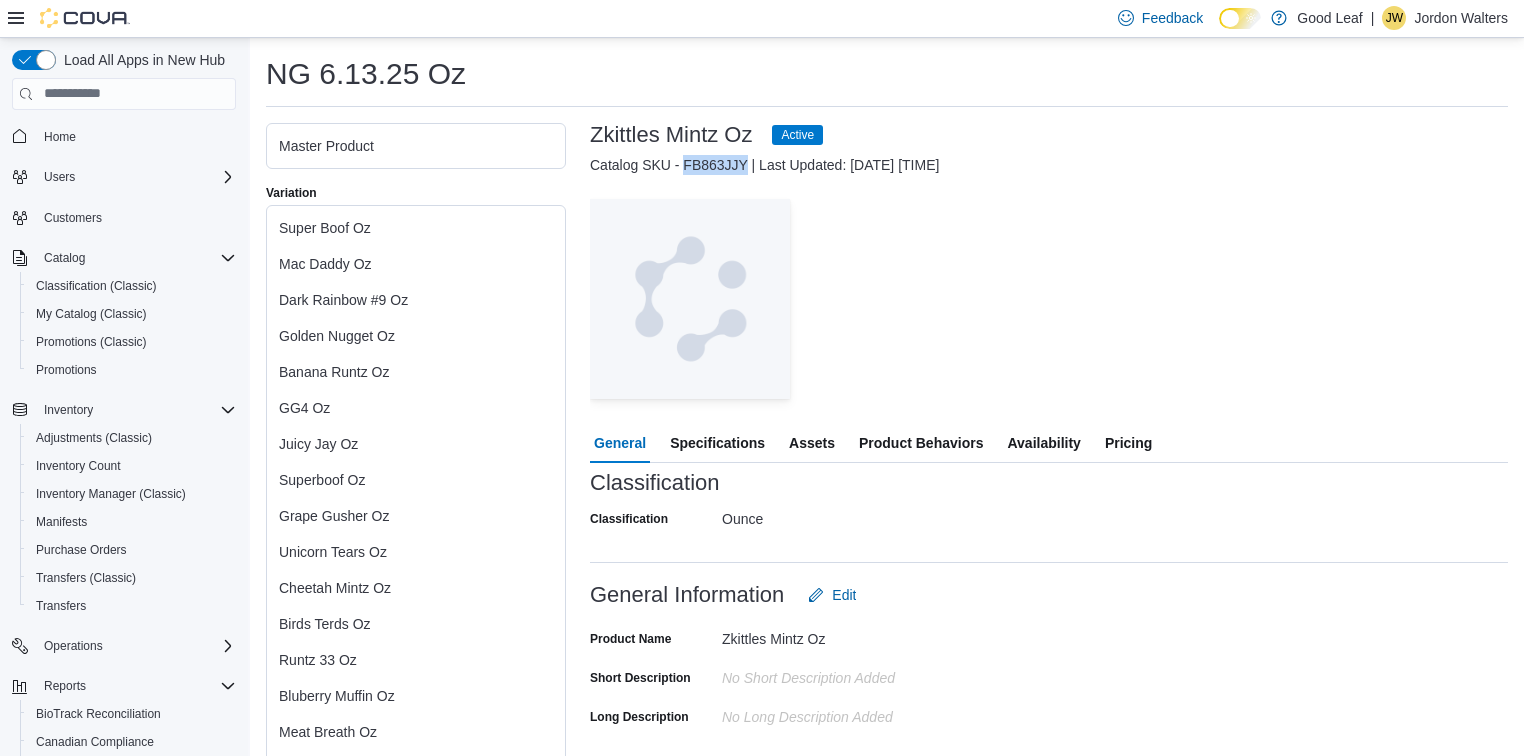 drag, startPoint x: 746, startPoint y: 160, endPoint x: 682, endPoint y: 161, distance: 64.00781 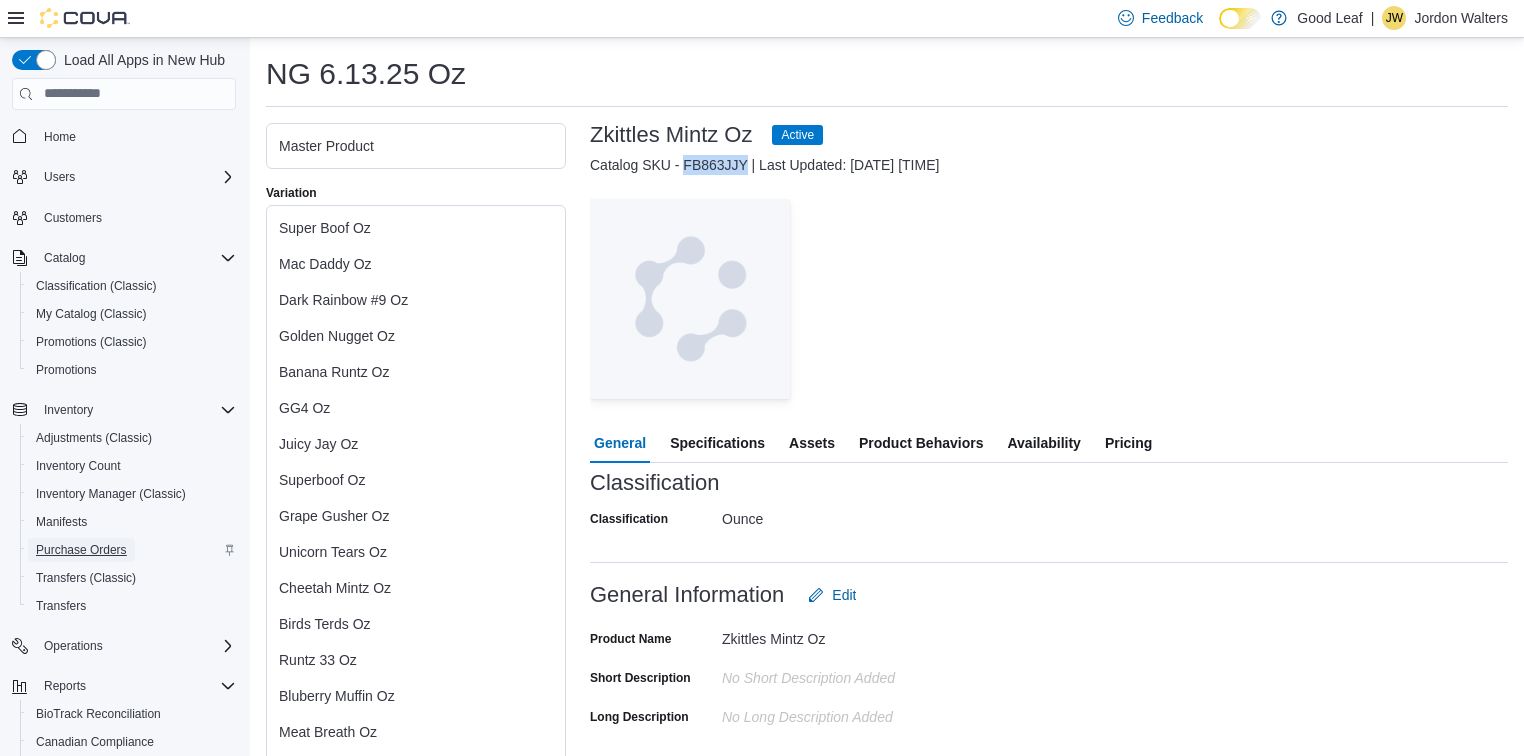 click on "Purchase Orders" at bounding box center [81, 550] 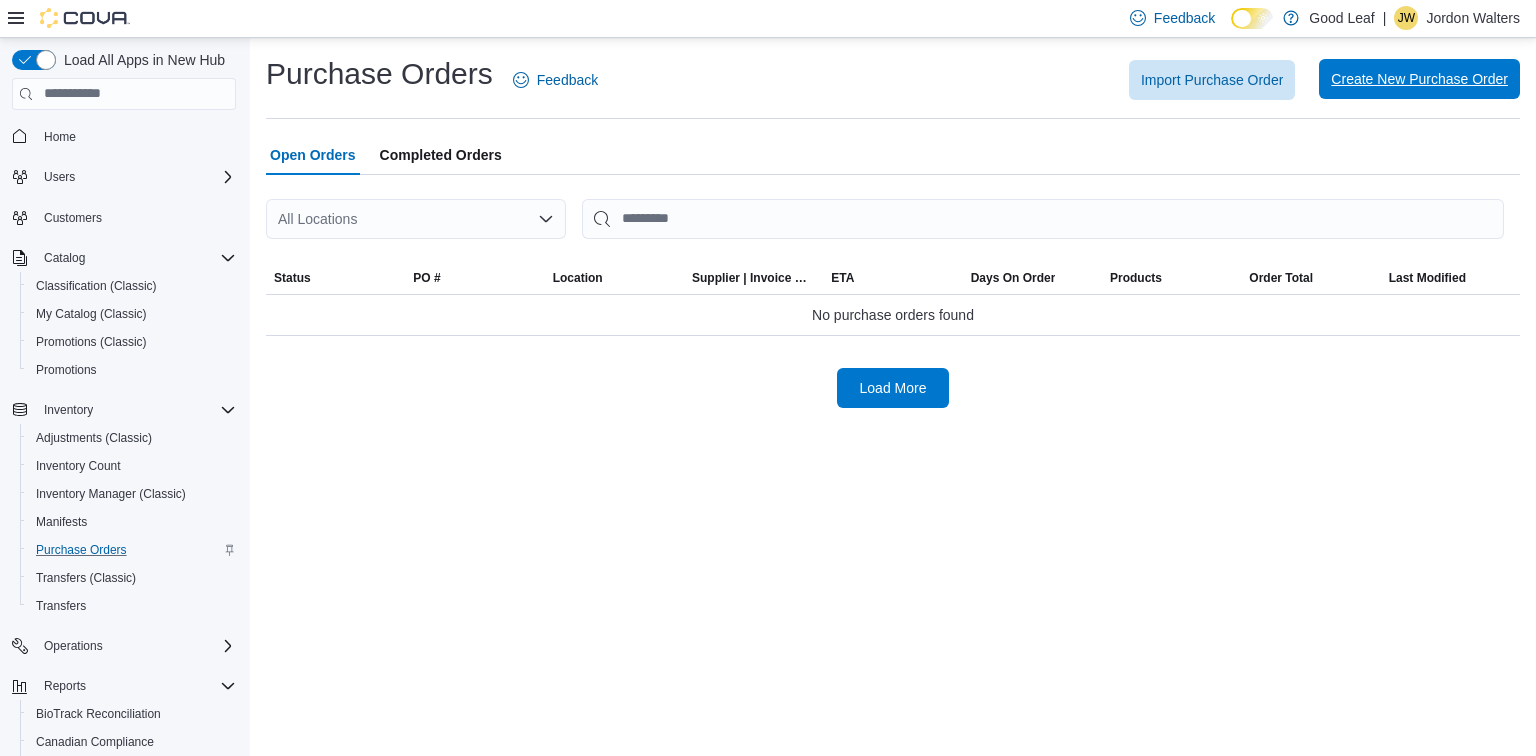 click on "Create New Purchase Order" at bounding box center (1419, 79) 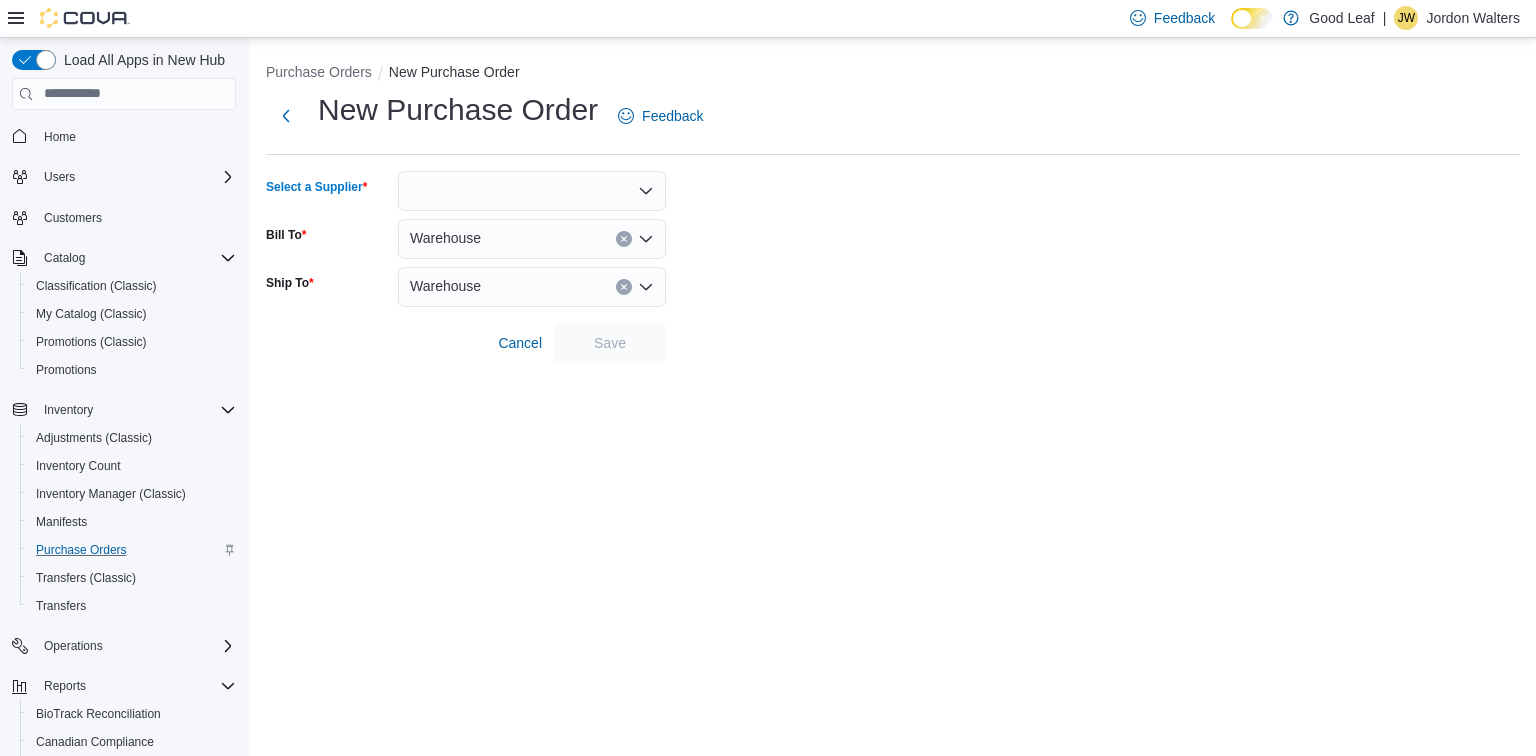 click at bounding box center (532, 191) 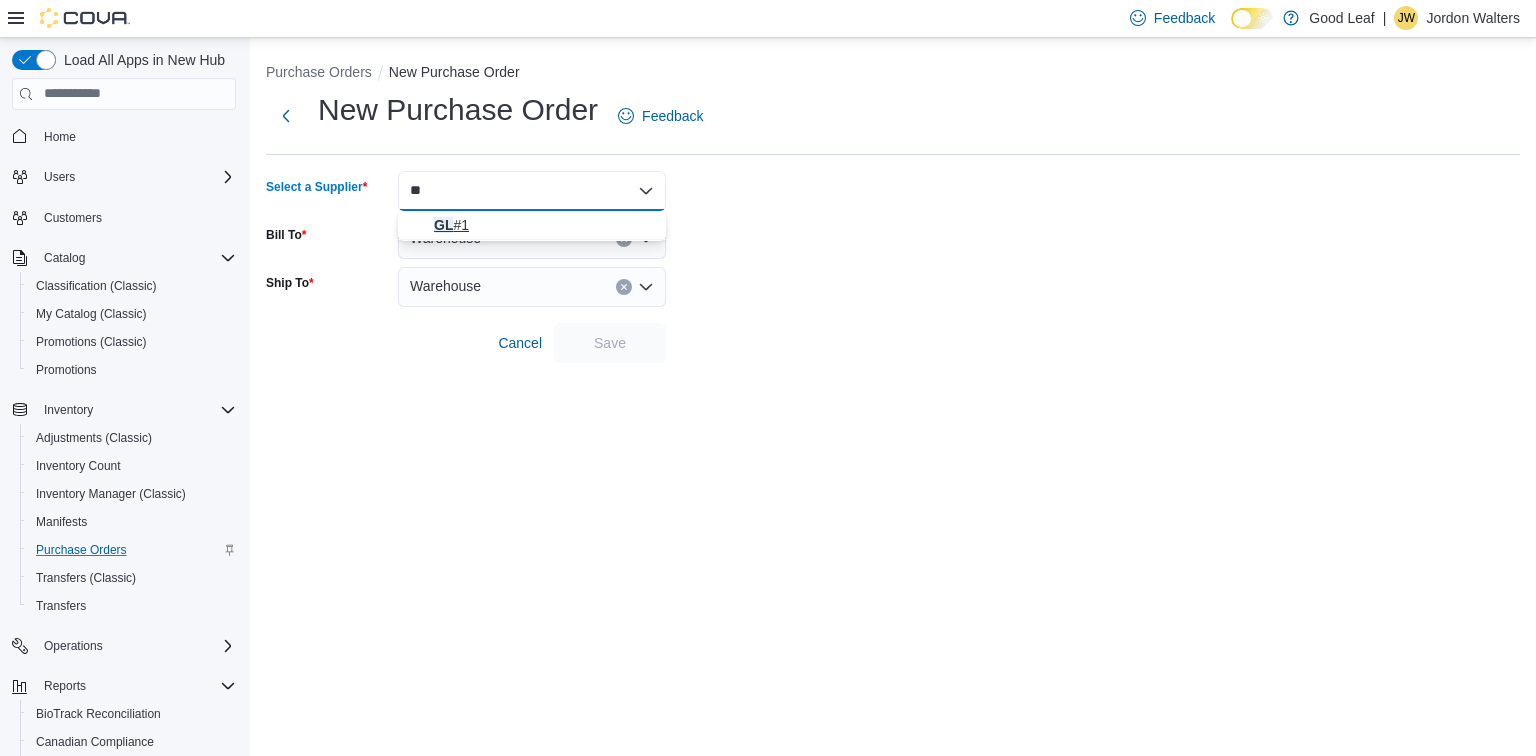 type on "**" 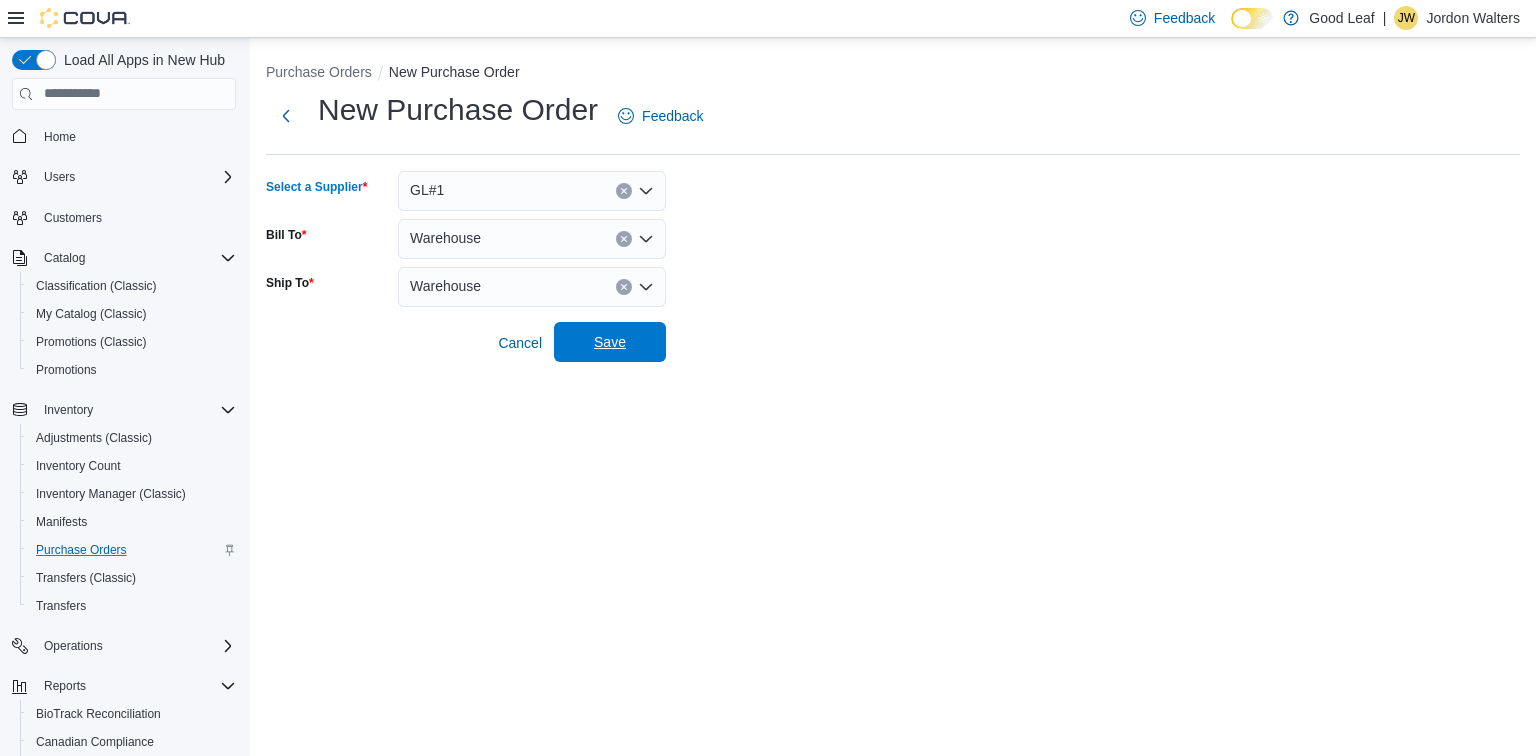 click on "Save" at bounding box center [610, 342] 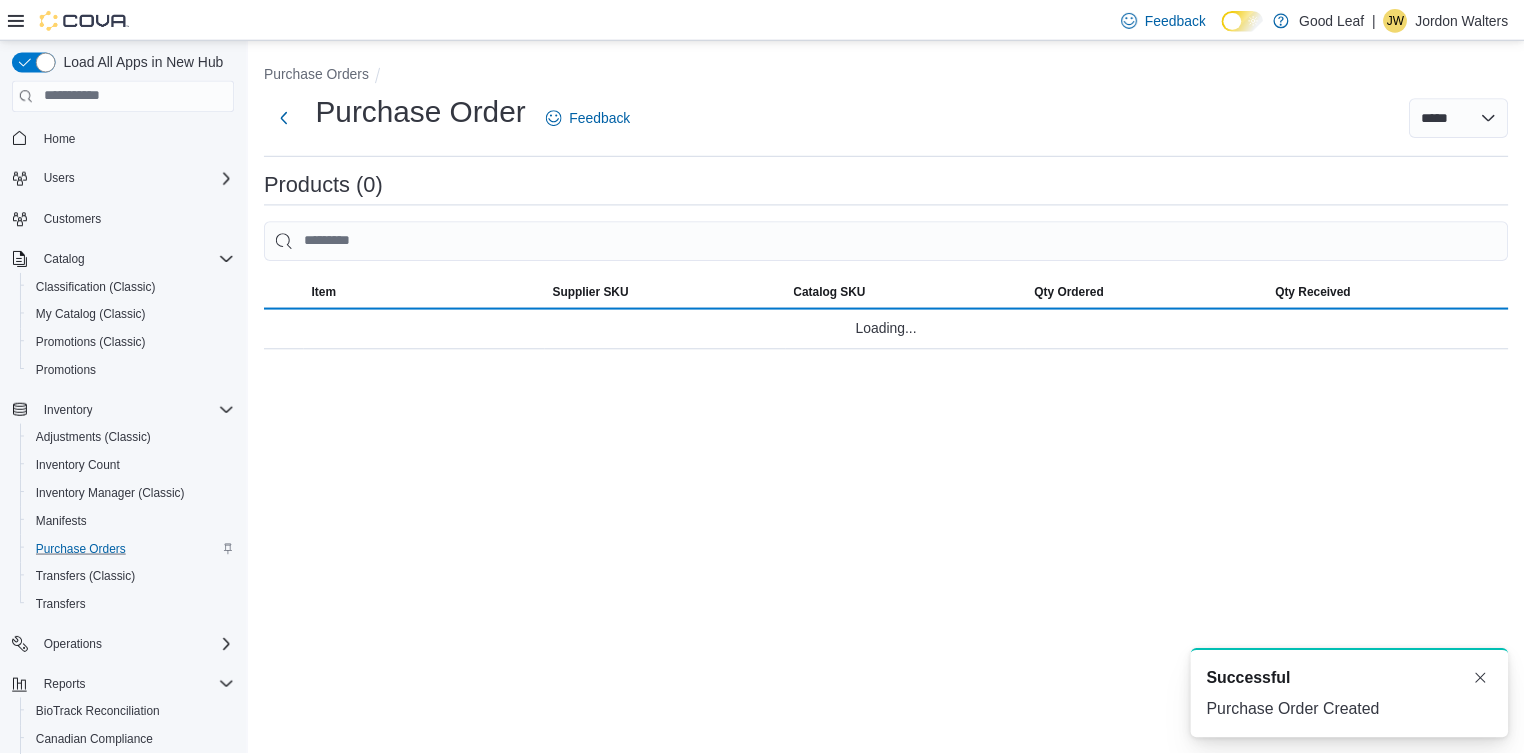 scroll, scrollTop: 0, scrollLeft: 0, axis: both 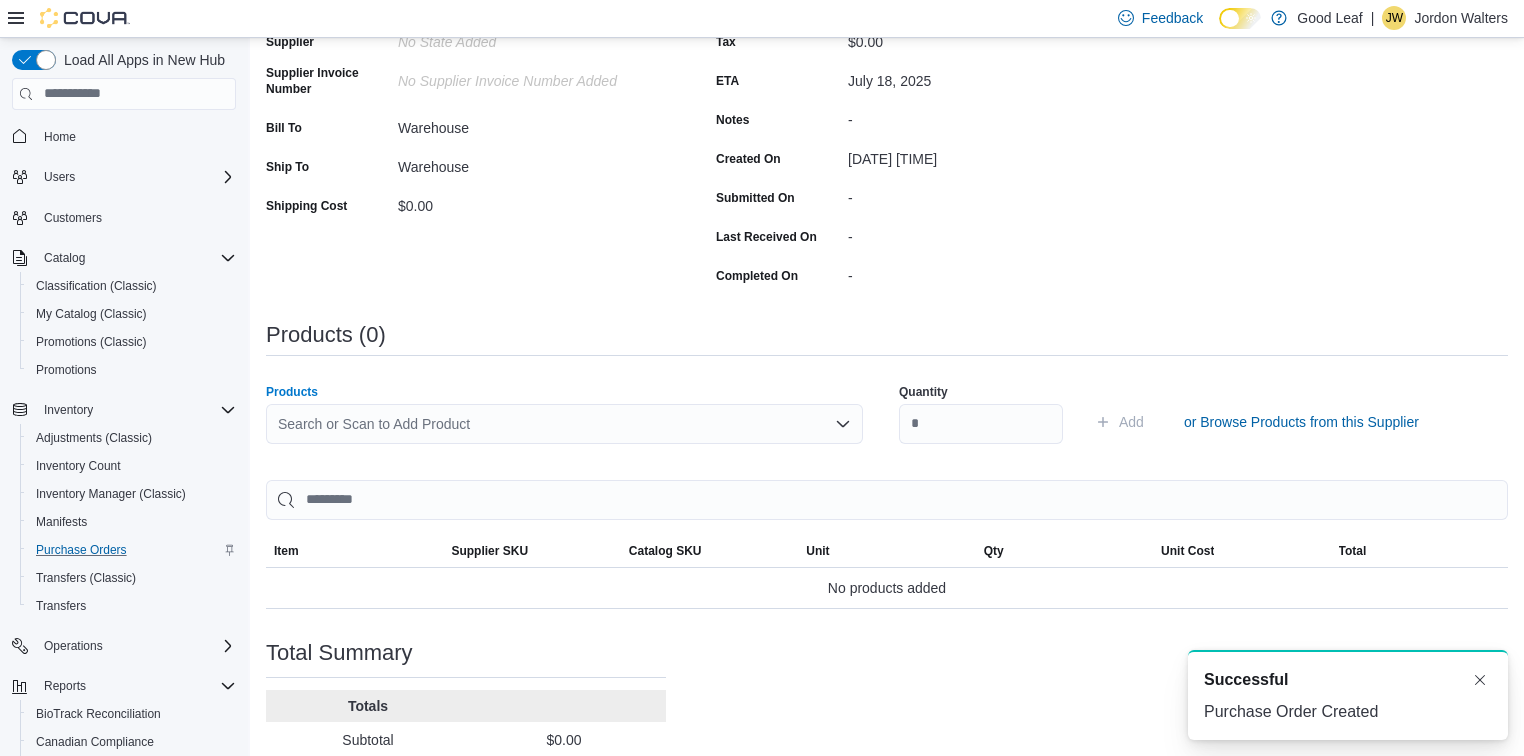 click on "Search or Scan to Add Product" at bounding box center (564, 424) 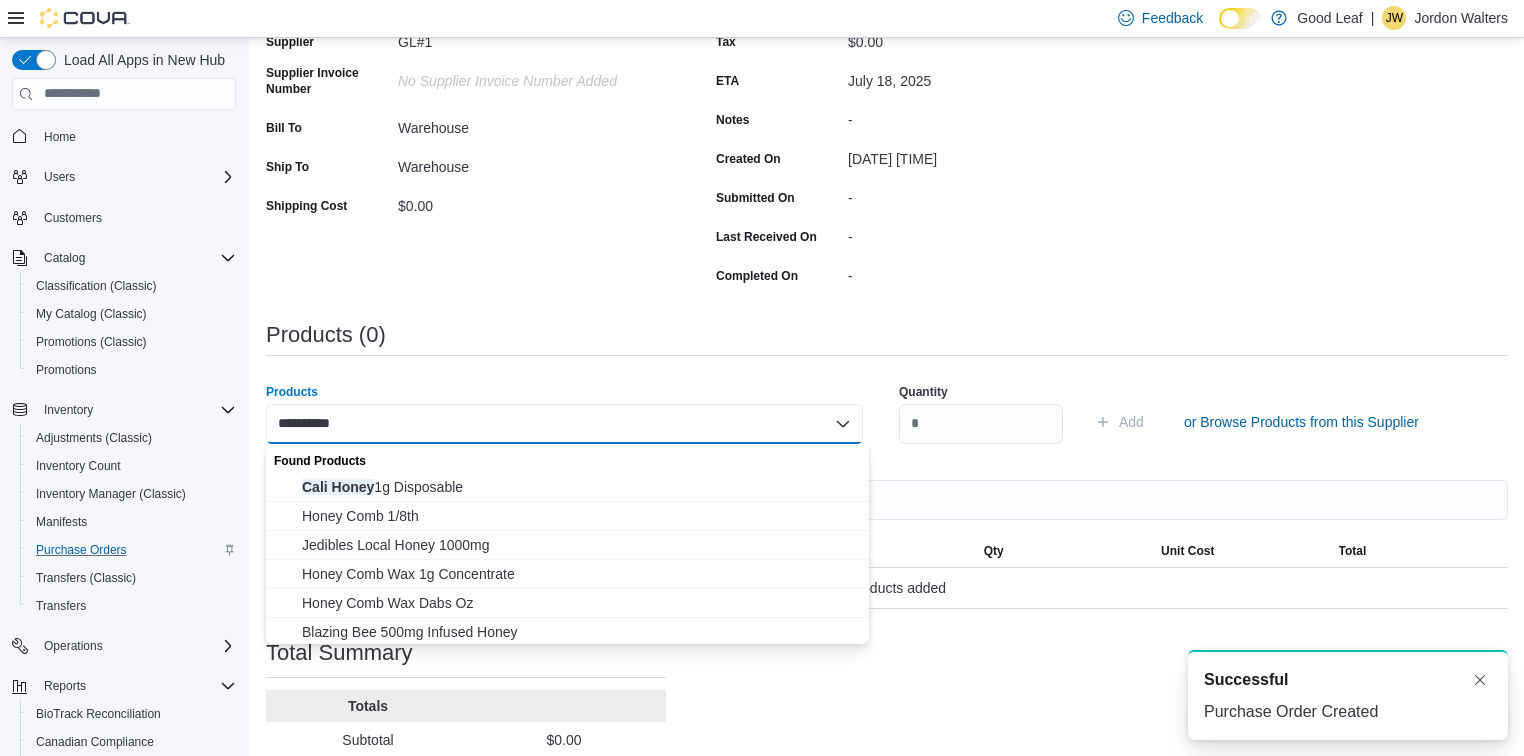 type on "**********" 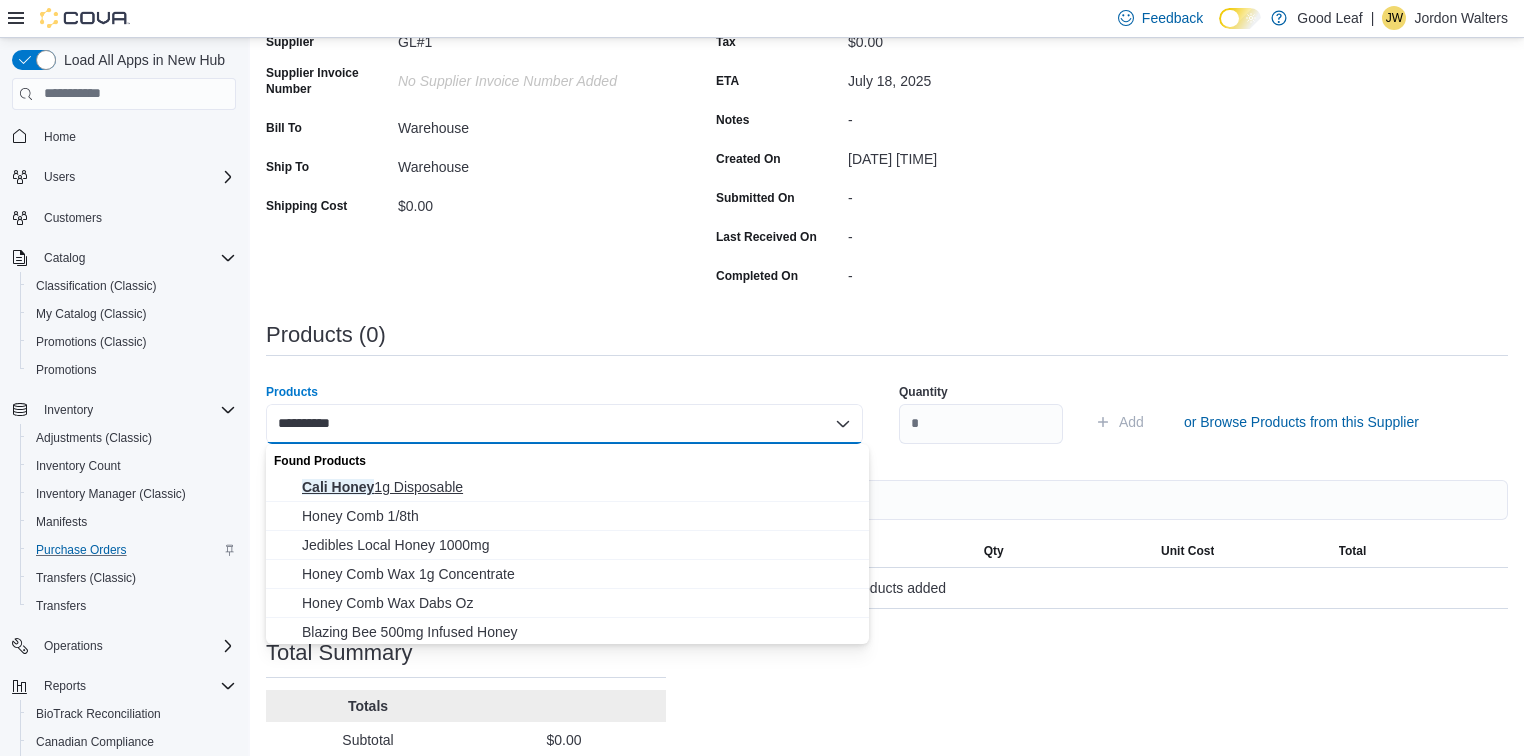 click on "Cali Honey  1g Disposable" at bounding box center (579, 487) 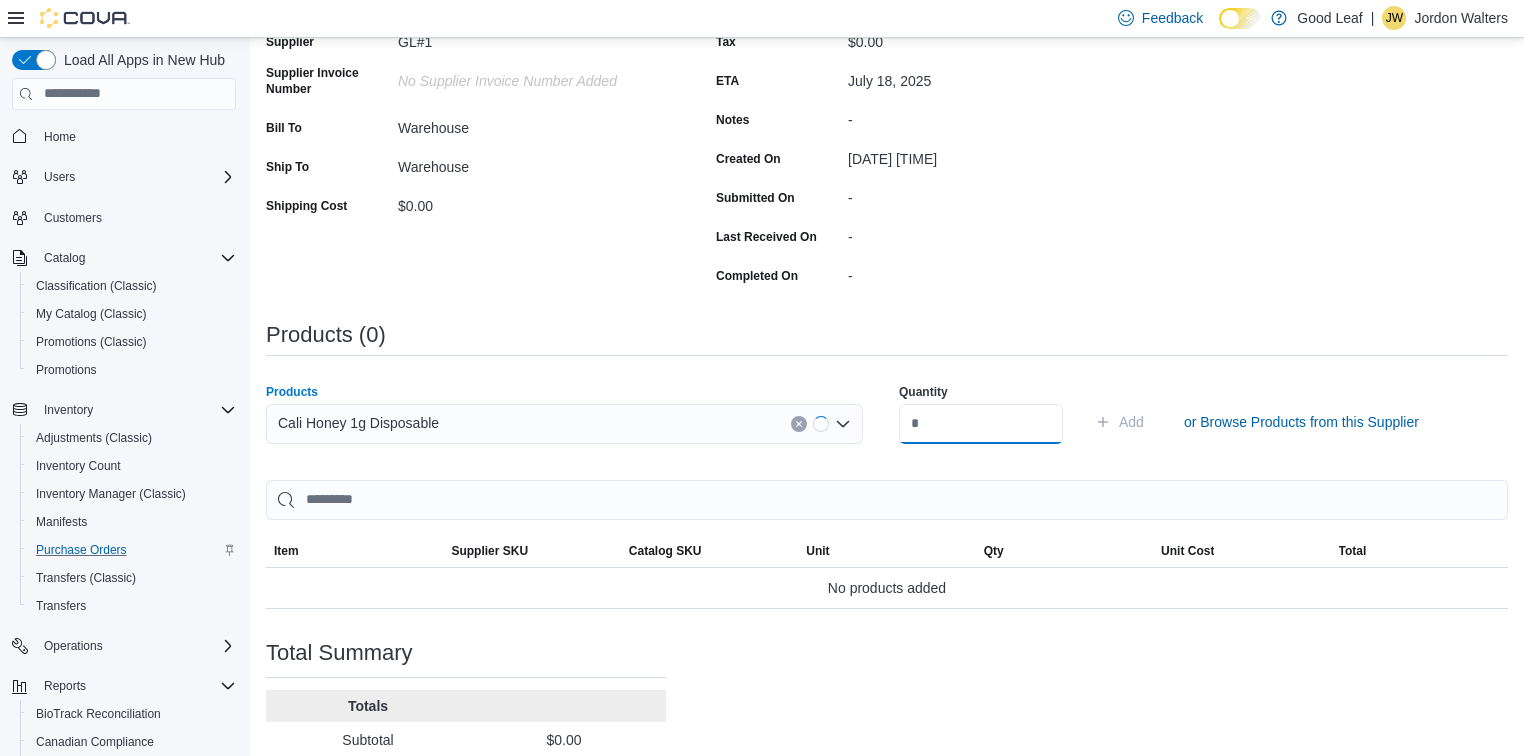 click at bounding box center (981, 424) 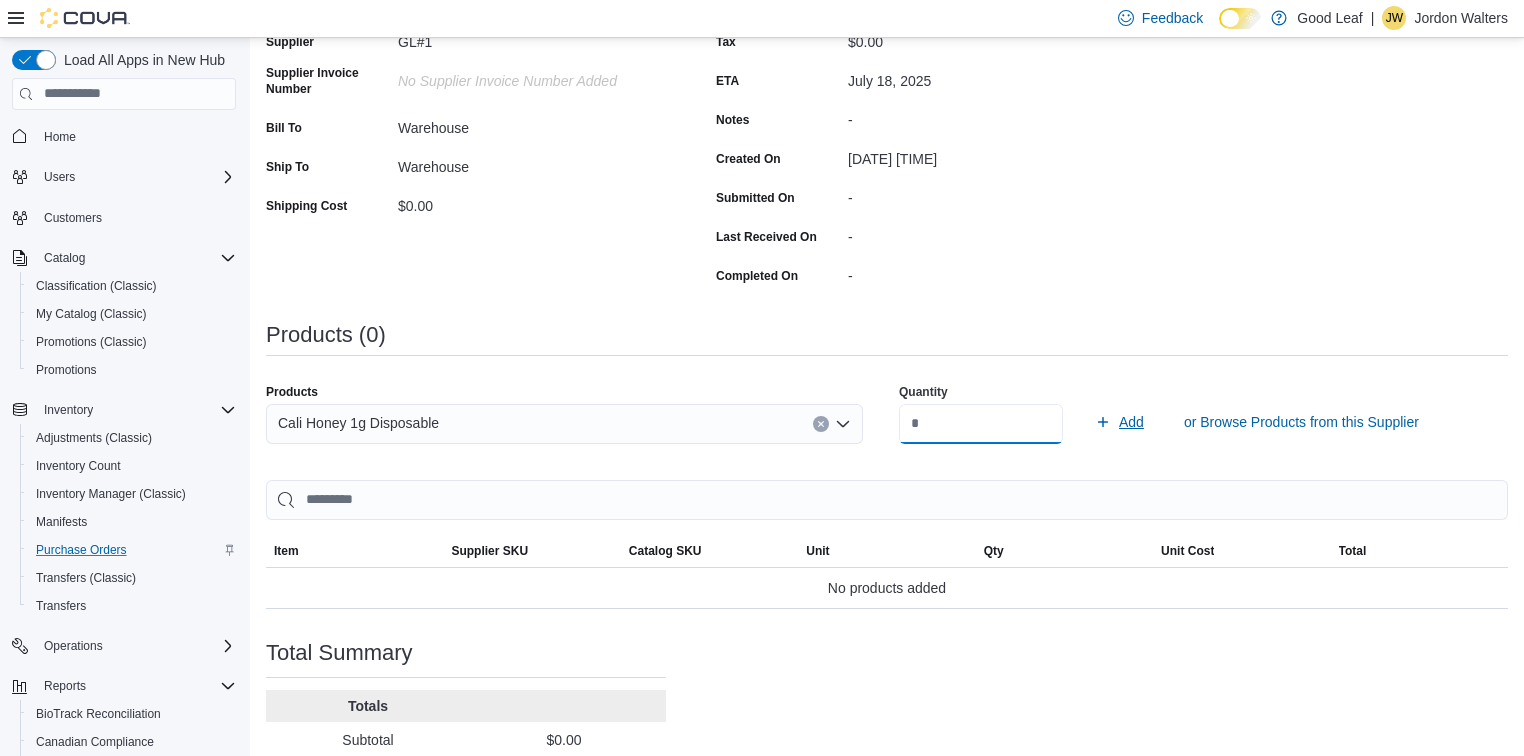 type on "**" 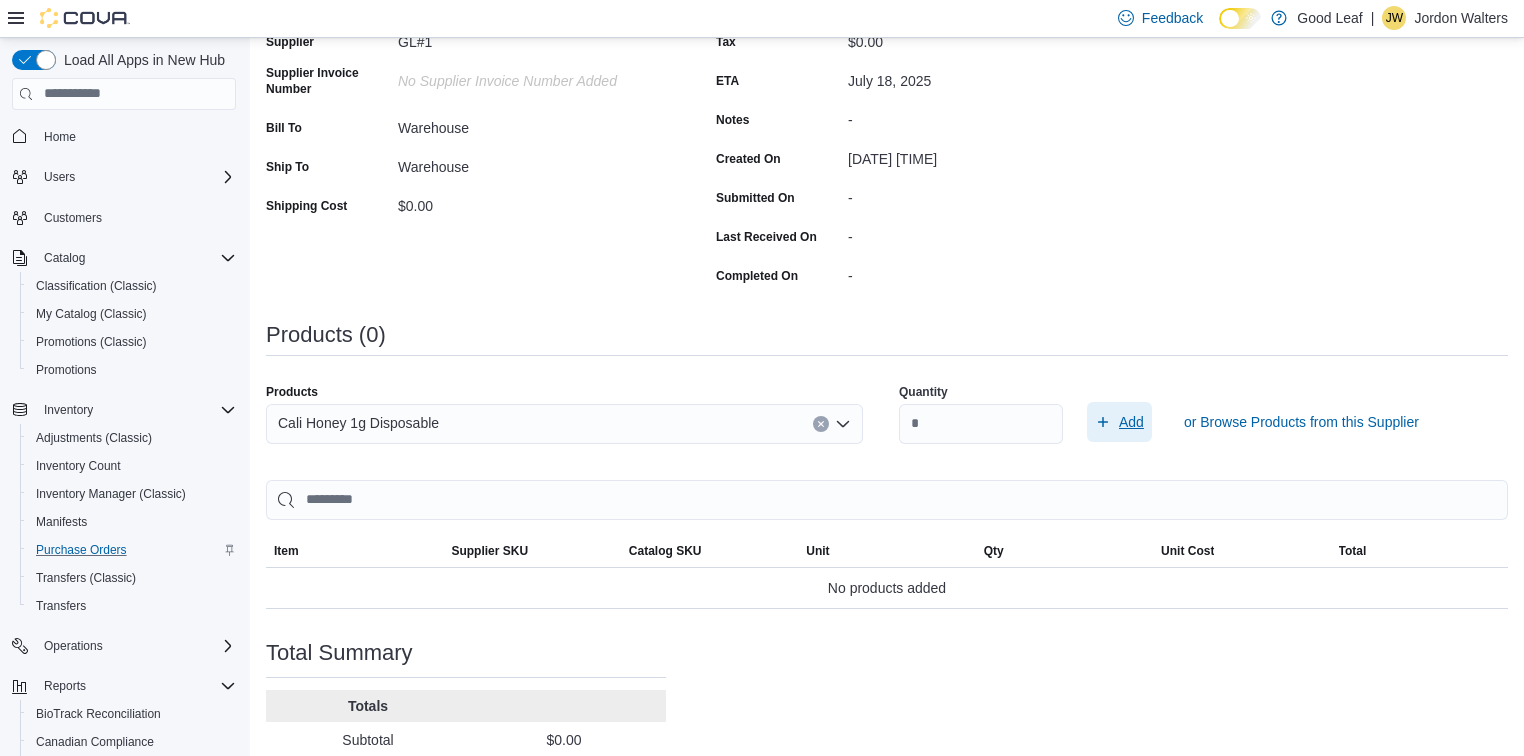 click 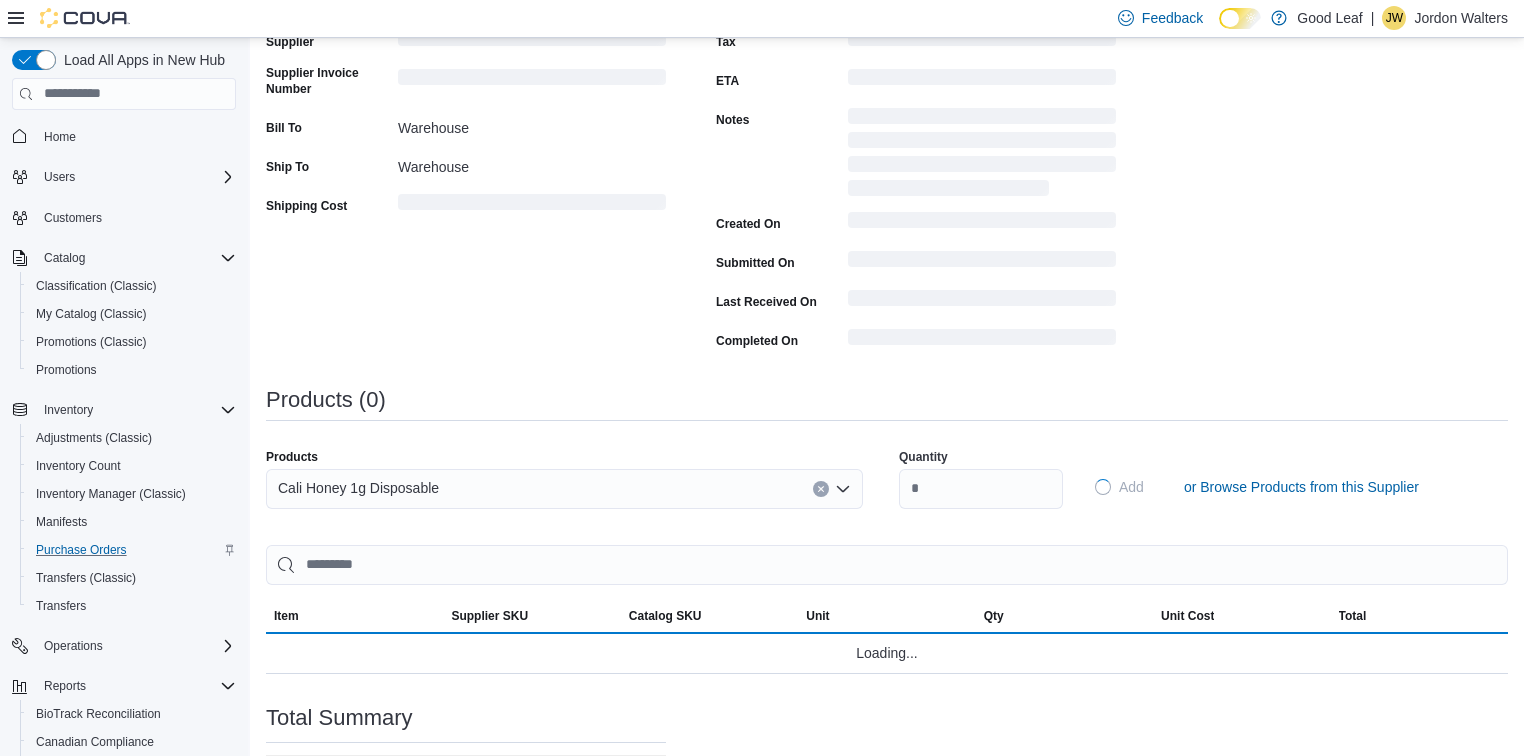 type 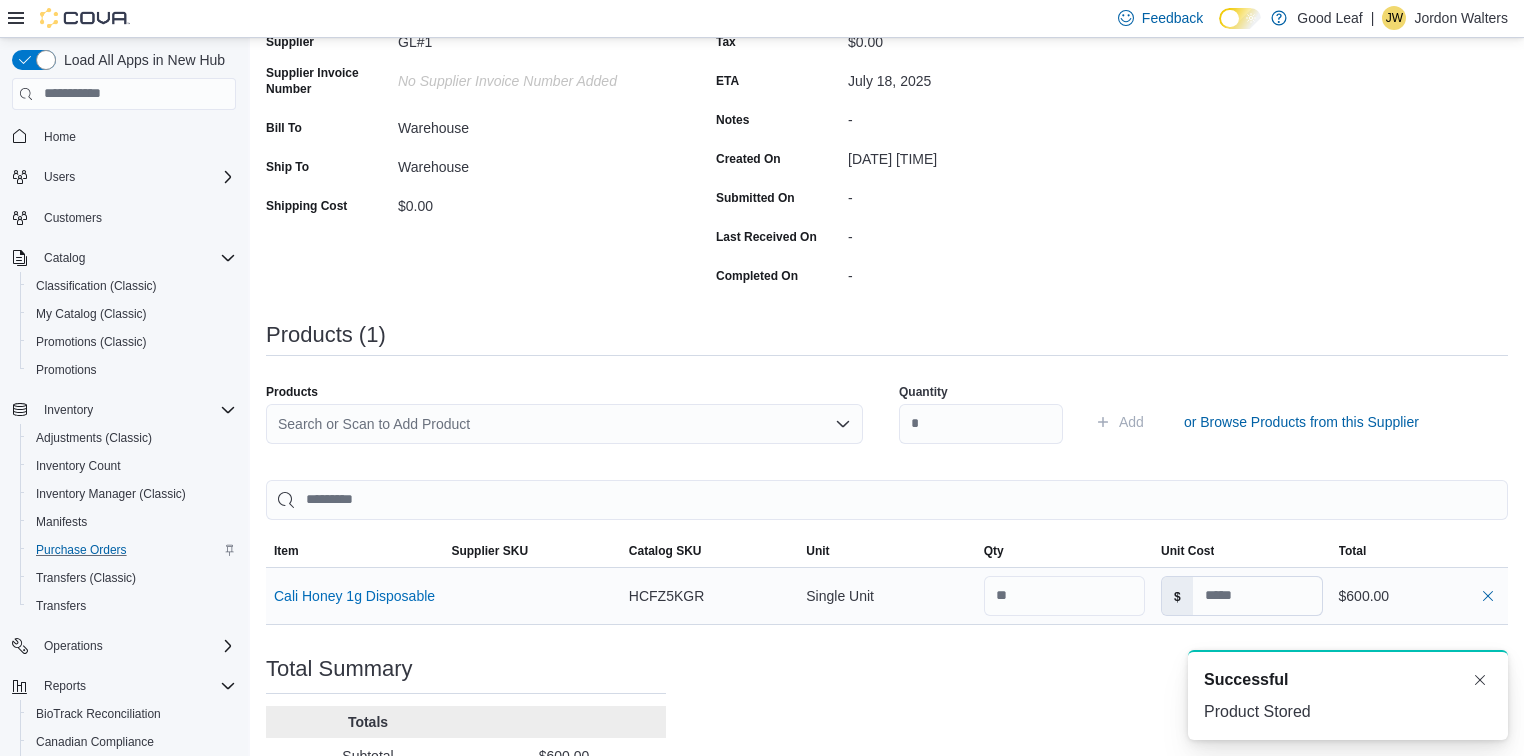 scroll, scrollTop: 394, scrollLeft: 0, axis: vertical 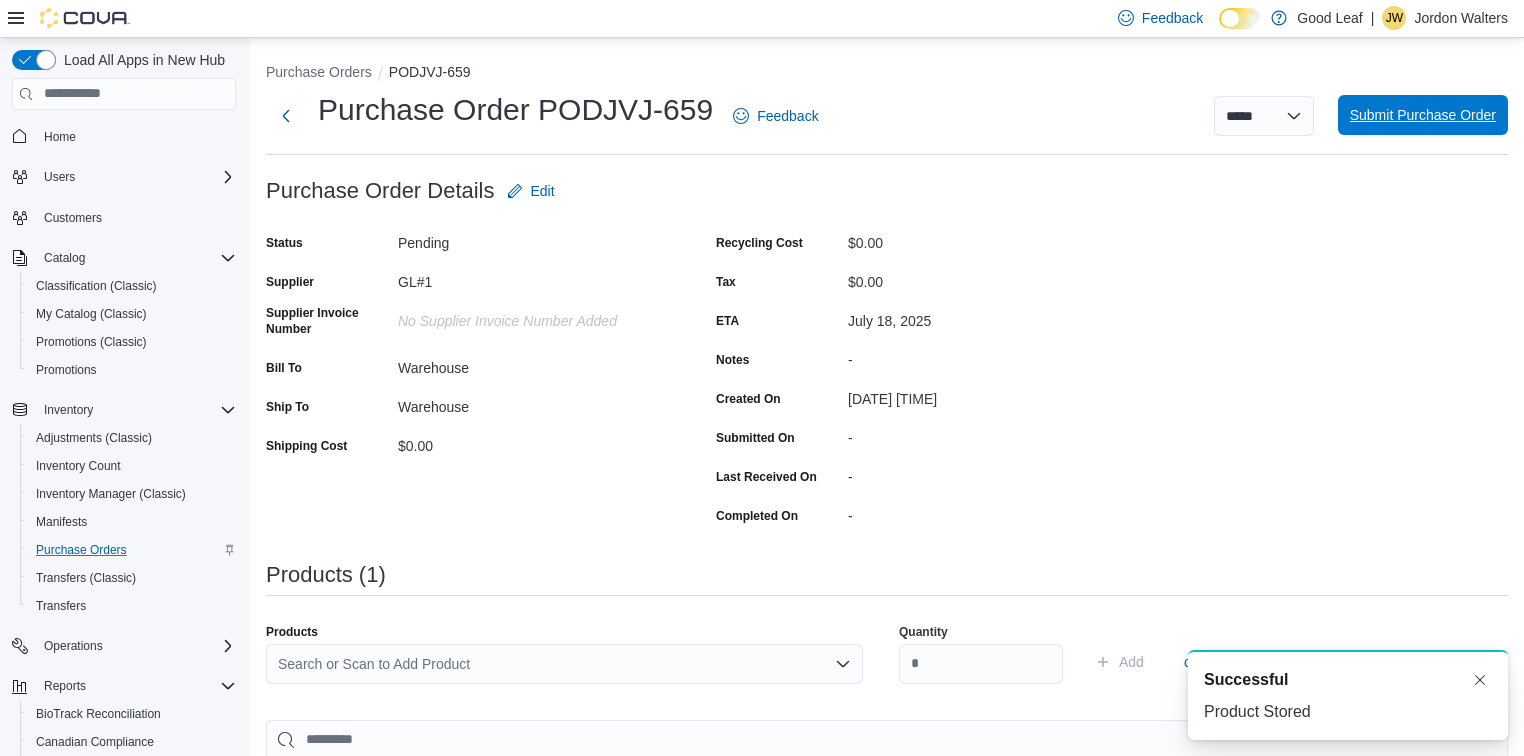 click on "Submit Purchase Order" at bounding box center (1423, 115) 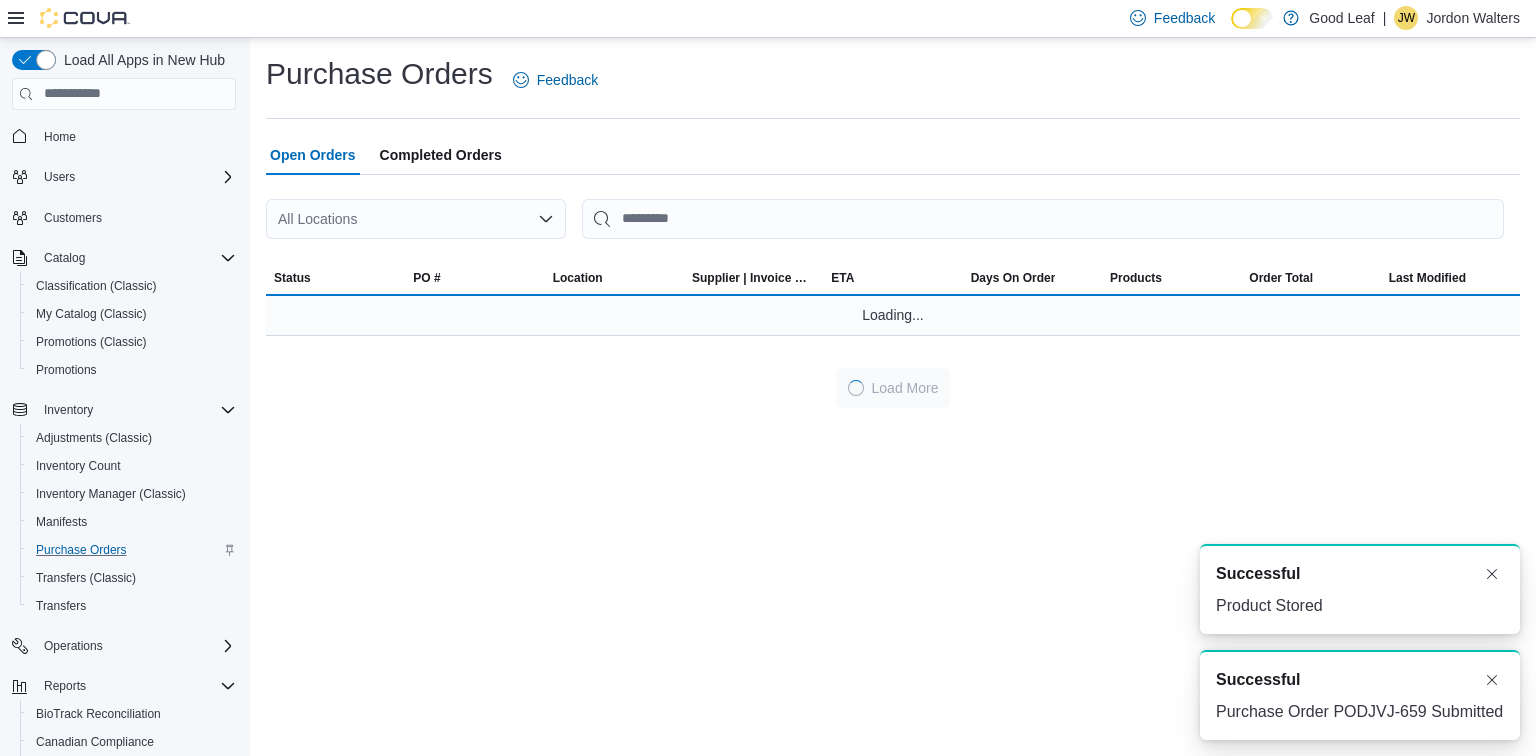 scroll, scrollTop: 0, scrollLeft: 0, axis: both 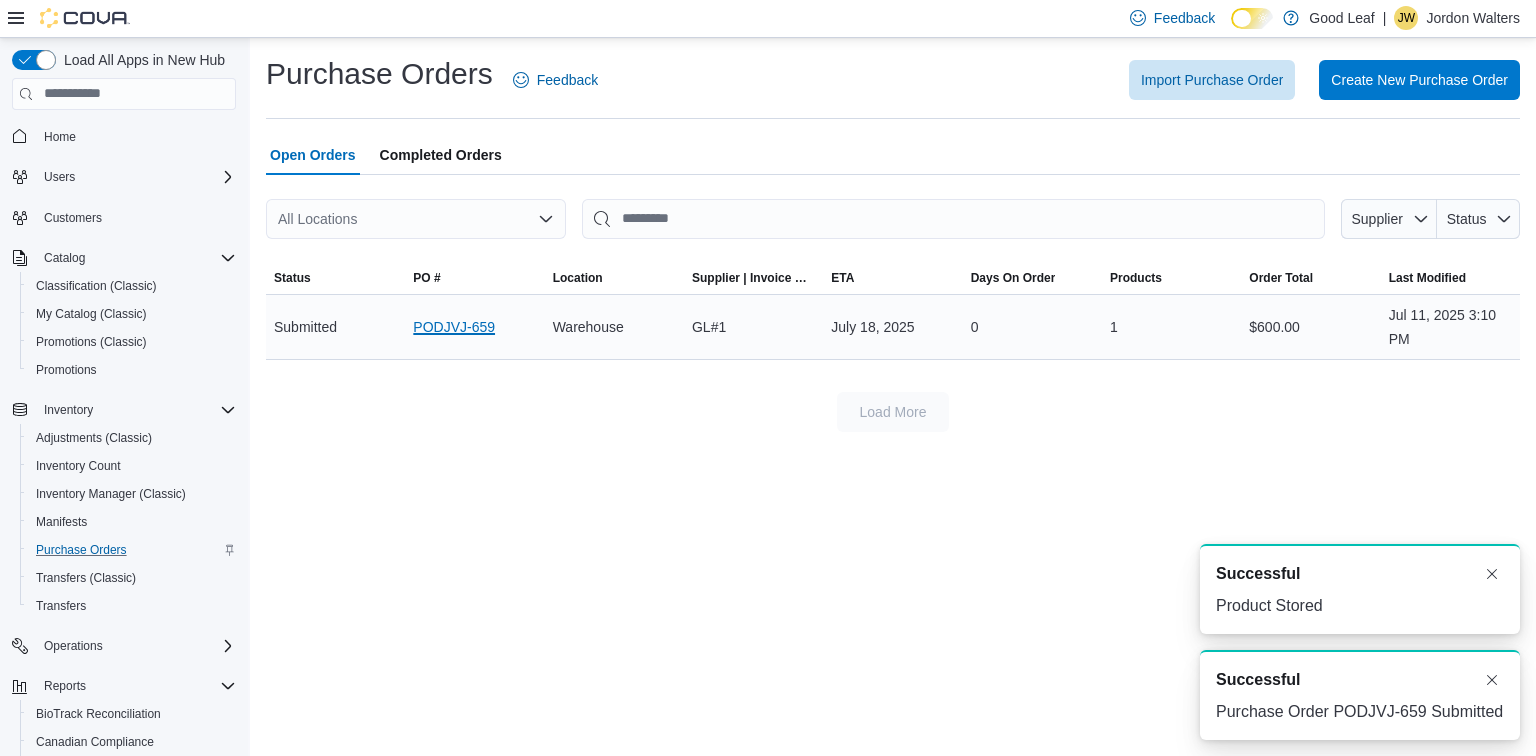 click on "PODJVJ-659" at bounding box center (454, 327) 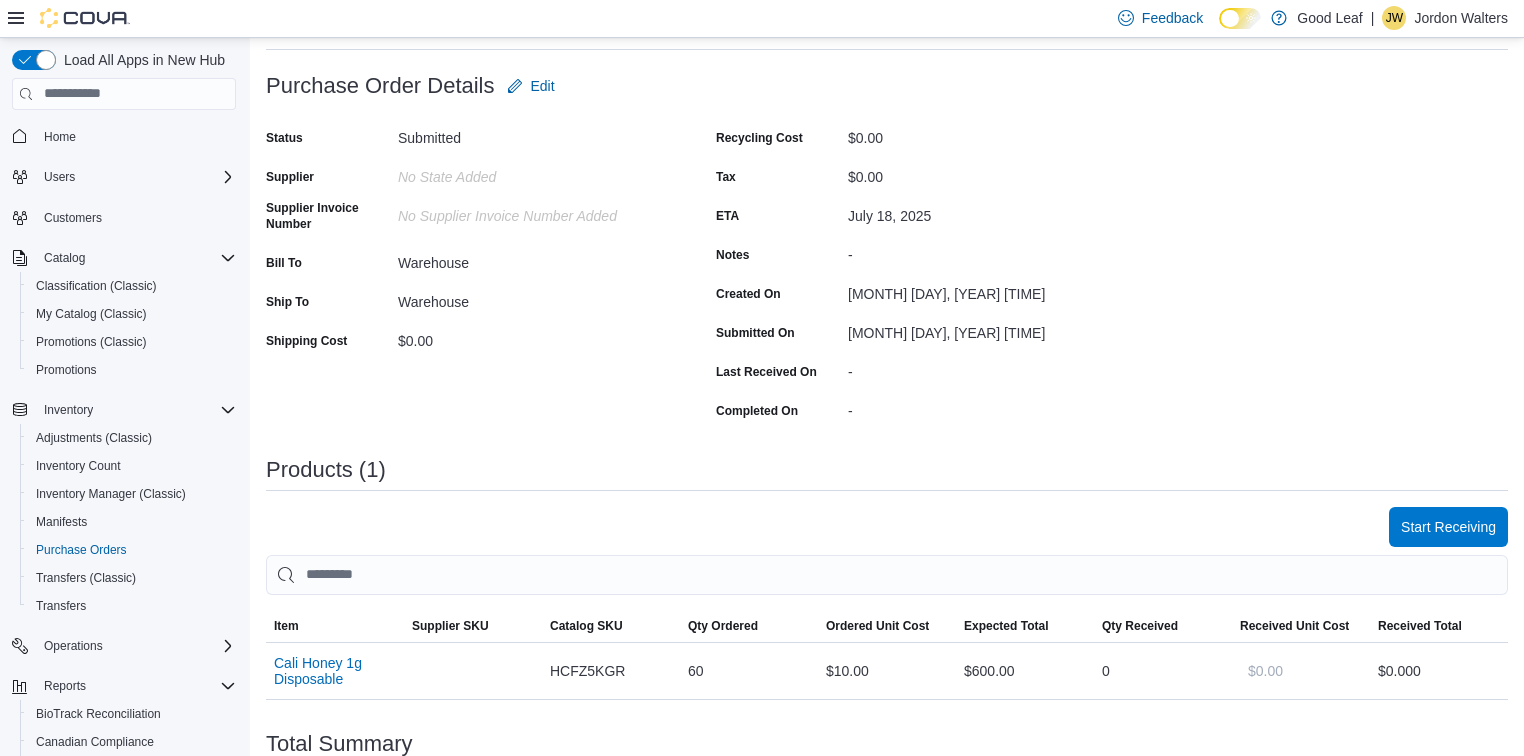 scroll, scrollTop: 320, scrollLeft: 0, axis: vertical 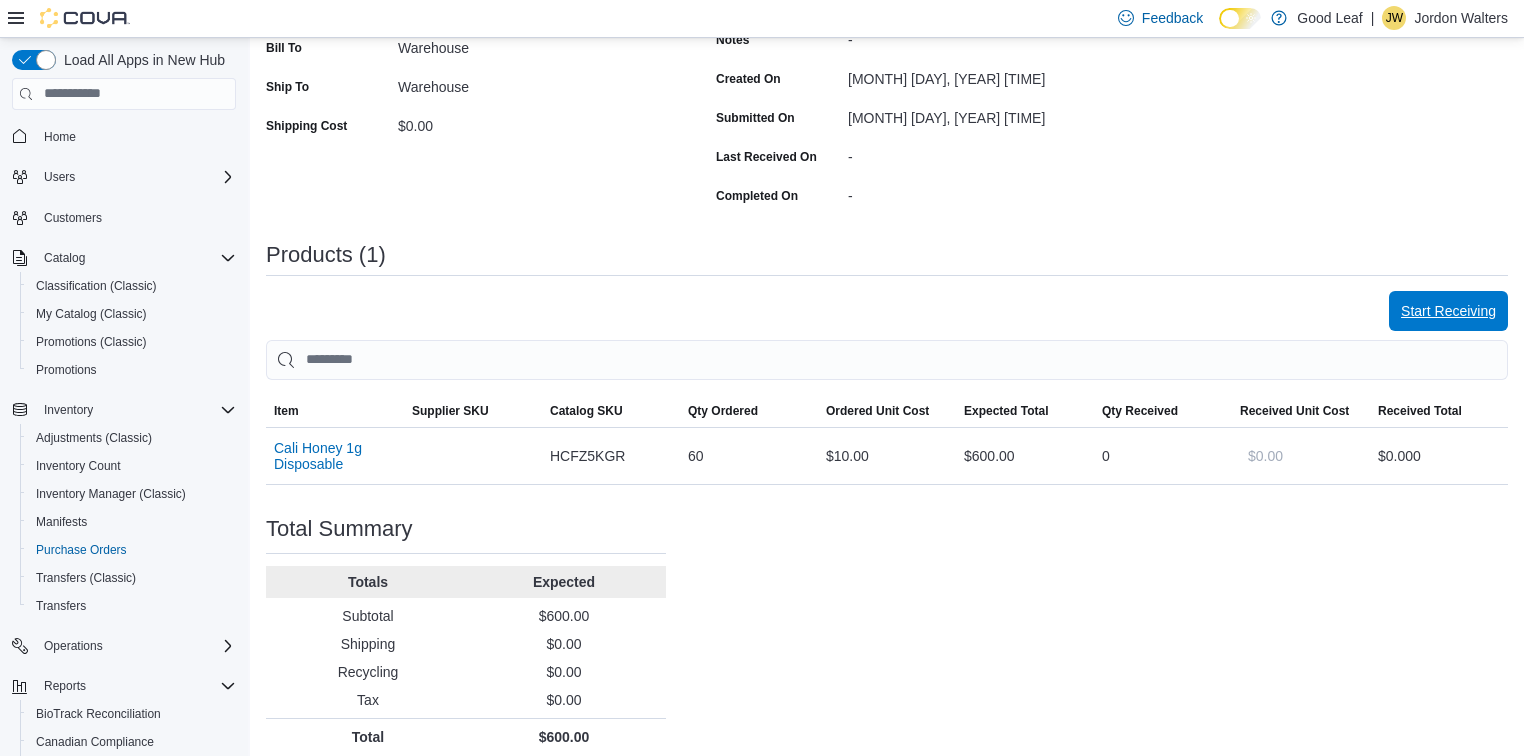 click on "Start Receiving" at bounding box center [1448, 311] 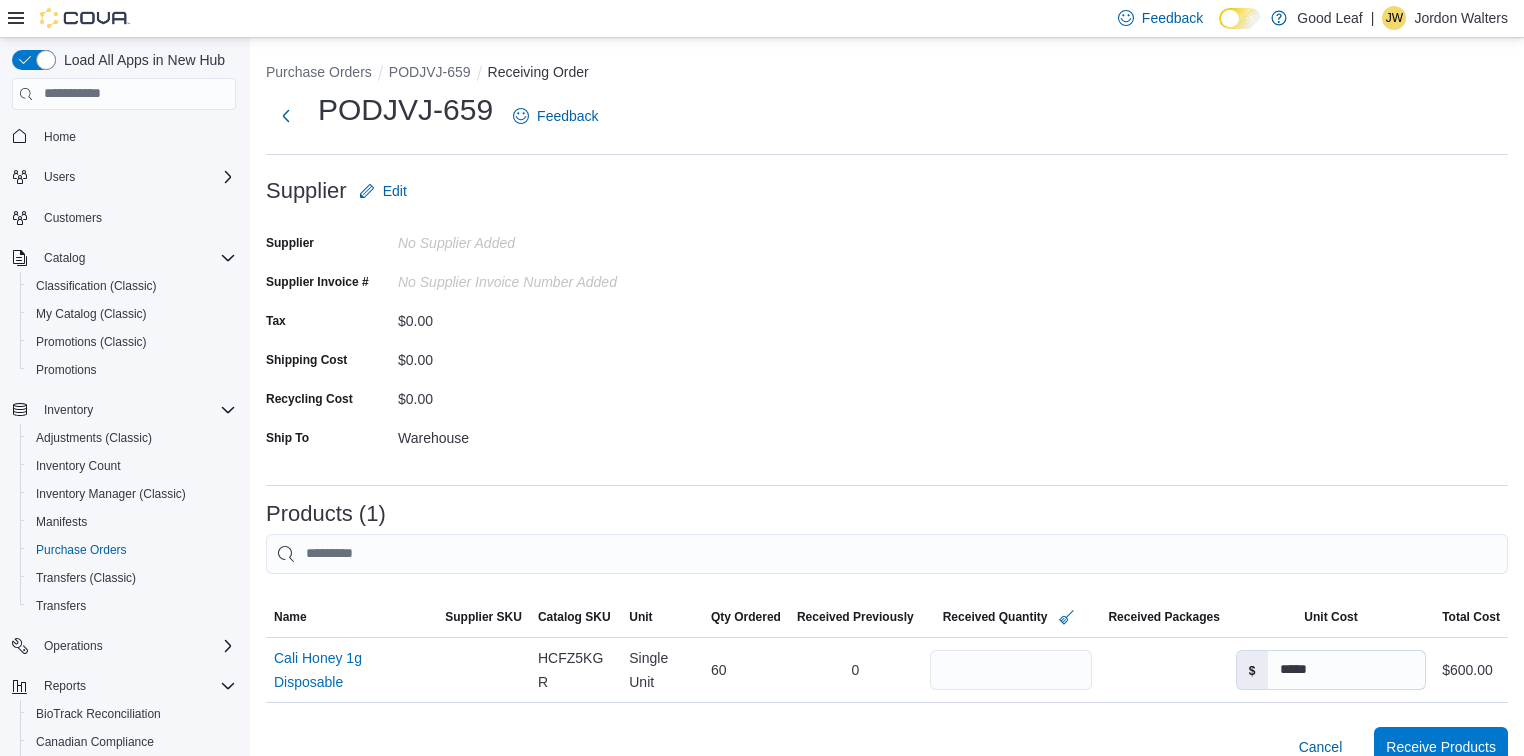 scroll, scrollTop: 240, scrollLeft: 0, axis: vertical 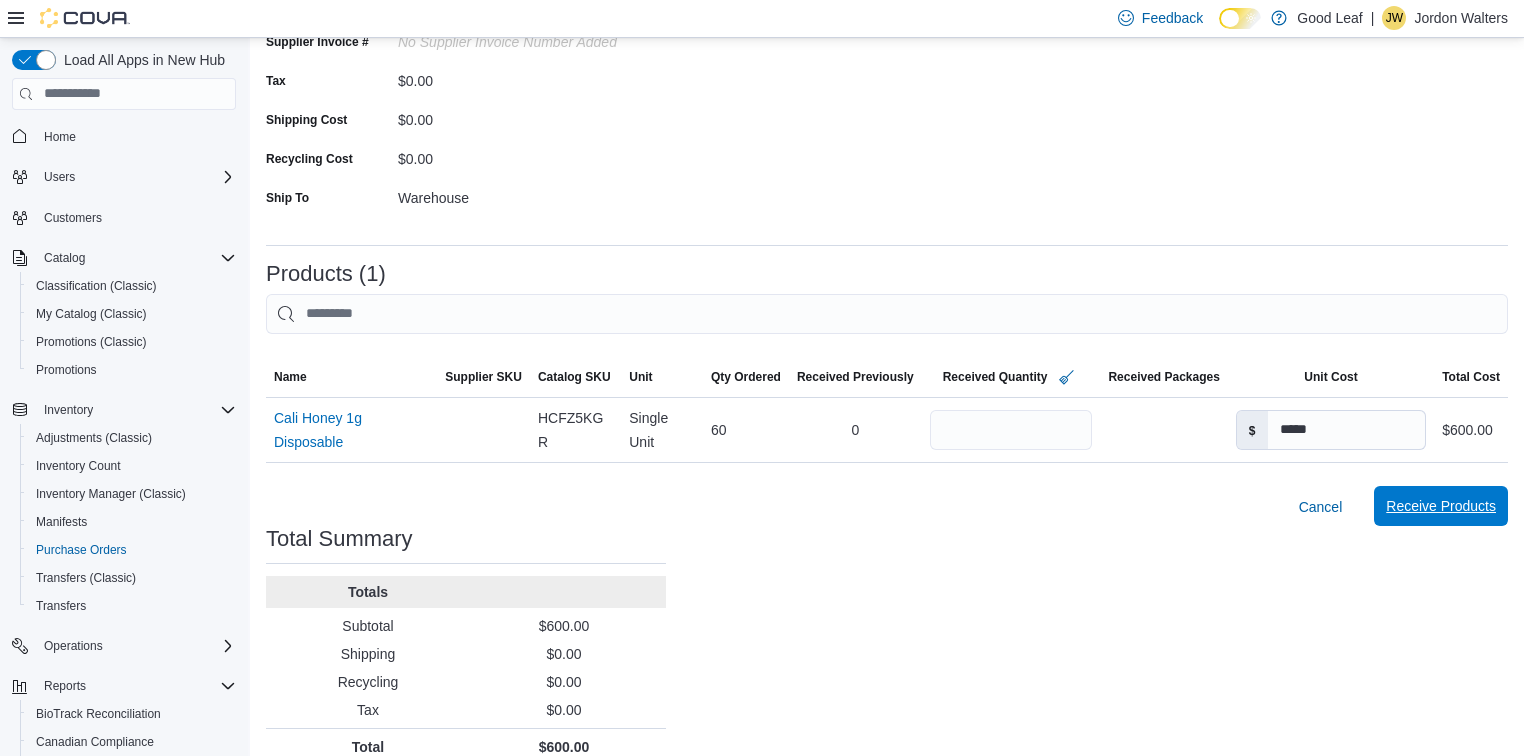 click on "Receive Products" at bounding box center (1441, 506) 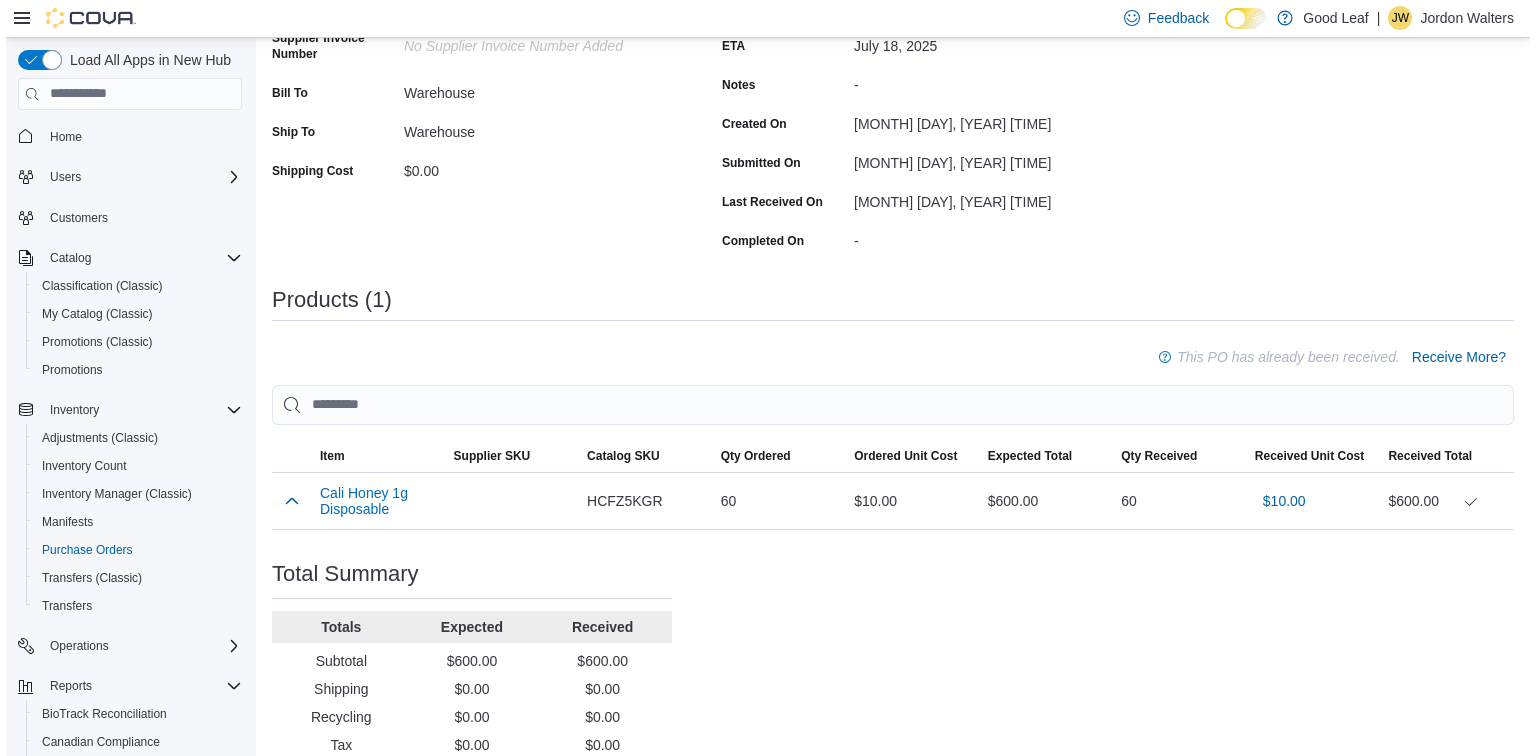 scroll, scrollTop: 0, scrollLeft: 0, axis: both 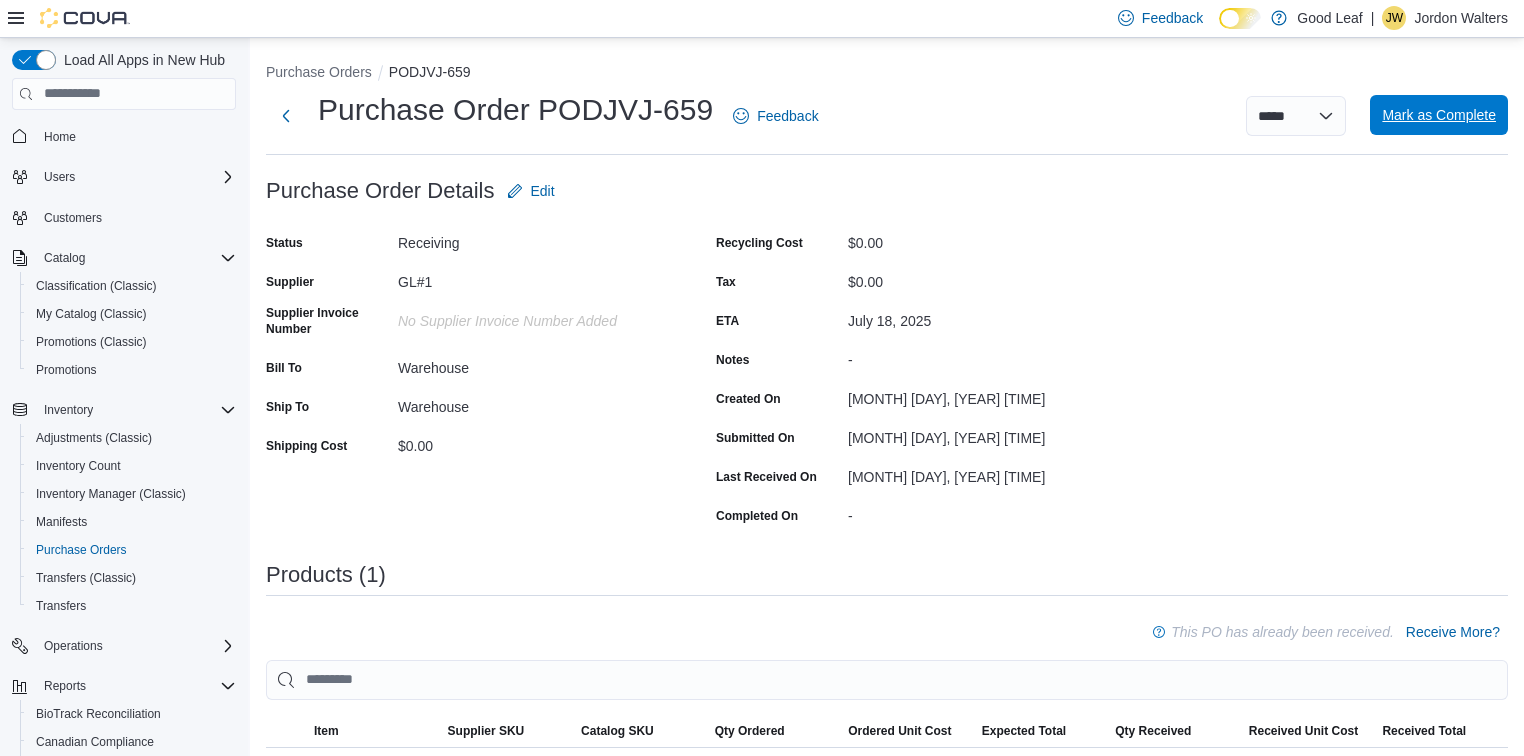 click on "Mark as Complete" at bounding box center [1439, 115] 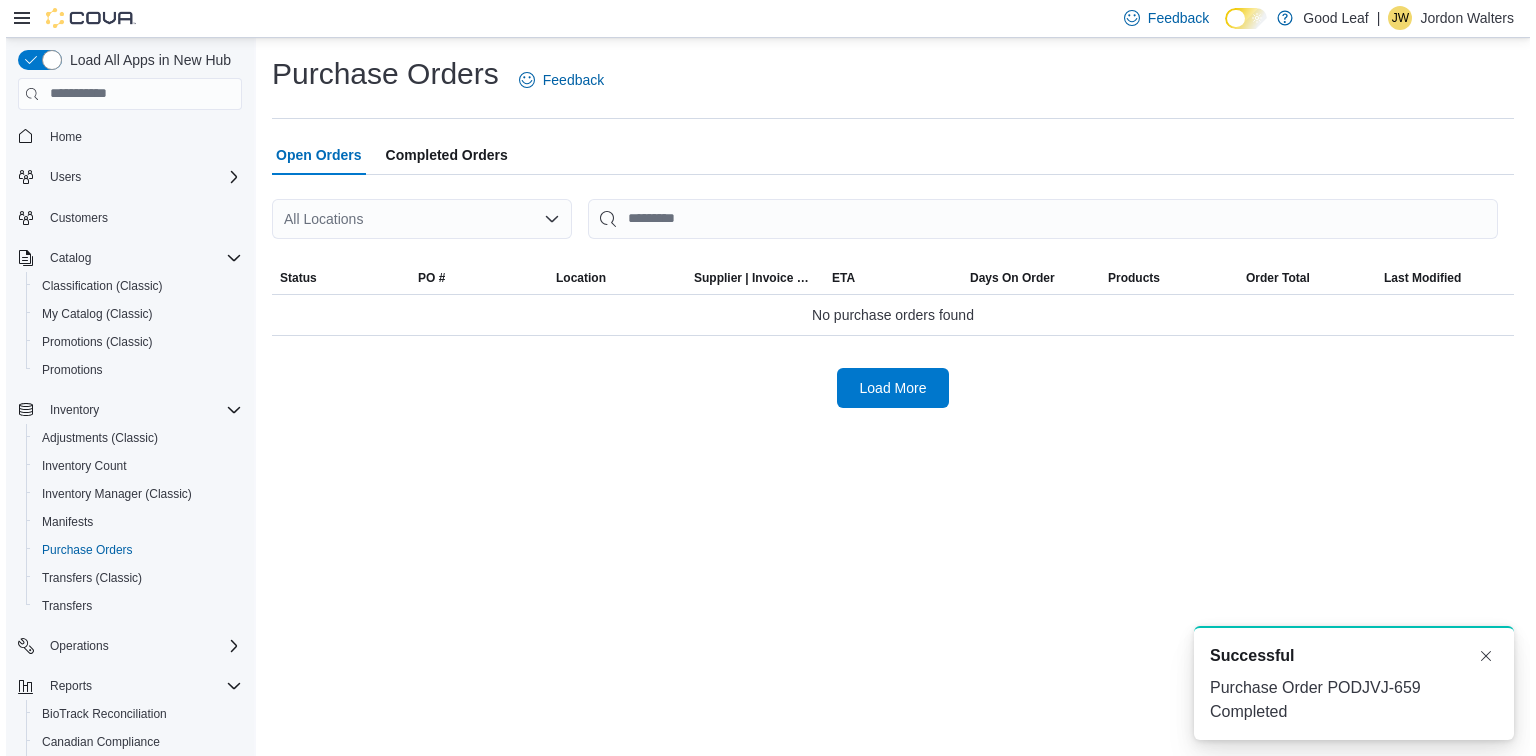 scroll, scrollTop: 0, scrollLeft: 0, axis: both 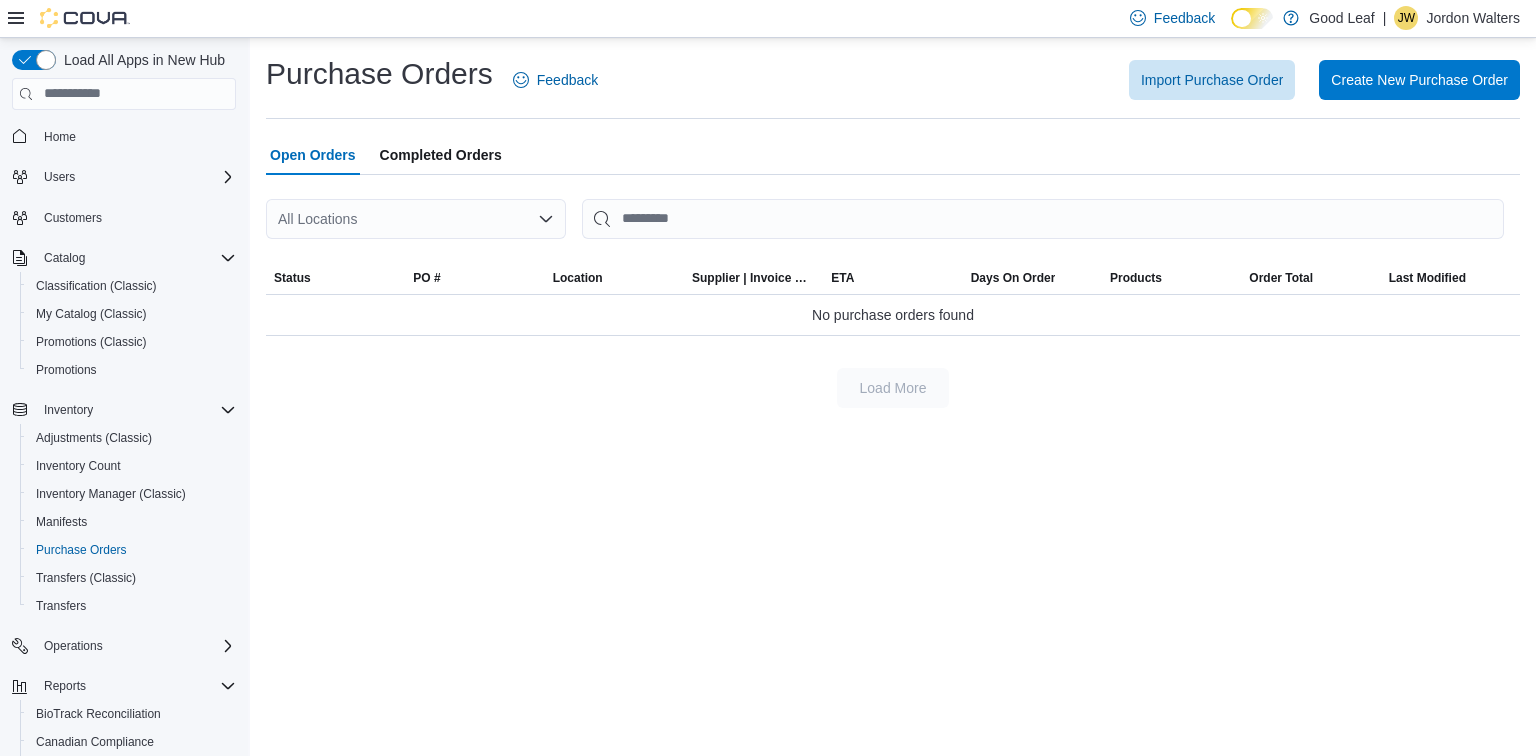 click on "Completed Orders" at bounding box center [441, 155] 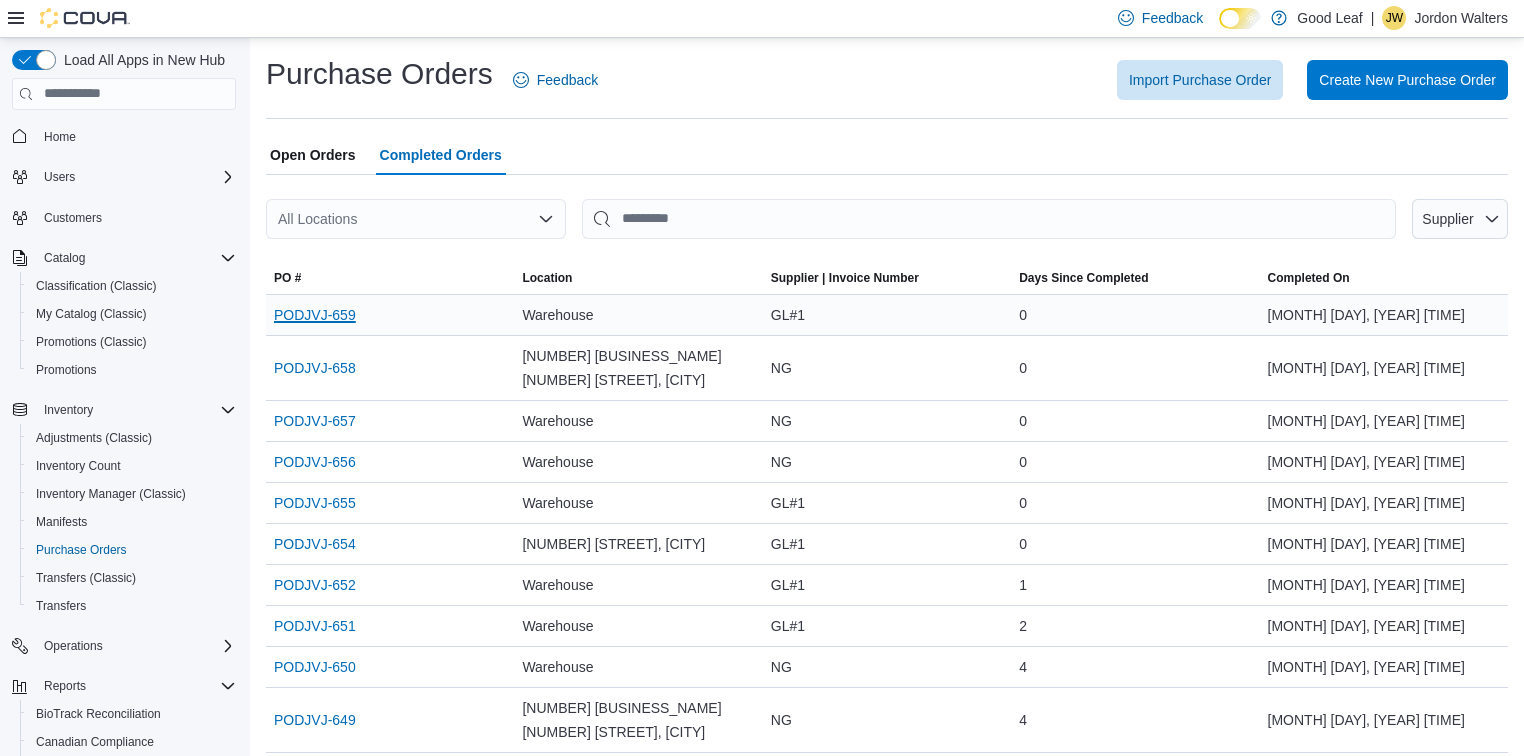 click on "PODJVJ-659" at bounding box center [315, 315] 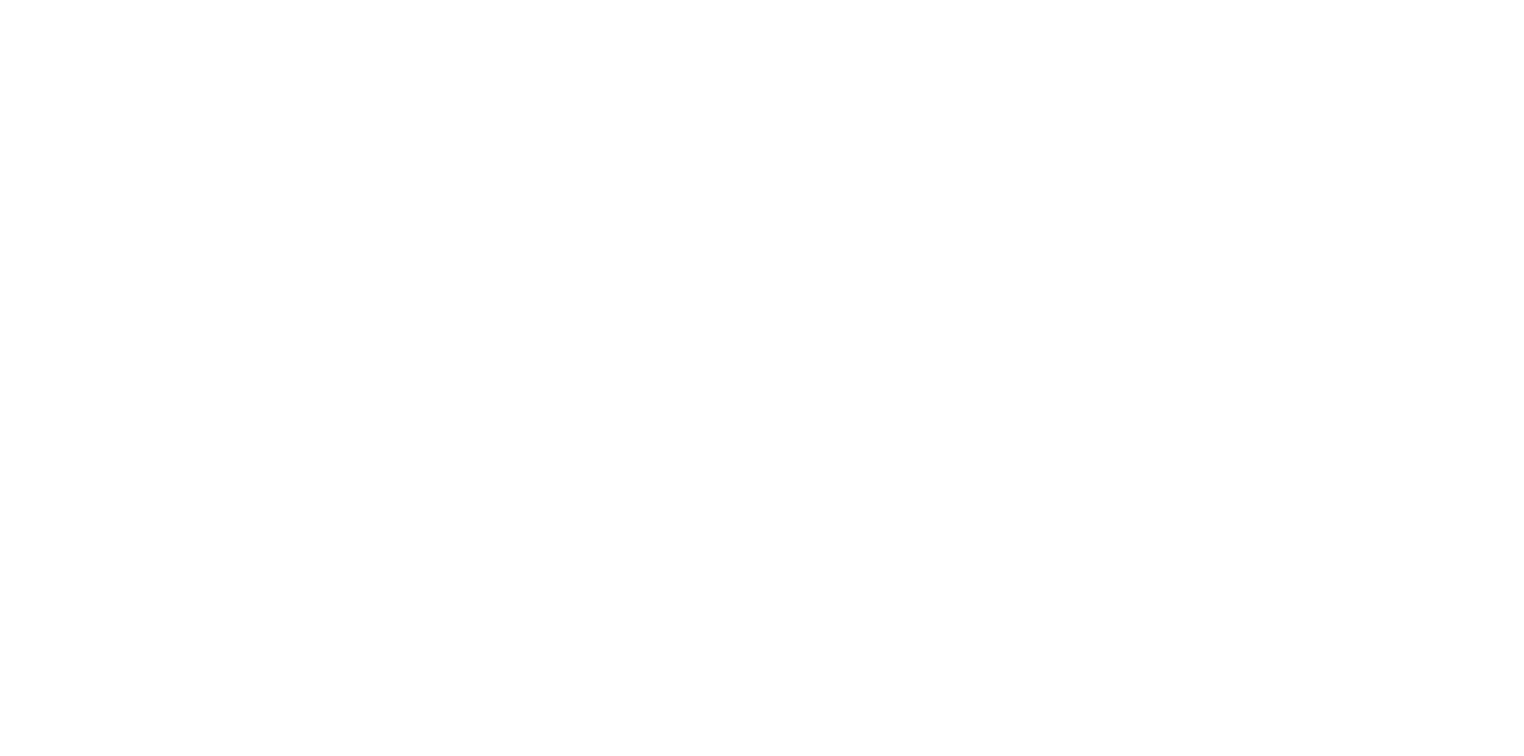 scroll, scrollTop: 0, scrollLeft: 0, axis: both 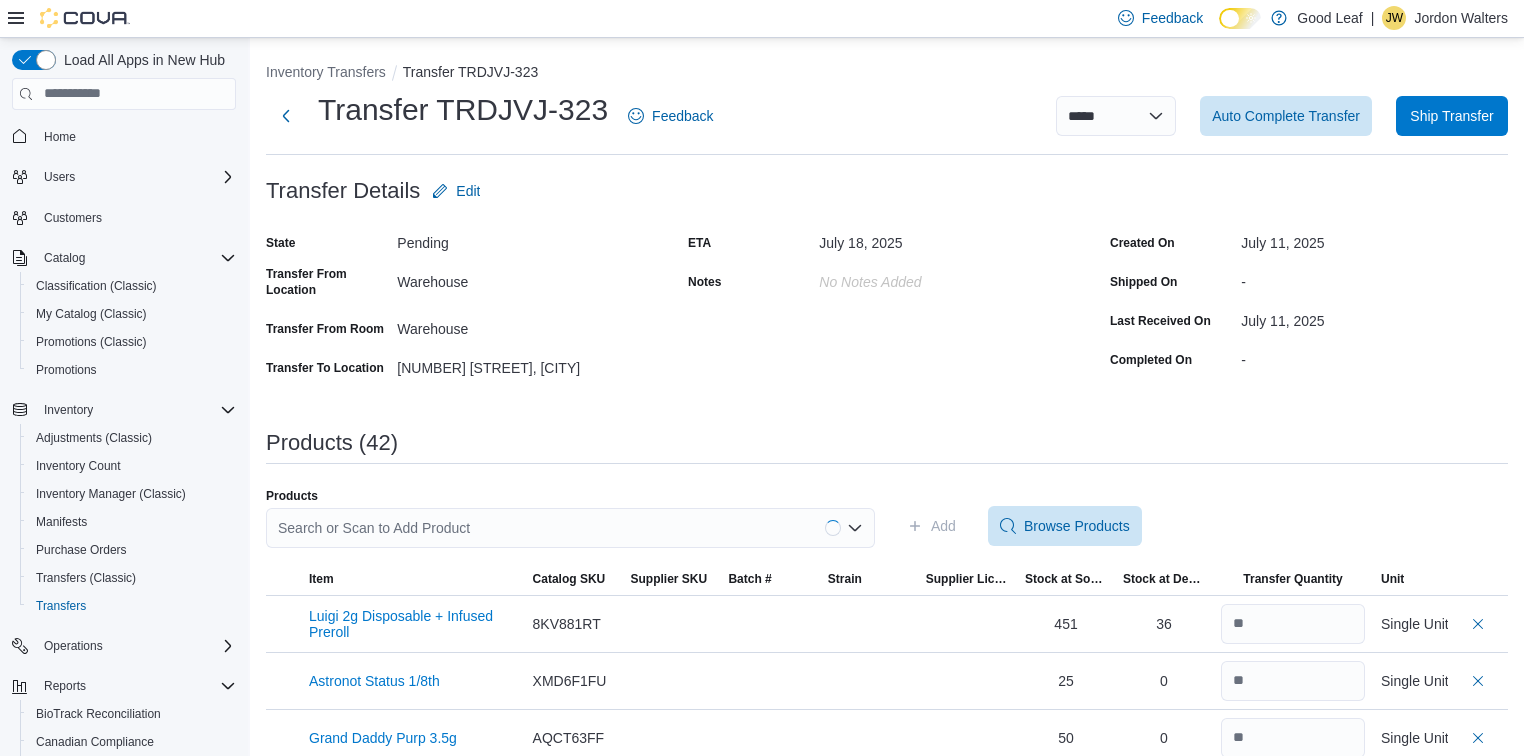 click on "Search or Scan to Add Product" at bounding box center [570, 528] 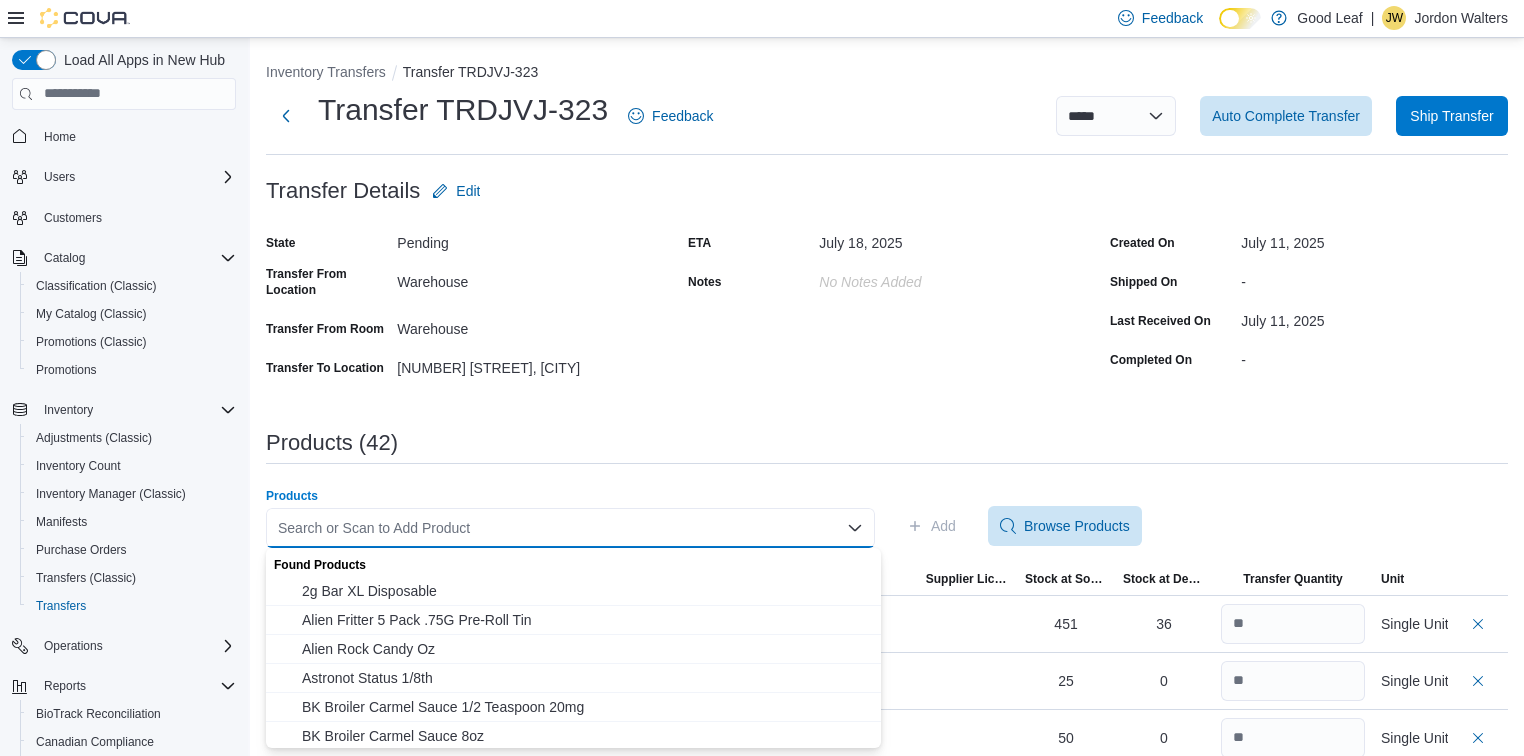 paste on "**********" 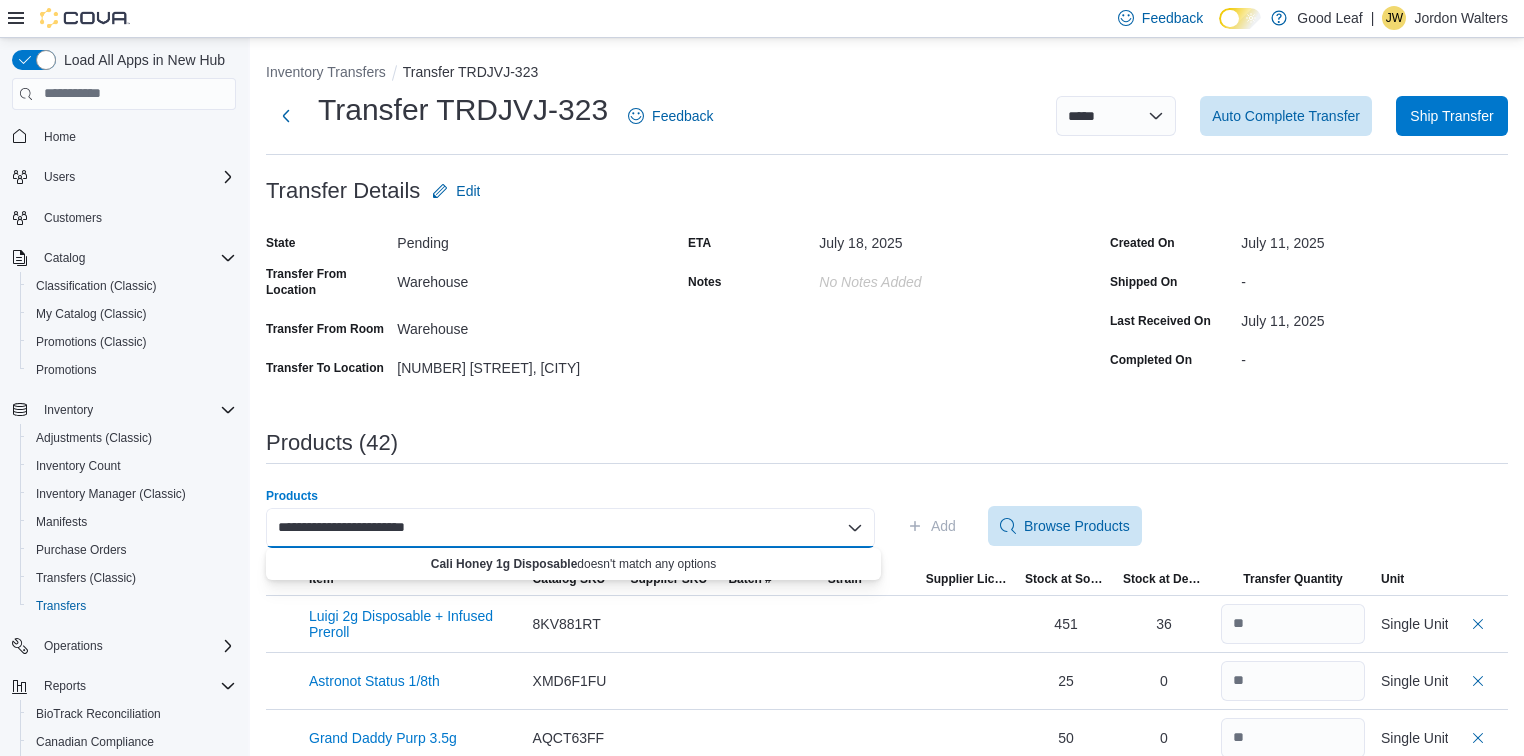 click on "**********" at bounding box center (570, 528) 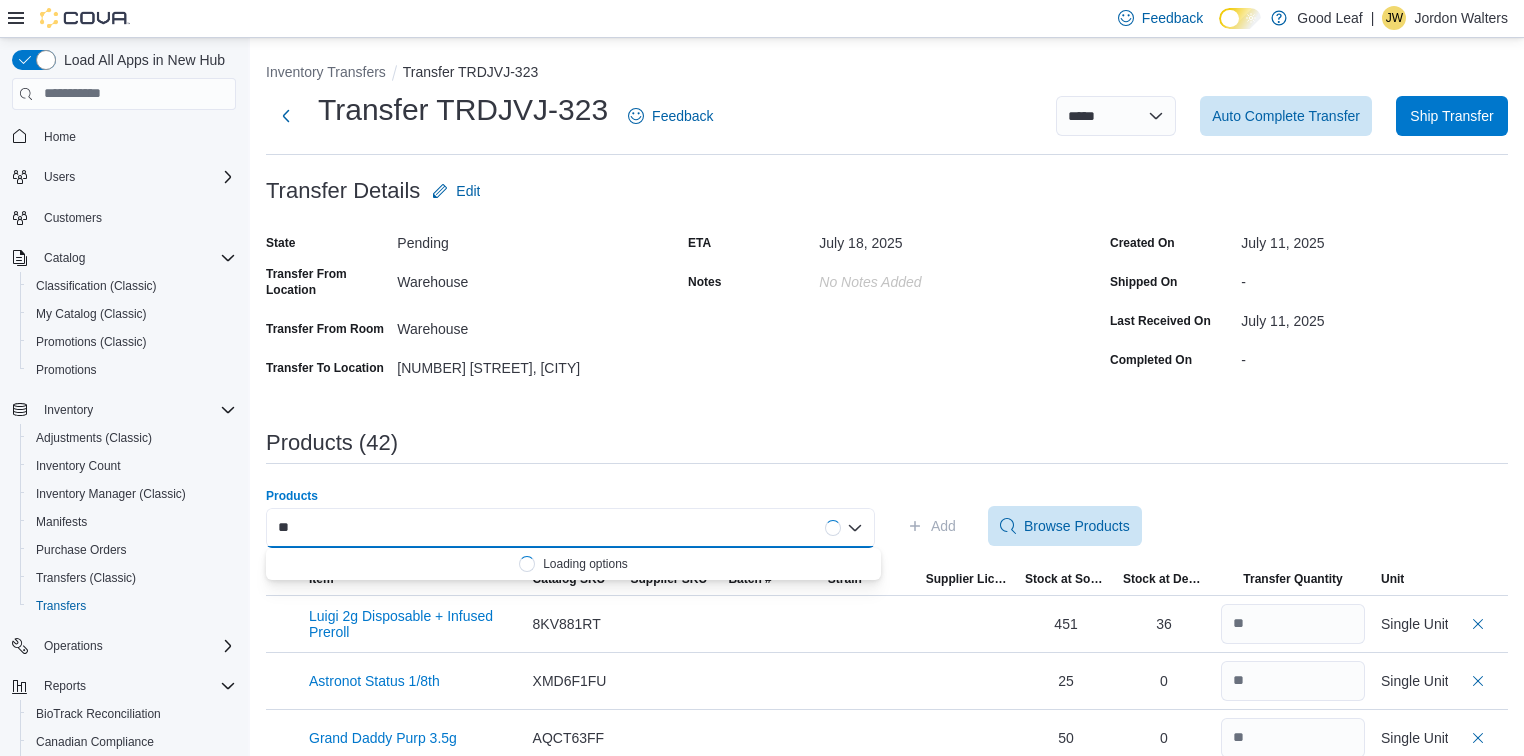 type on "*" 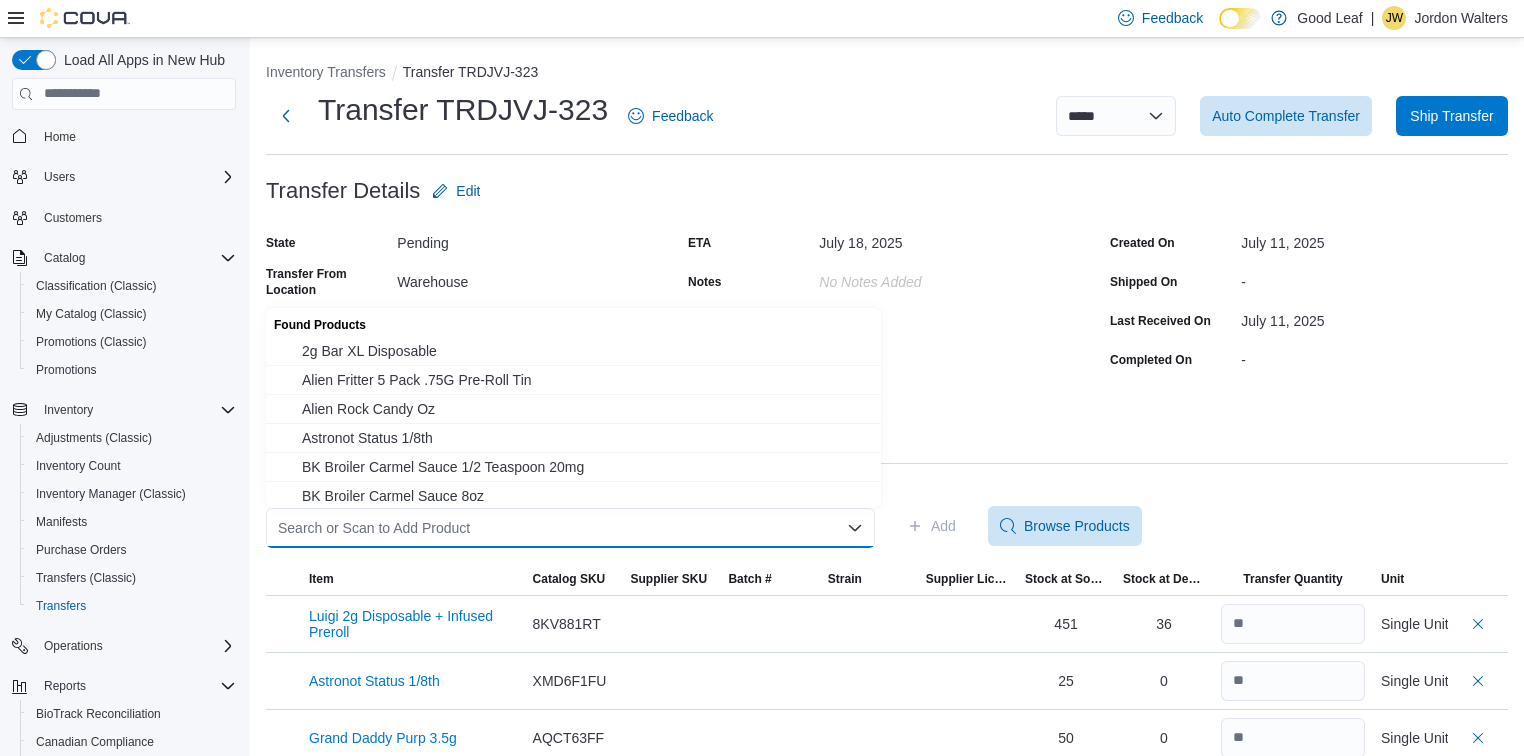 paste on "********" 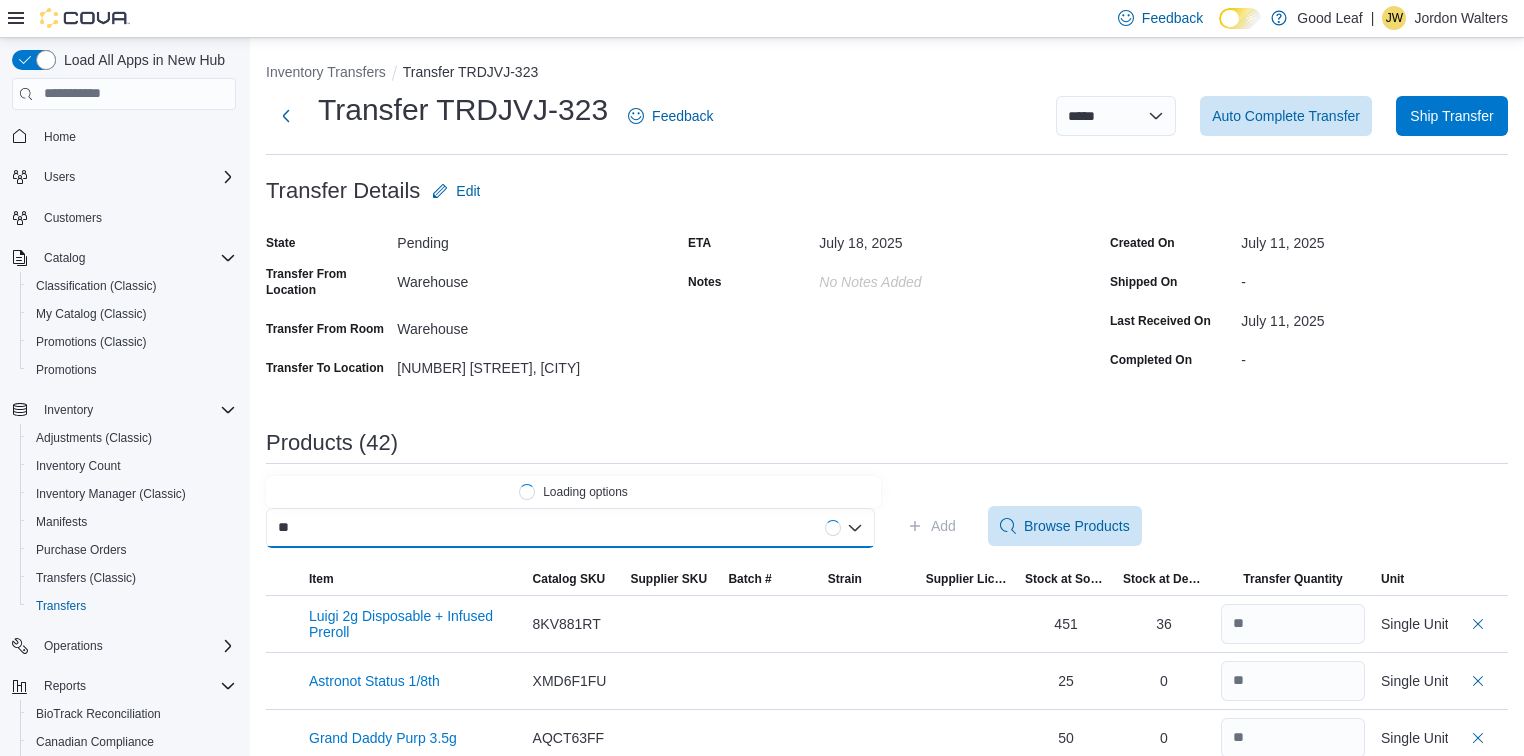 type on "*" 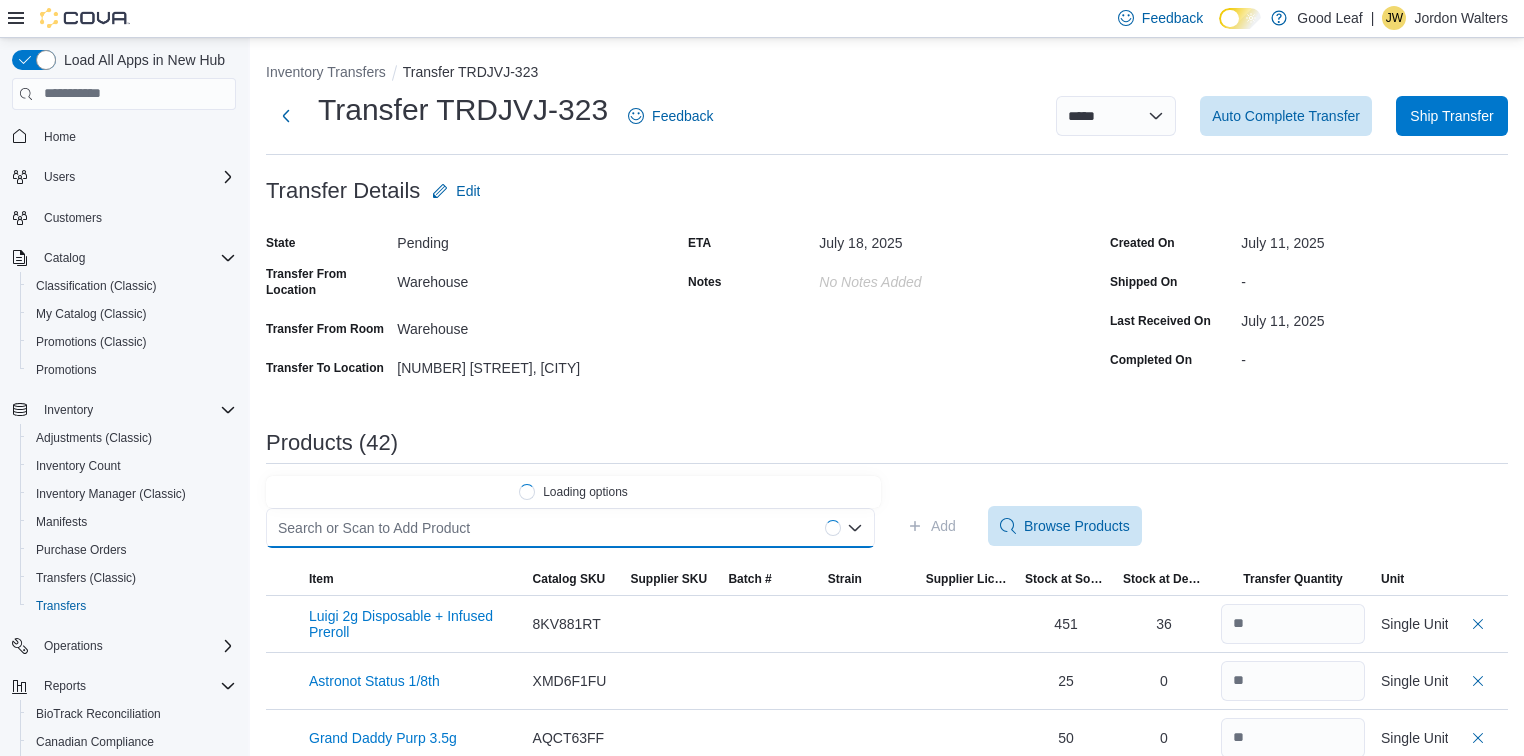 click on "**********" at bounding box center (887, 1526) 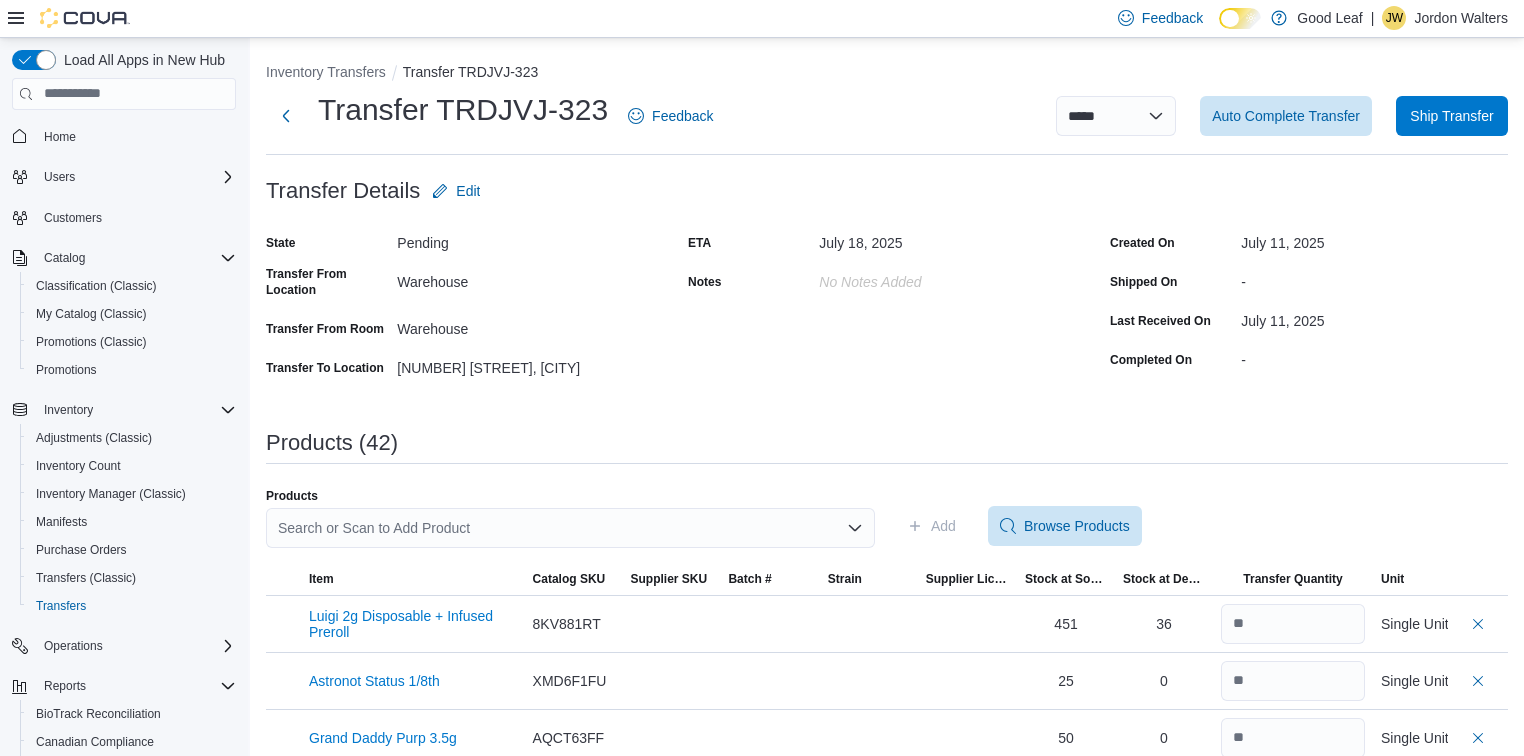 click on "Search or Scan to Add Product" at bounding box center [570, 528] 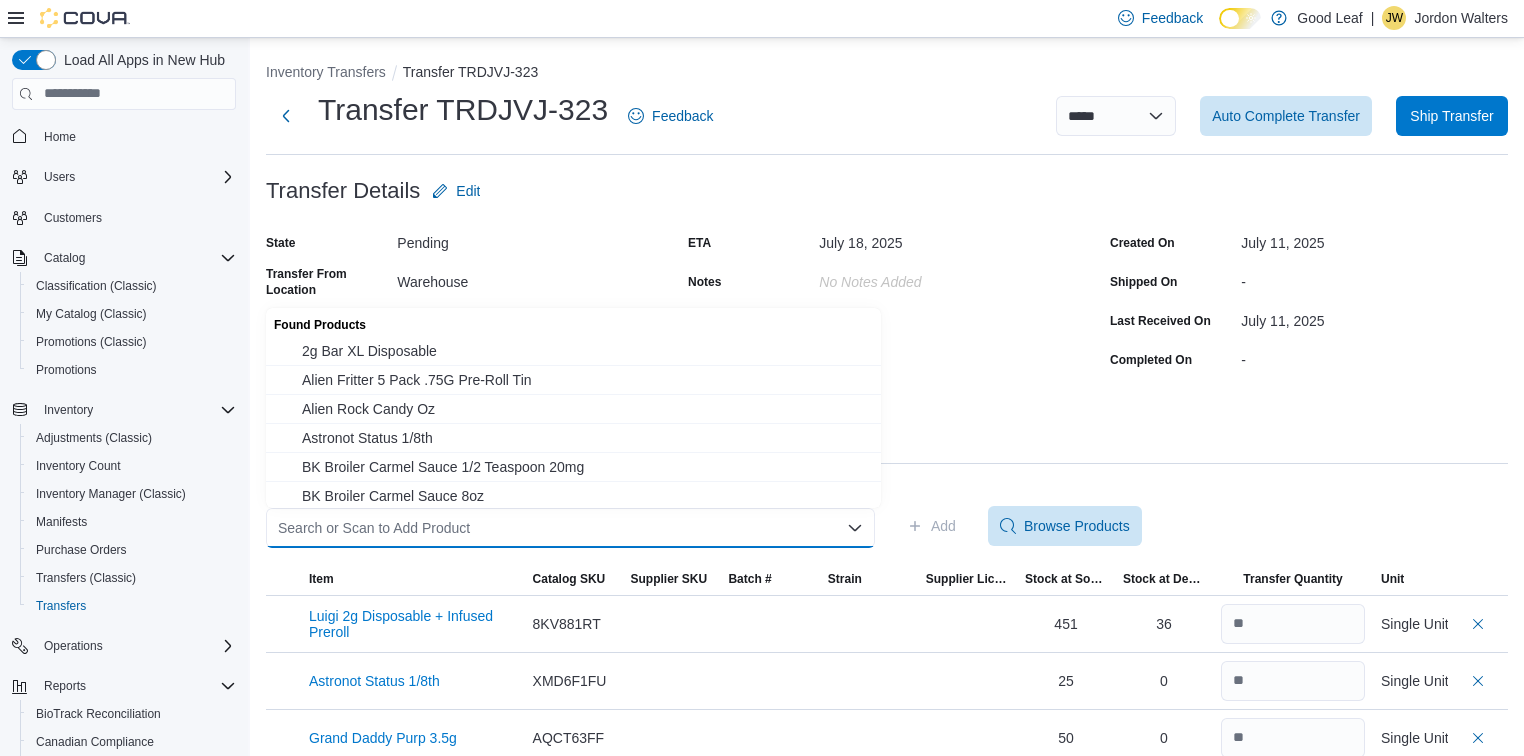 paste on "**********" 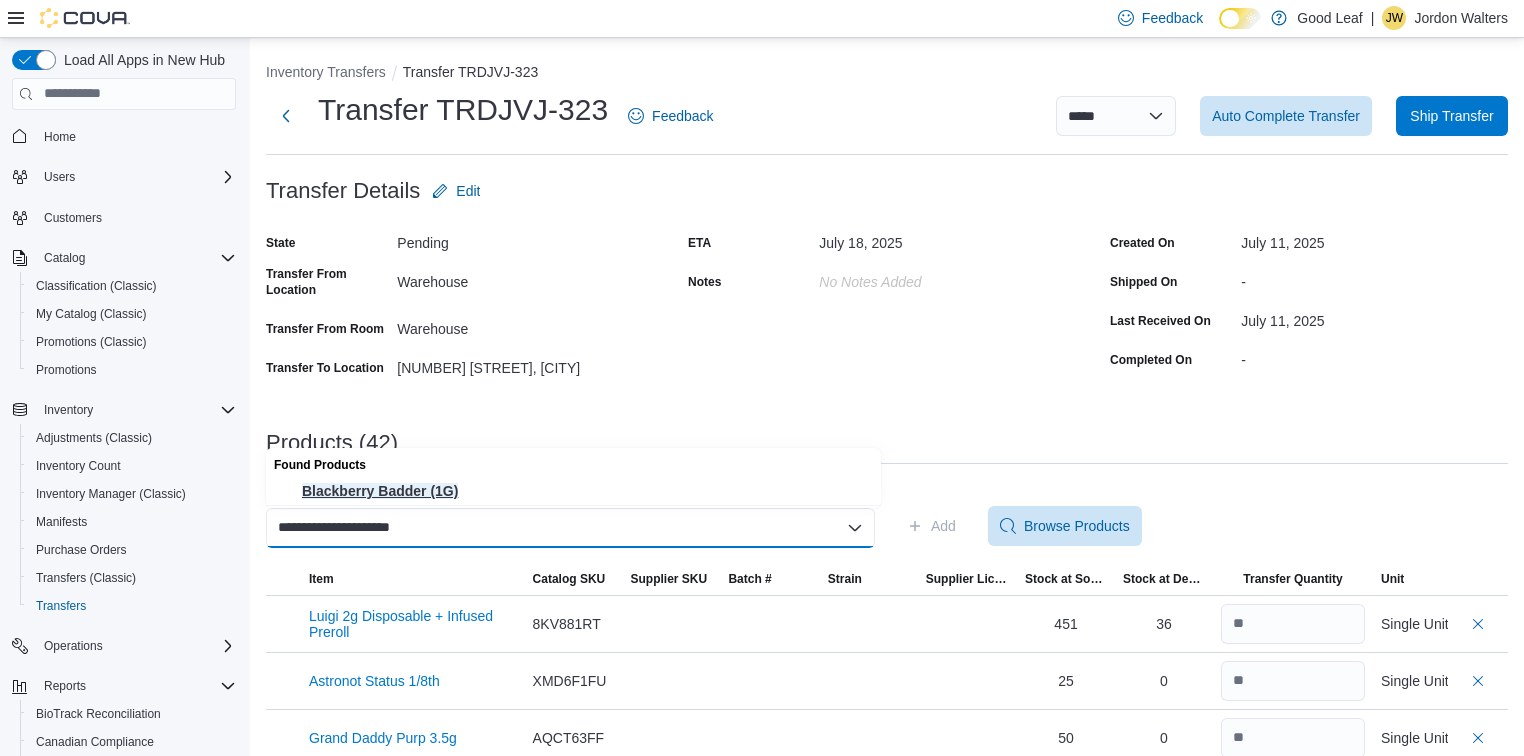 type on "**********" 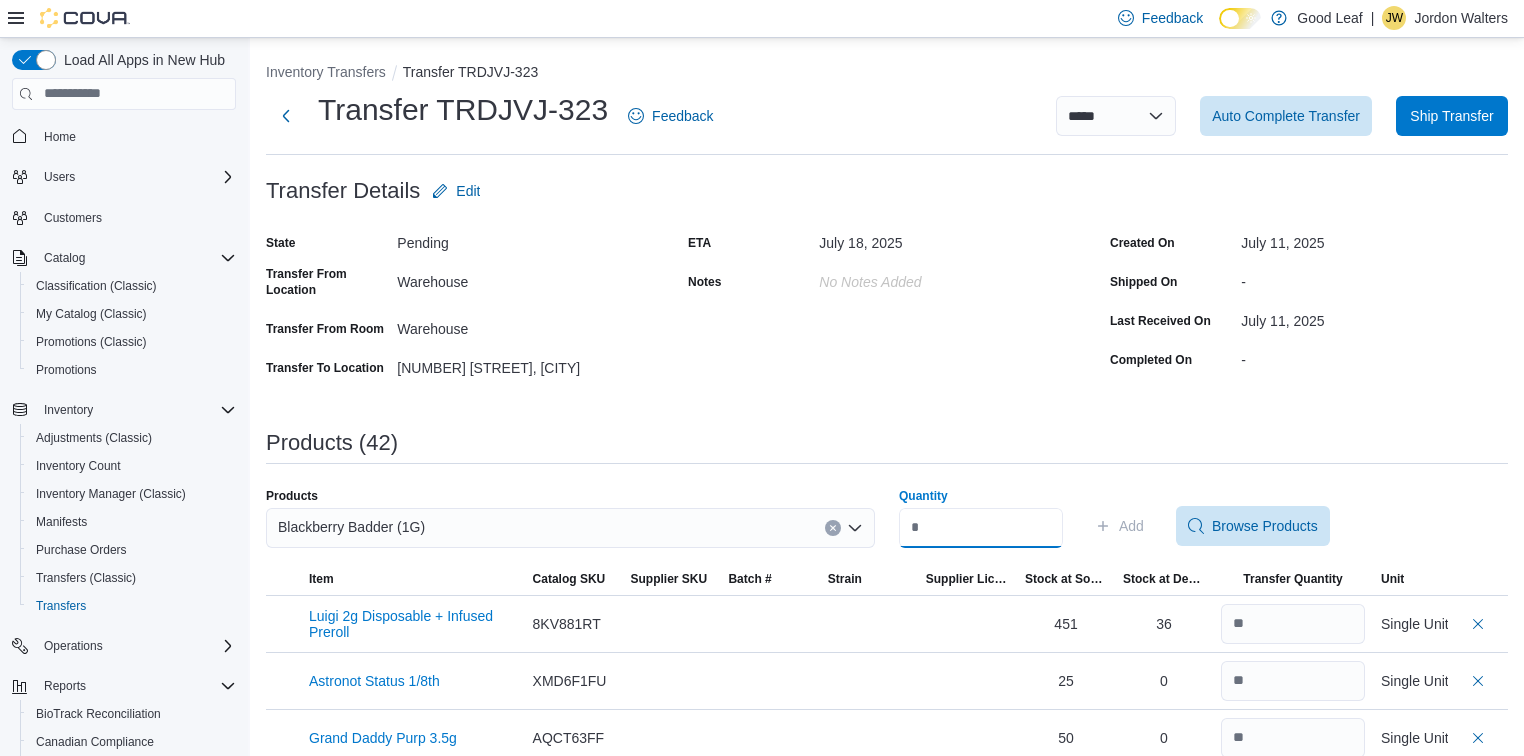 click on "Quantity" at bounding box center [981, 528] 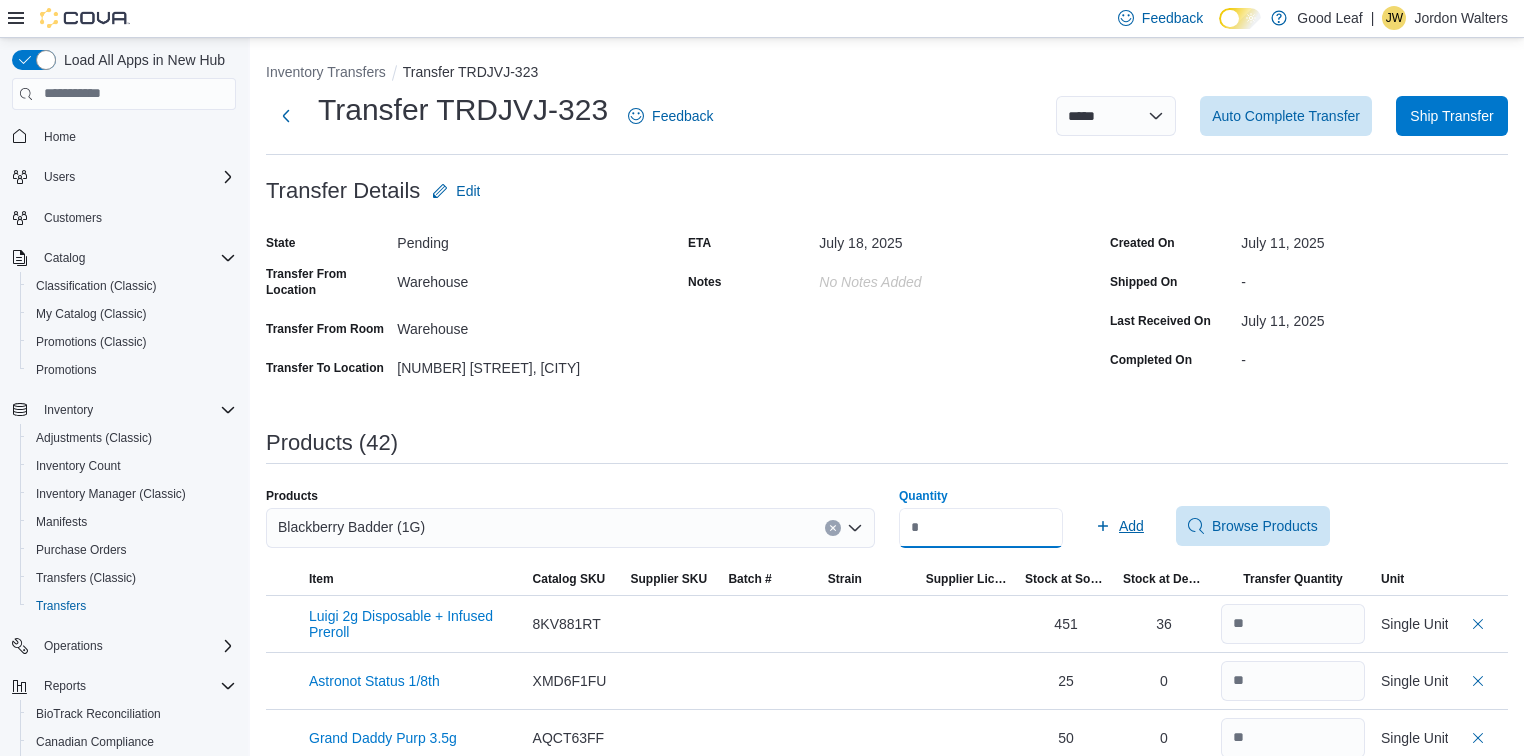 type on "**" 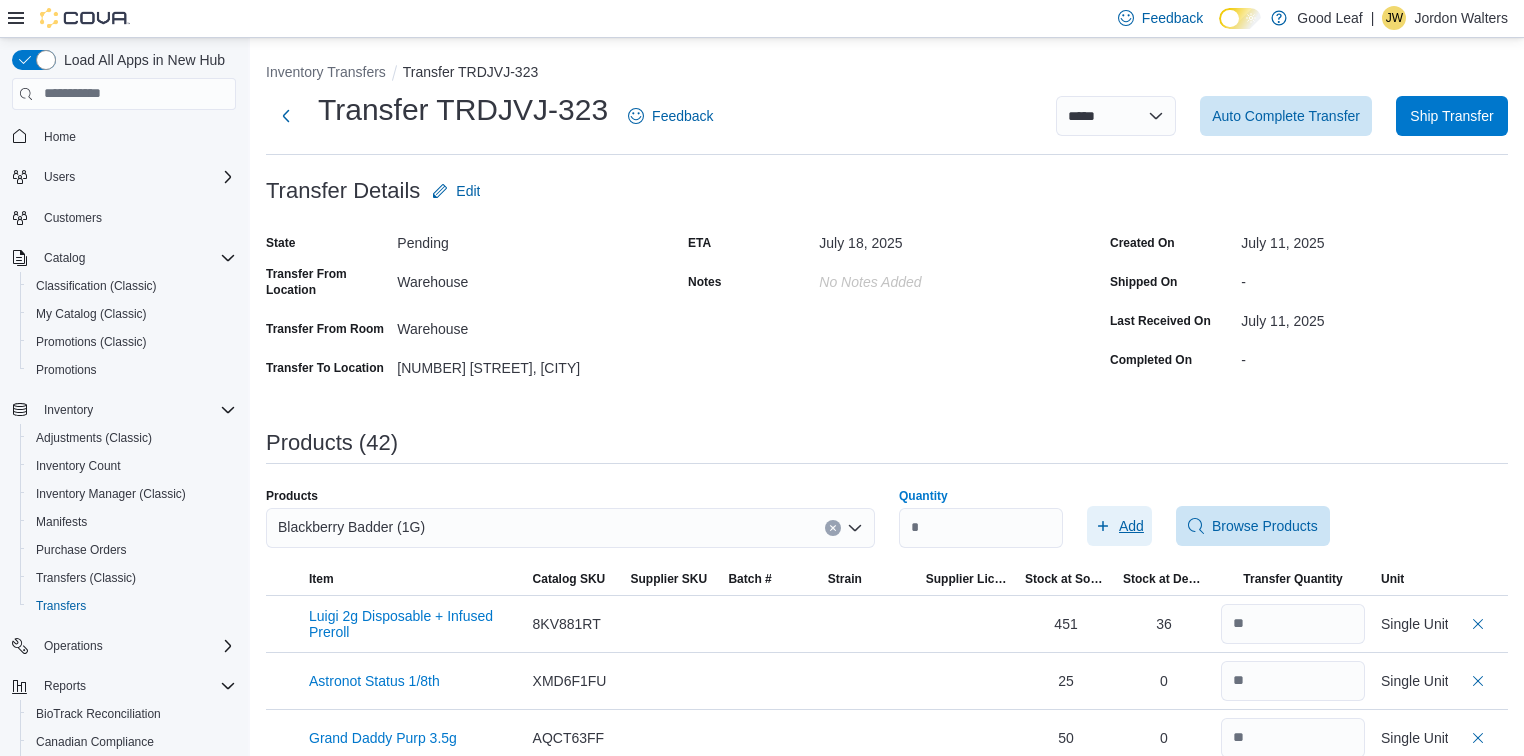 click on "Add" at bounding box center [1119, 526] 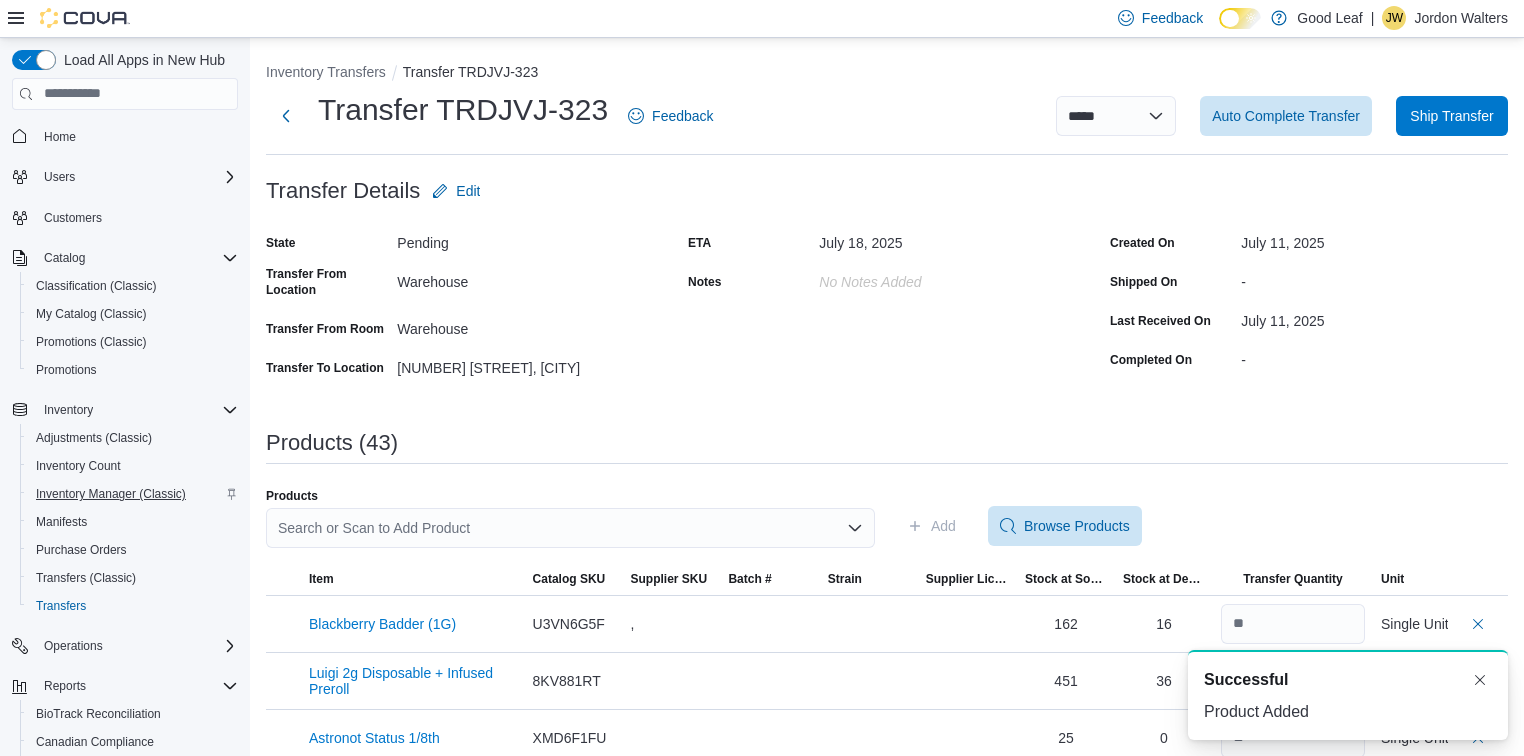 scroll, scrollTop: 0, scrollLeft: 0, axis: both 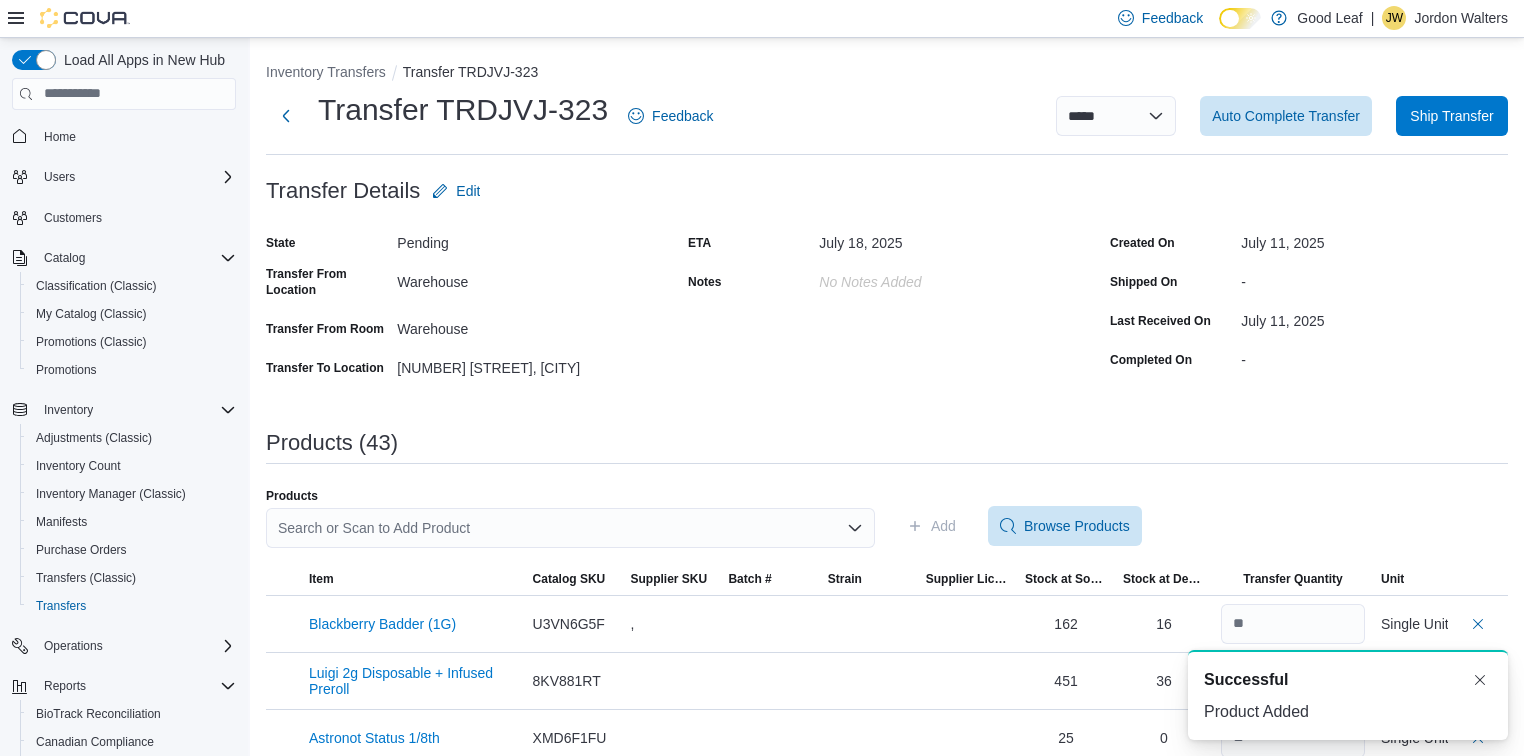 click on "Search or Scan to Add Product" at bounding box center [570, 528] 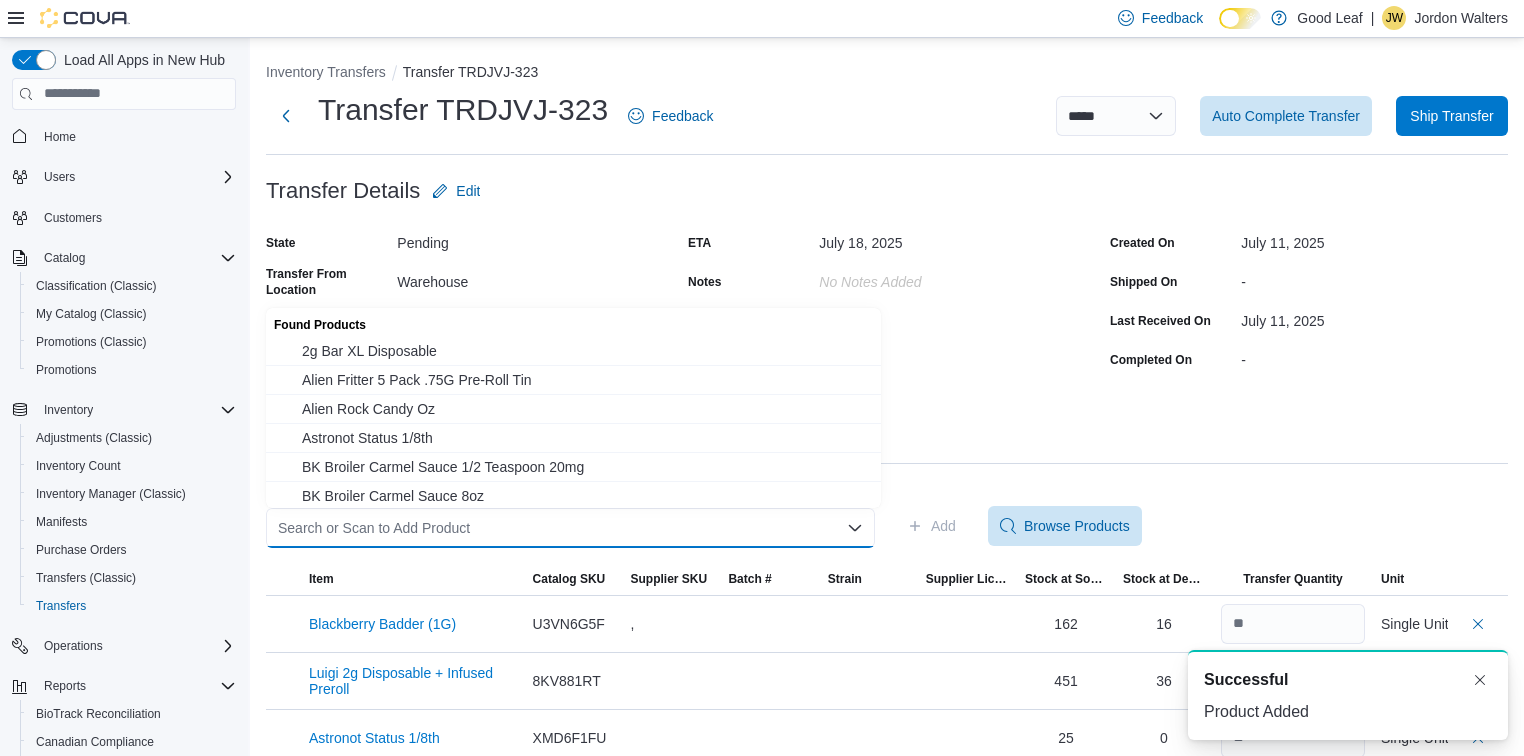 paste on "**********" 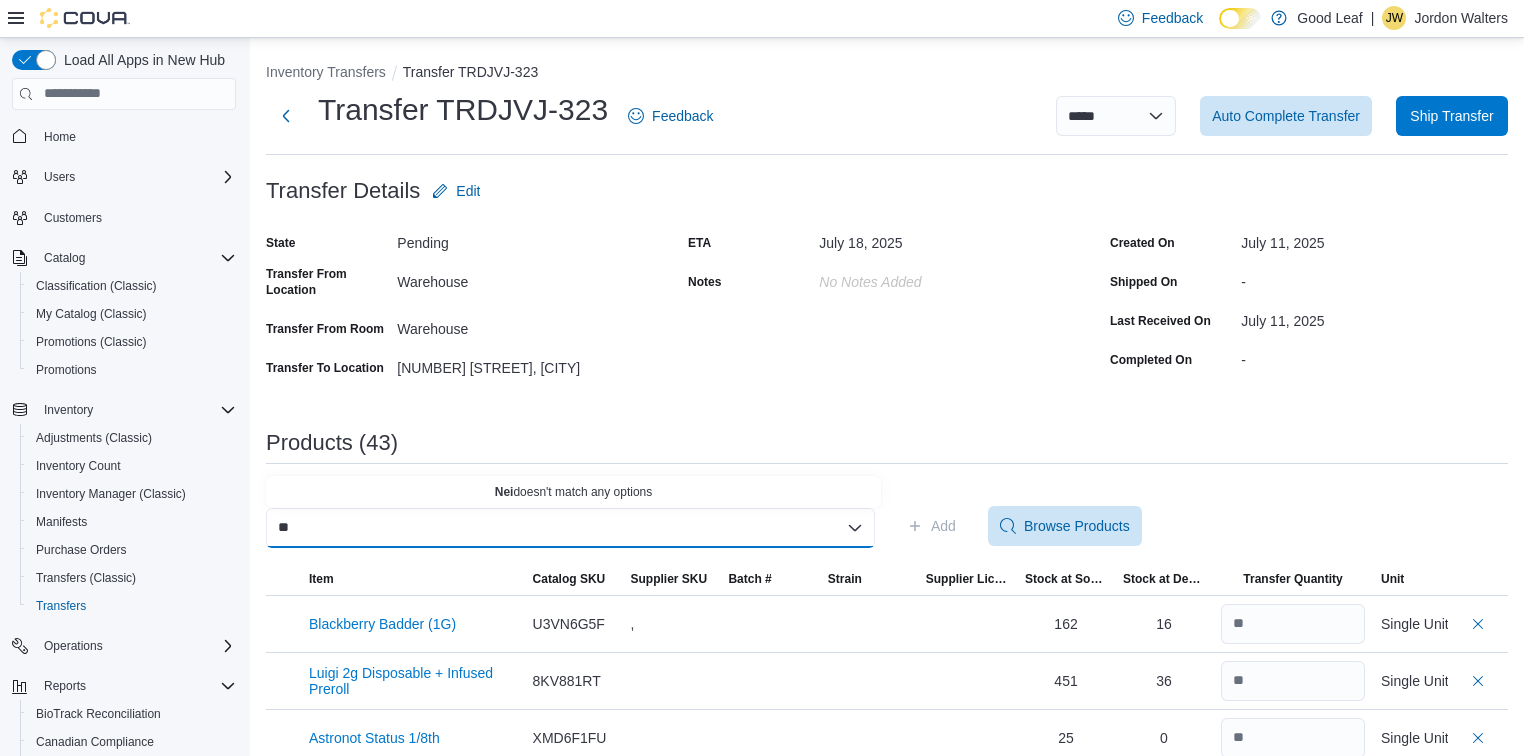 type on "*" 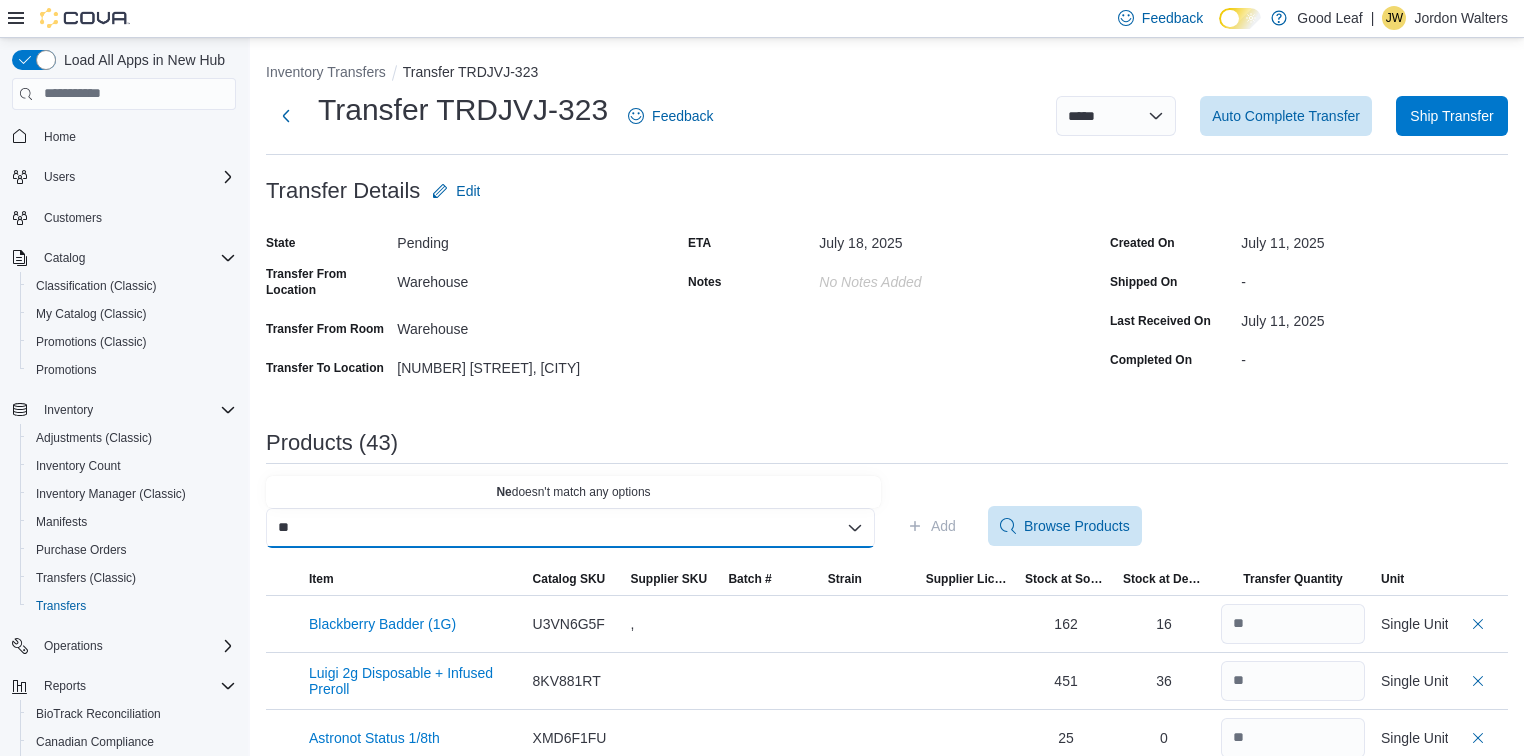 type on "*" 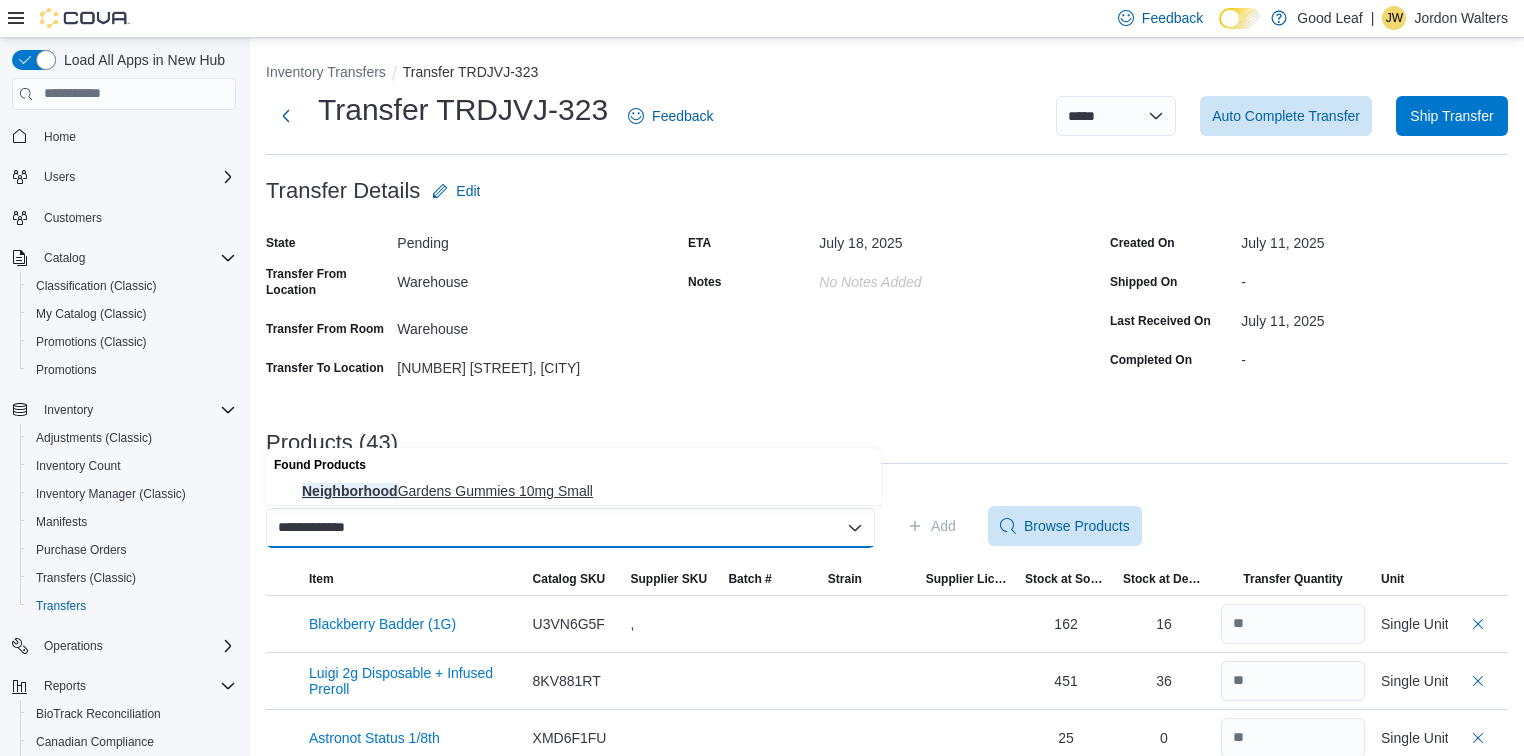 type on "**********" 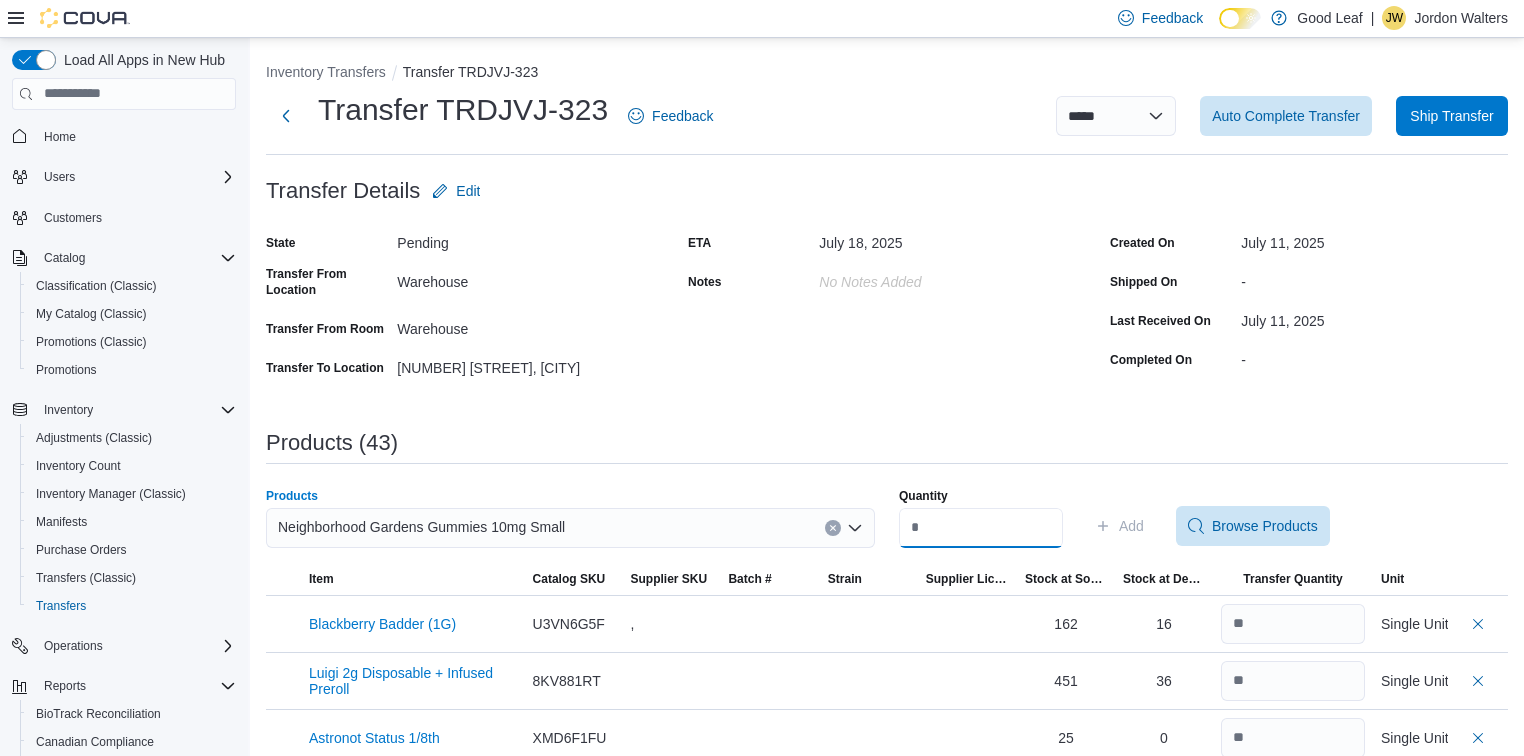 click on "Quantity" at bounding box center (981, 528) 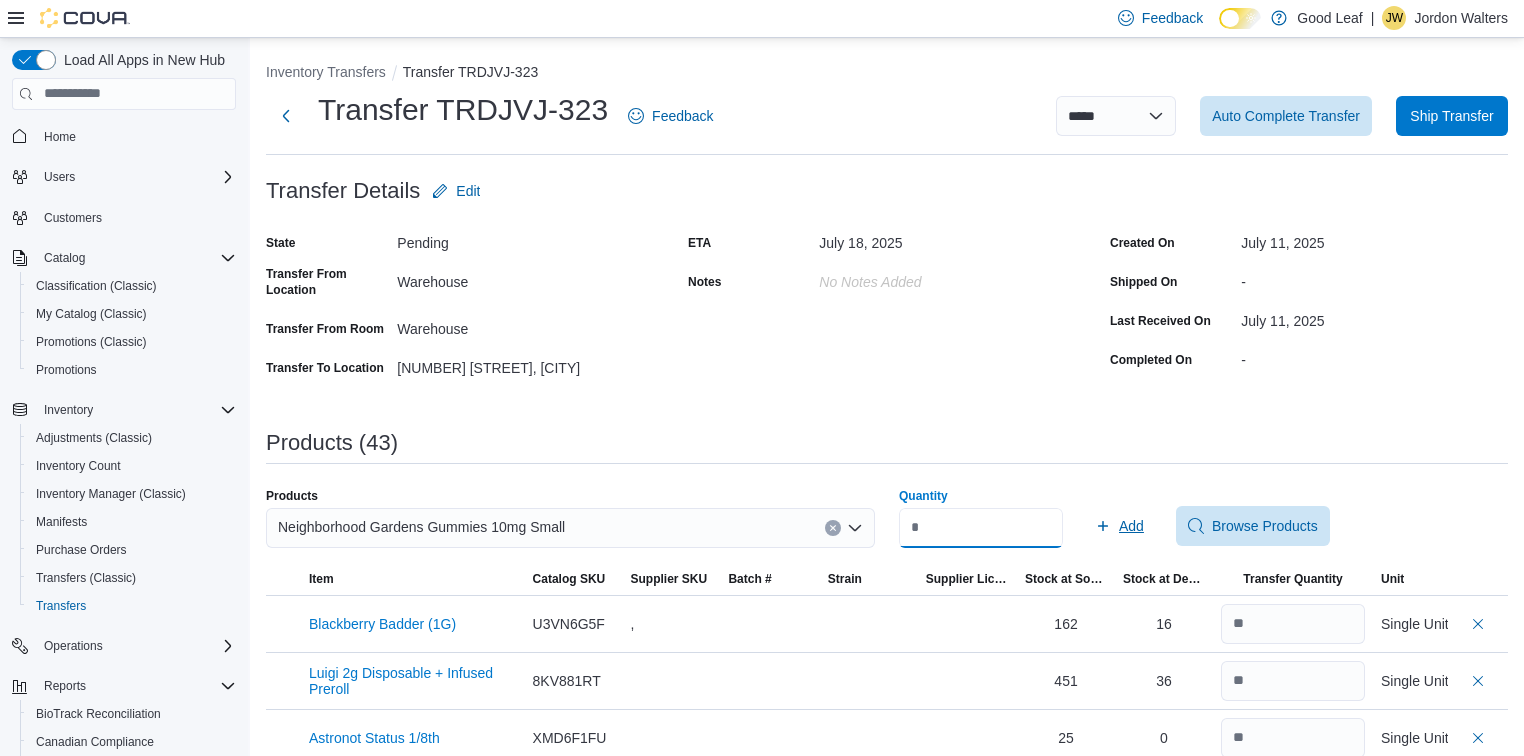 type on "**" 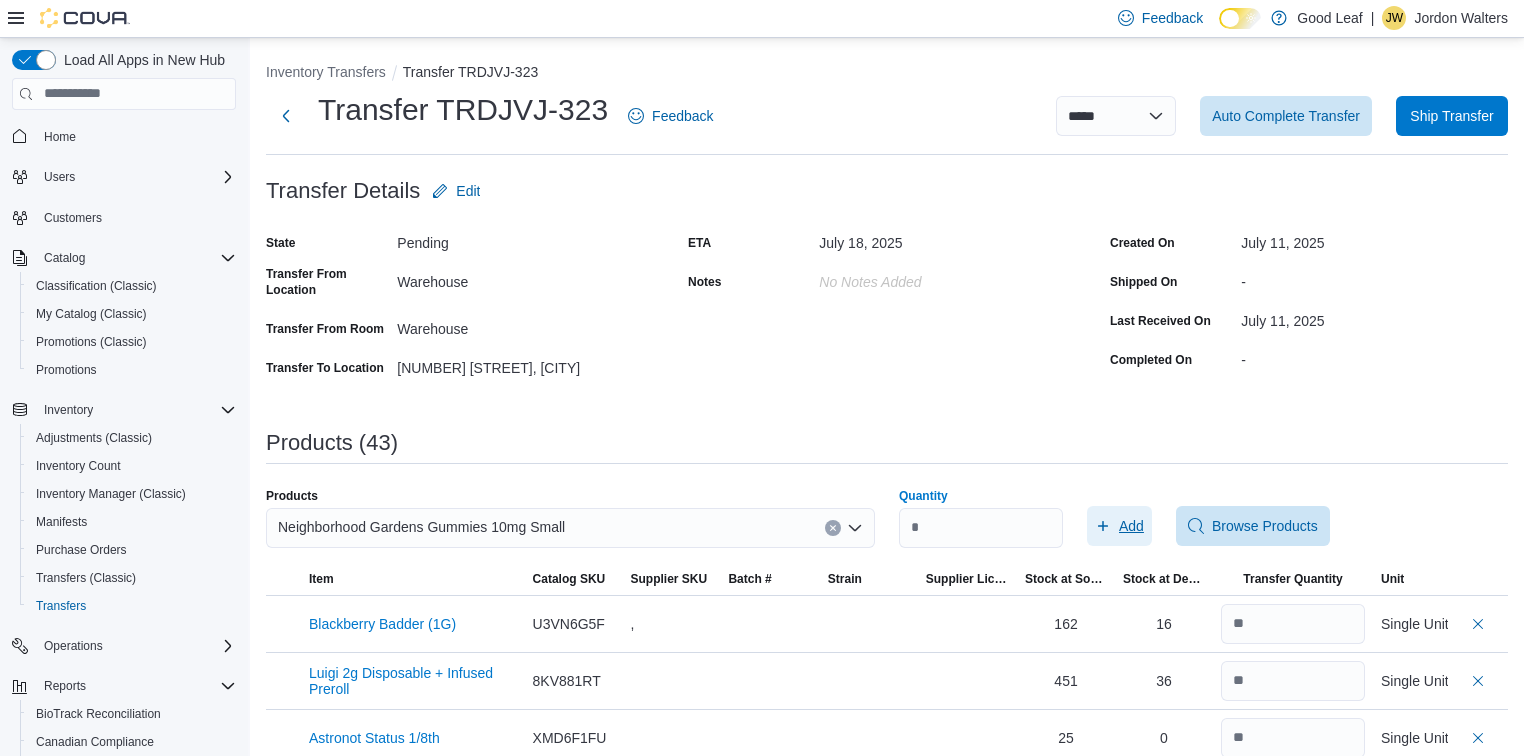 click on "Add" at bounding box center (1131, 526) 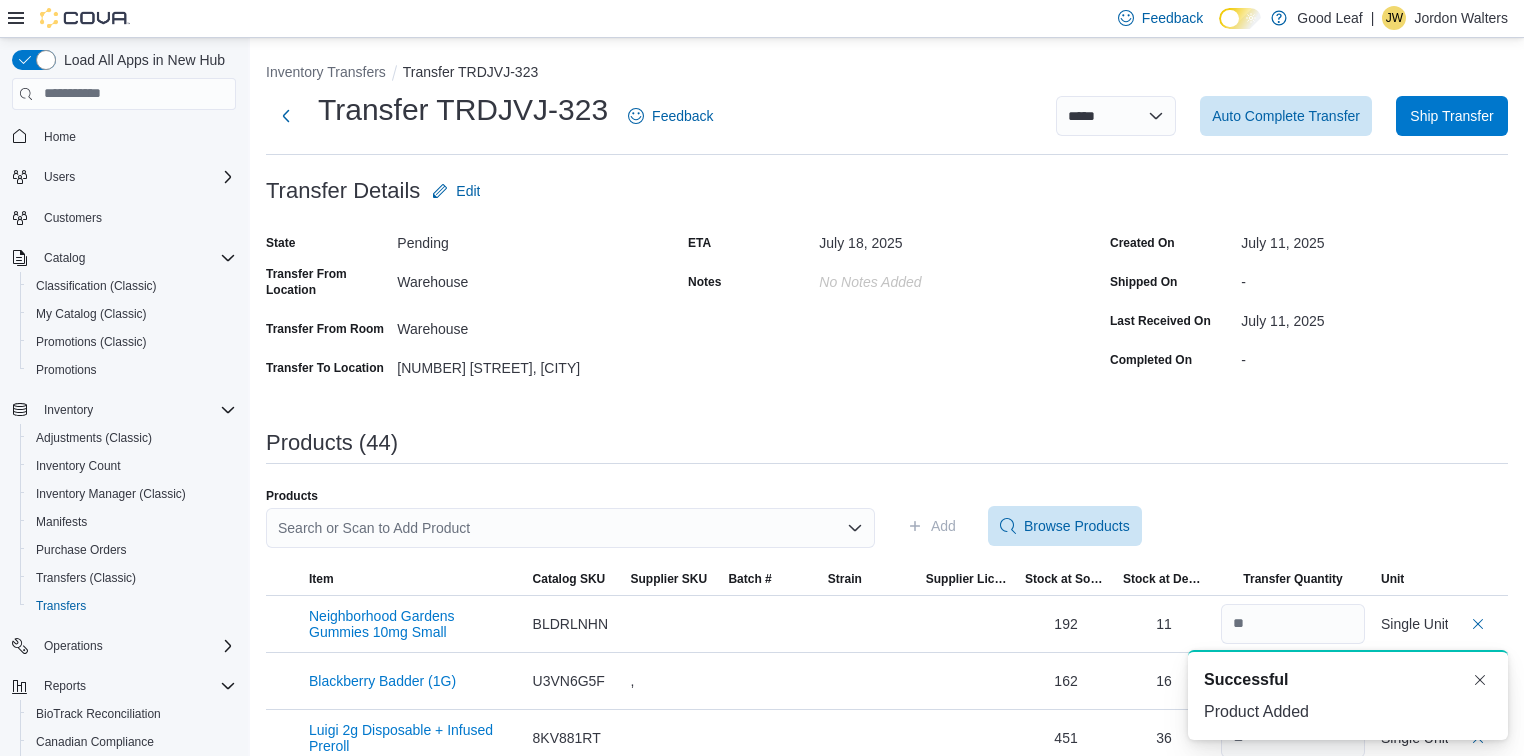 scroll, scrollTop: 0, scrollLeft: 0, axis: both 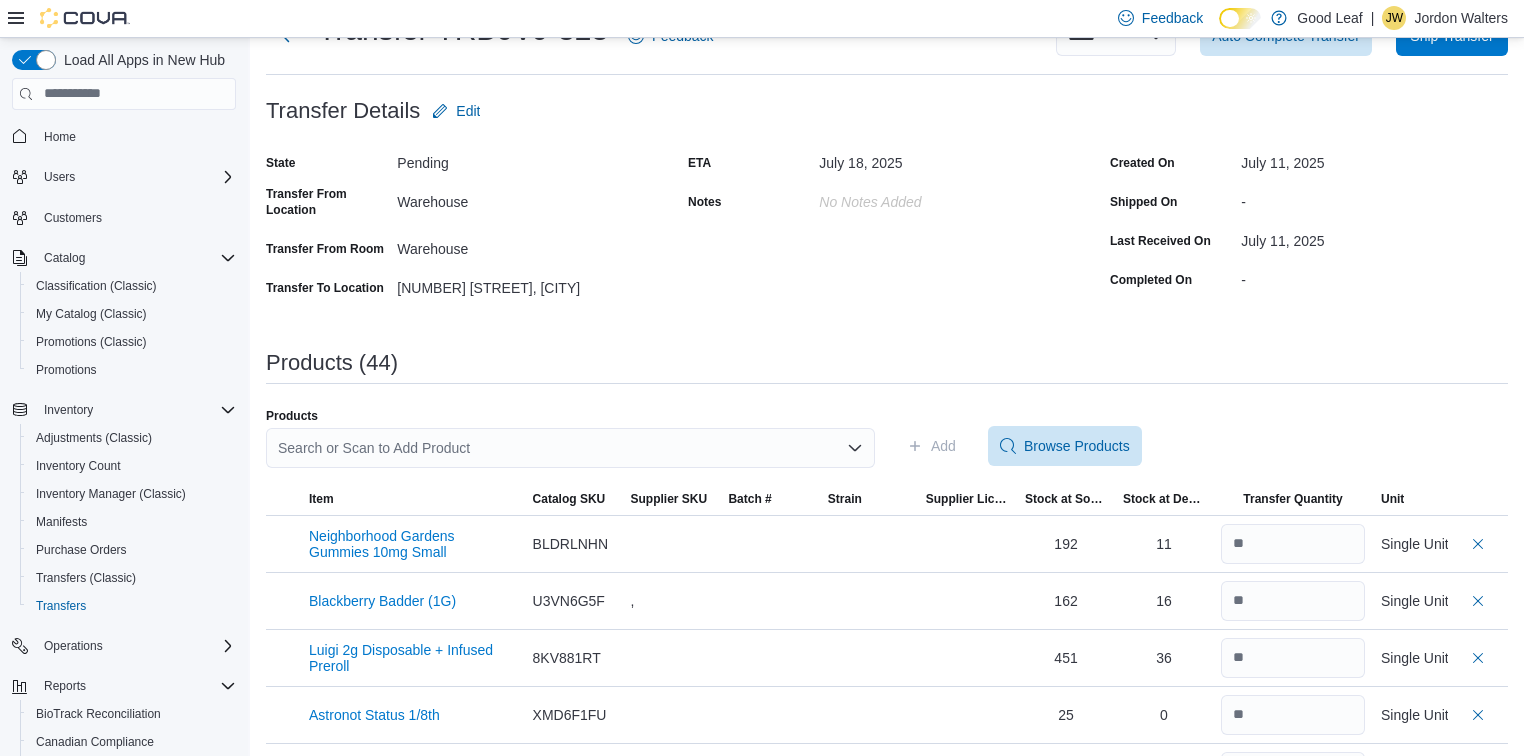 click on "Search or Scan to Add Product" at bounding box center (570, 448) 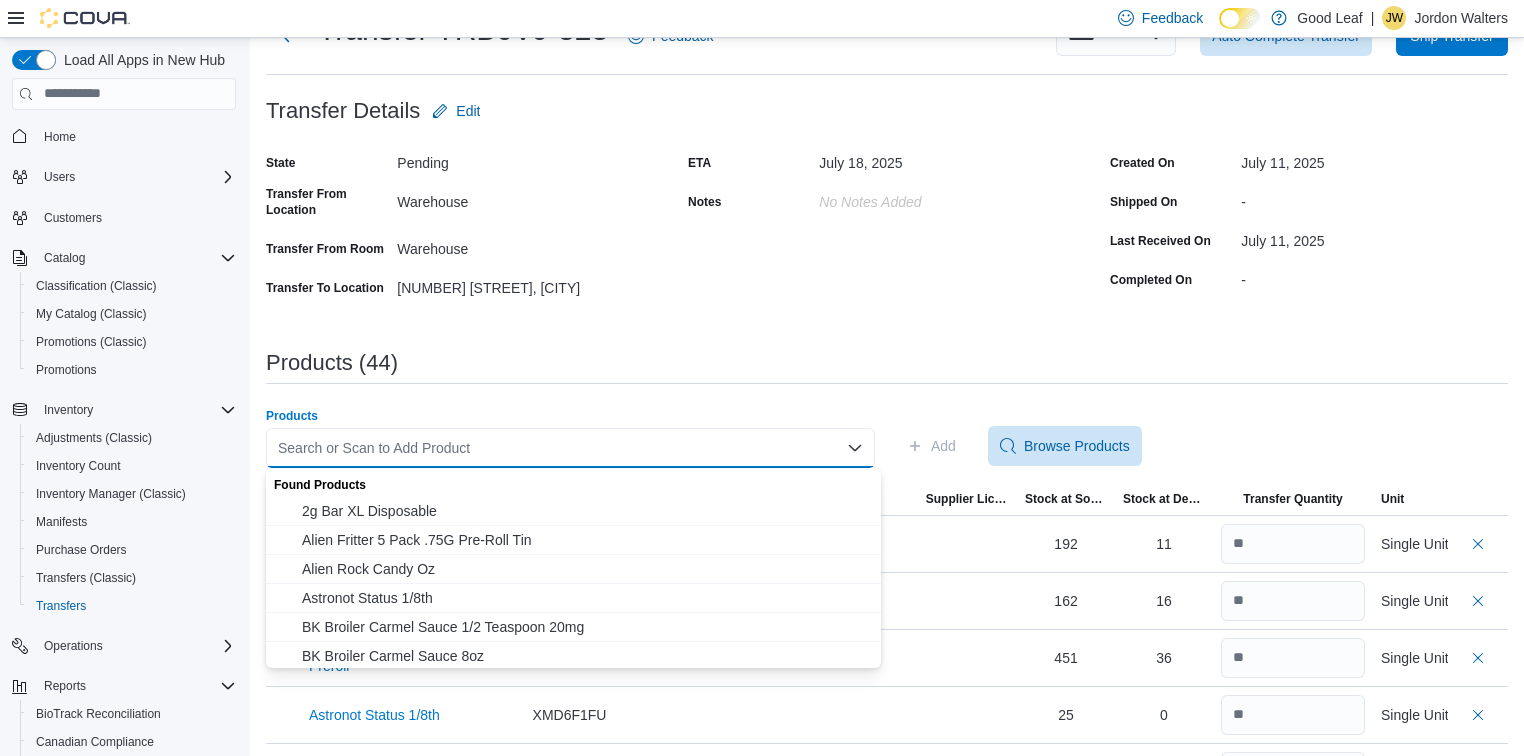 paste on "********" 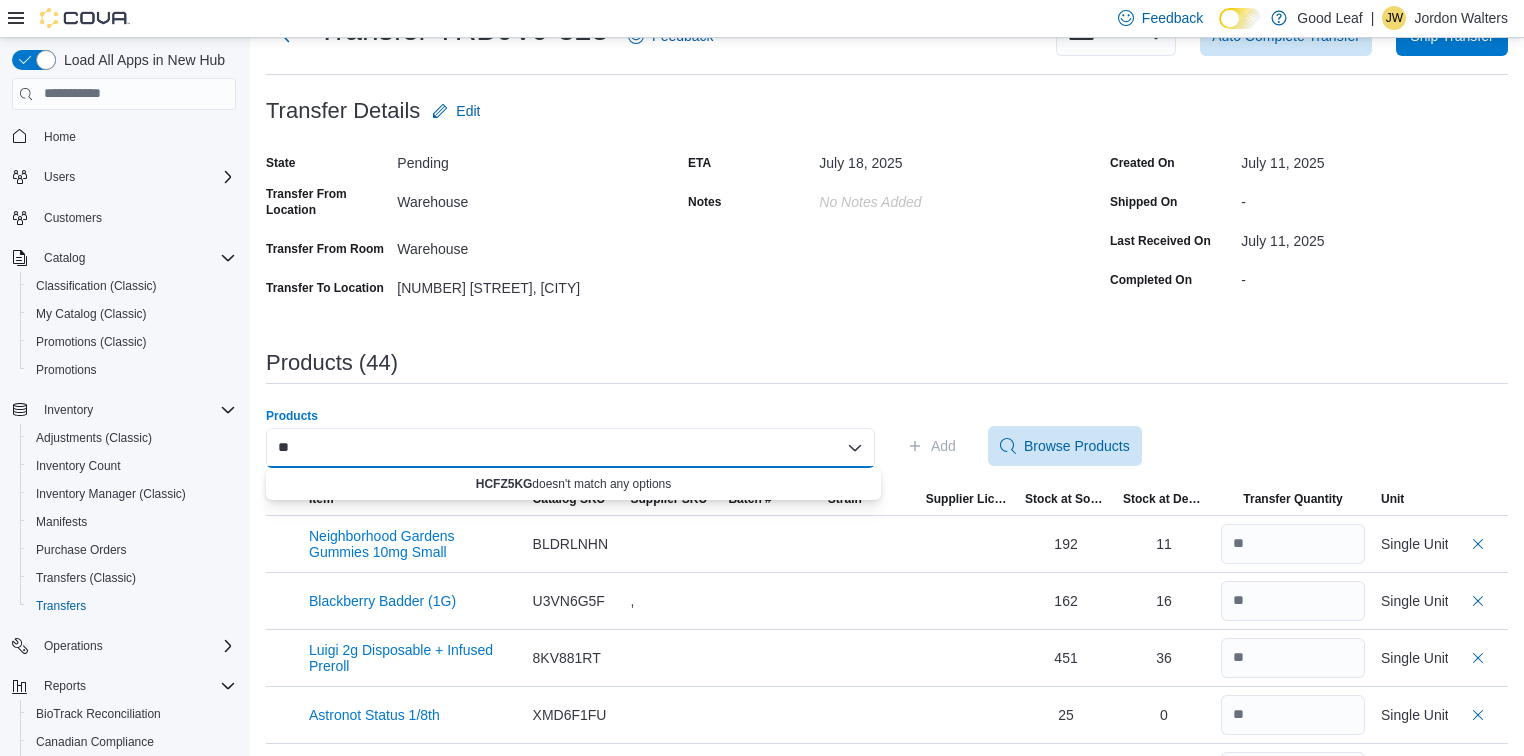 type on "*" 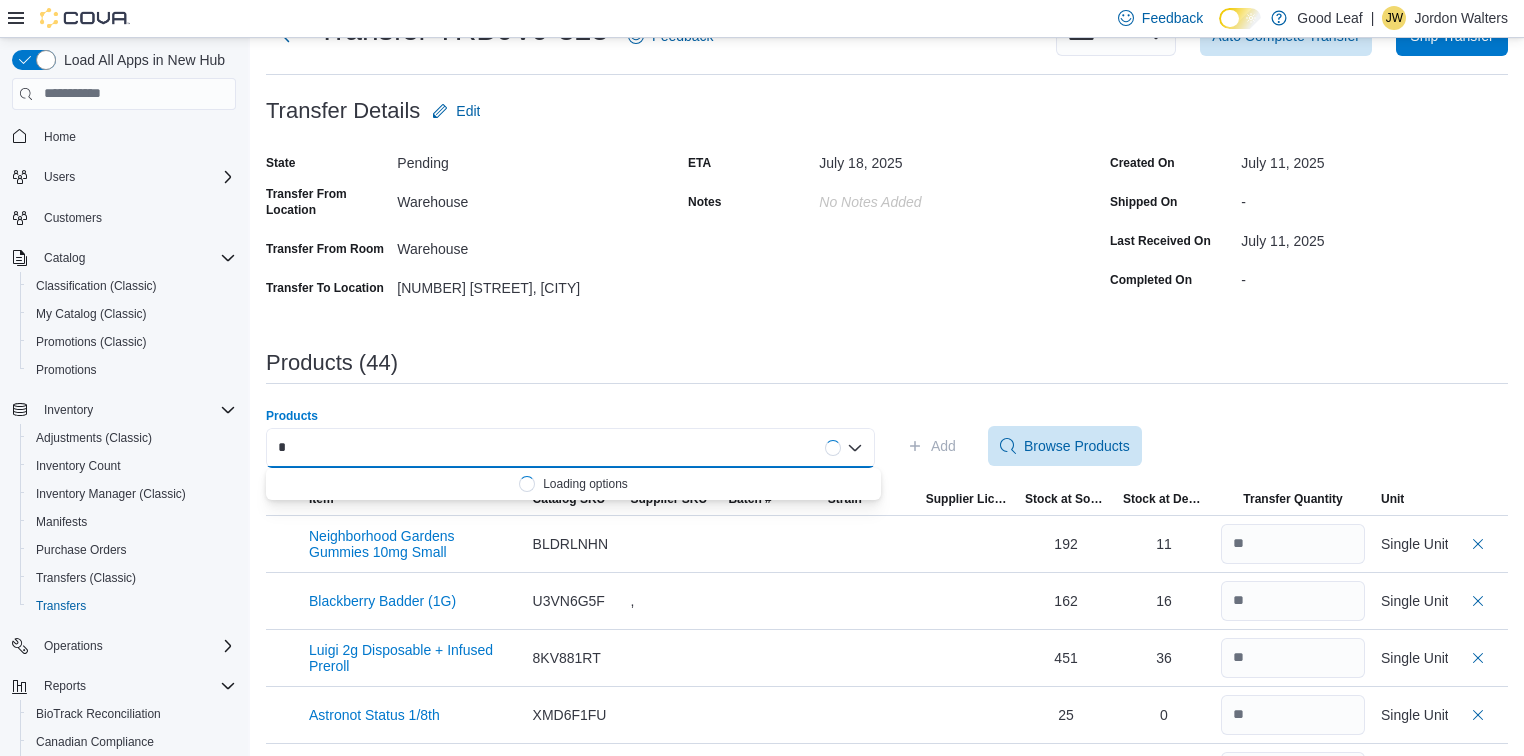 type 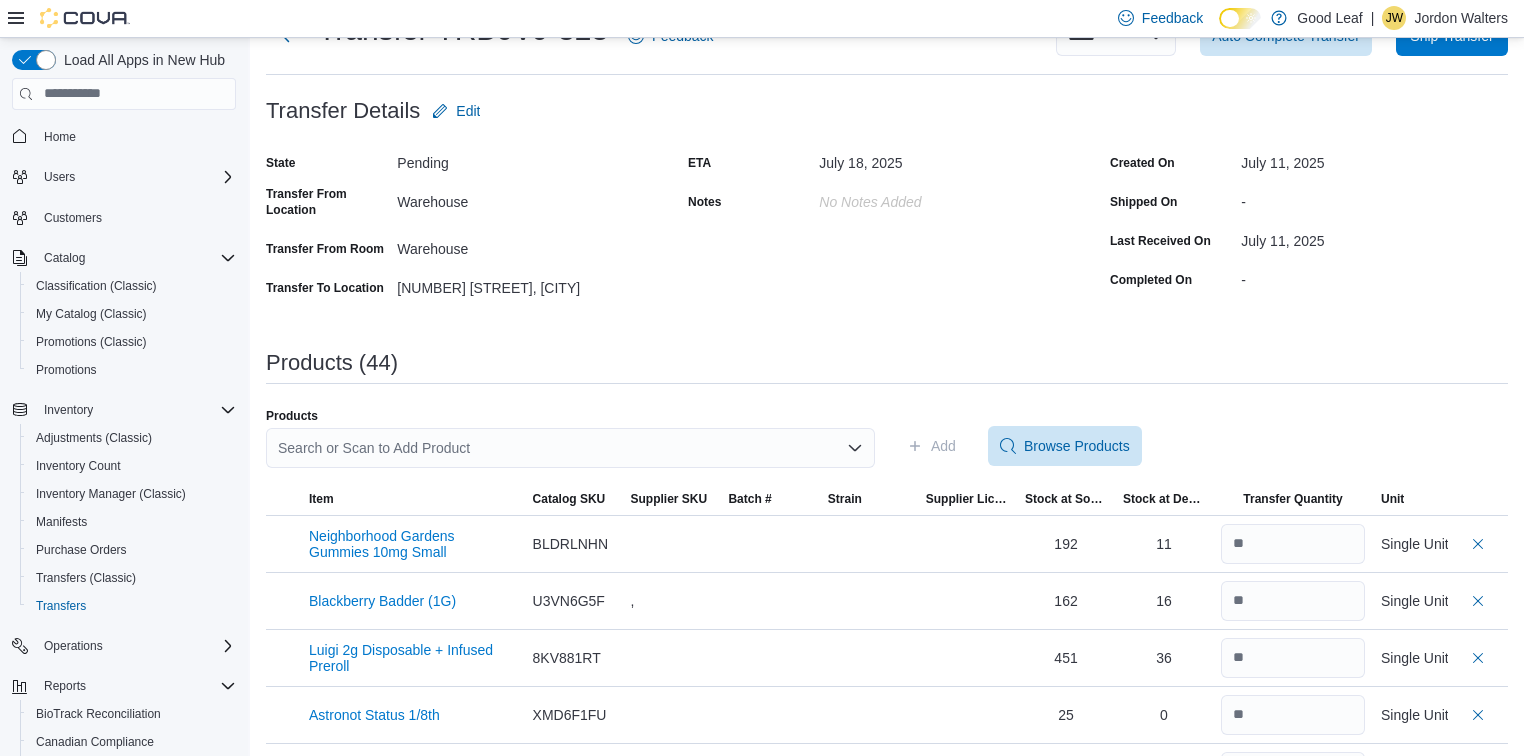 click on "Products (44)" at bounding box center (887, 363) 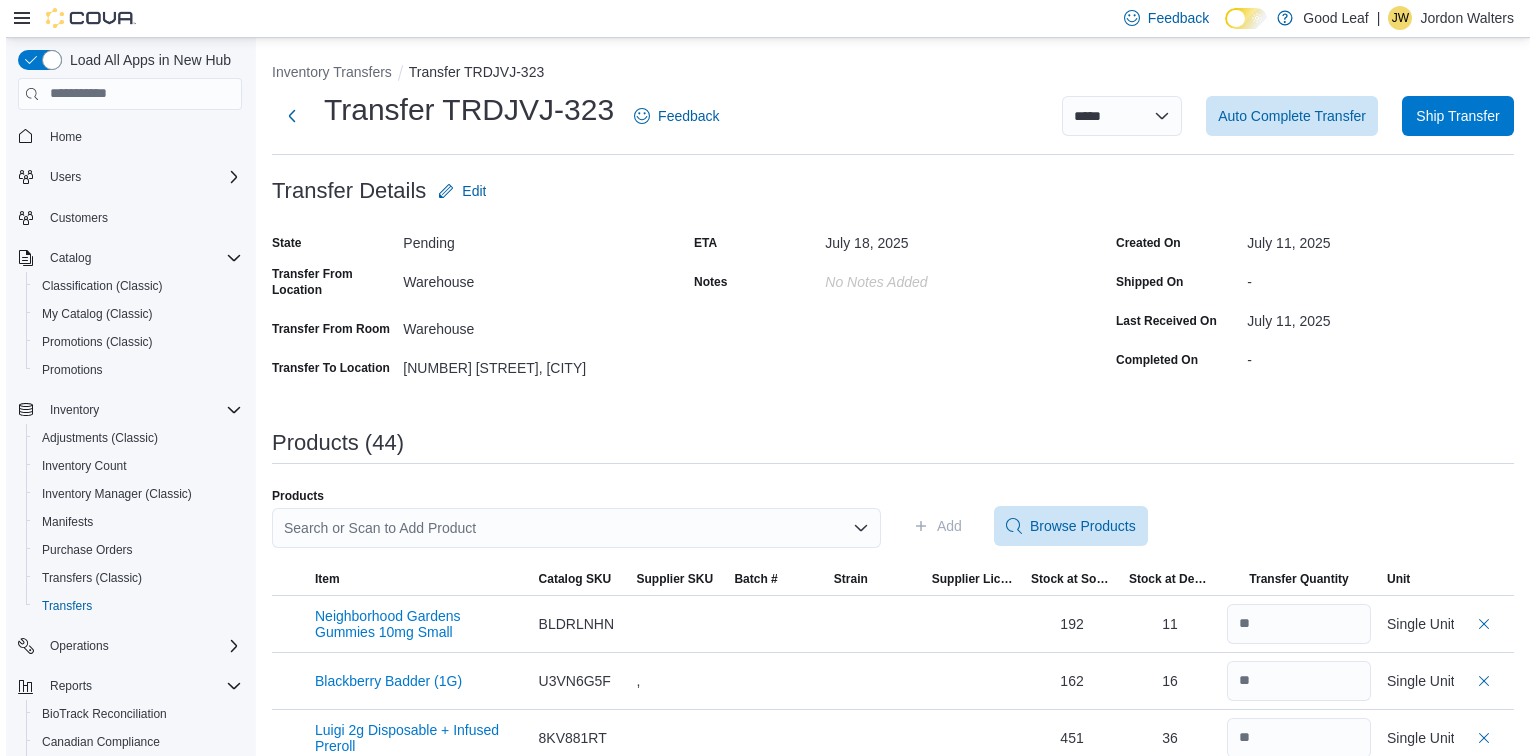 scroll, scrollTop: 0, scrollLeft: 0, axis: both 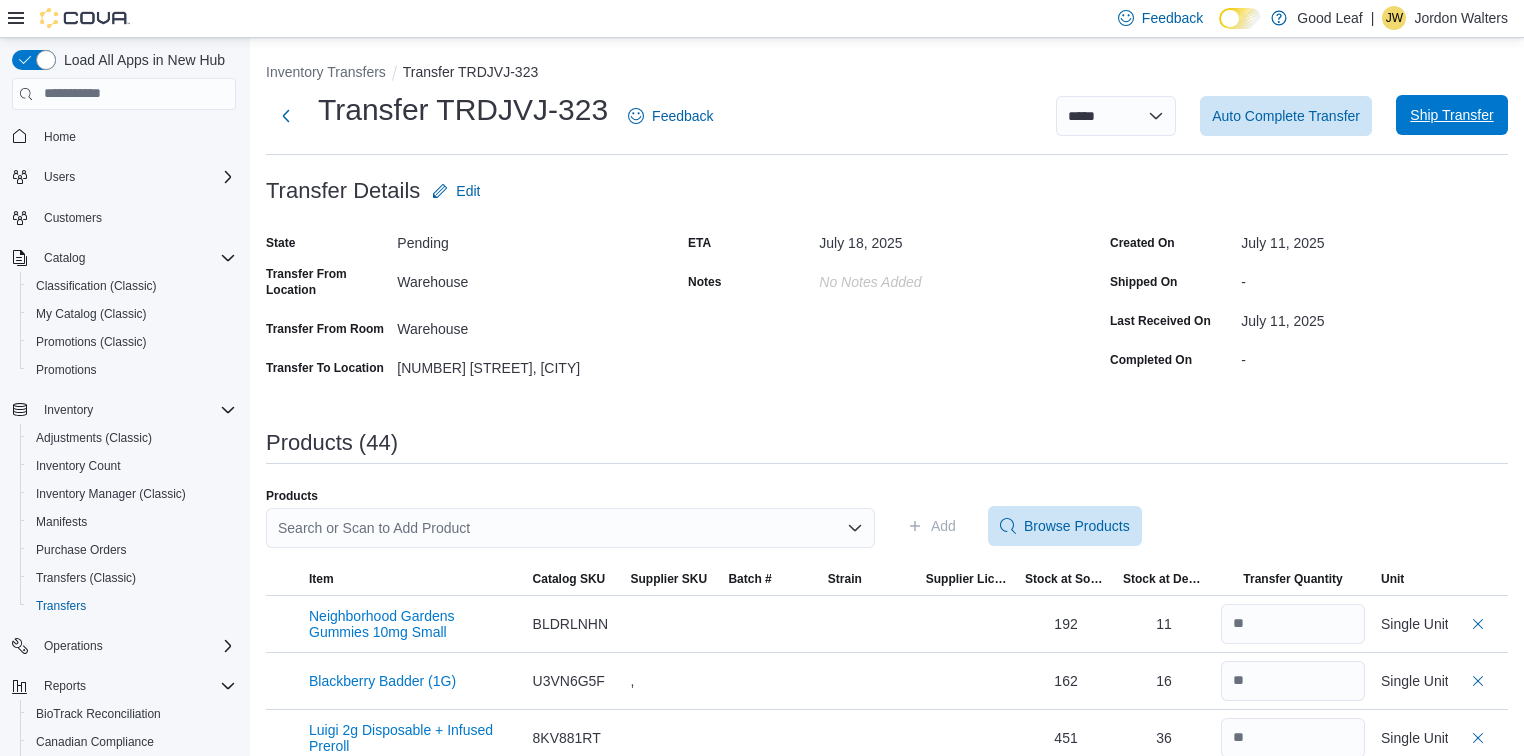 click on "Ship Transfer" at bounding box center (1451, 115) 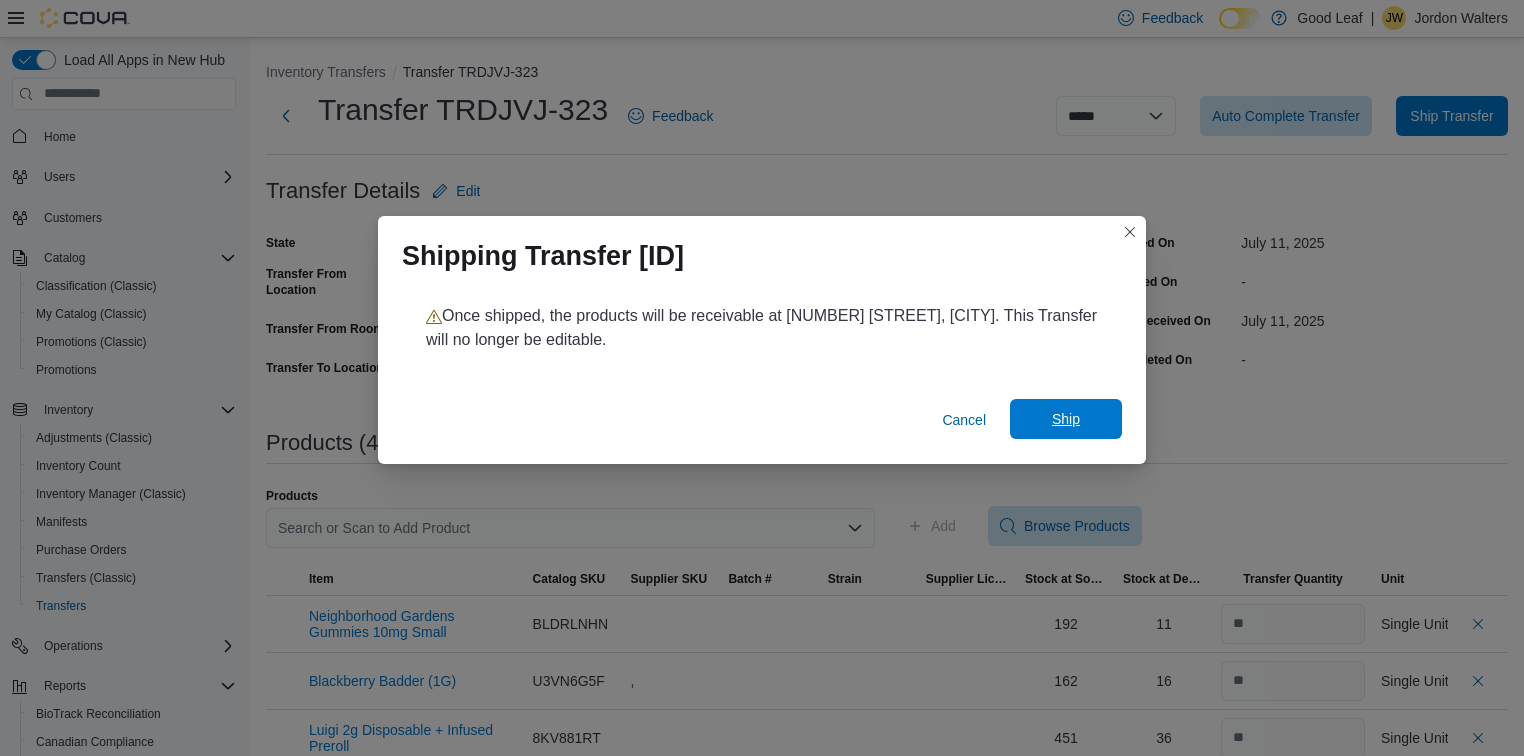 click on "Ship" at bounding box center (1066, 419) 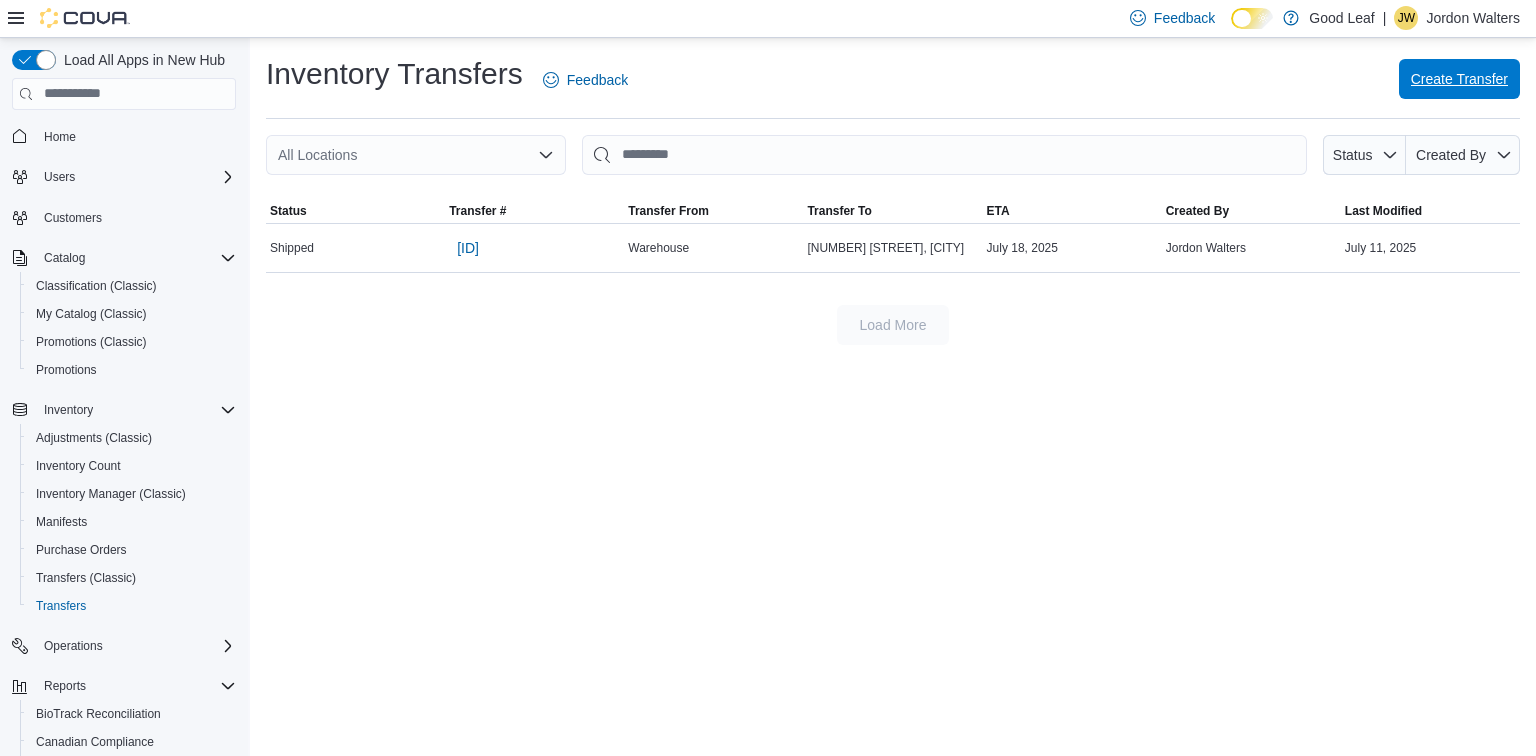 click on "Create Transfer" at bounding box center (1459, 79) 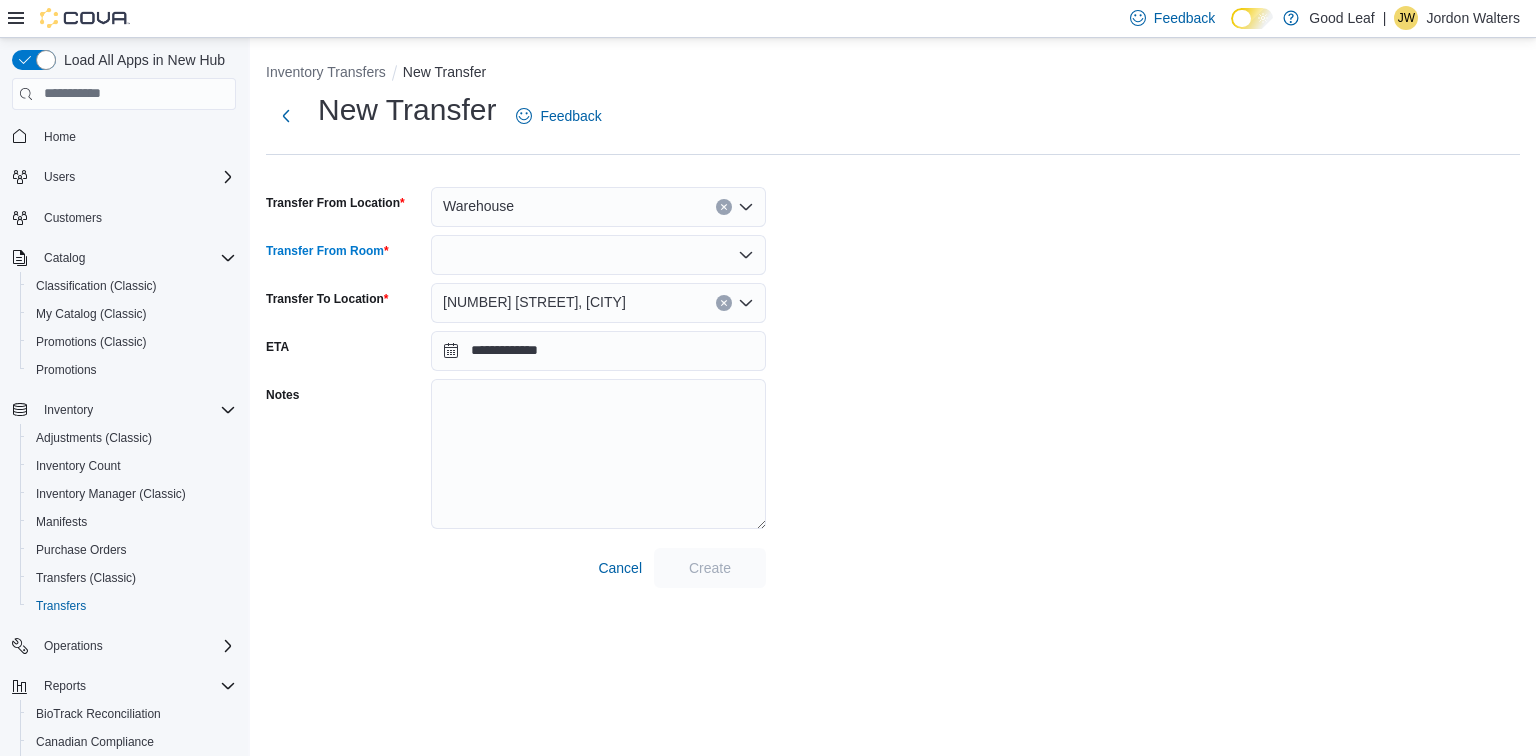 click at bounding box center [598, 255] 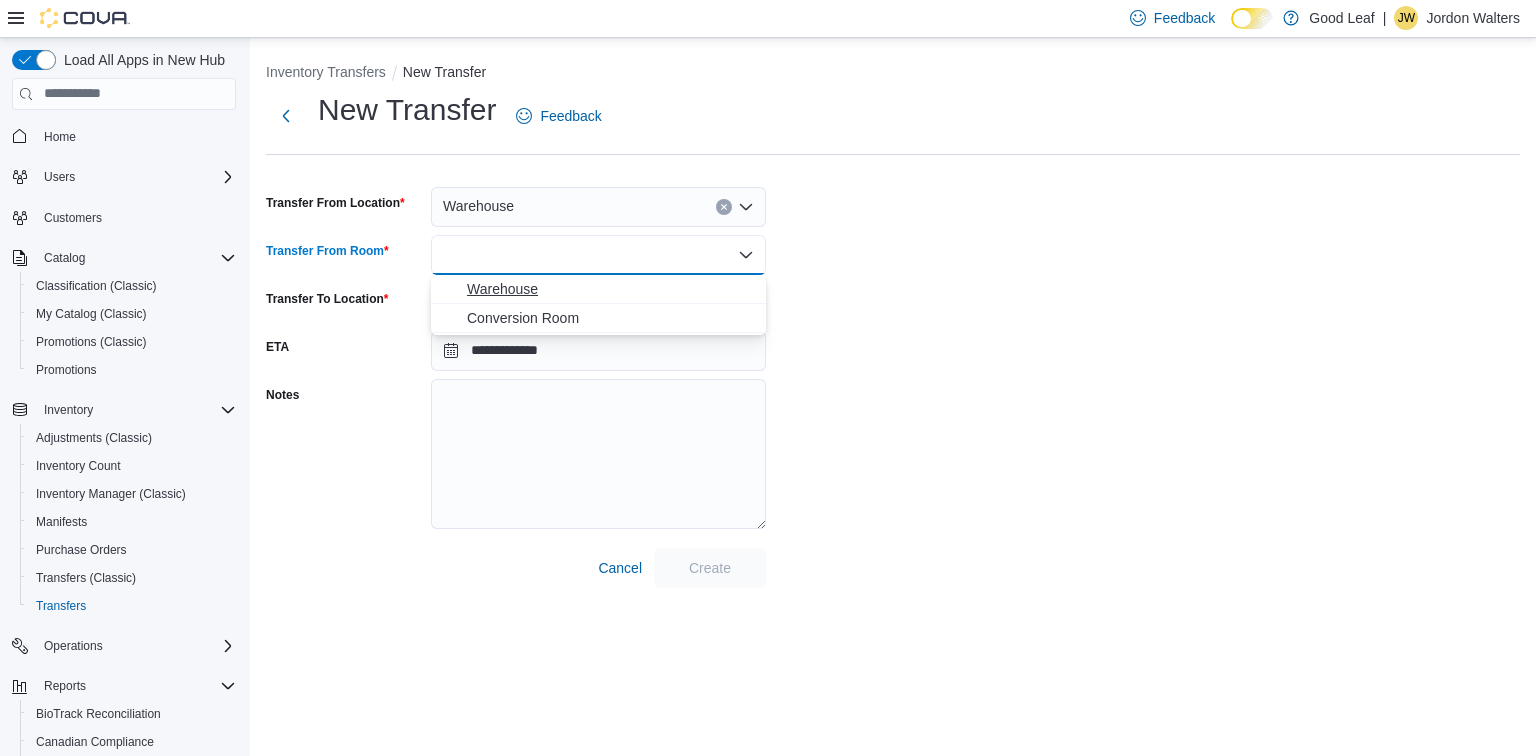 click on "Warehouse" at bounding box center [610, 289] 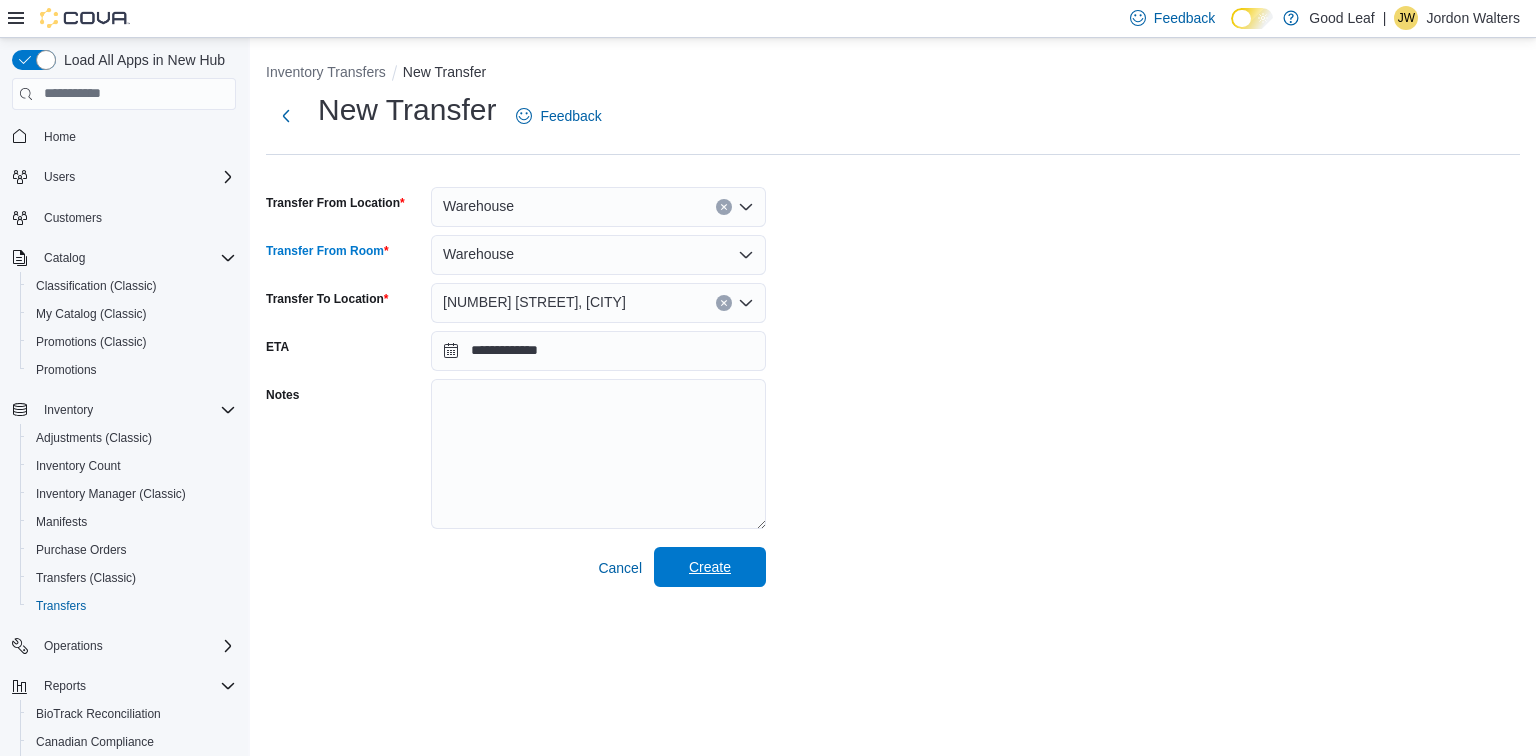 click on "Create" at bounding box center [710, 567] 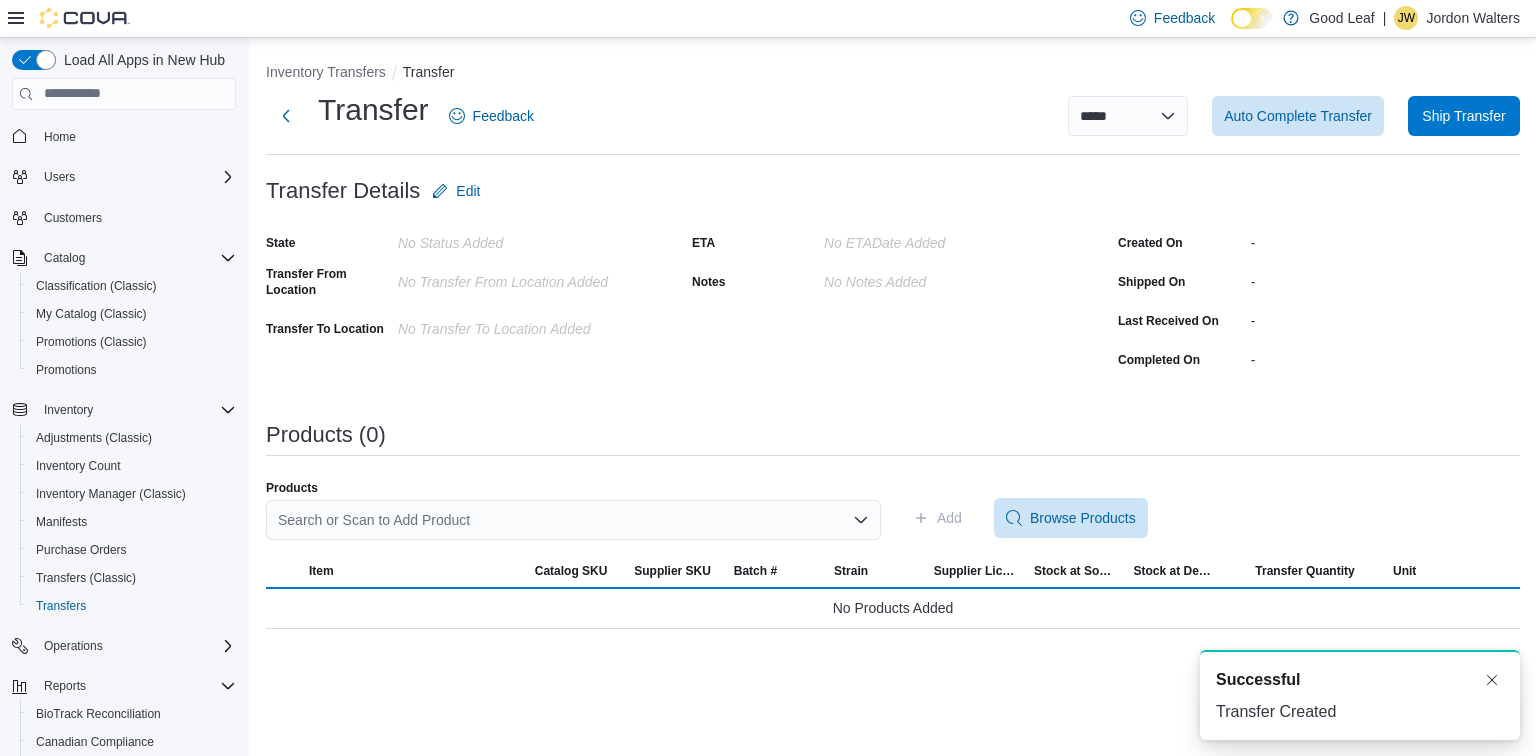 scroll, scrollTop: 0, scrollLeft: 0, axis: both 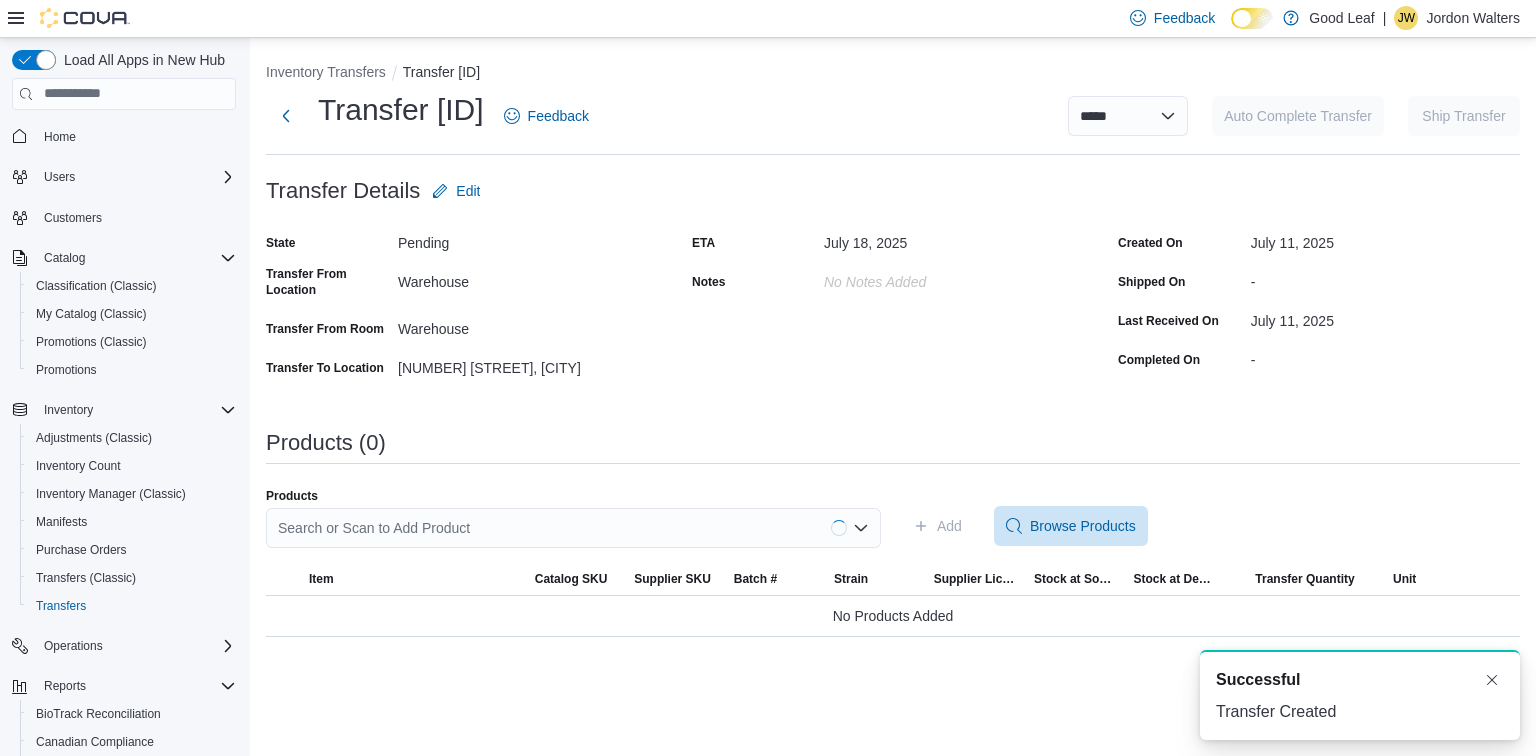 click on "Search or Scan to Add Product" at bounding box center [573, 528] 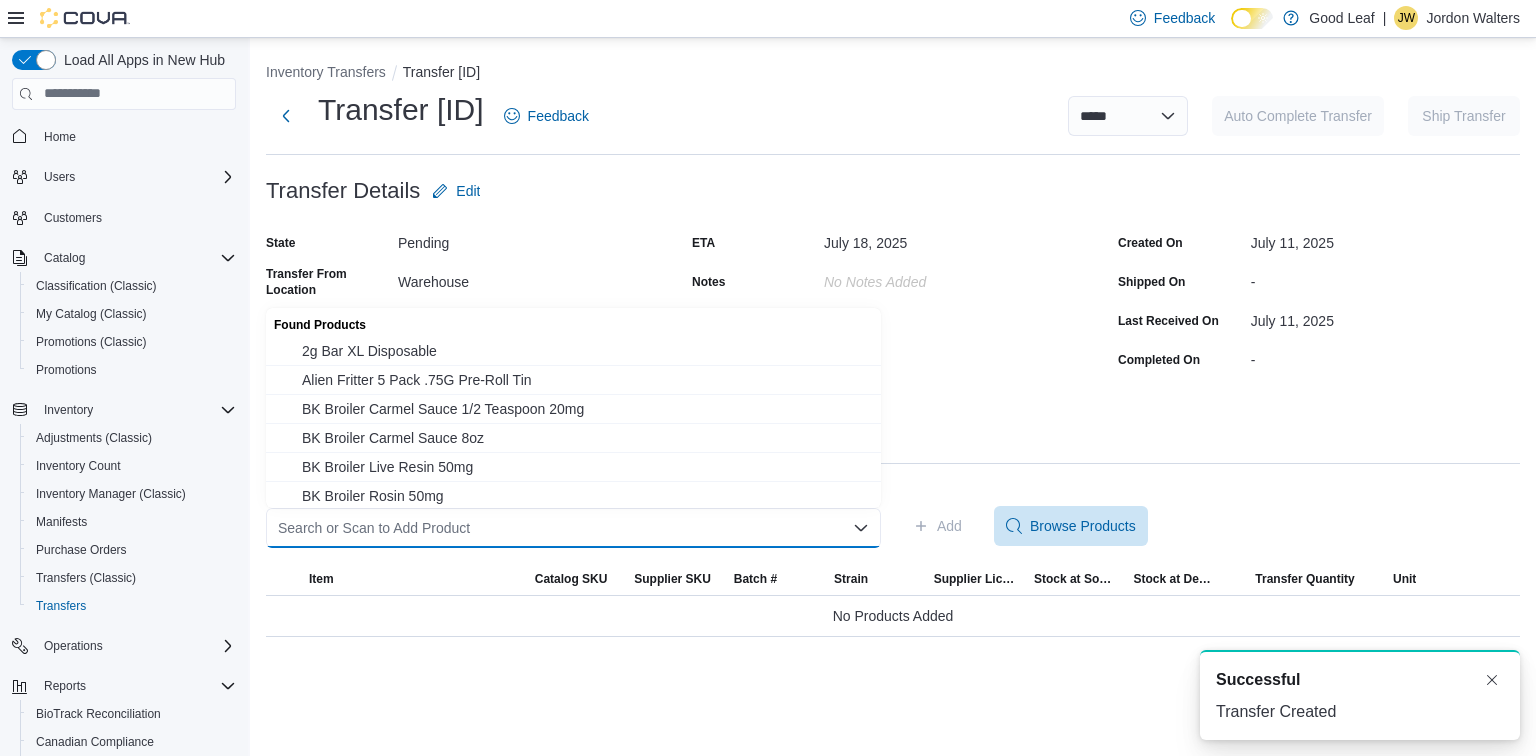 paste on "********" 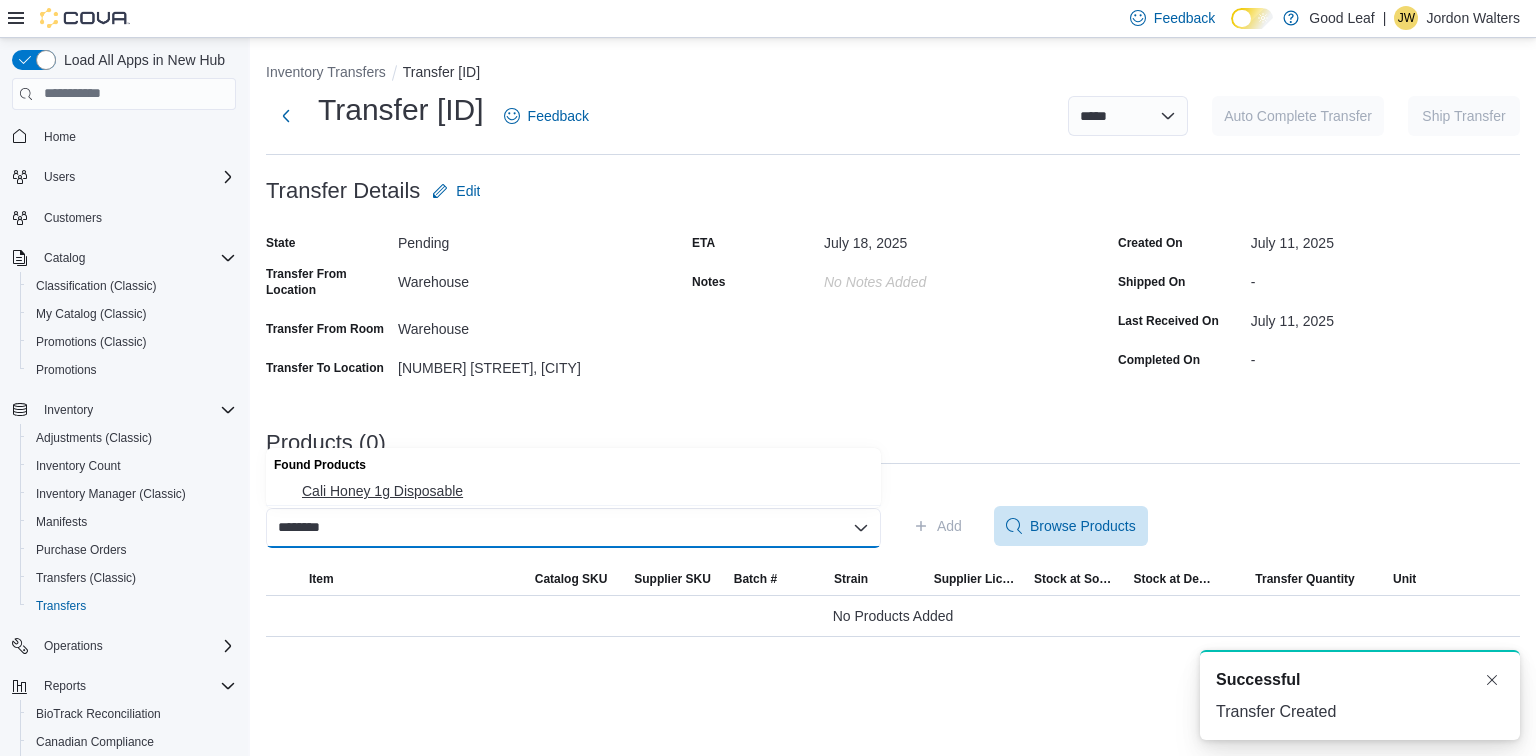 type on "********" 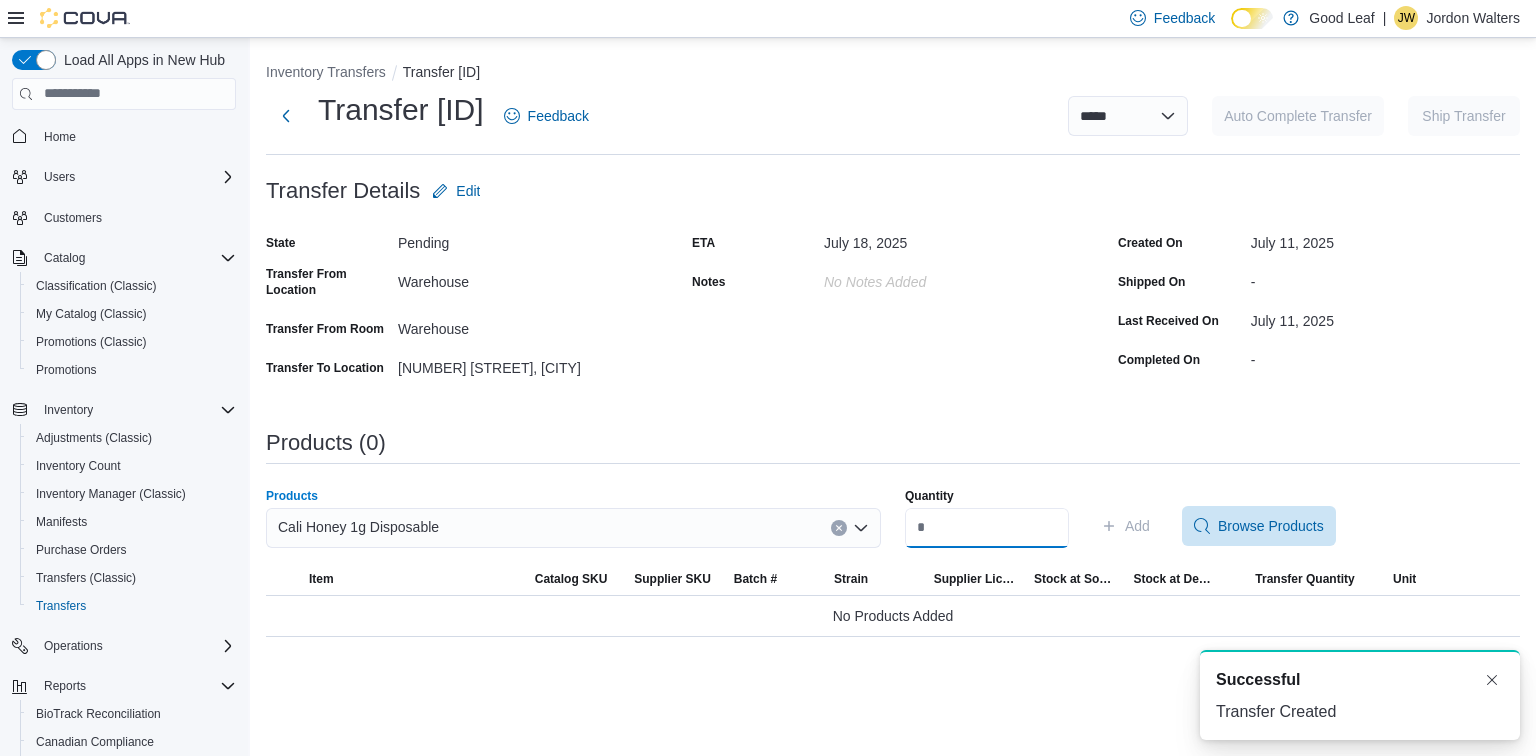 click on "Quantity" at bounding box center (987, 528) 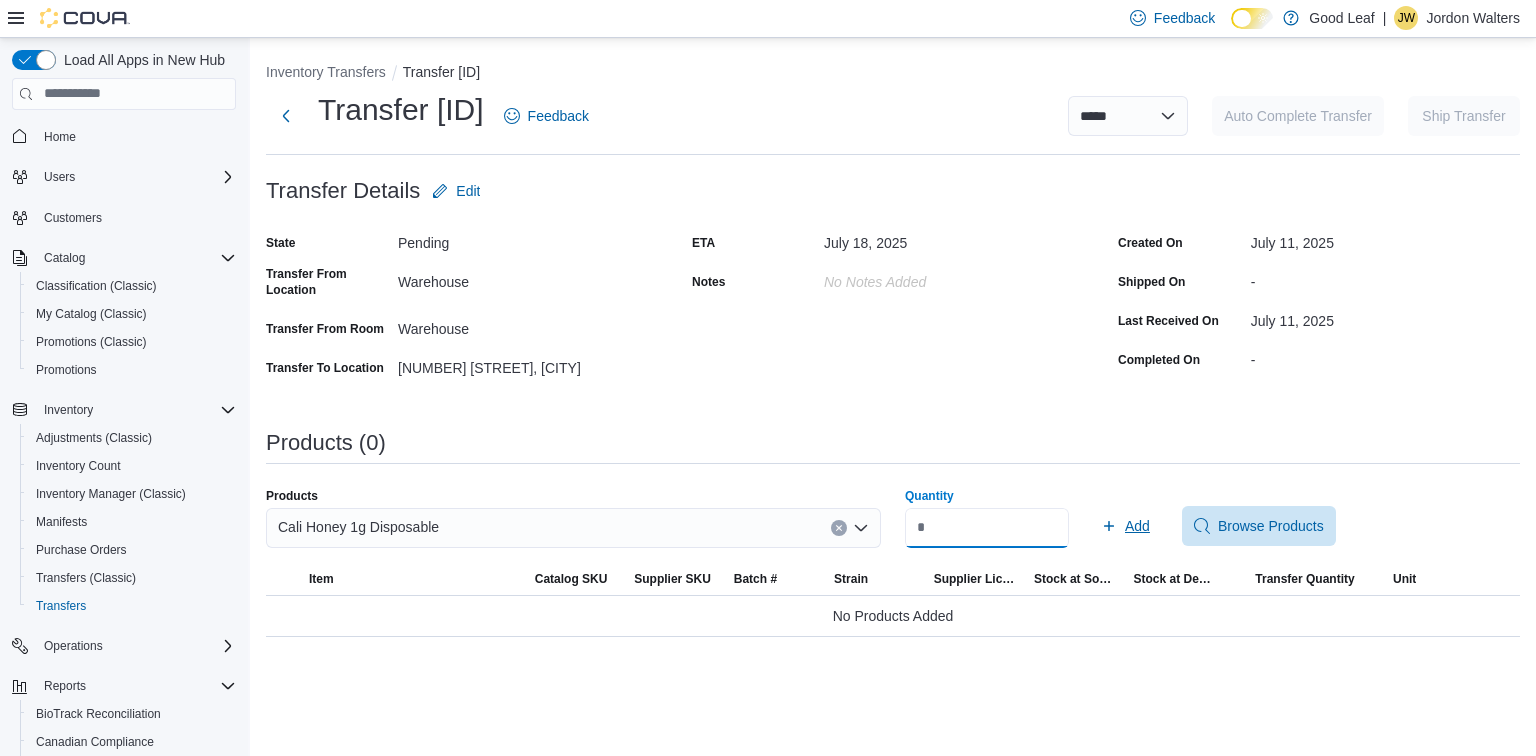 type on "**" 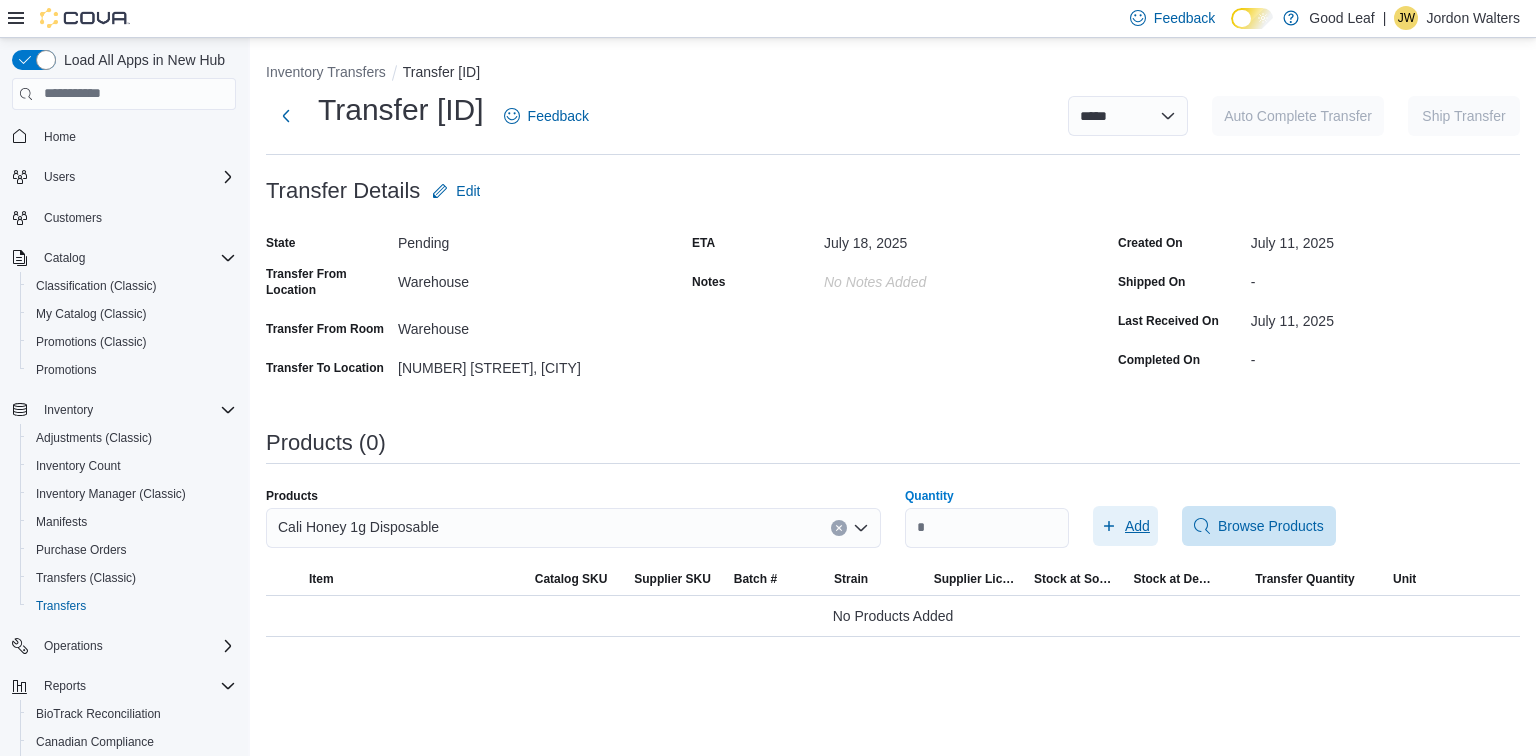 click on "Add" at bounding box center (1137, 526) 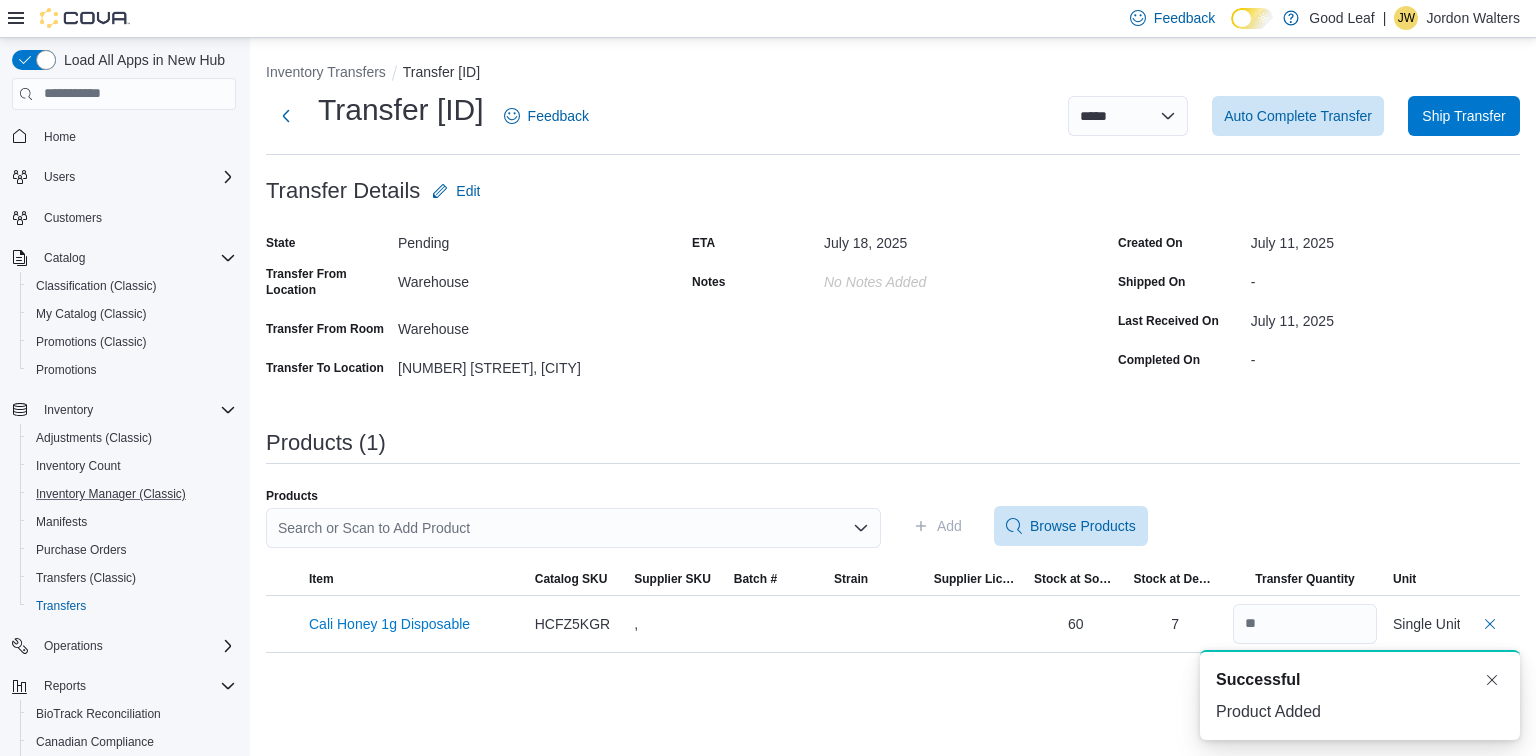 scroll, scrollTop: 0, scrollLeft: 0, axis: both 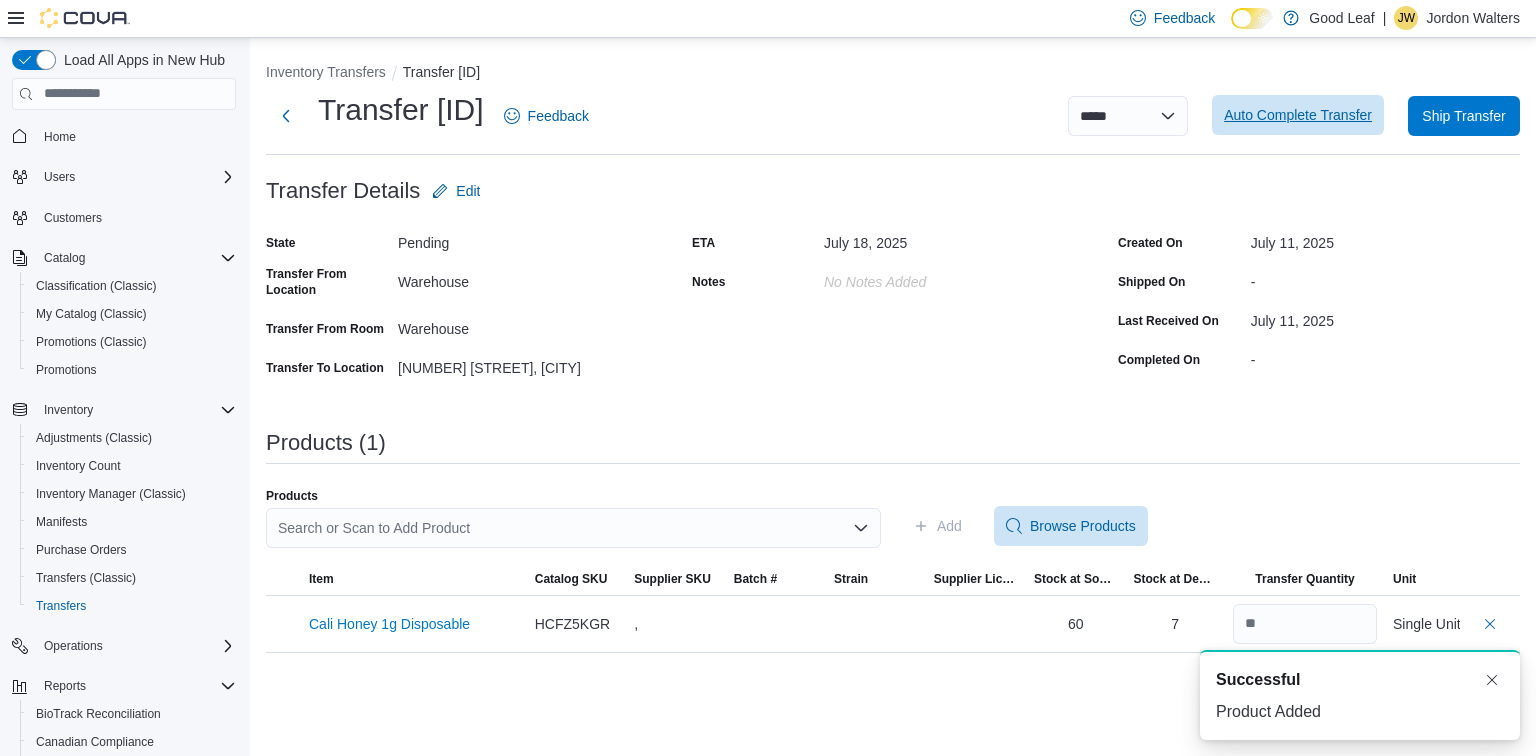 click on "Auto Complete Transfer" at bounding box center [1298, 115] 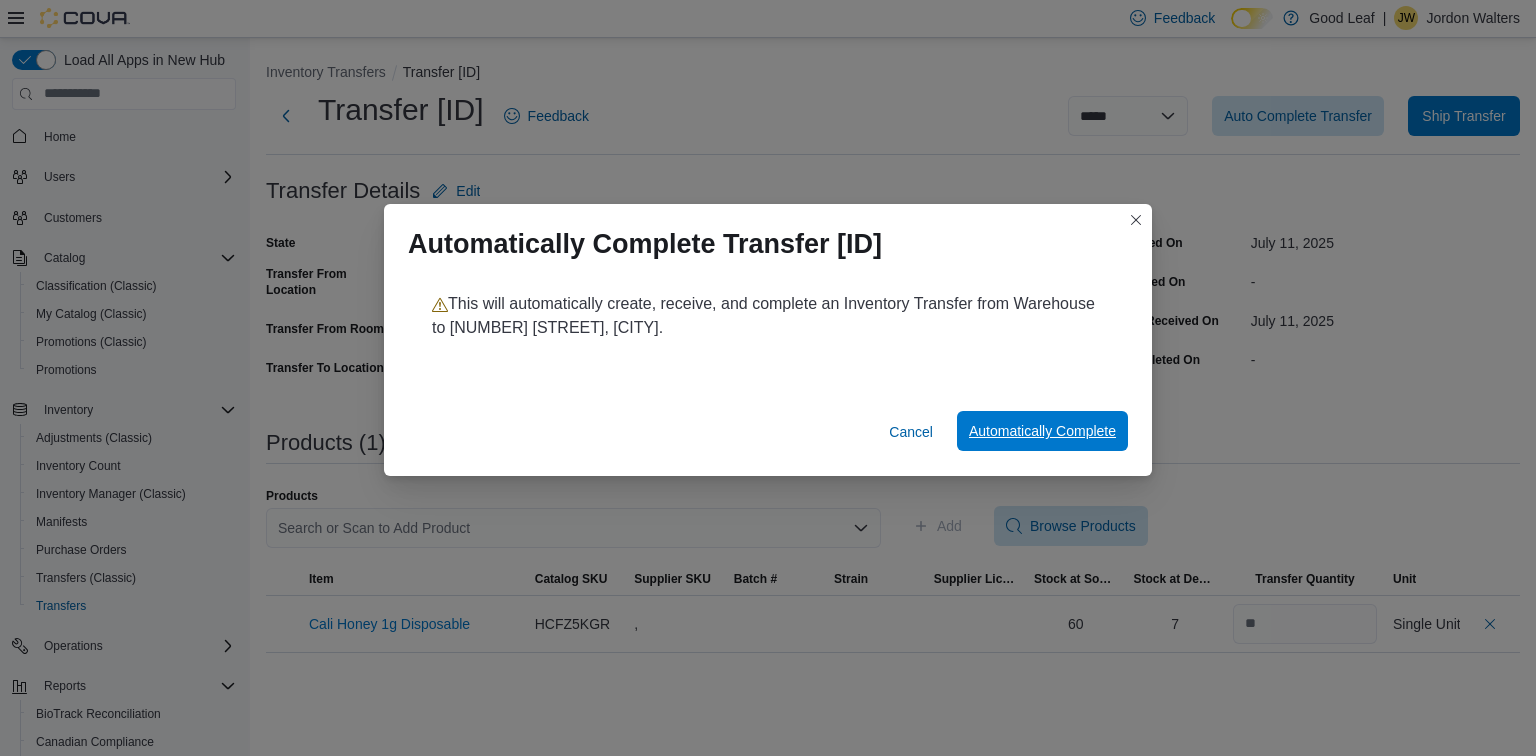 click on "Automatically Complete" at bounding box center (1042, 431) 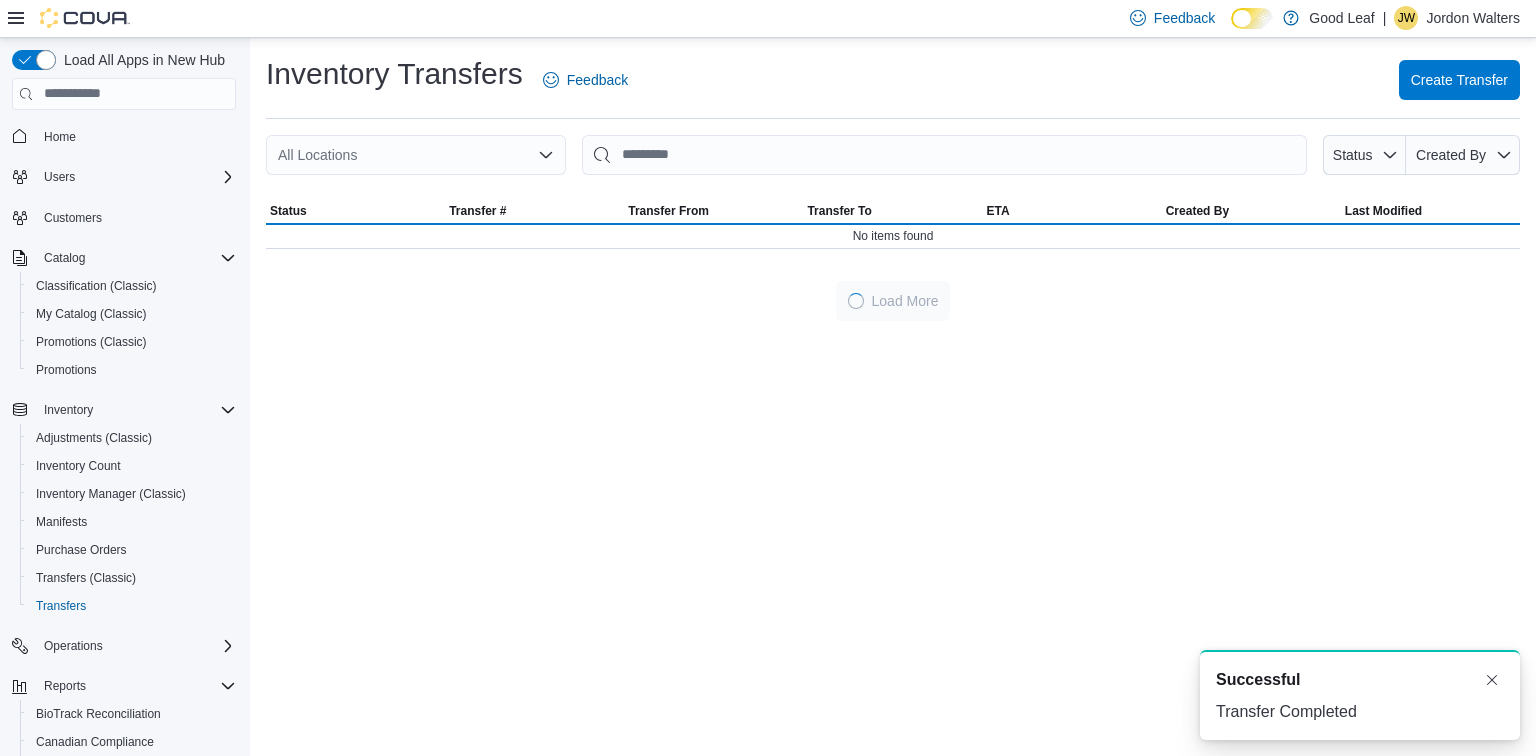 scroll, scrollTop: 0, scrollLeft: 0, axis: both 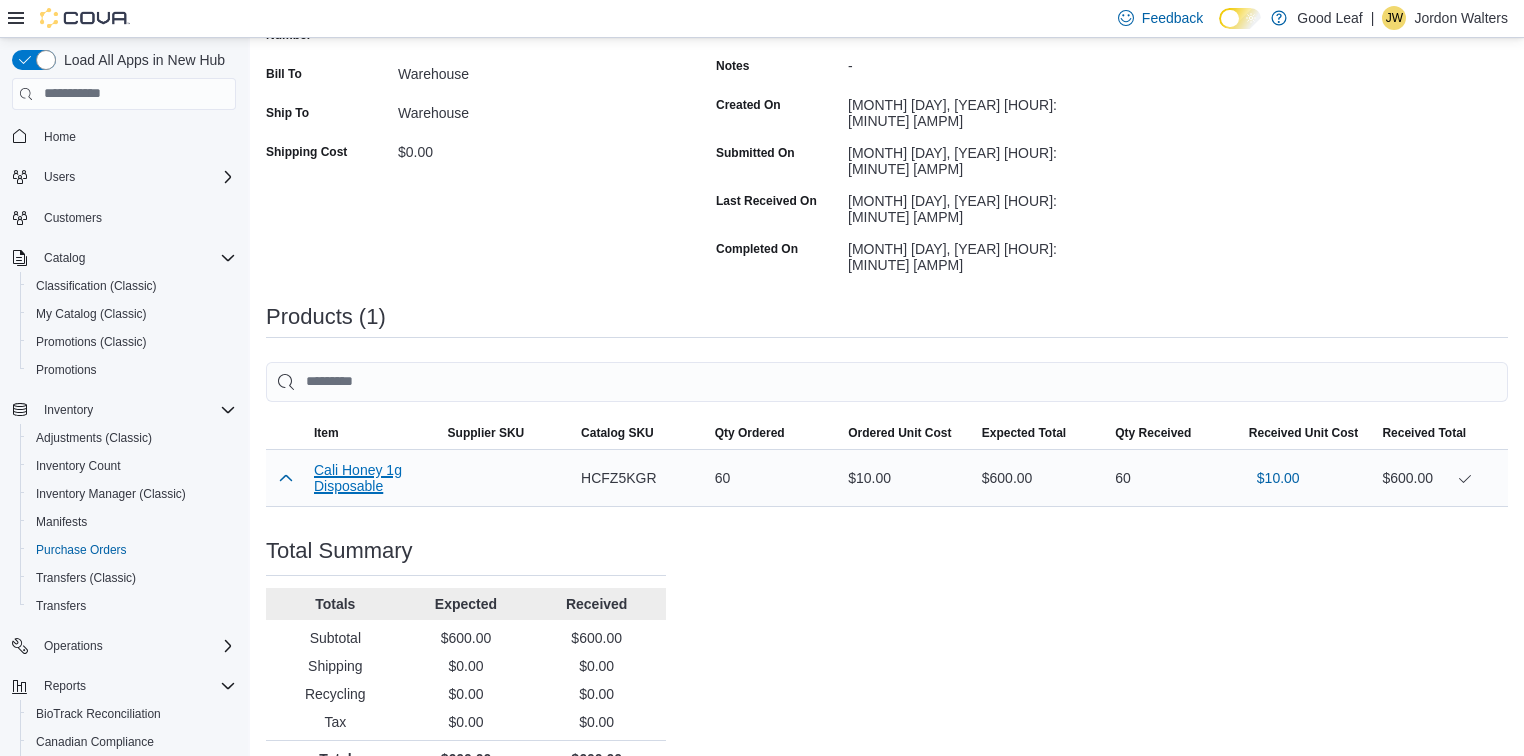 click on "Cali Honey 1g Disposable" at bounding box center [373, 478] 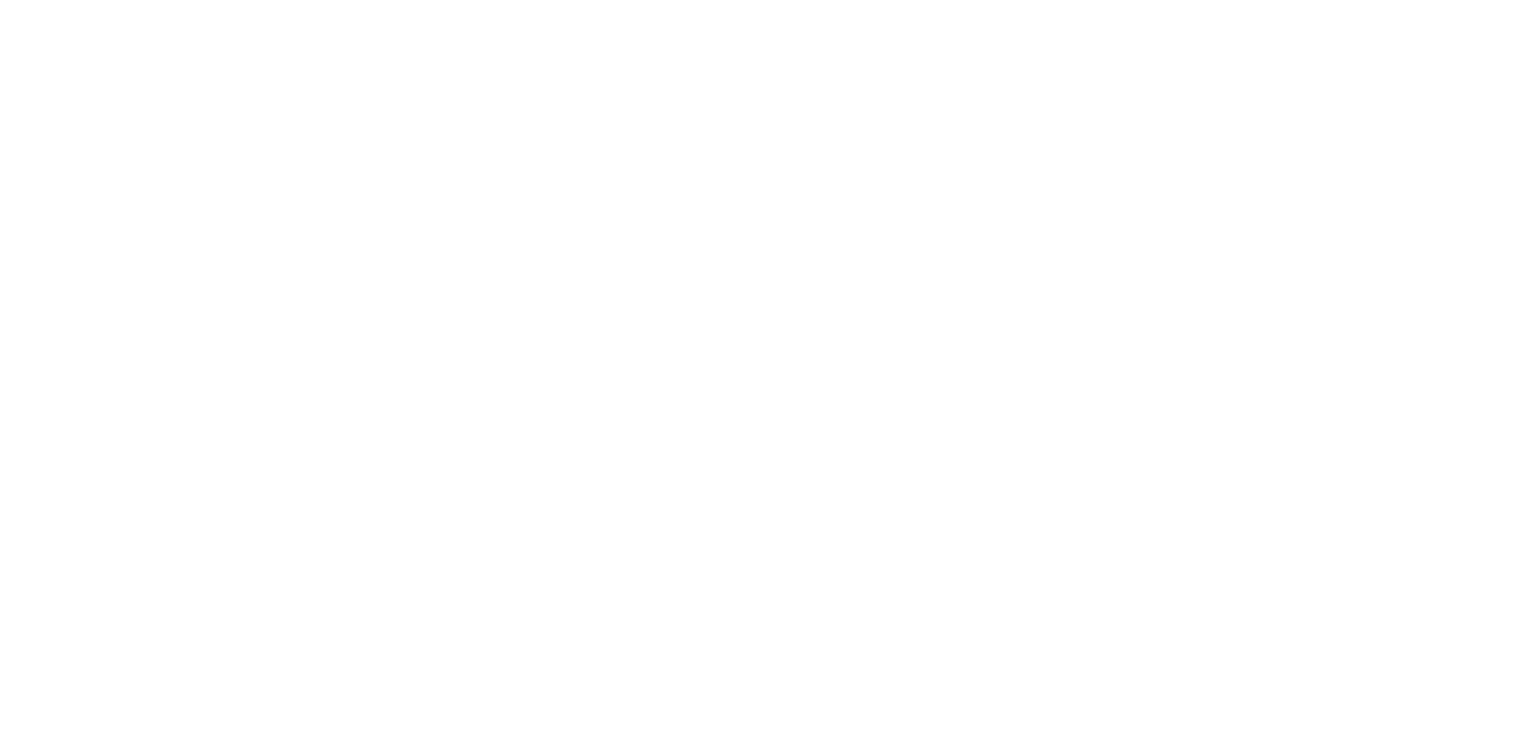 scroll, scrollTop: 0, scrollLeft: 0, axis: both 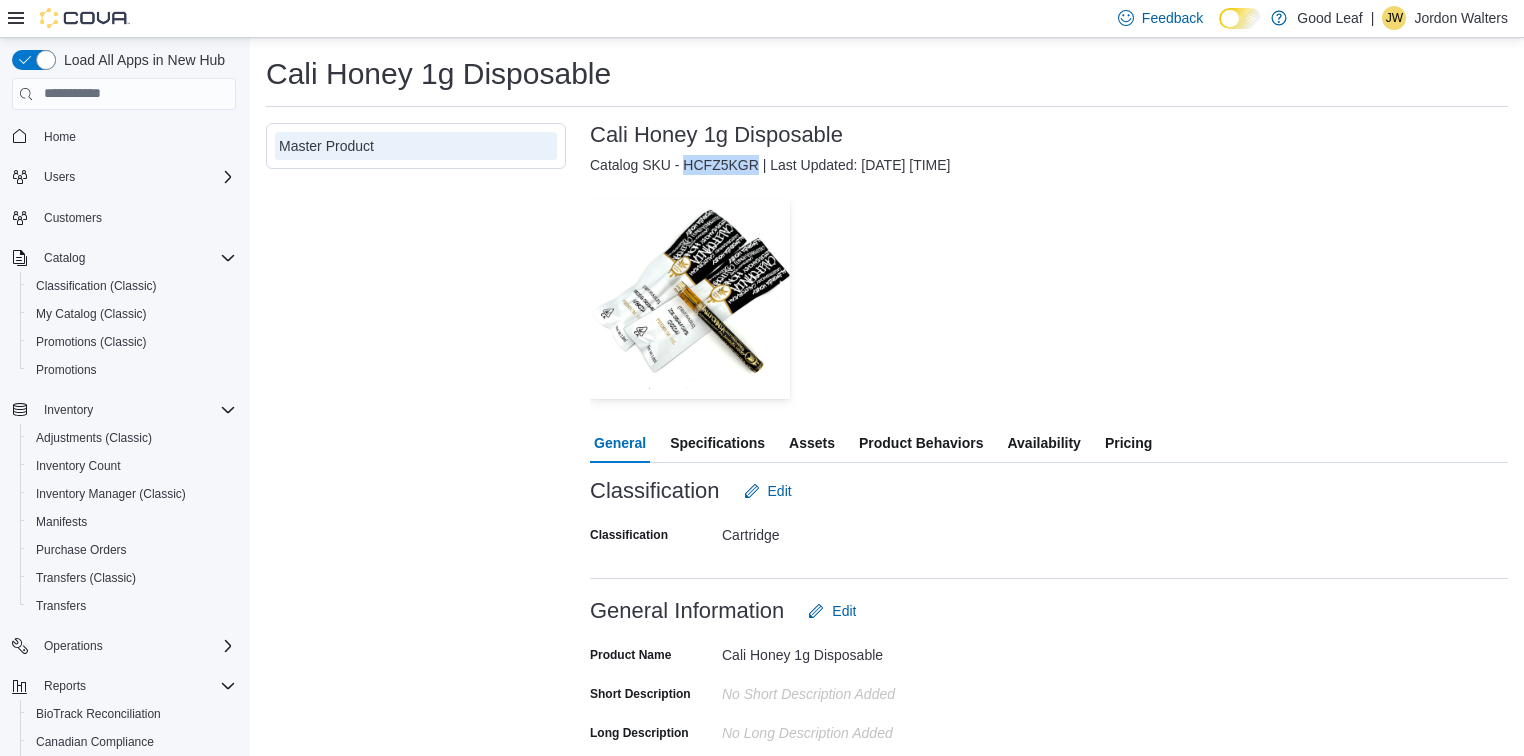 drag, startPoint x: 756, startPoint y: 168, endPoint x: 687, endPoint y: 166, distance: 69.02898 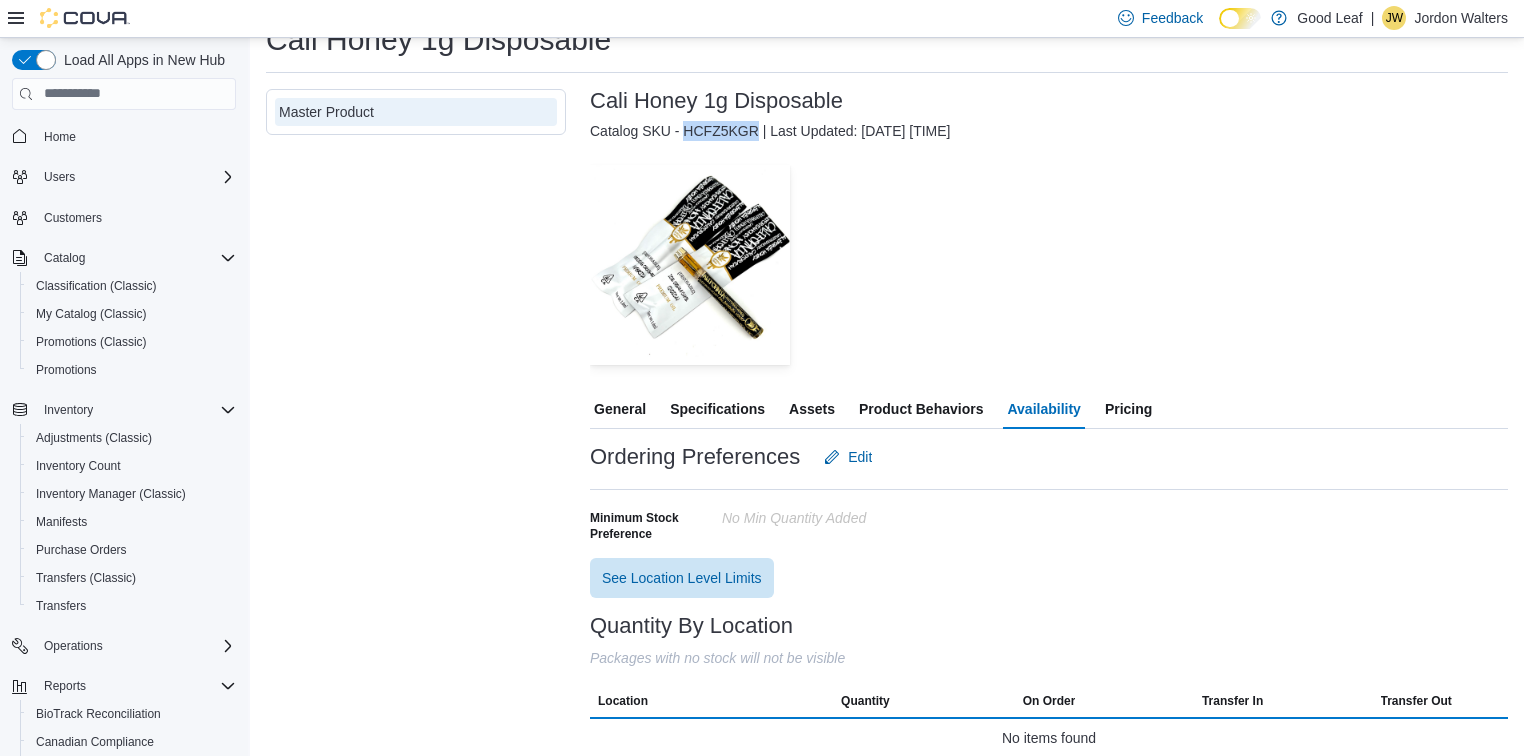 scroll, scrollTop: 52, scrollLeft: 0, axis: vertical 